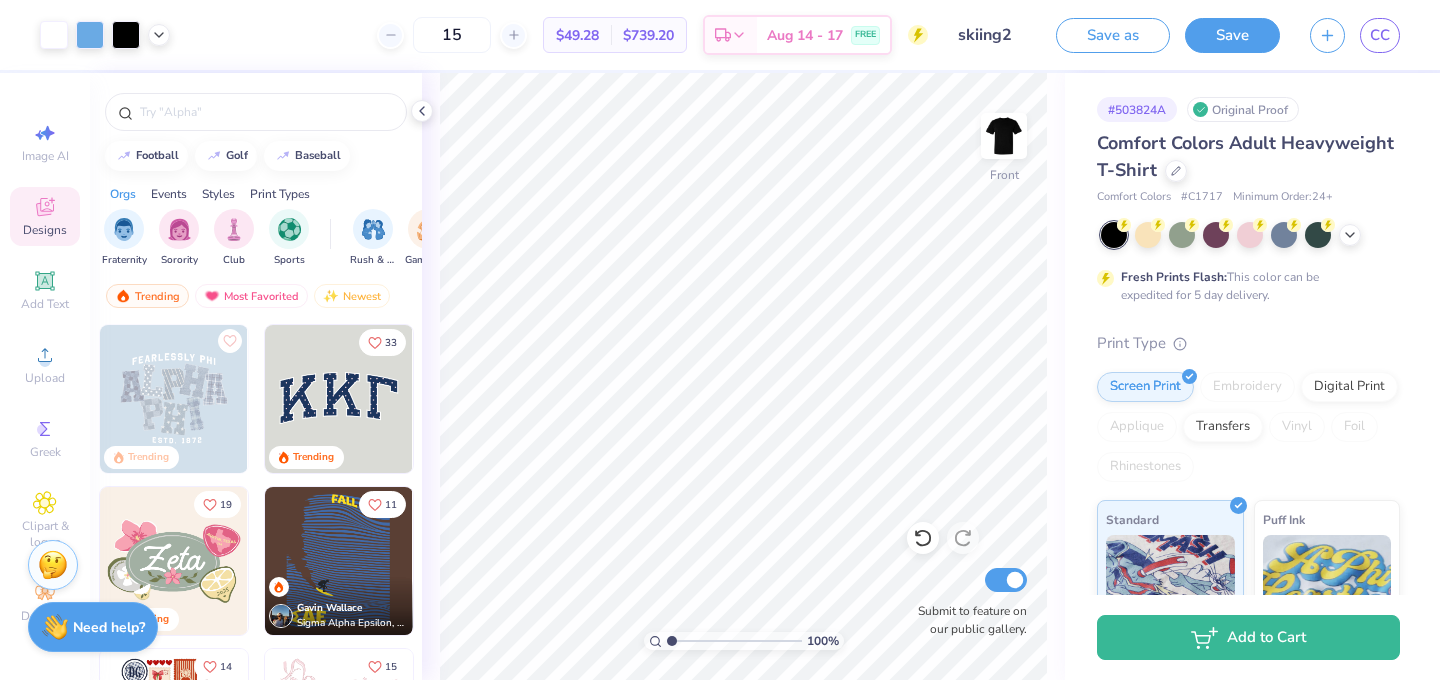 scroll, scrollTop: 0, scrollLeft: 0, axis: both 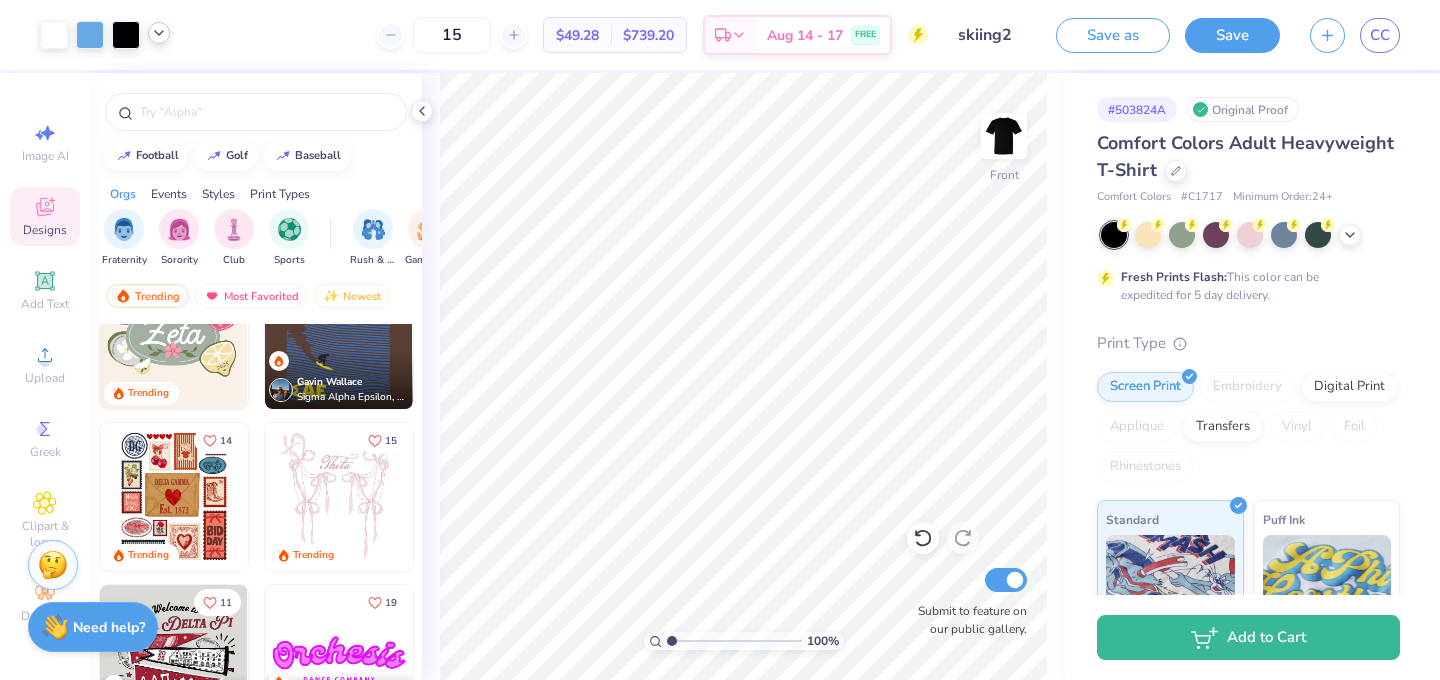 click 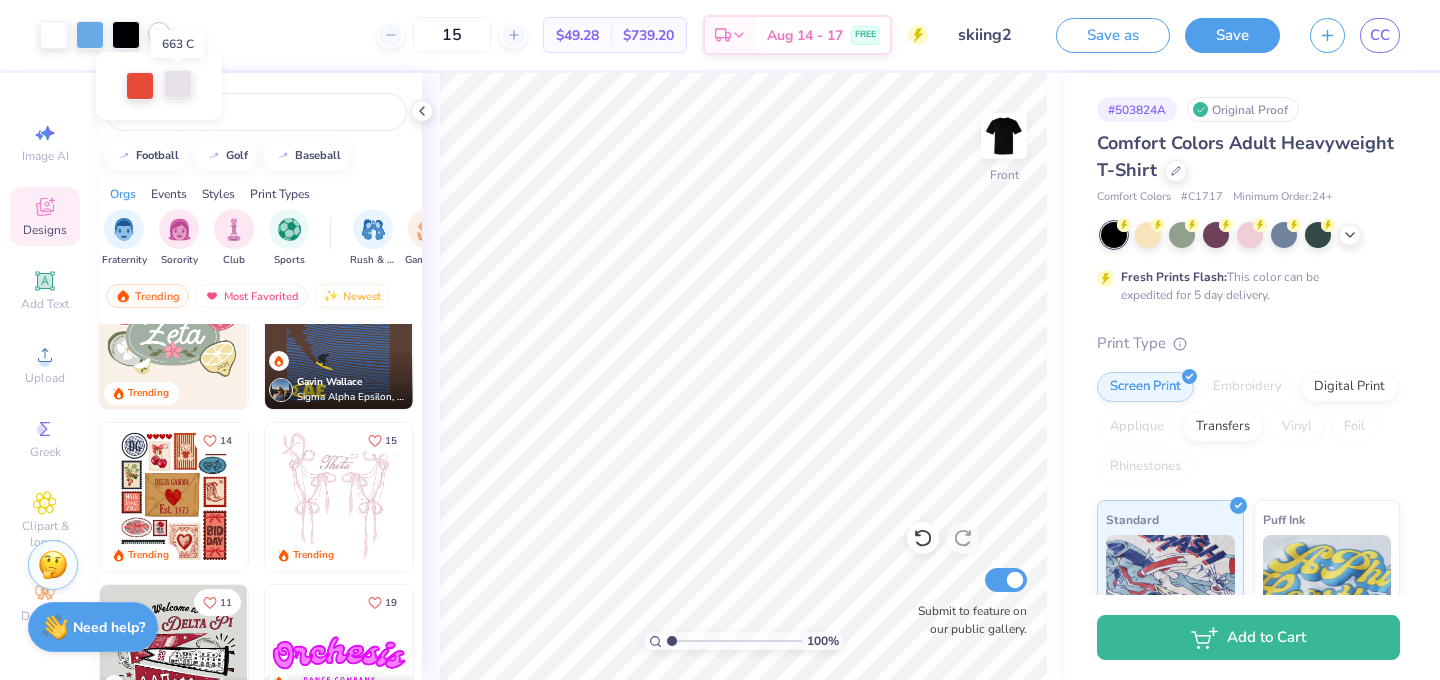 click at bounding box center (178, 84) 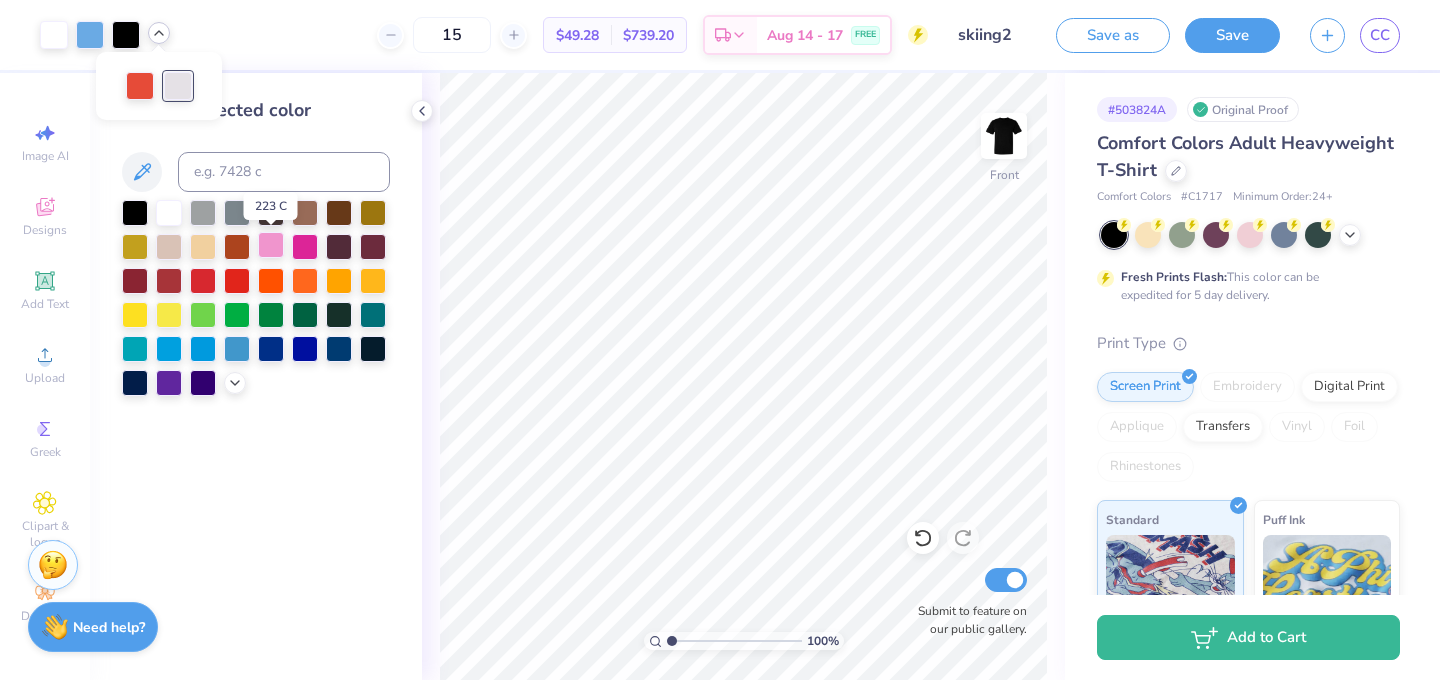 click at bounding box center (271, 245) 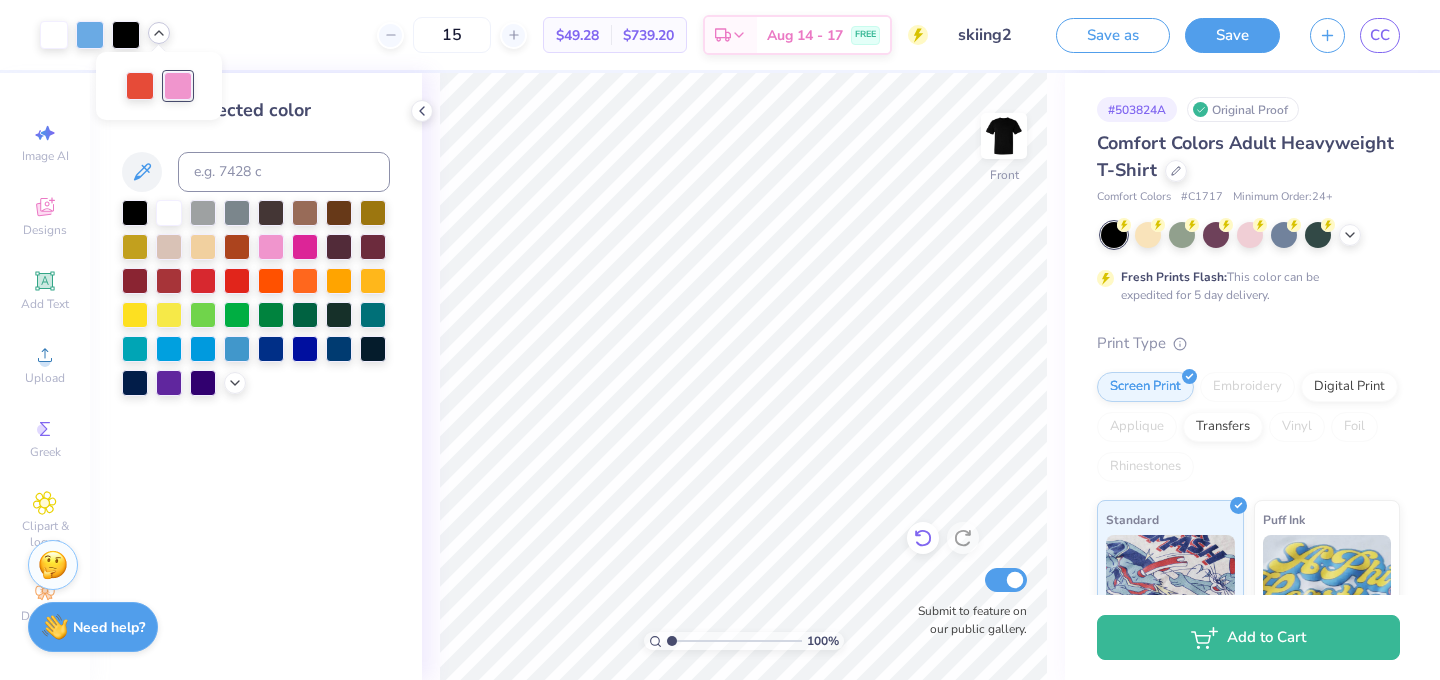 click 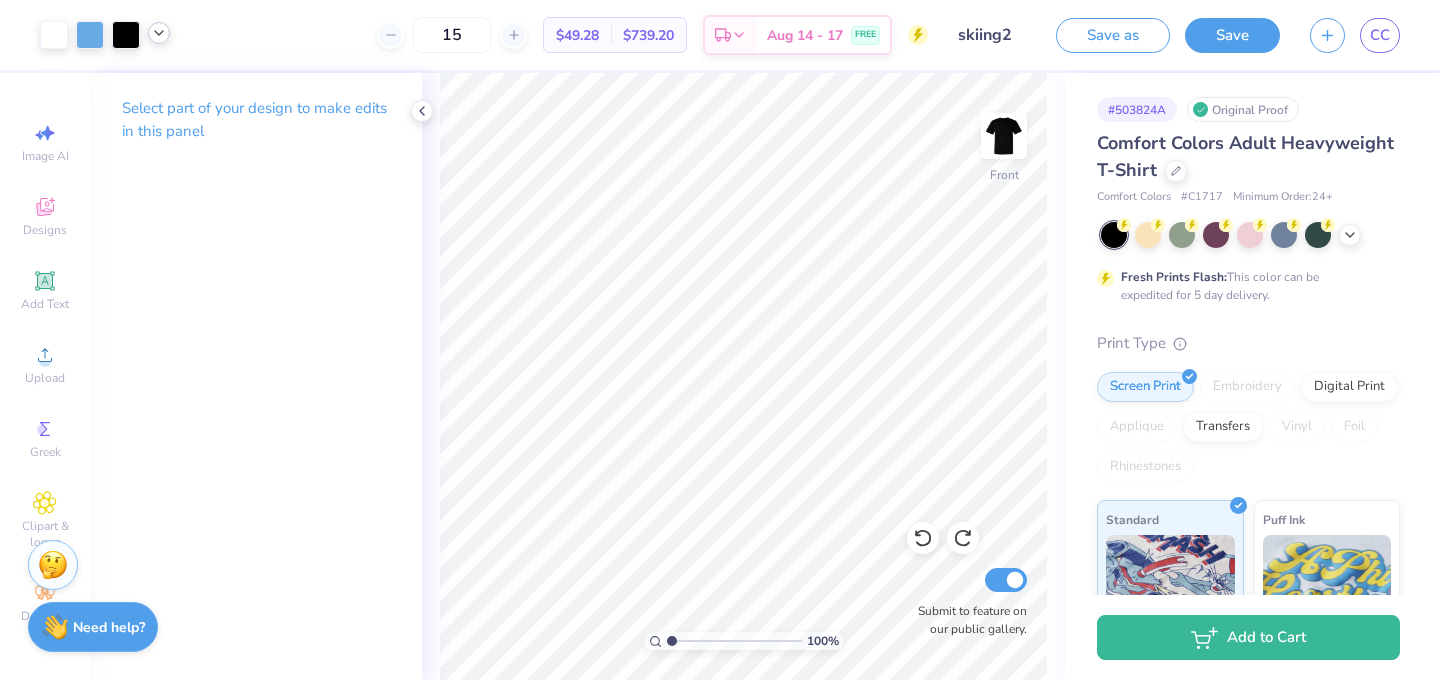 click 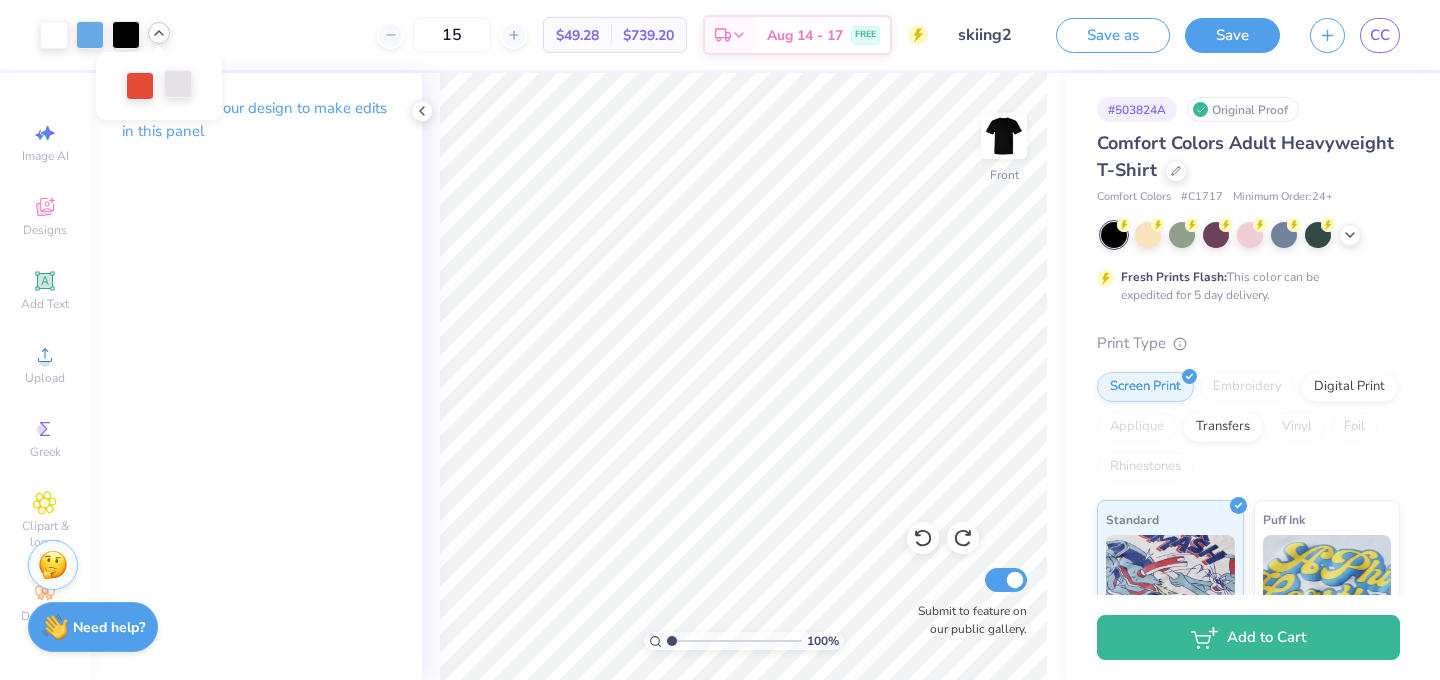 click at bounding box center [178, 84] 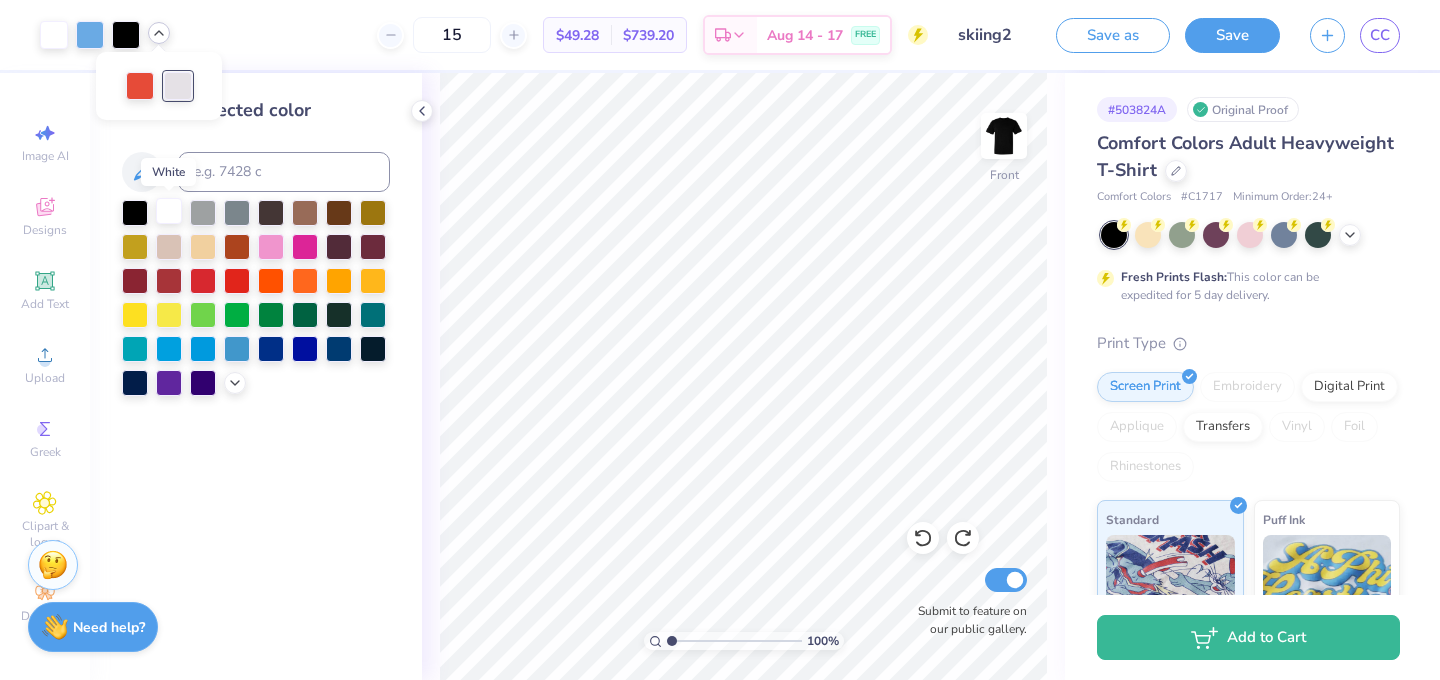 click at bounding box center (169, 211) 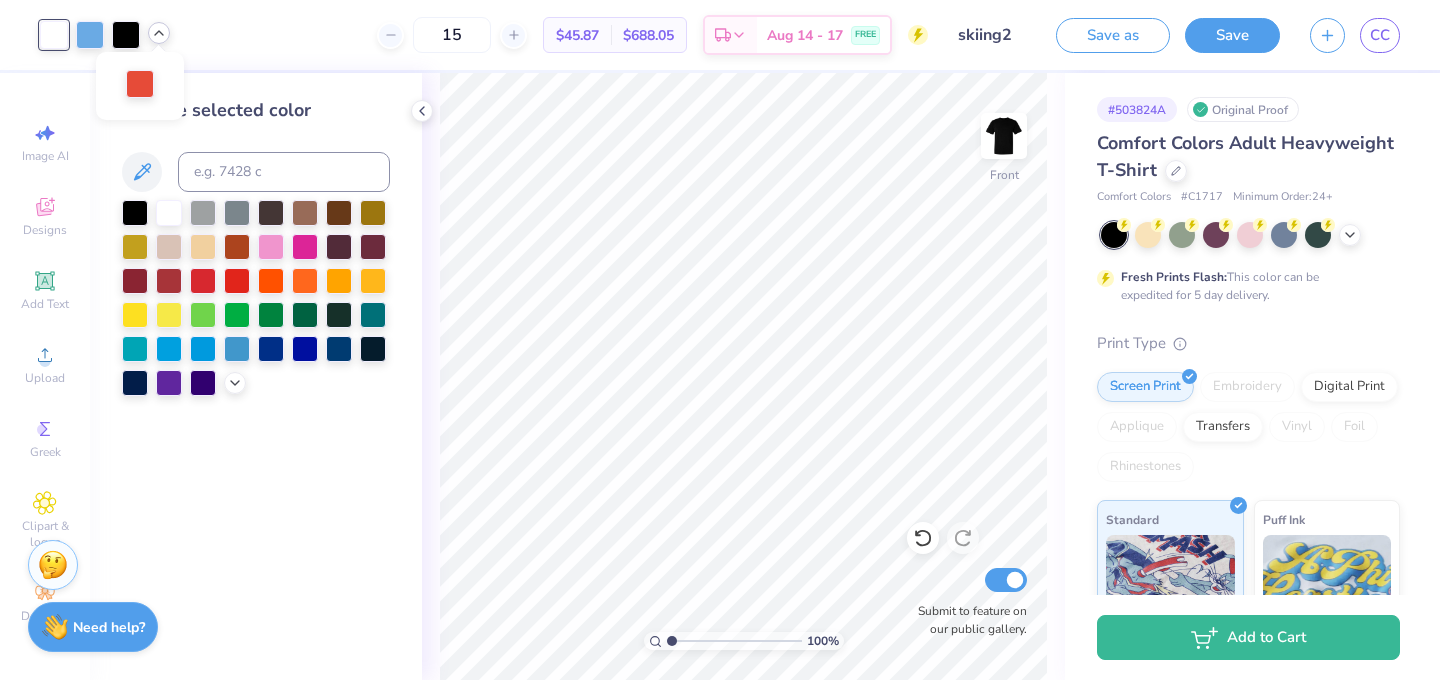click at bounding box center (140, 84) 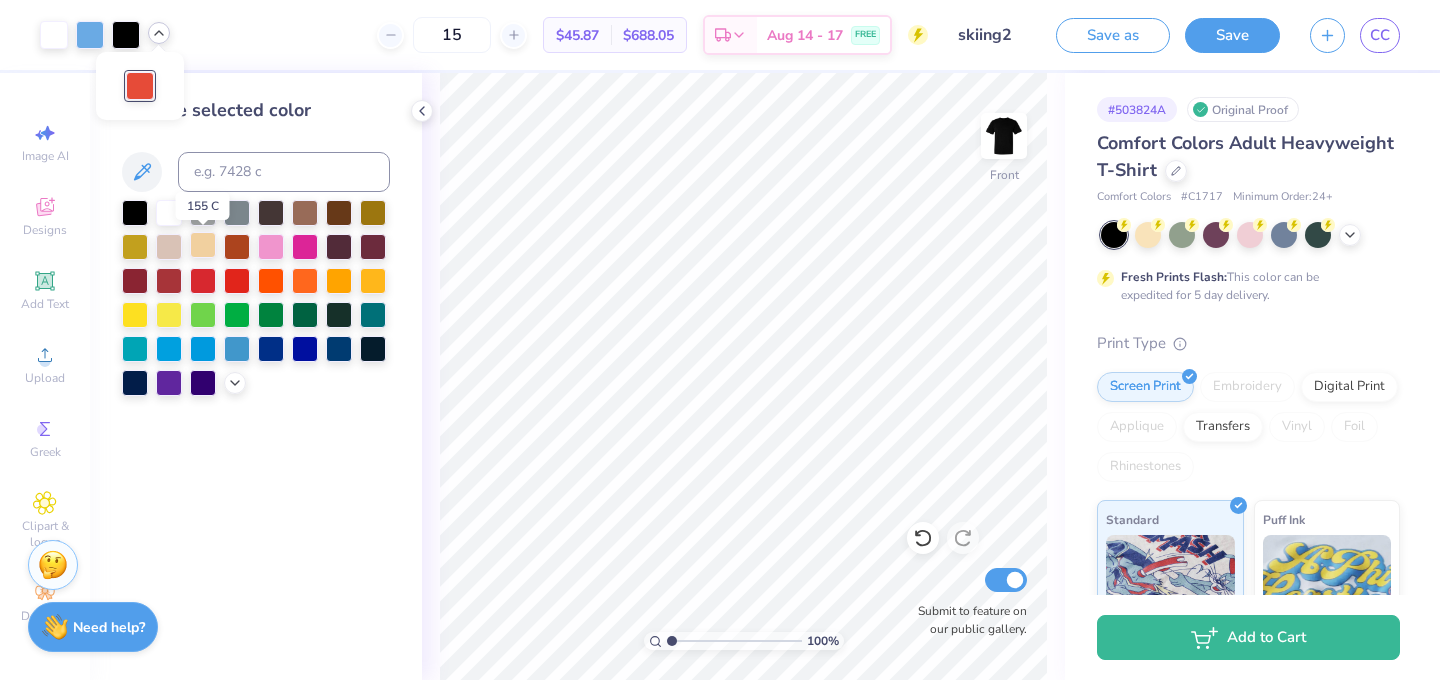 click at bounding box center [203, 245] 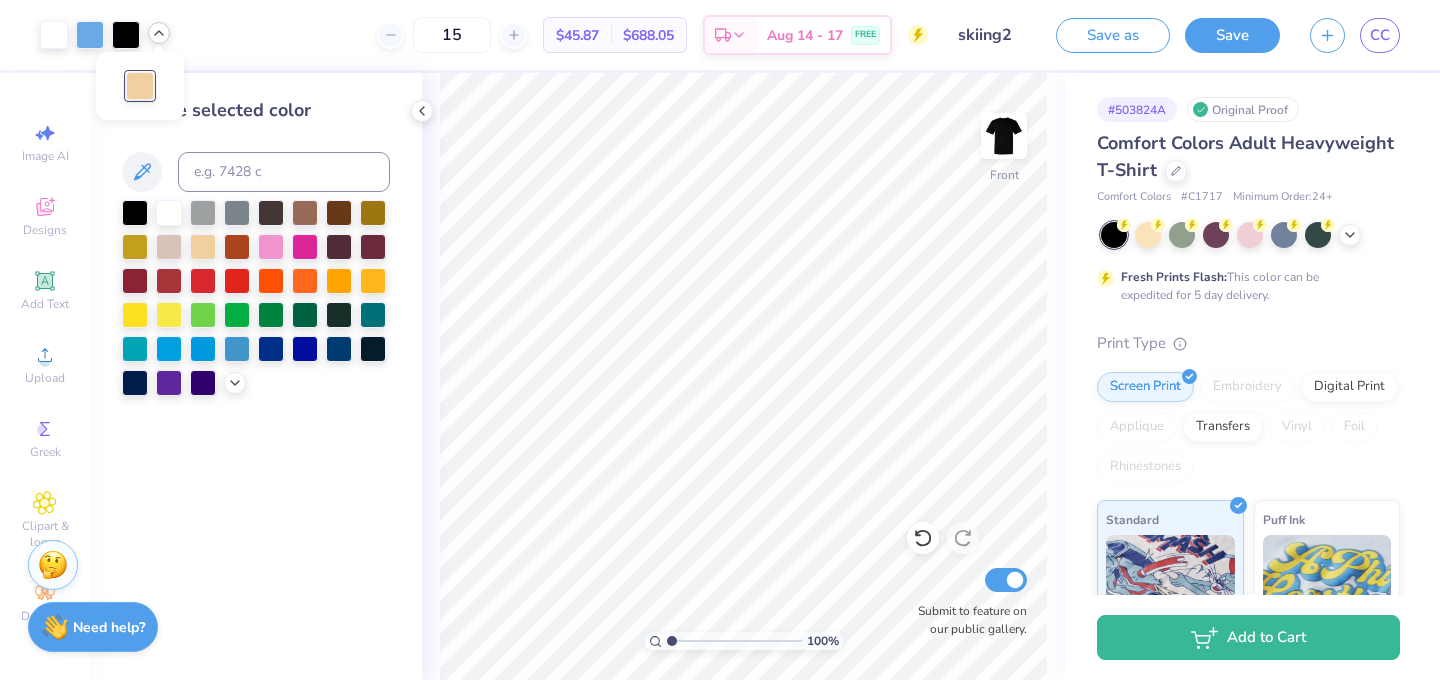 click on "100  % Front Submit to feature on our public gallery." at bounding box center [743, 376] 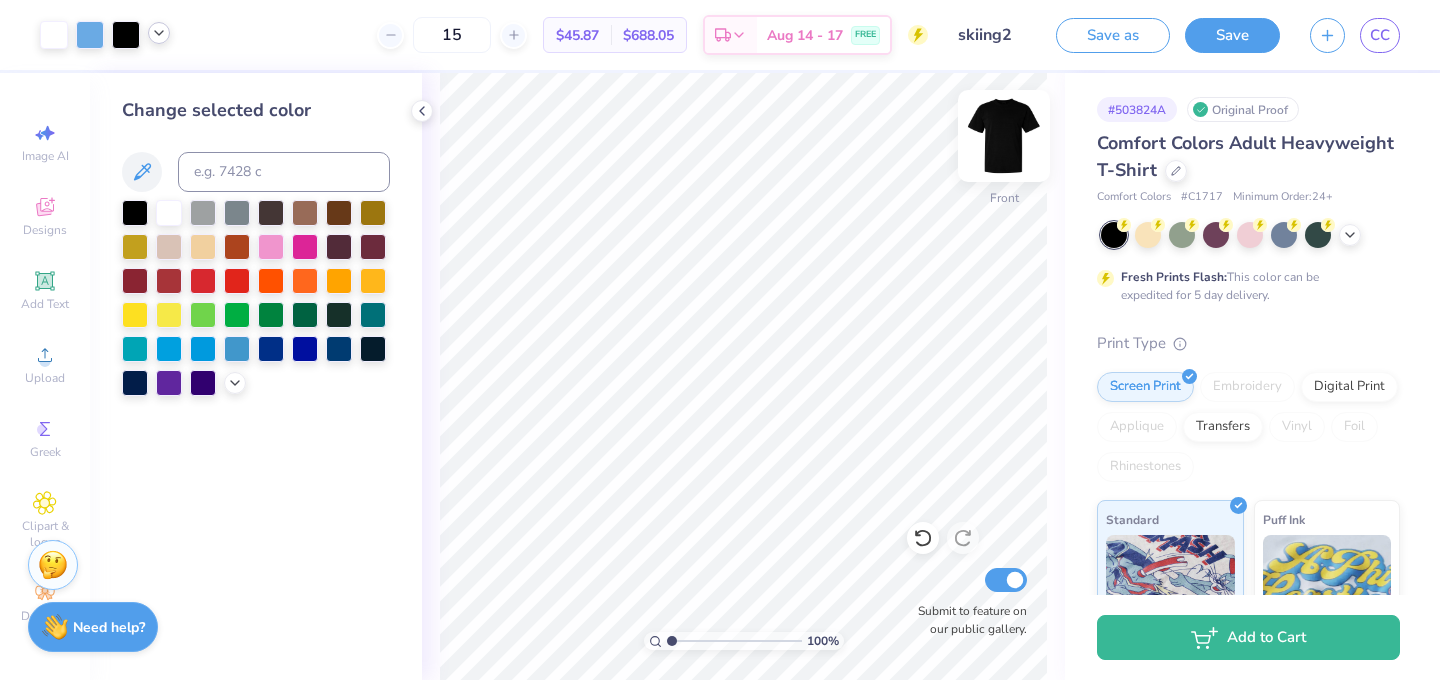 click at bounding box center (1004, 136) 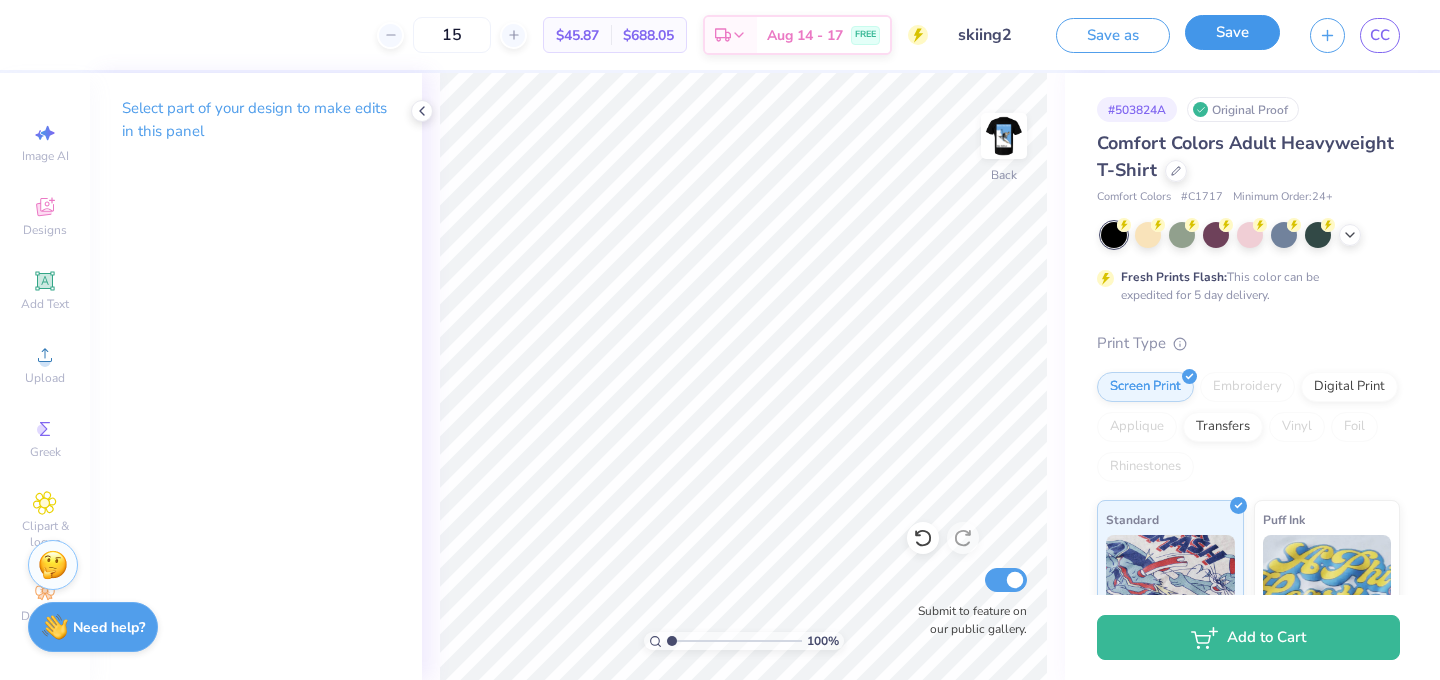 click on "Save" at bounding box center (1232, 32) 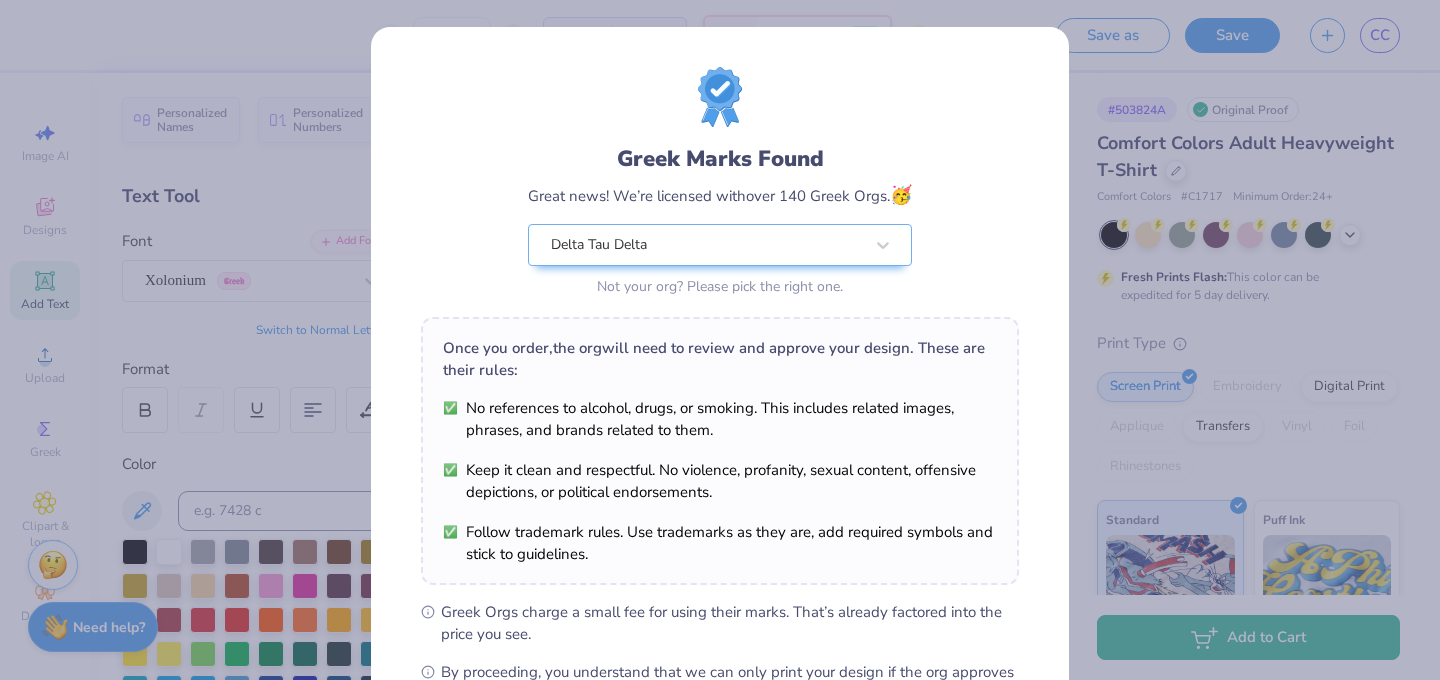 scroll, scrollTop: 256, scrollLeft: 0, axis: vertical 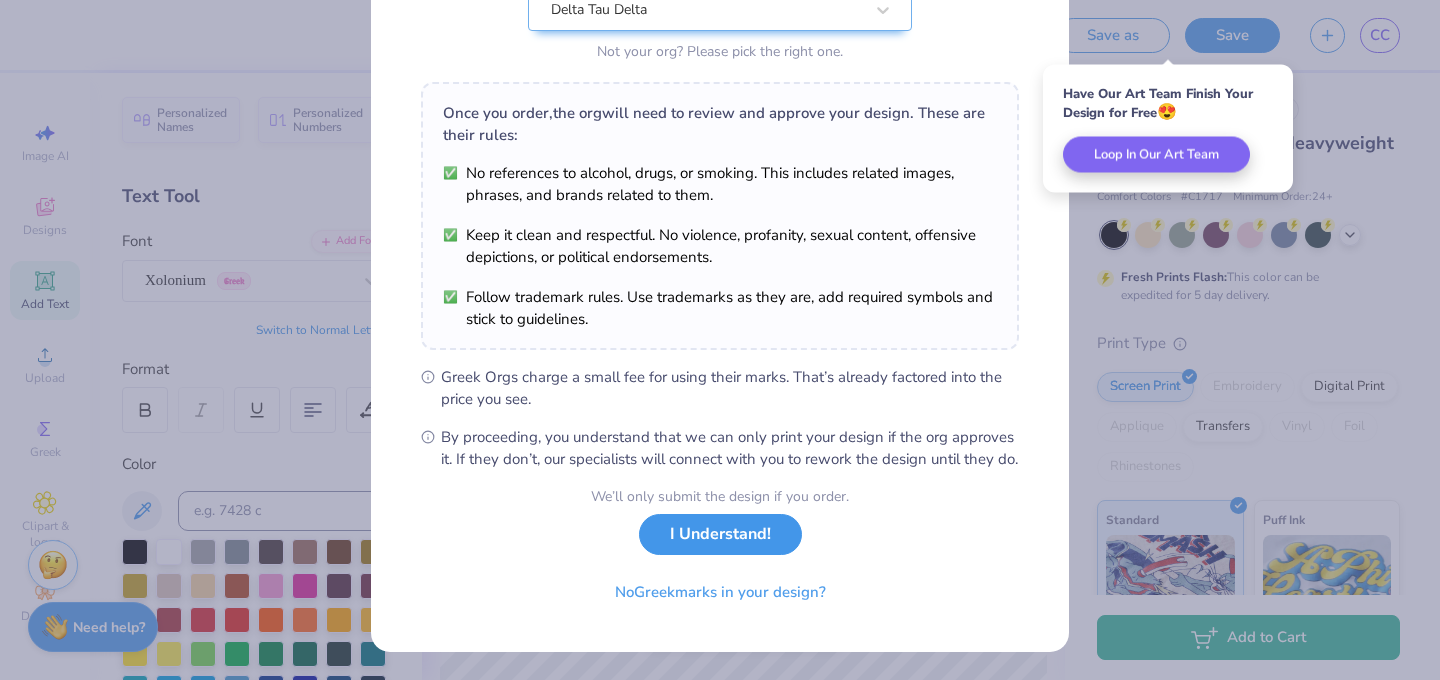 click on "I Understand!" at bounding box center [720, 534] 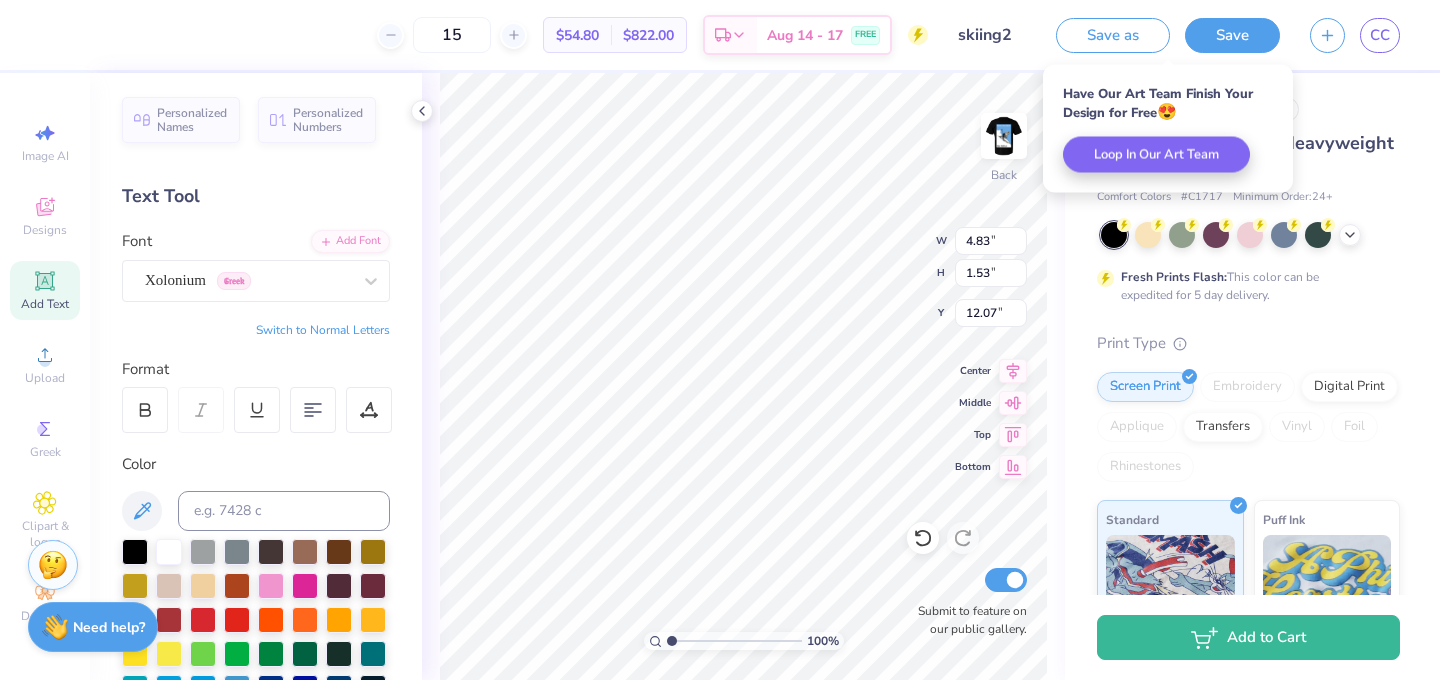 scroll, scrollTop: 0, scrollLeft: 0, axis: both 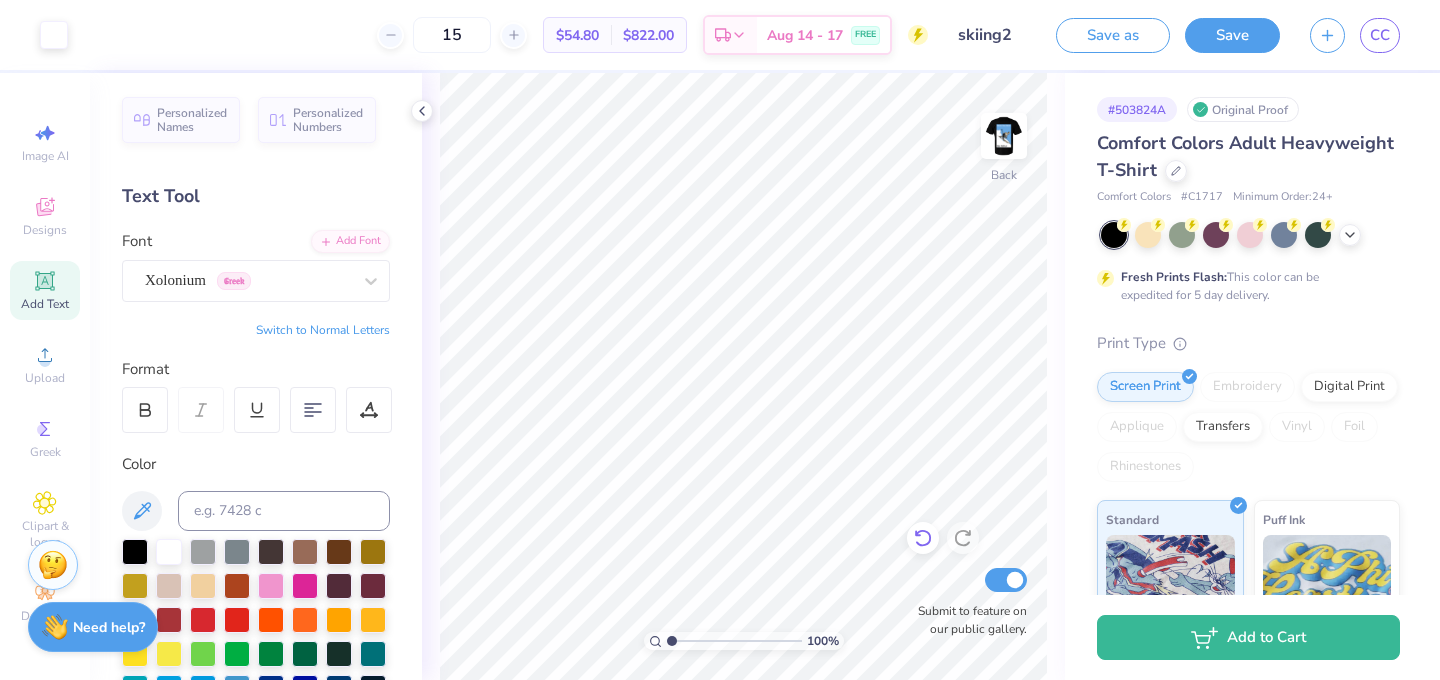 click on "100  % Back Submit to feature on our public gallery." at bounding box center (743, 376) 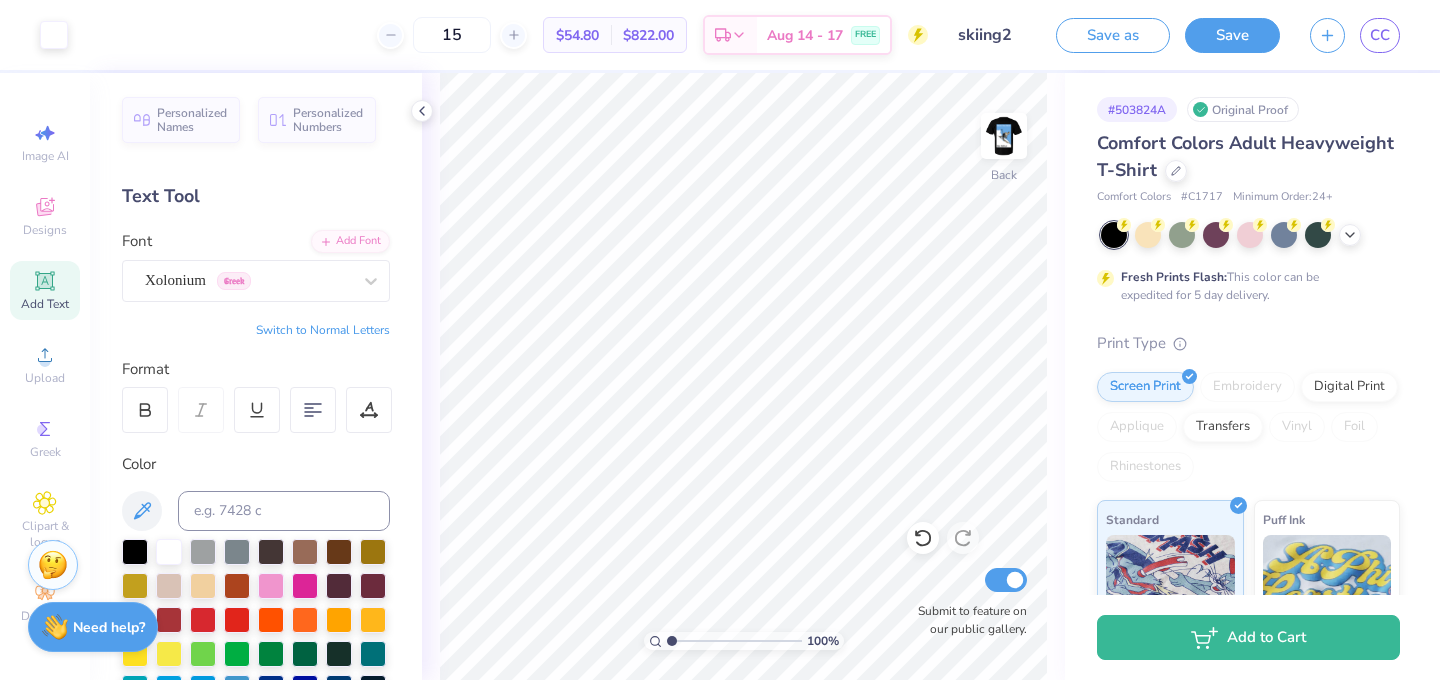click on "Art colors 15 $54.80 Per Item $822.00 Total Est.  Delivery Aug 14 - 17 FREE Design Title skiing2 Save as Save CC Image AI Designs Add Text Upload Greek Clipart & logos Decorate Personalized Names Personalized Numbers Text Tool  Add Font Font Xolonium Greek Switch to Normal Letters Format Color Styles Text Shape 100  % Back Submit to feature on our public gallery. # 503824A Original Proof Comfort Colors Adult Heavyweight T-Shirt Comfort Colors # C1717 Minimum Order:  24 +   Fresh Prints Flash:  This color can be expedited for 5 day delivery. Print Type Screen Print Embroidery Digital Print Applique Transfers Vinyl Foil Rhinestones Standard Puff Ink Neon Ink Metallic & Glitter Ink Glow in the Dark Ink Water based Ink Add to Cart Stuck?  Our Art team will finish your design for free. Need help?  Chat with us.
x" at bounding box center (720, 340) 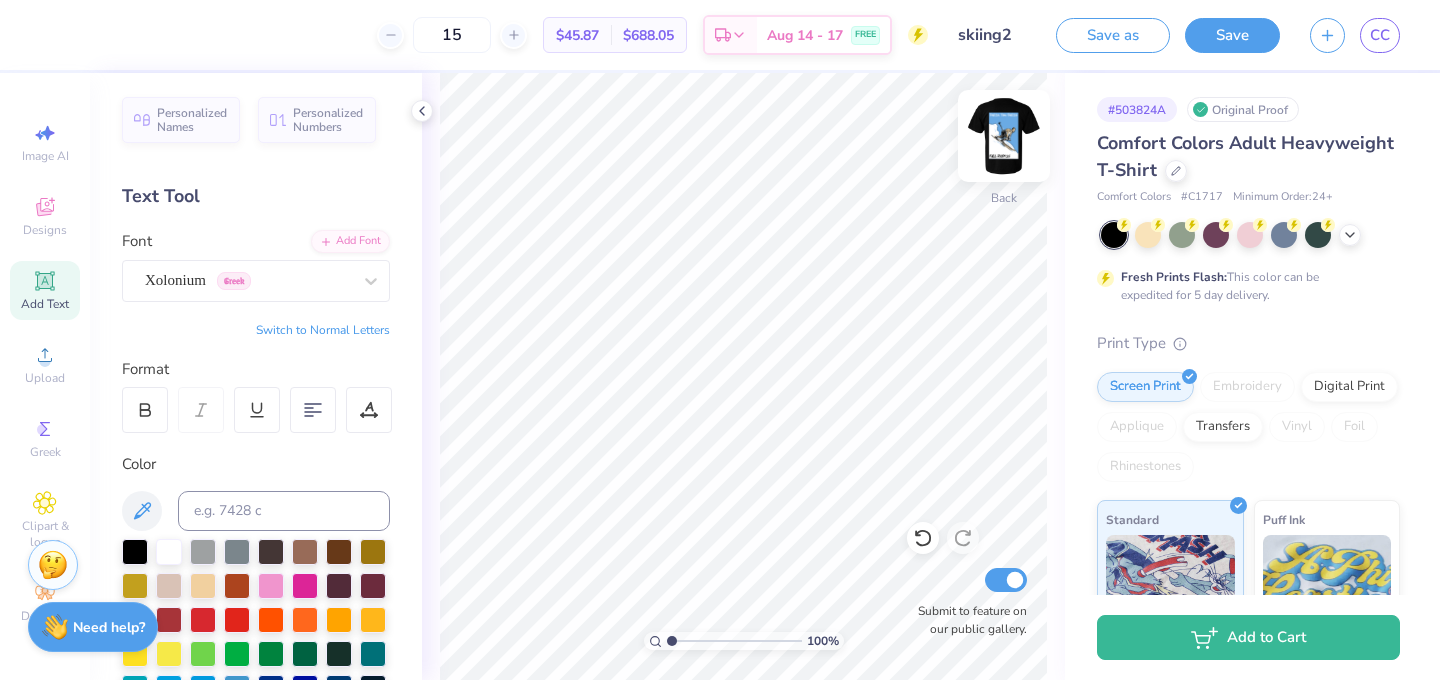 click at bounding box center [1004, 136] 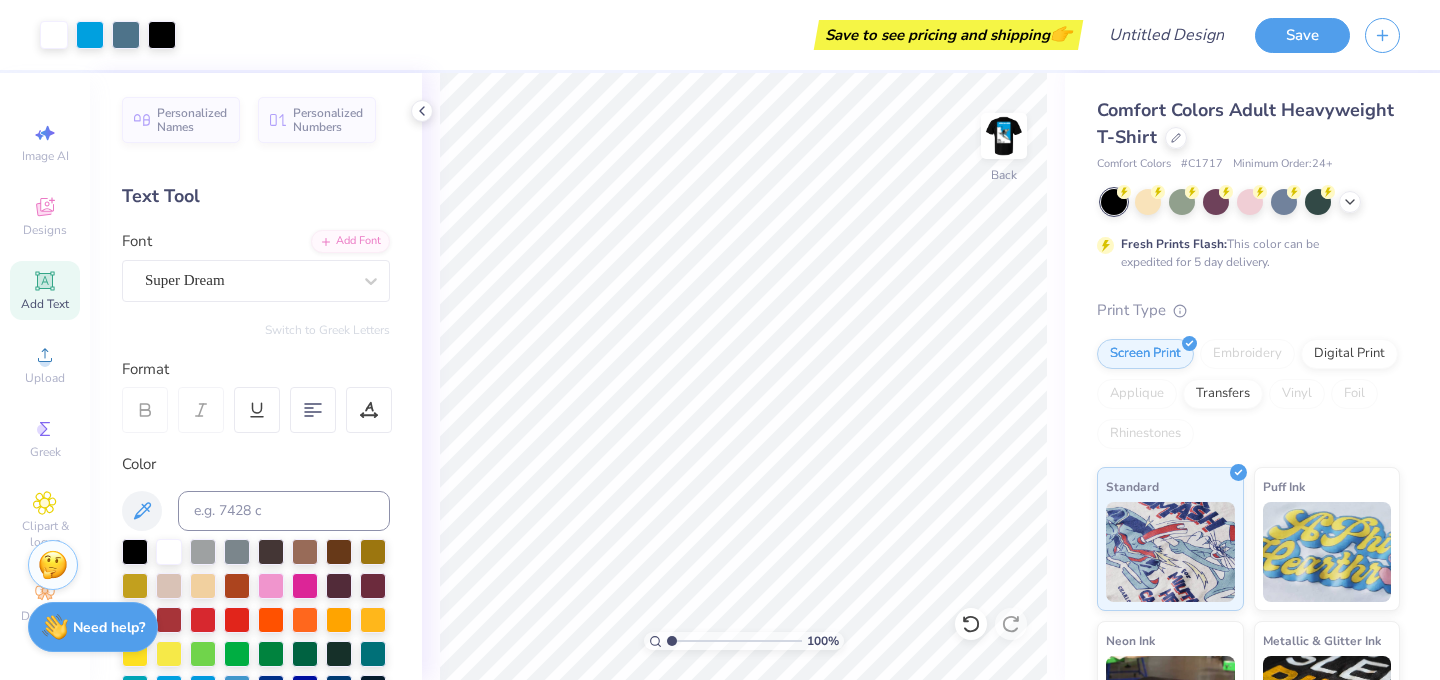 scroll, scrollTop: 0, scrollLeft: 0, axis: both 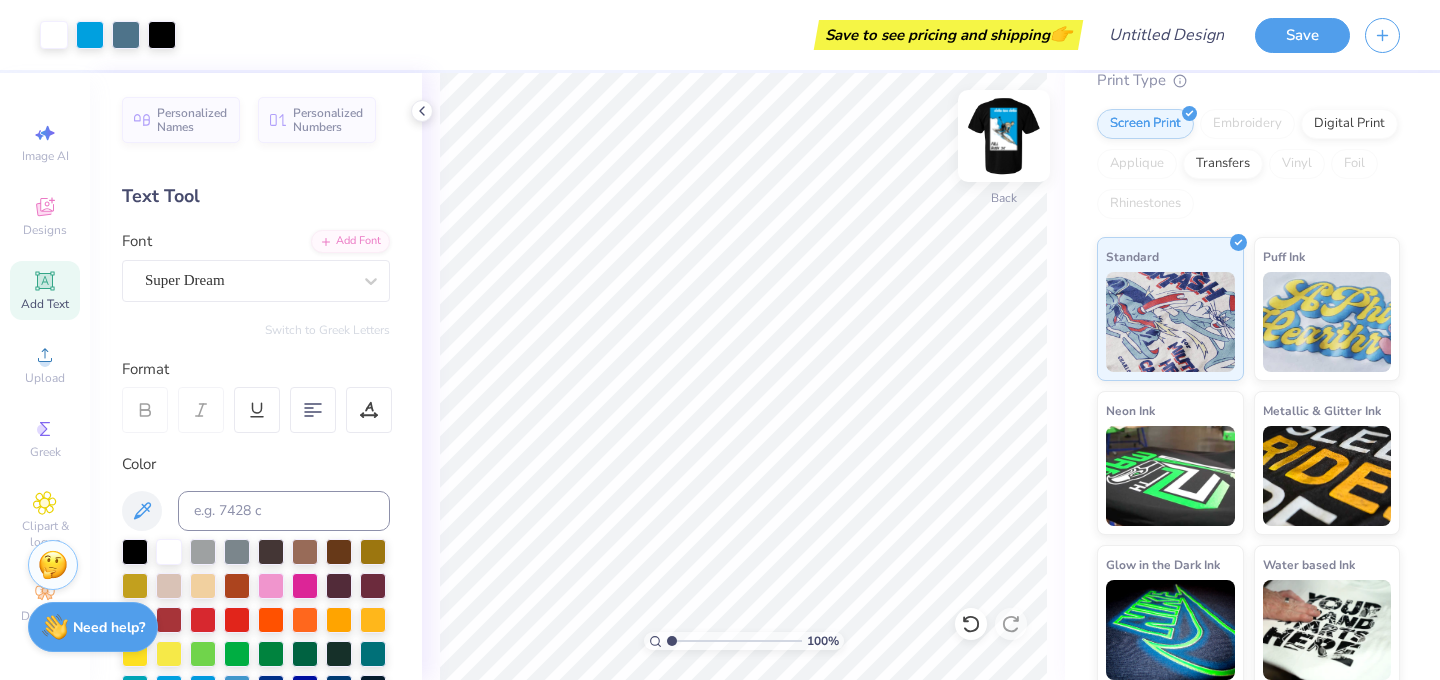 click at bounding box center [1004, 136] 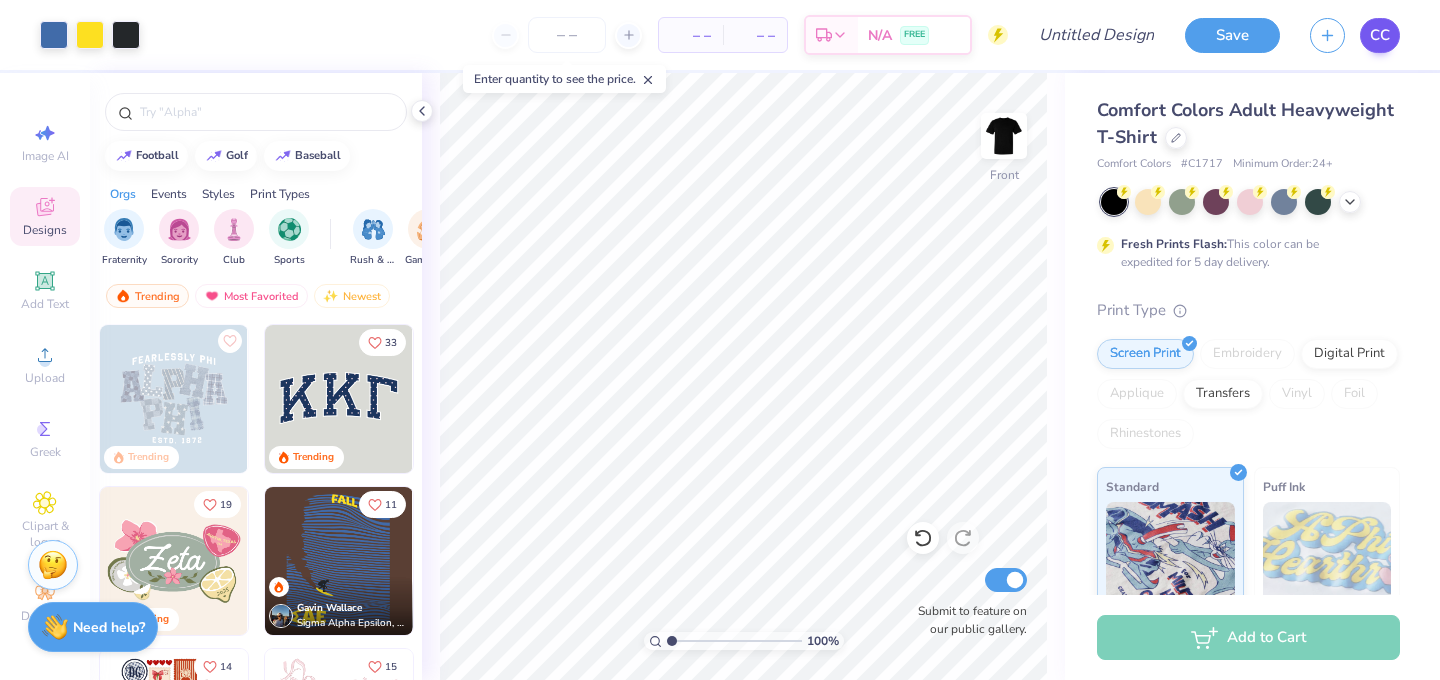 click on "CC" at bounding box center [1380, 35] 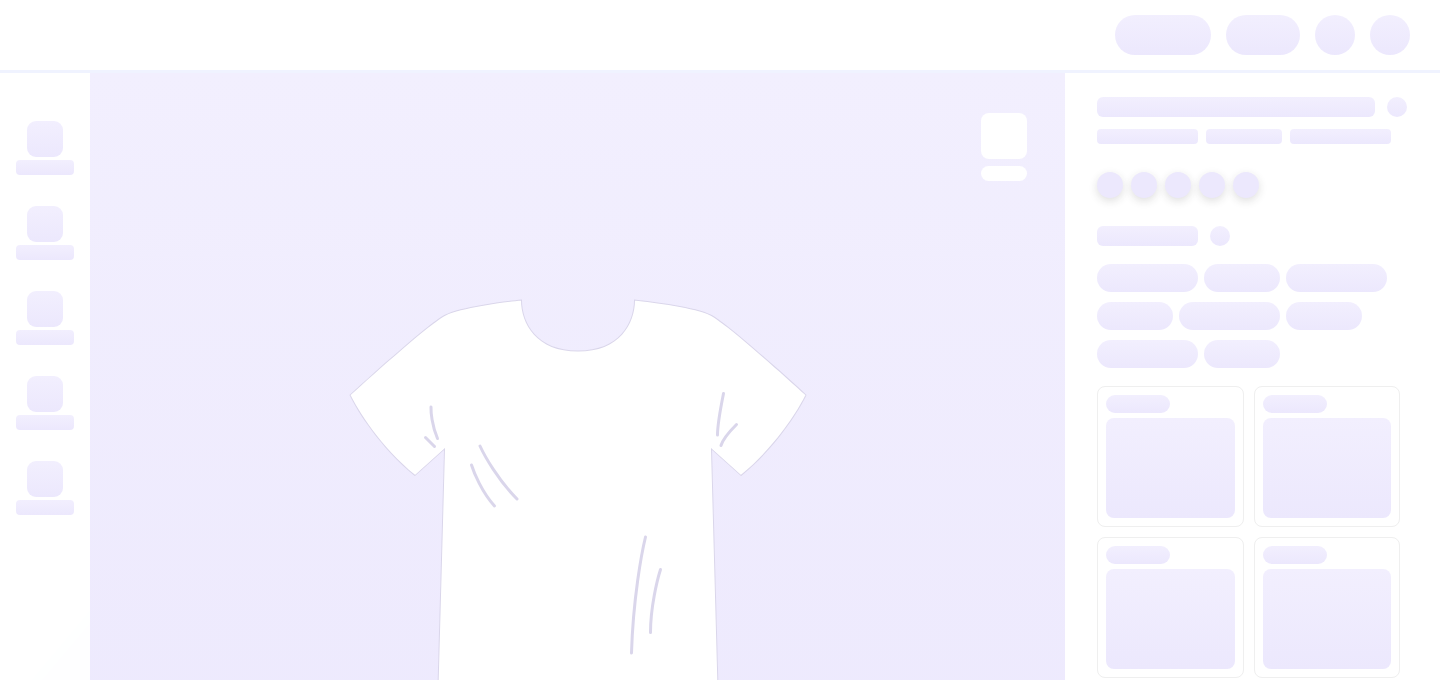 scroll, scrollTop: 0, scrollLeft: 0, axis: both 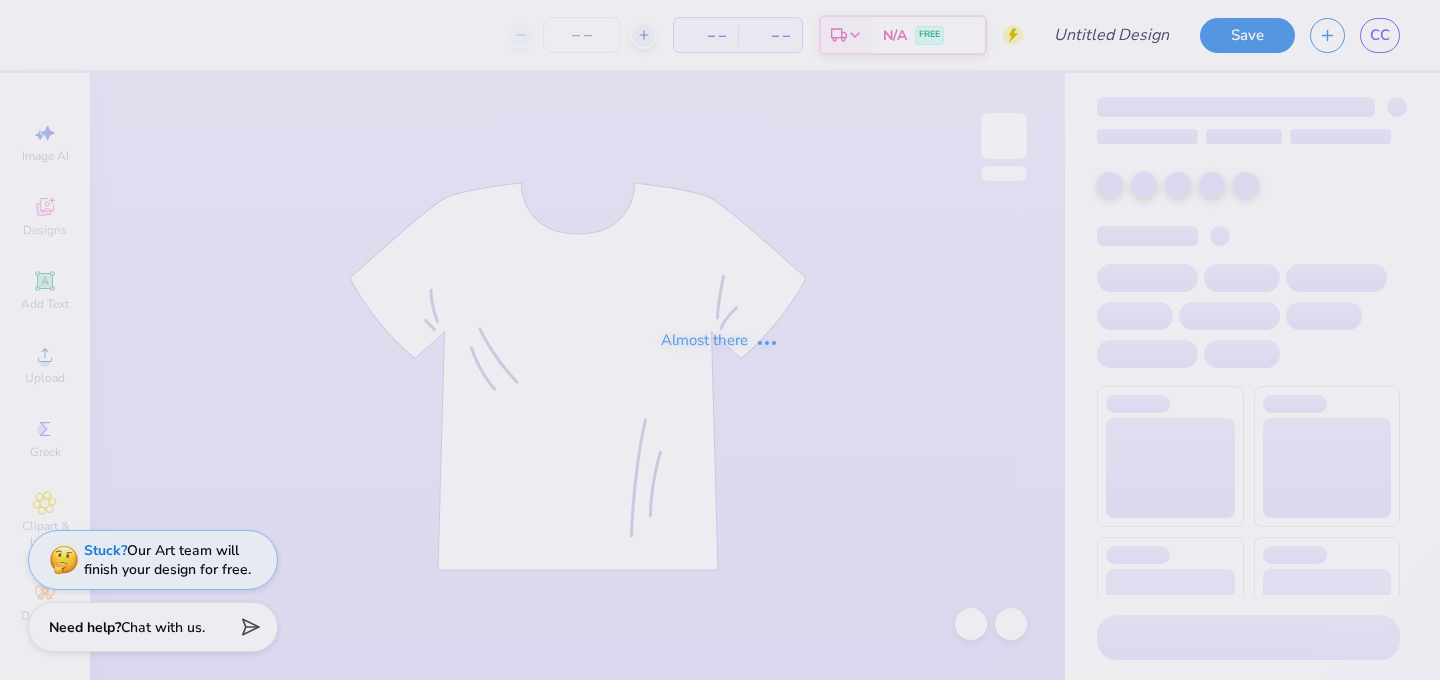 type on "skinng 1" 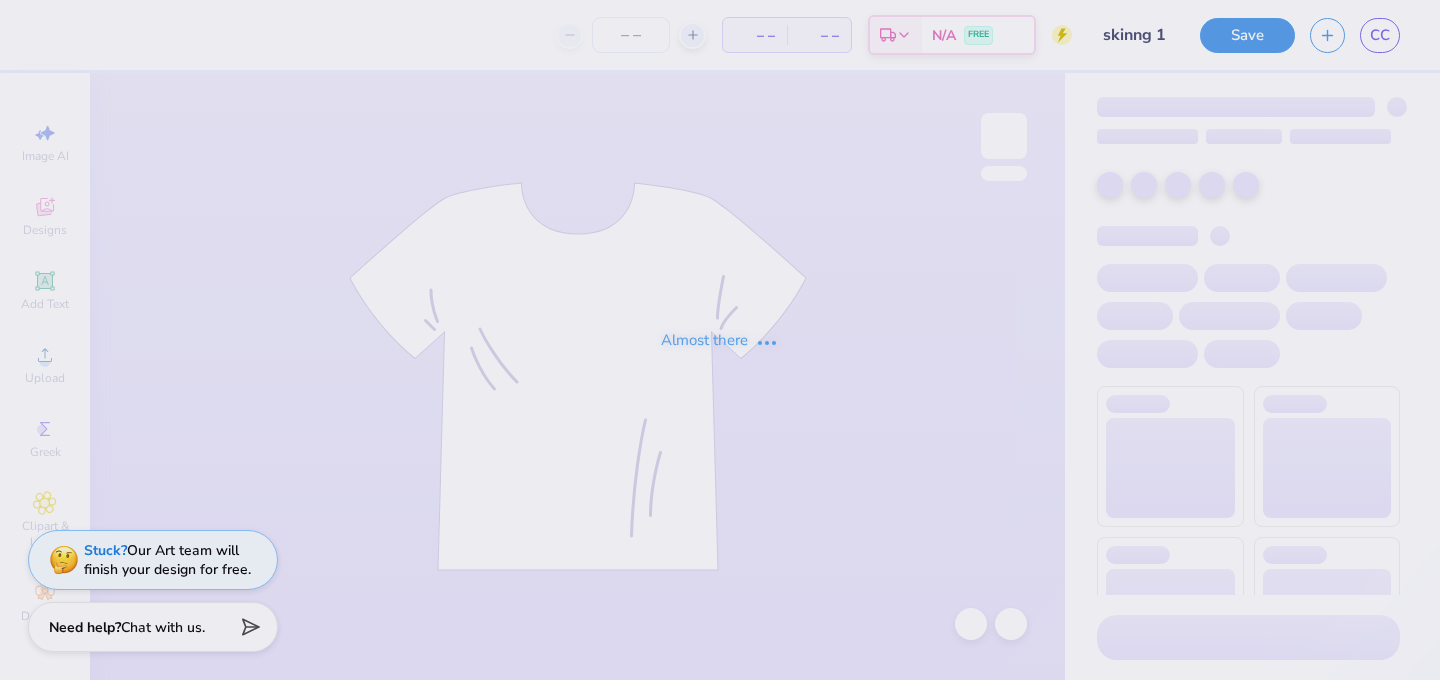 type on "40" 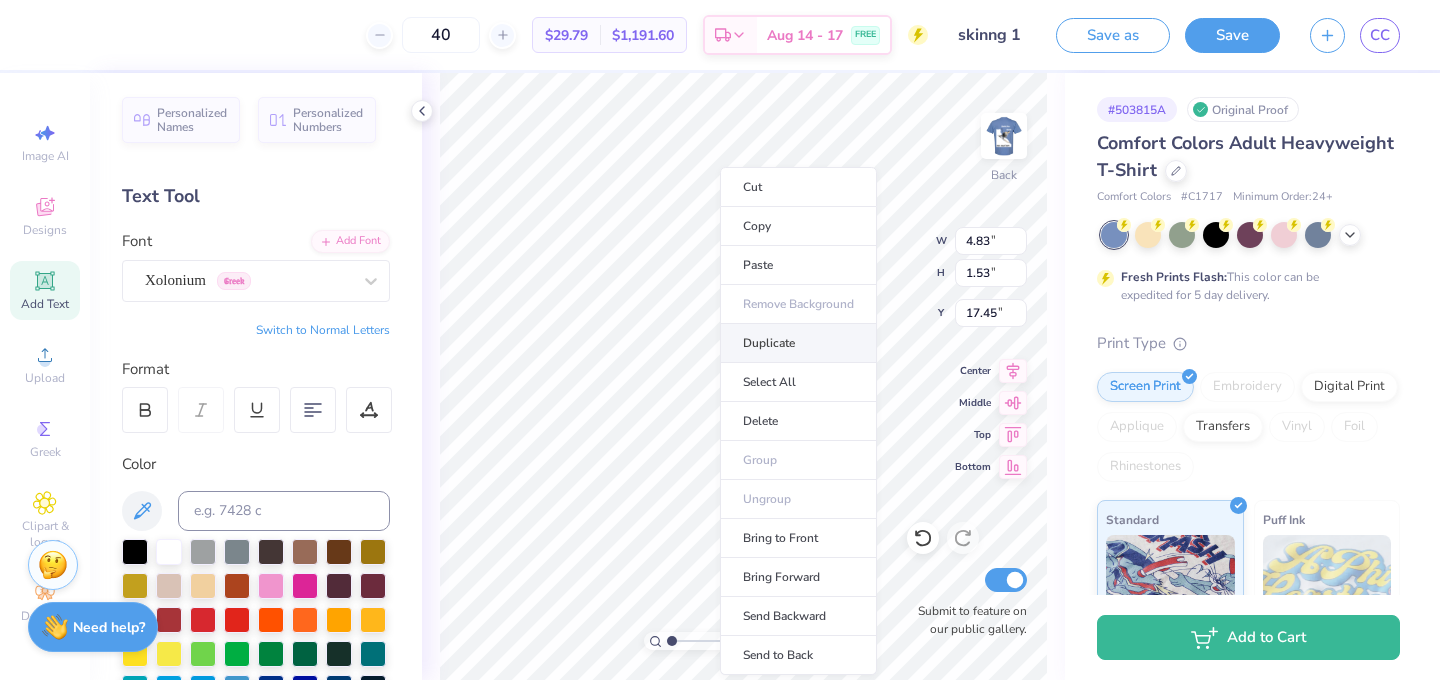 click on "Duplicate" at bounding box center [798, 343] 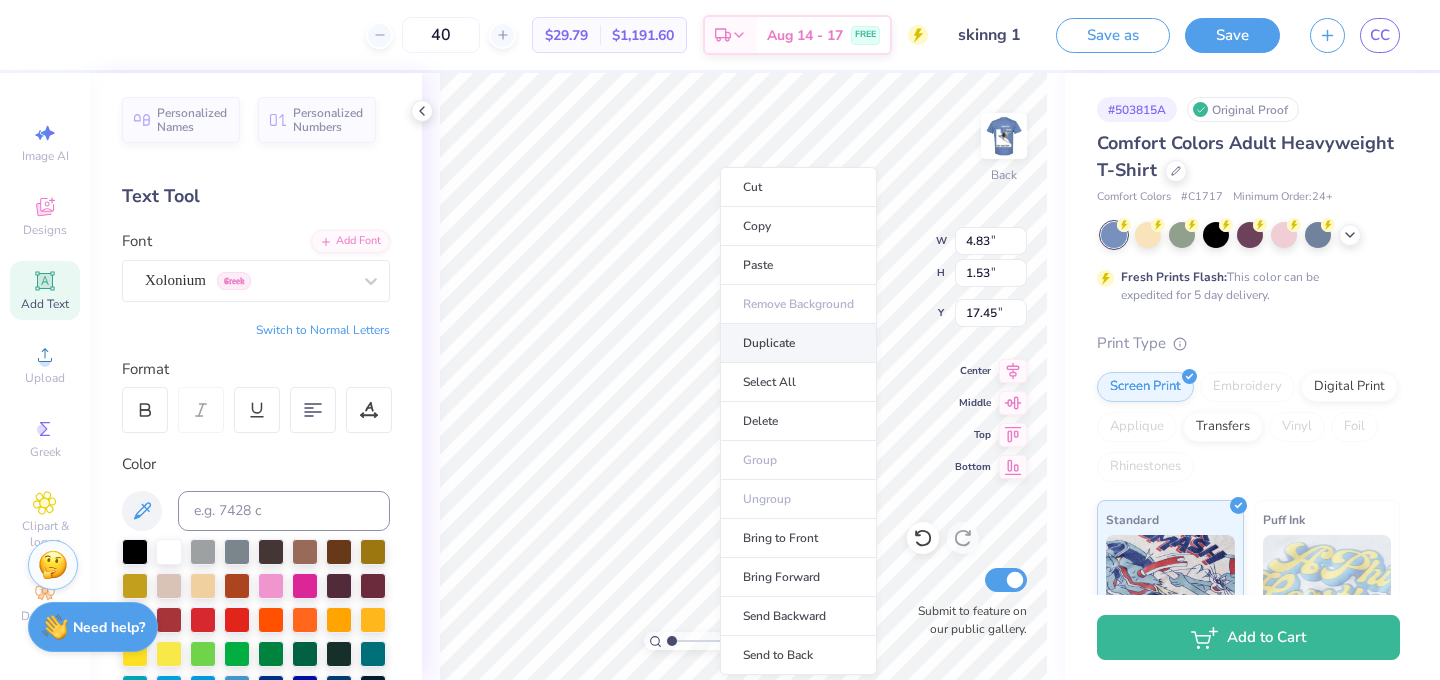 type on "18.45" 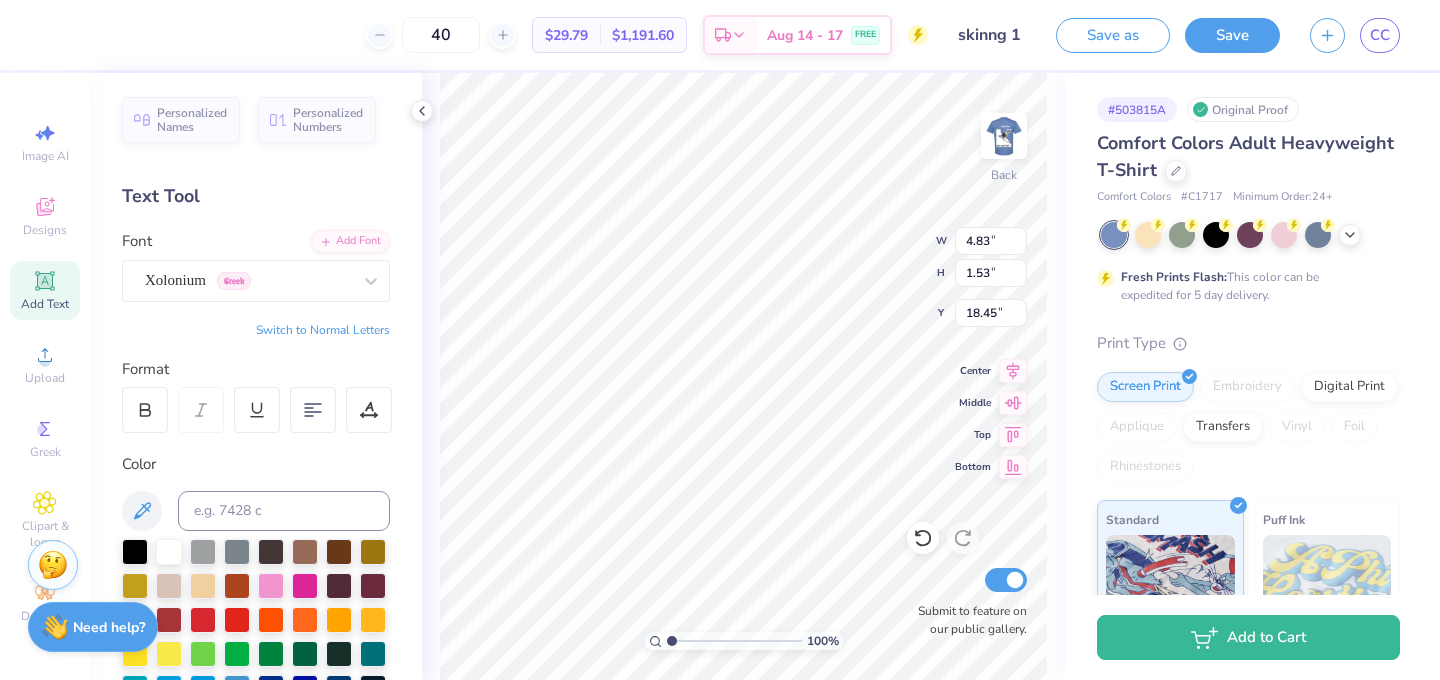 type on "Δ" 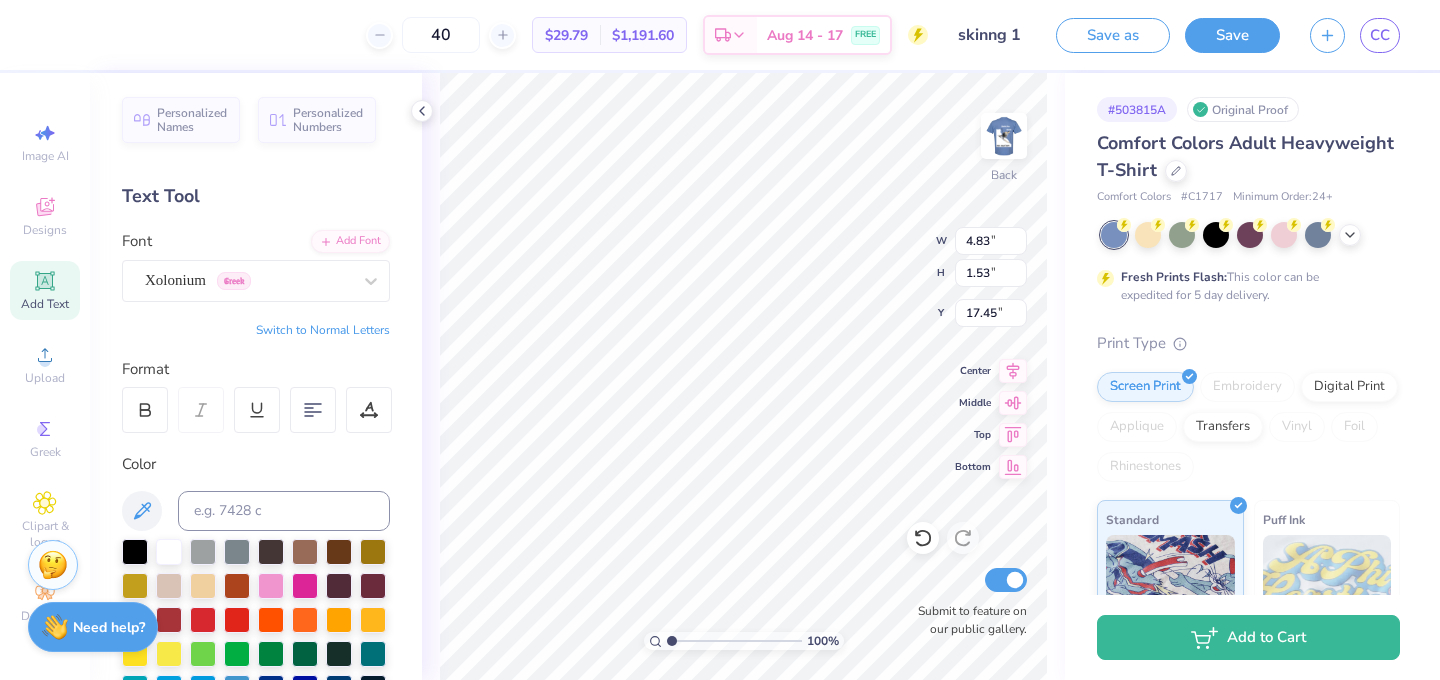 type on "17.45" 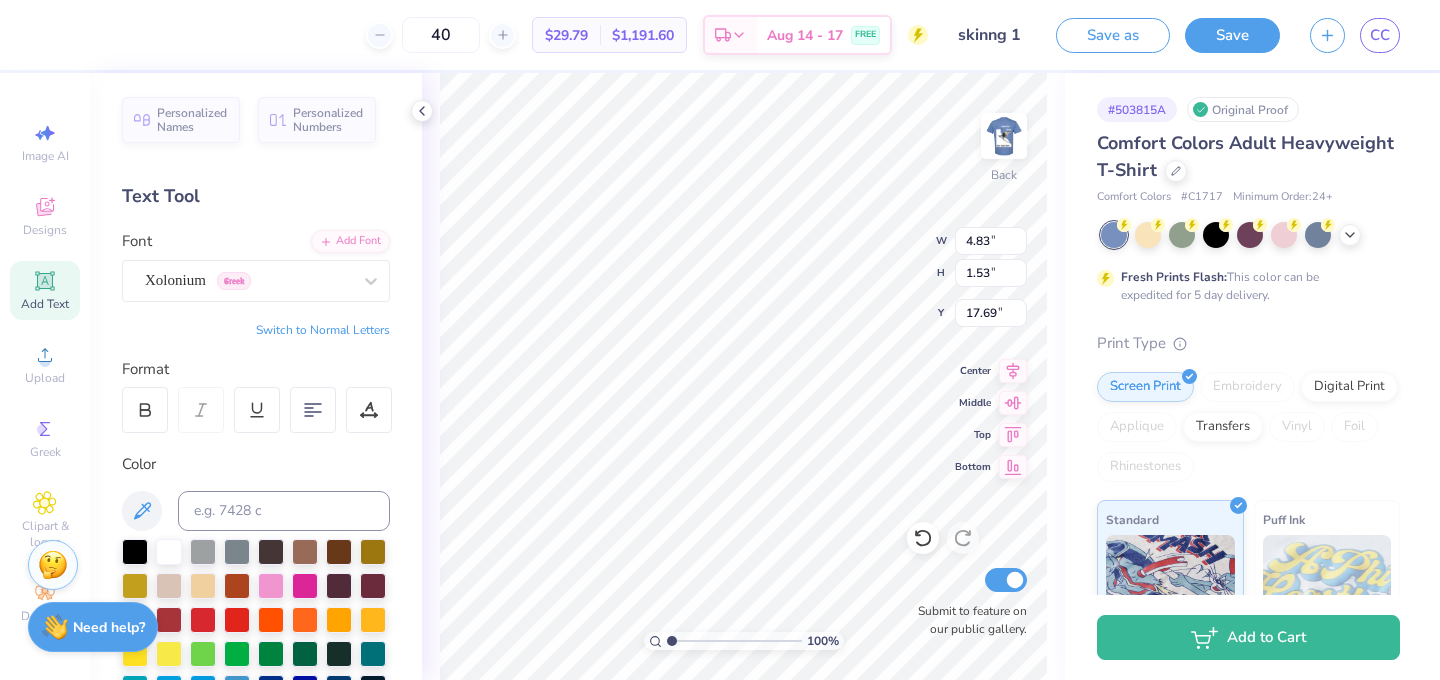 type on "17.69" 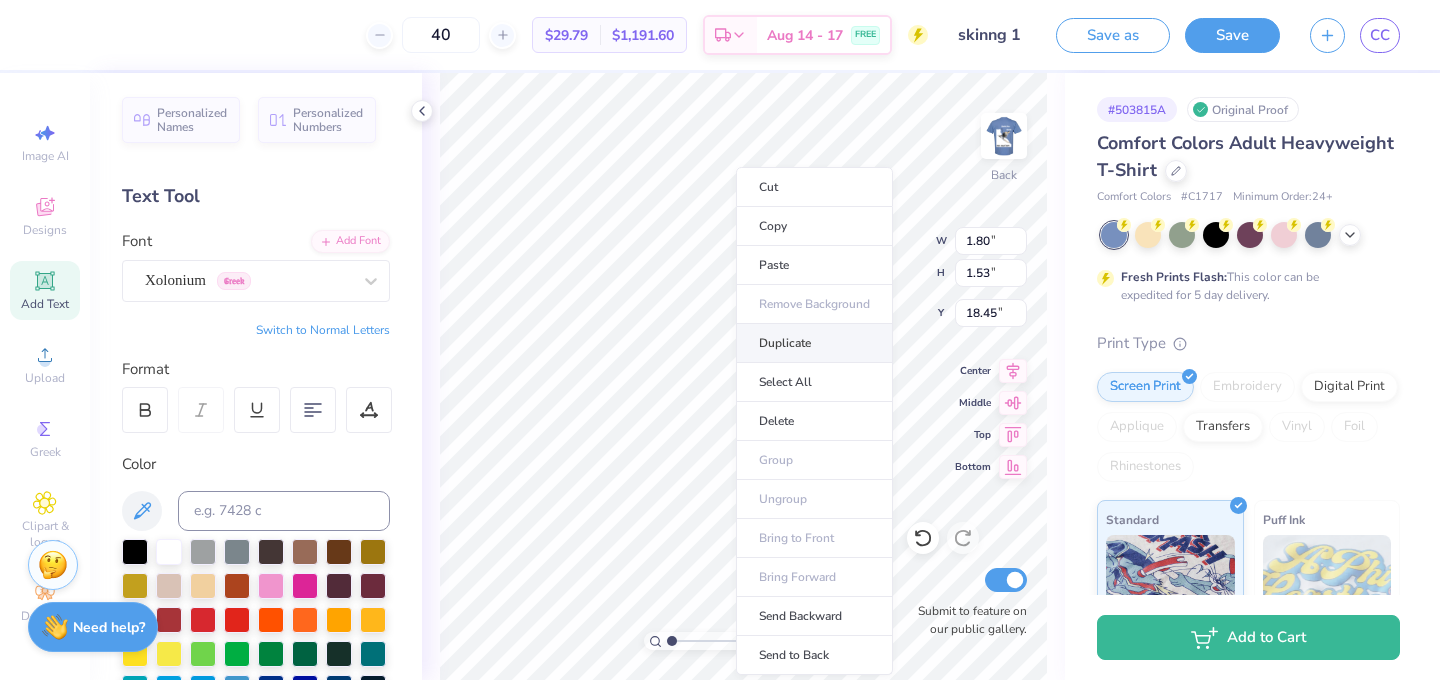 click on "Duplicate" at bounding box center (814, 343) 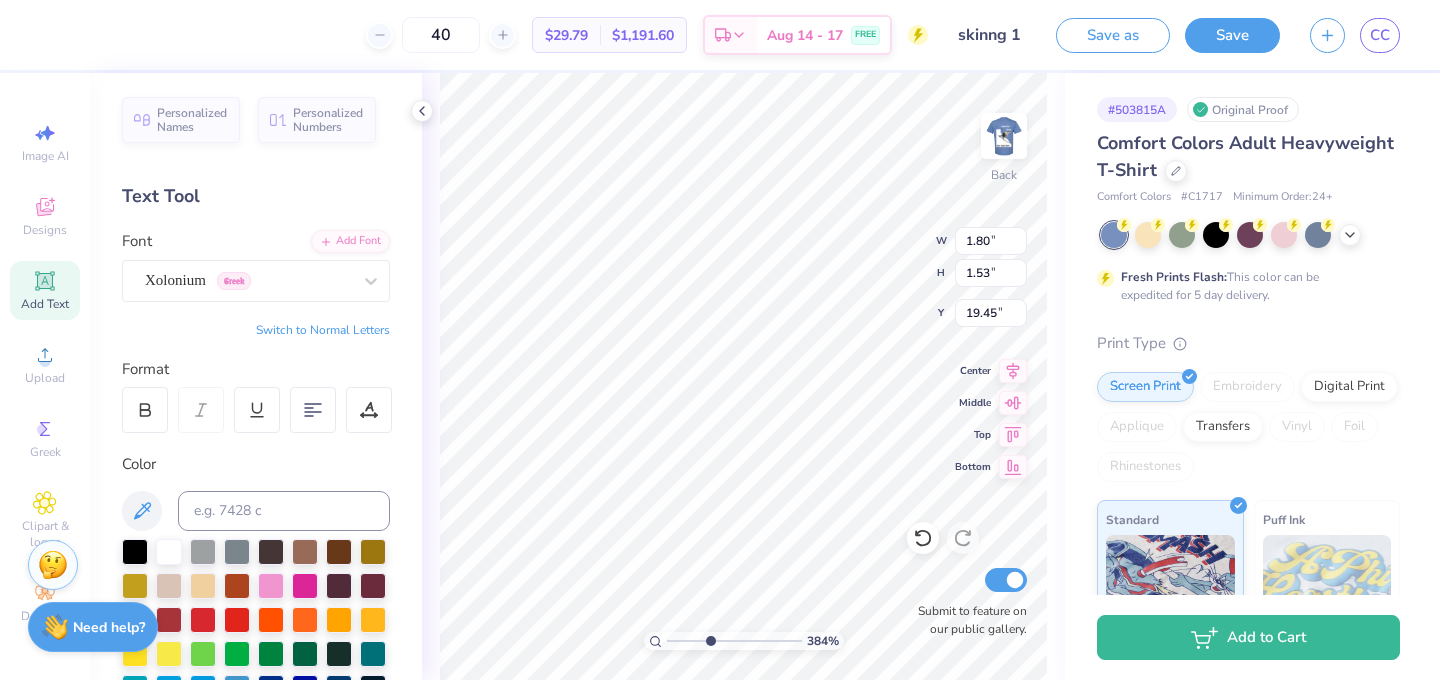 drag, startPoint x: 669, startPoint y: 640, endPoint x: 709, endPoint y: 640, distance: 40 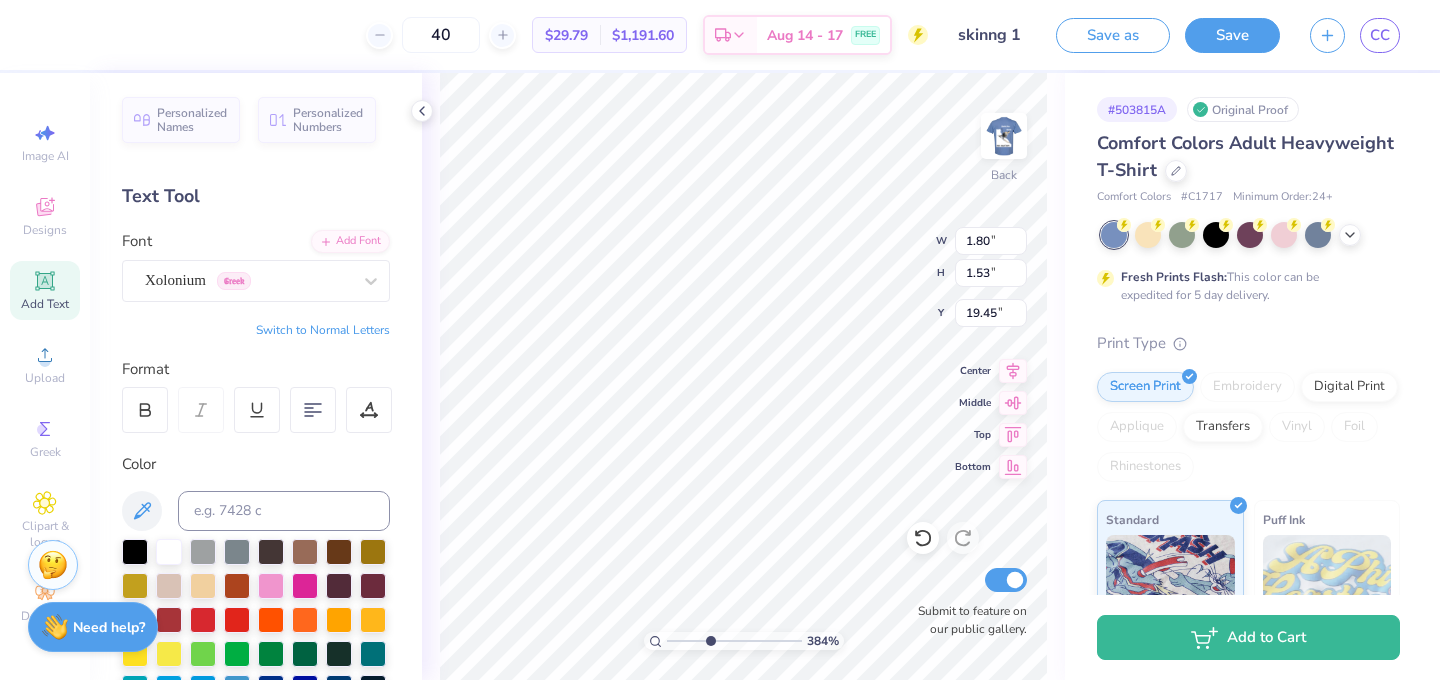 type on "3.84" 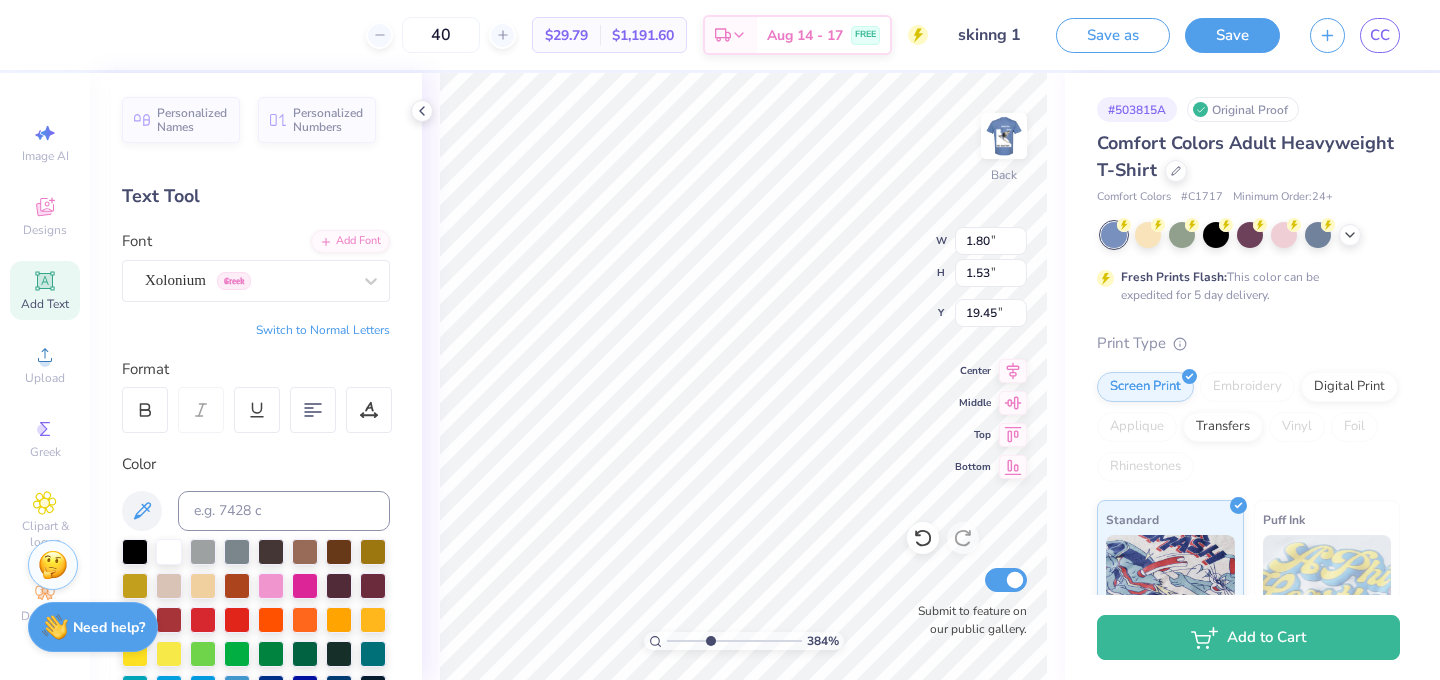 type on "17.69" 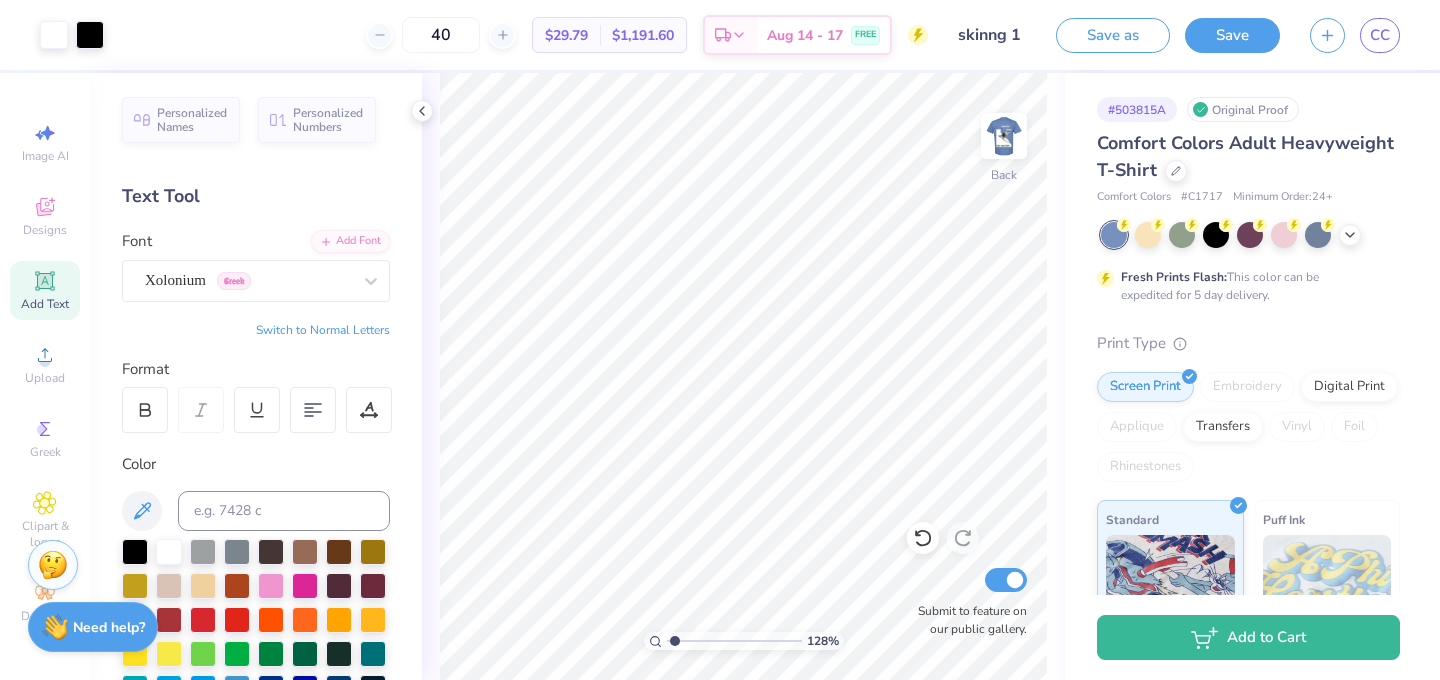 drag, startPoint x: 708, startPoint y: 638, endPoint x: 675, endPoint y: 641, distance: 33.13608 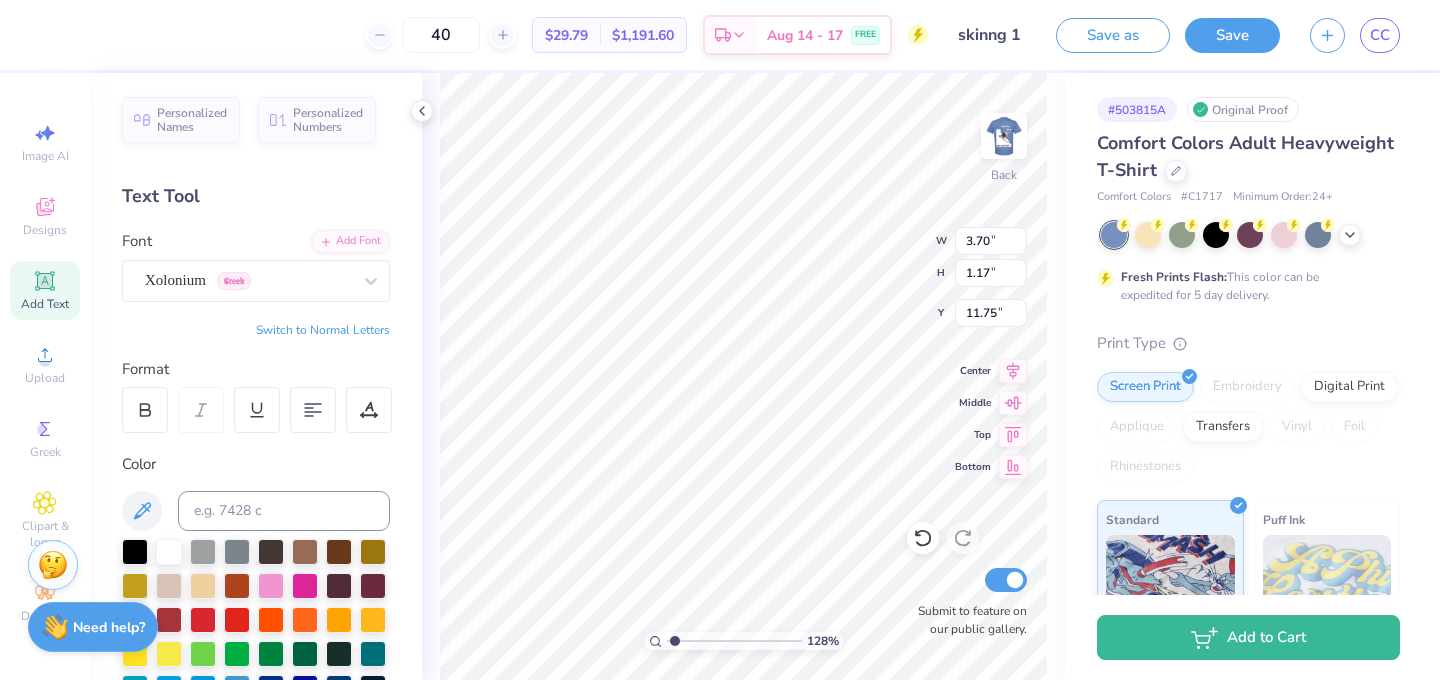 type on "15.50" 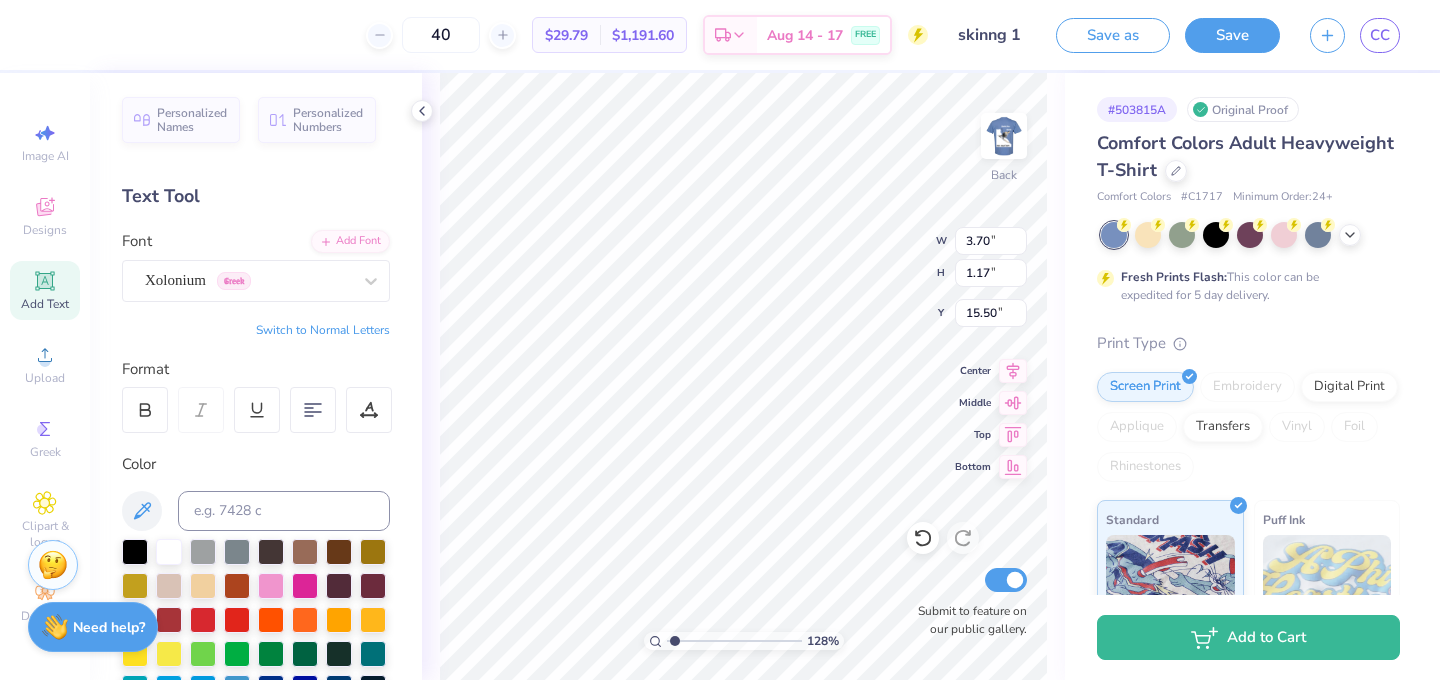 type on "1.54" 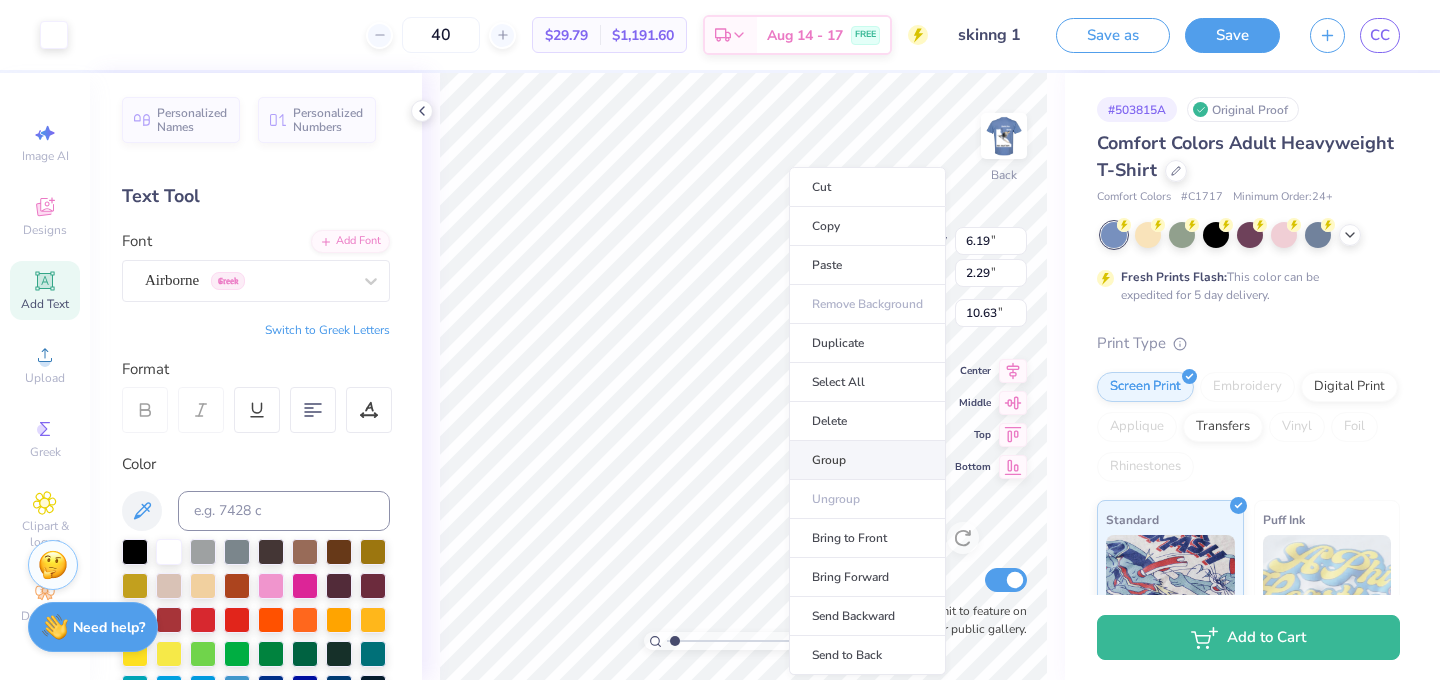 click on "Group" at bounding box center (867, 460) 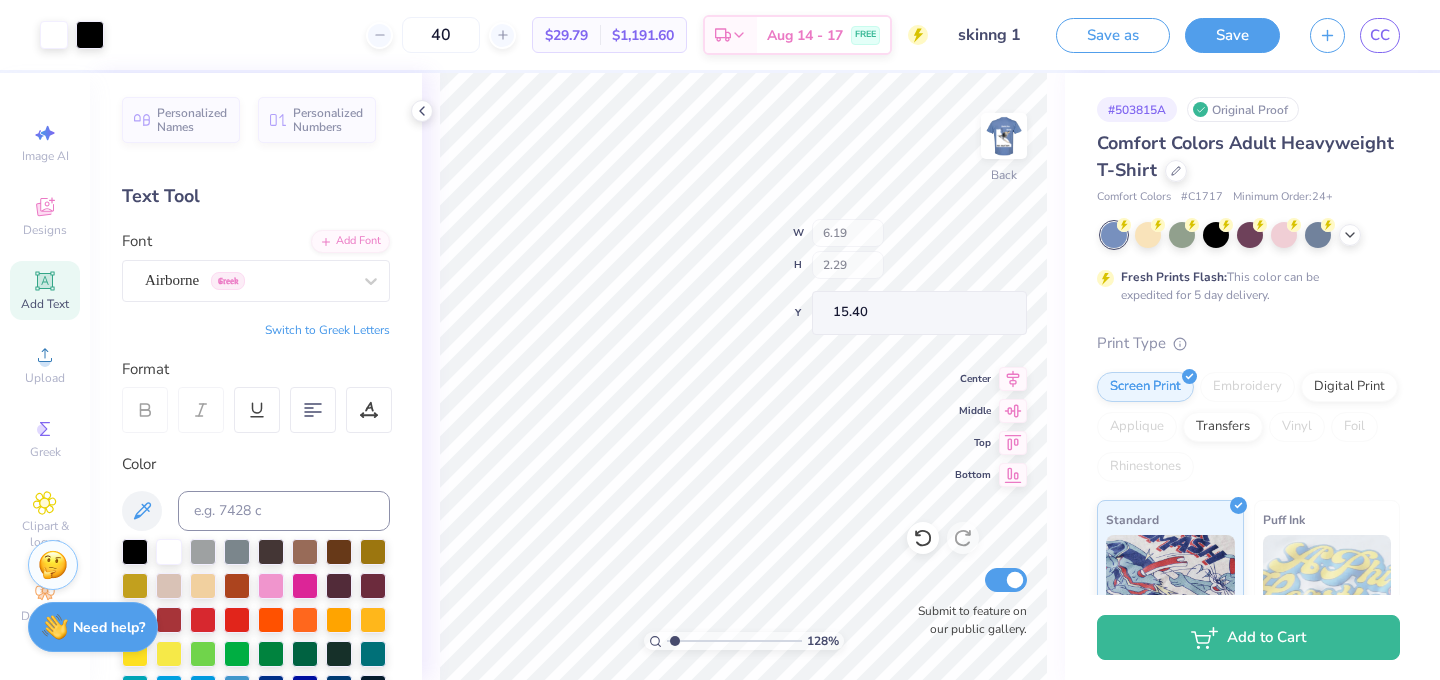type on "15.40" 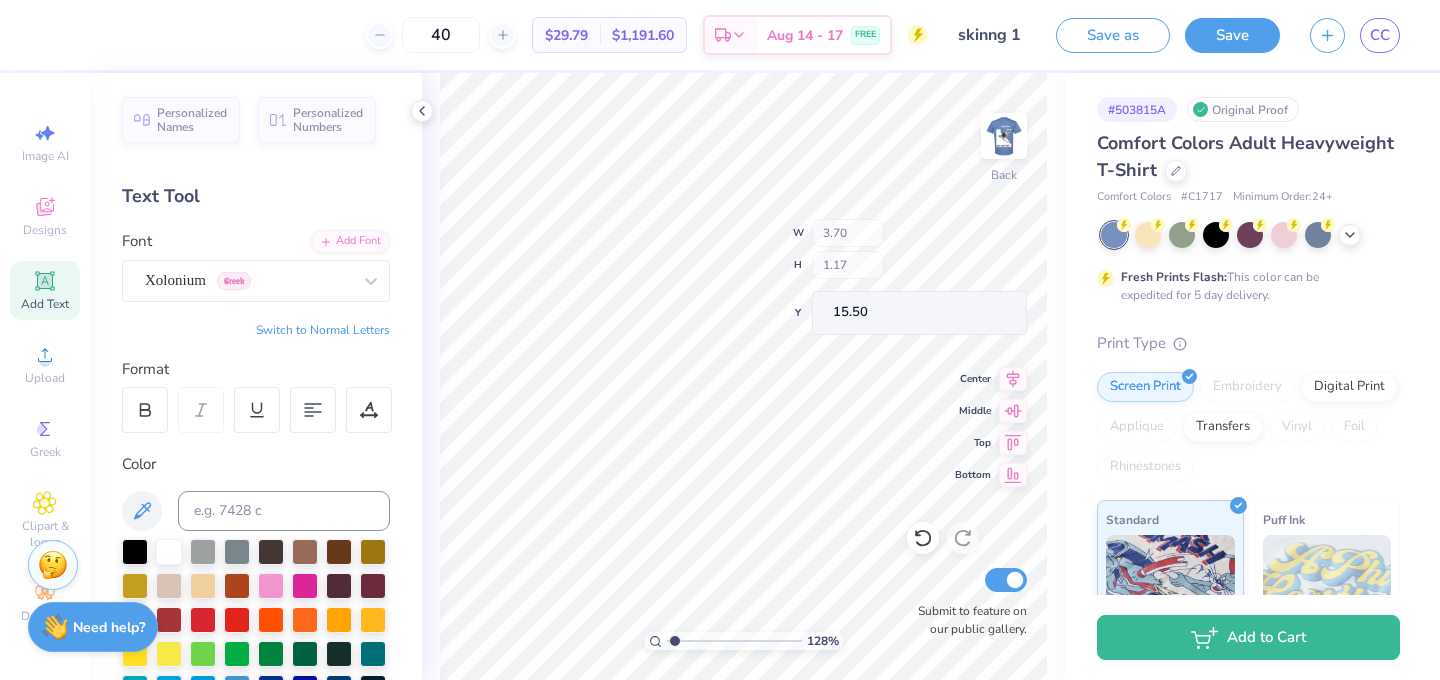 type on "12.50" 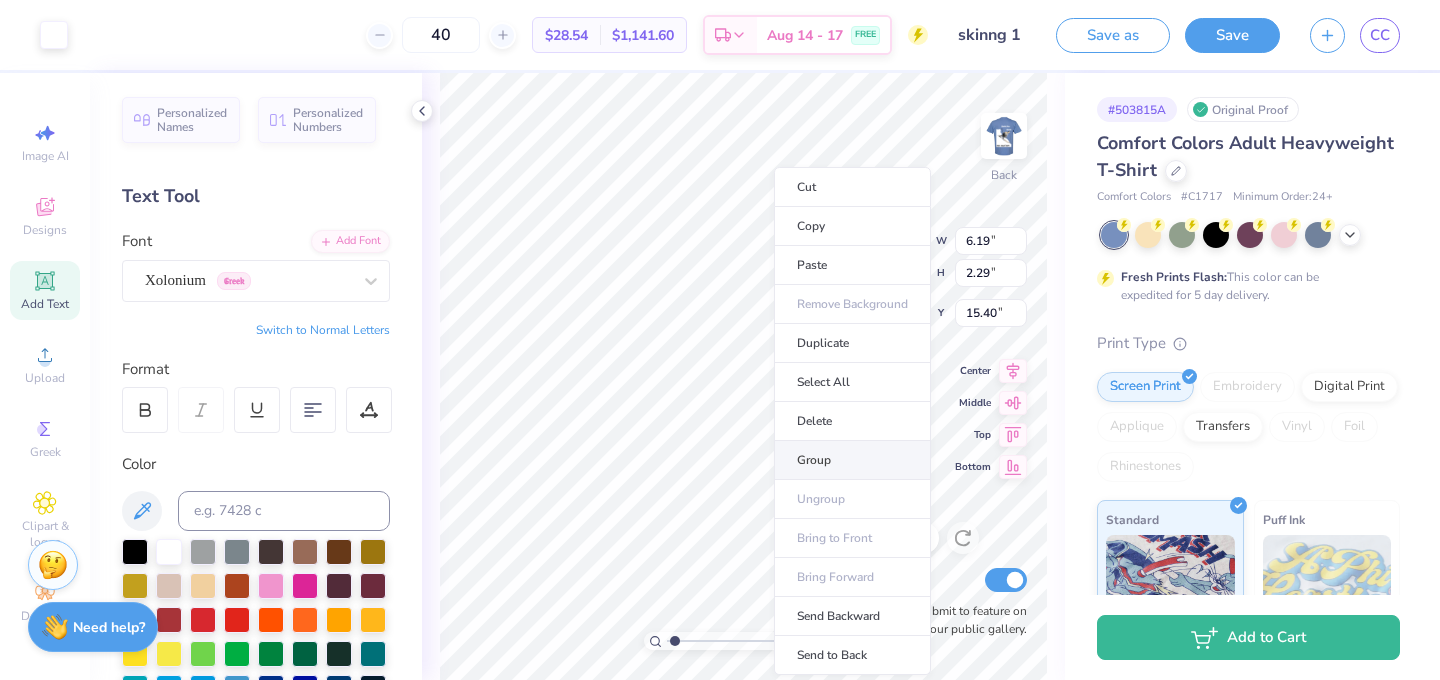 click on "Group" at bounding box center (852, 460) 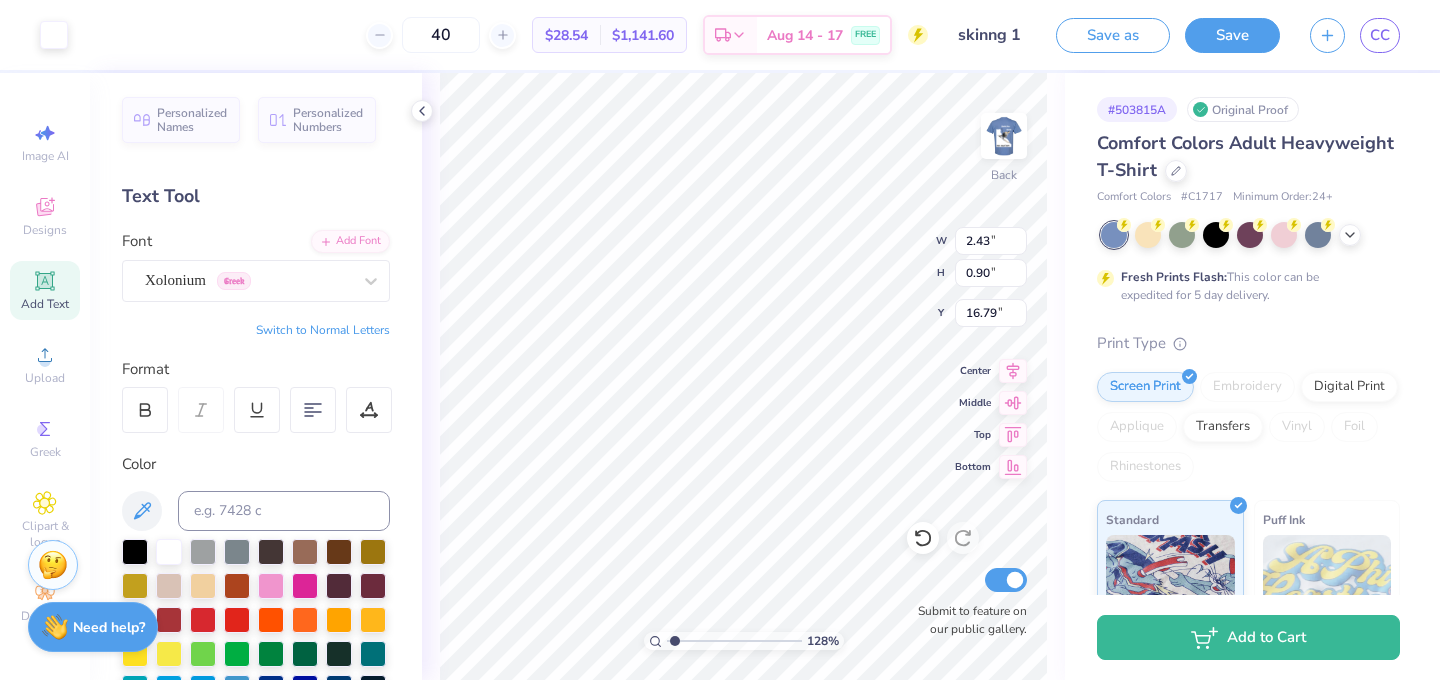 type on "2.43" 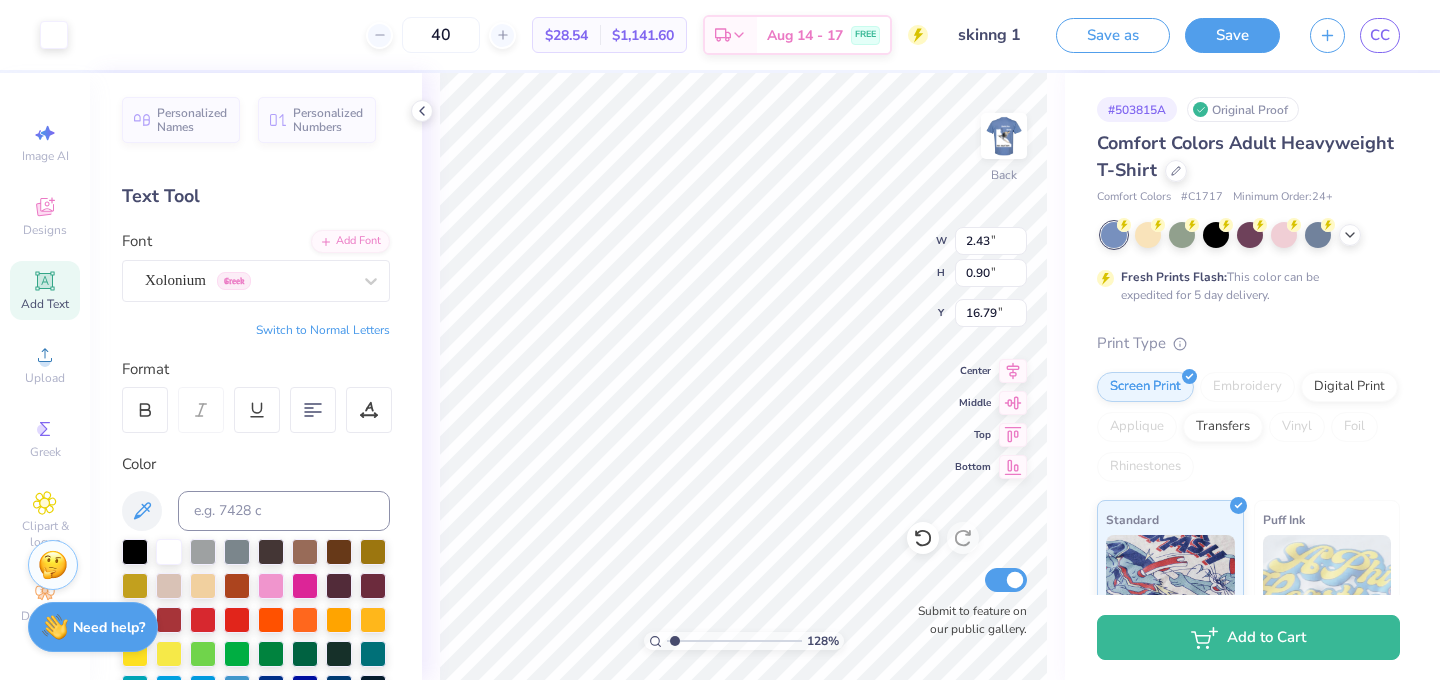 type on "0.90" 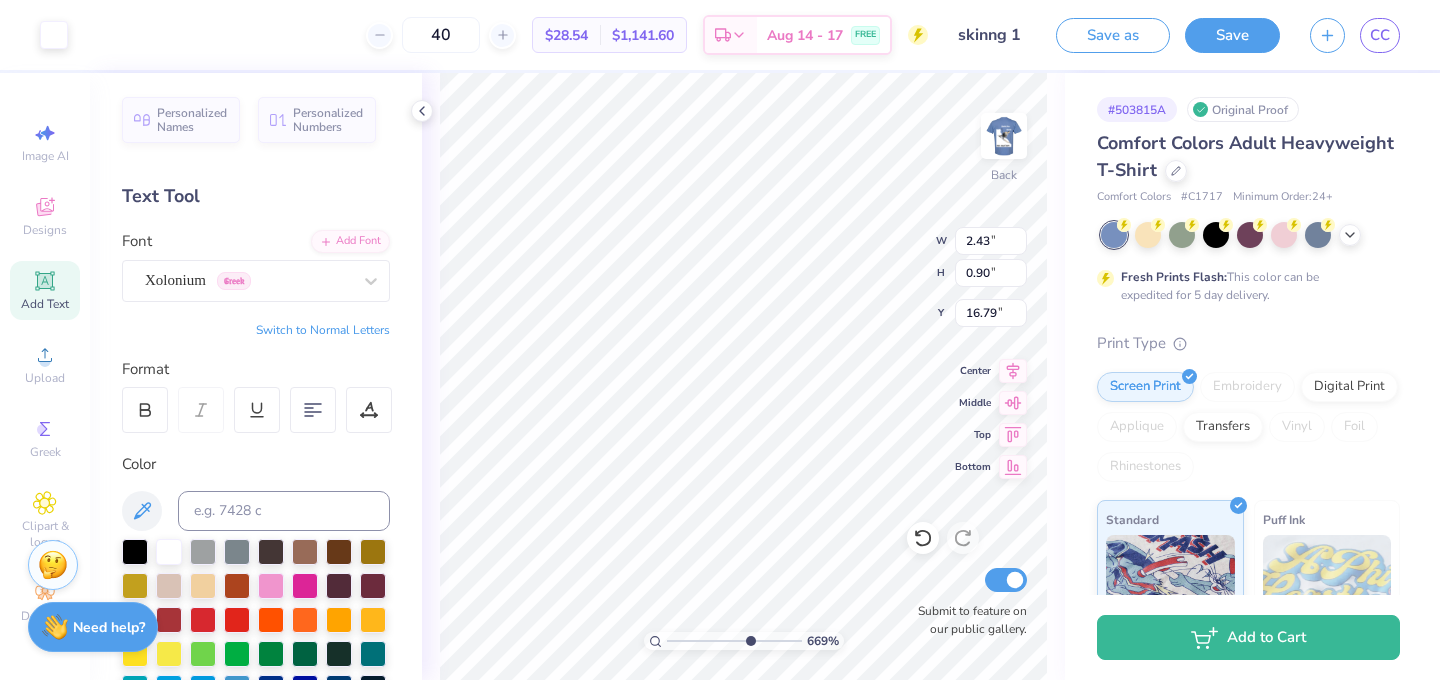 drag, startPoint x: 678, startPoint y: 640, endPoint x: 747, endPoint y: 639, distance: 69.00725 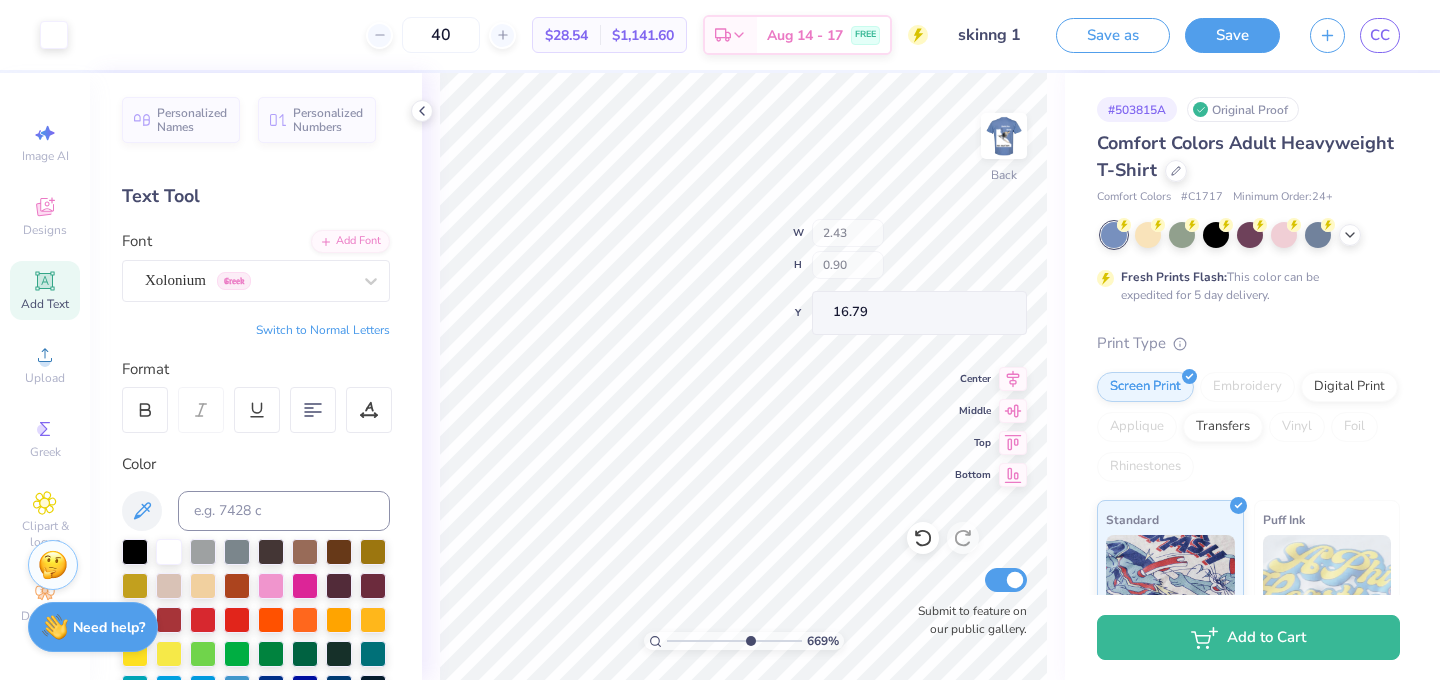 type on "2.25" 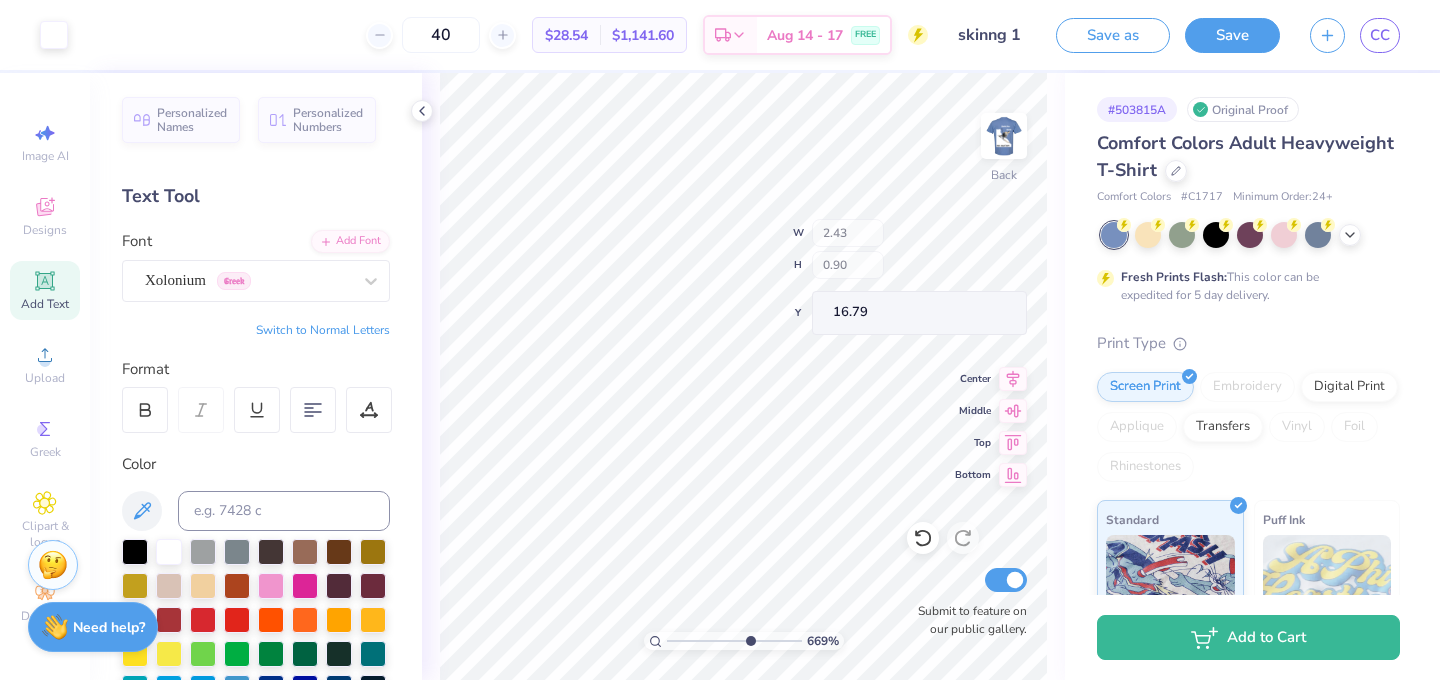 type on "16.86" 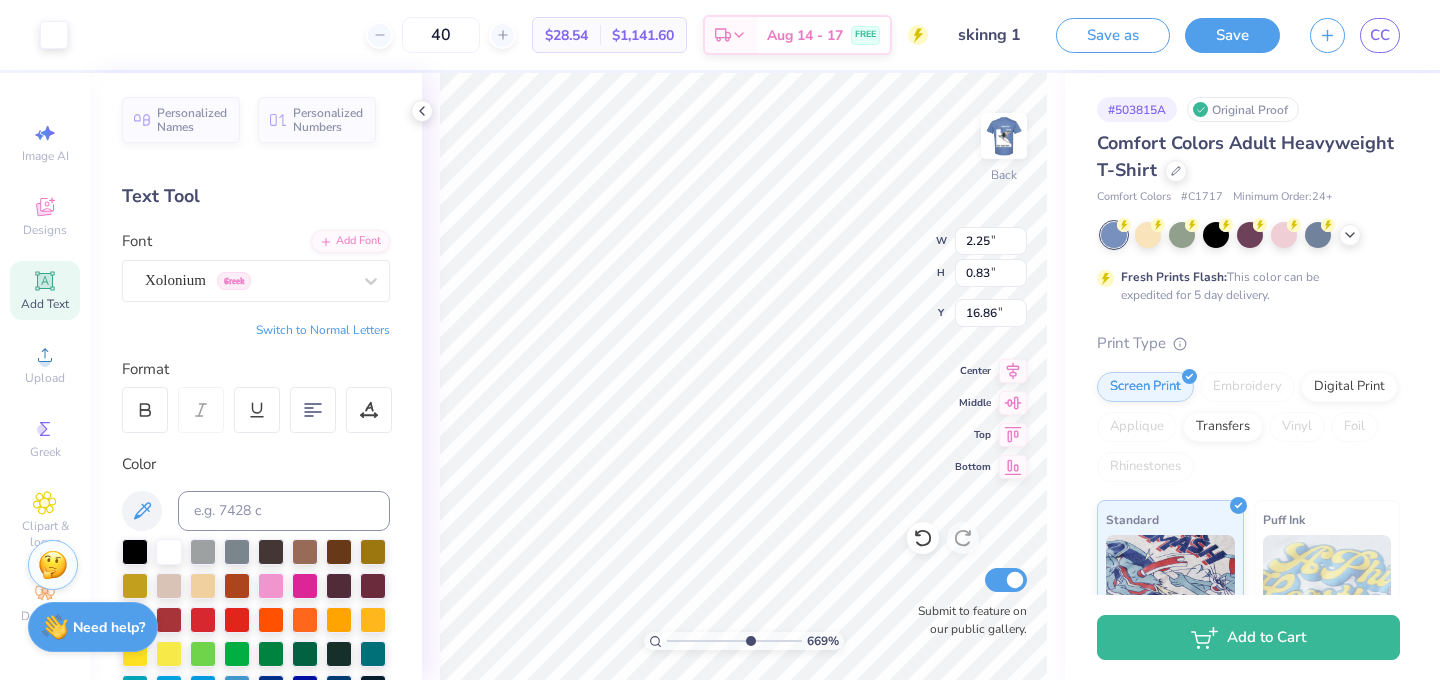 type on "16.90" 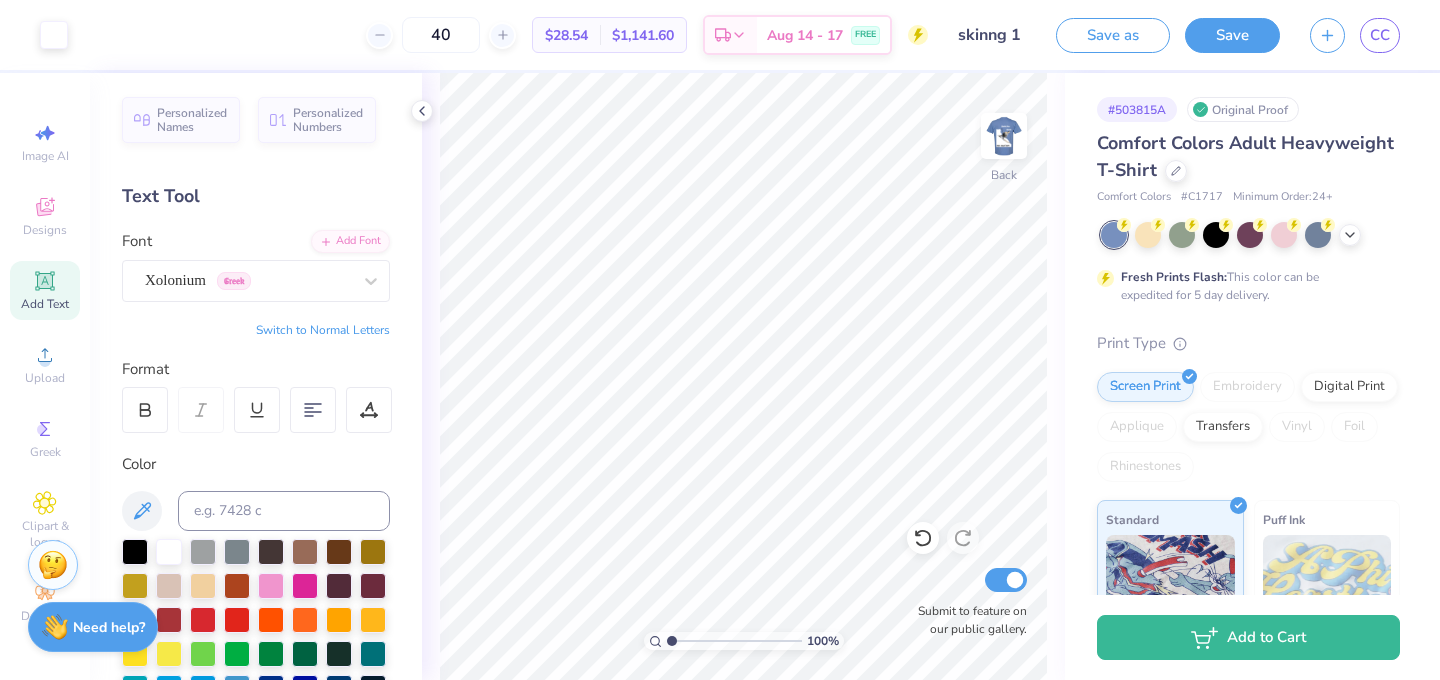 drag, startPoint x: 749, startPoint y: 642, endPoint x: 630, endPoint y: 655, distance: 119.70798 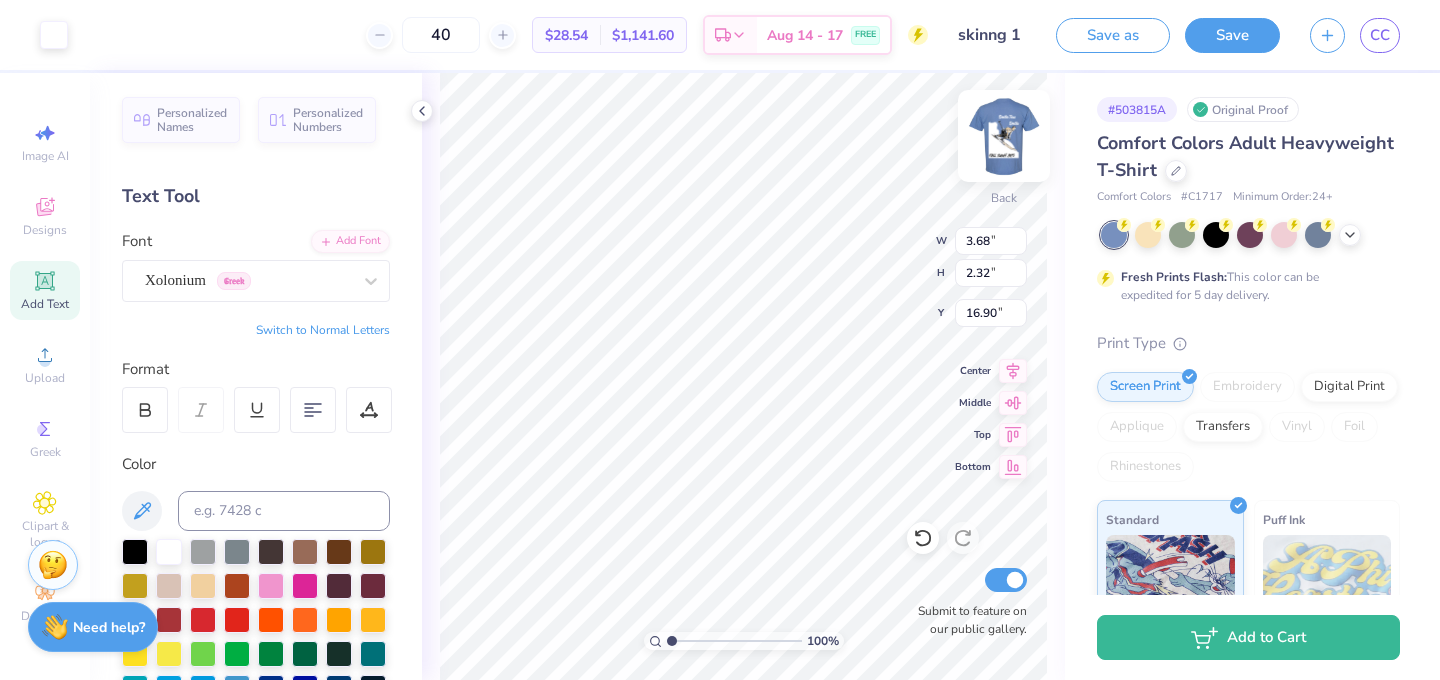 click at bounding box center [1004, 136] 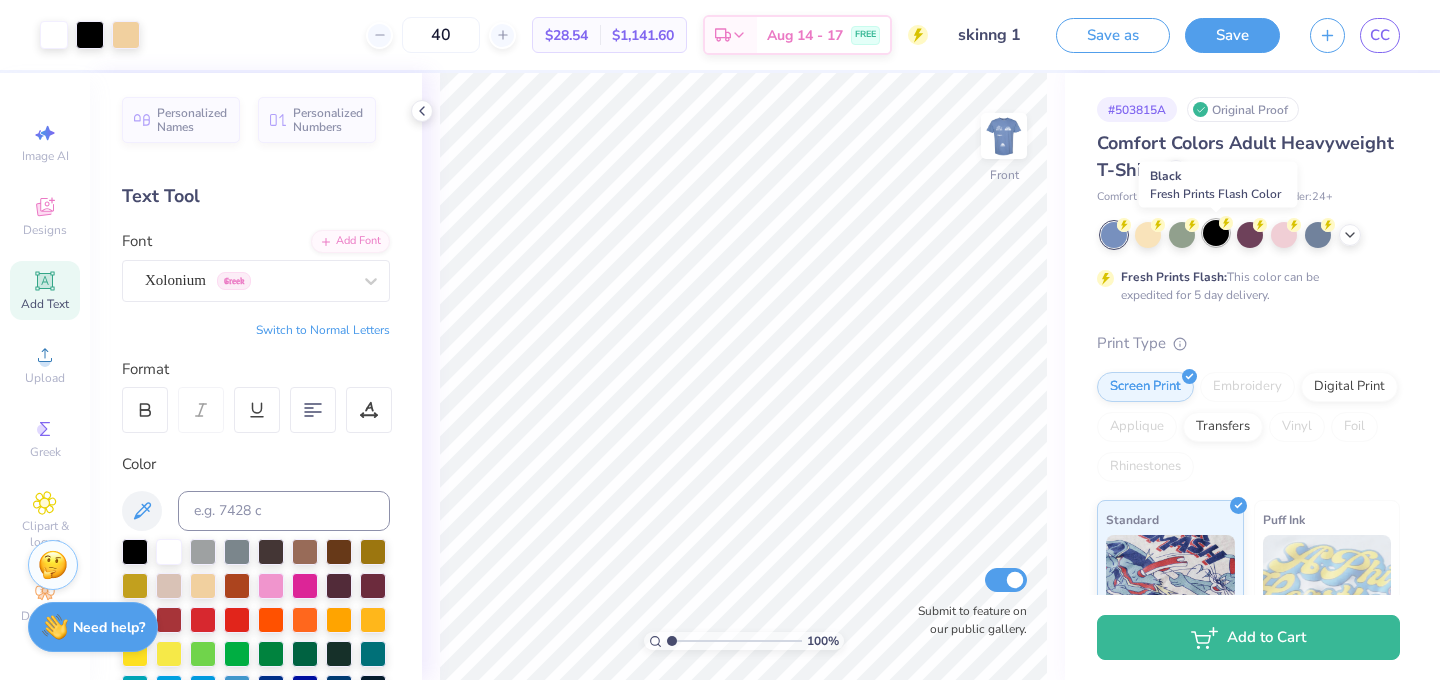 click at bounding box center [1216, 233] 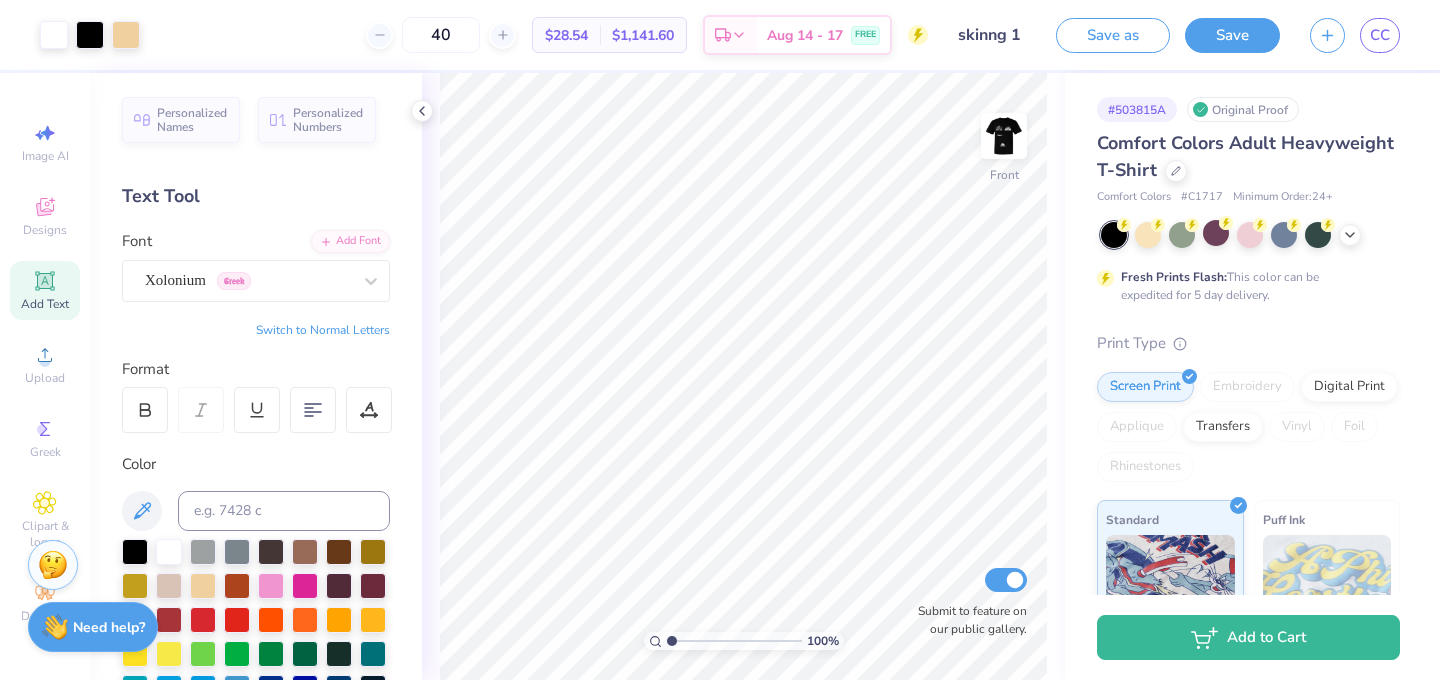 click on "Submit to feature on our public gallery." at bounding box center [967, 601] 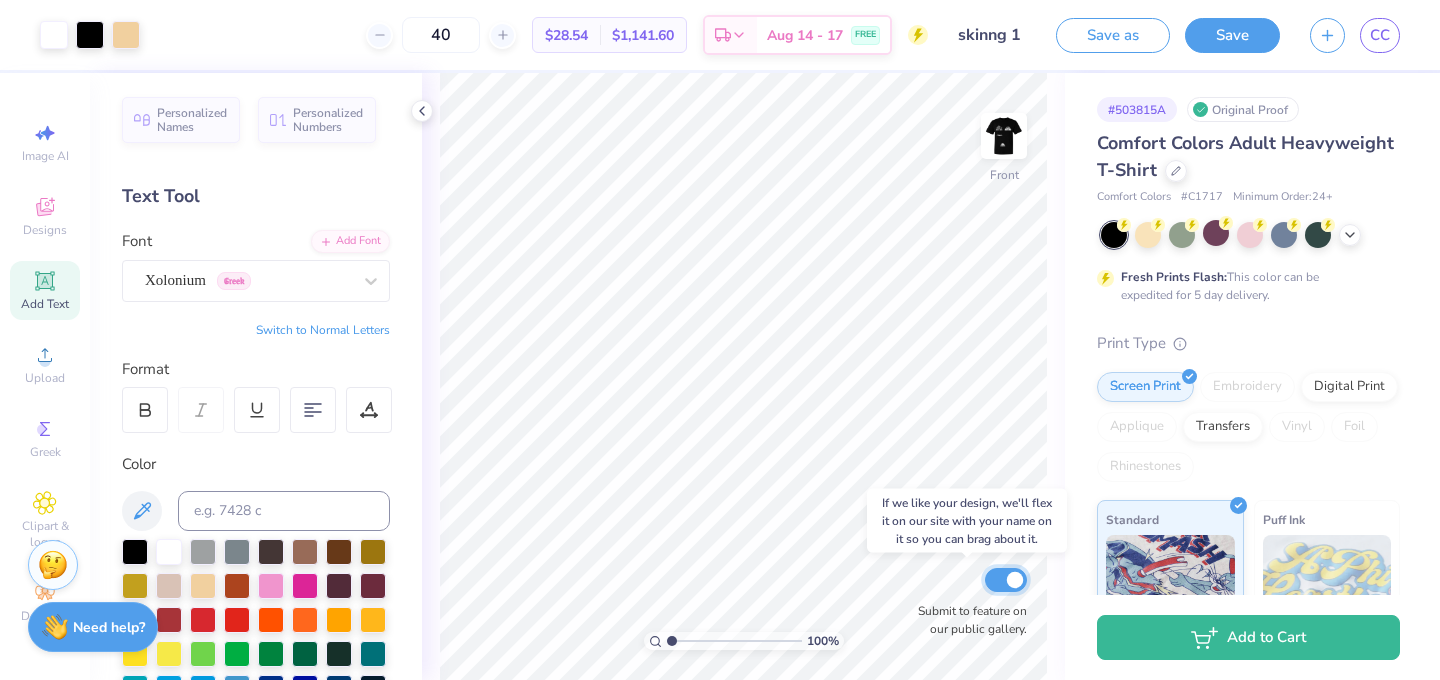 click on "Submit to feature on our public gallery." at bounding box center (1006, 580) 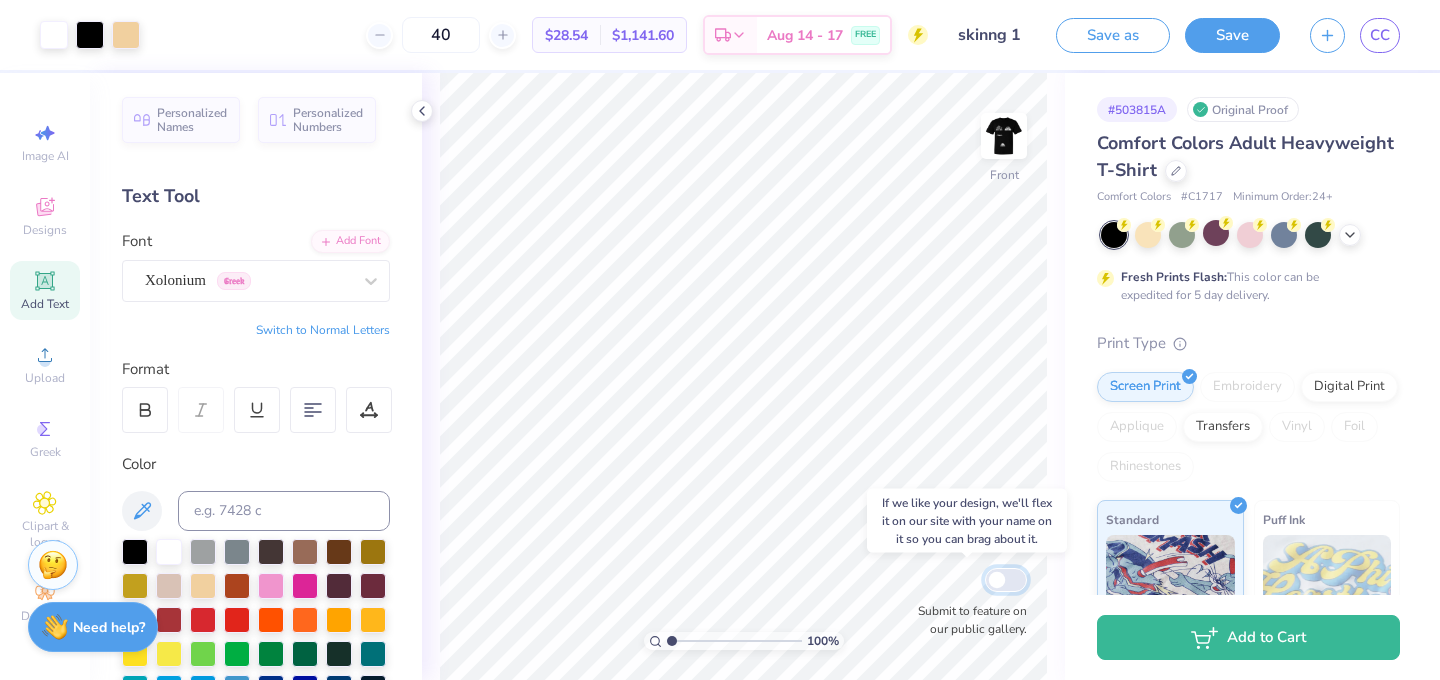 checkbox on "false" 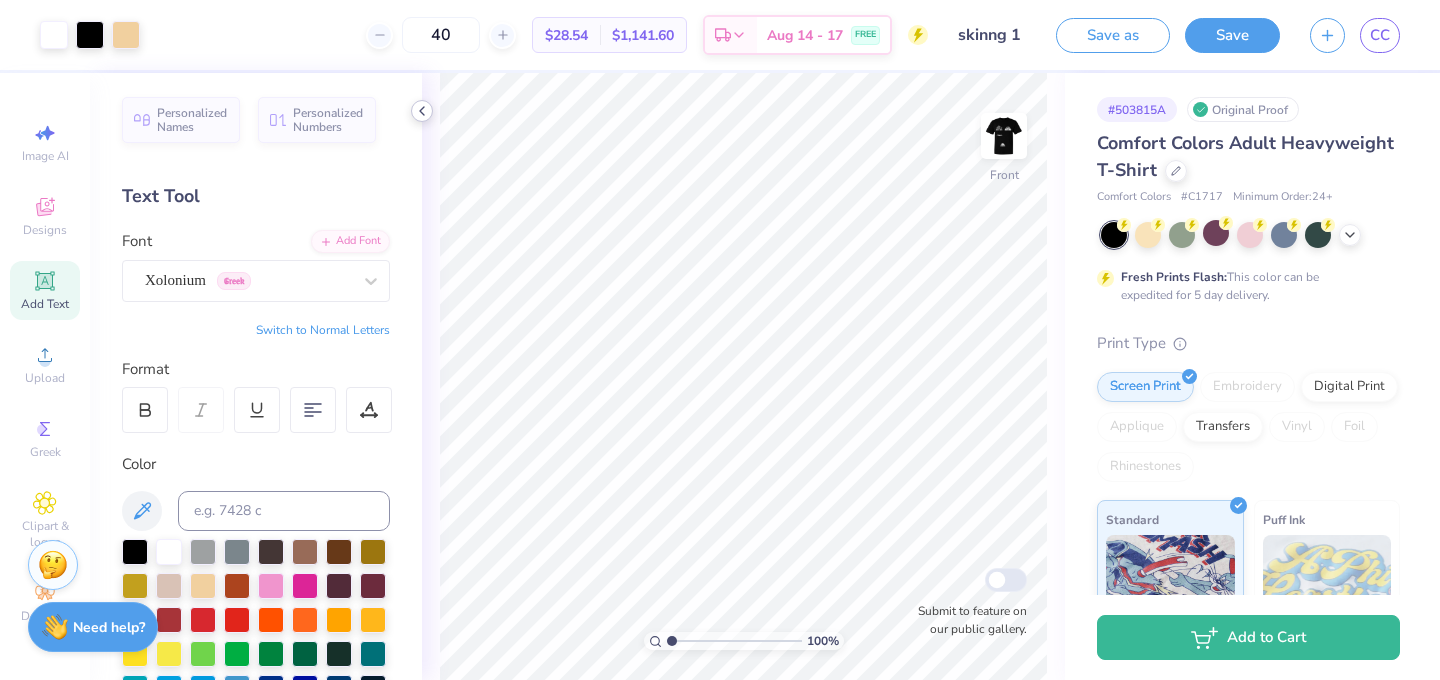 click 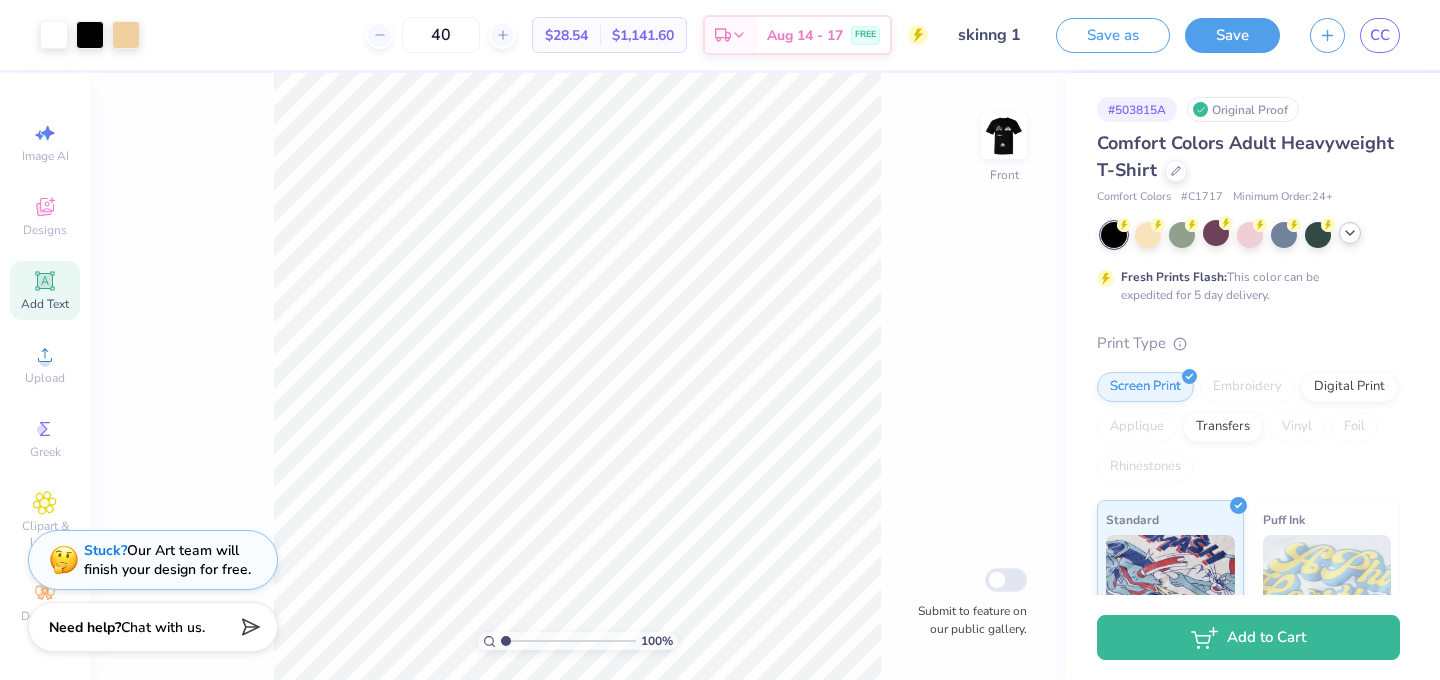 click 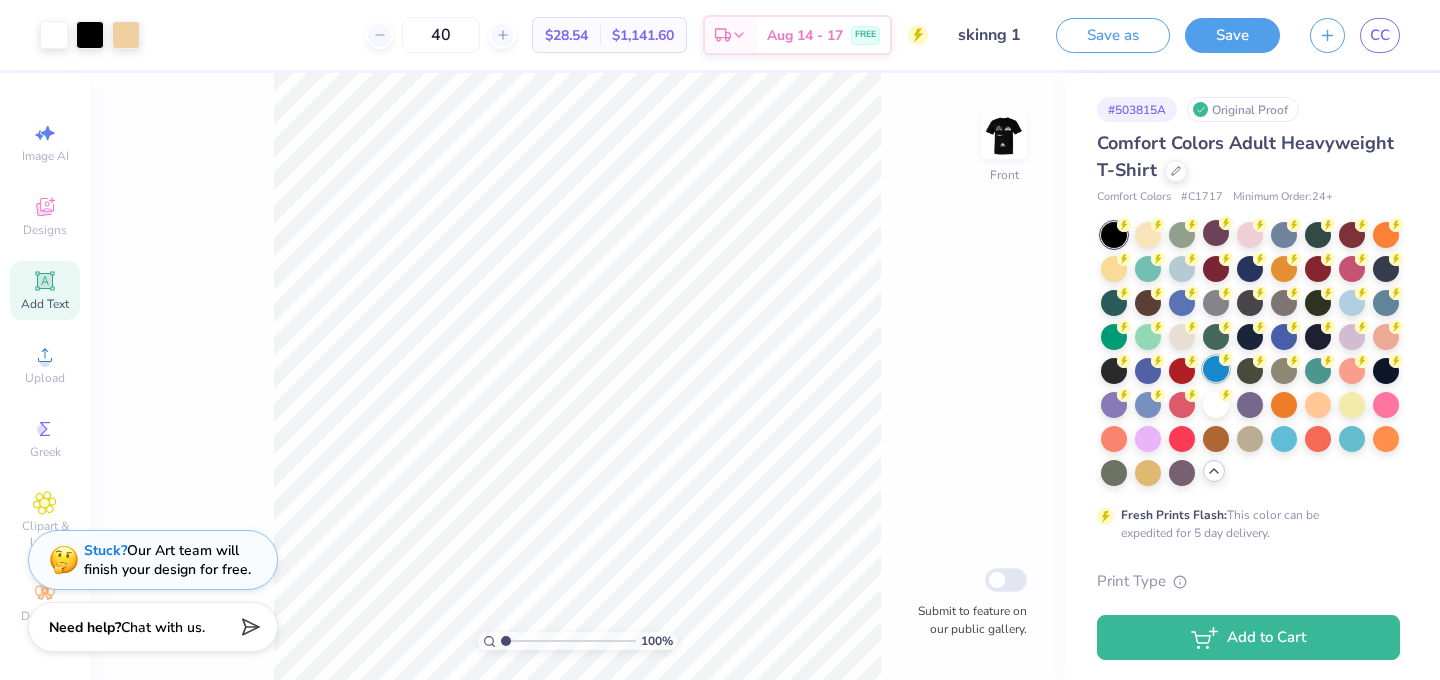 click at bounding box center (1216, 369) 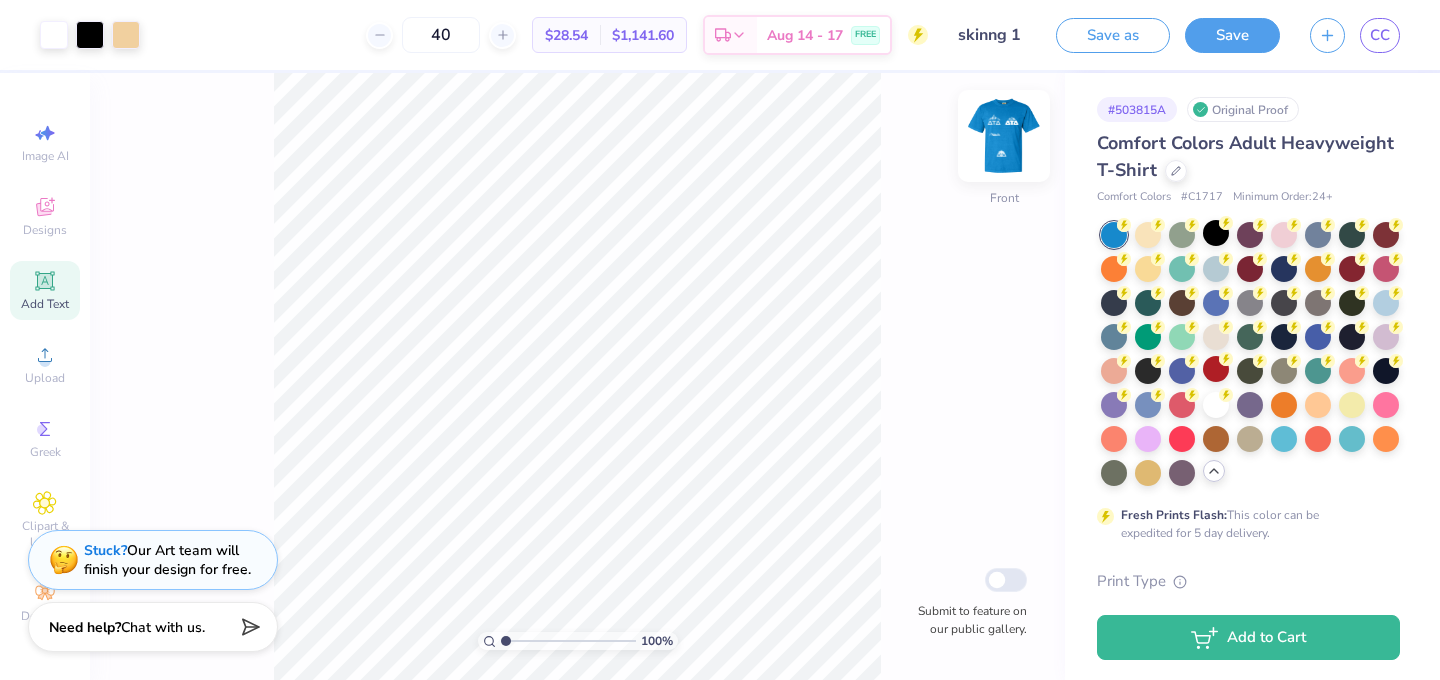 click at bounding box center (1004, 136) 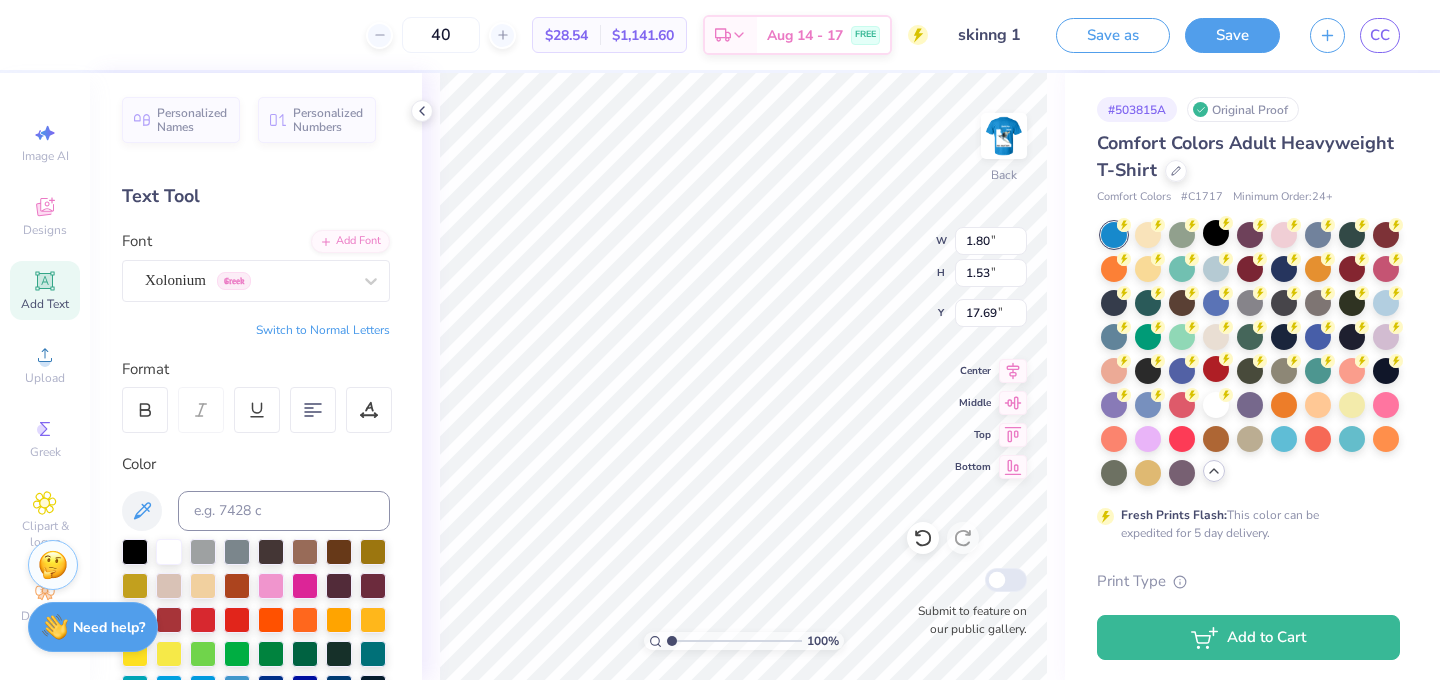 scroll, scrollTop: 482, scrollLeft: 0, axis: vertical 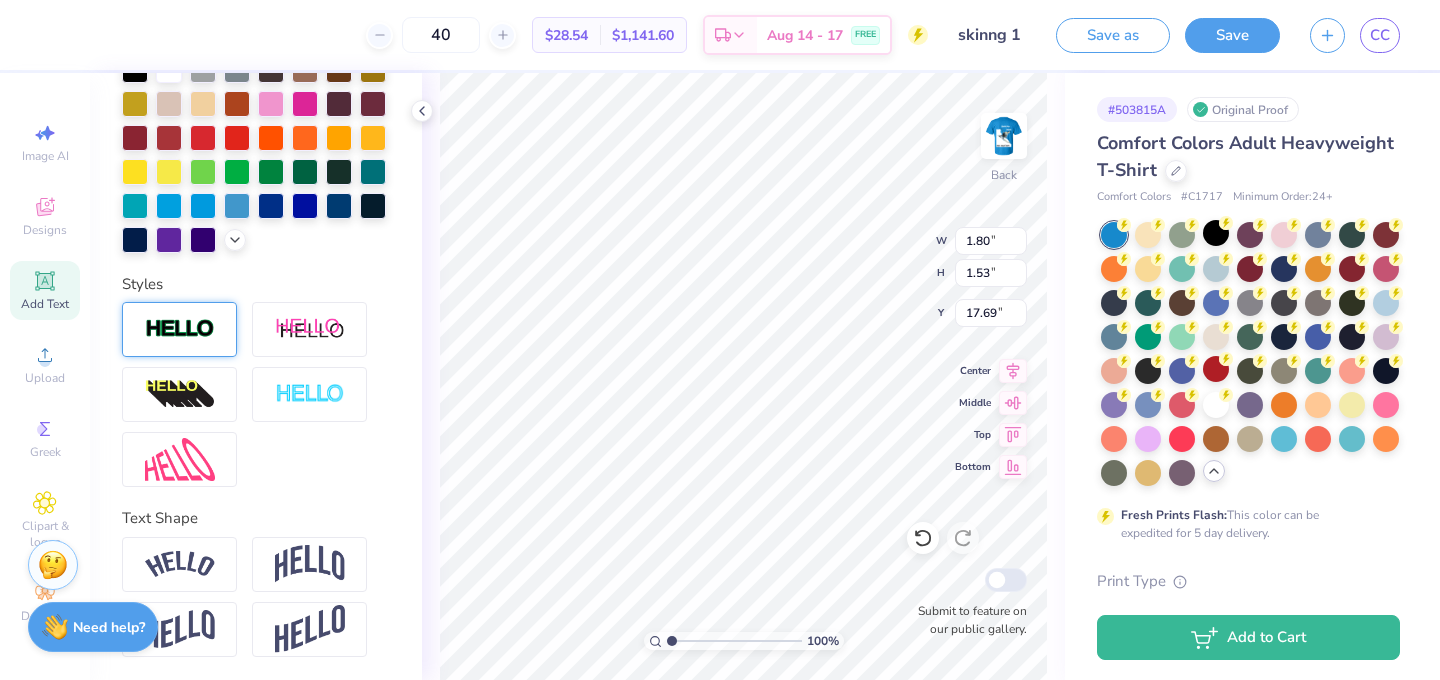 click at bounding box center (180, 329) 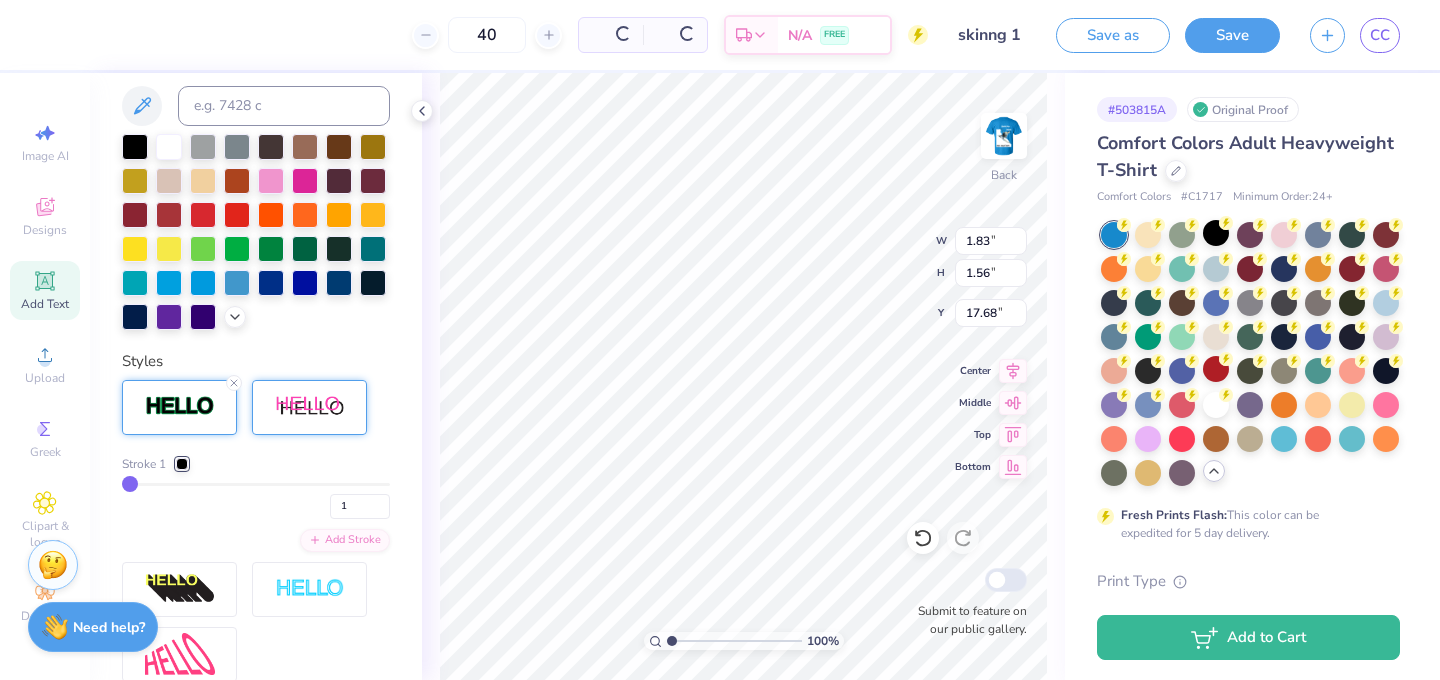 type on "1.83" 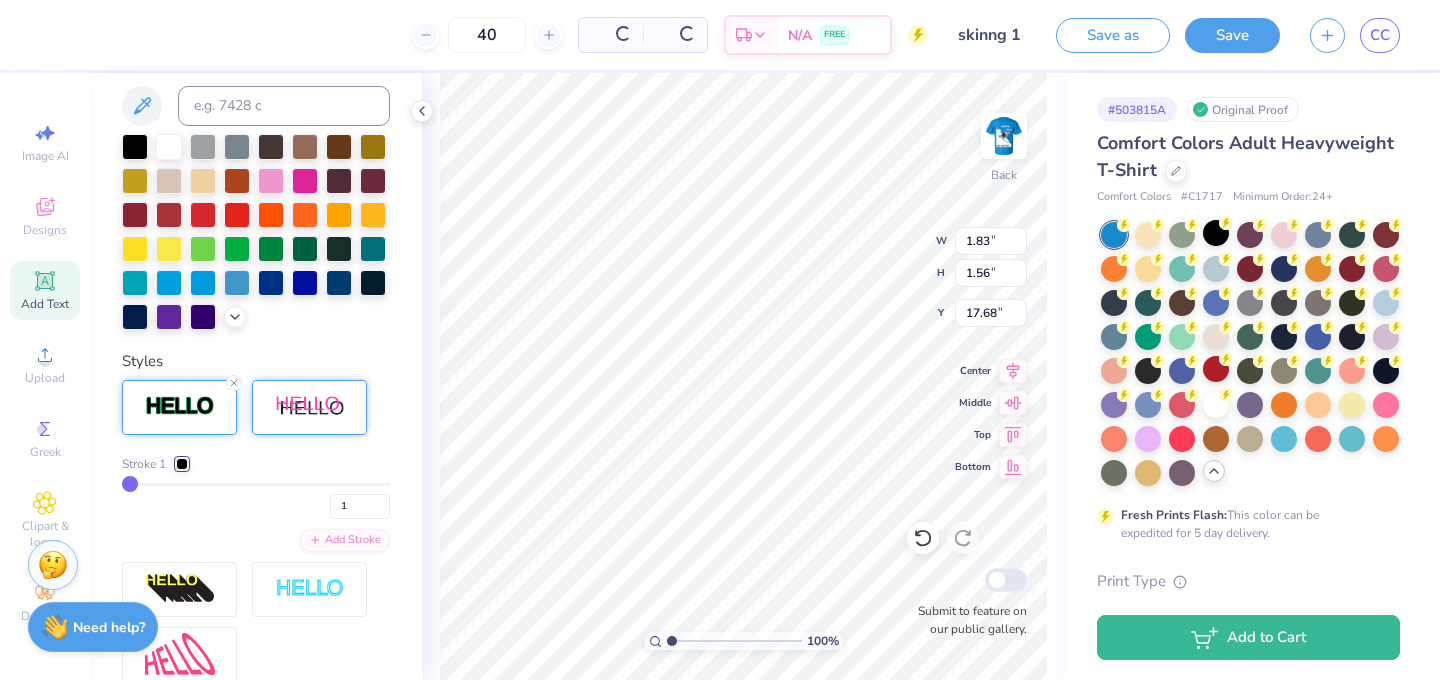 type on "1.56" 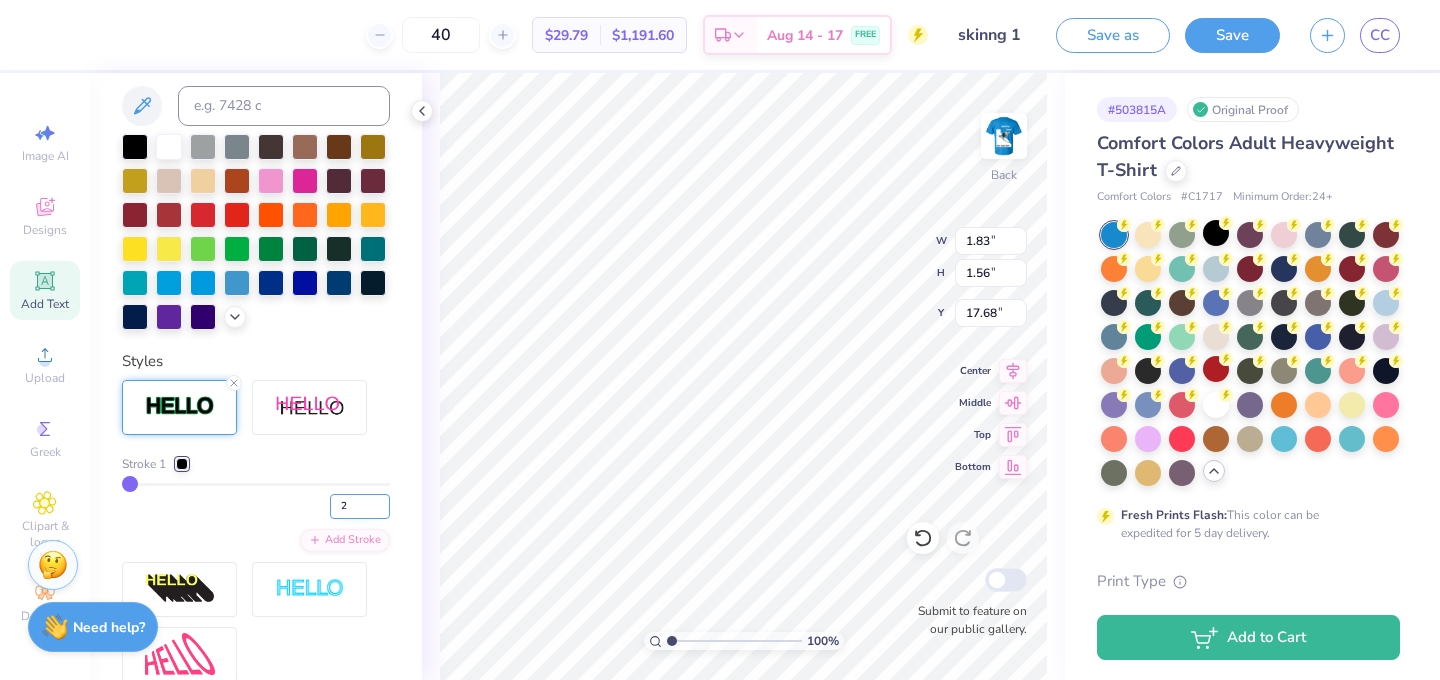 type on "2" 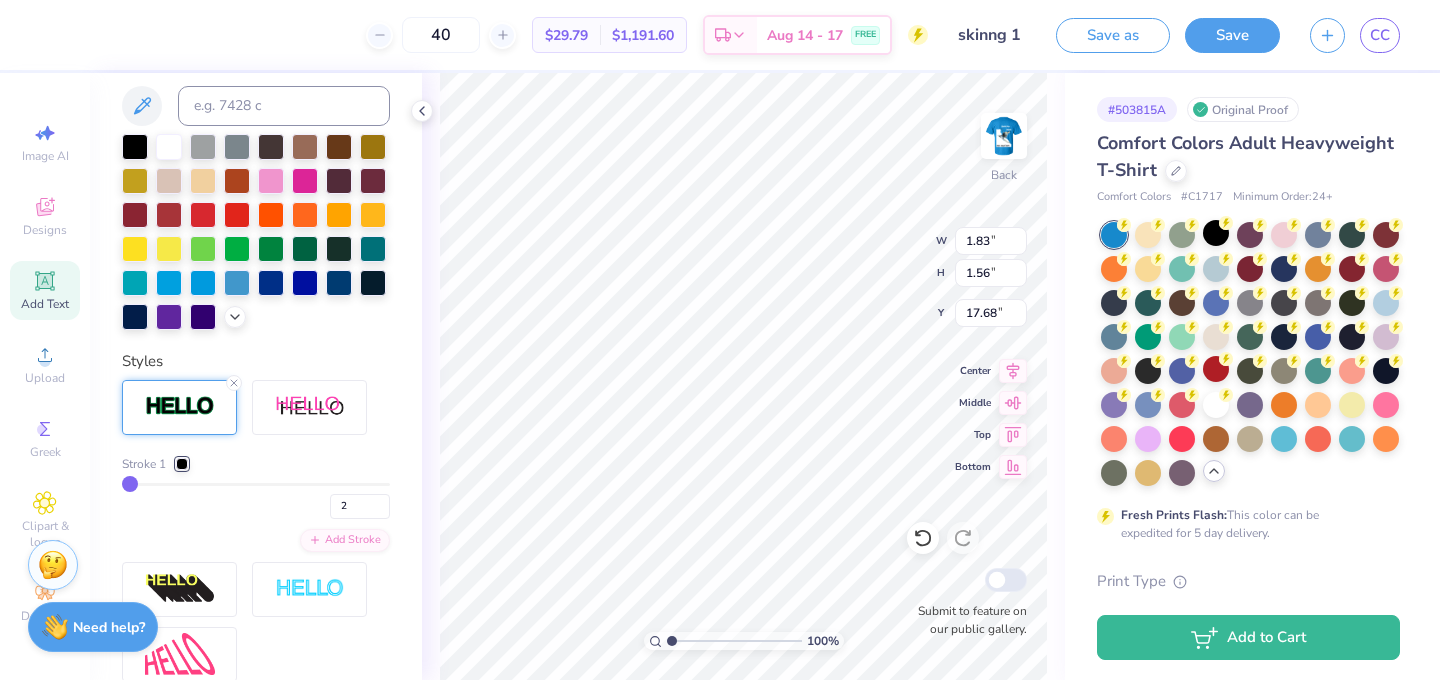 type on "2" 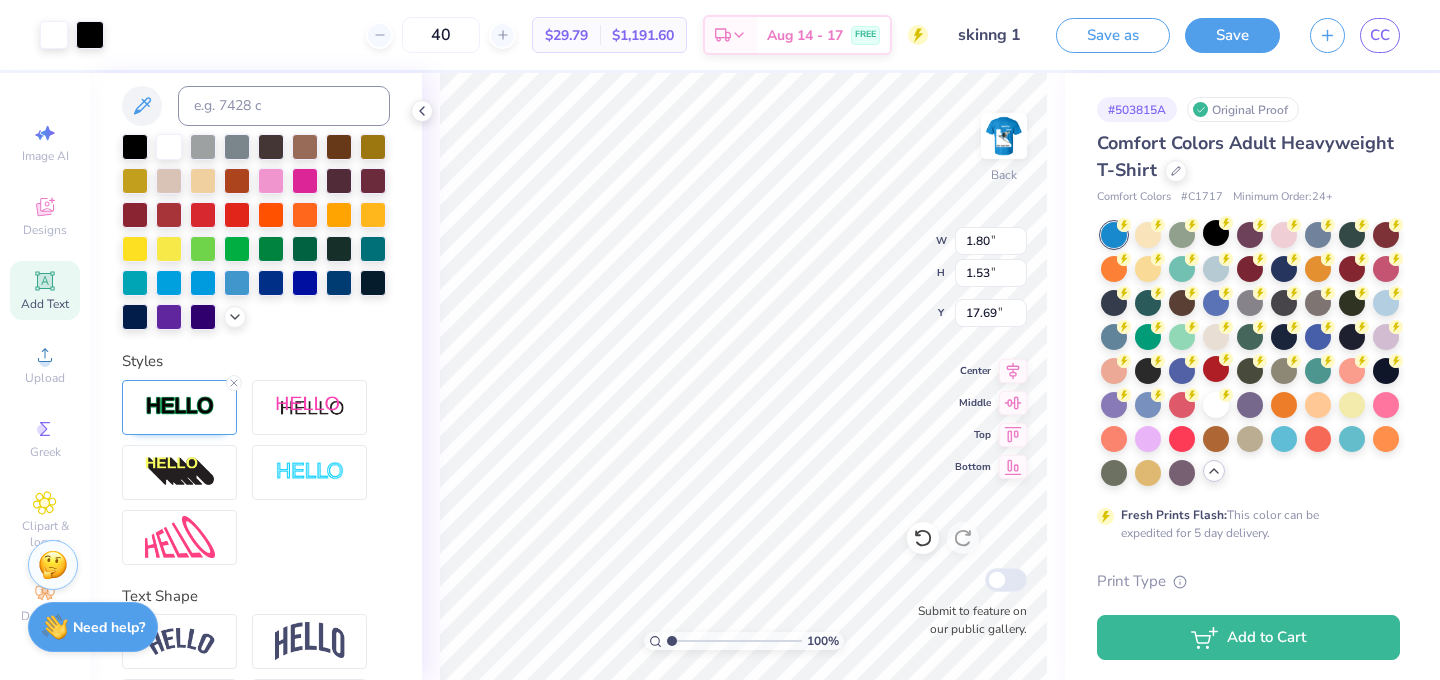 type on "1.83" 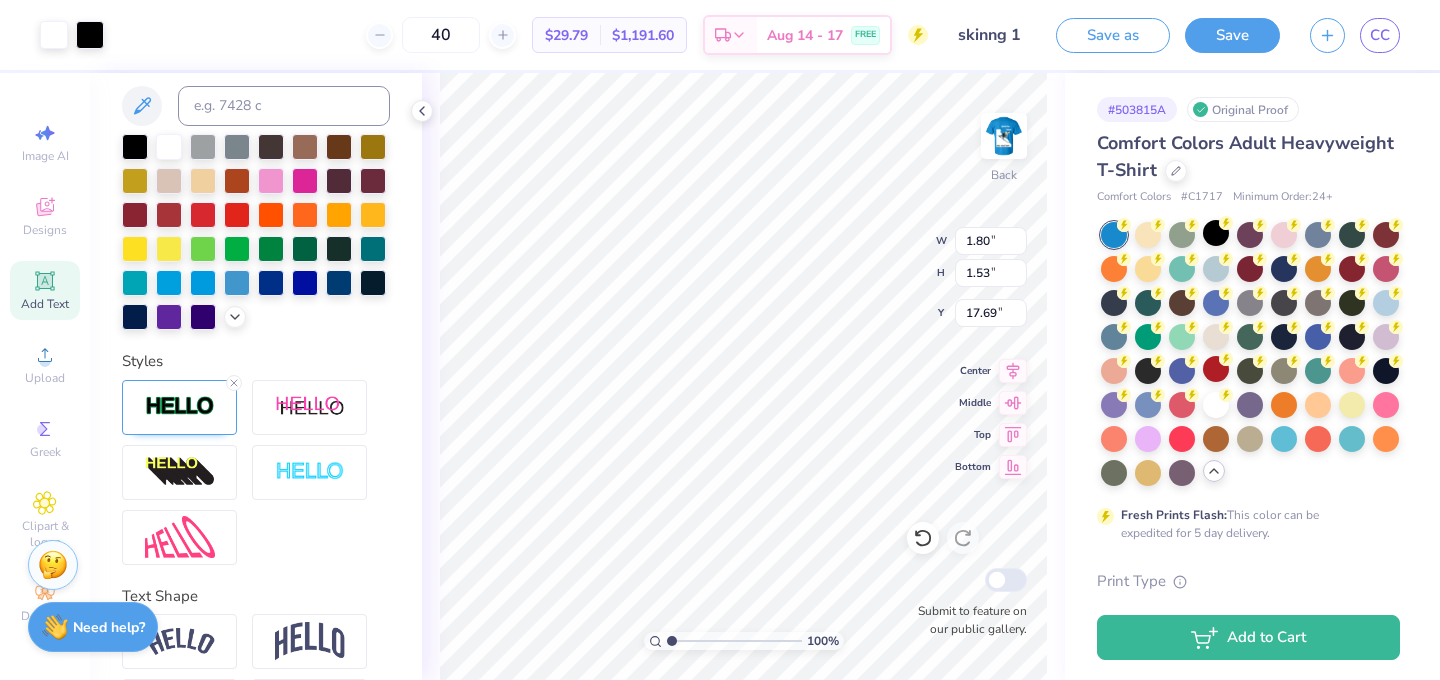type on "17.68" 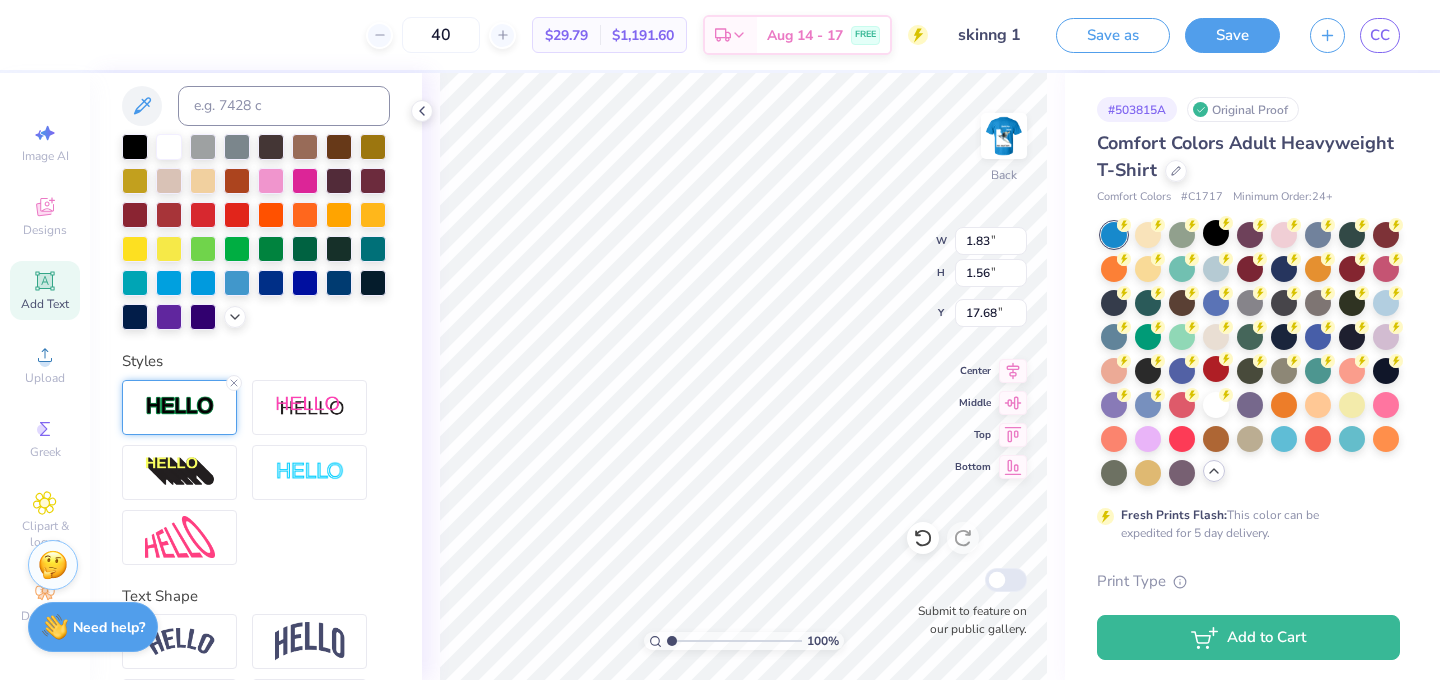 click at bounding box center (180, 406) 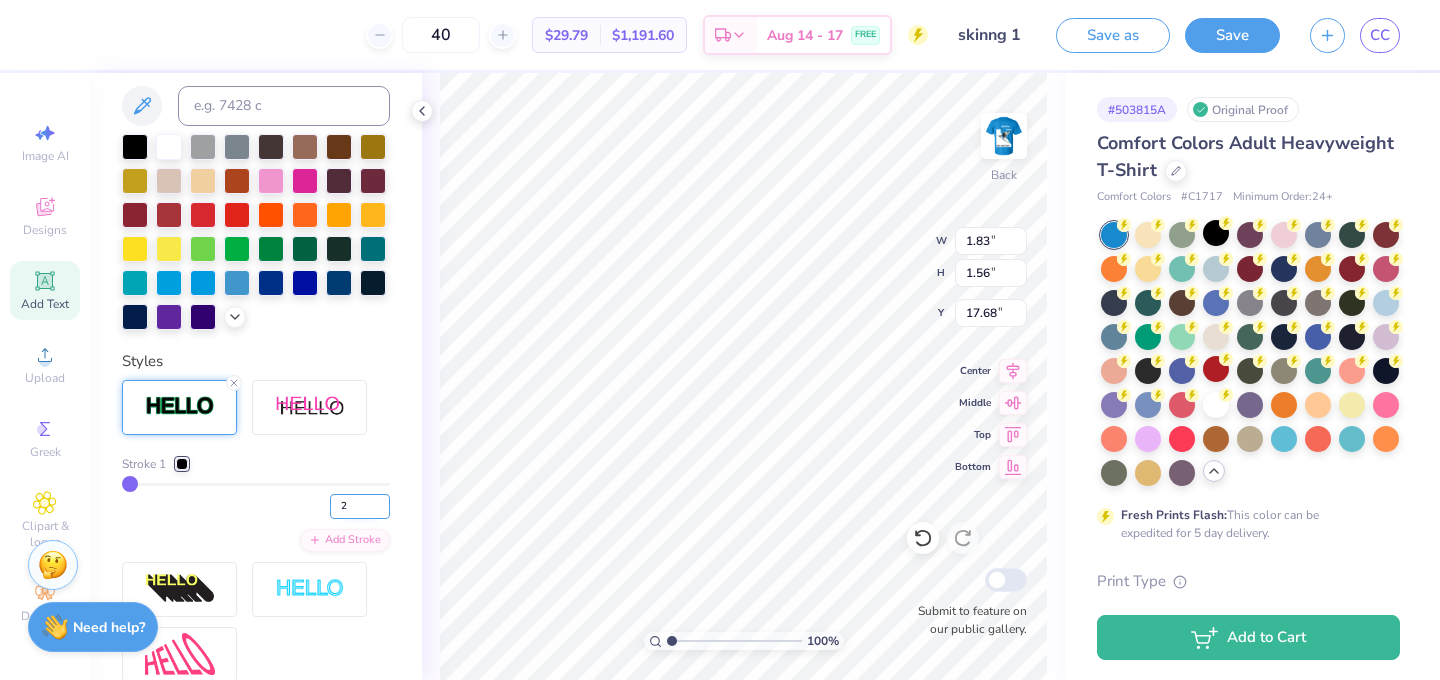 type on "2" 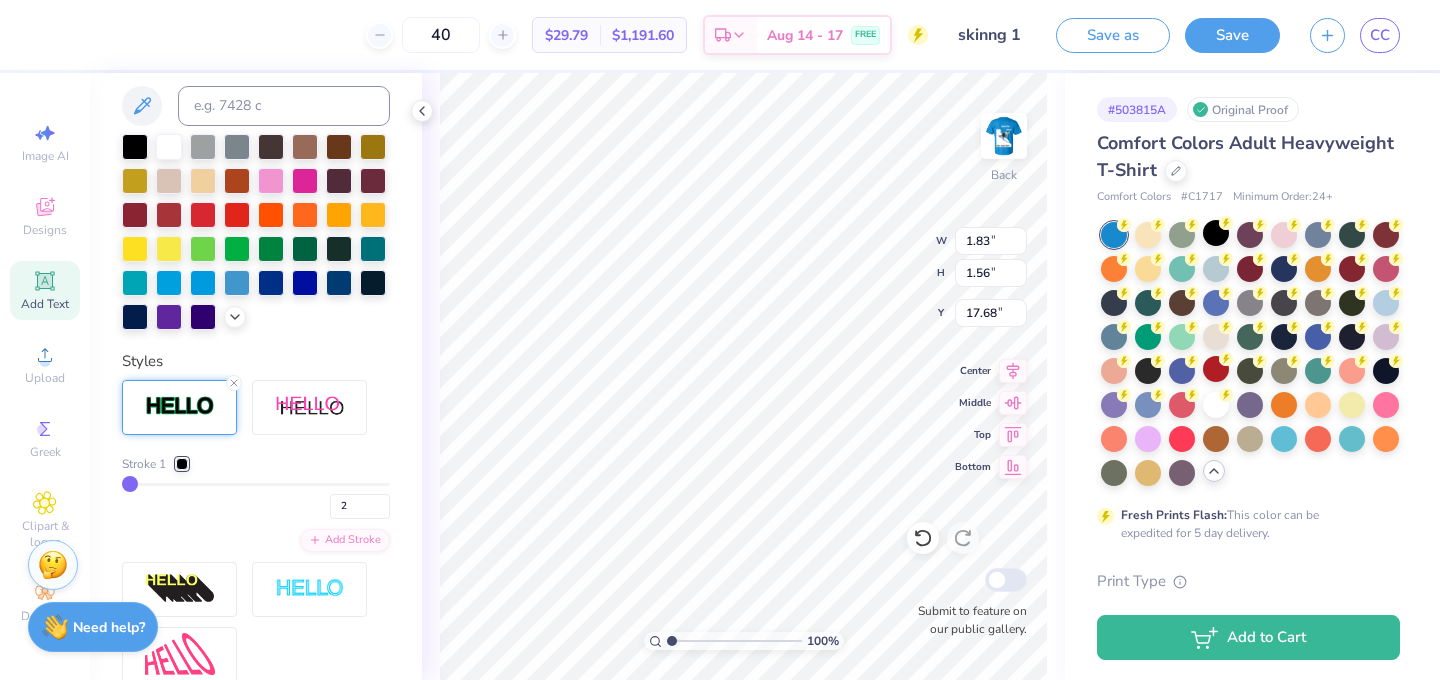 type on "1.86" 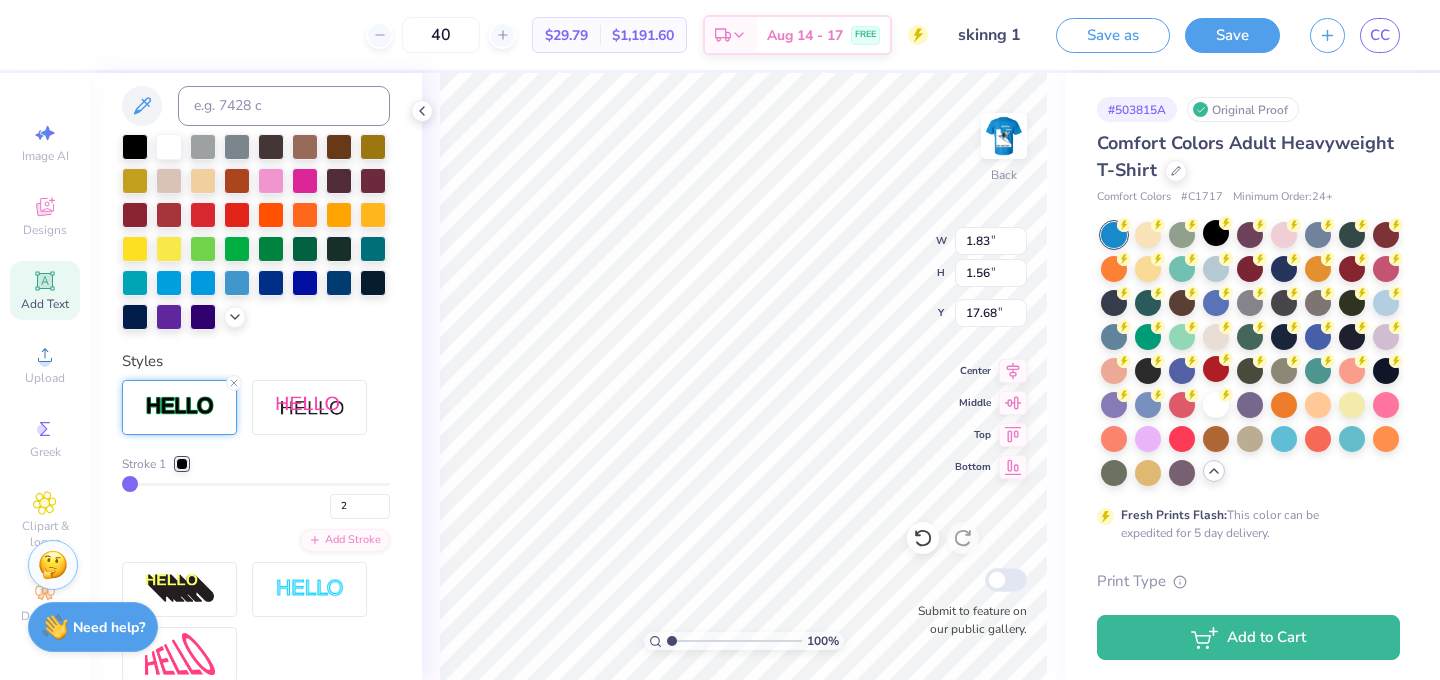 type on "1.59" 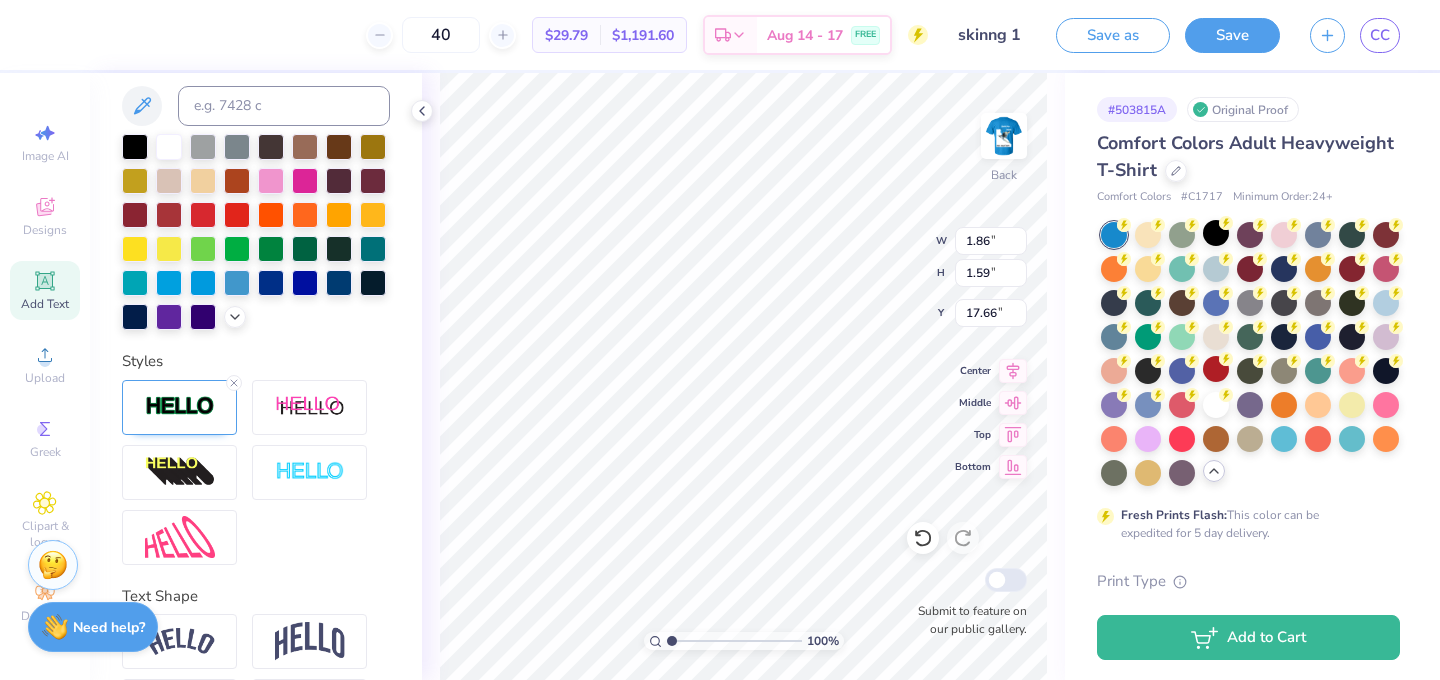 type on "1.83" 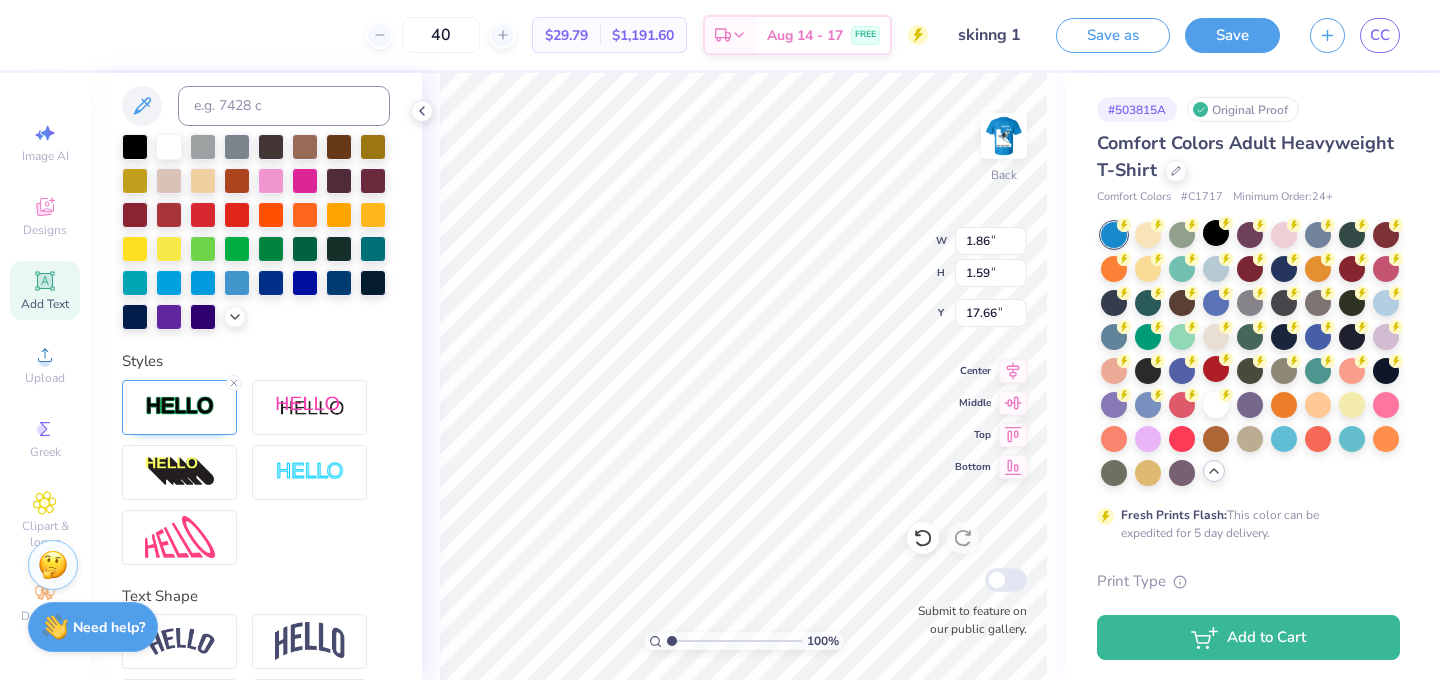 type on "1.56" 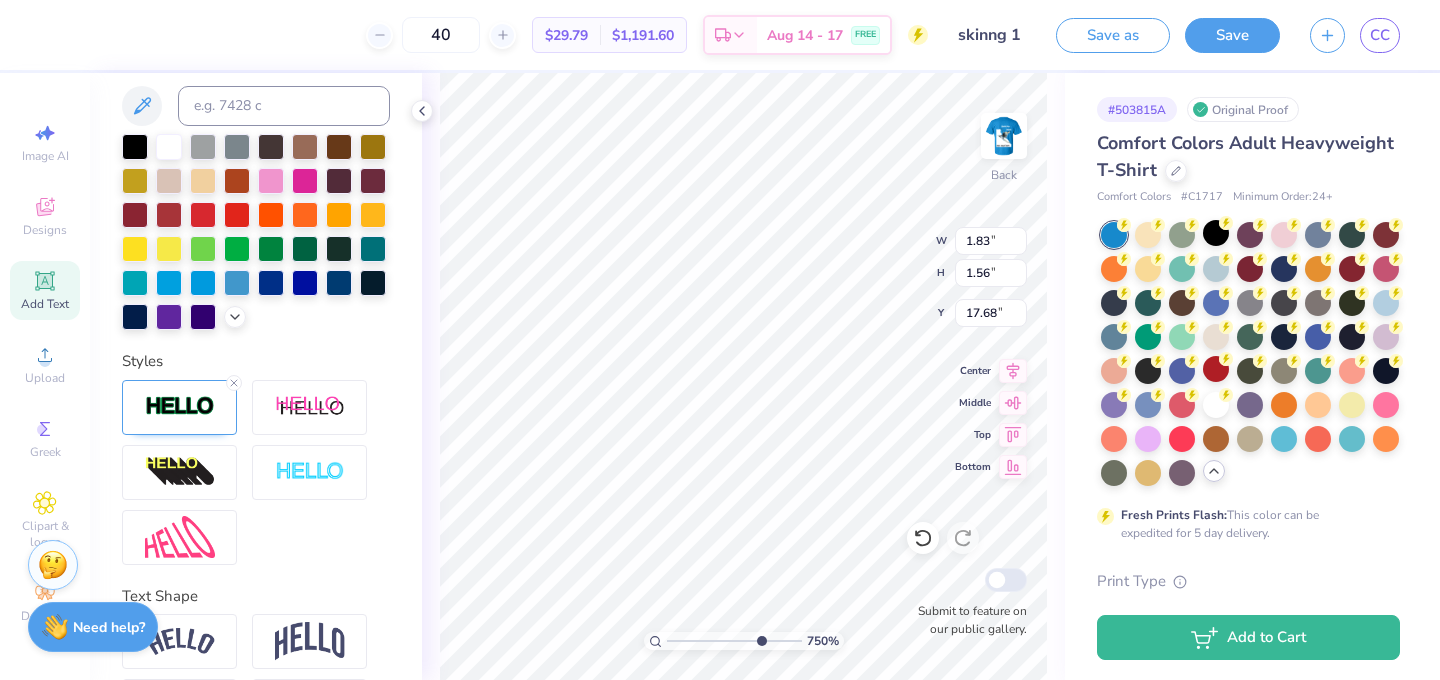 drag, startPoint x: 672, startPoint y: 643, endPoint x: 758, endPoint y: 643, distance: 86 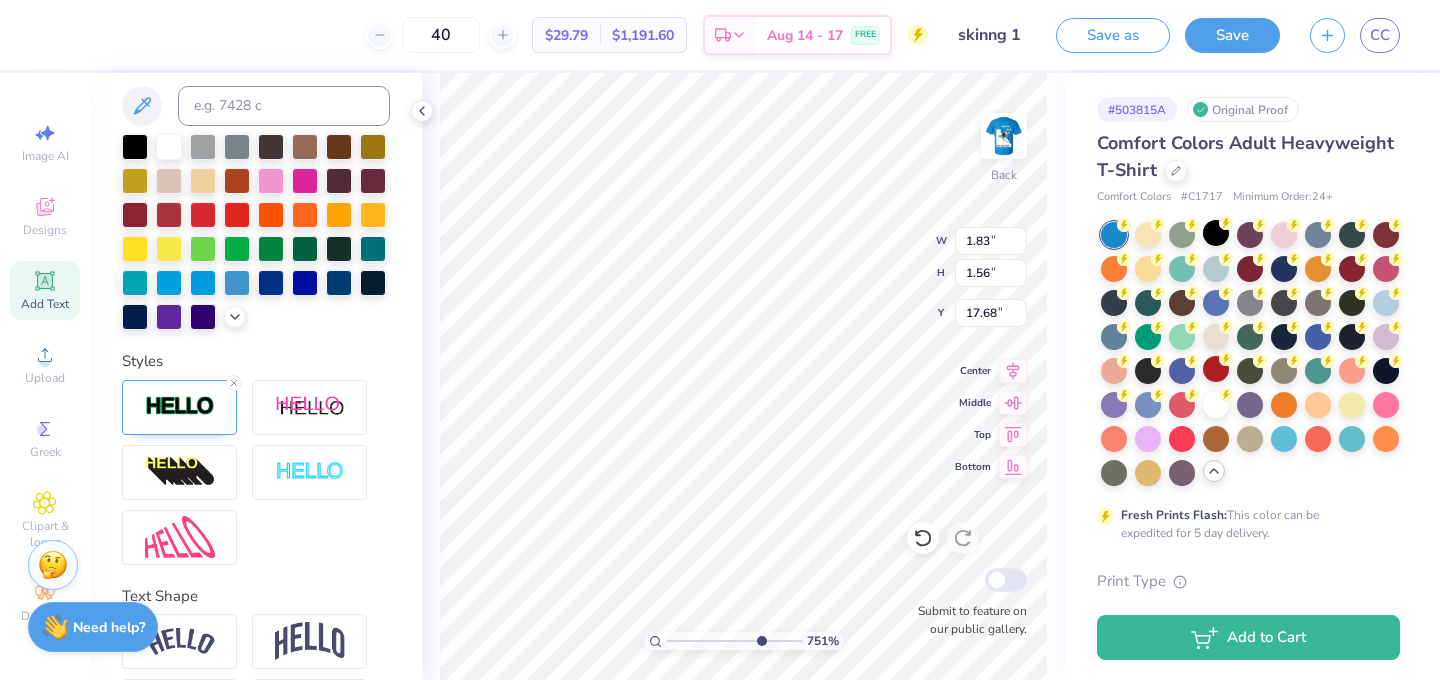 type on "1.86" 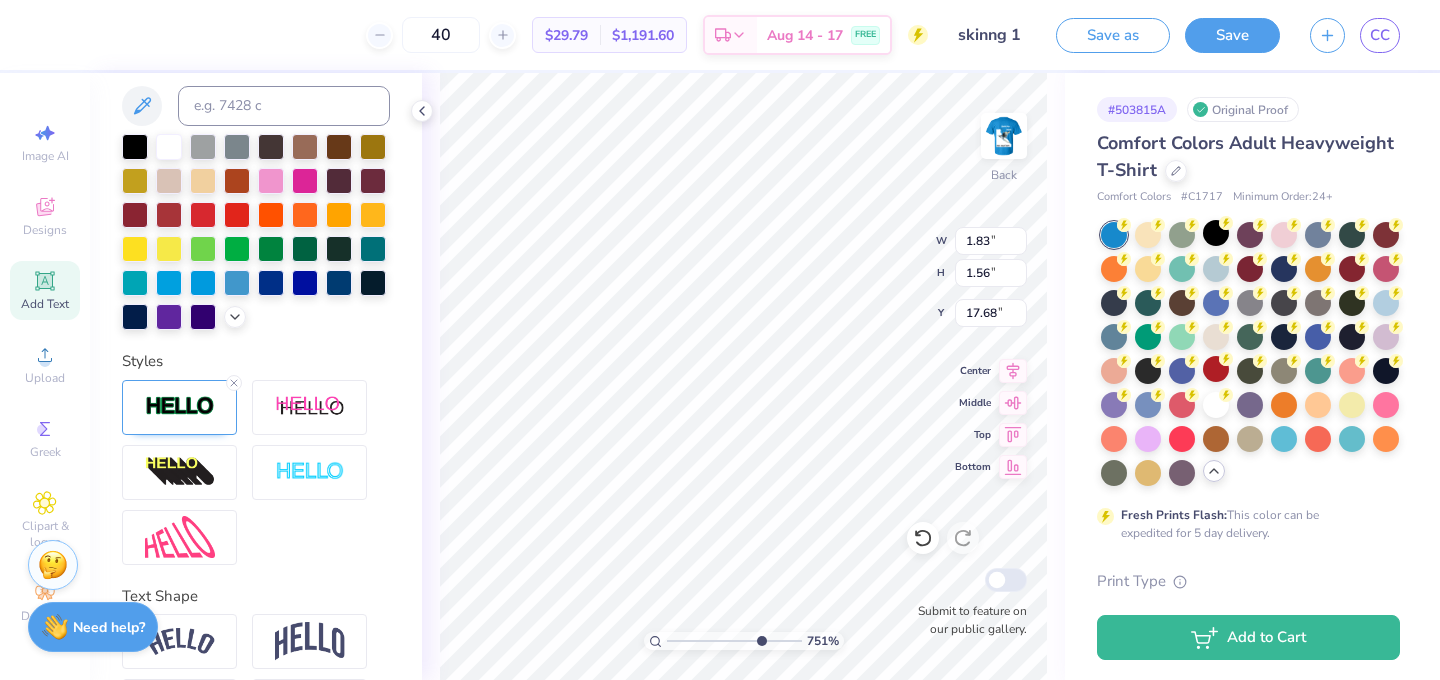 type on "1.59" 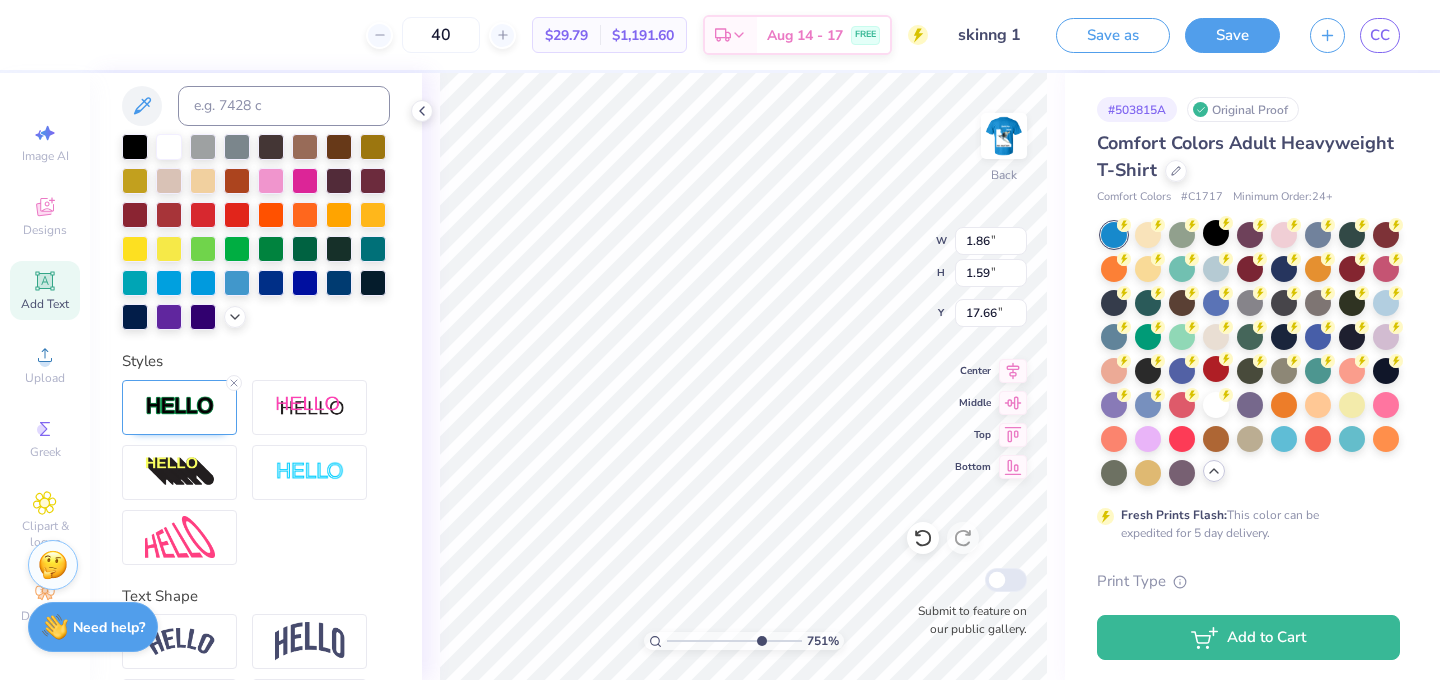 type on "1.62" 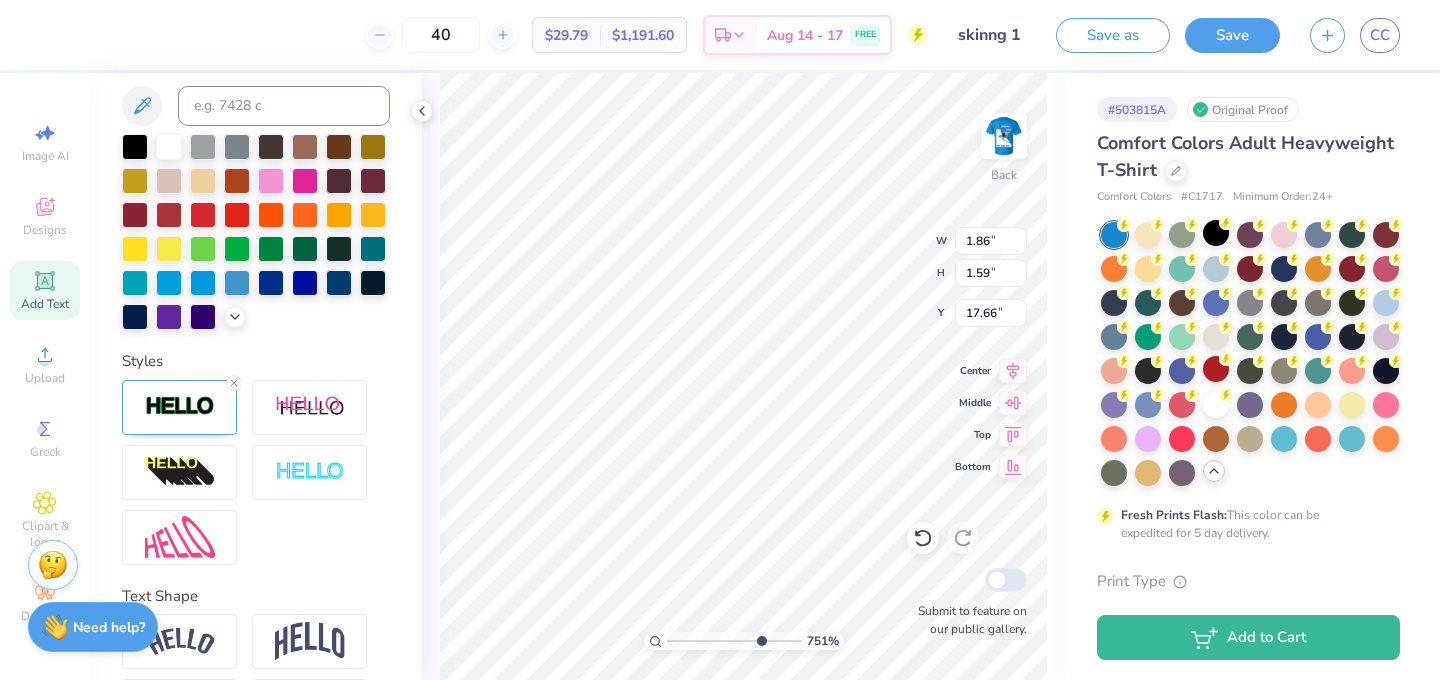 type on "1.53" 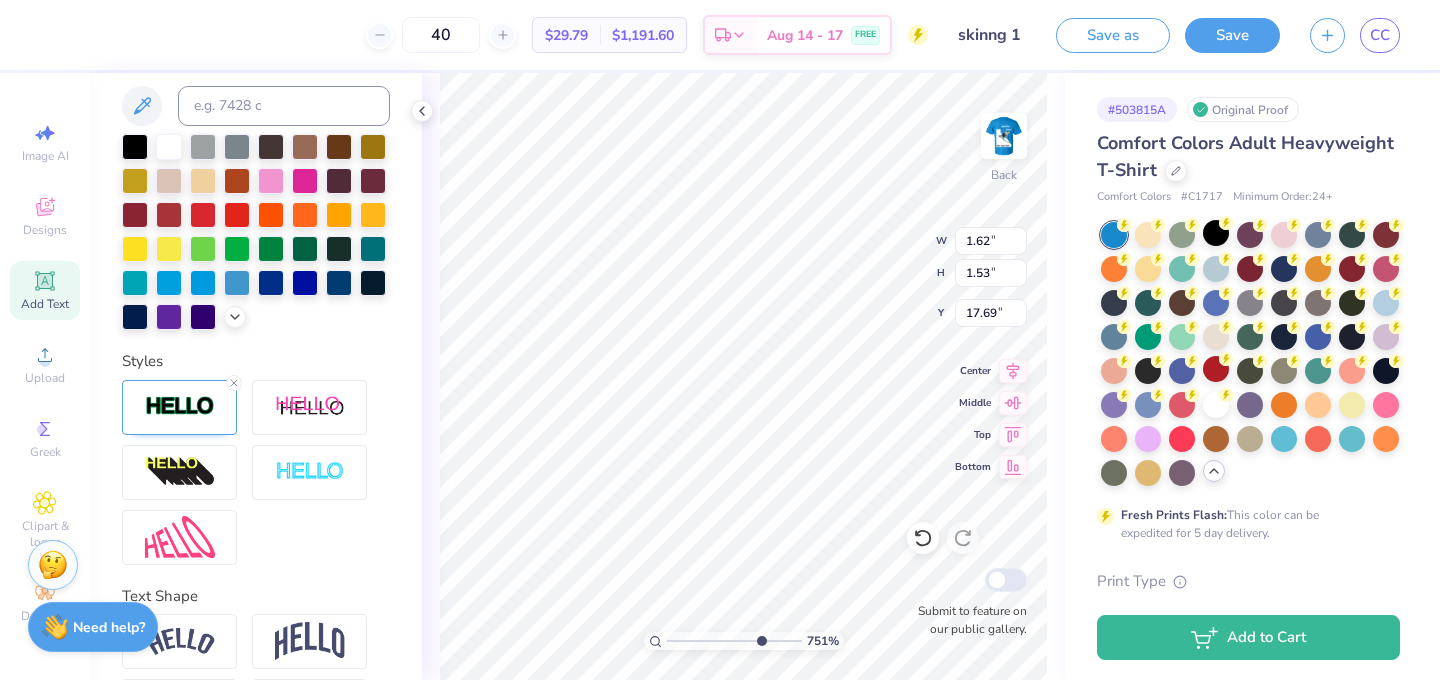 scroll, scrollTop: 405, scrollLeft: 0, axis: vertical 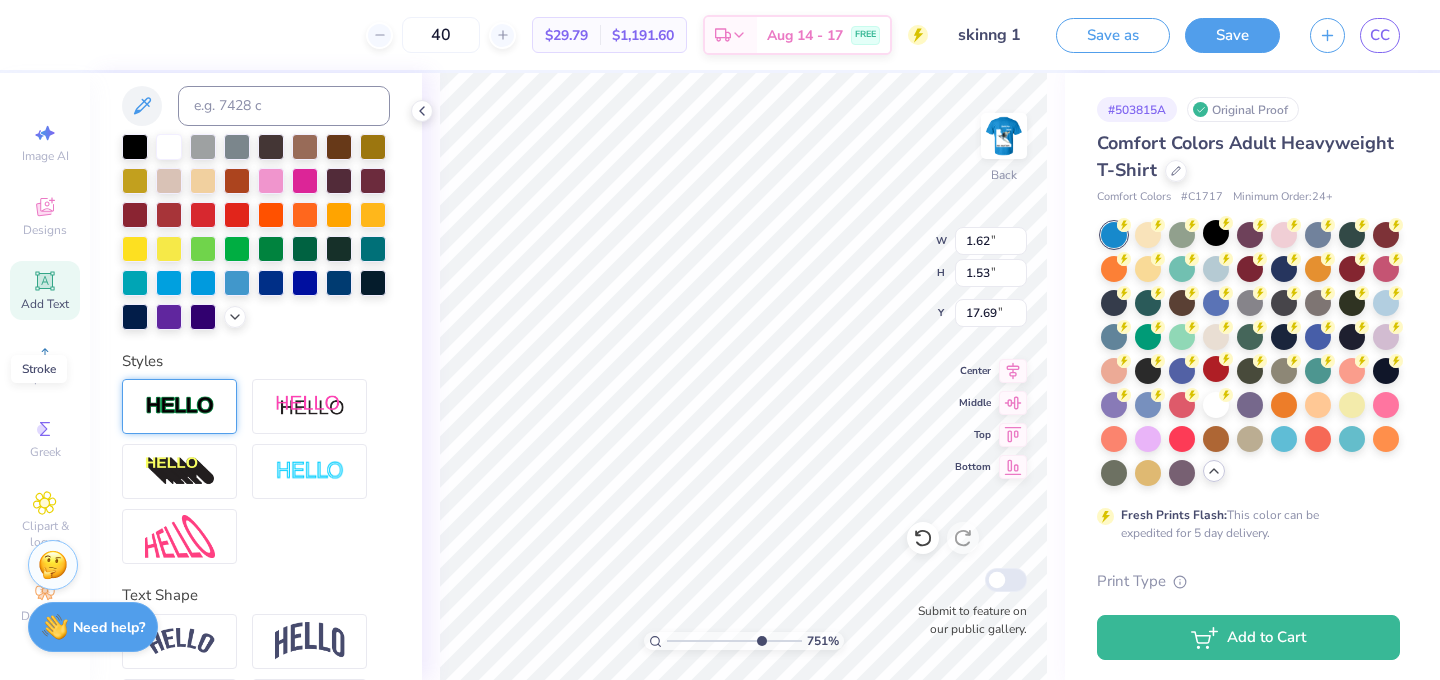click at bounding box center [180, 406] 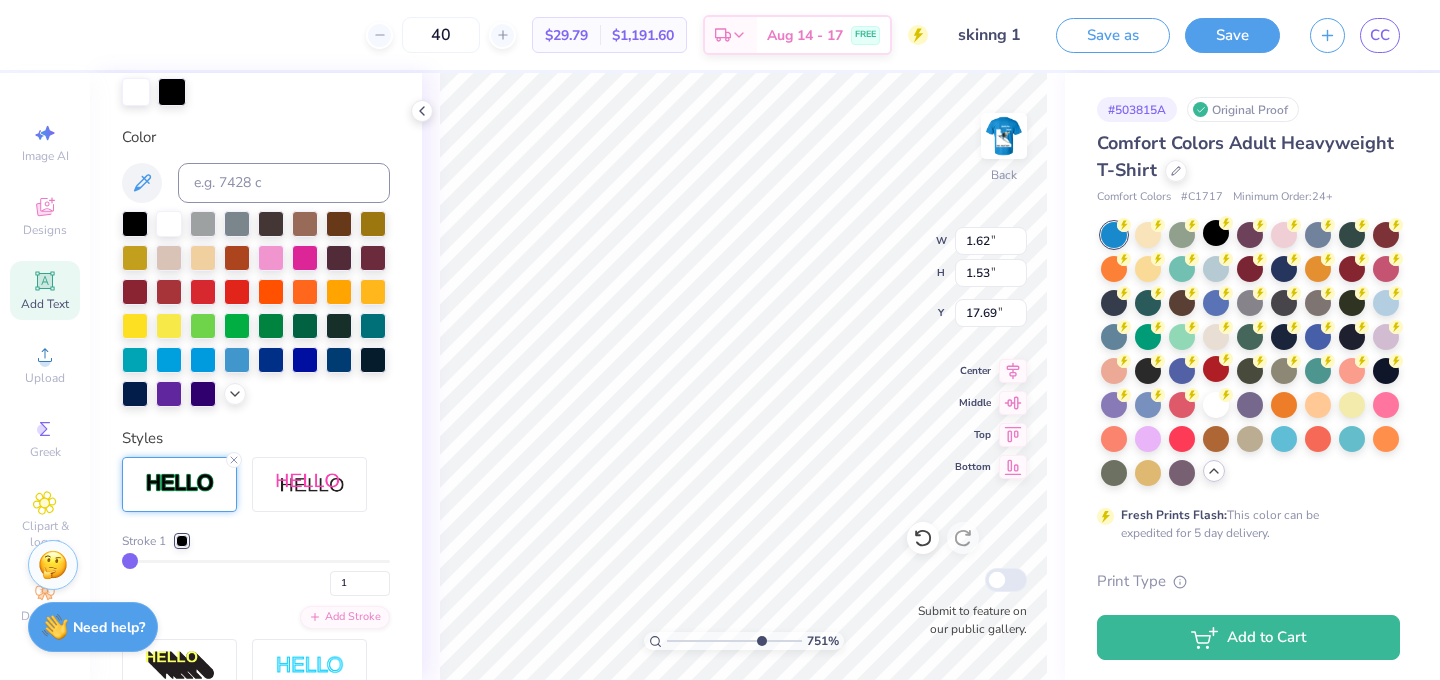 type on "1.65" 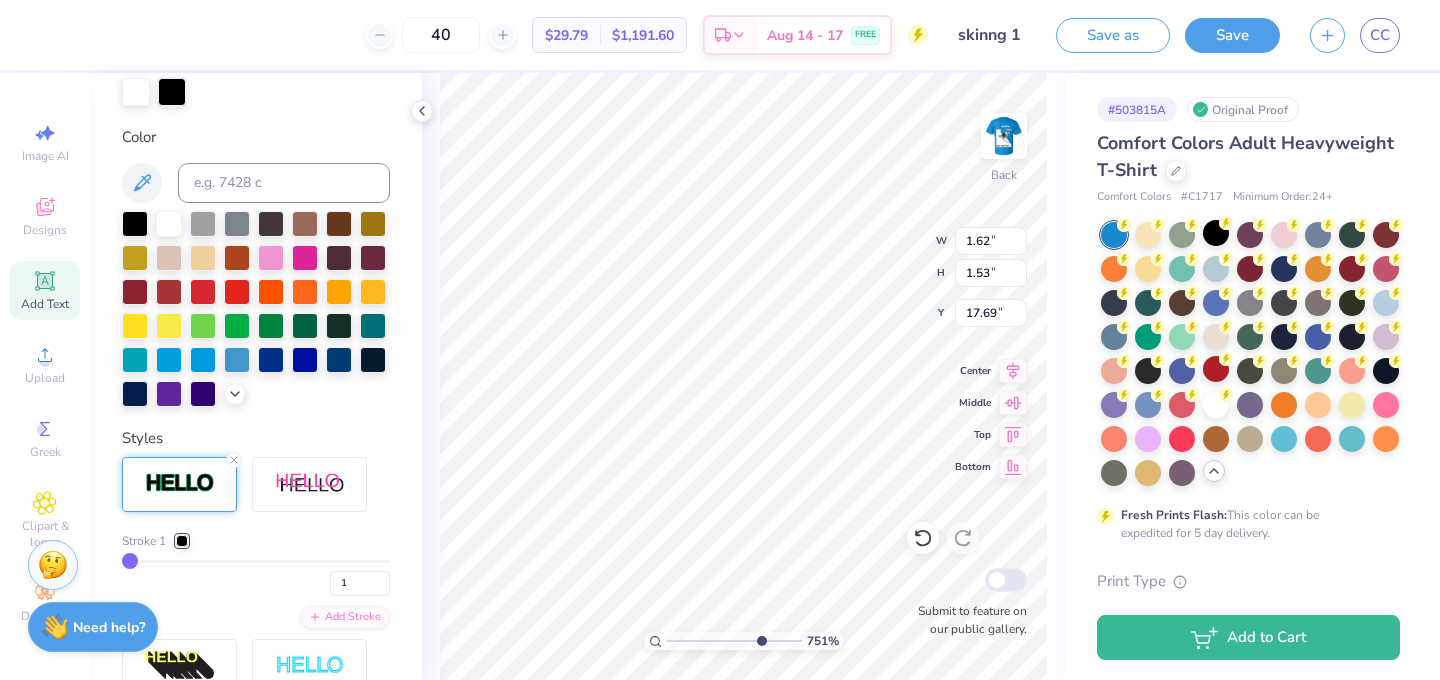 type on "1.56" 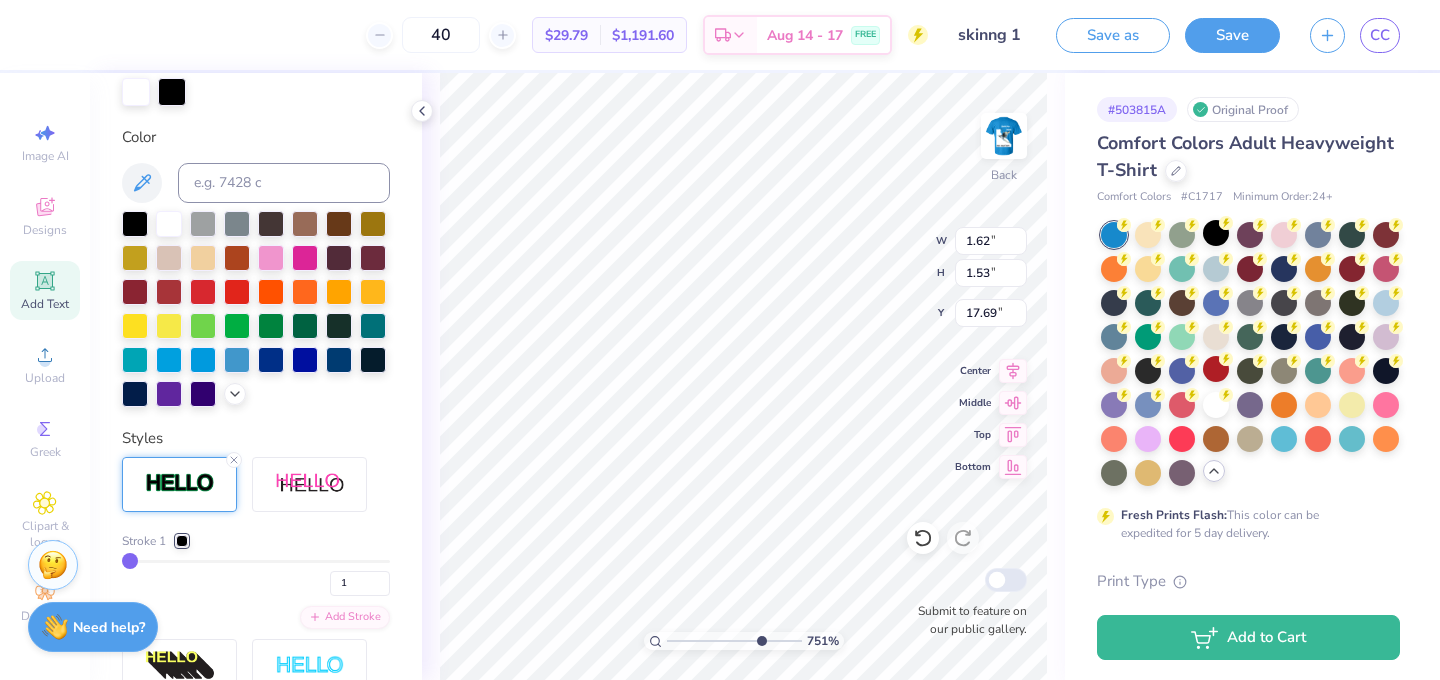 type on "17.68" 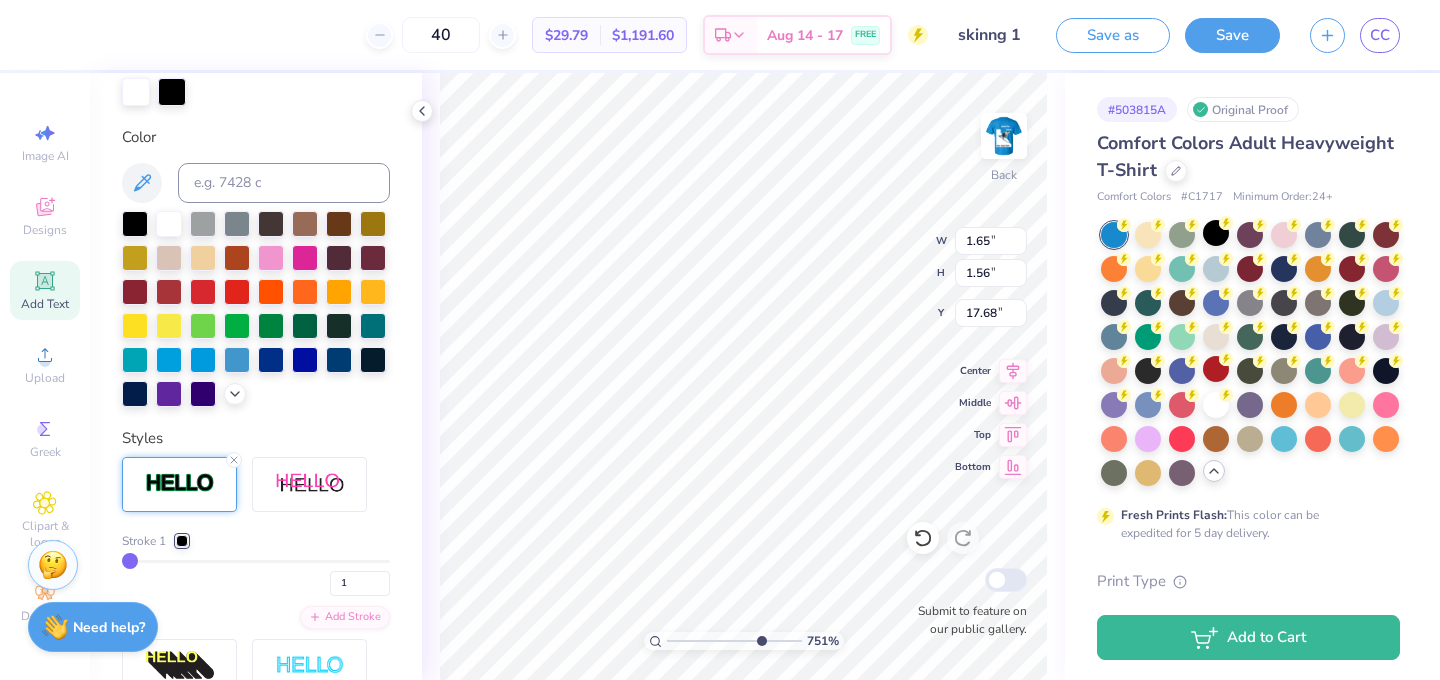 scroll, scrollTop: 482, scrollLeft: 0, axis: vertical 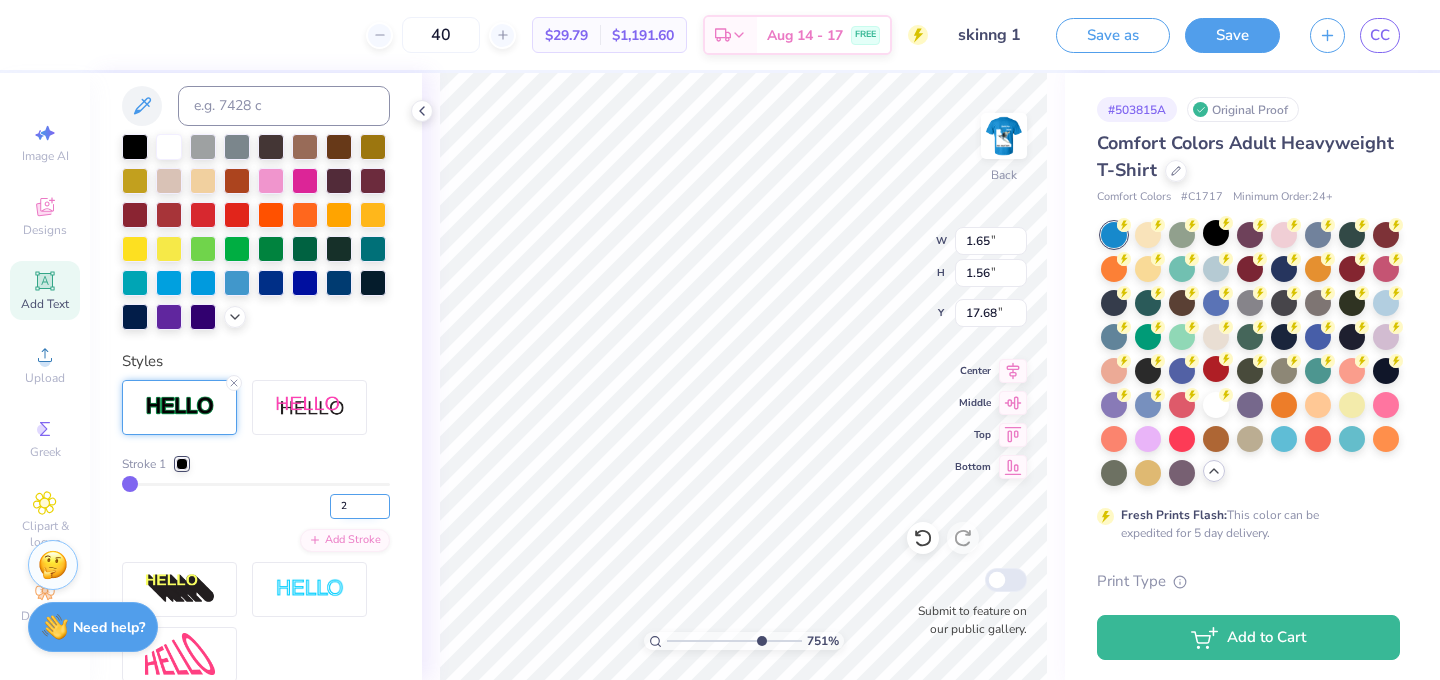 type on "2" 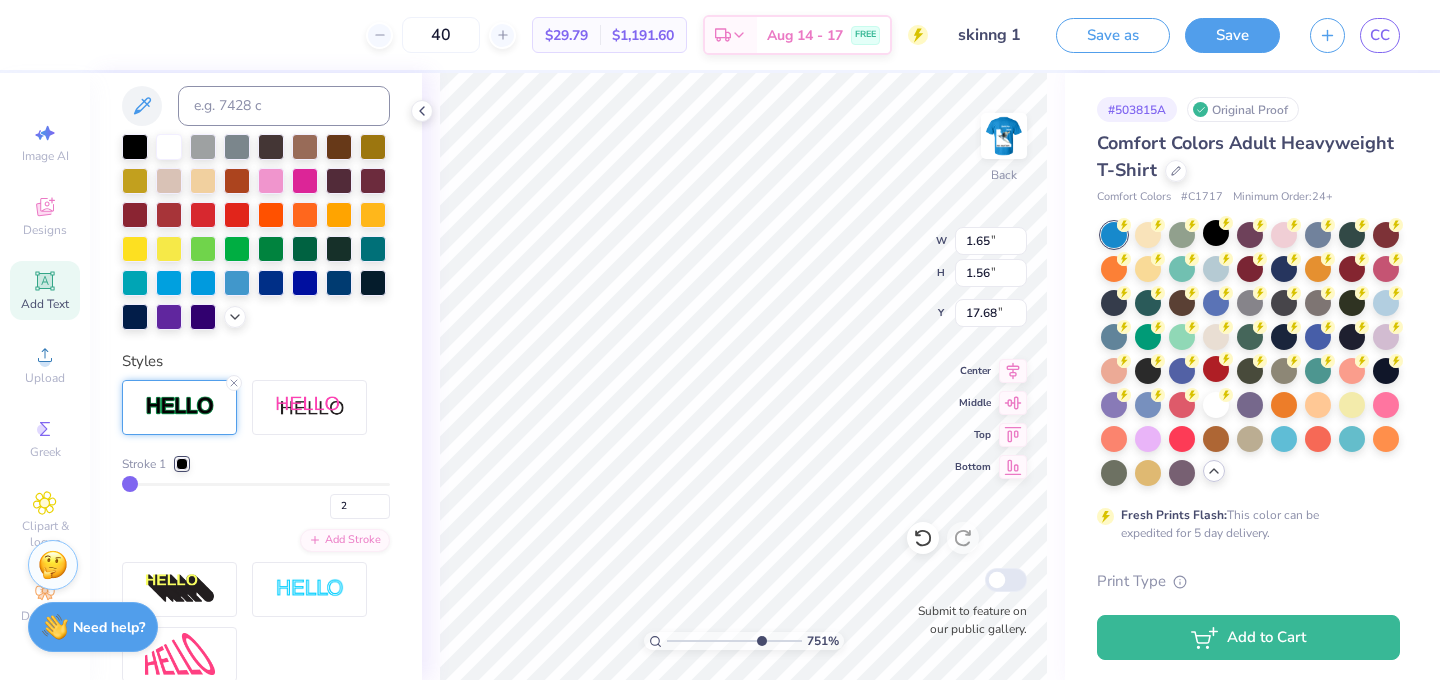 type on "2" 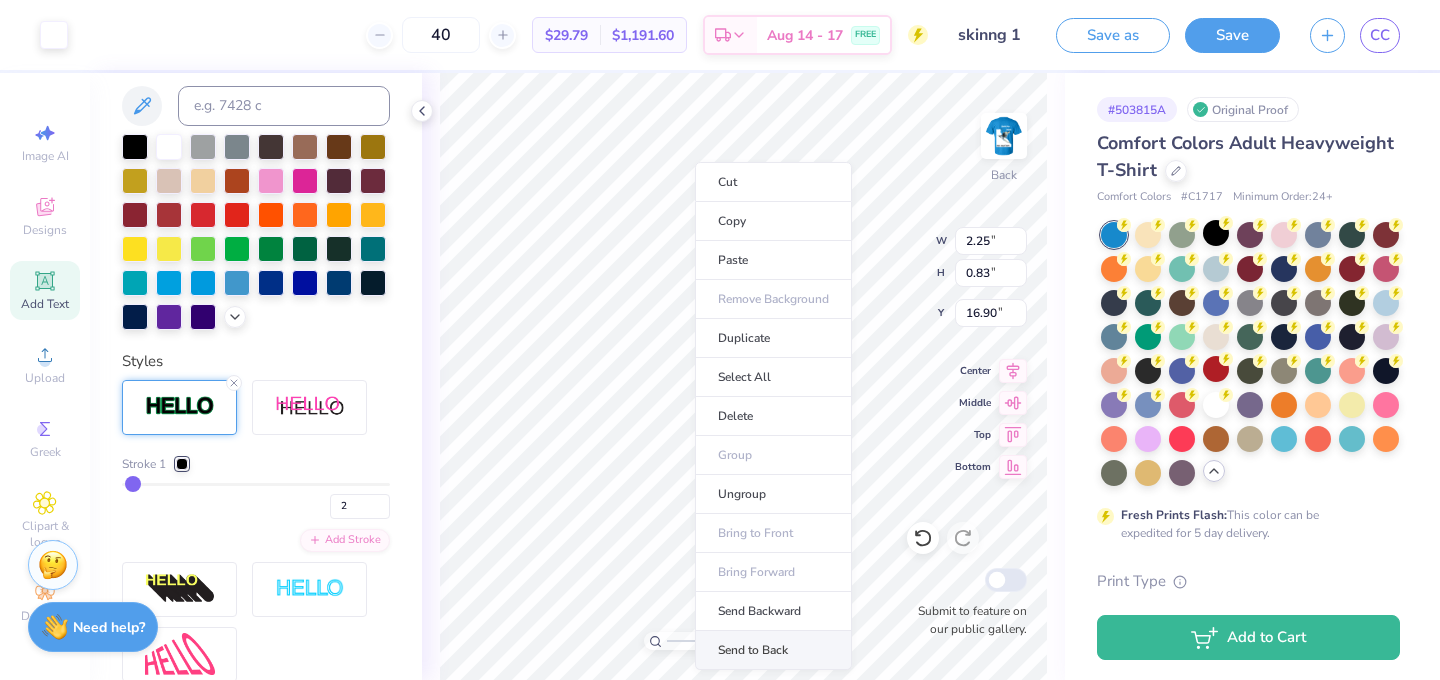click on "Send to Back" at bounding box center (773, 650) 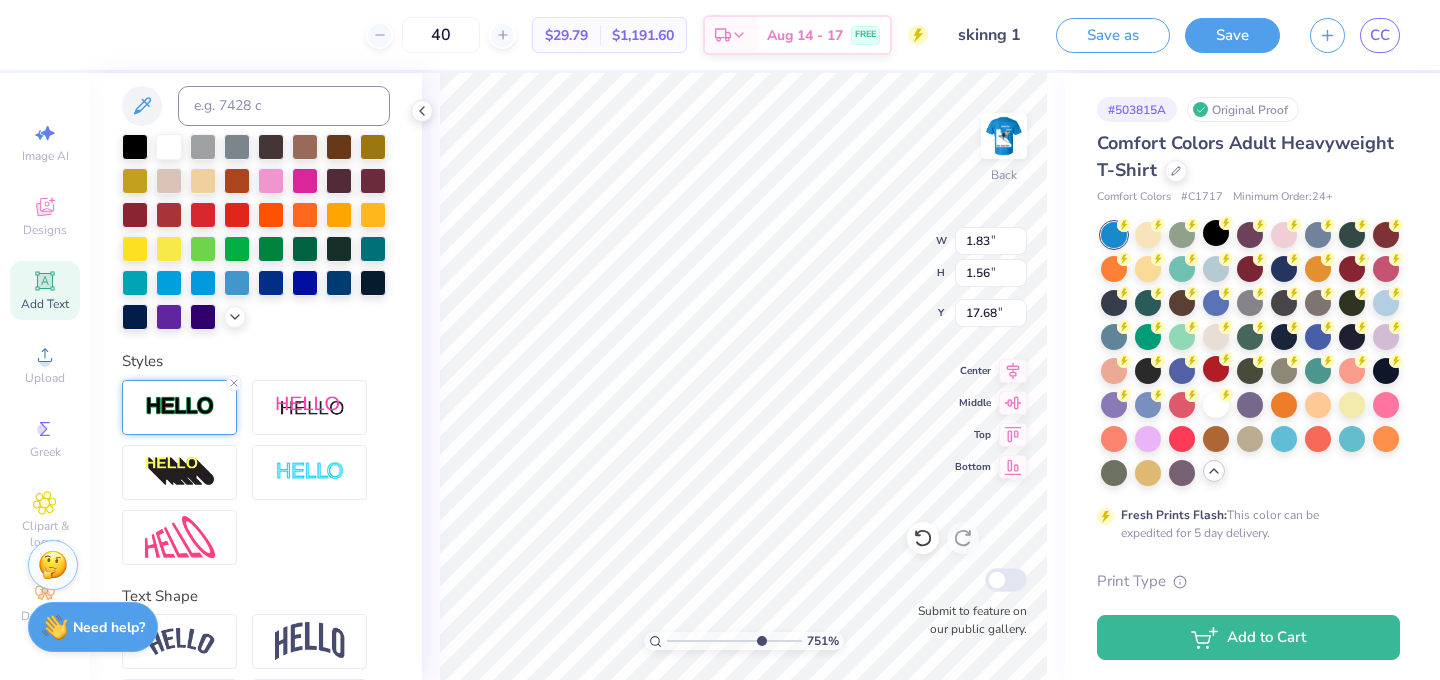 click at bounding box center (180, 406) 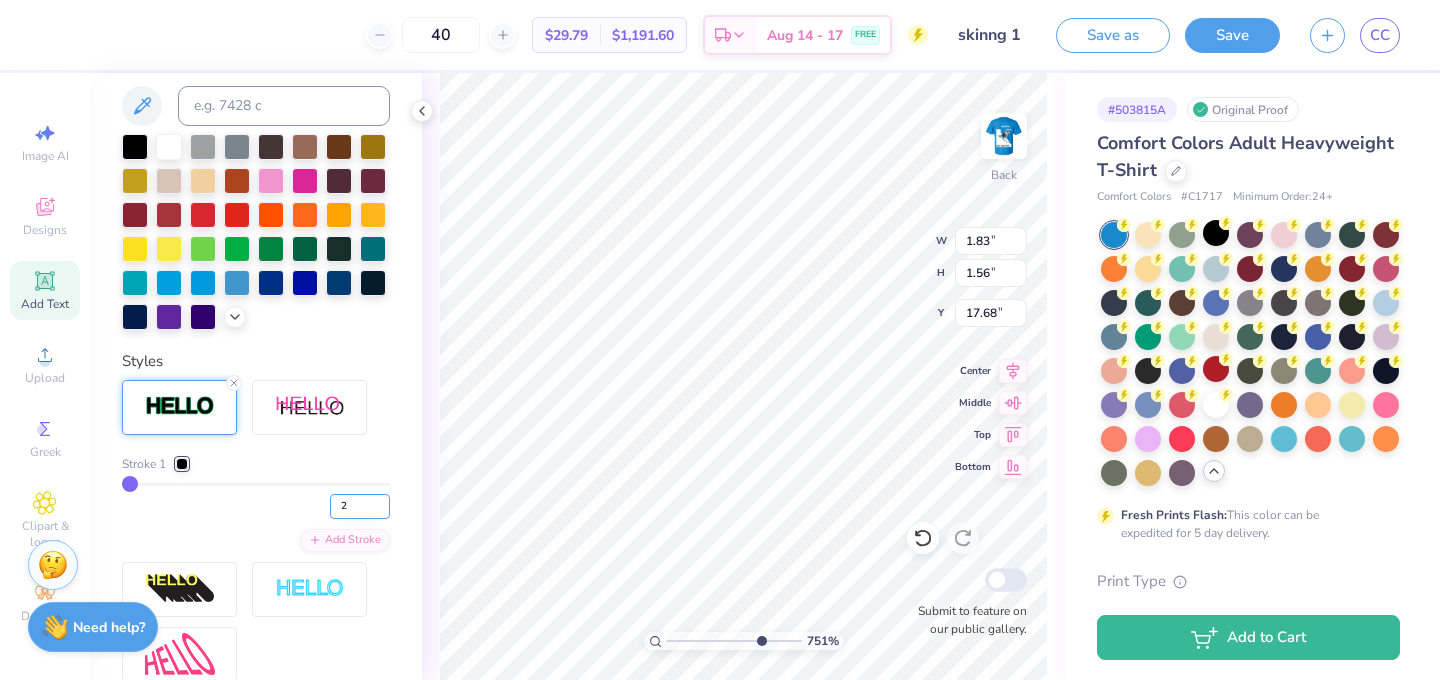 type on "2" 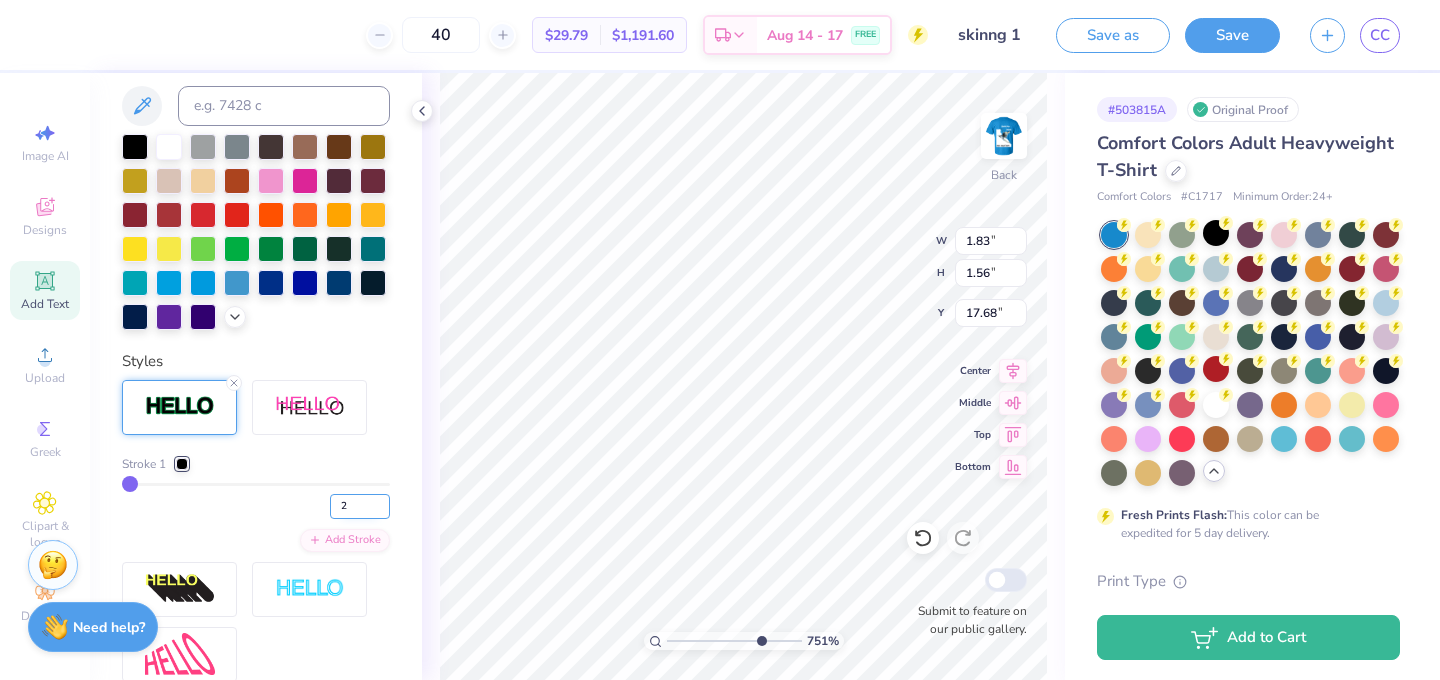 click on "2" at bounding box center [360, 506] 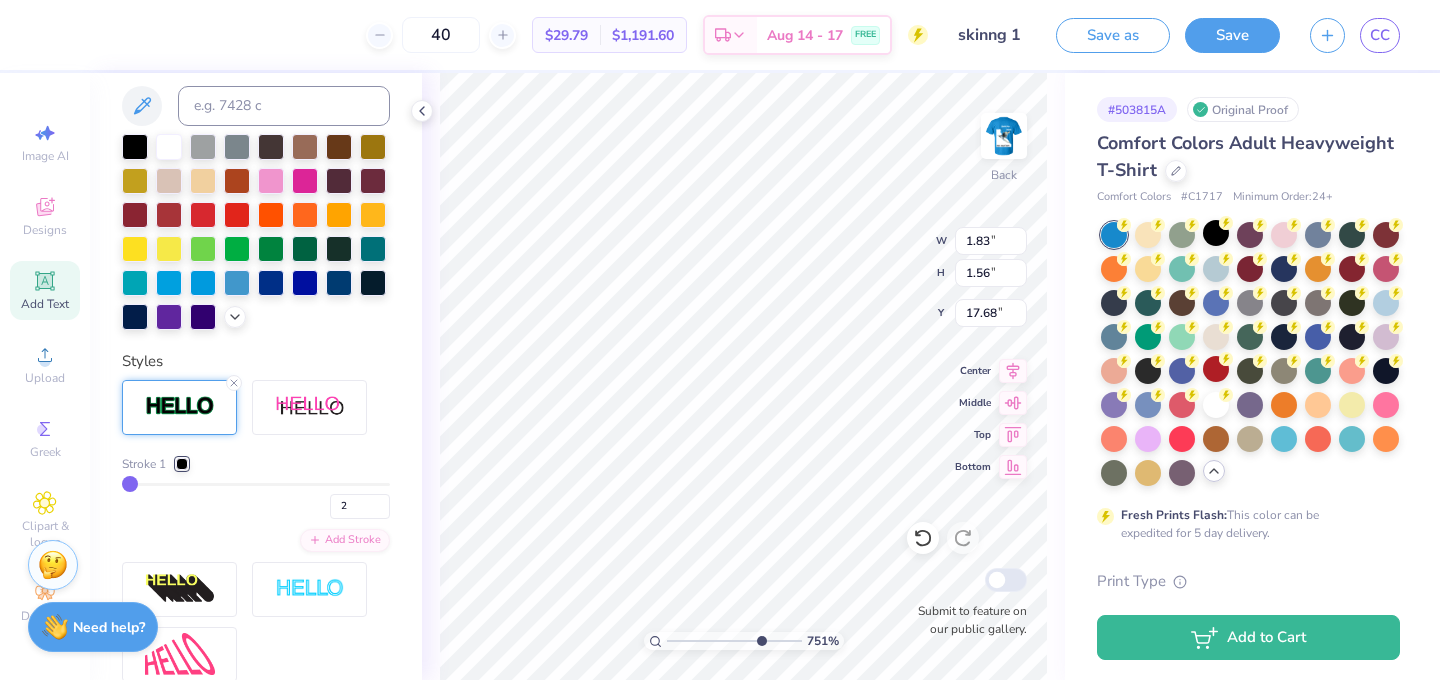type on "2" 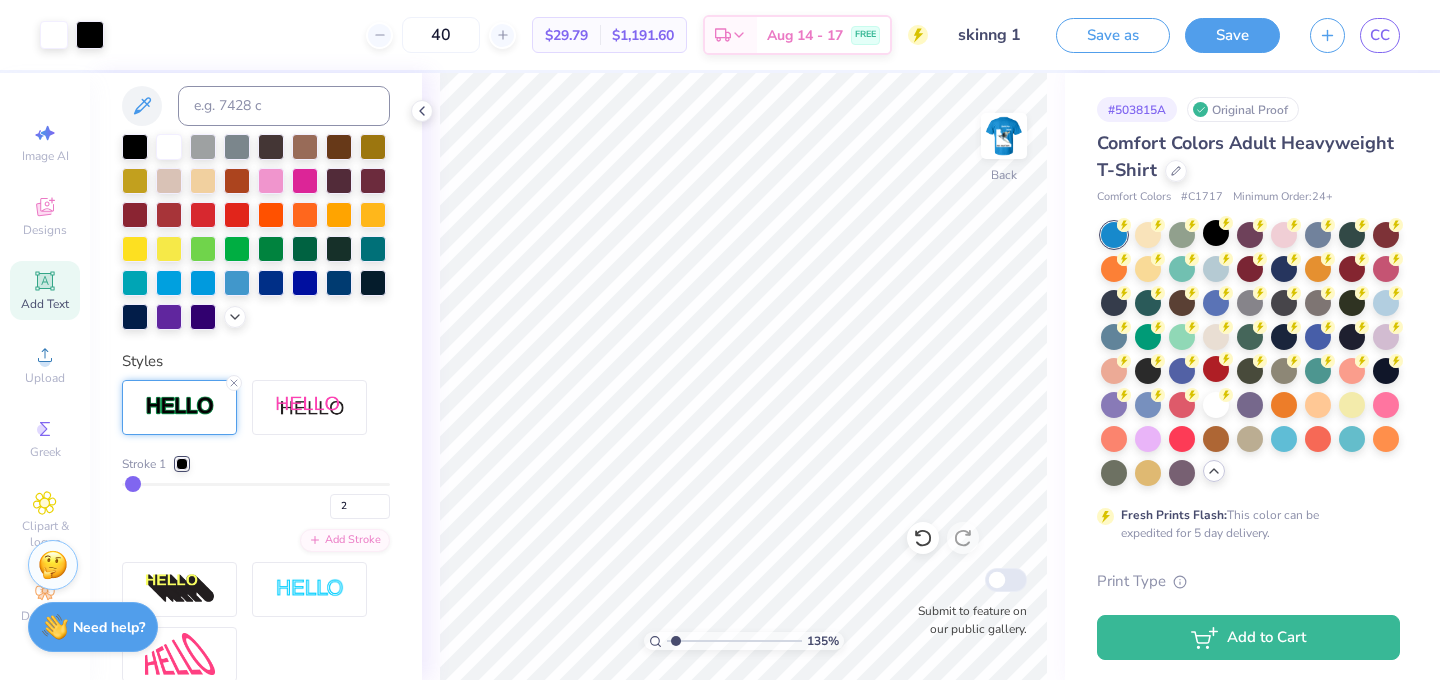 type on "1.38" 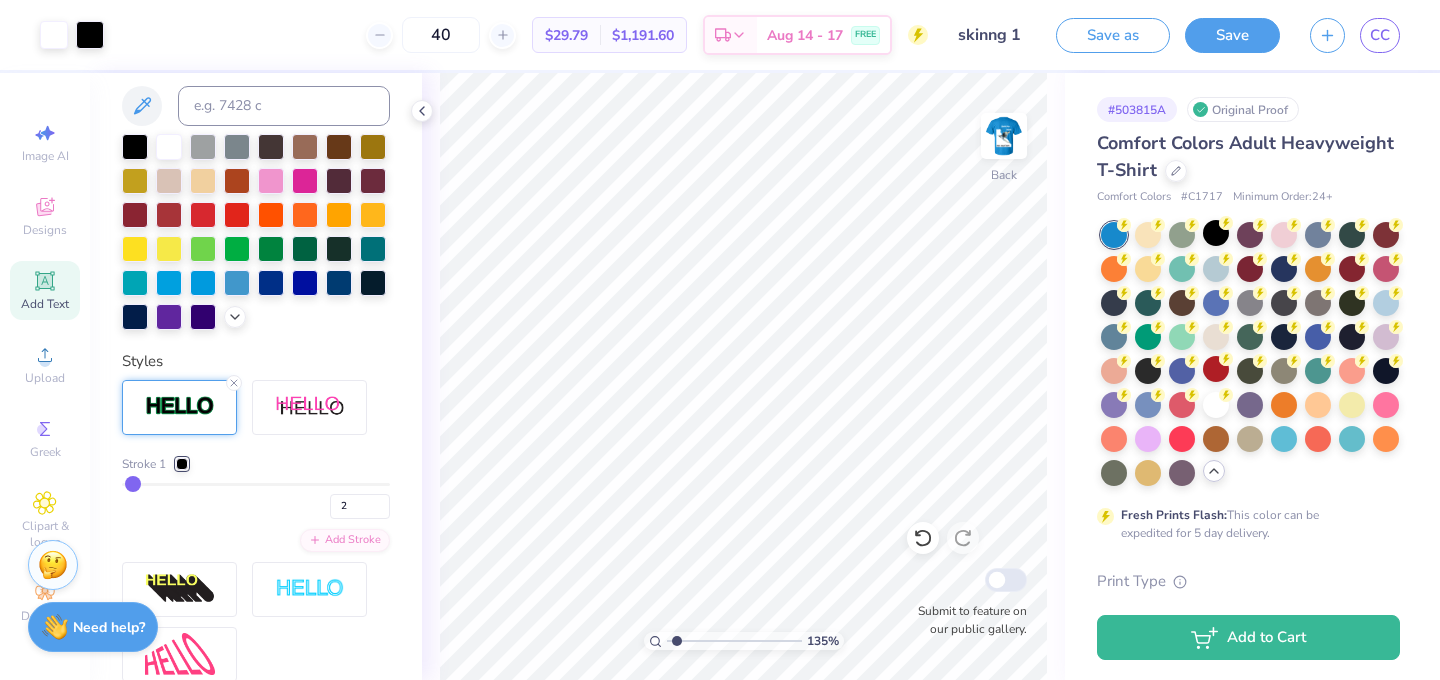 click on "135  %" at bounding box center [743, 376] 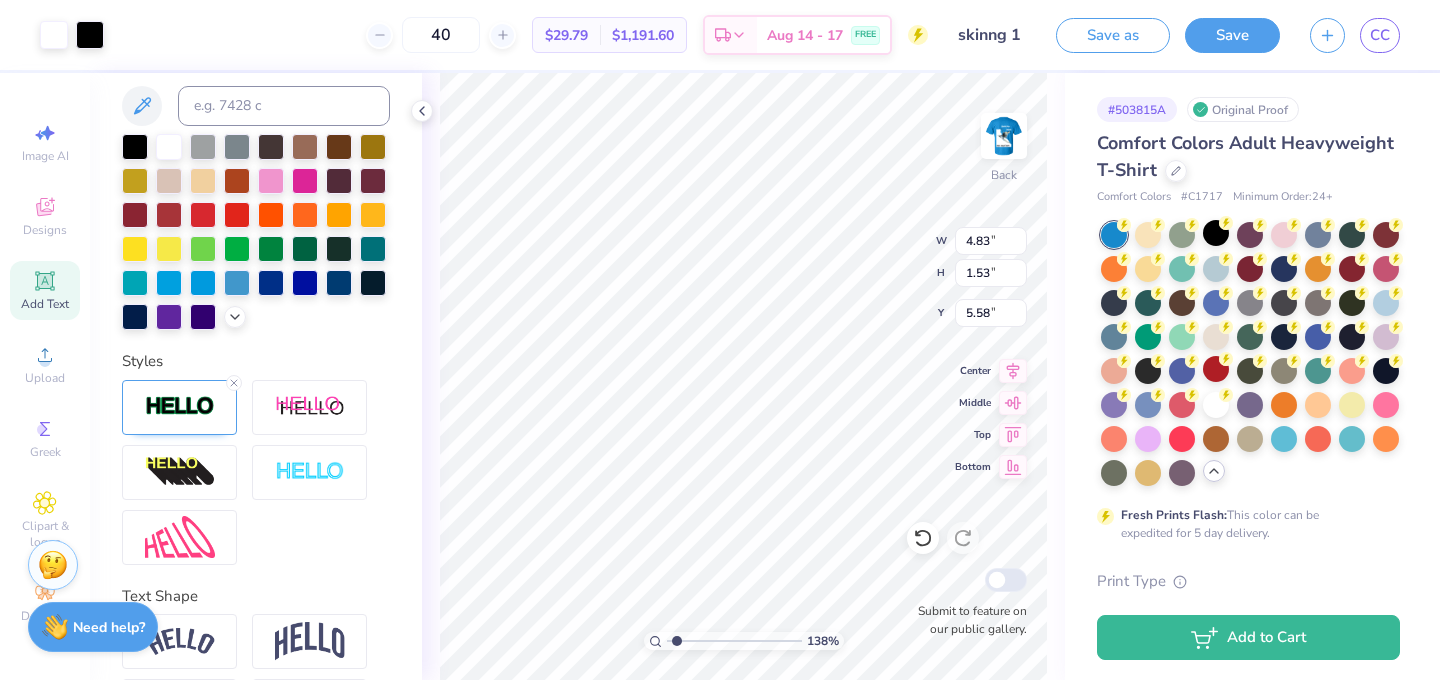scroll, scrollTop: 482, scrollLeft: 0, axis: vertical 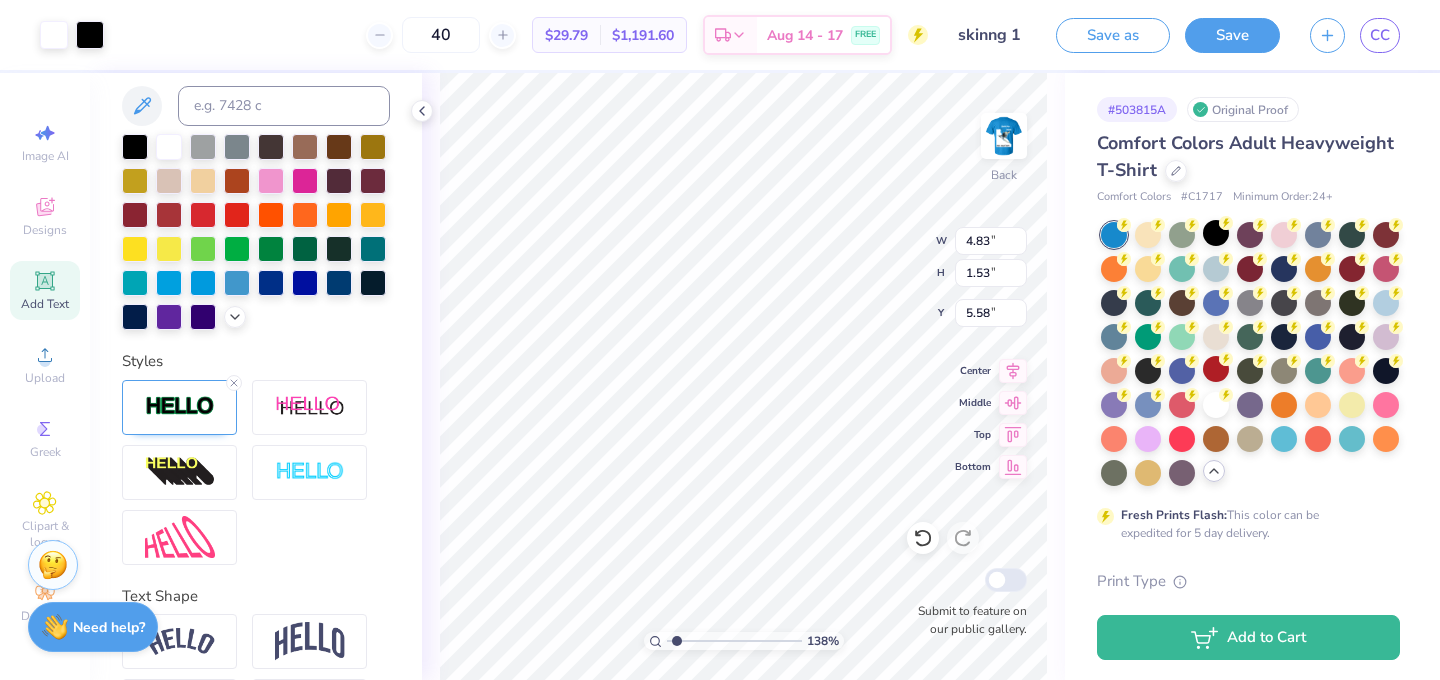 type on "4.86" 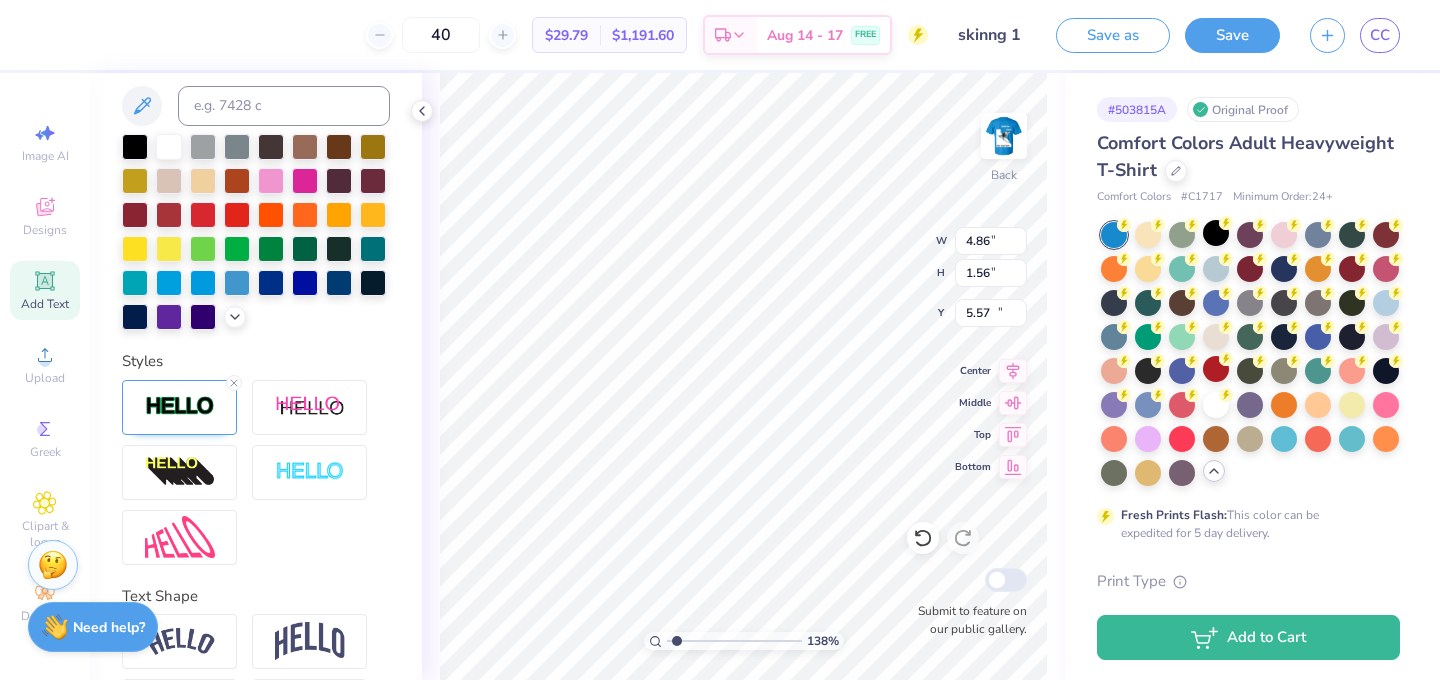 type on "11.48" 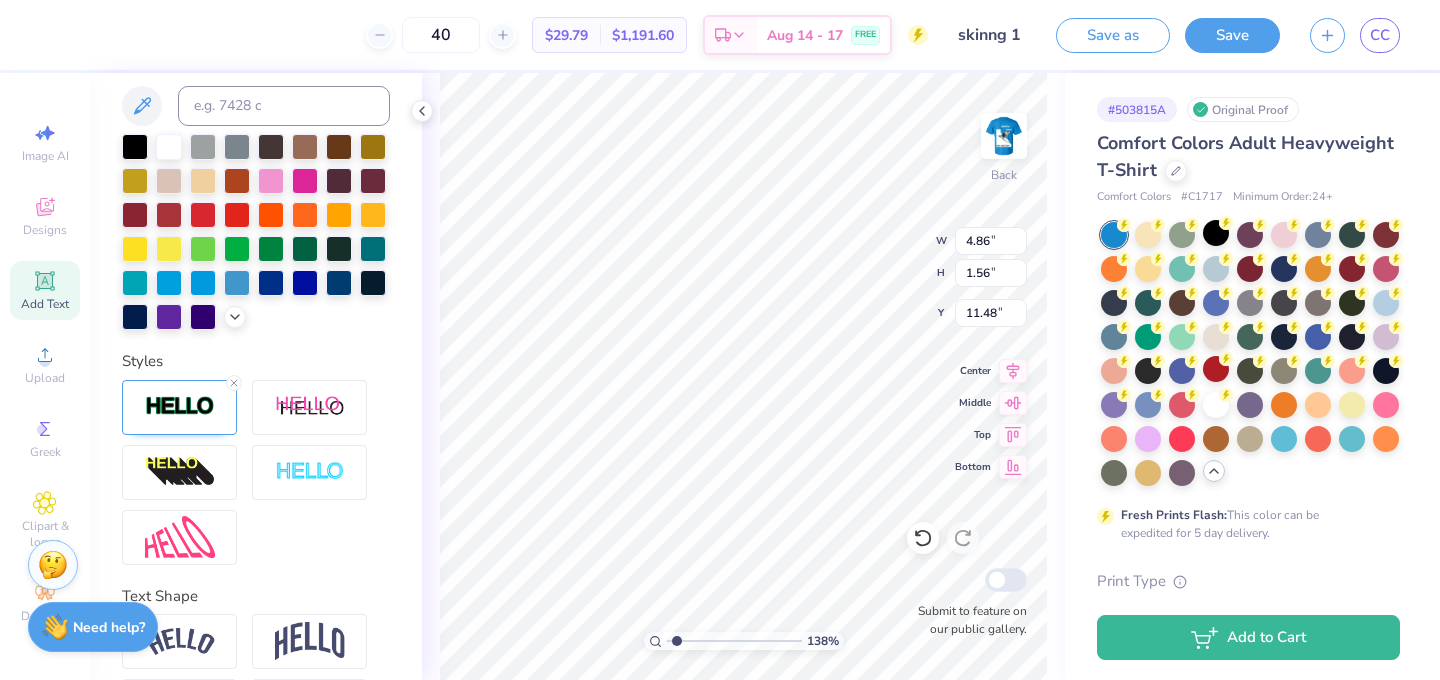 type on "4.37" 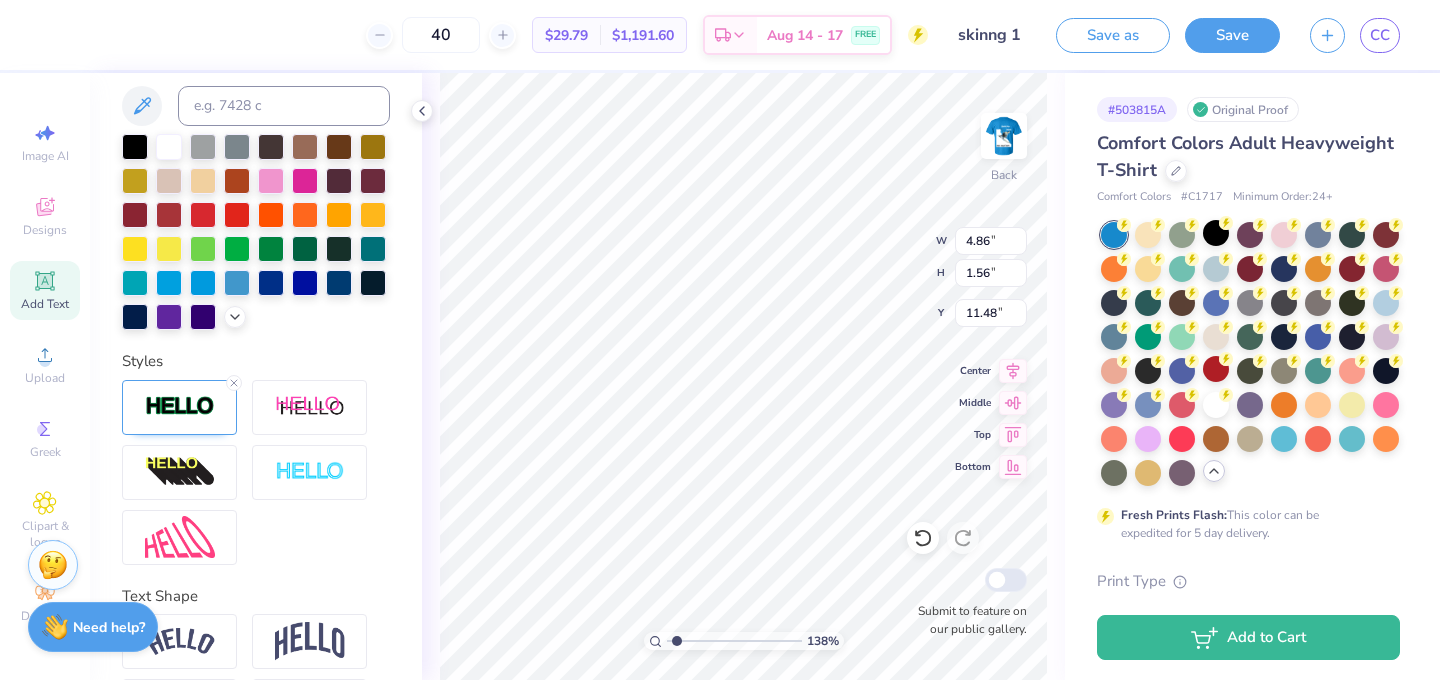 type on "1.33" 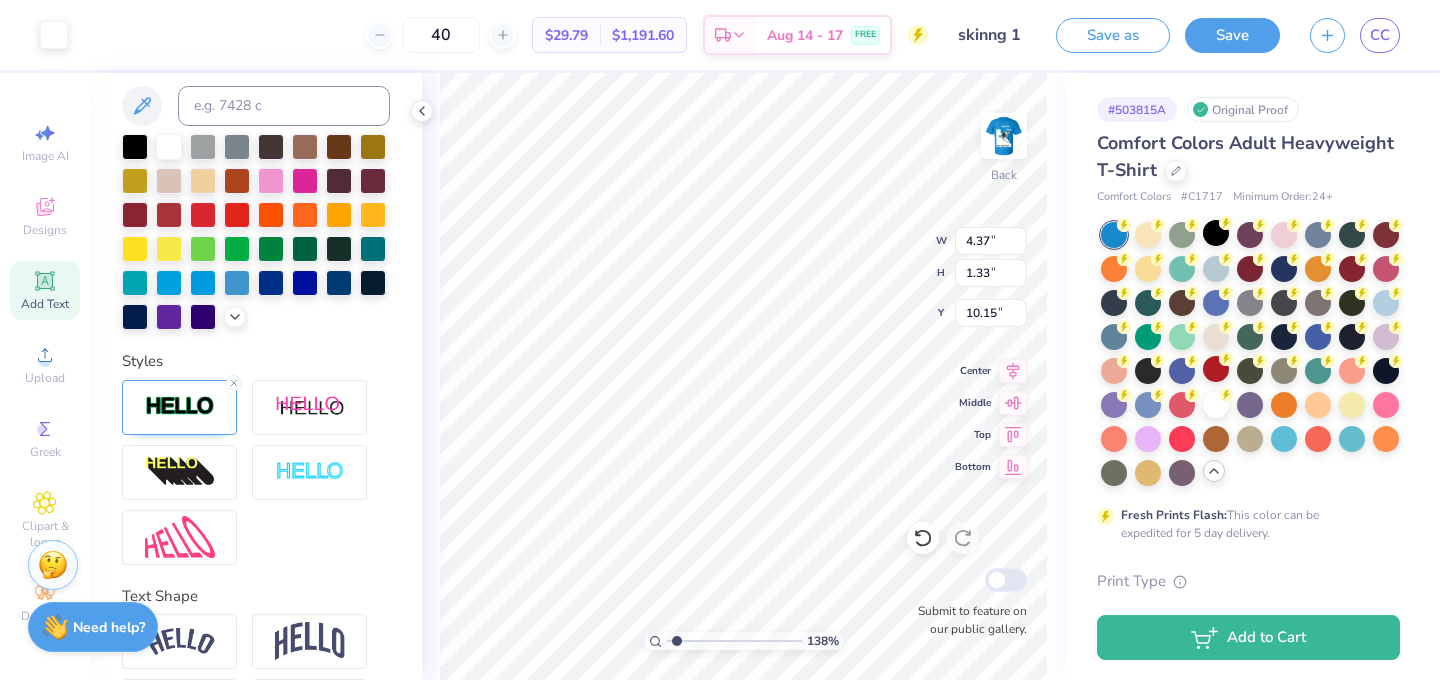 type on "3.77" 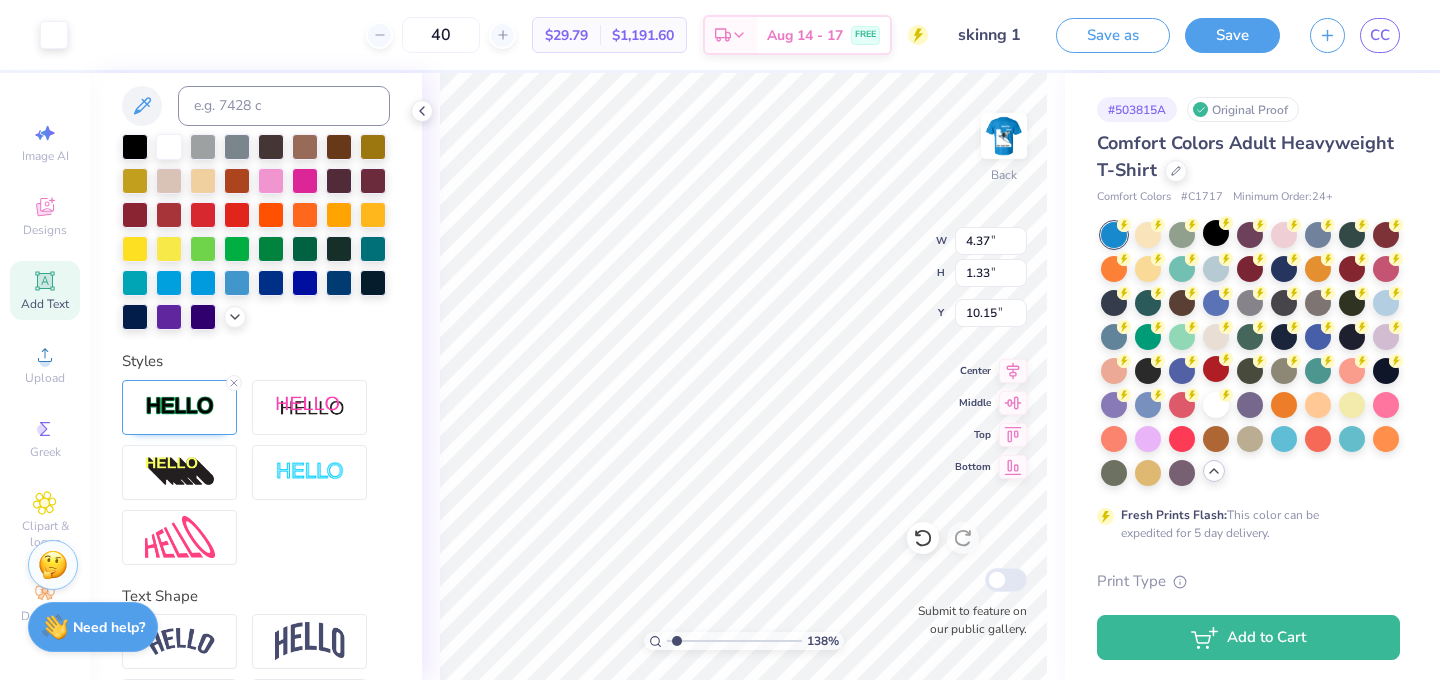 type on "1.15" 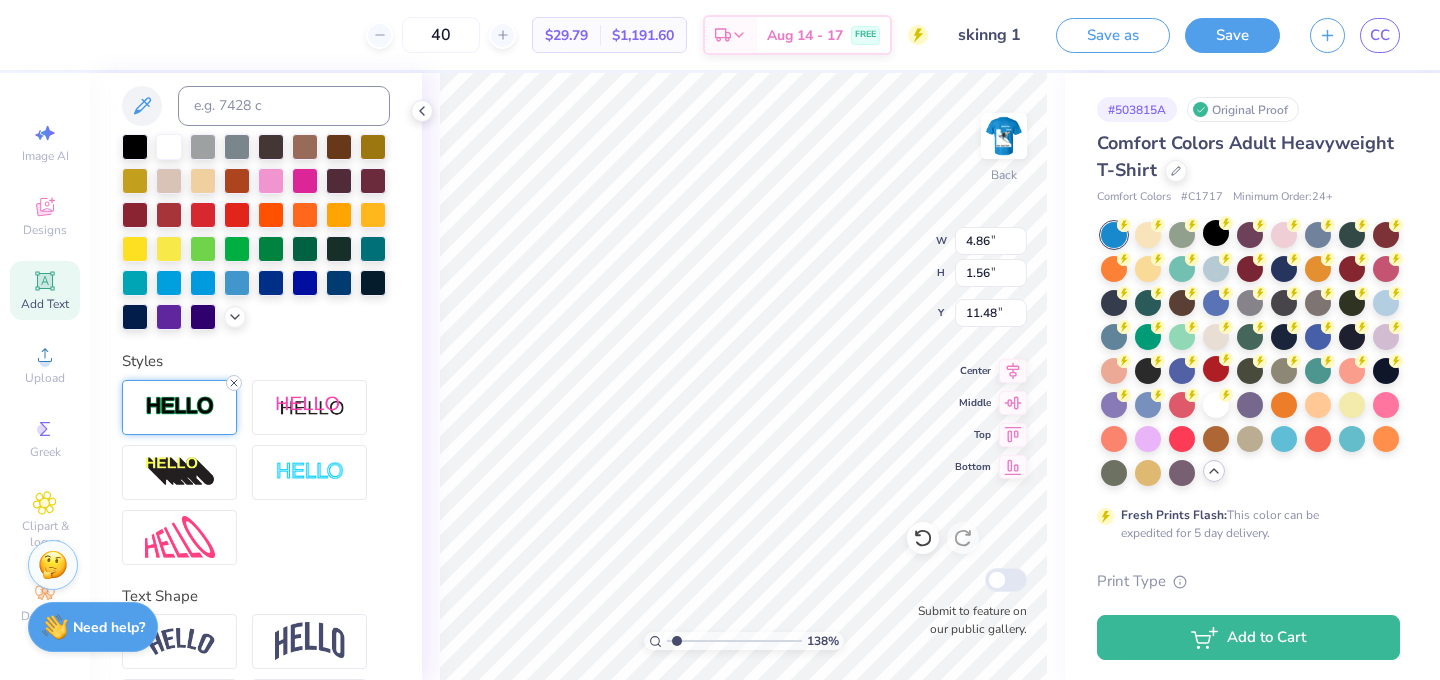 click 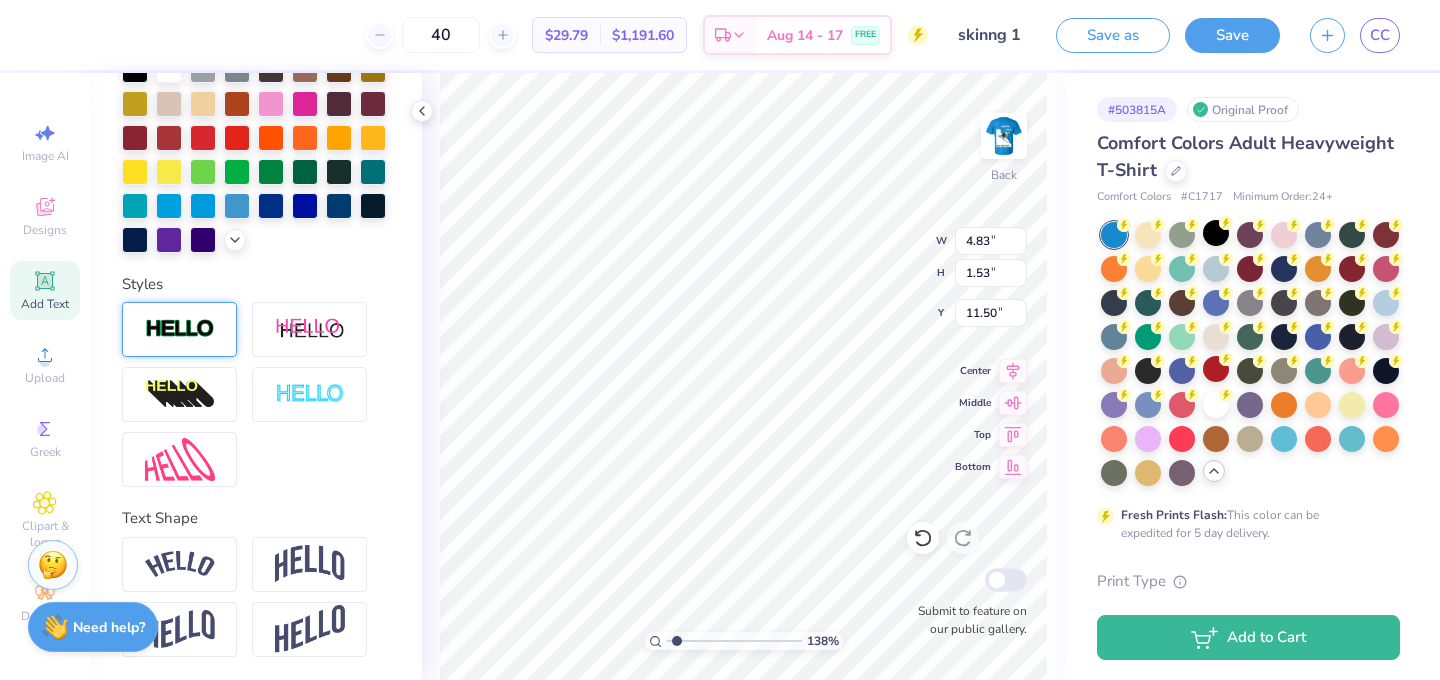 type on "4.83" 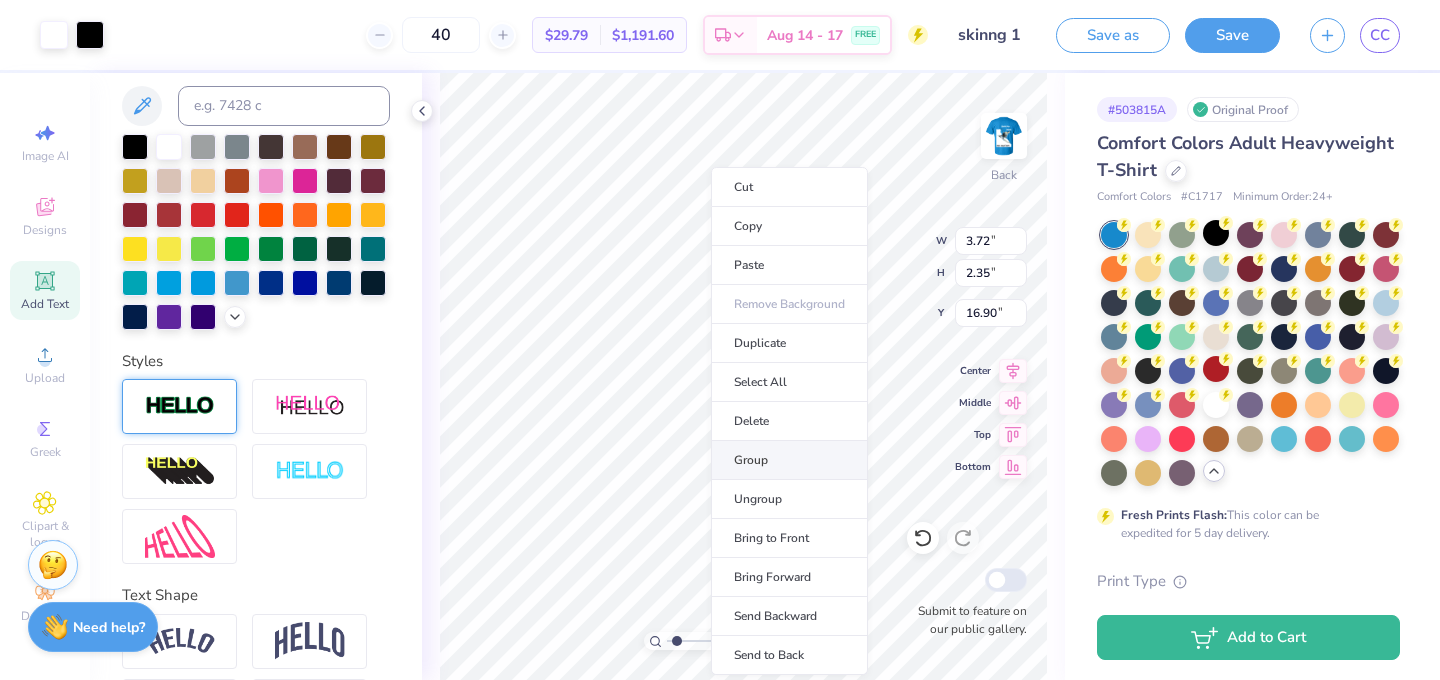 click on "Group" at bounding box center (789, 460) 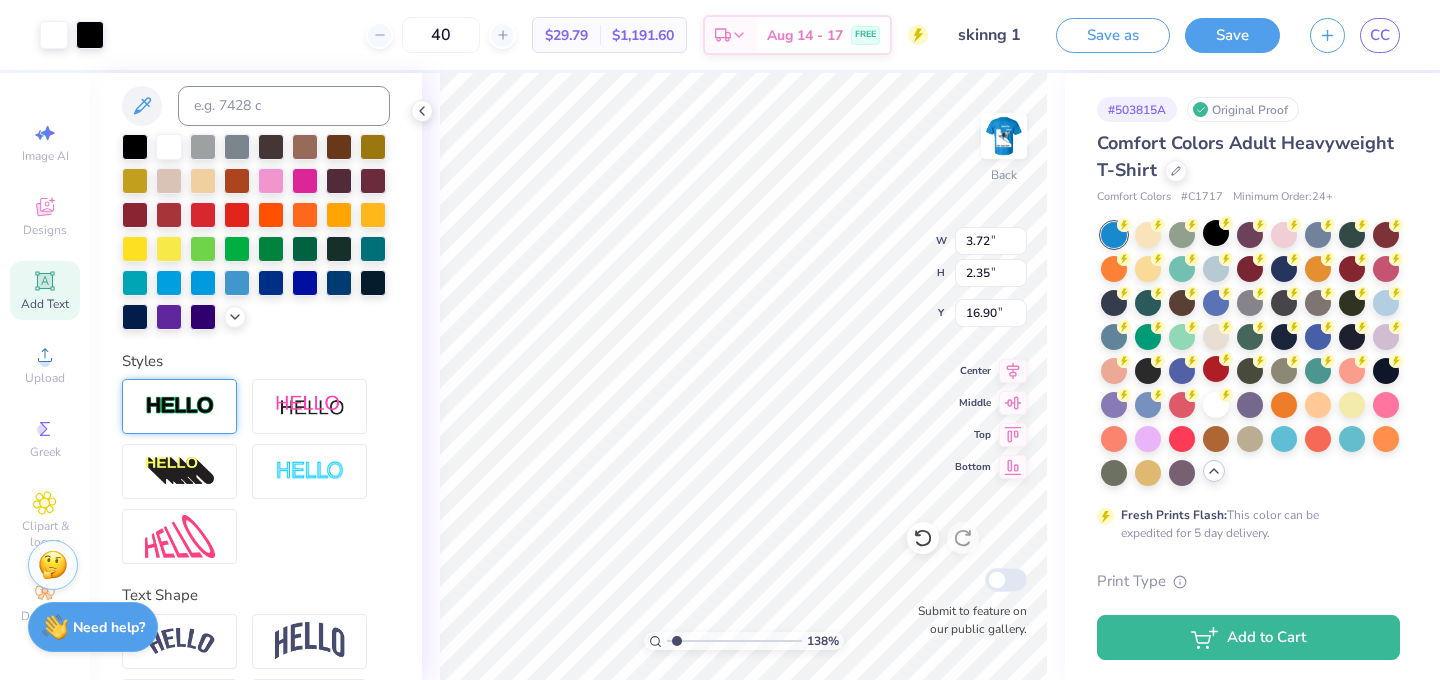 type on "3.00" 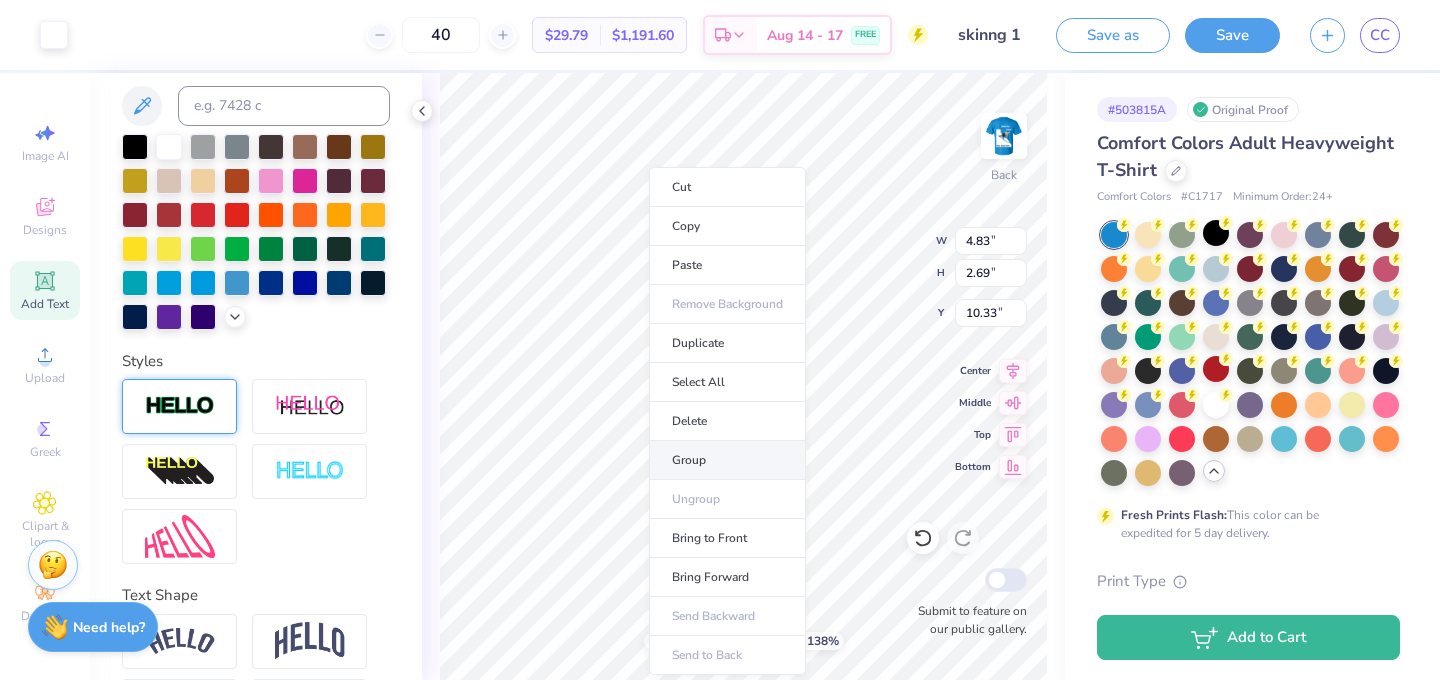 click on "Group" at bounding box center [727, 460] 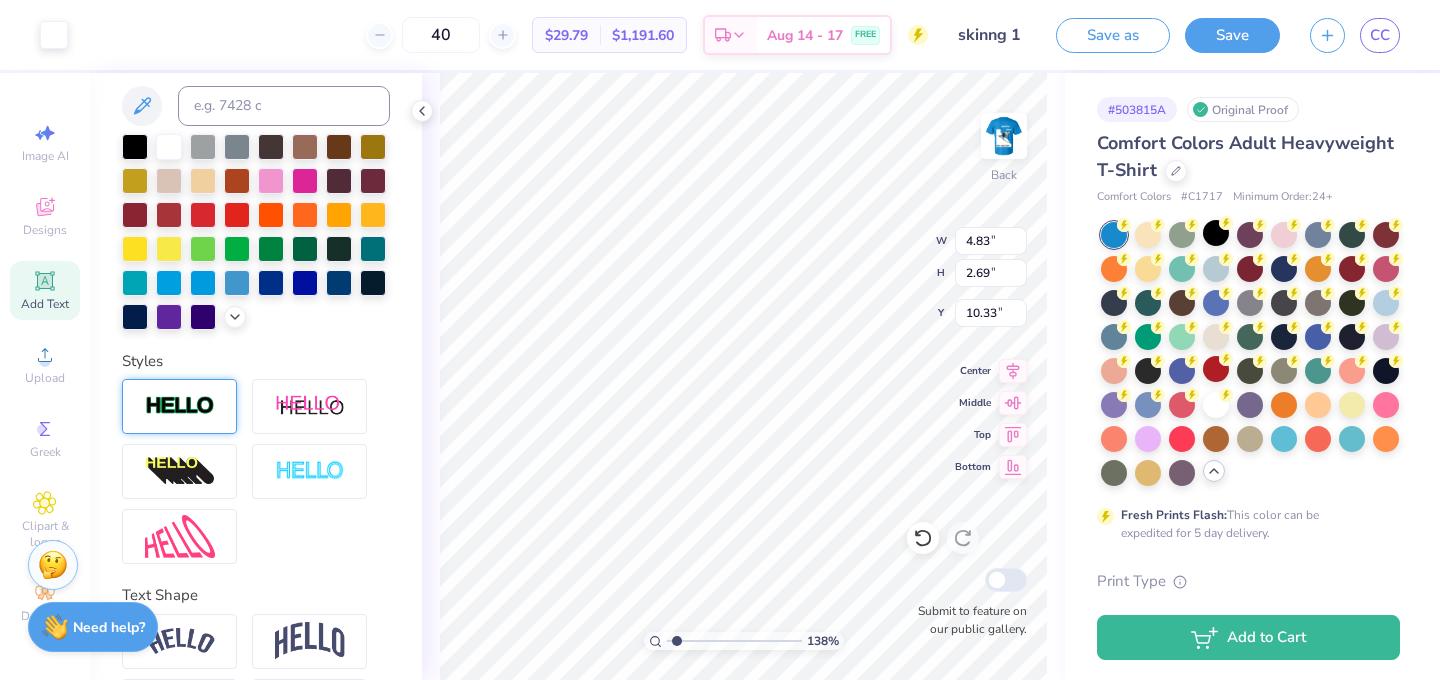 type on "5.90" 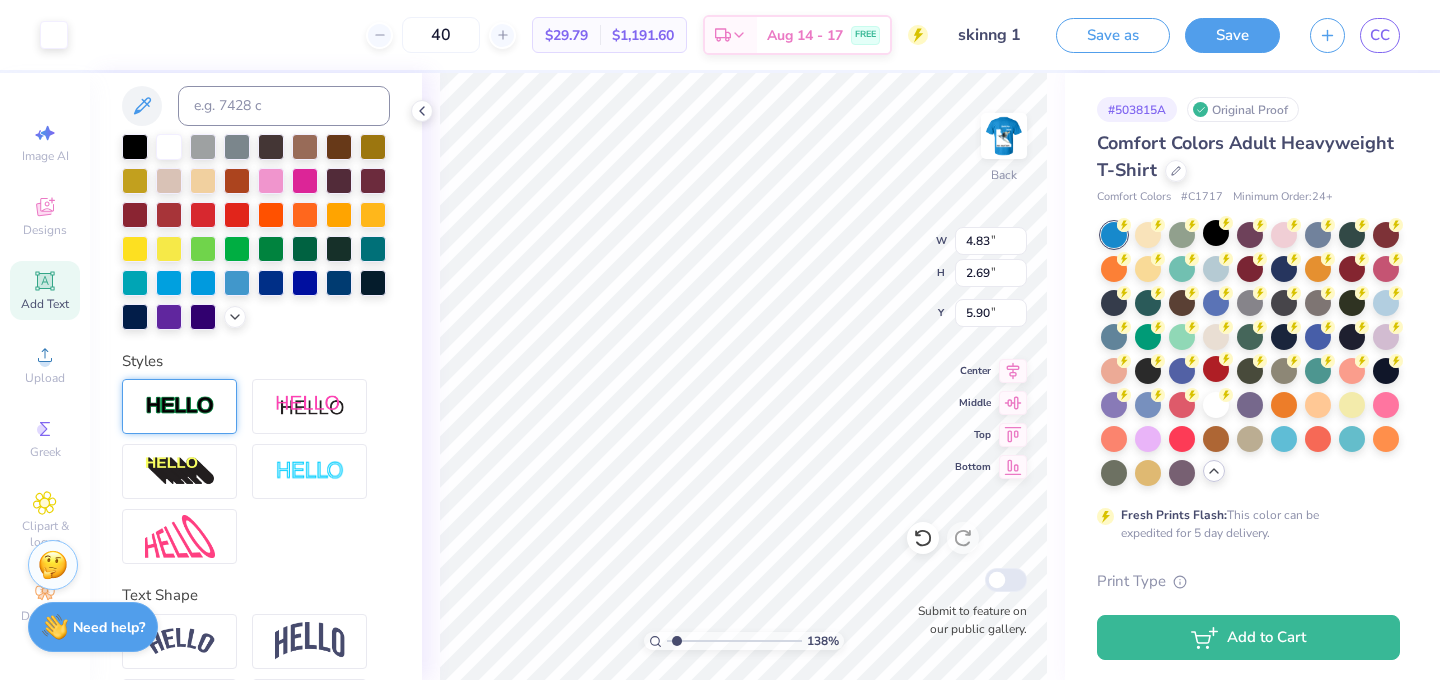 type on "3.59" 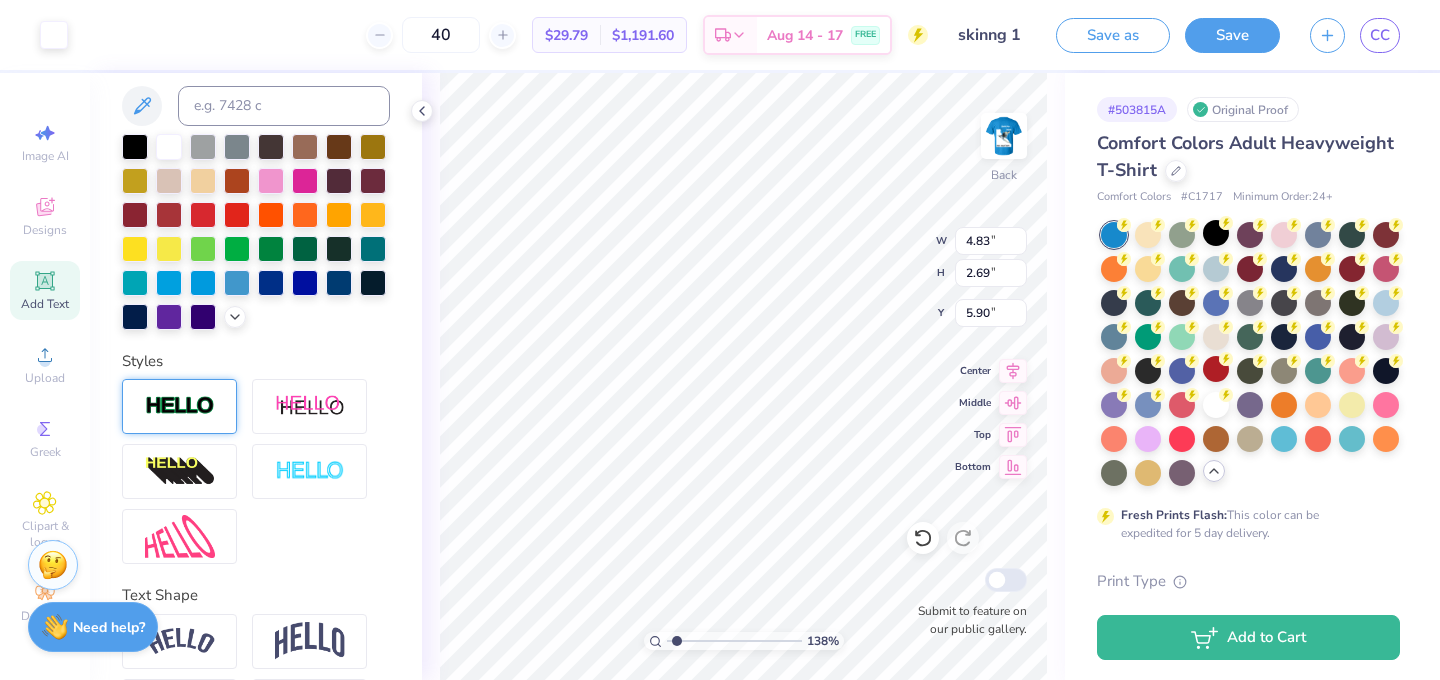 type on "2.00" 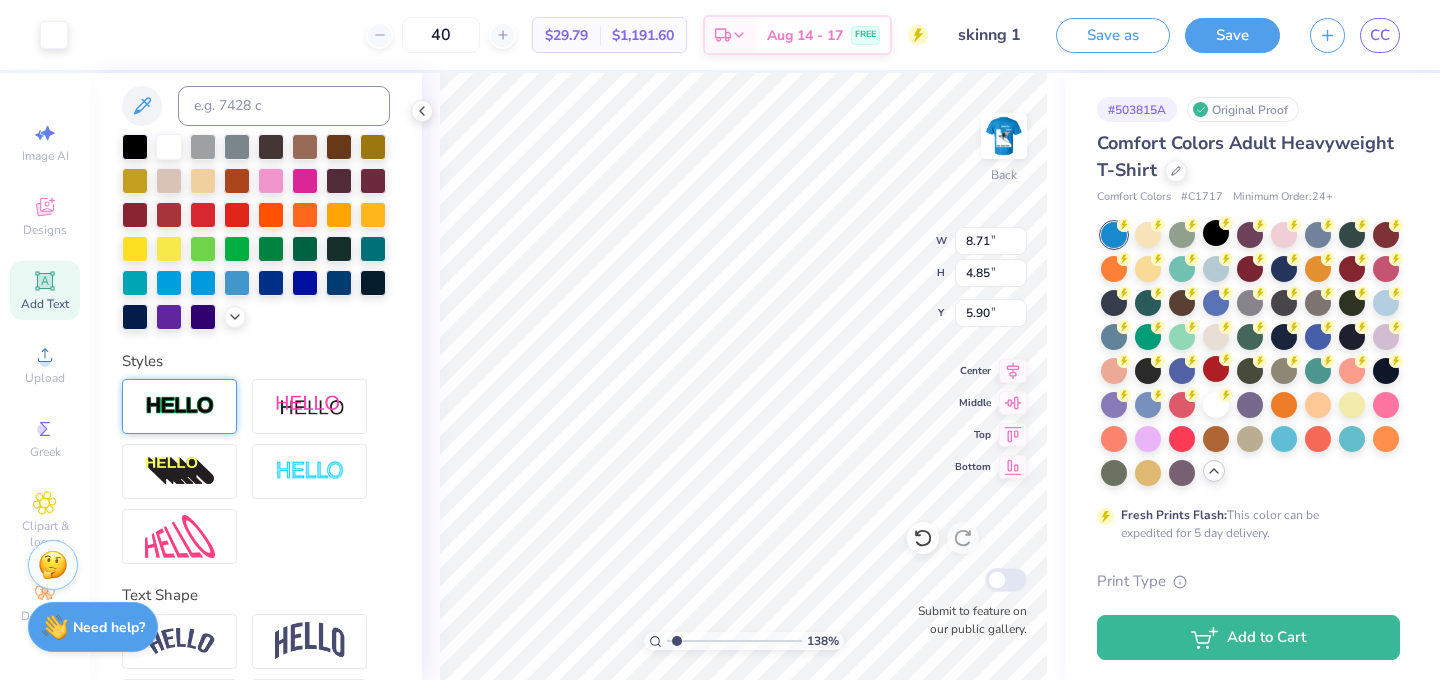 type on "8.71" 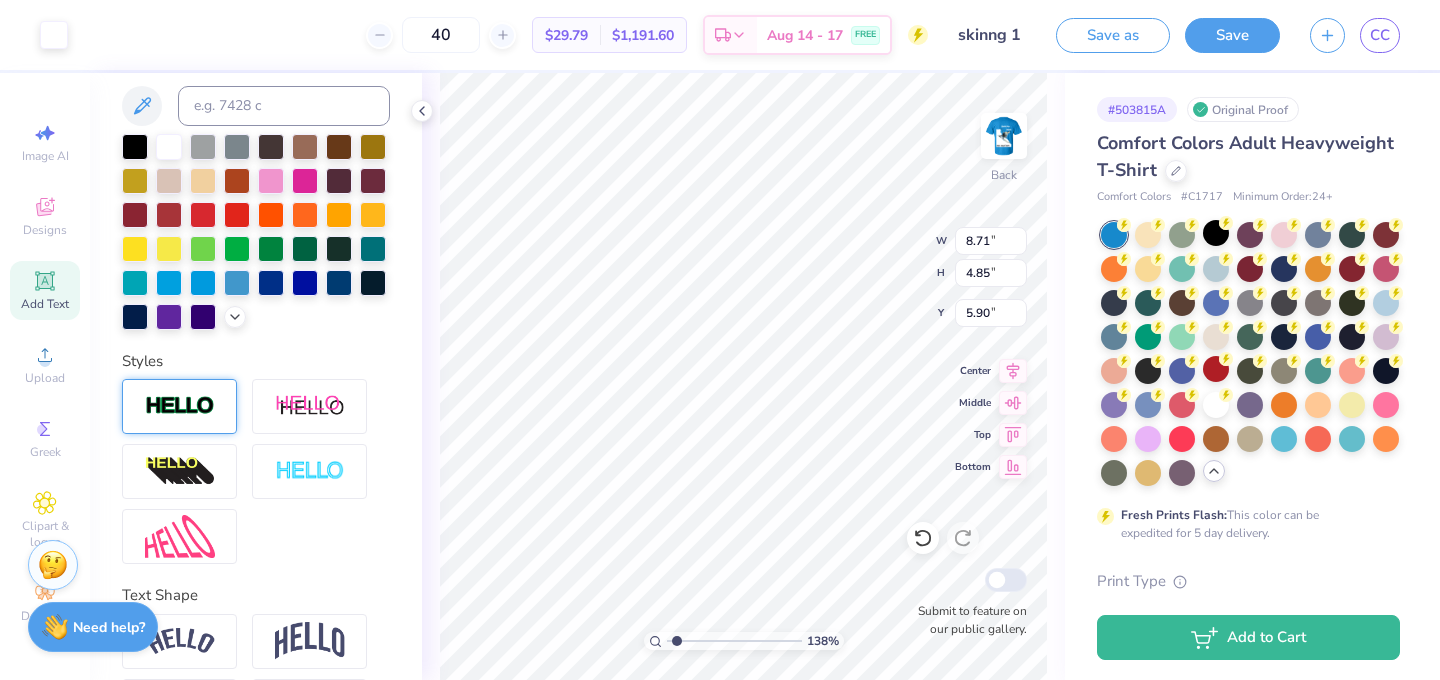 type on "4.85" 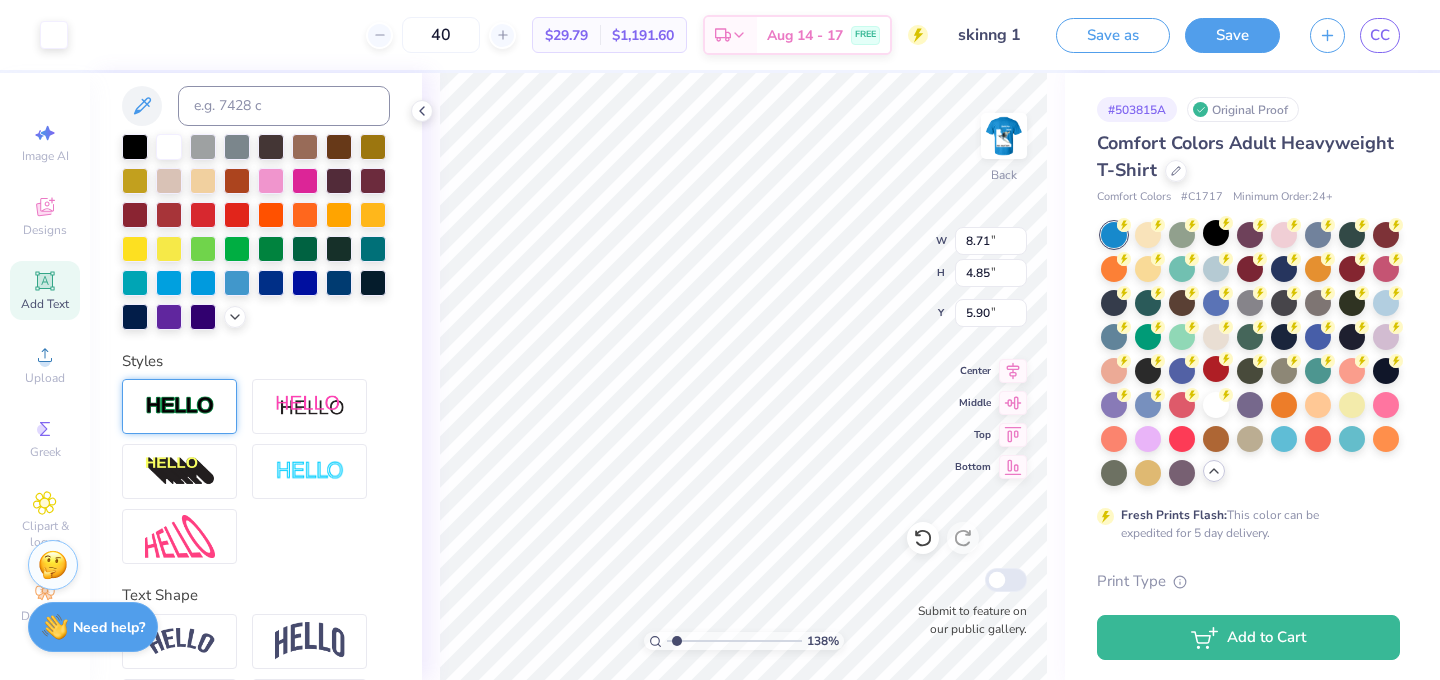 type on "3.72" 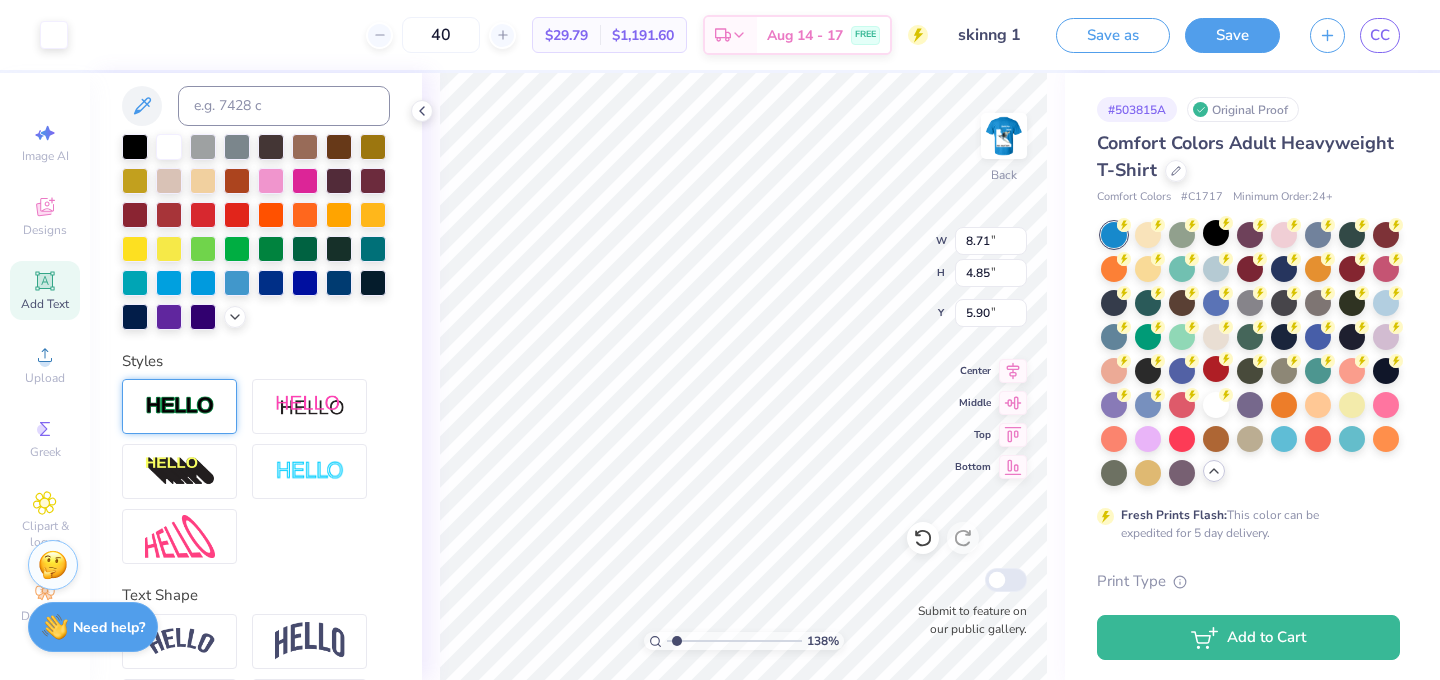 type on "2.35" 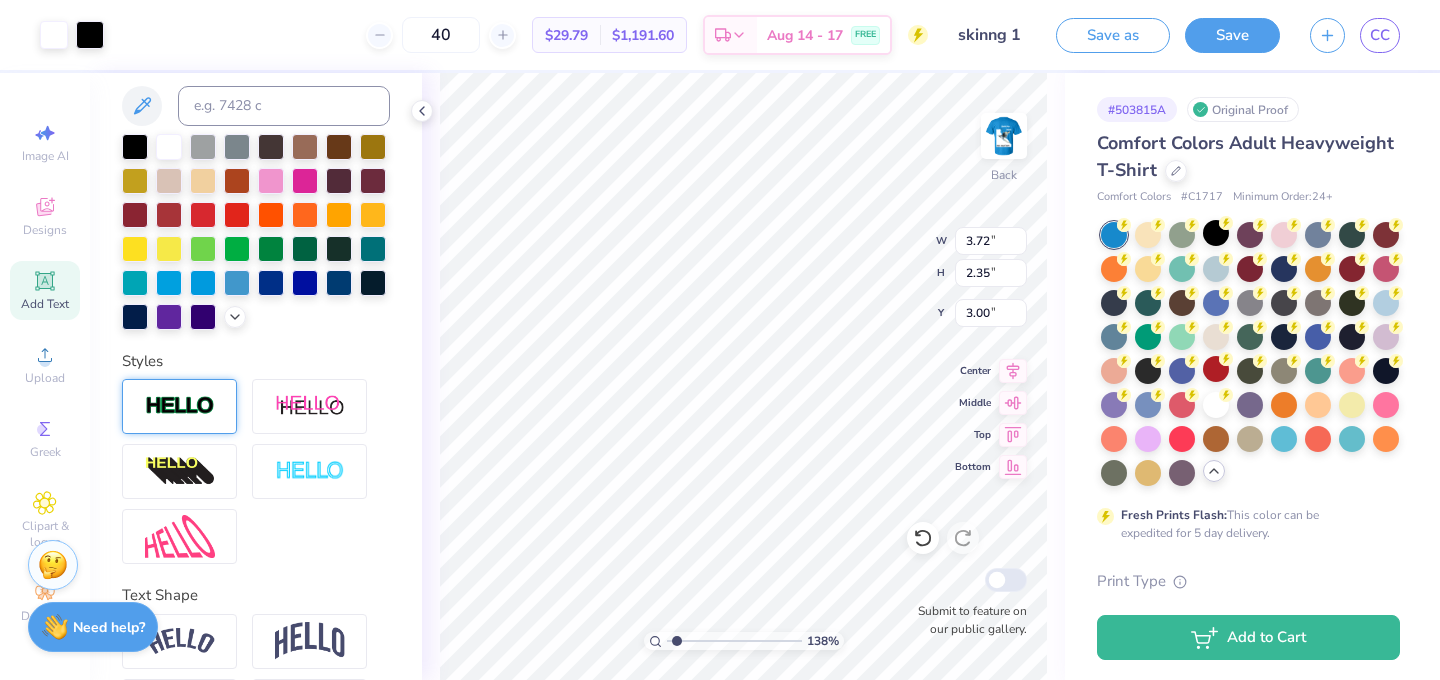 type on "0.50" 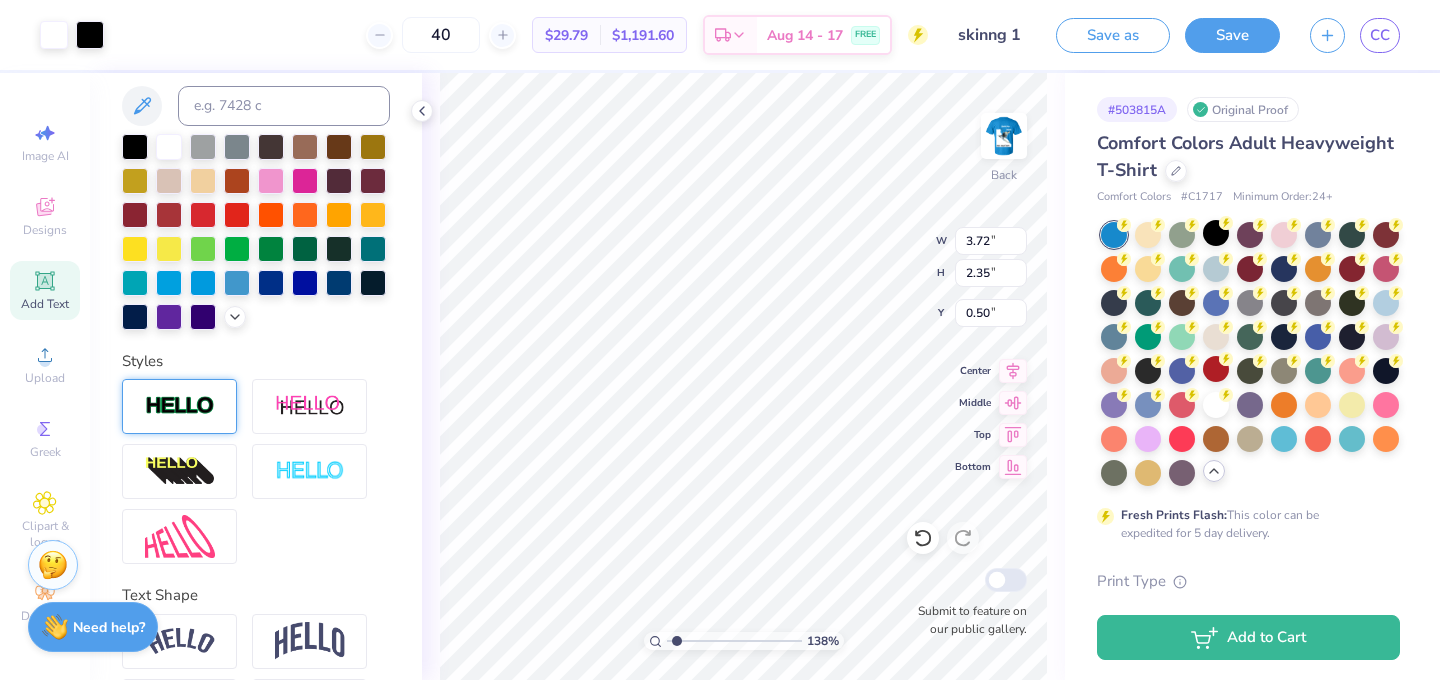 type on "6.59" 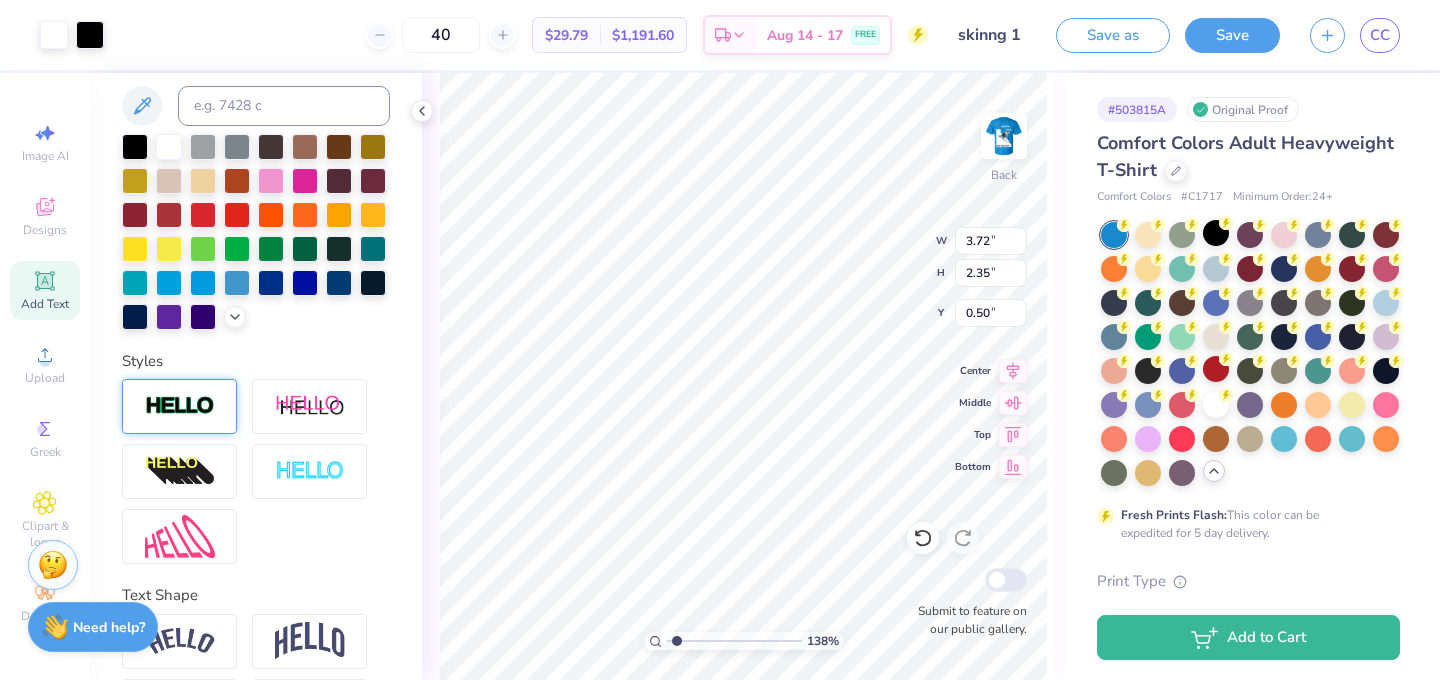 type on "4.16" 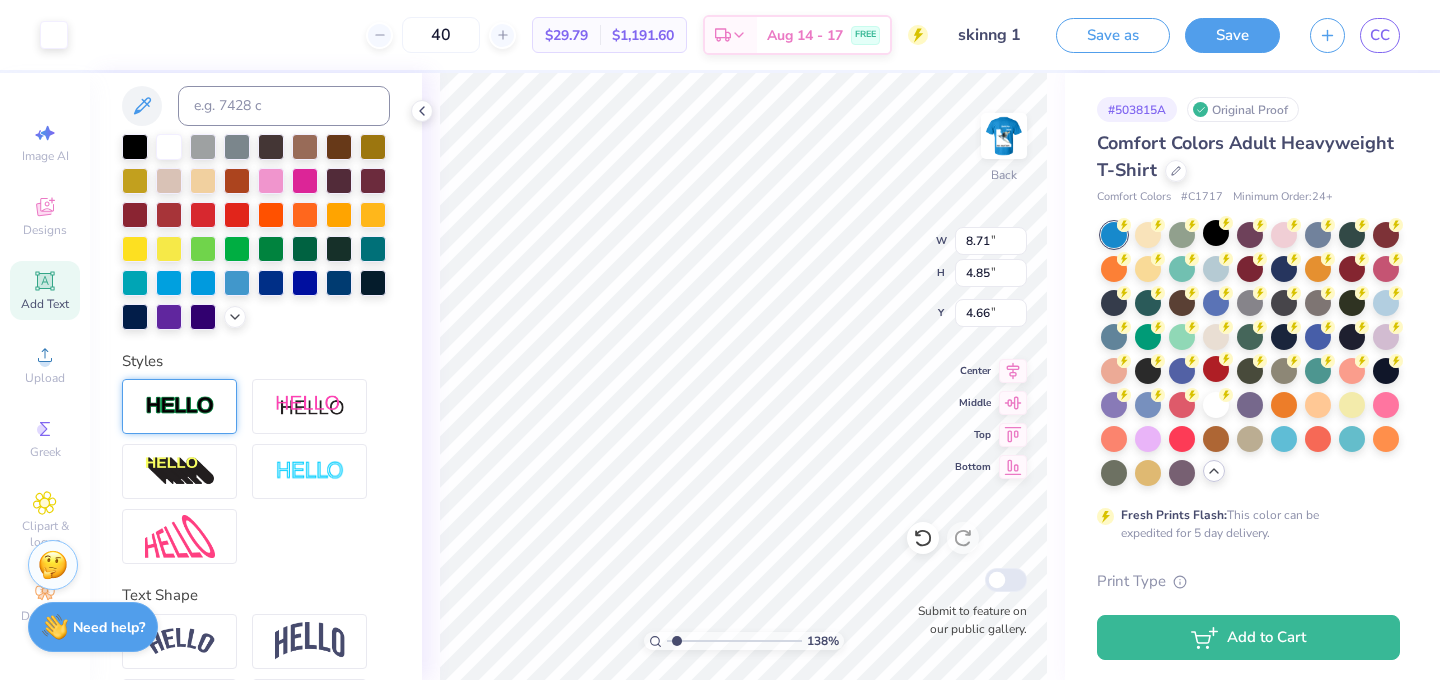 type on "4.66" 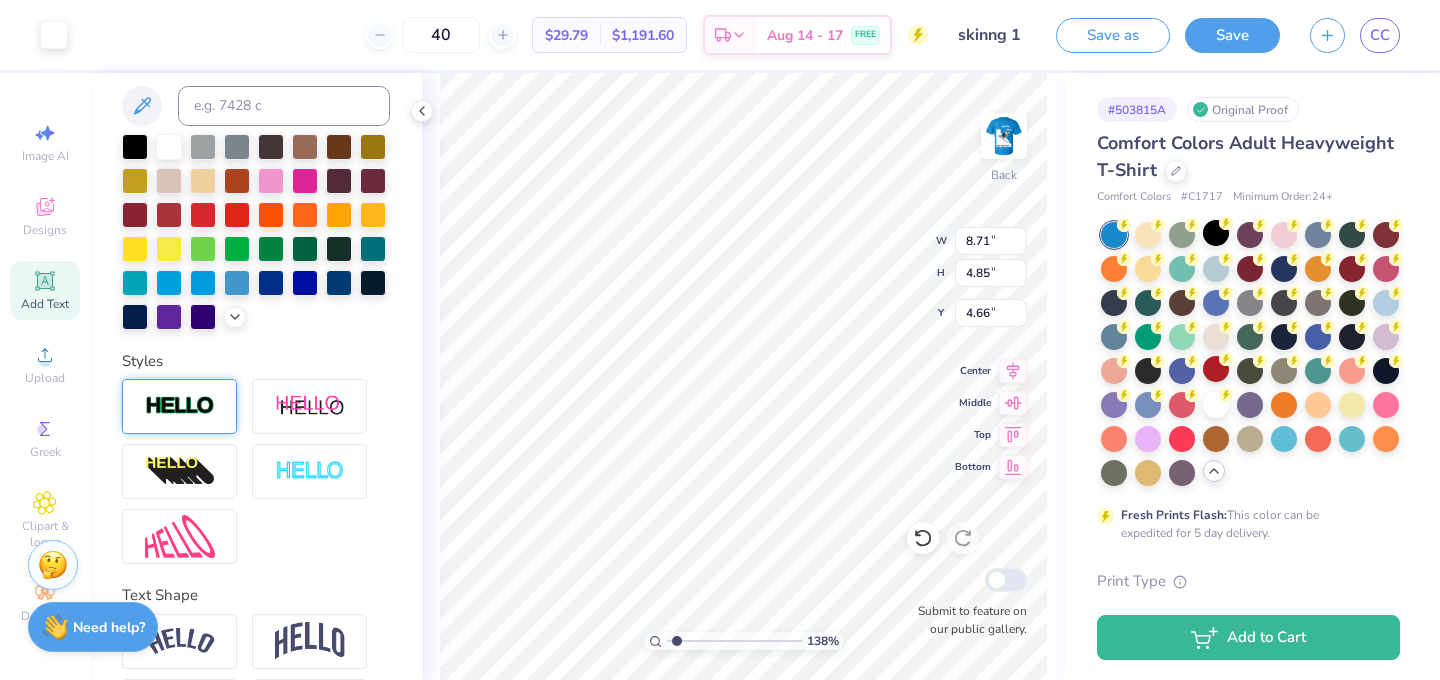 type on "3.82" 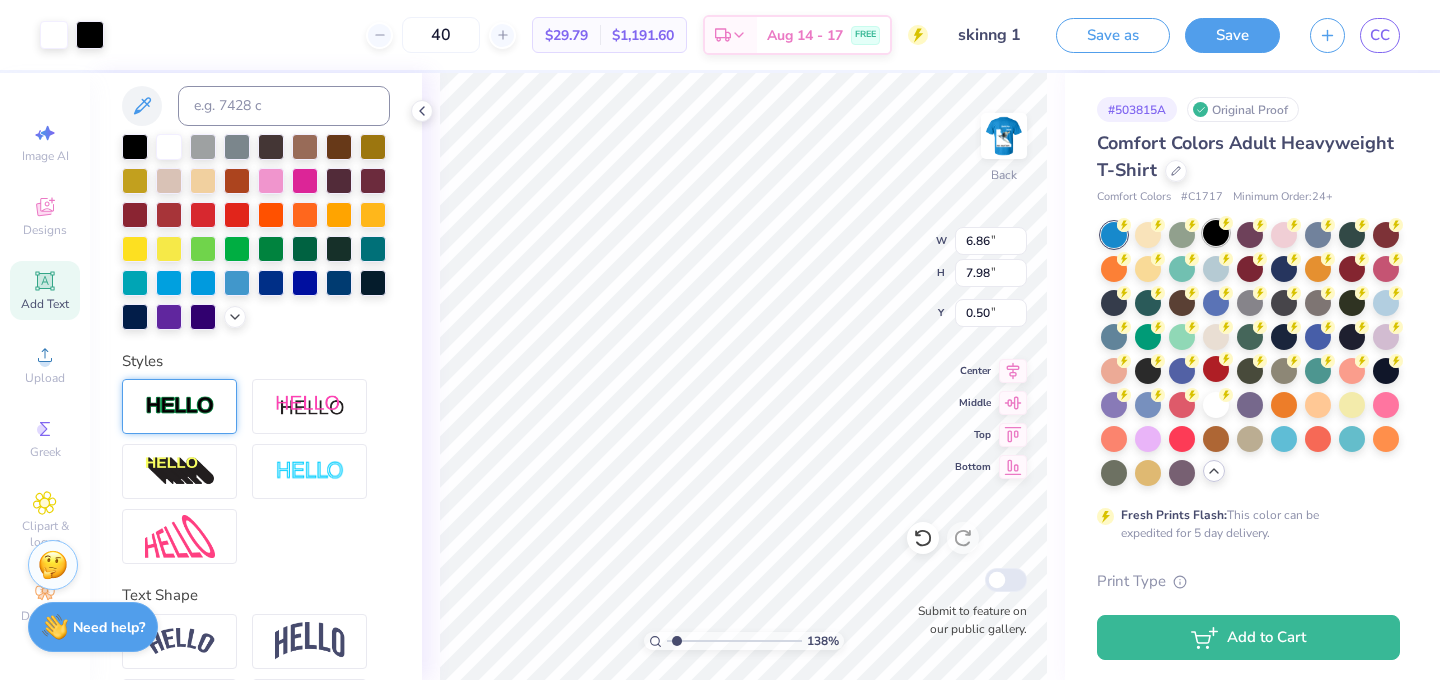 click at bounding box center (1216, 233) 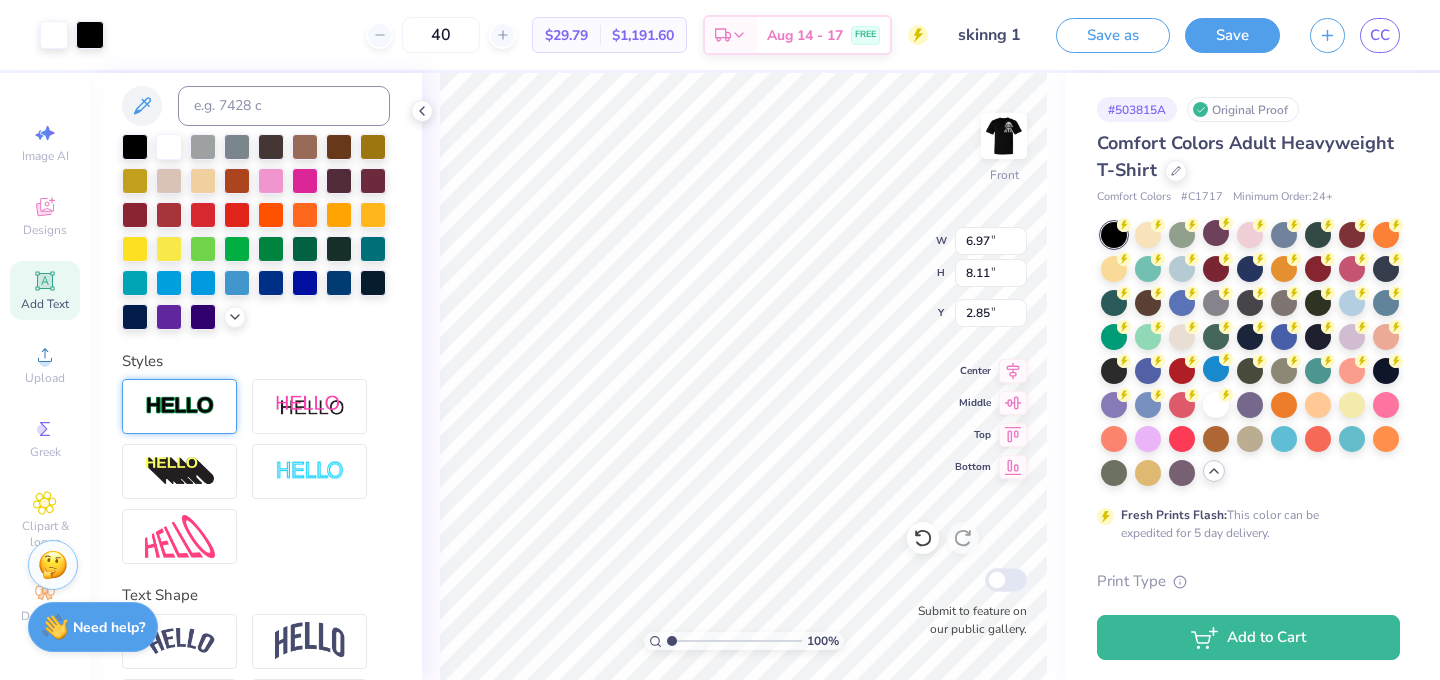 drag, startPoint x: 679, startPoint y: 640, endPoint x: 662, endPoint y: 640, distance: 17 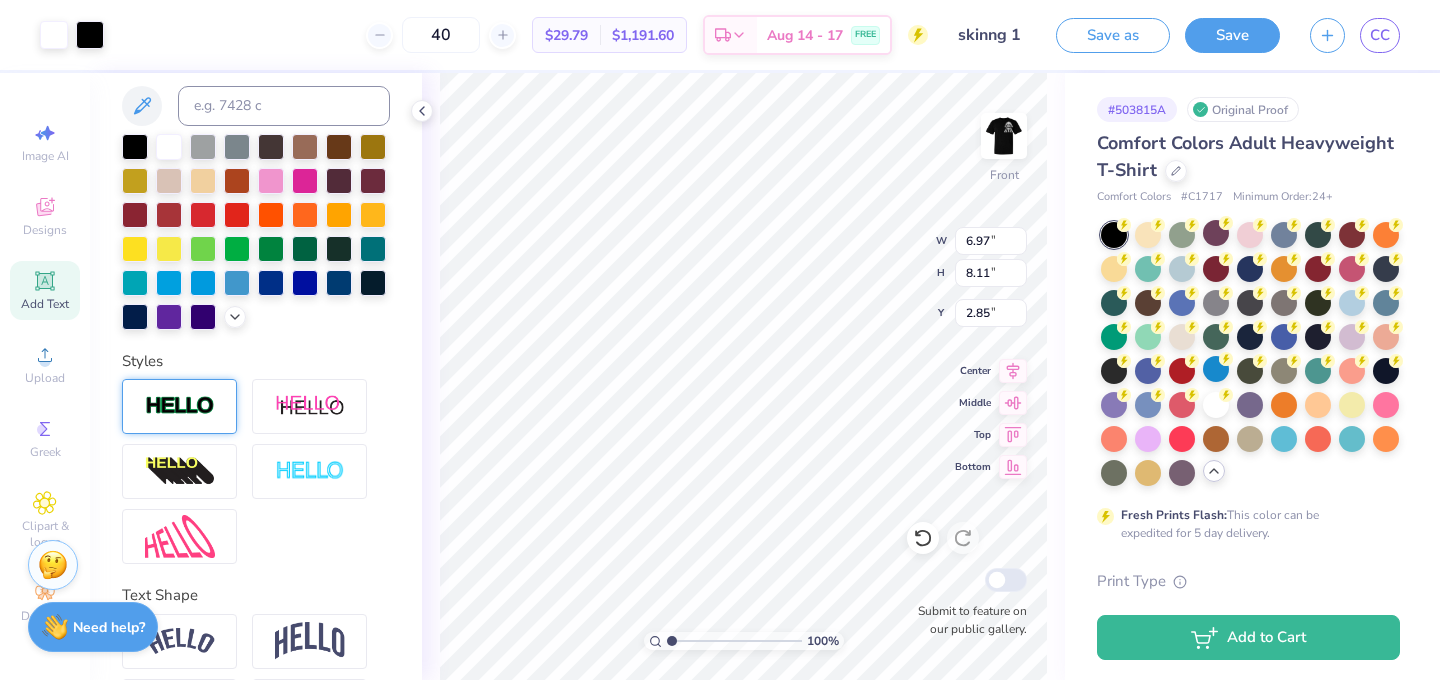 type on "1" 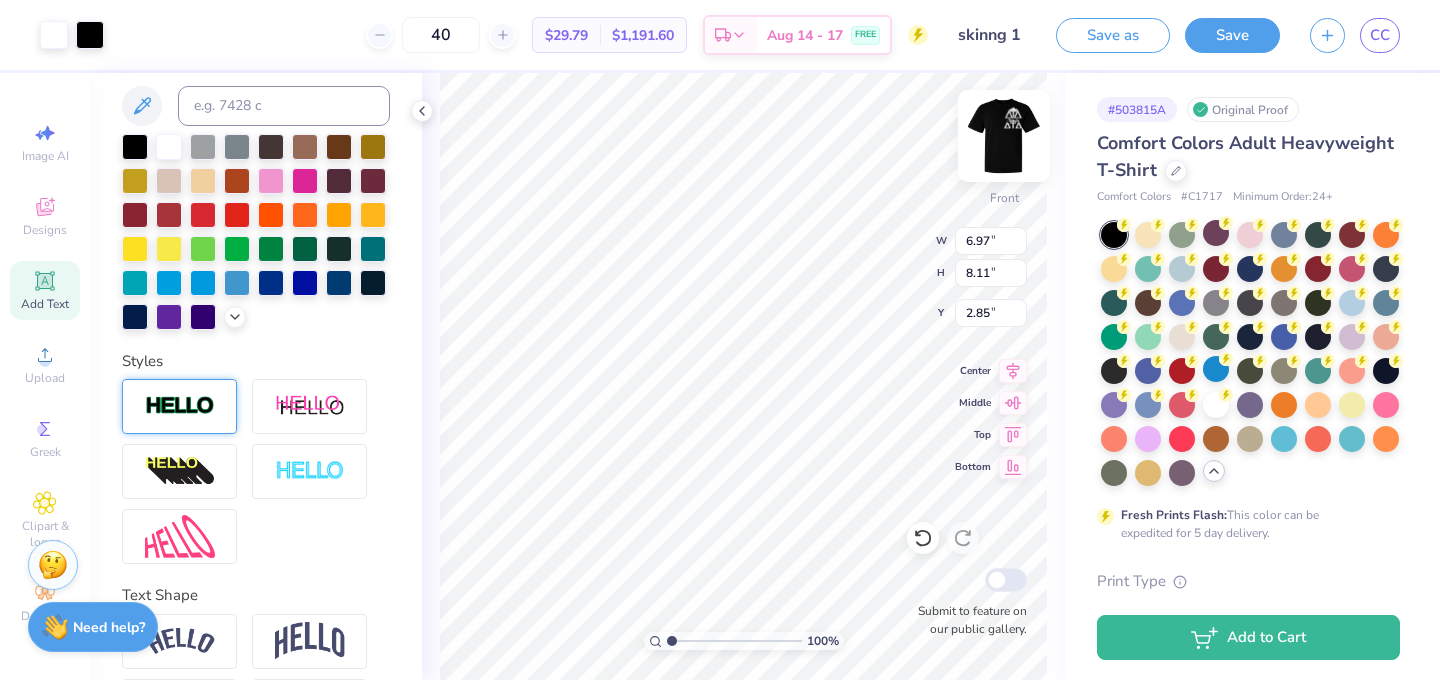 click at bounding box center (1004, 136) 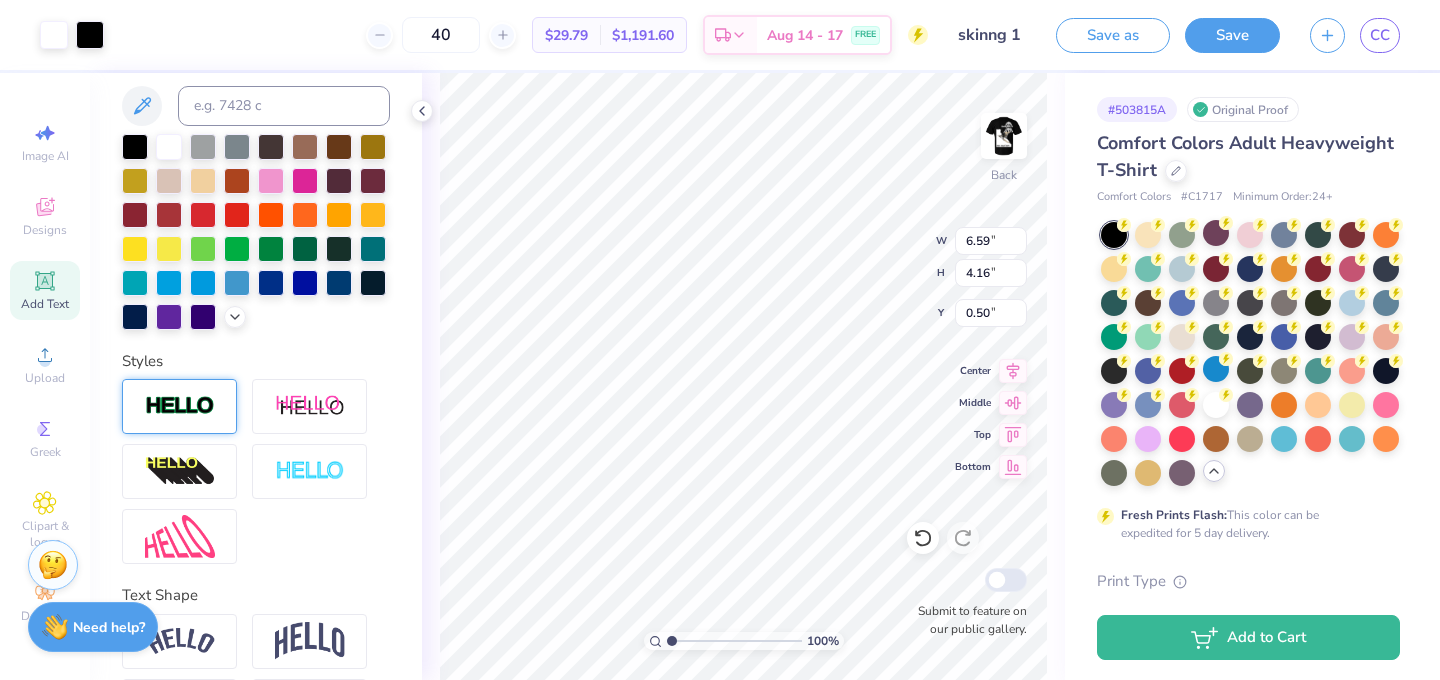 type on "6.59" 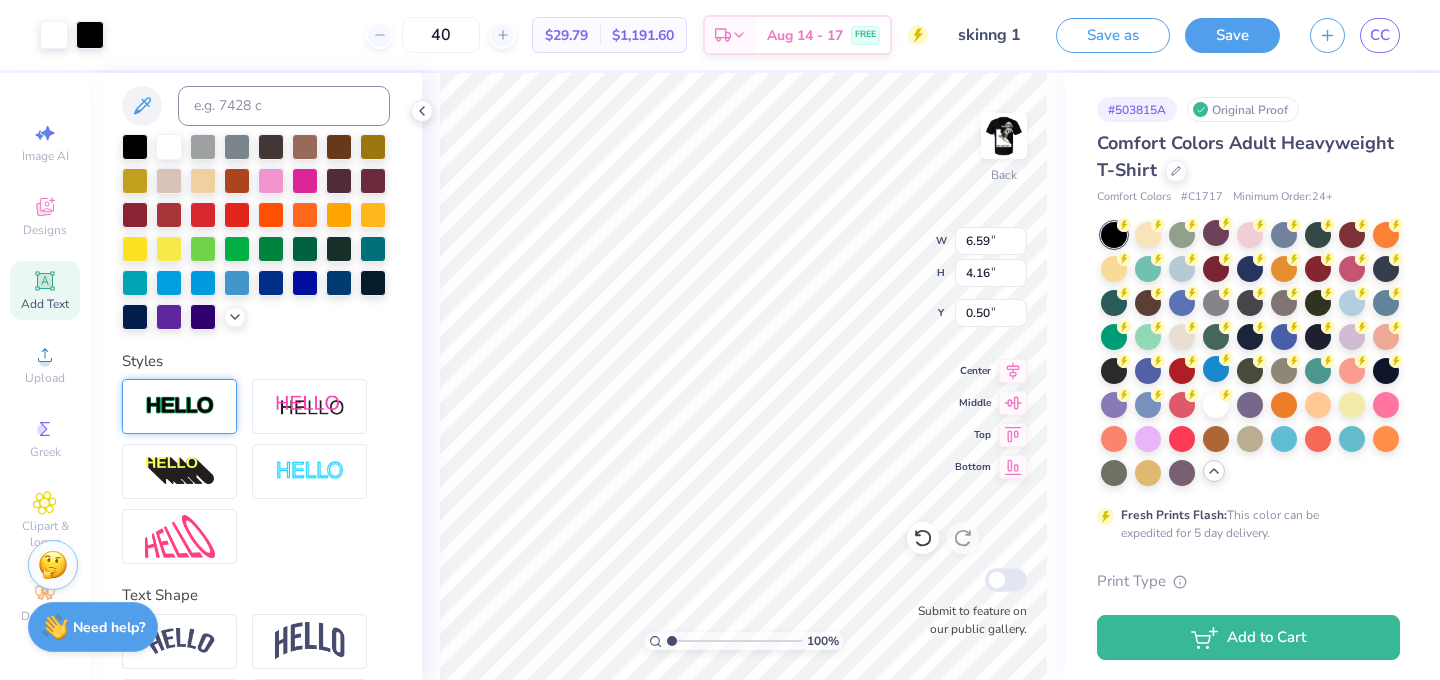 type on "4.16" 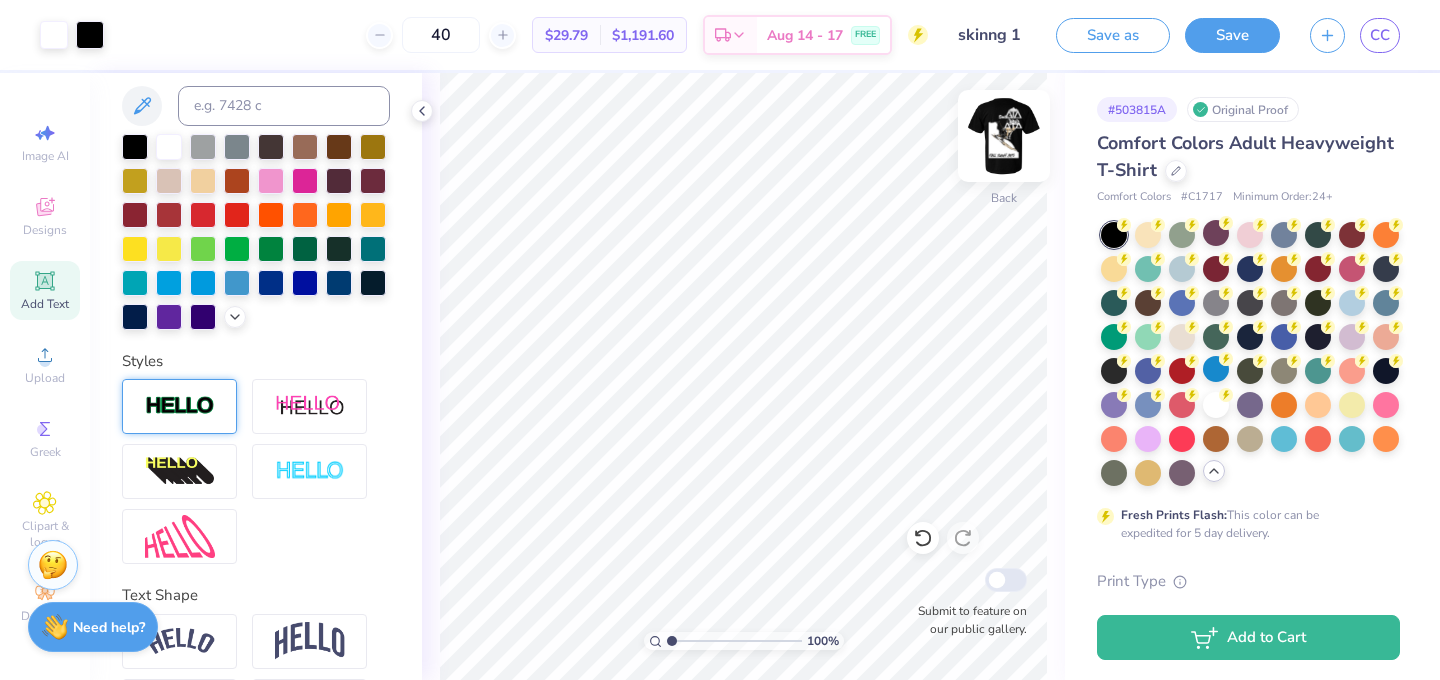 click at bounding box center [1004, 136] 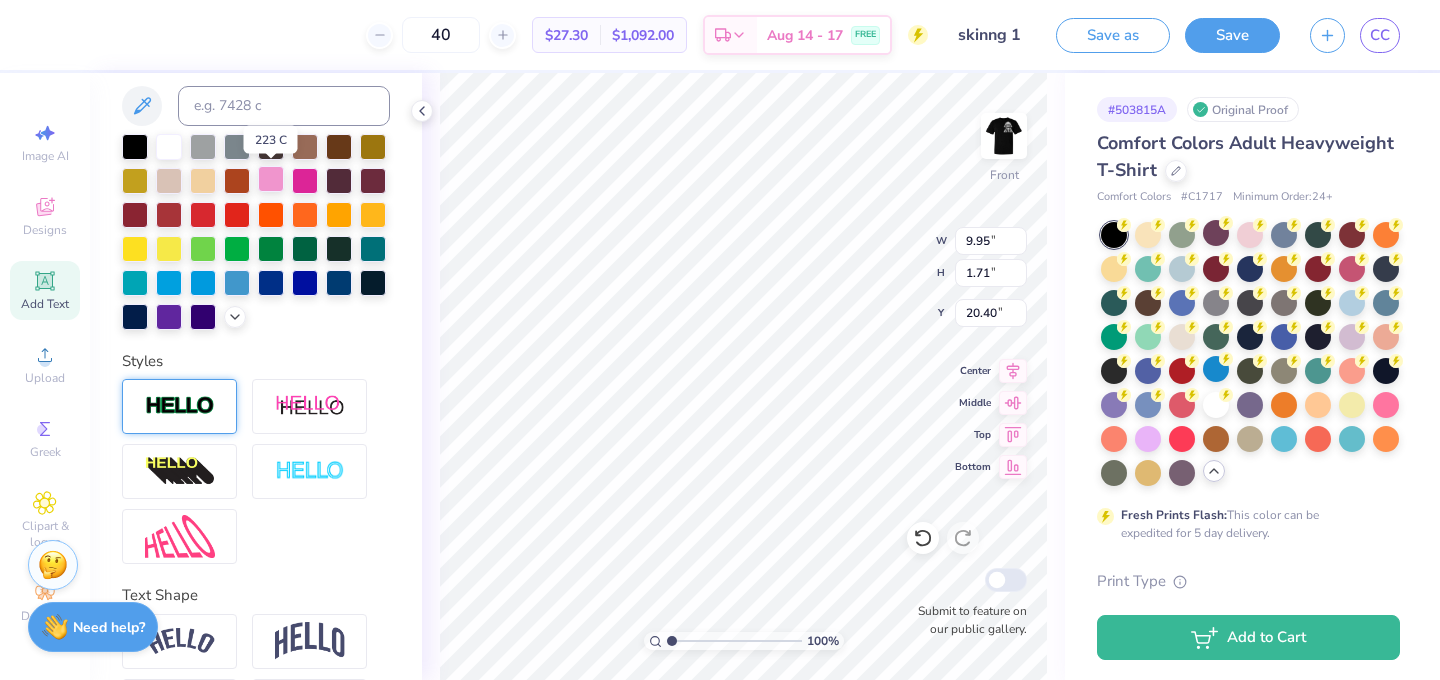 click at bounding box center [271, 179] 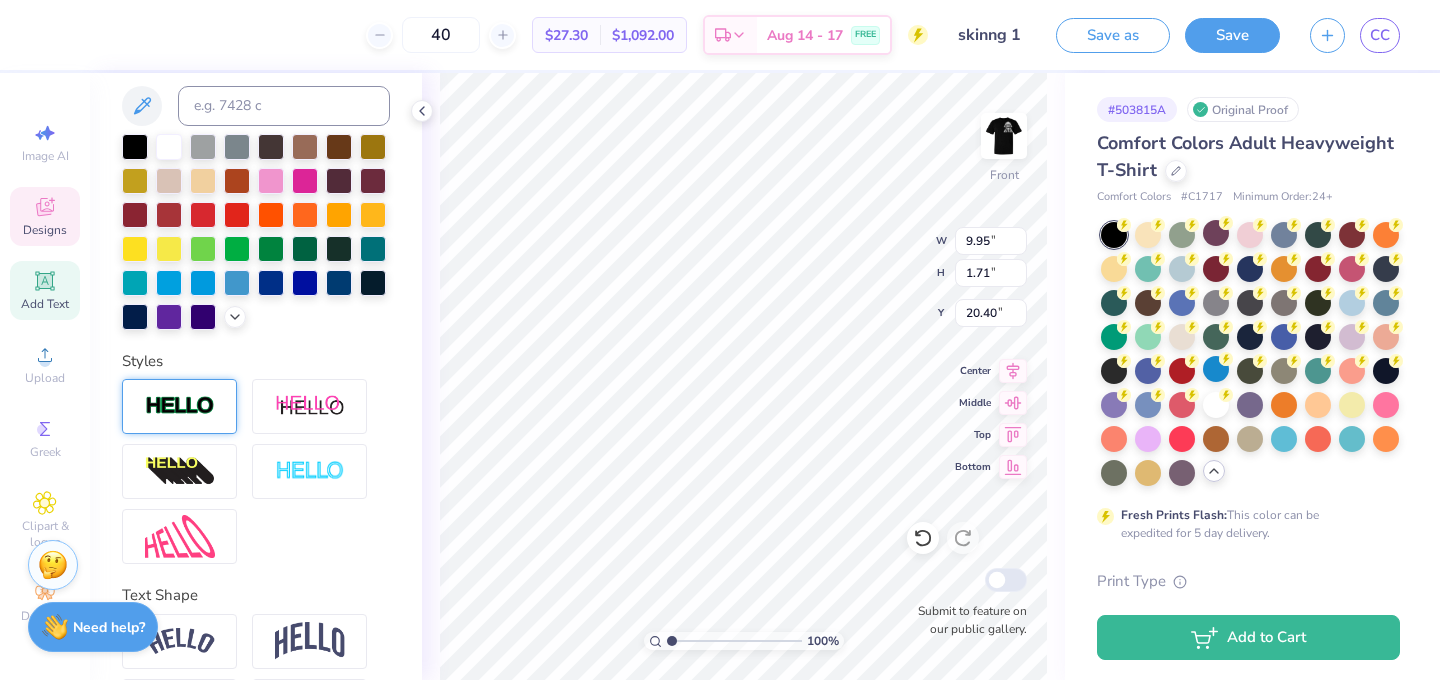 type on "25.29" 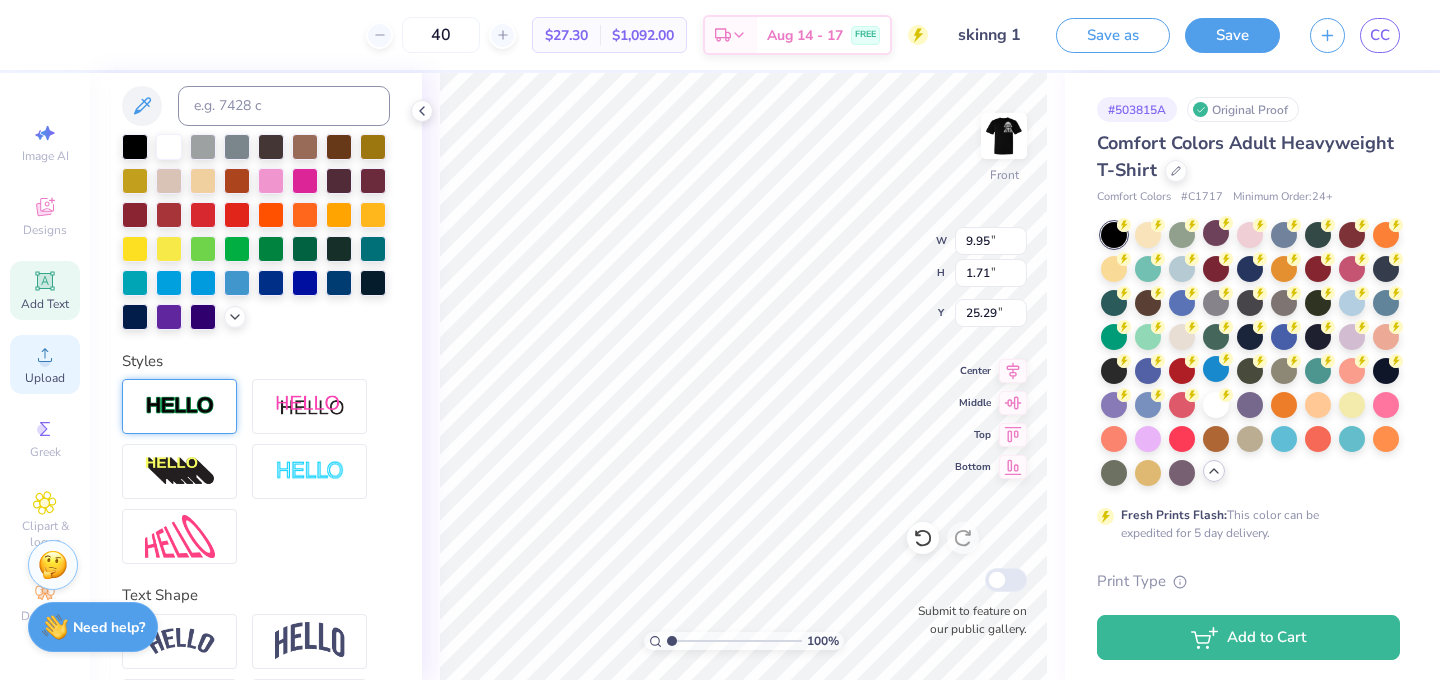 click on "Upload" at bounding box center [45, 364] 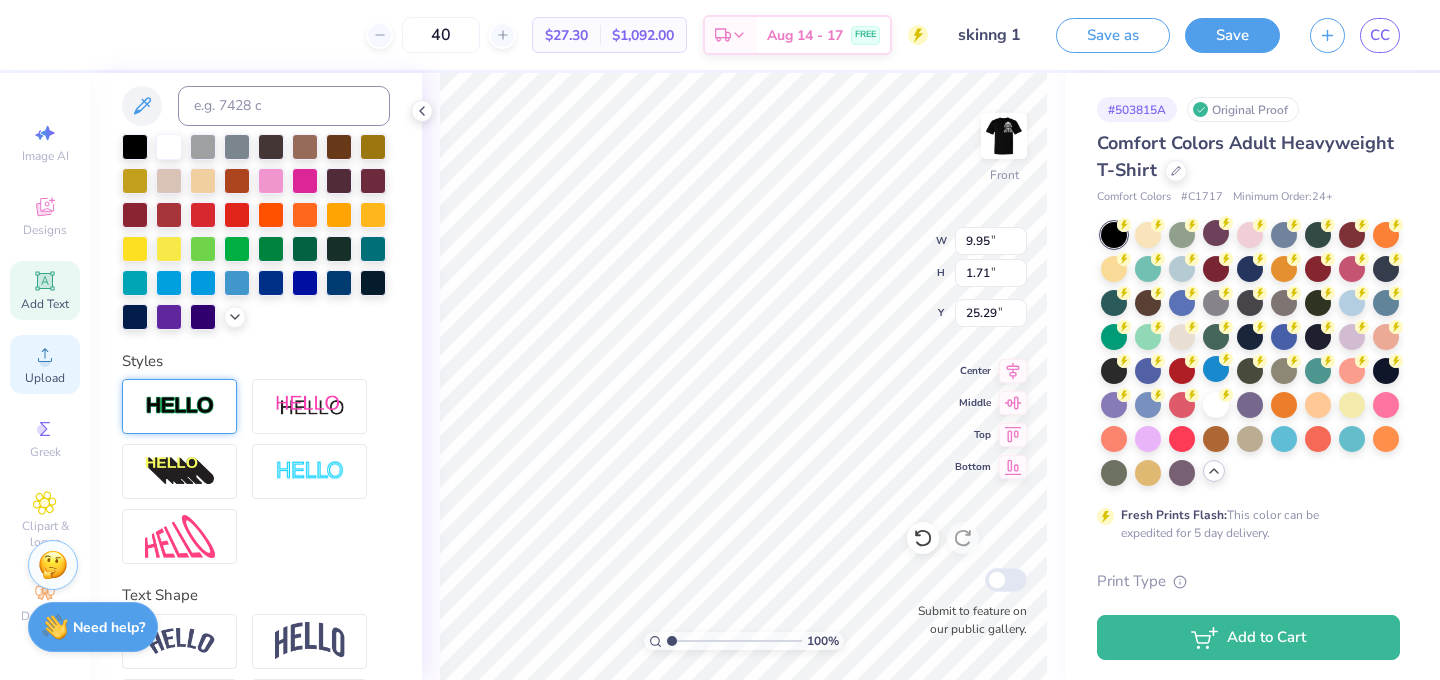 click 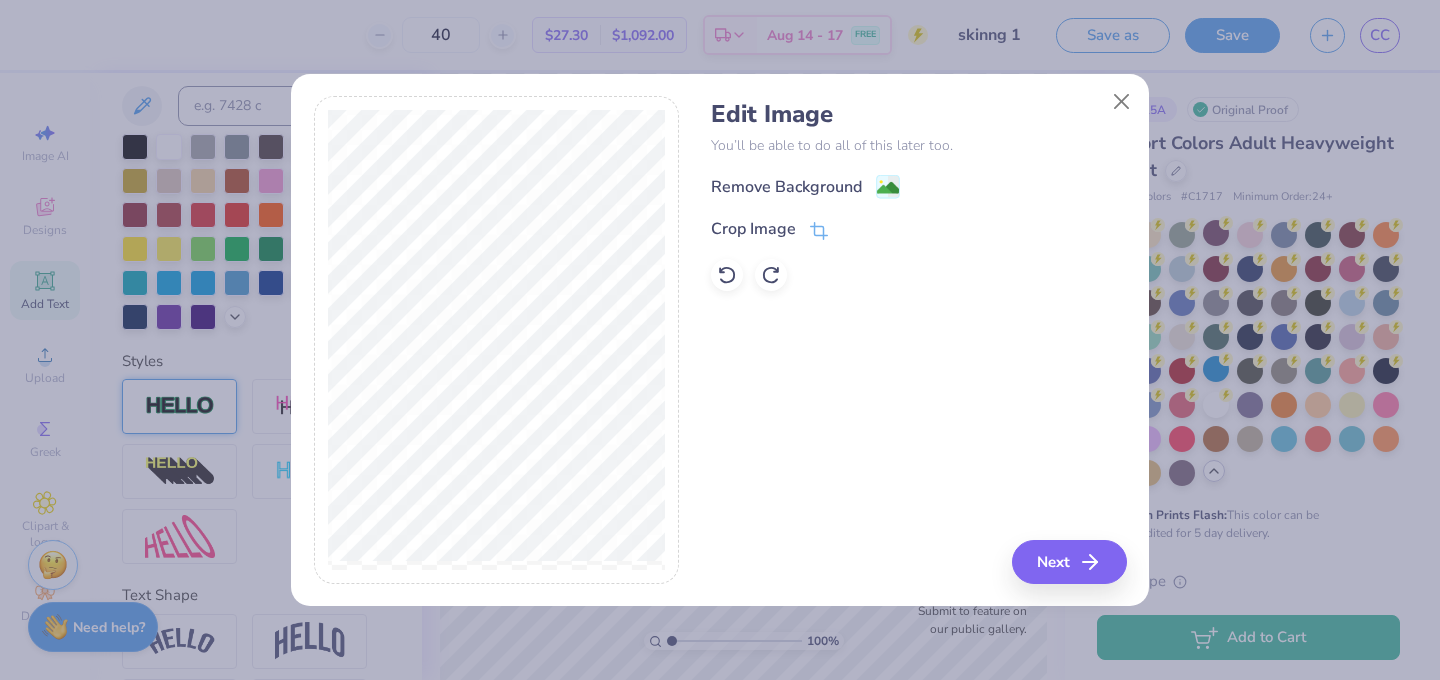 click on "Remove Background Crop Image" at bounding box center [918, 232] 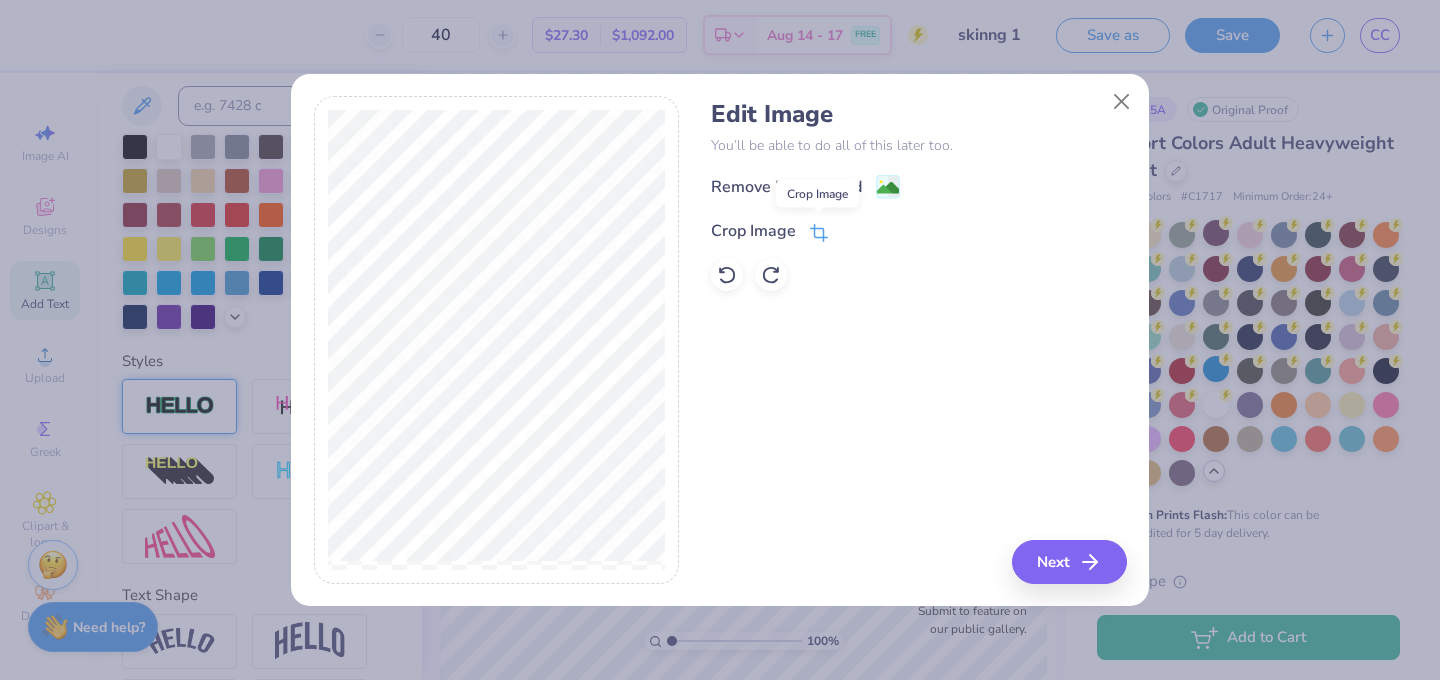 click 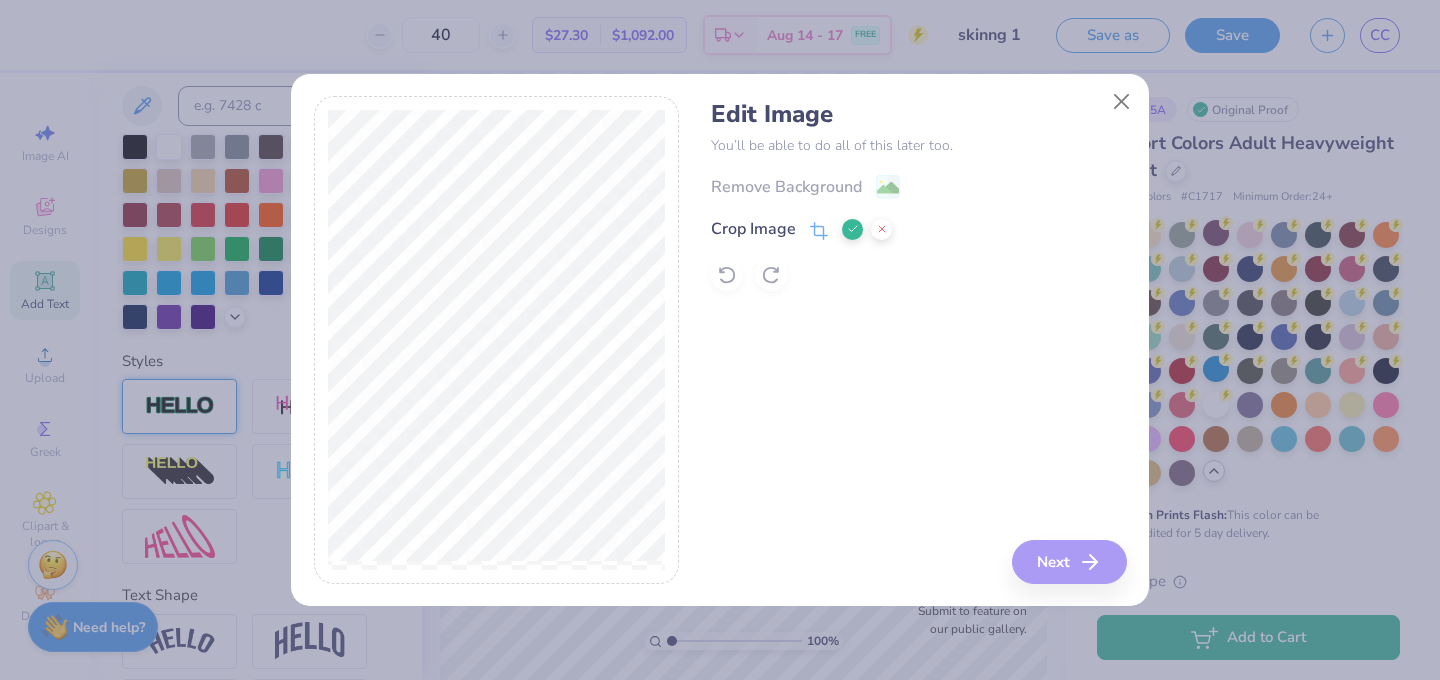 click at bounding box center (852, 229) 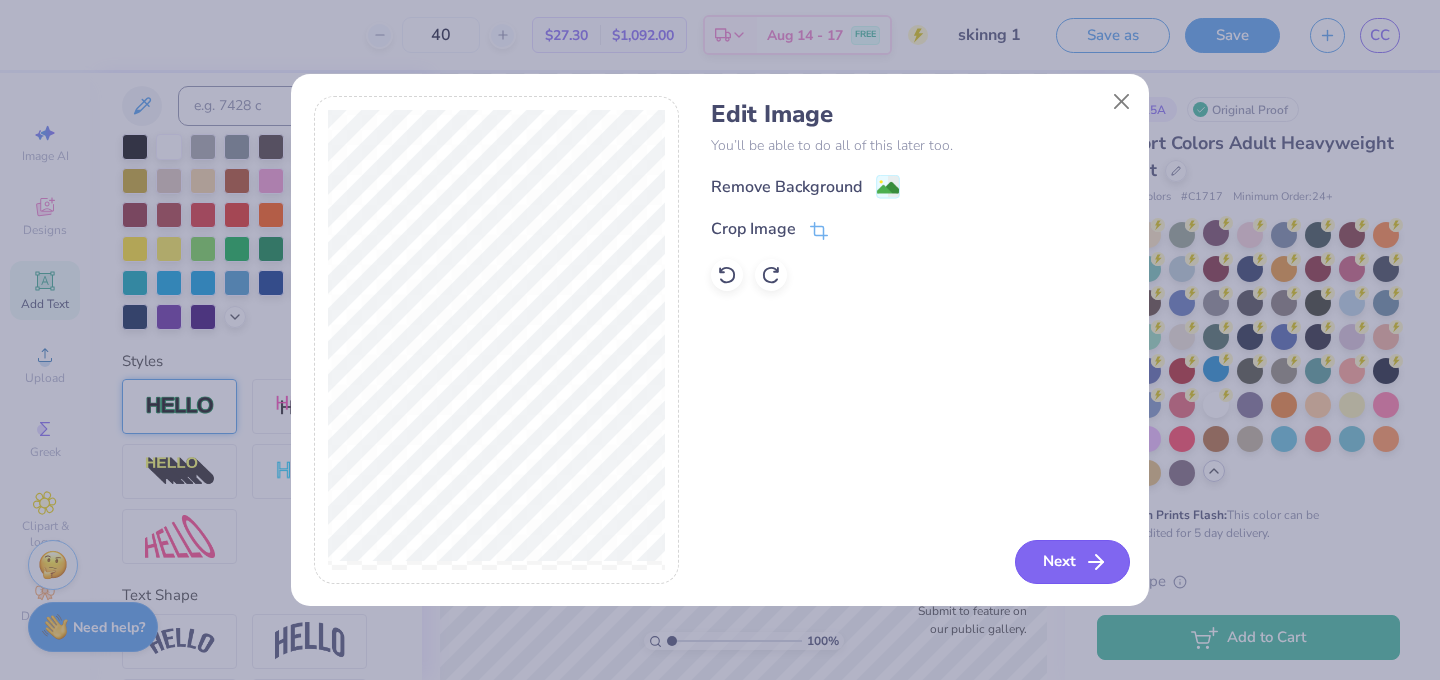 click on "Next" at bounding box center [1072, 562] 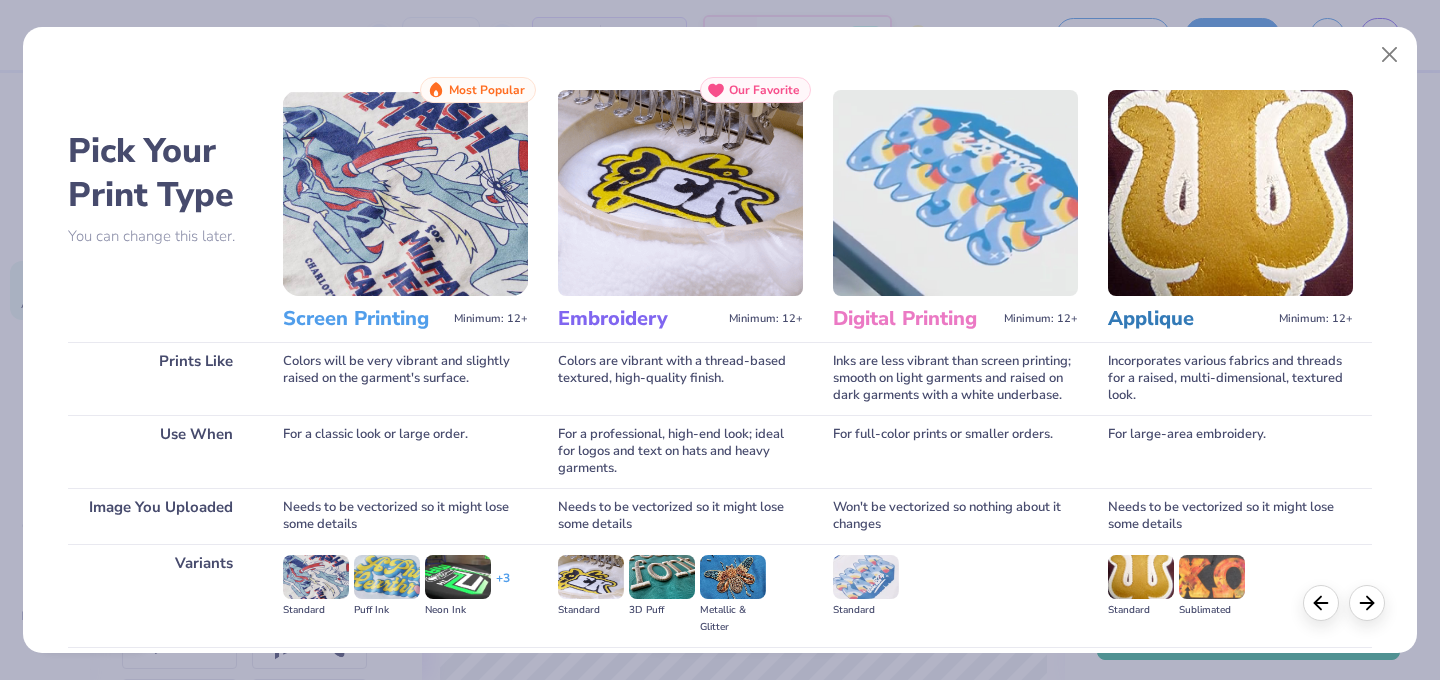 scroll, scrollTop: 217, scrollLeft: 0, axis: vertical 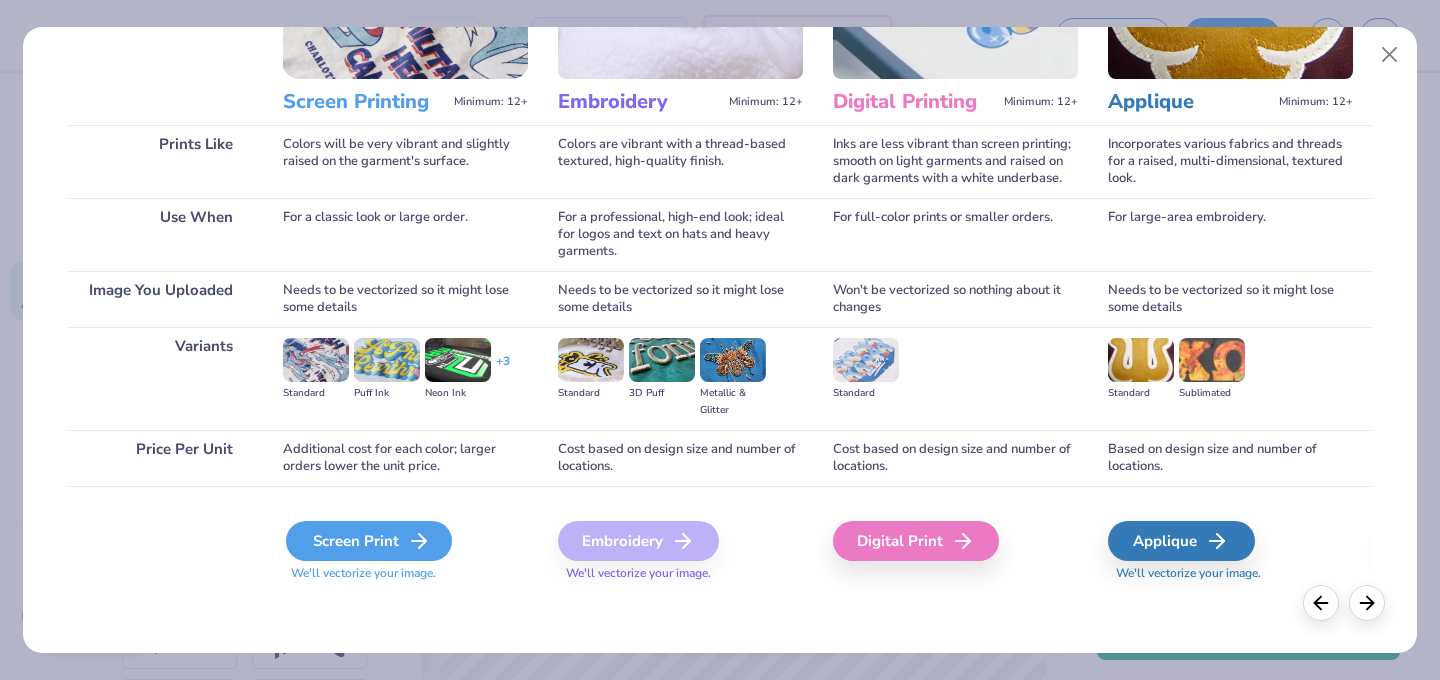 click on "Screen Print" at bounding box center [369, 541] 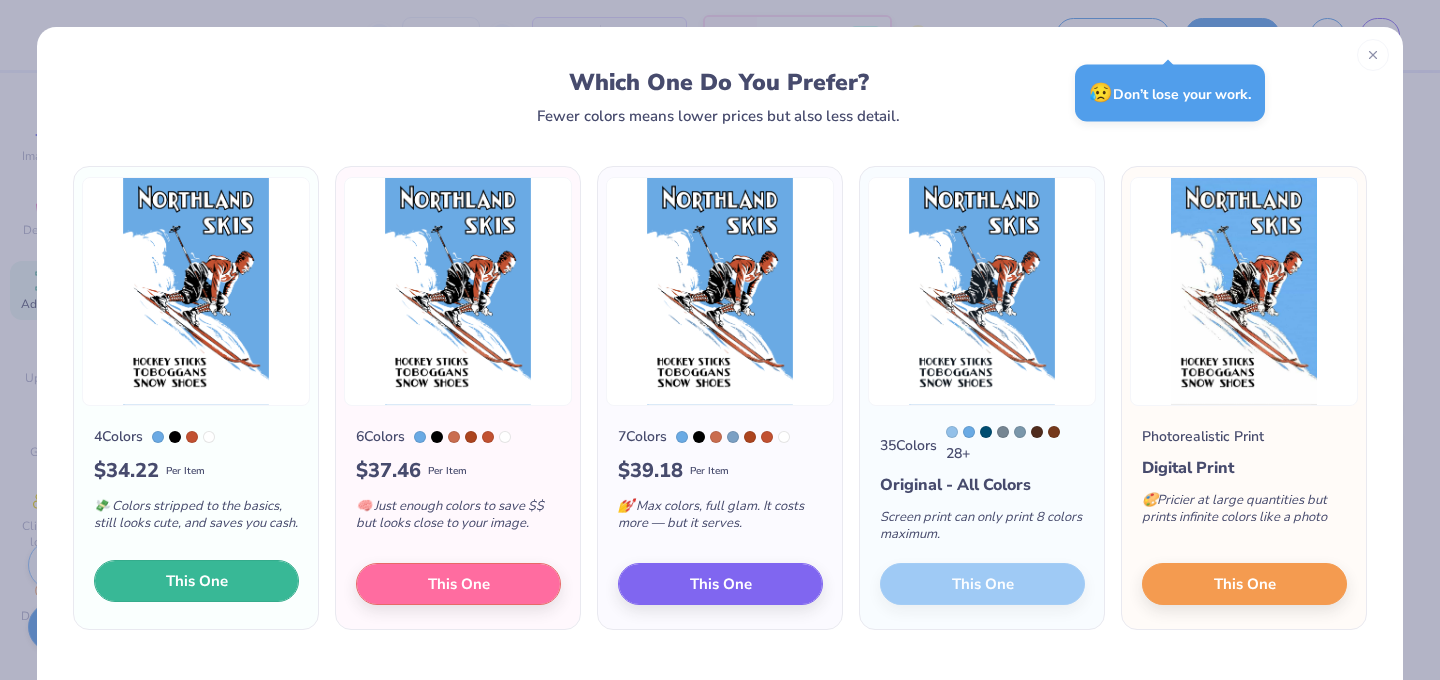 click on "This One" at bounding box center (197, 581) 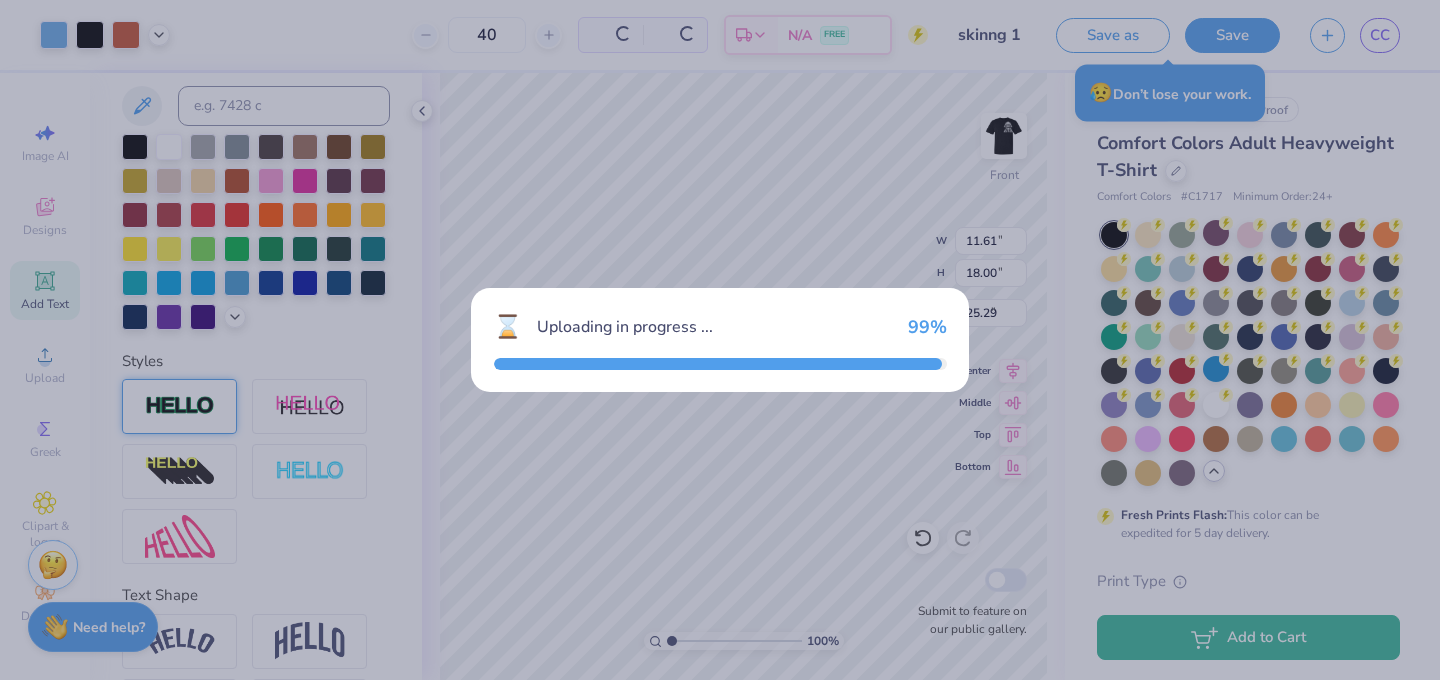 type on "11.61" 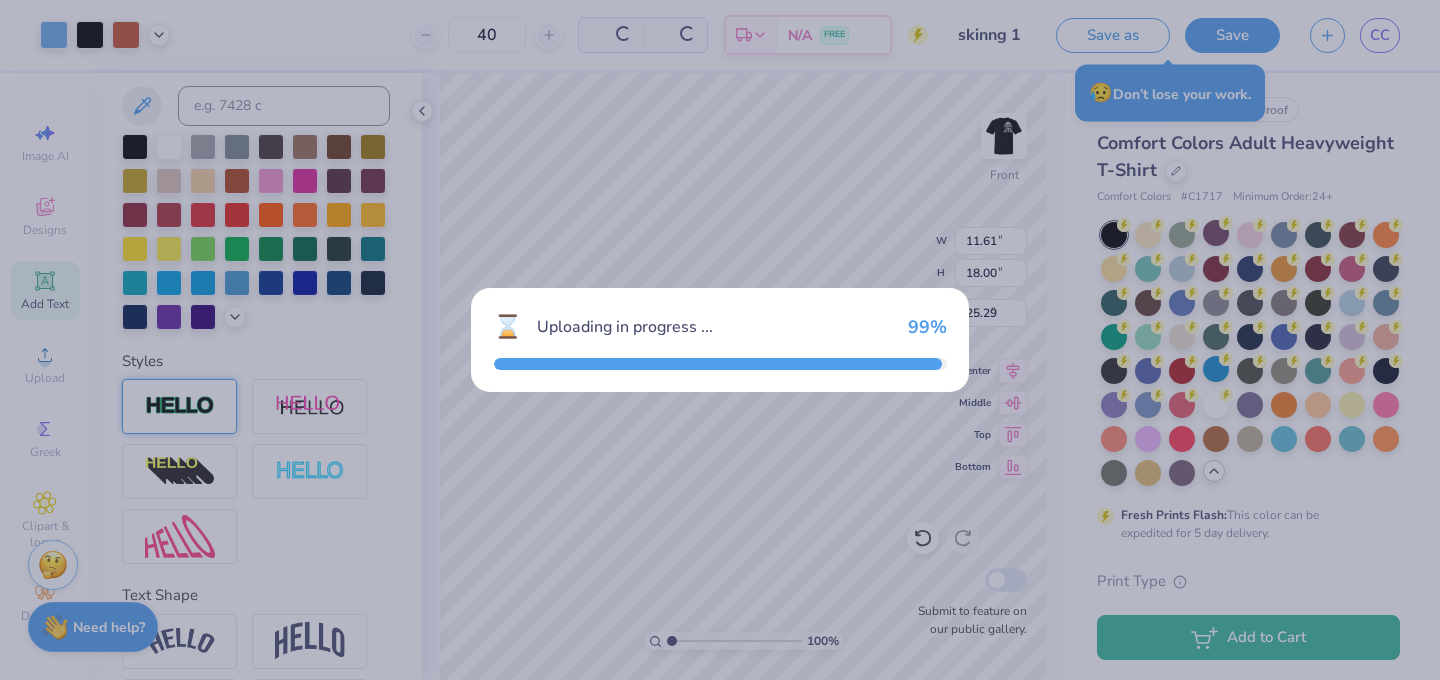 type on "18.00" 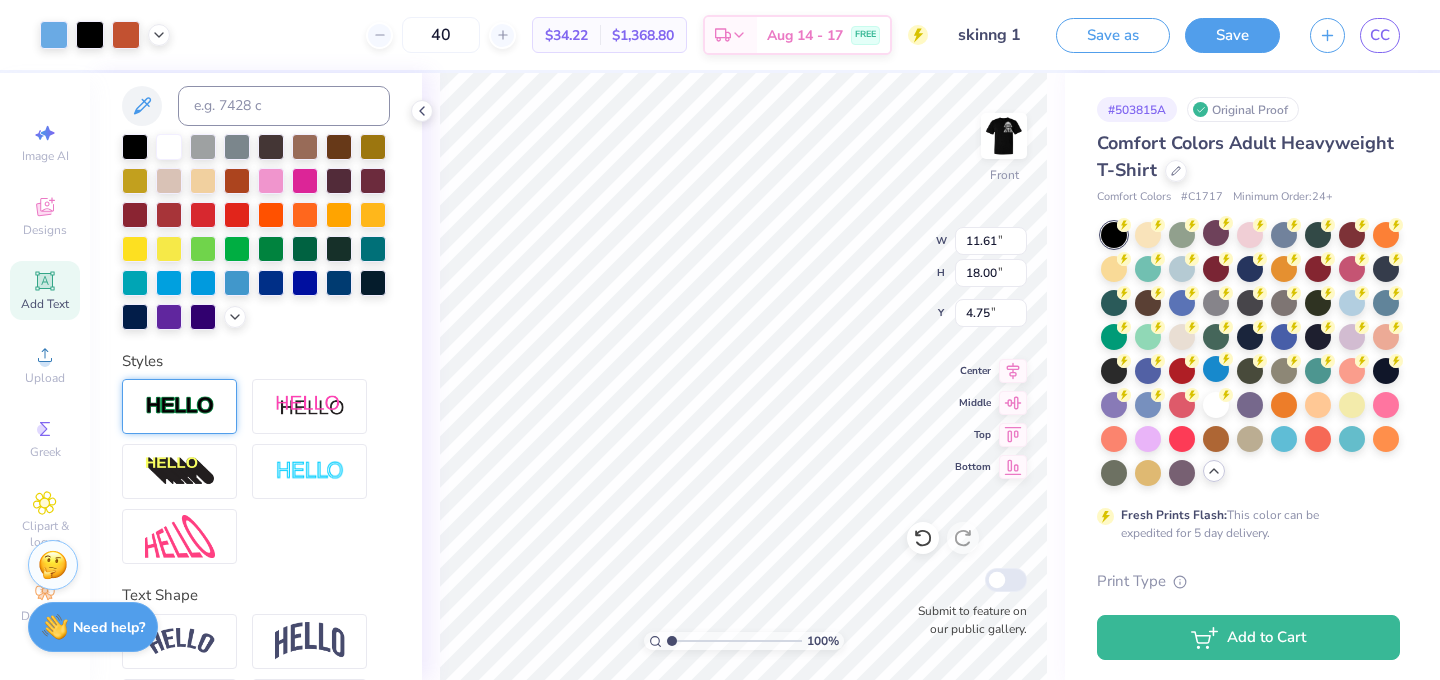 click at bounding box center (720, 340) 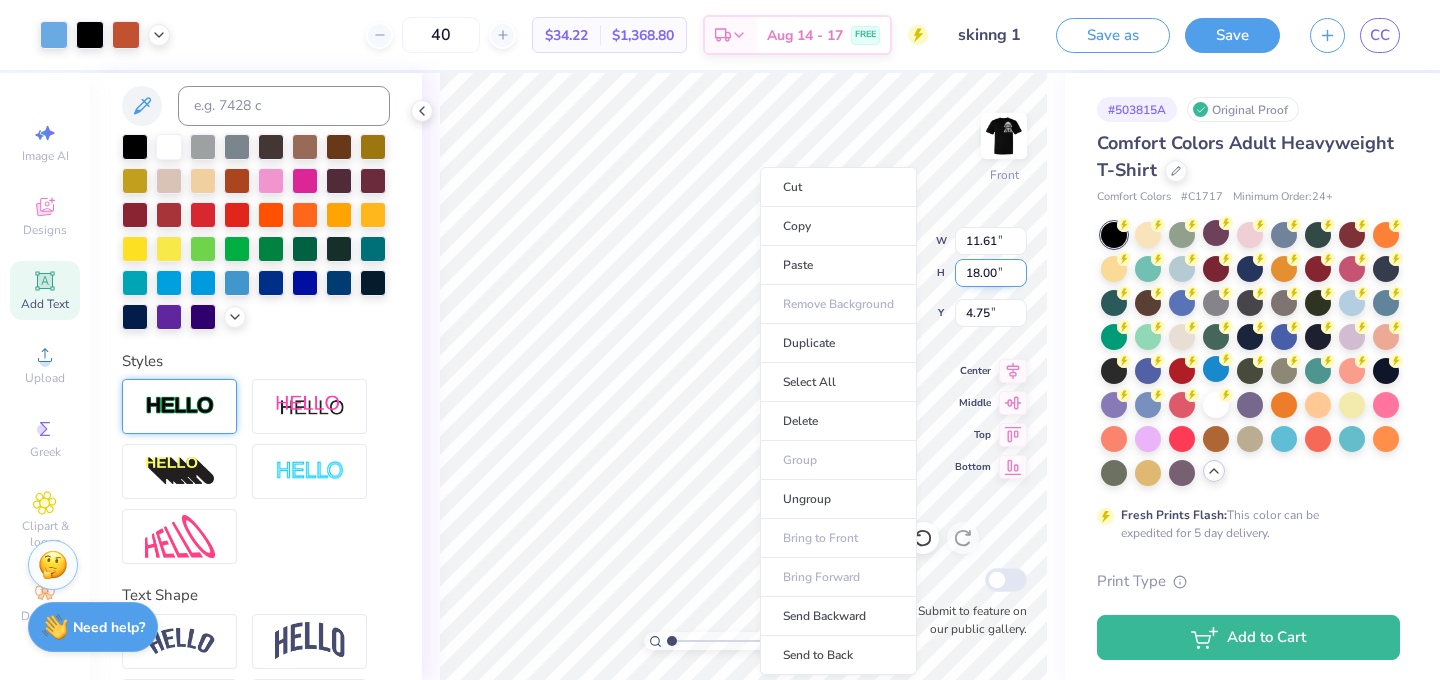 click on "Ungroup" at bounding box center (838, 499) 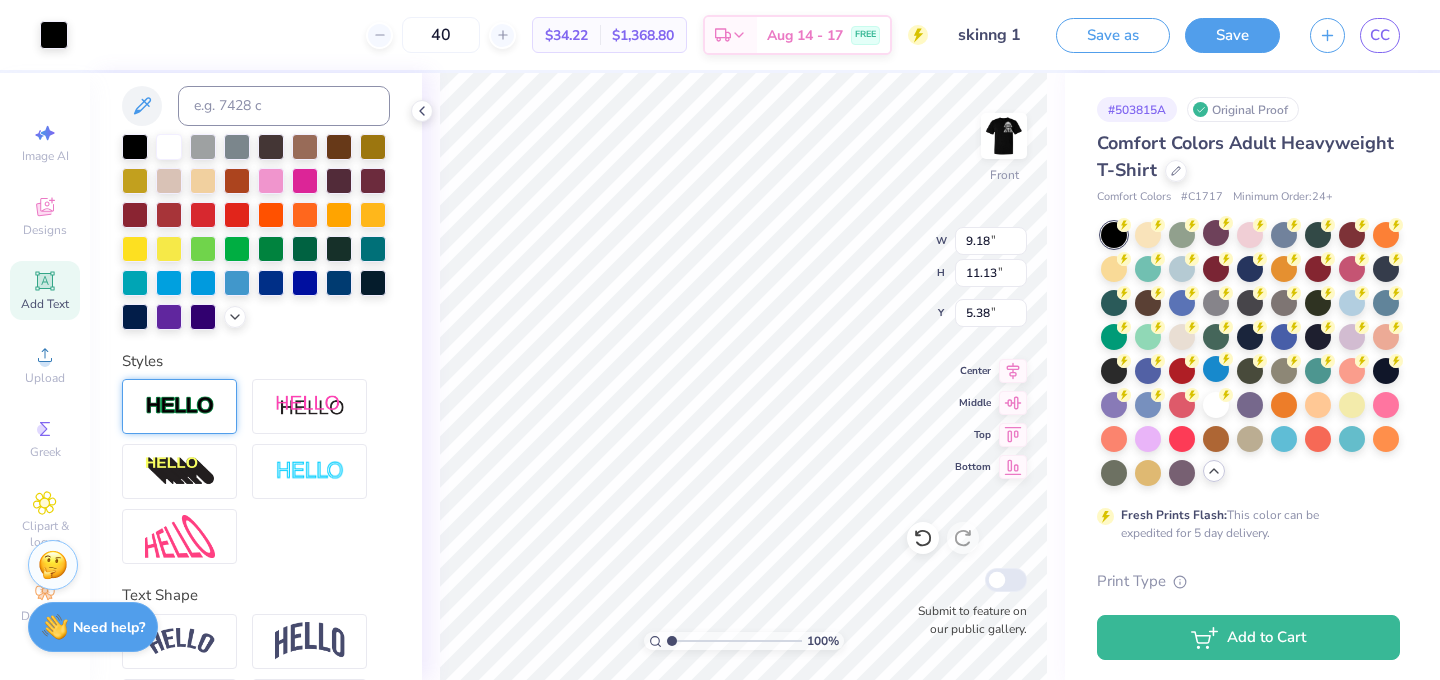 type on "1.79" 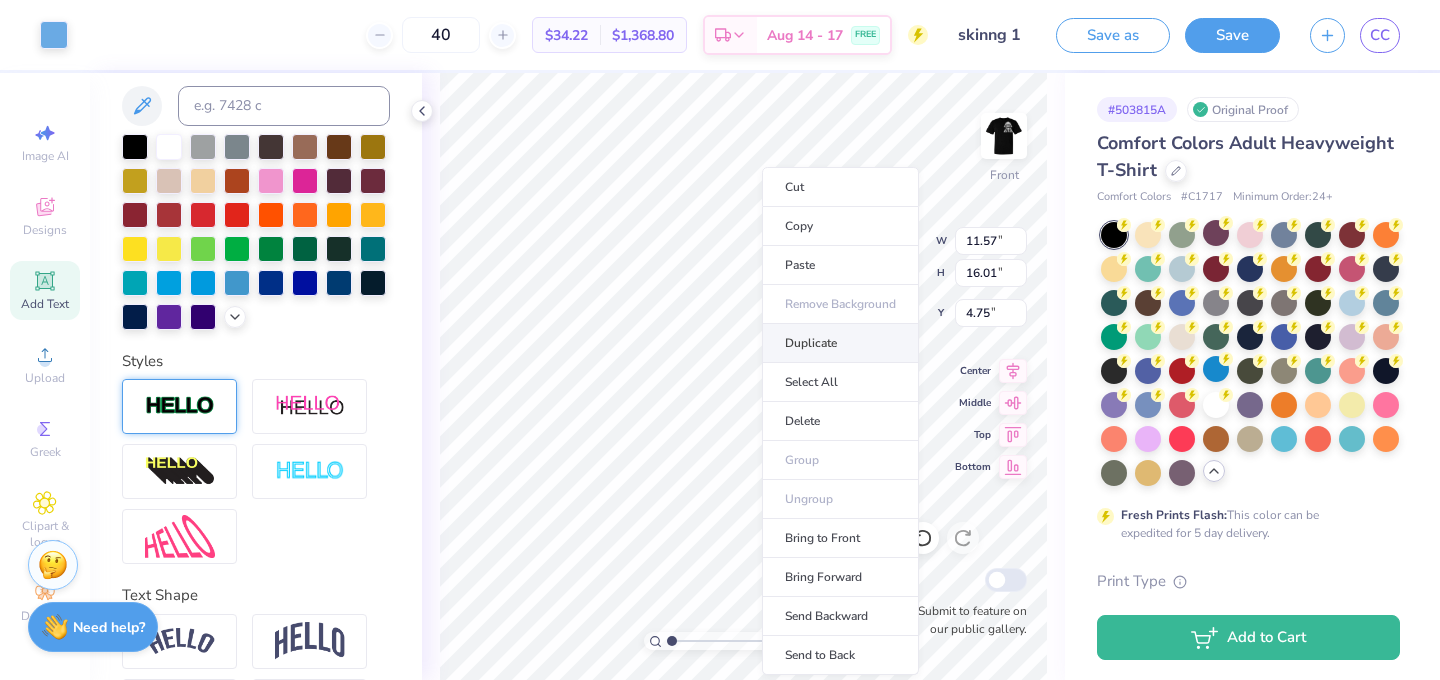 click on "Duplicate" at bounding box center [840, 343] 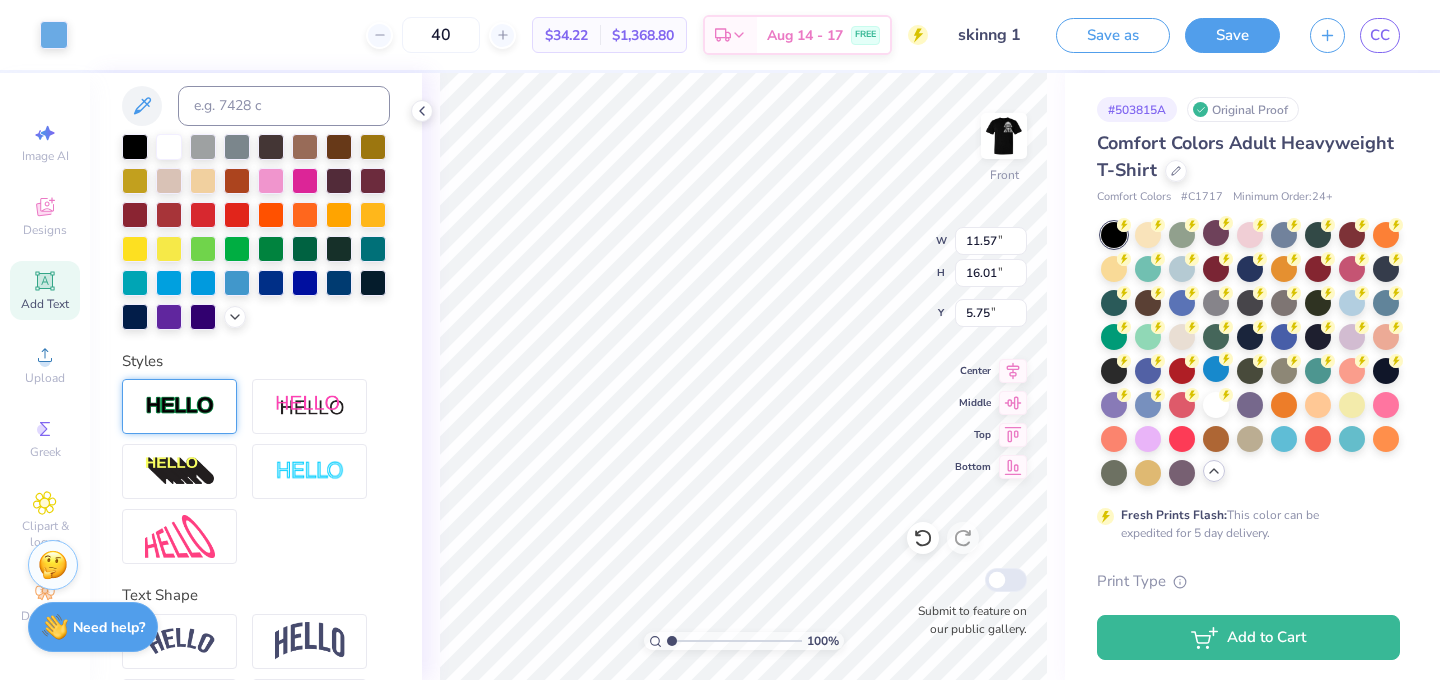 type on "5.75" 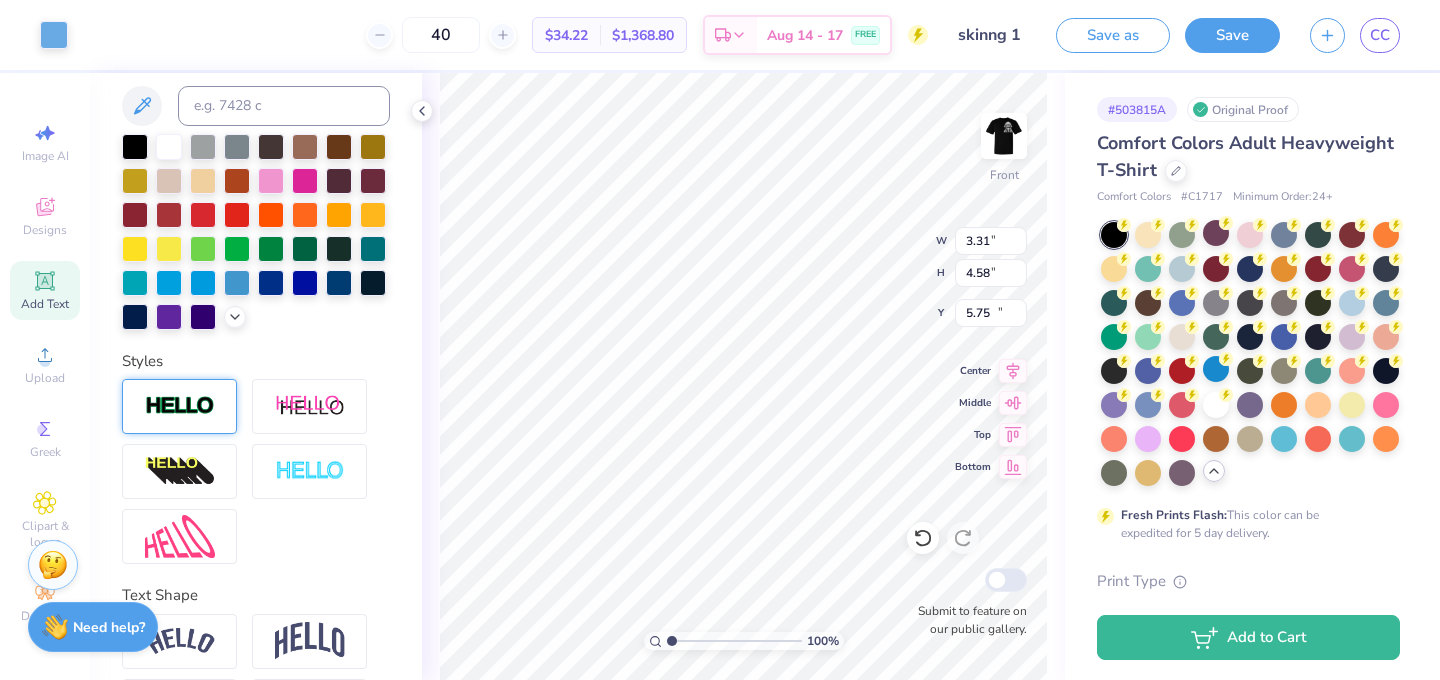 type on "3.31" 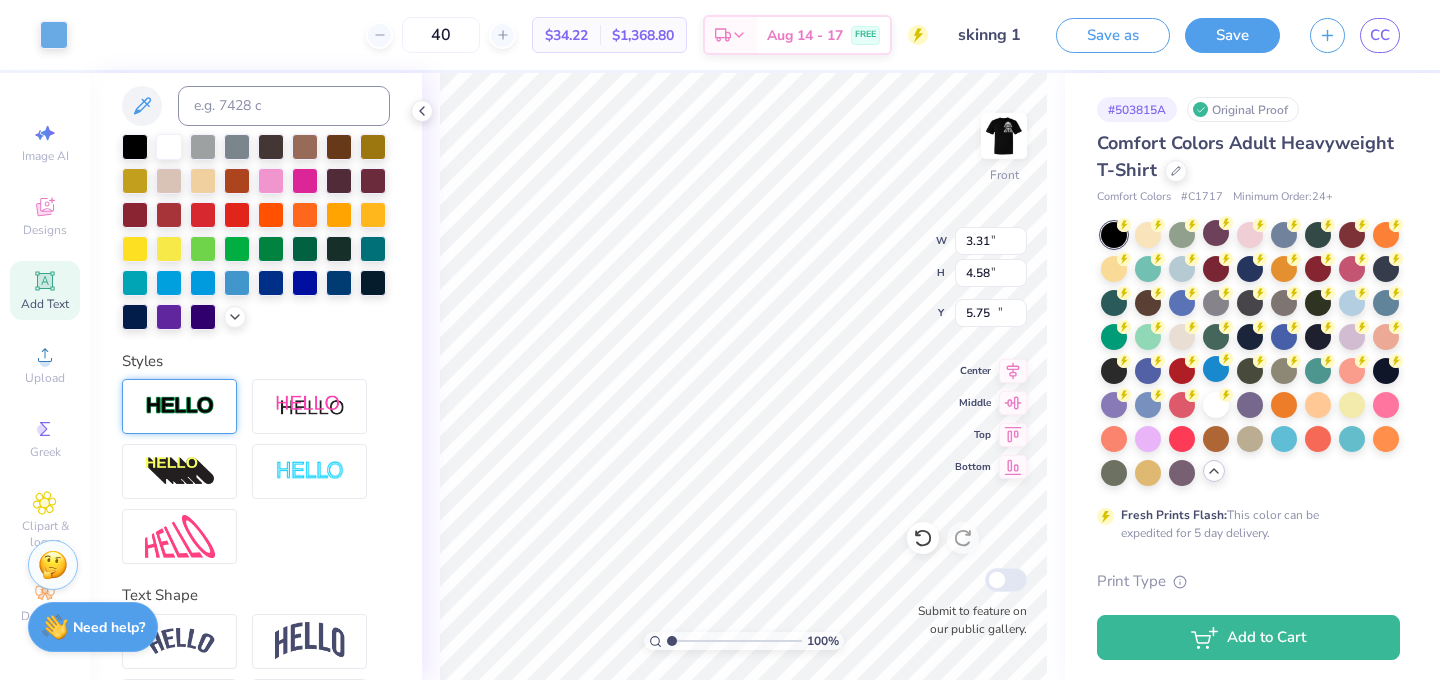 type on "4.58" 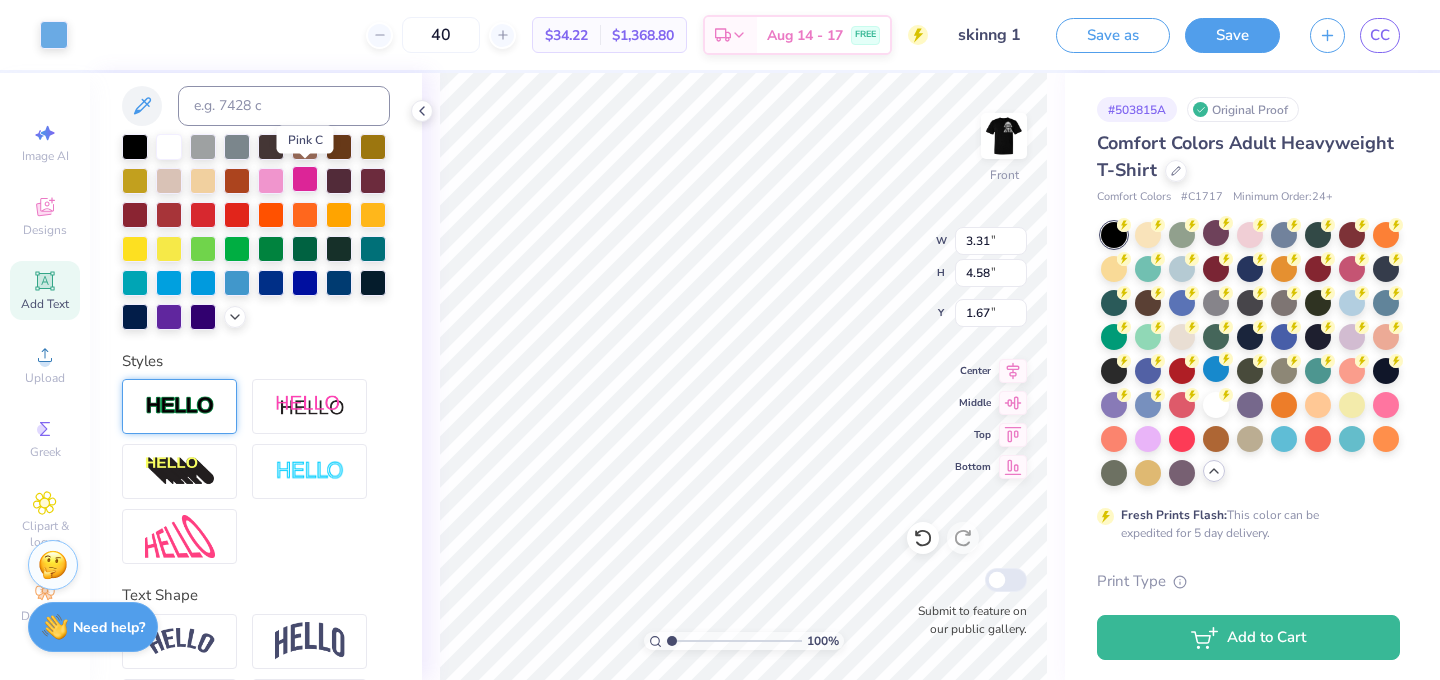 click at bounding box center (305, 179) 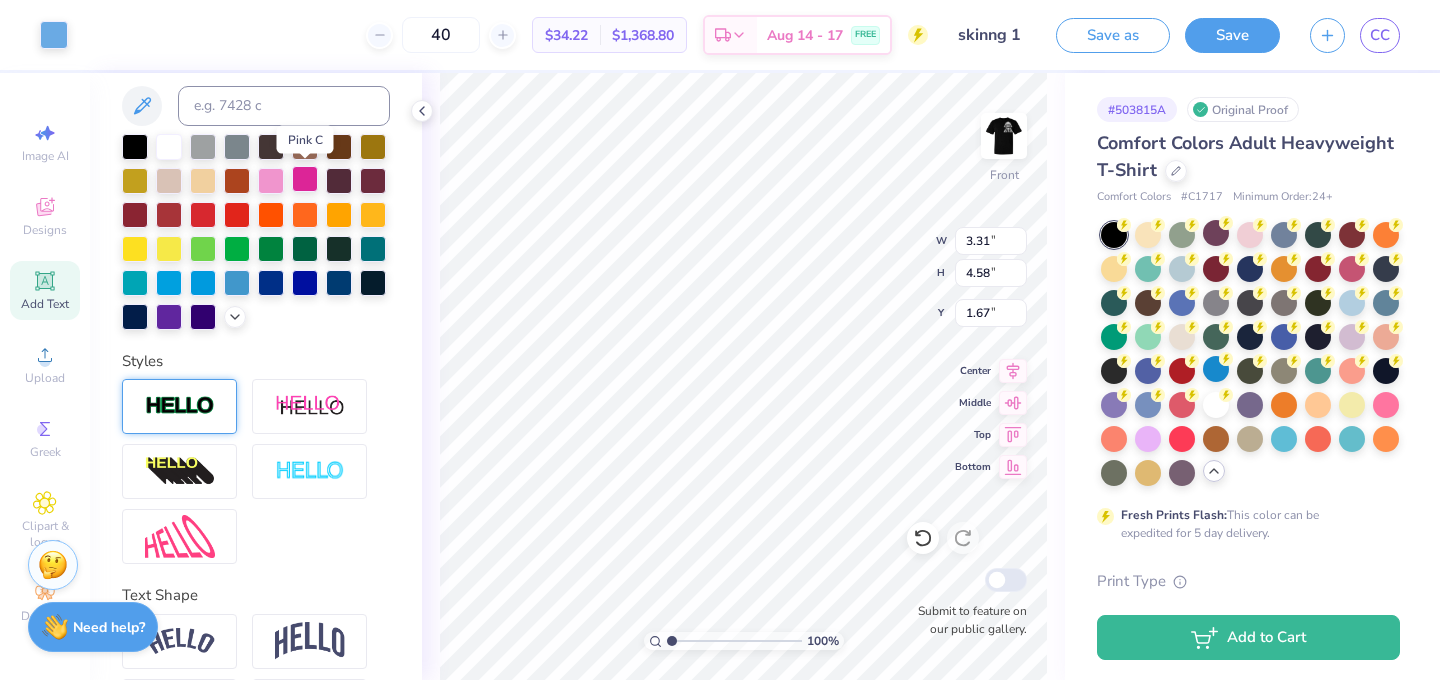 click at bounding box center (305, 179) 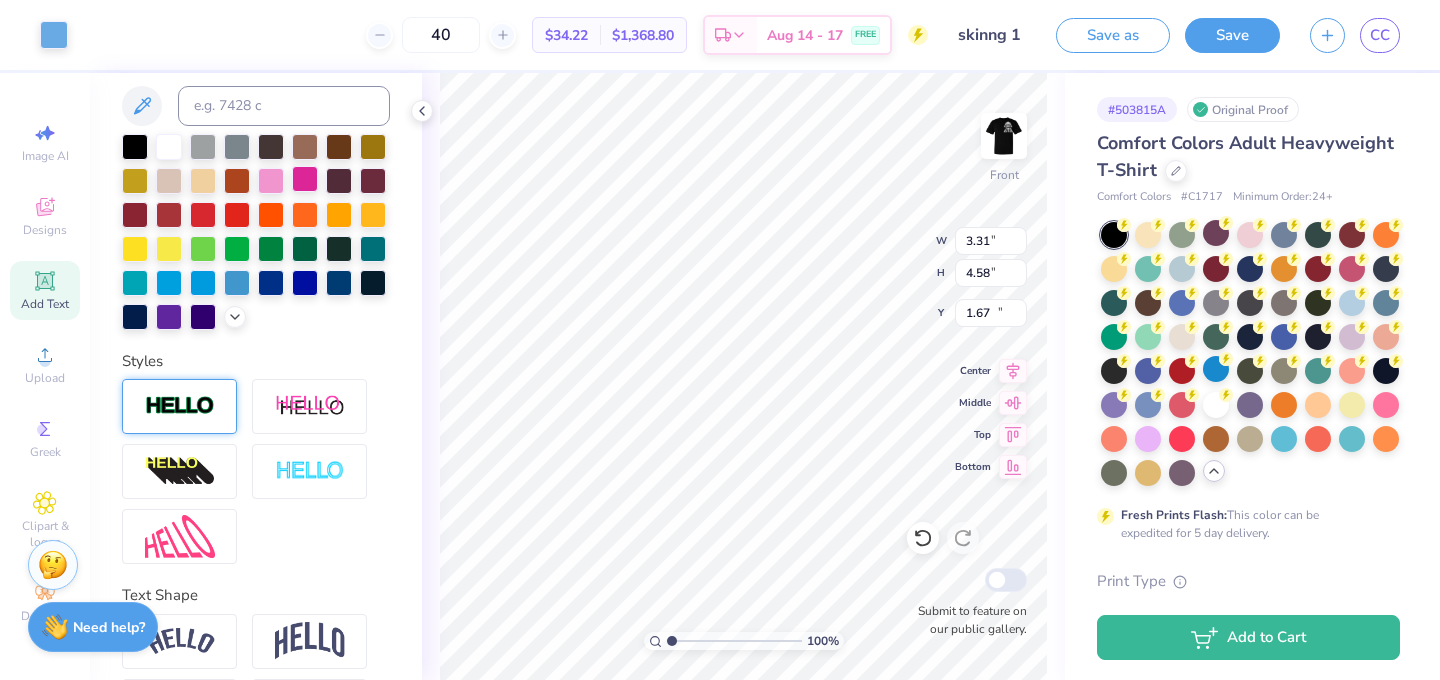 type on "17.74" 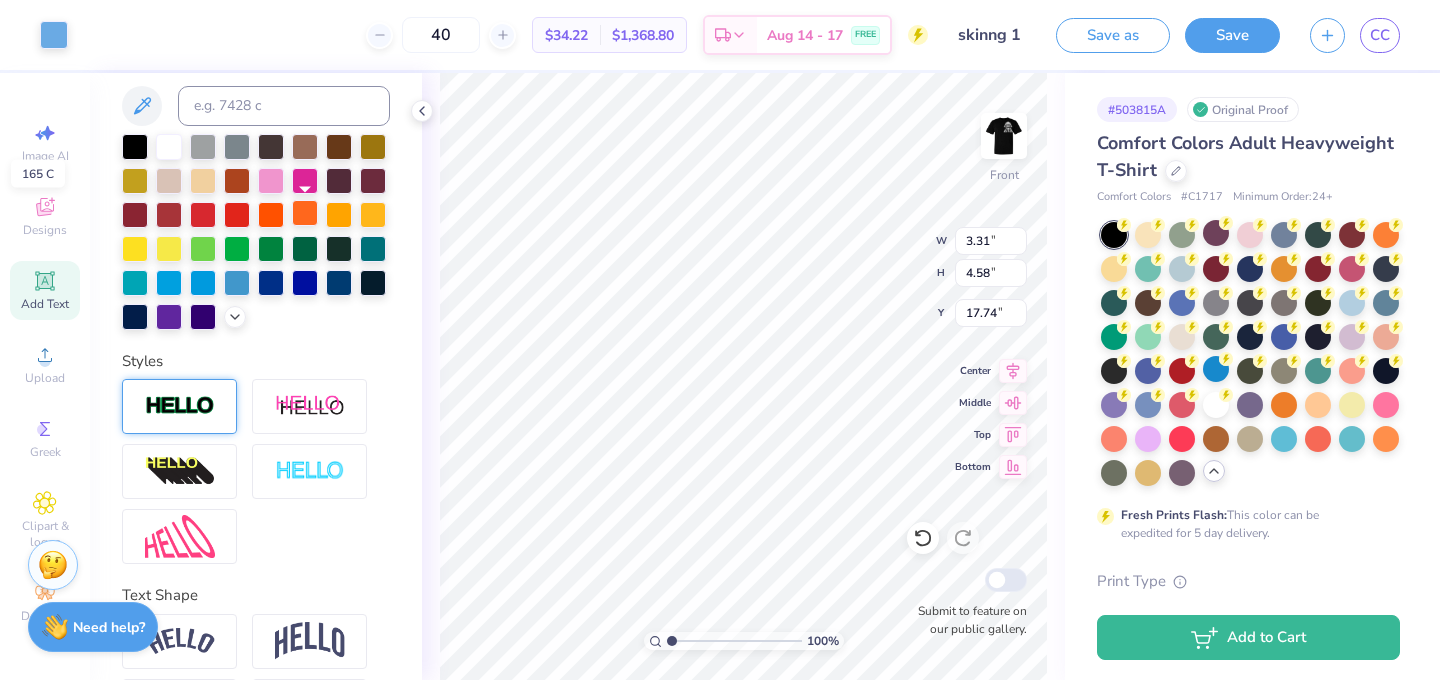 click at bounding box center (305, 213) 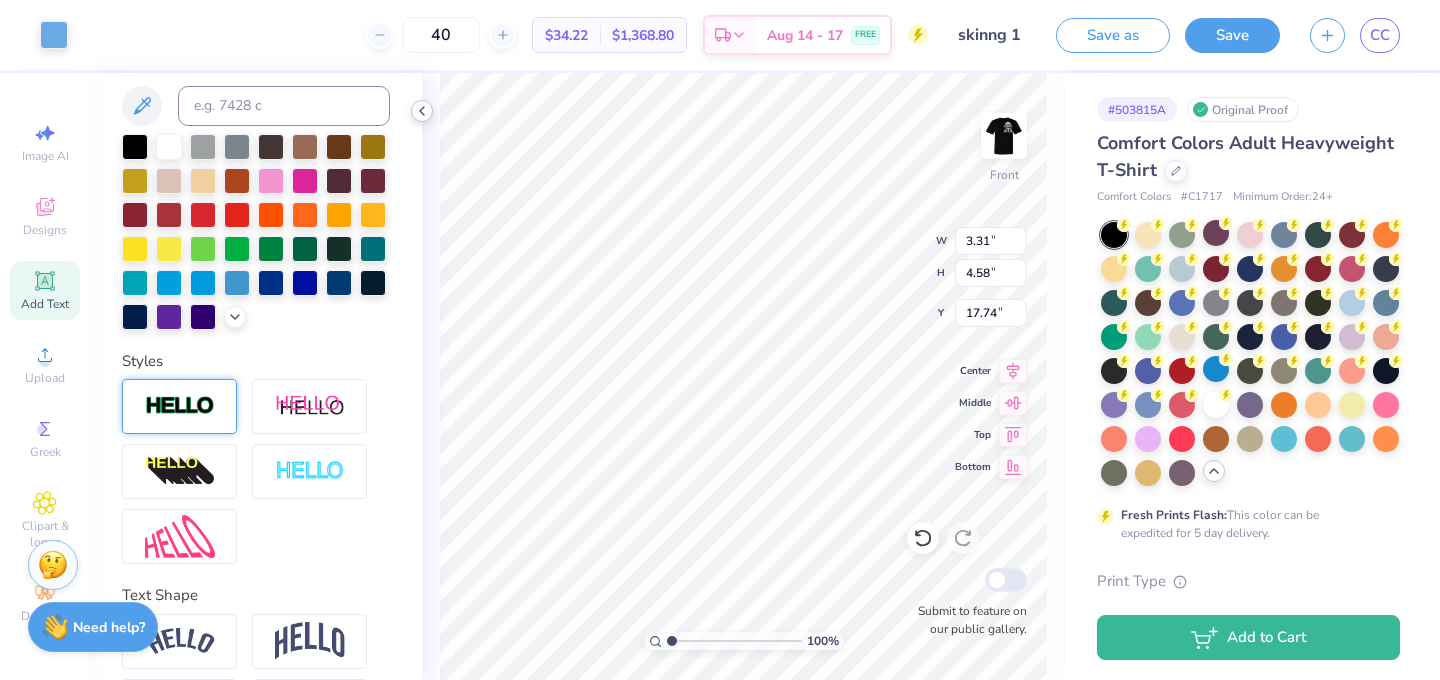 click 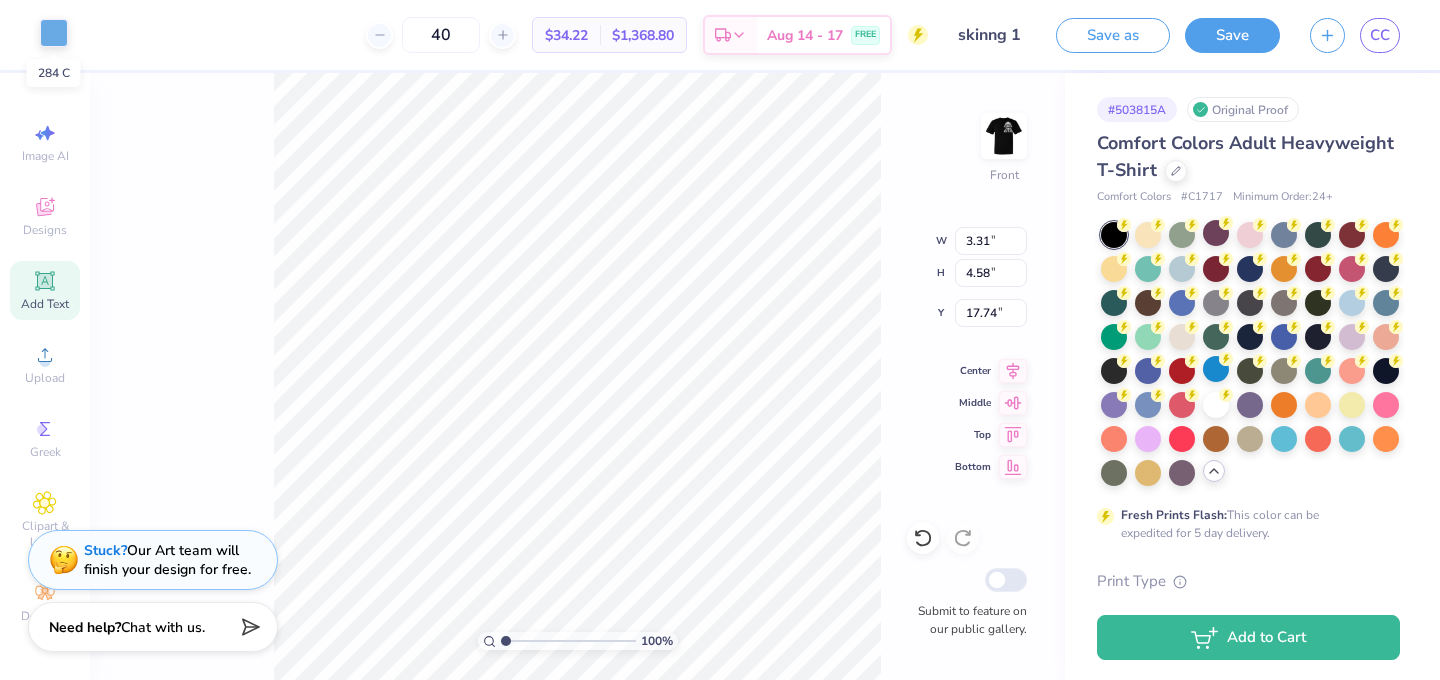 click at bounding box center [54, 33] 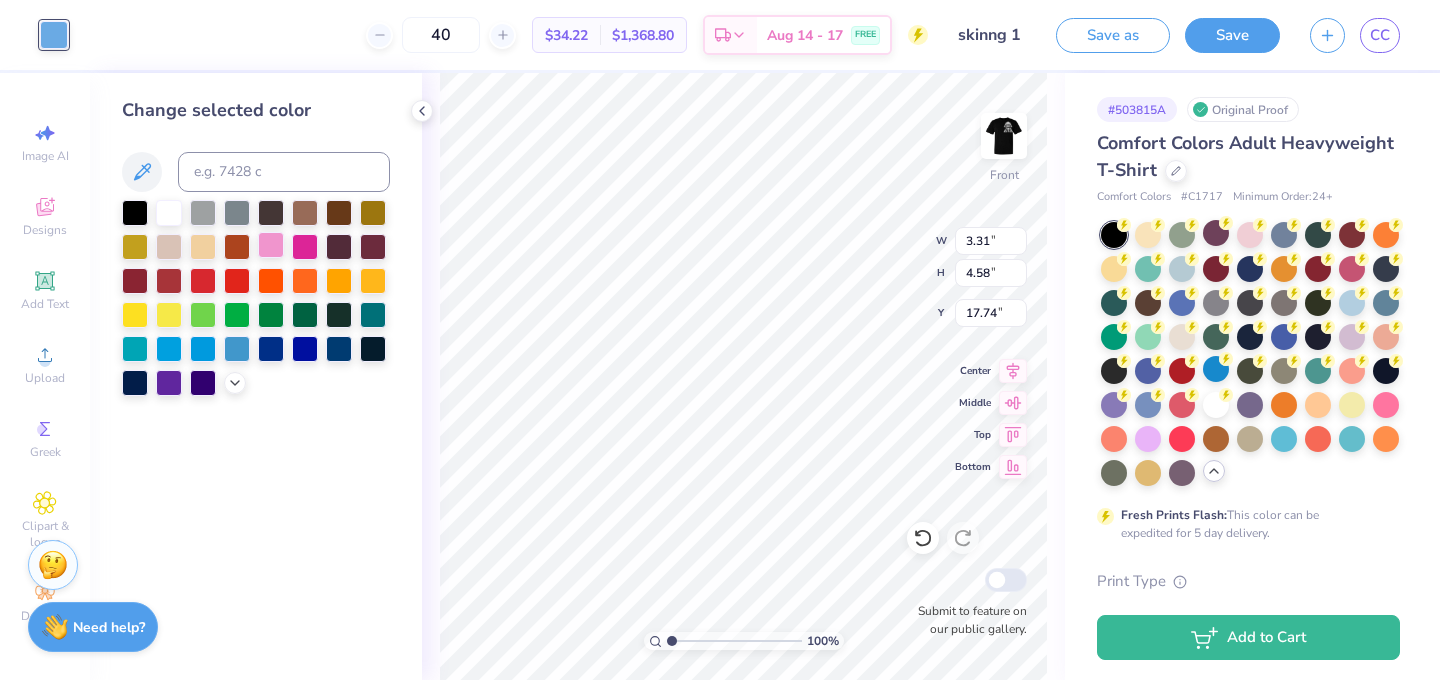 click at bounding box center [271, 245] 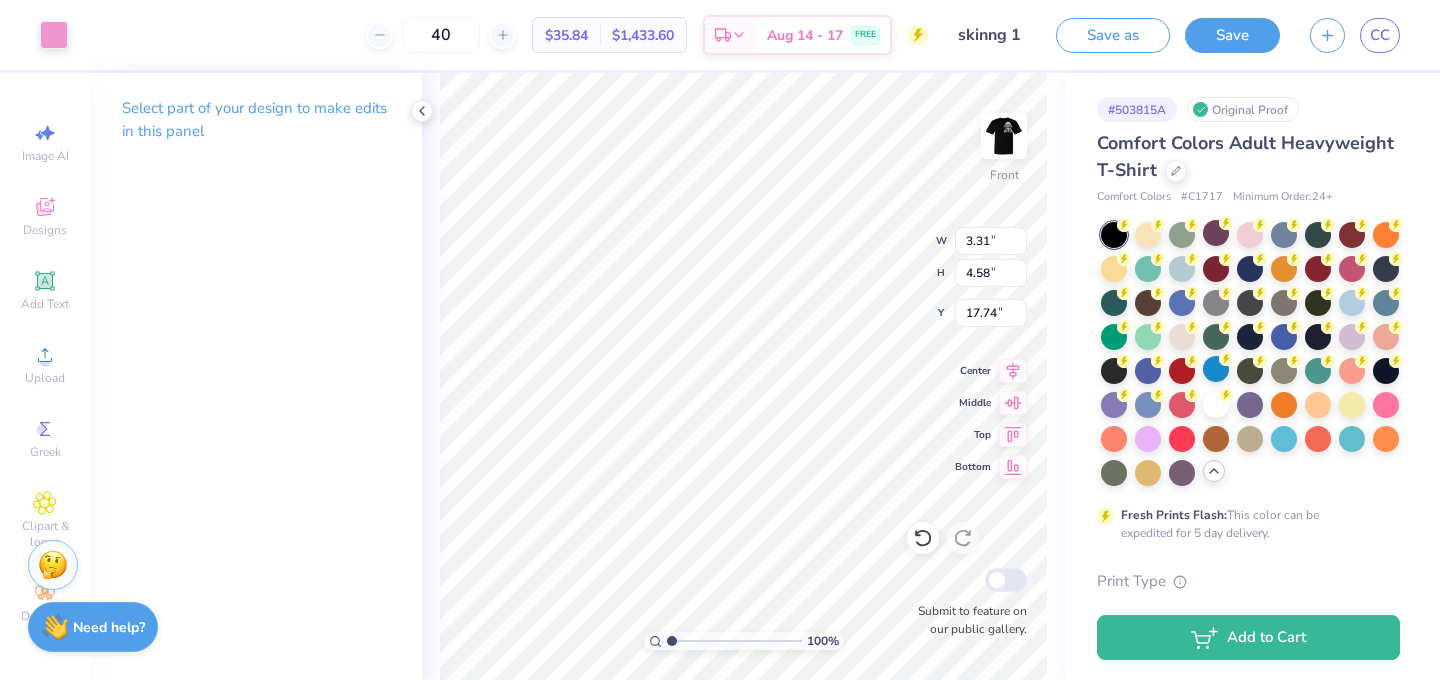 type on "5.68" 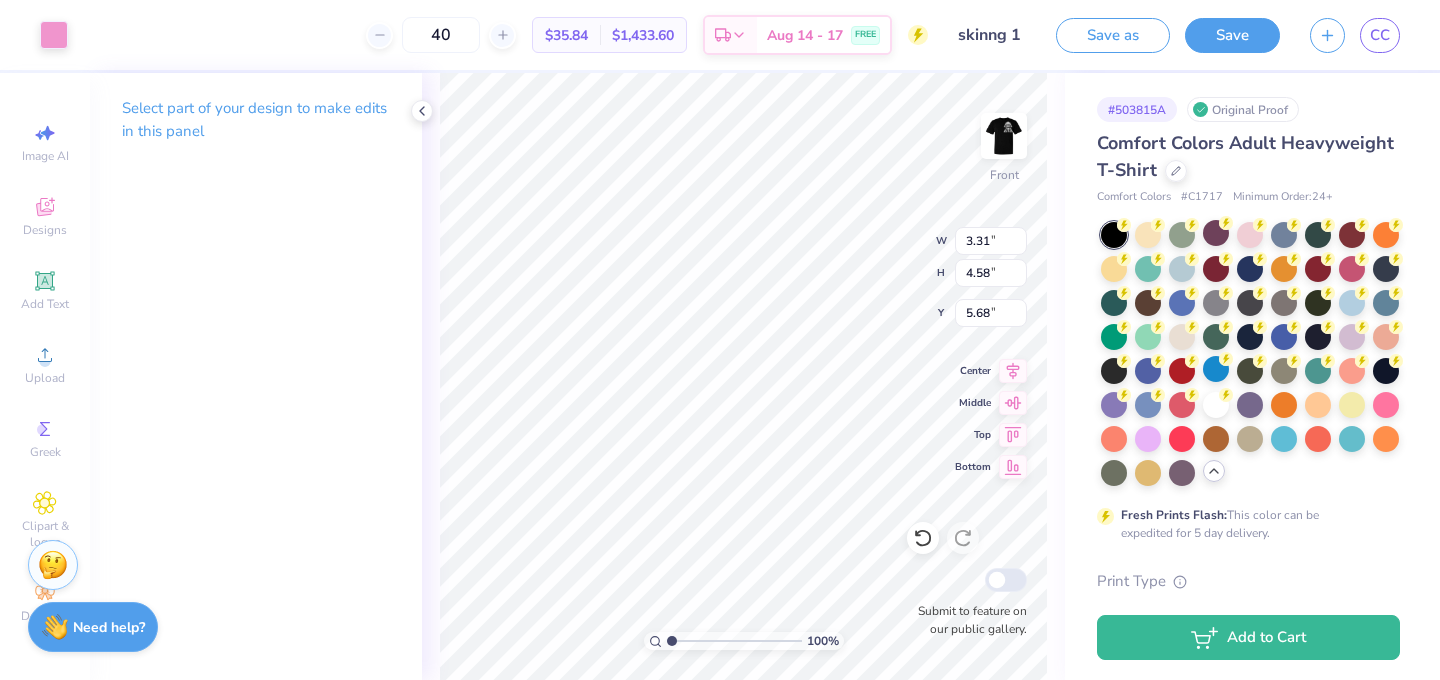 type on "1.42" 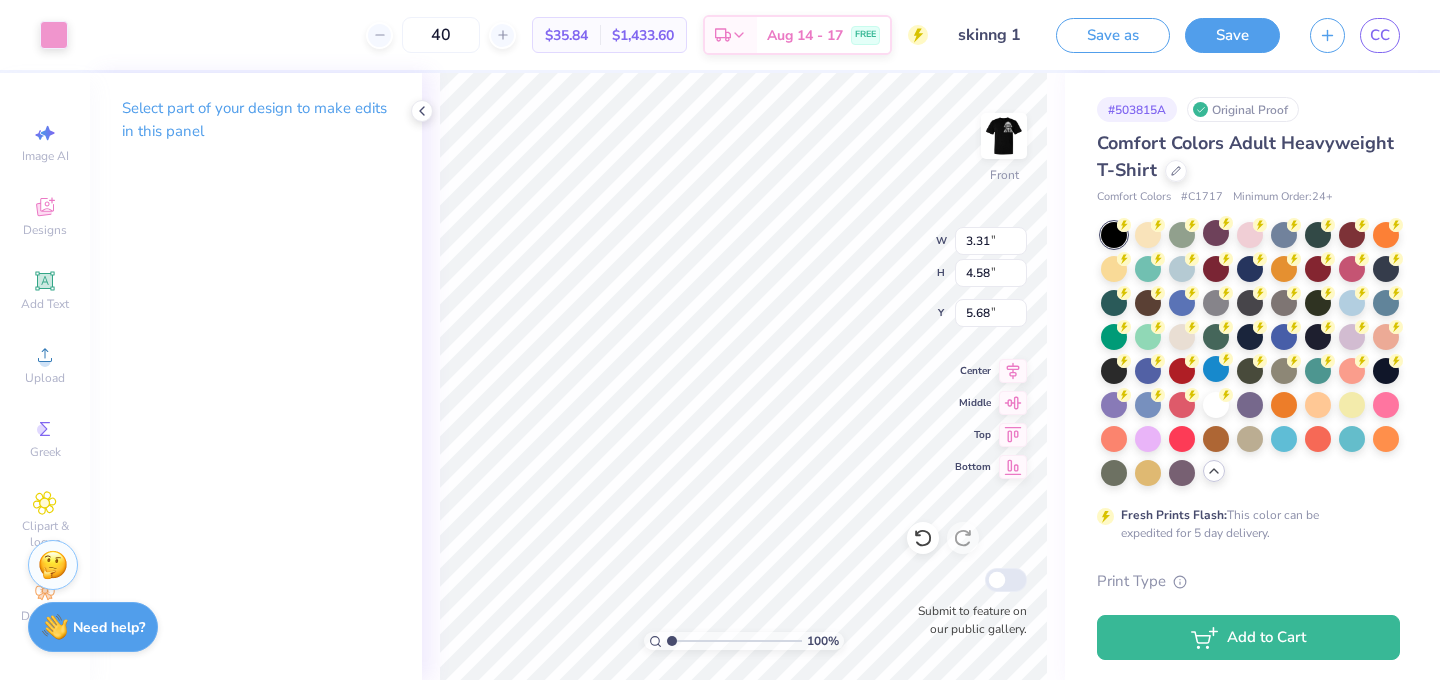 type on "1.97" 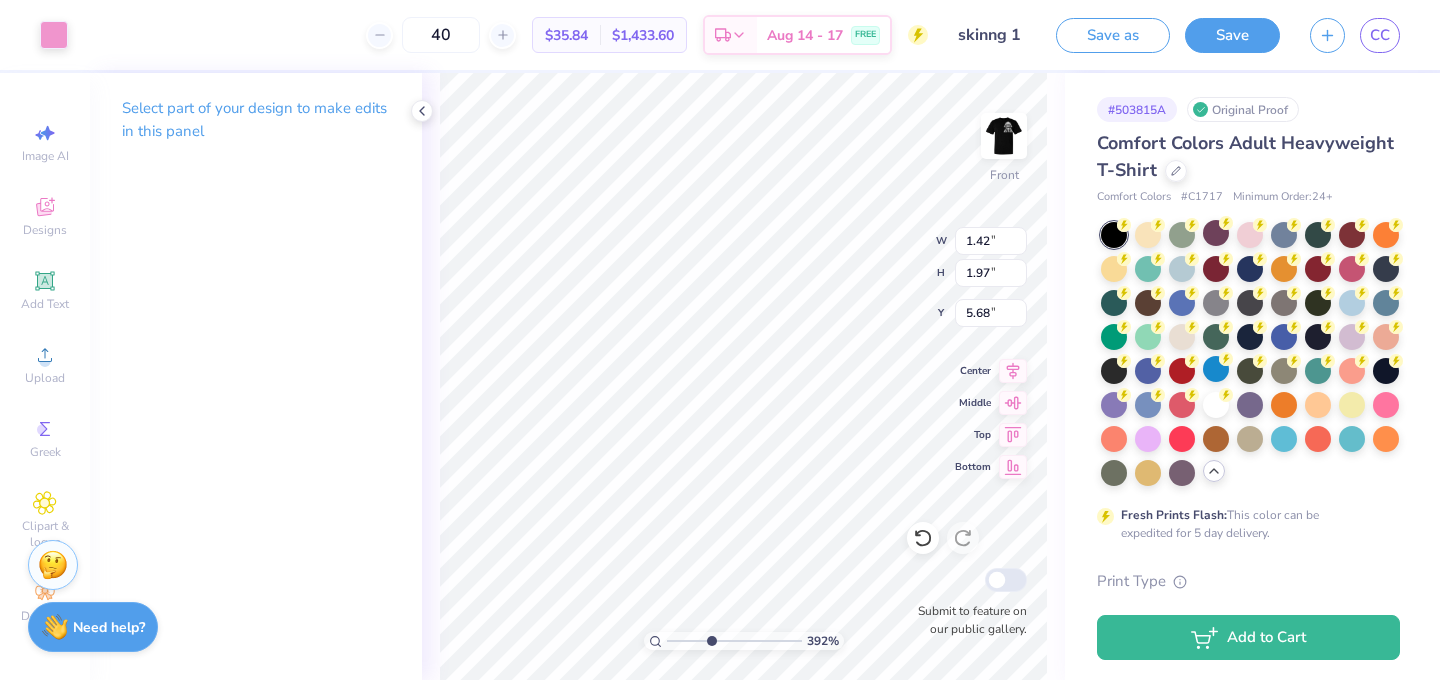 drag, startPoint x: 674, startPoint y: 640, endPoint x: 710, endPoint y: 639, distance: 36.013885 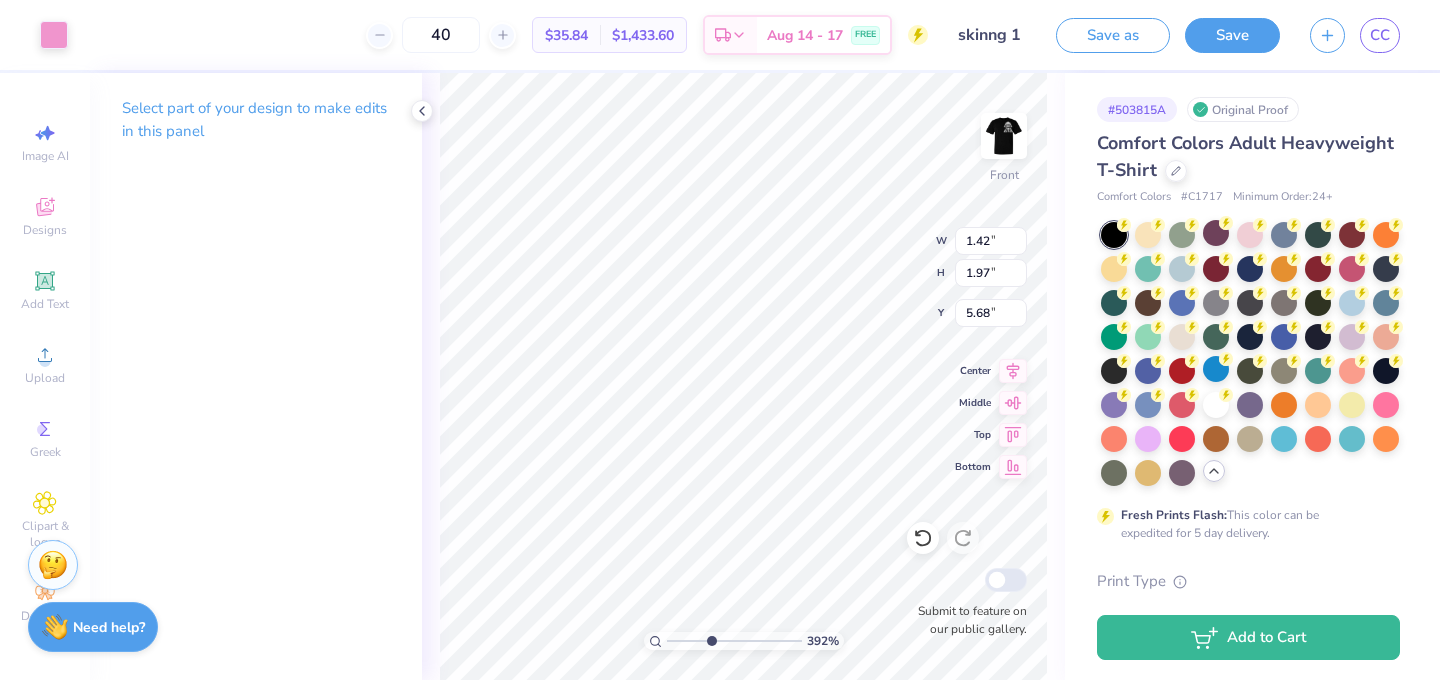 type on "3.92" 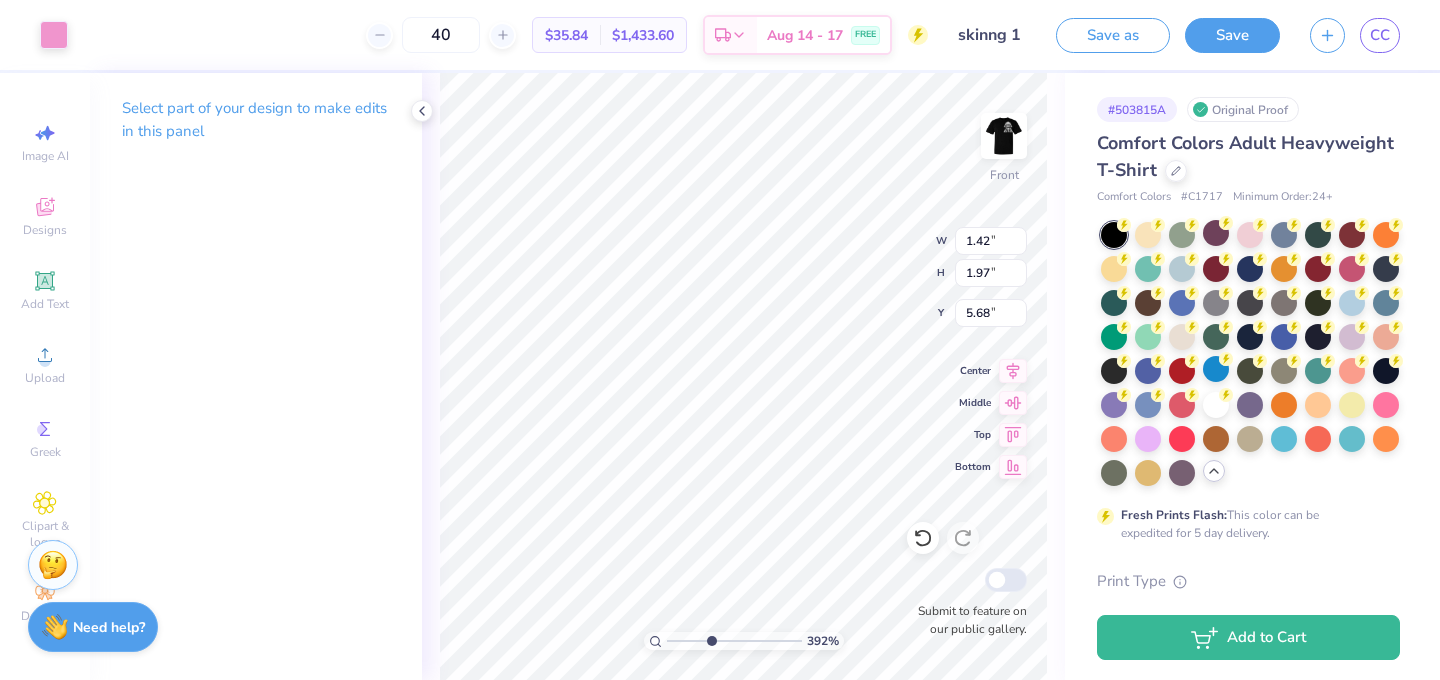 type on "5.84" 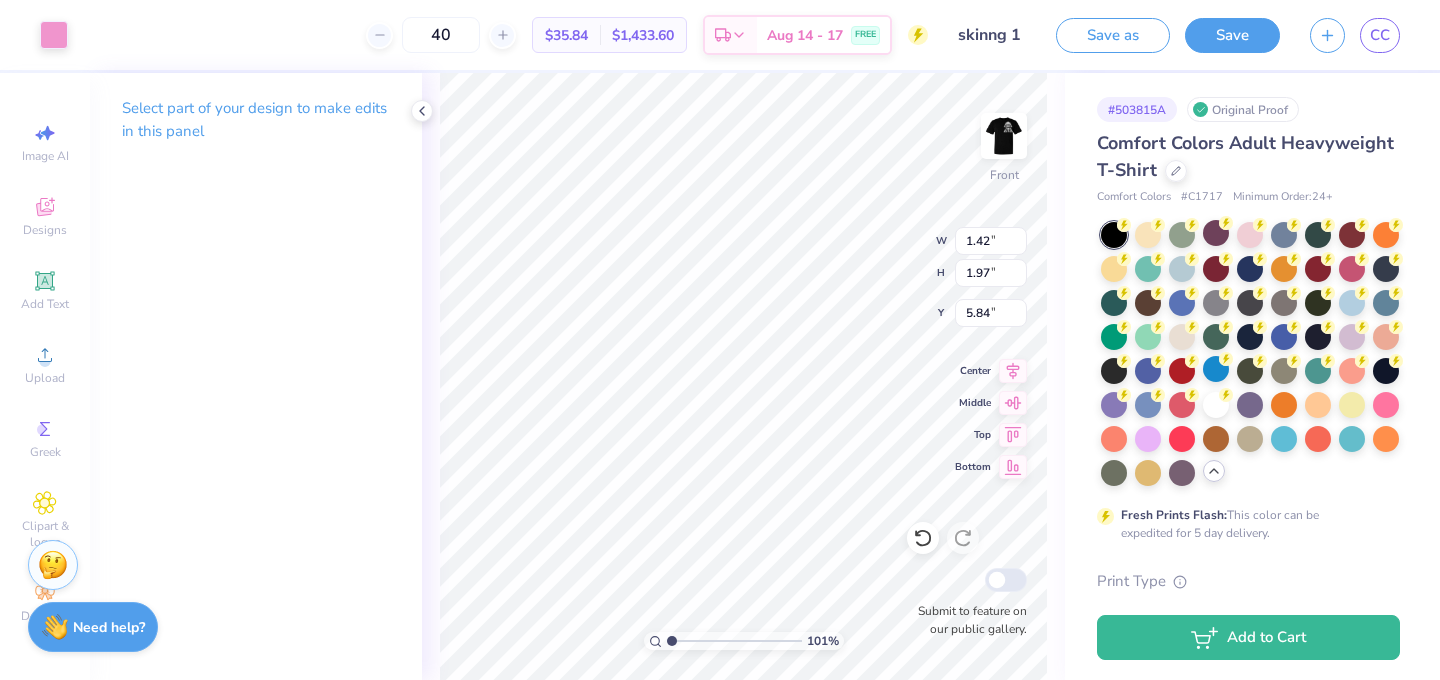 drag, startPoint x: 710, startPoint y: 642, endPoint x: 671, endPoint y: 642, distance: 39 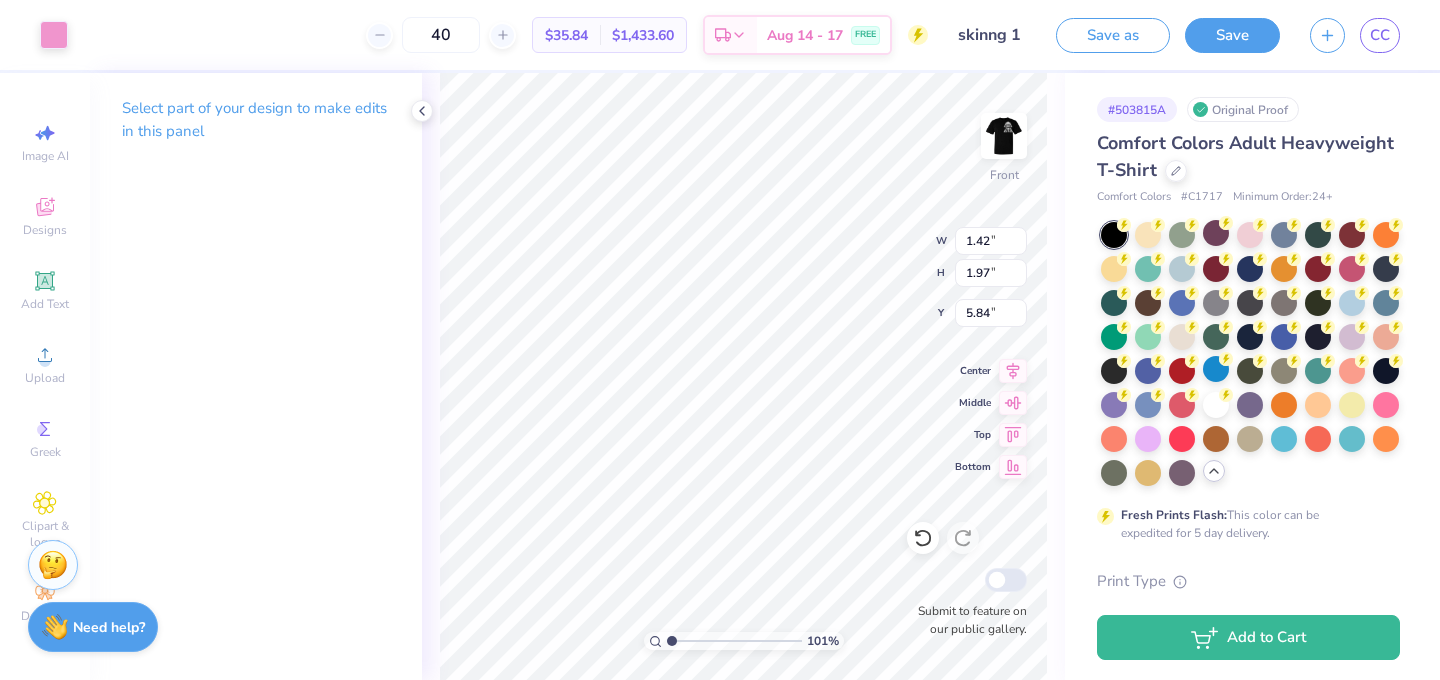 type on "1.01" 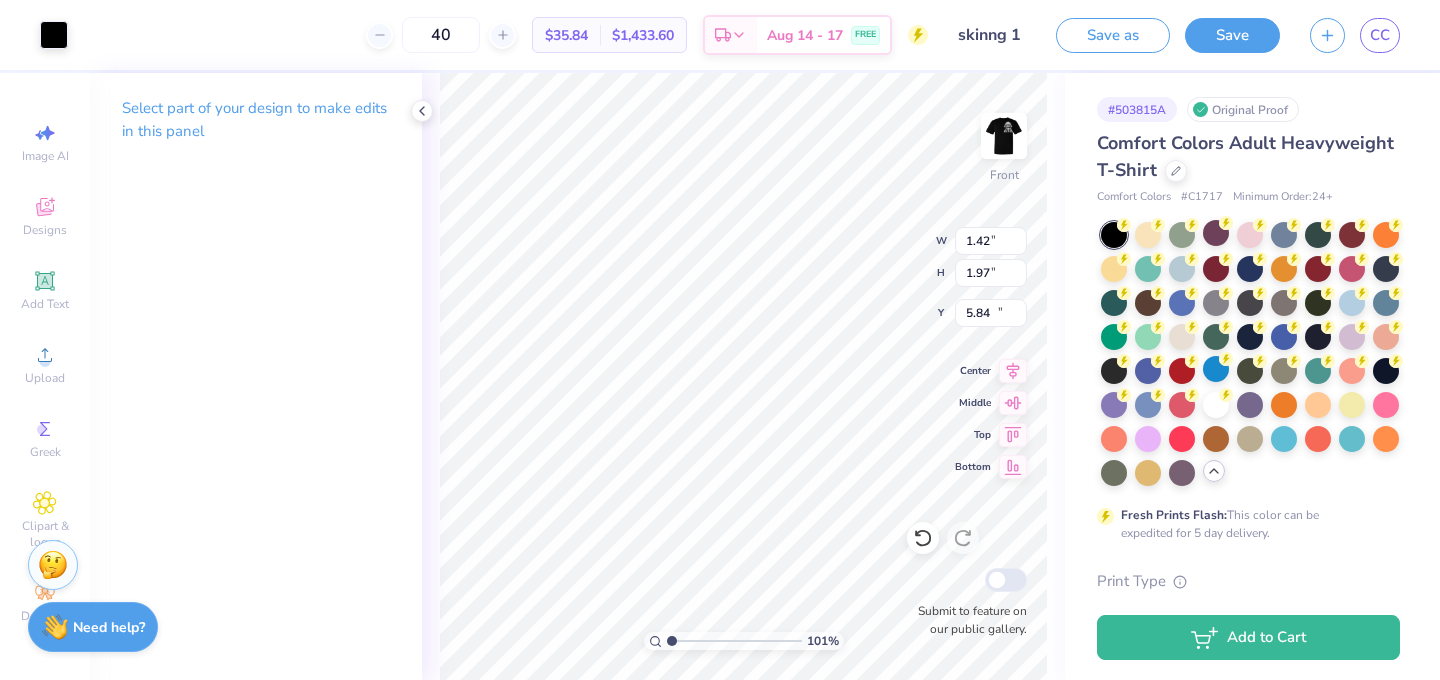 type on "7.72" 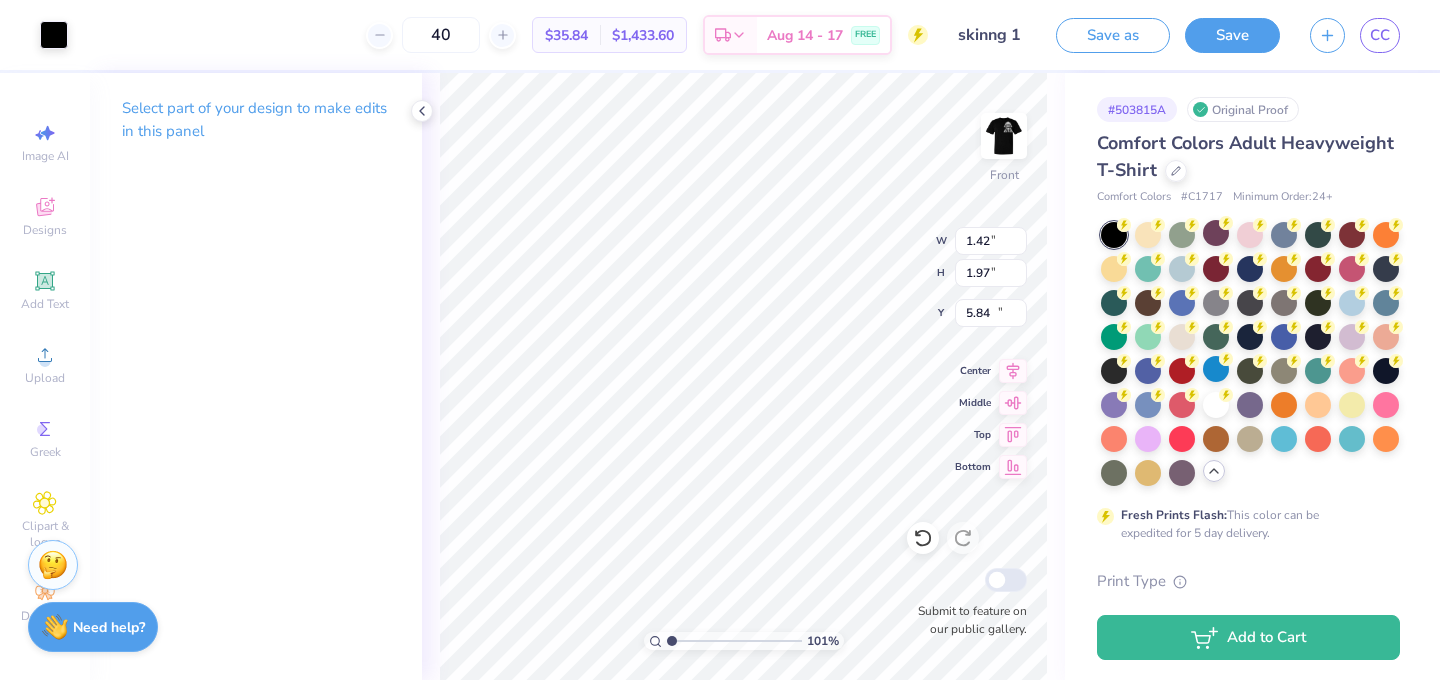 type on "3.16" 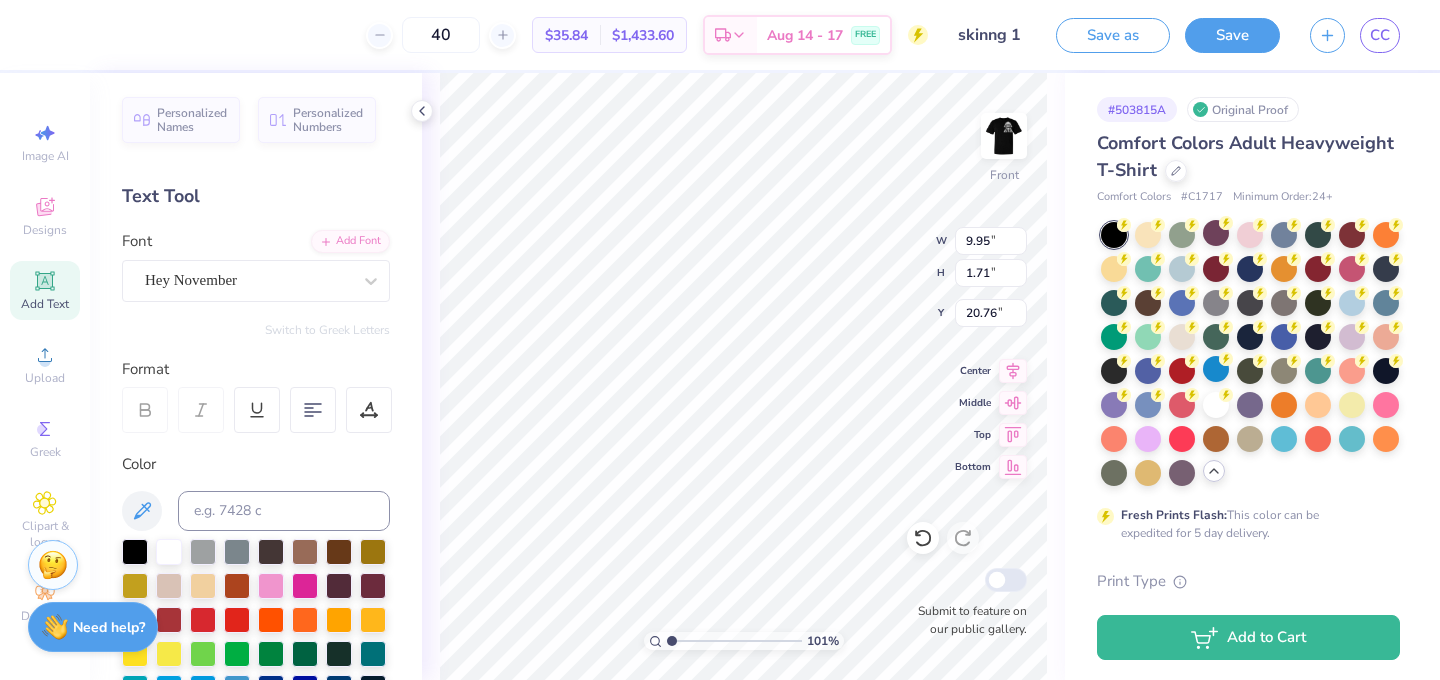 type on "20.76" 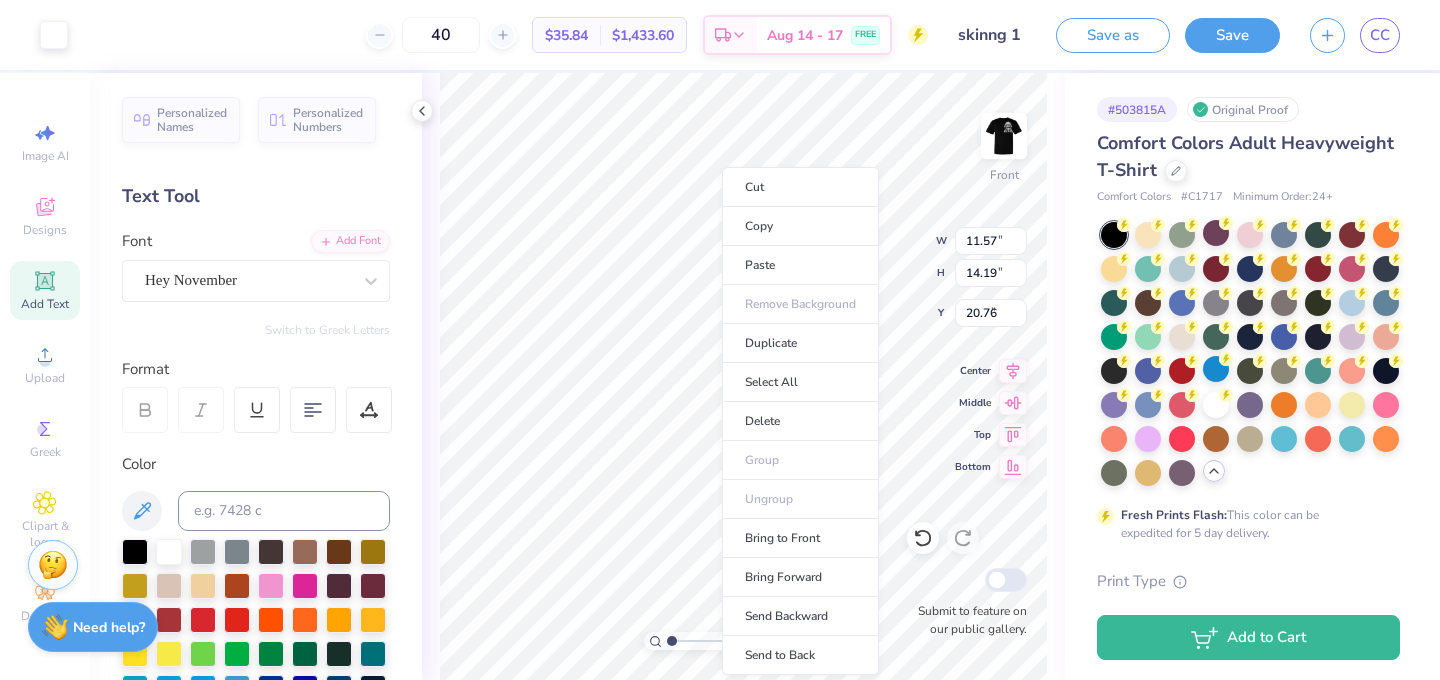 type on "11.57" 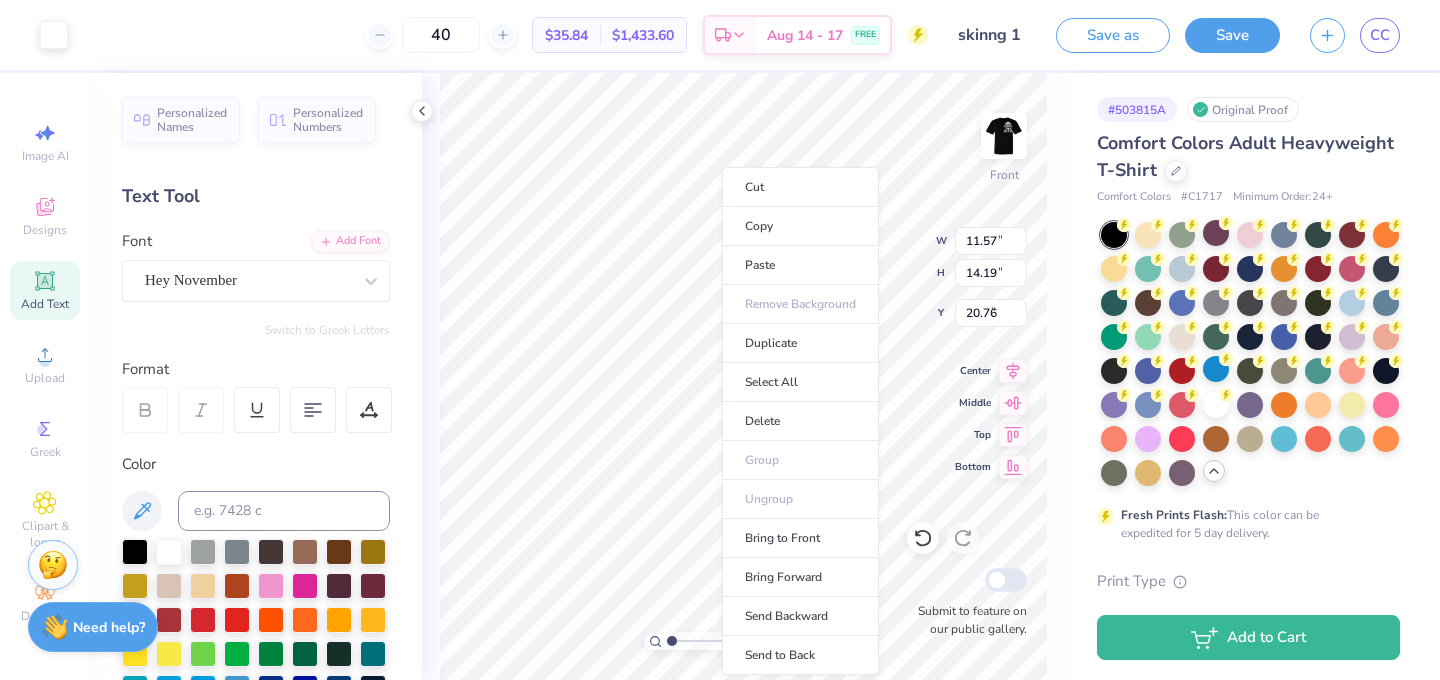 type on "14.19" 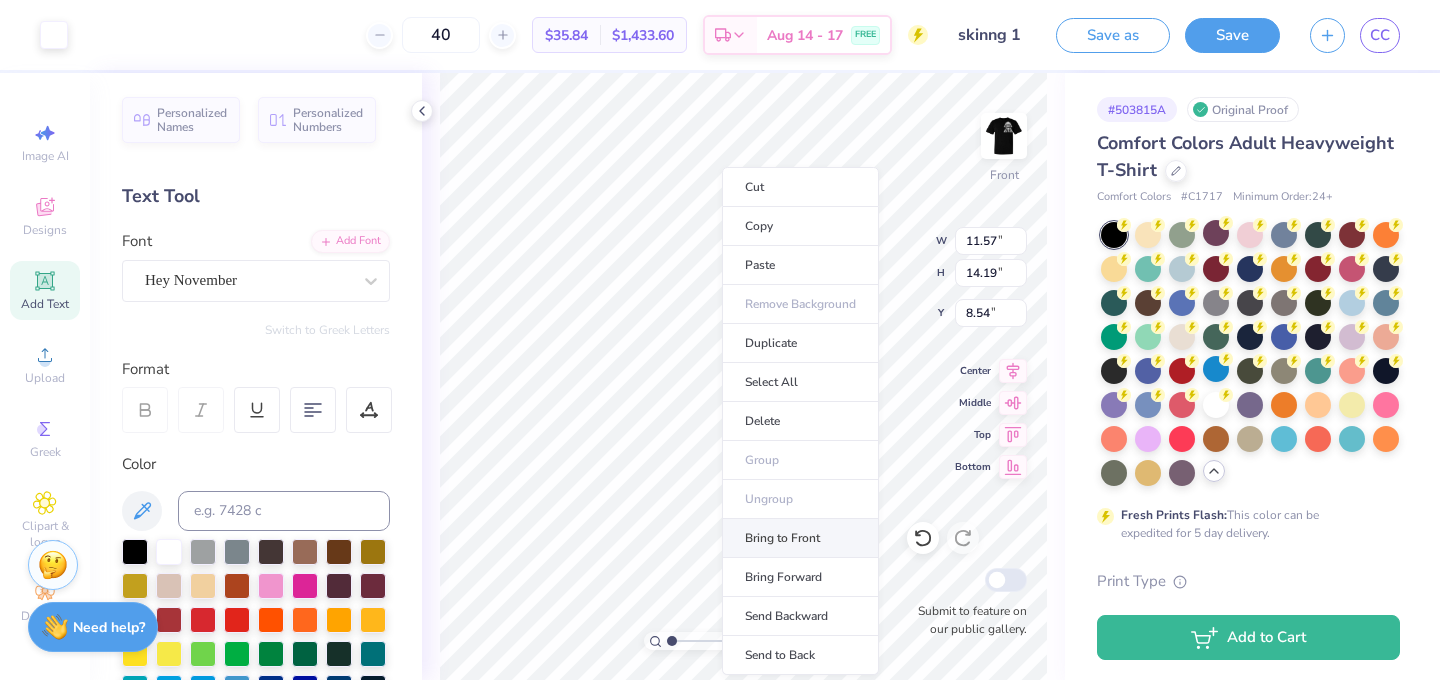 click on "Bring to Front" at bounding box center (800, 538) 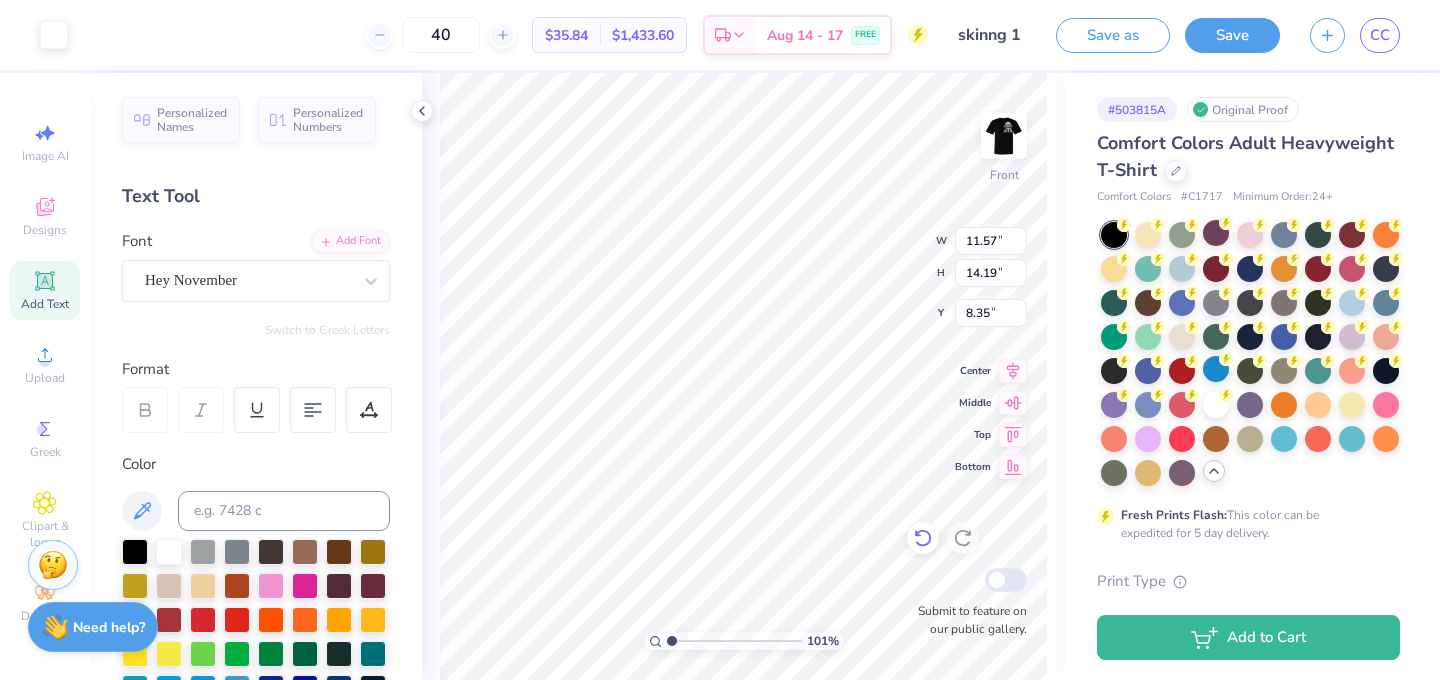 click 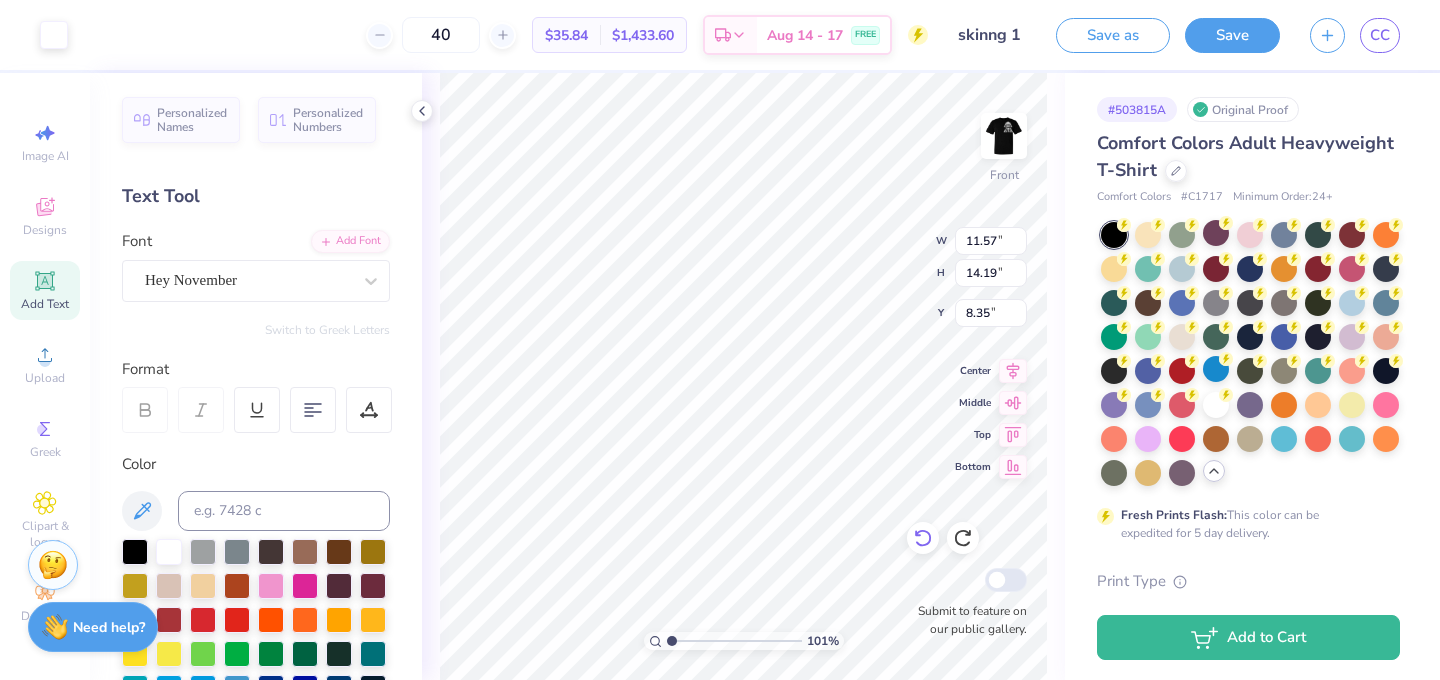 type on "8.54" 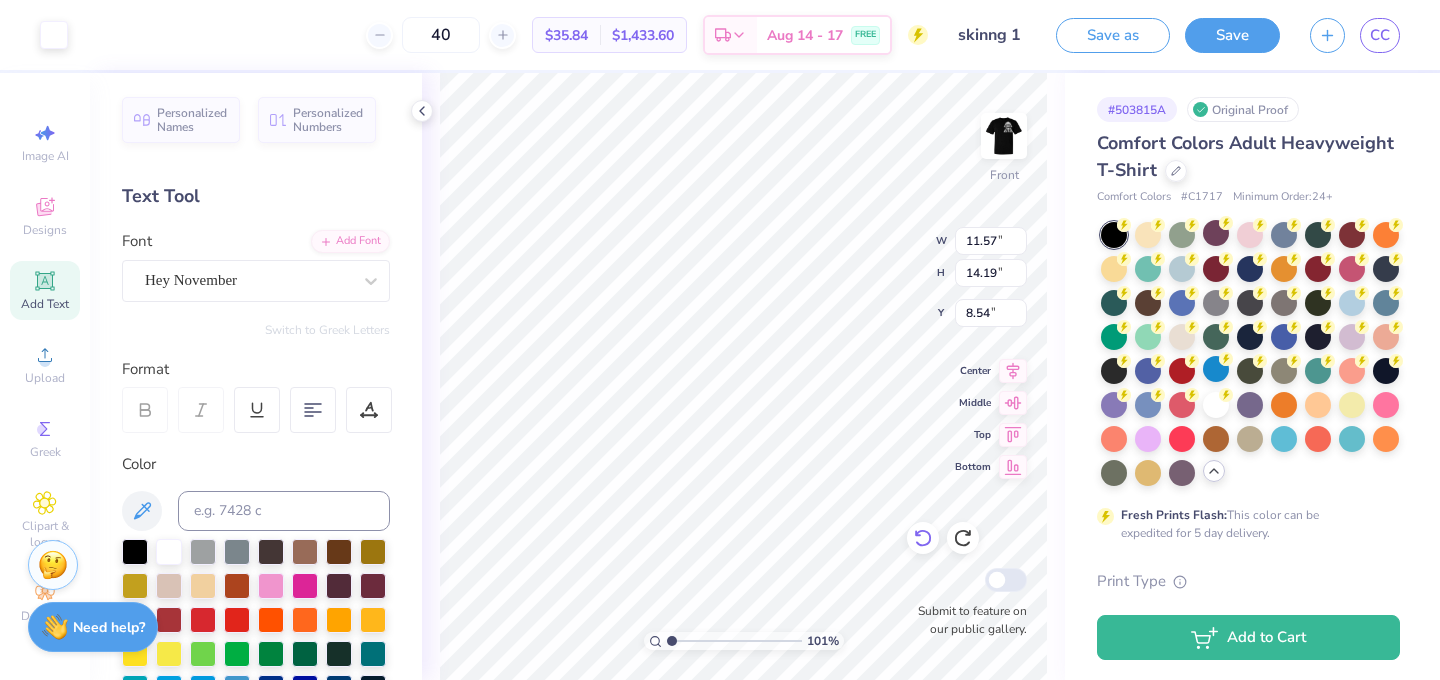 click 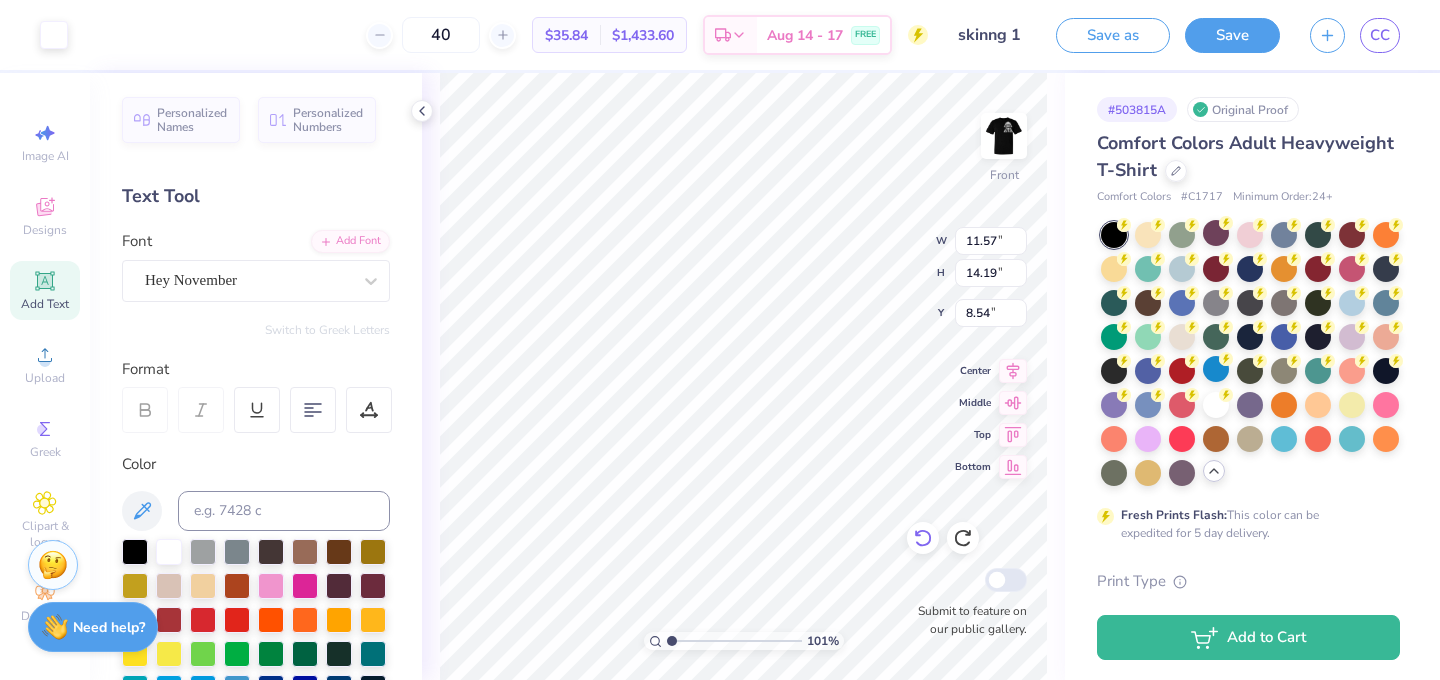 click 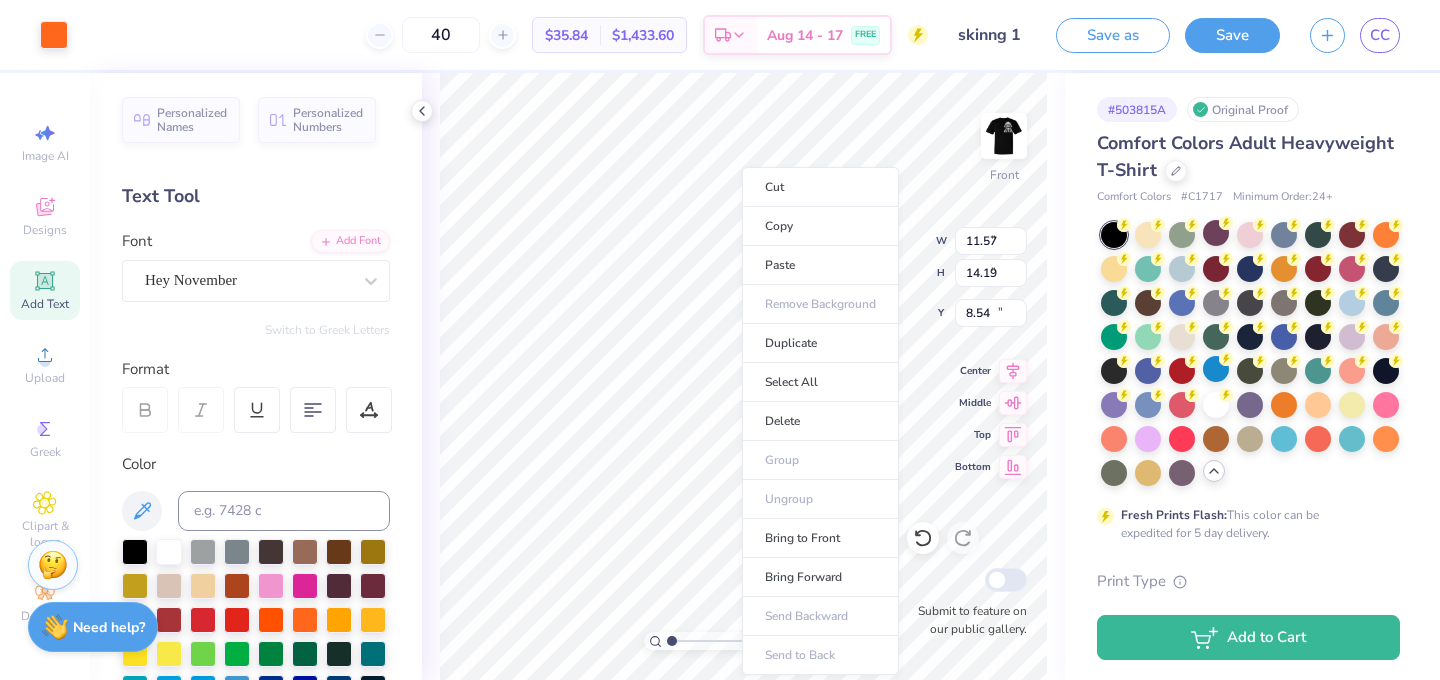 type on "9.95" 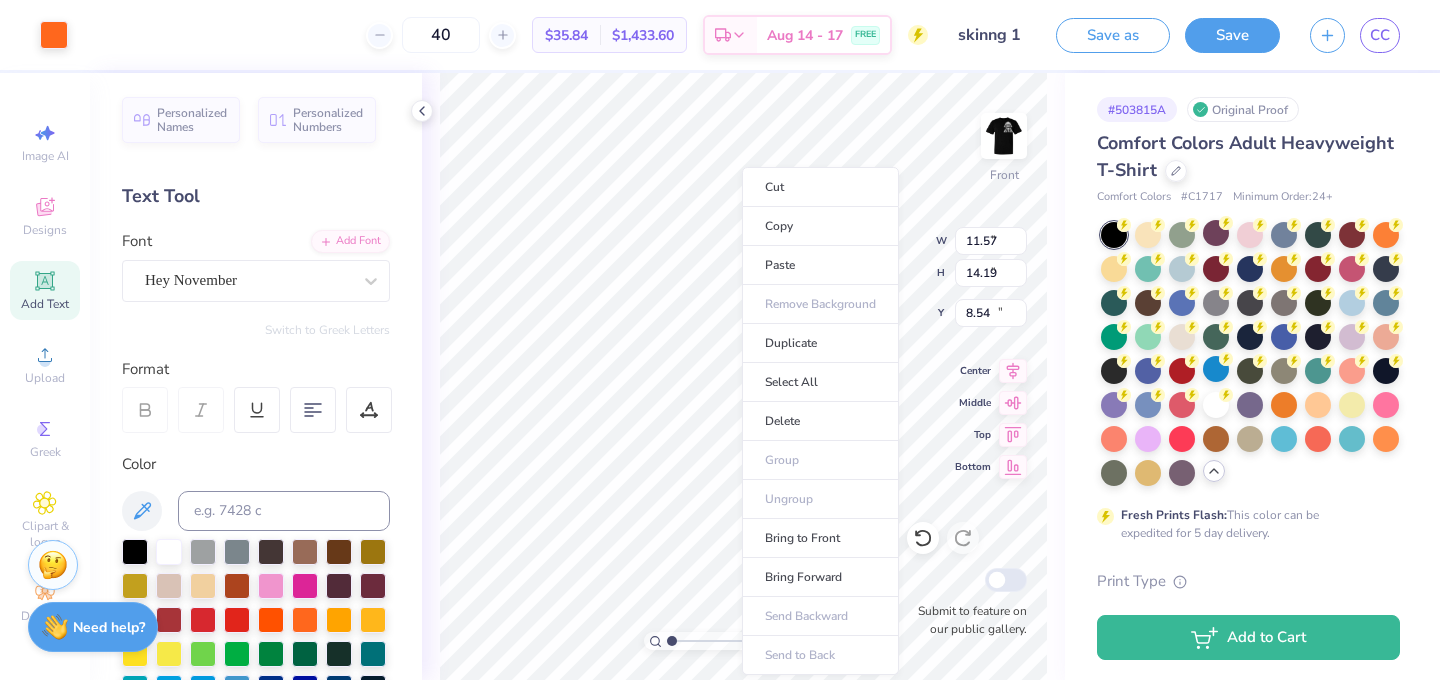 type on "1.71" 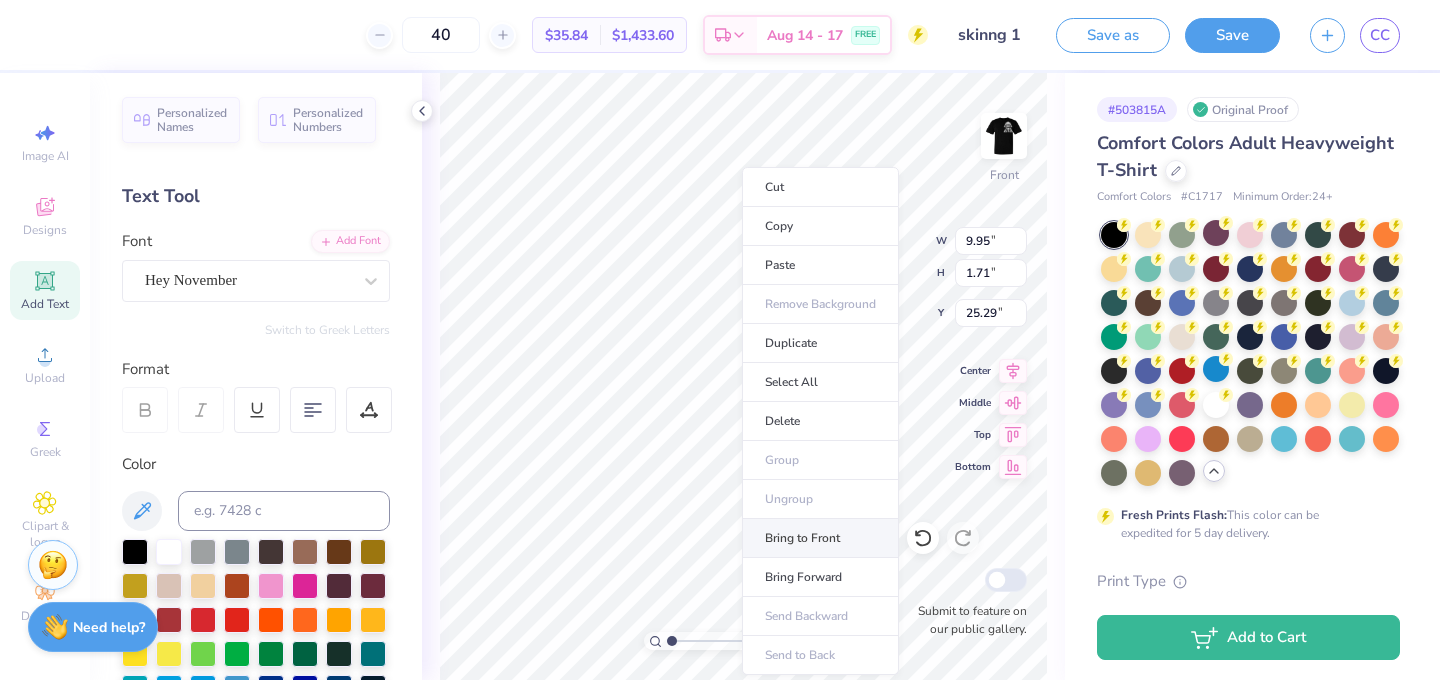 click on "Bring to Front" at bounding box center [820, 538] 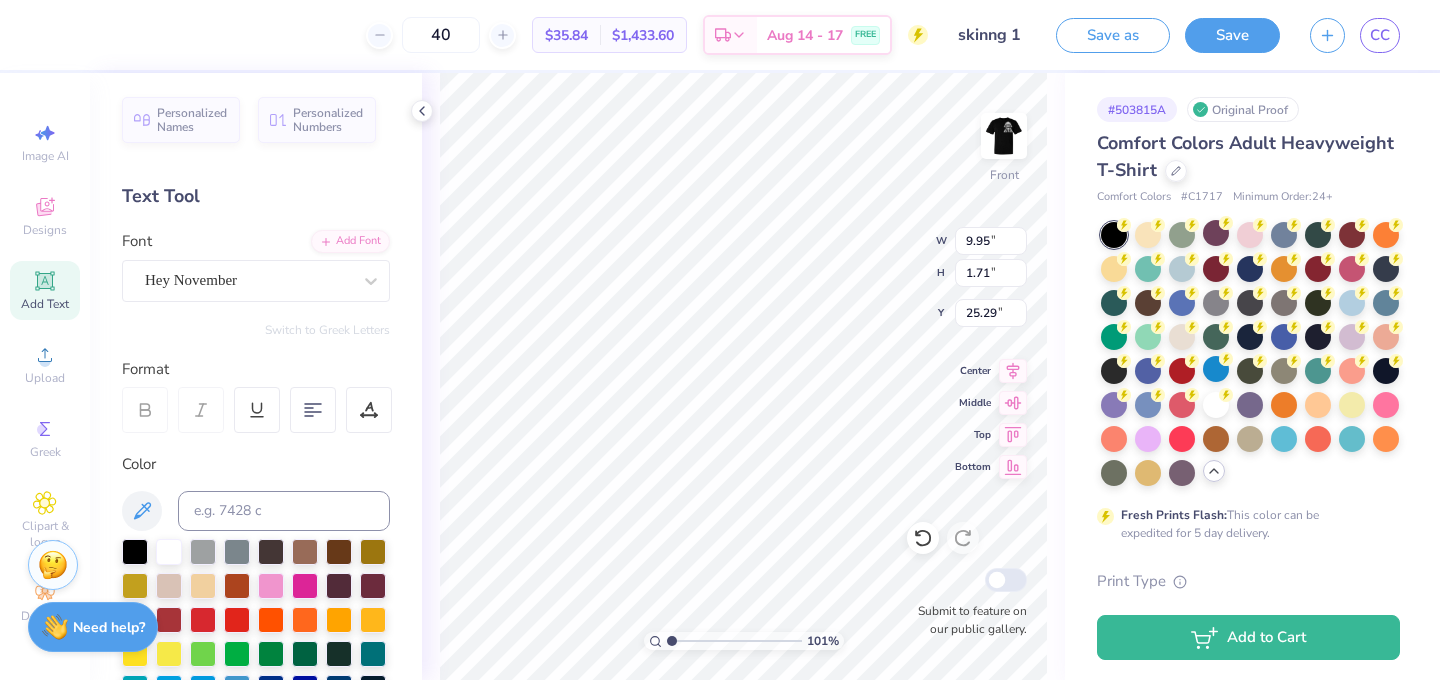 type on "21.02" 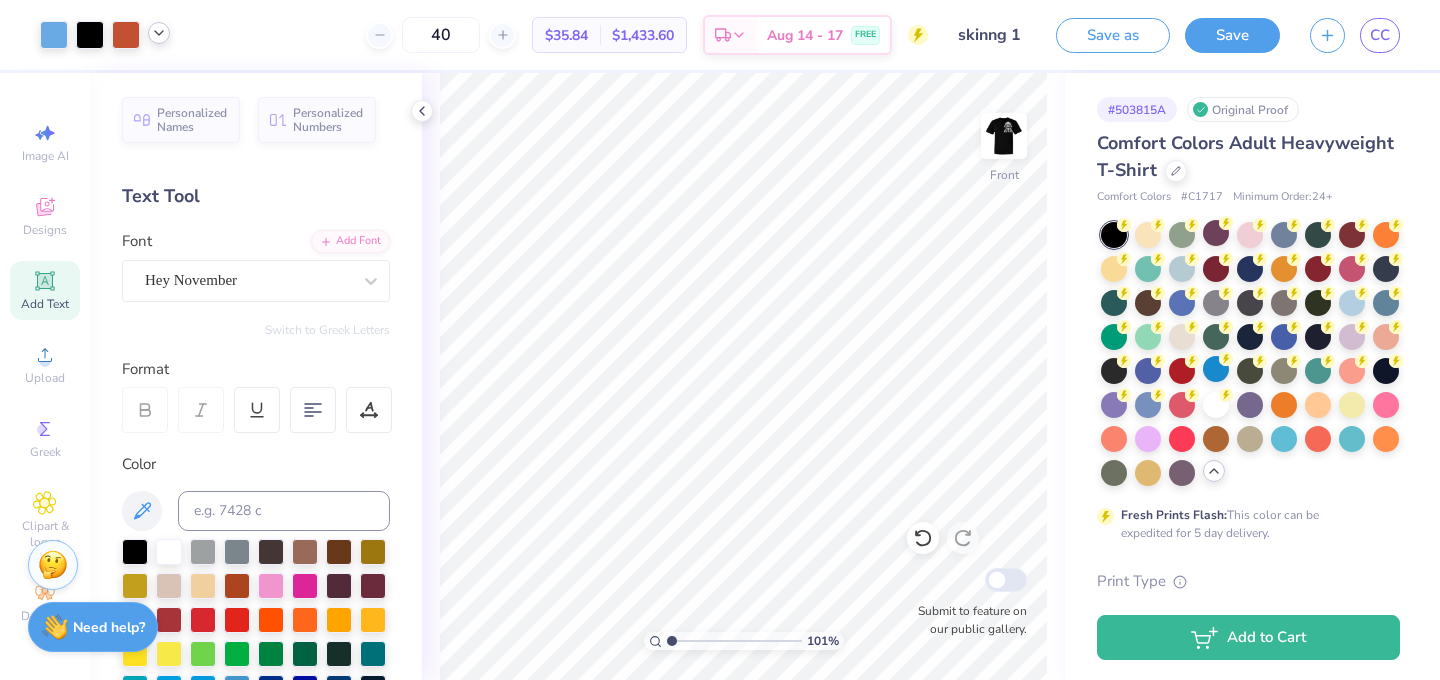 click 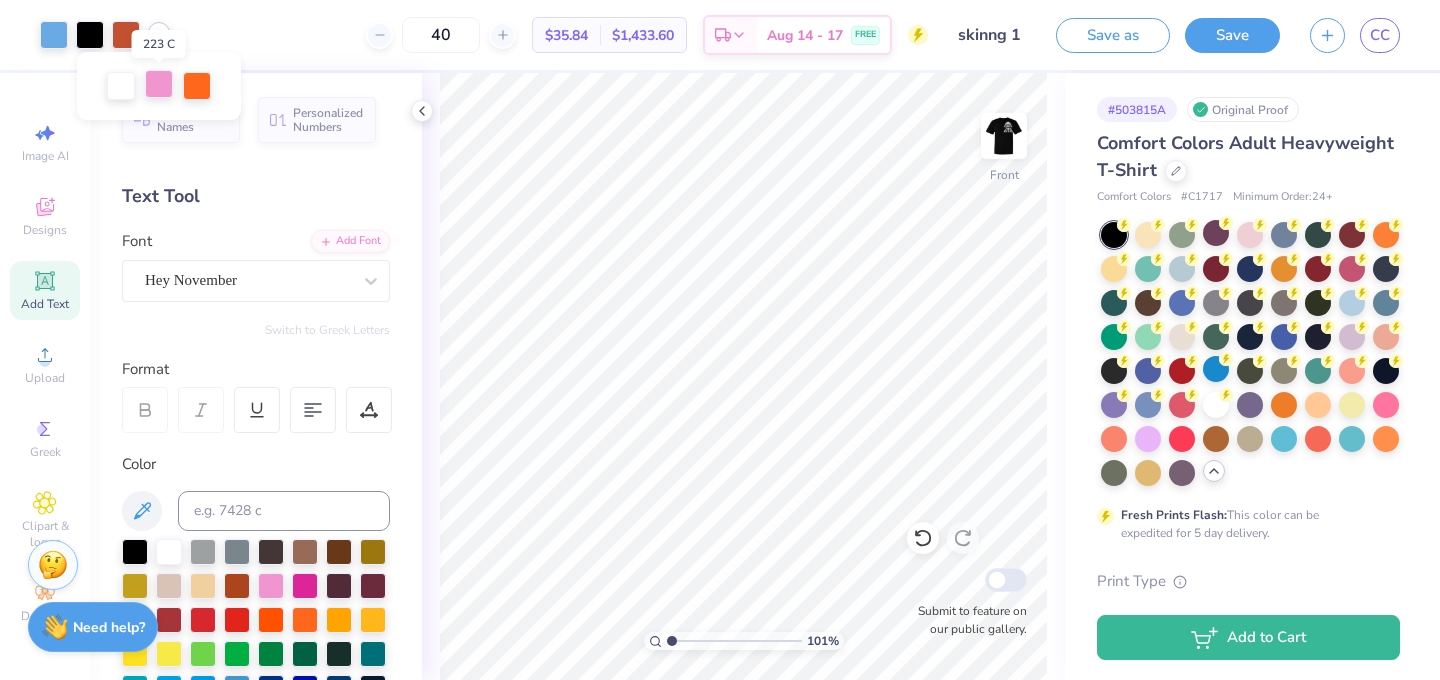 click at bounding box center [159, 84] 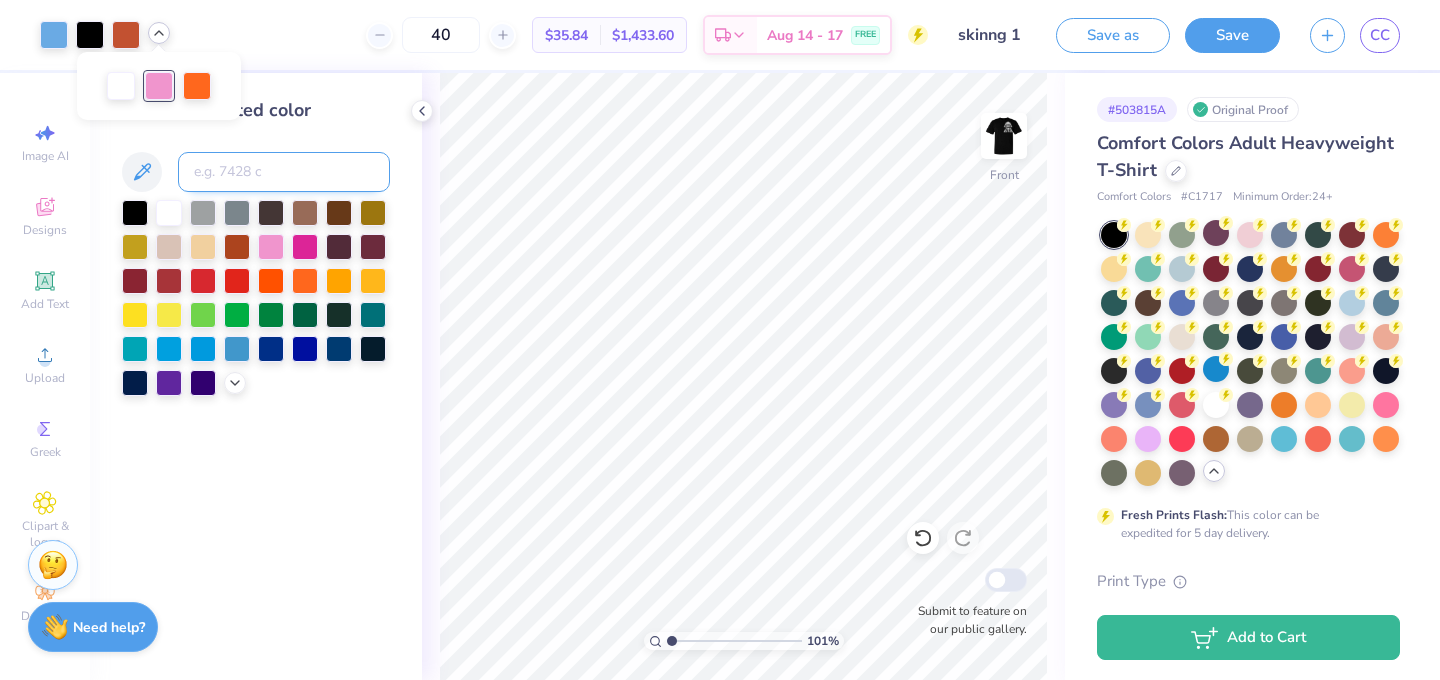 click at bounding box center [284, 172] 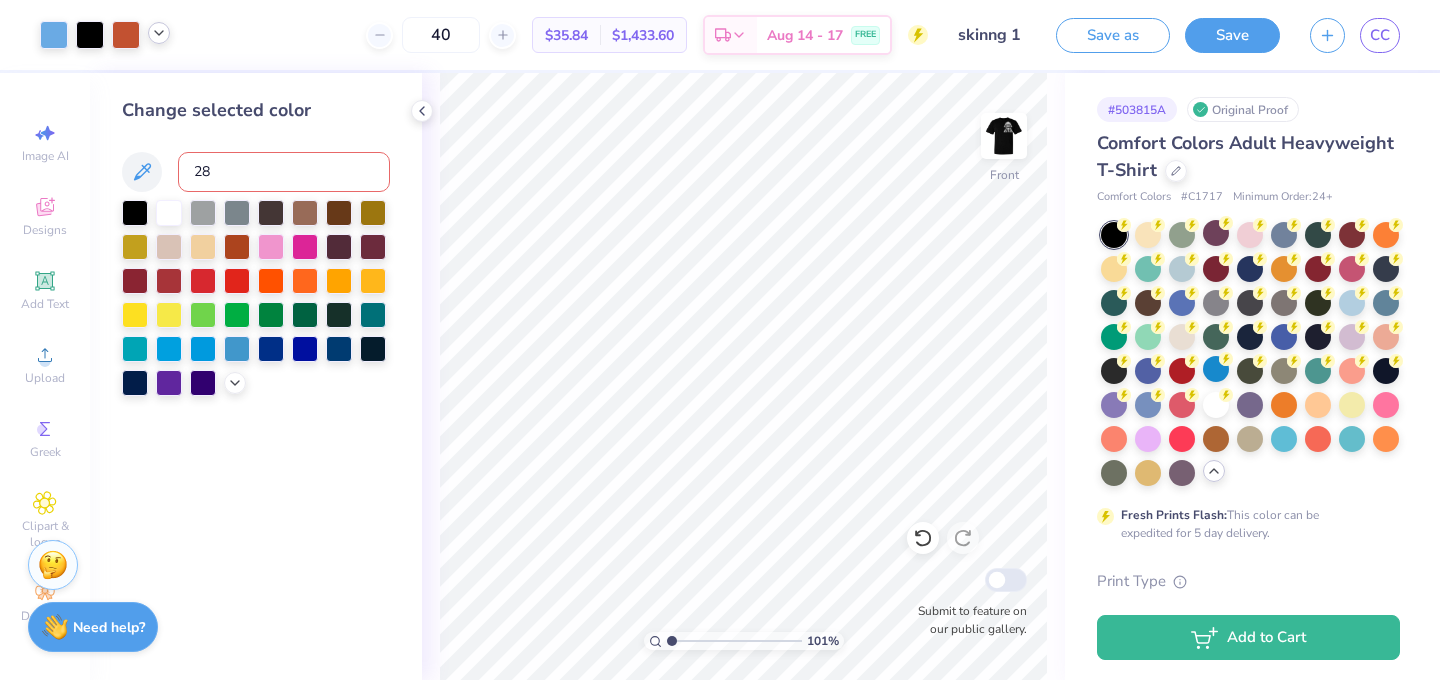 type on "284" 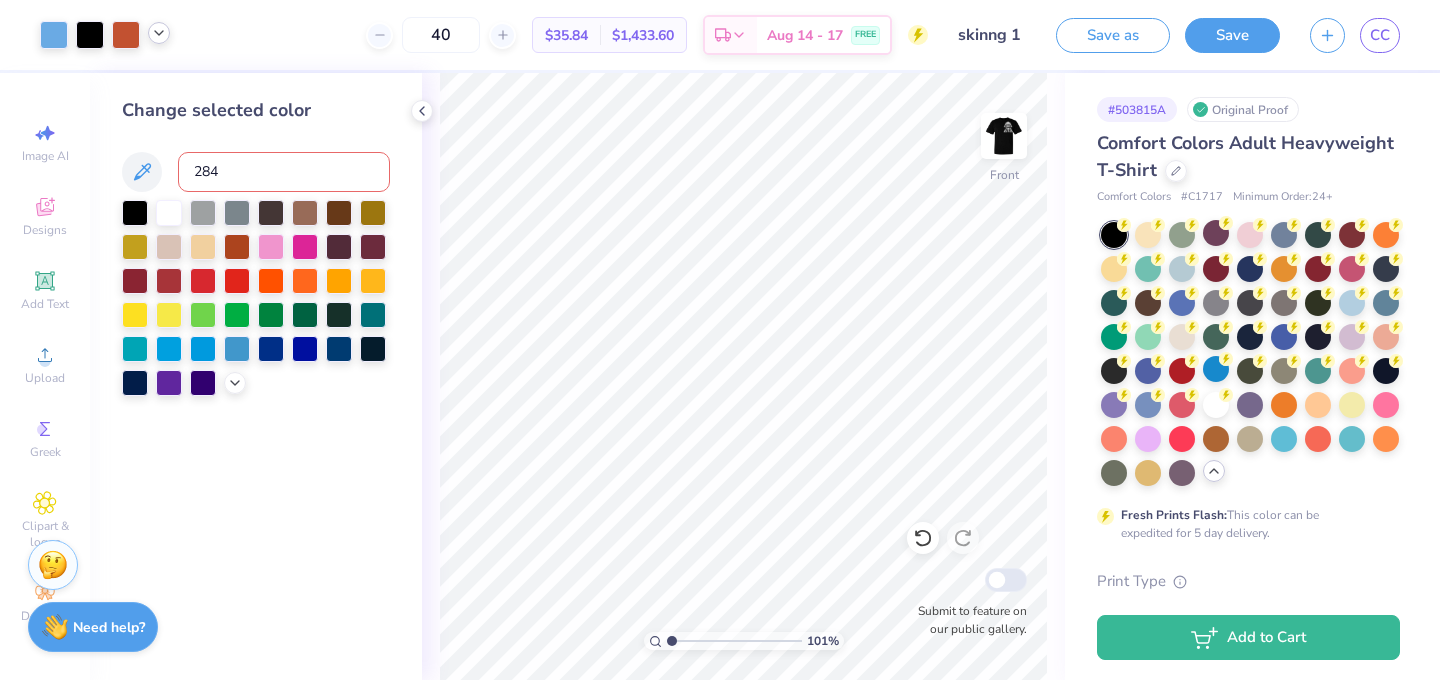 type 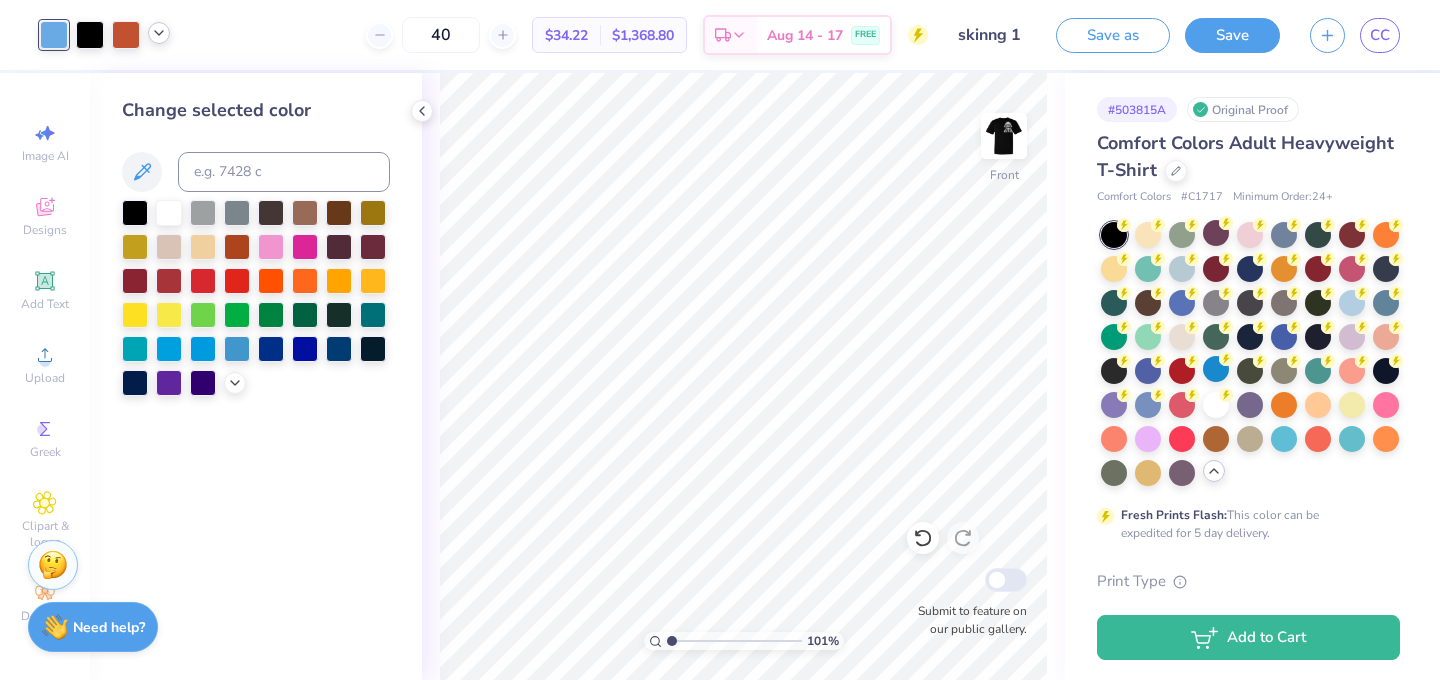click 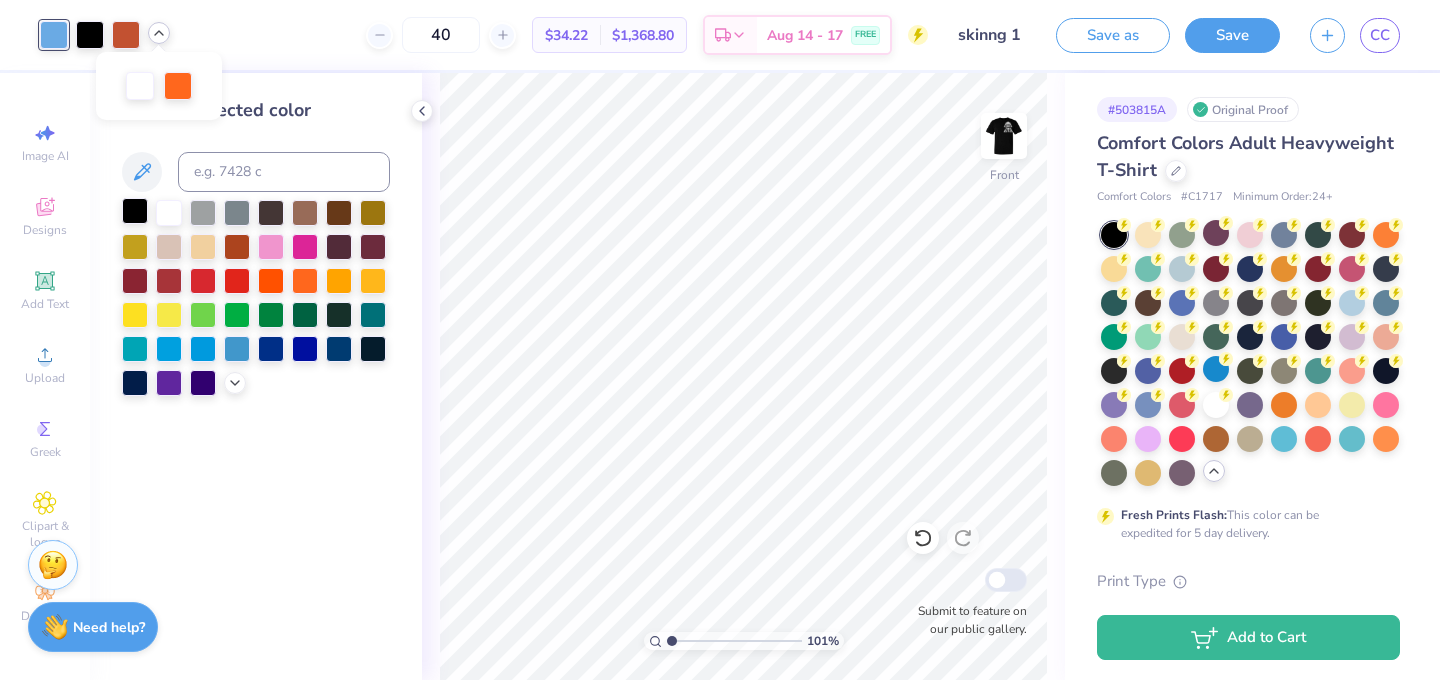 click at bounding box center (135, 211) 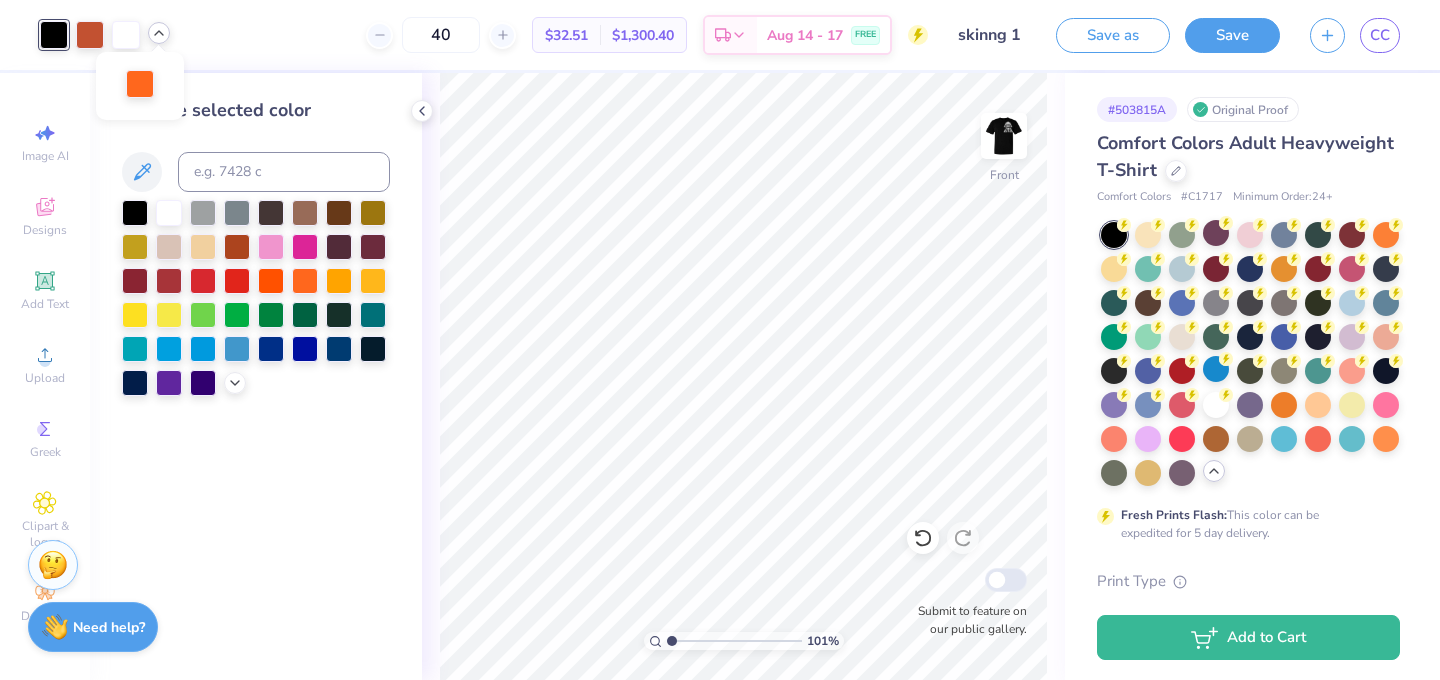 click at bounding box center (140, 84) 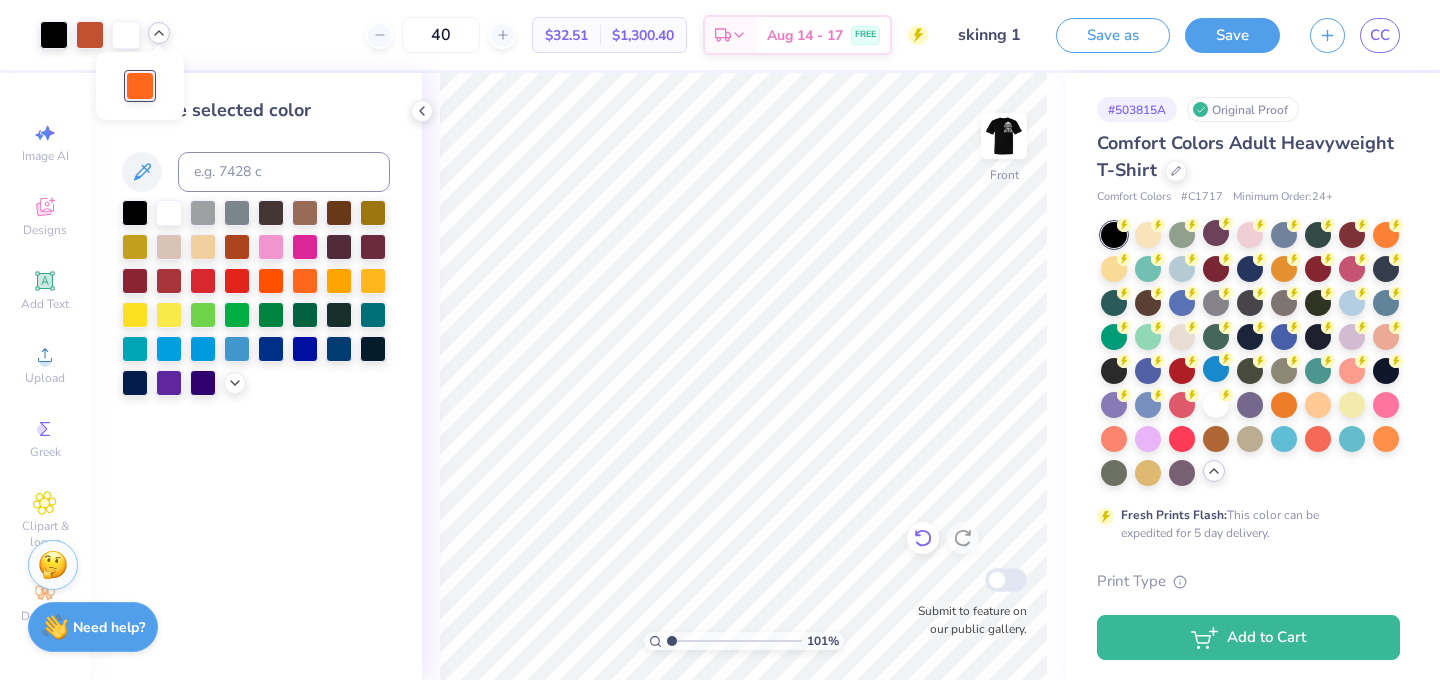 click 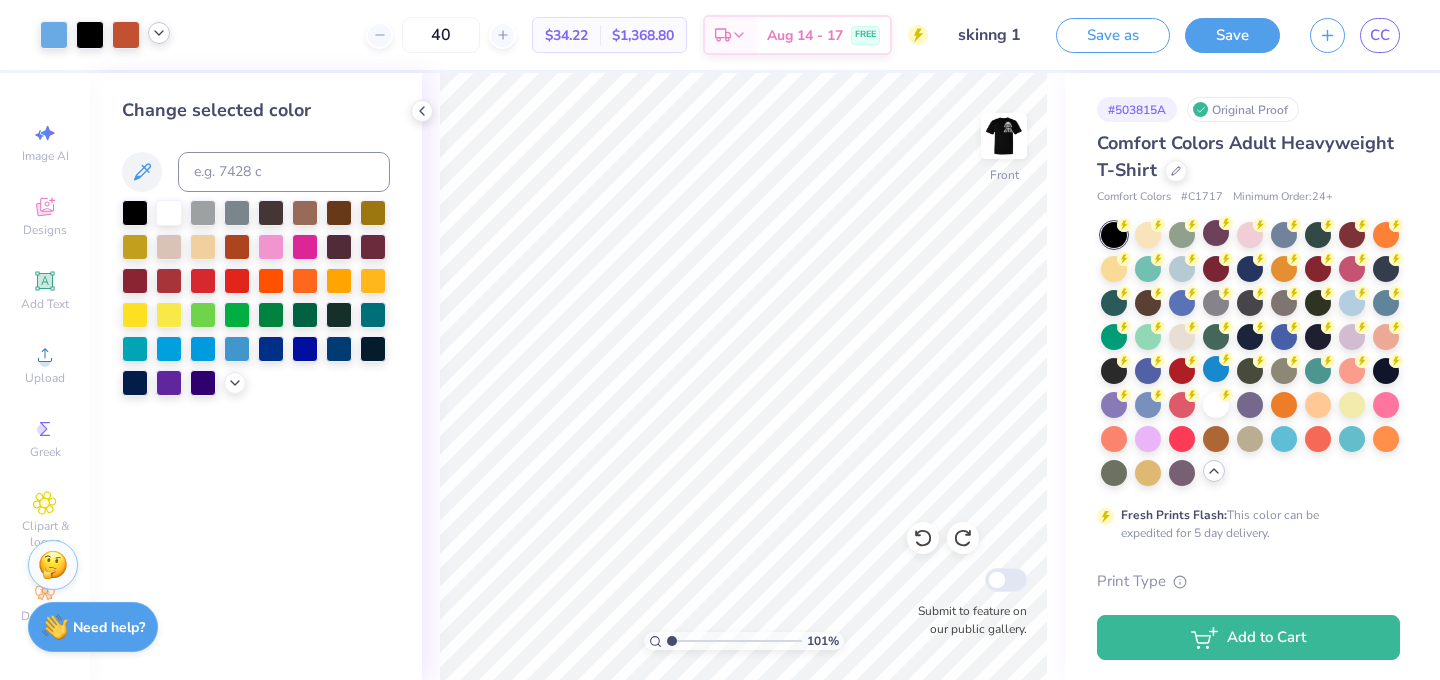 click 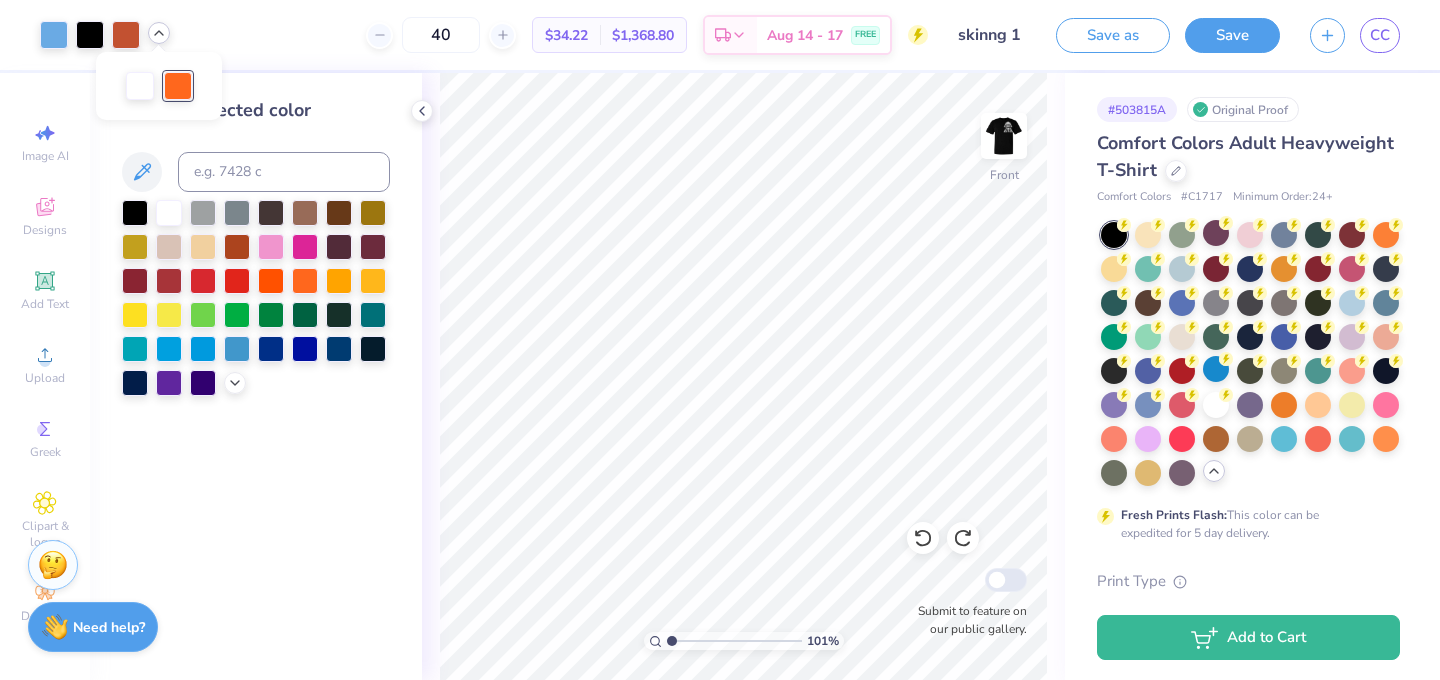 click at bounding box center [178, 86] 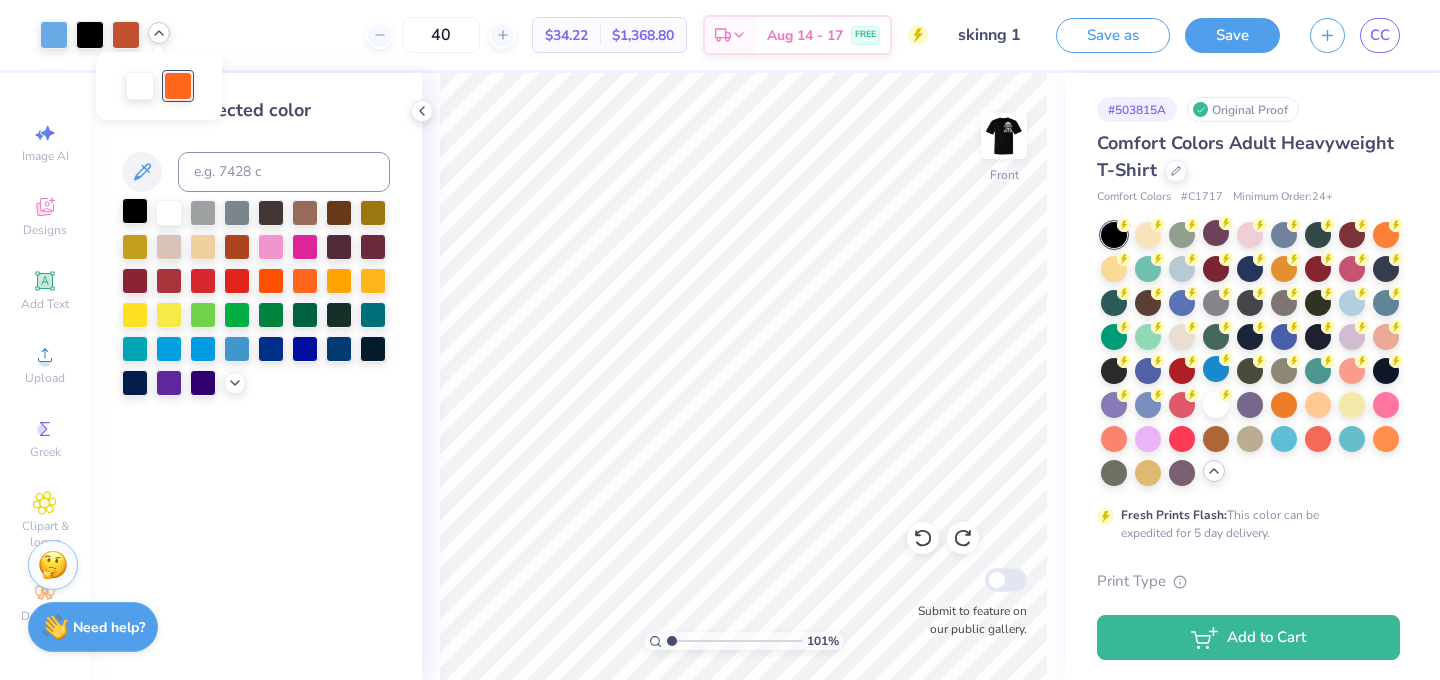 click at bounding box center [135, 211] 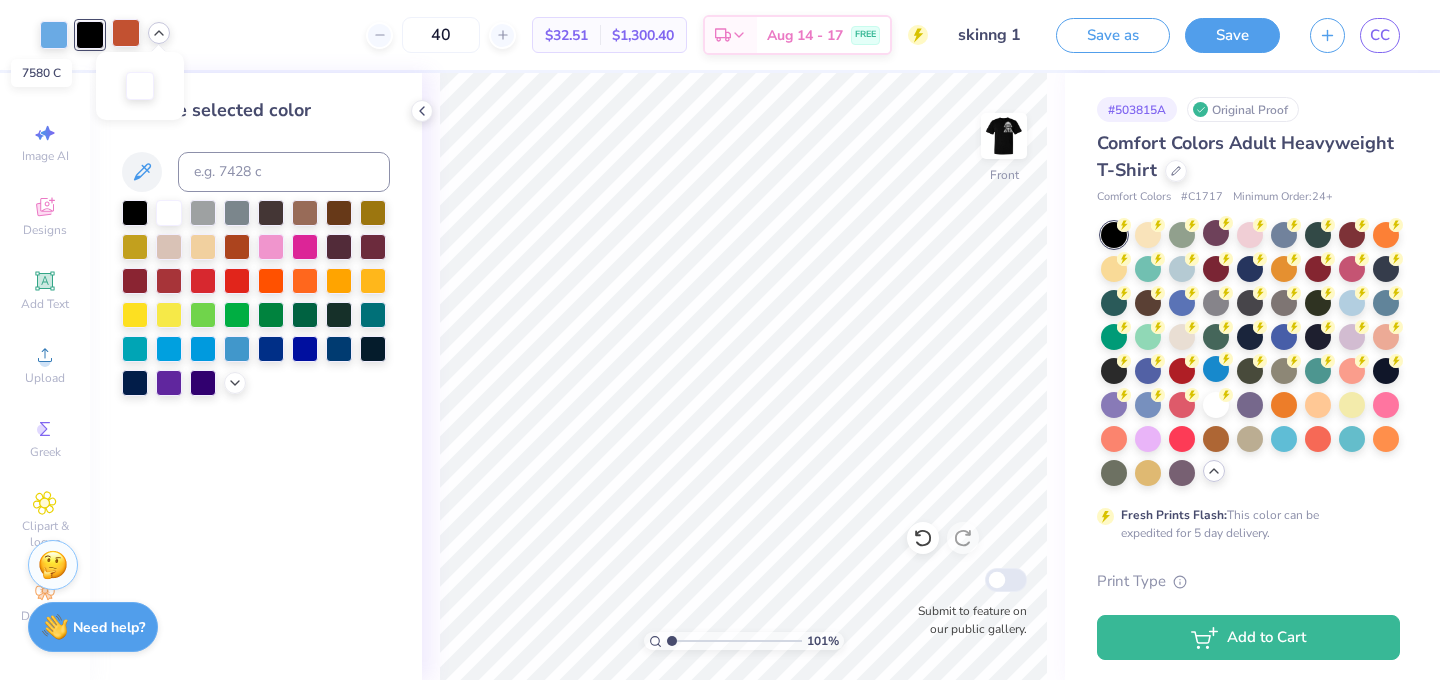 click at bounding box center [126, 33] 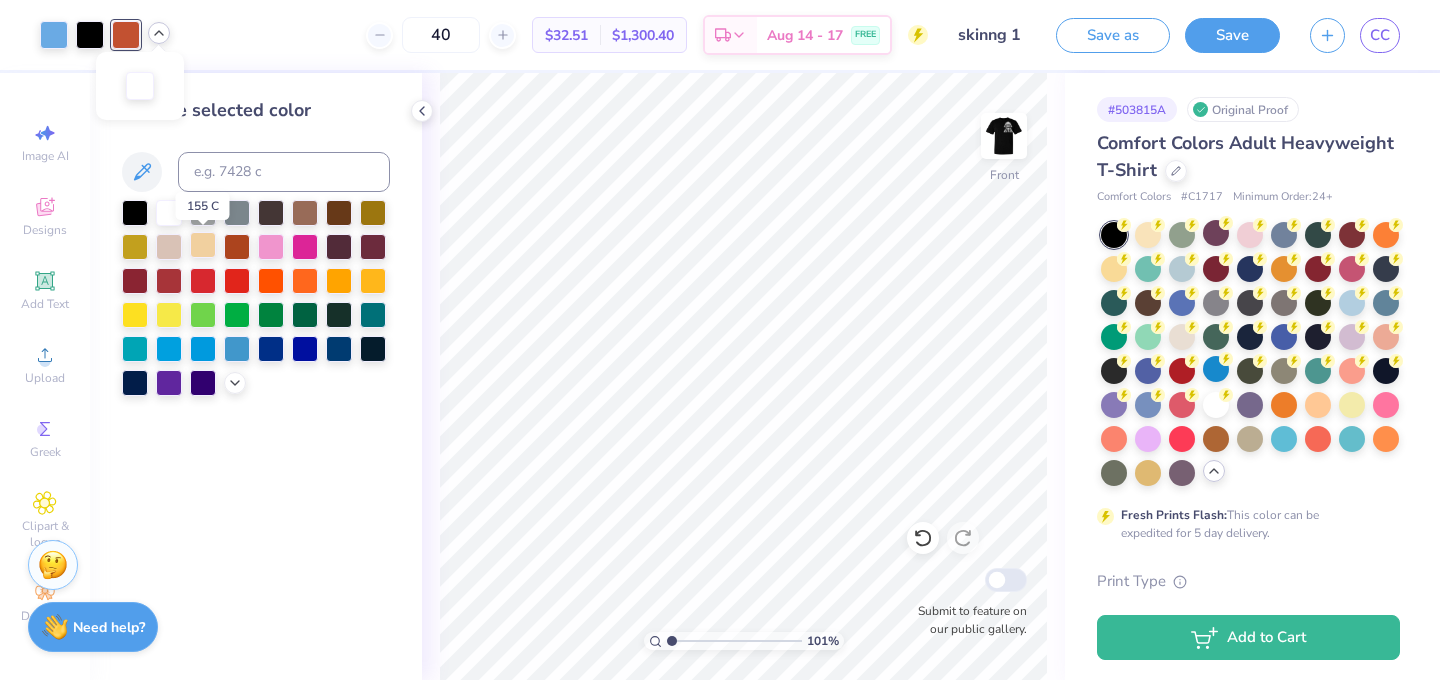click at bounding box center [203, 245] 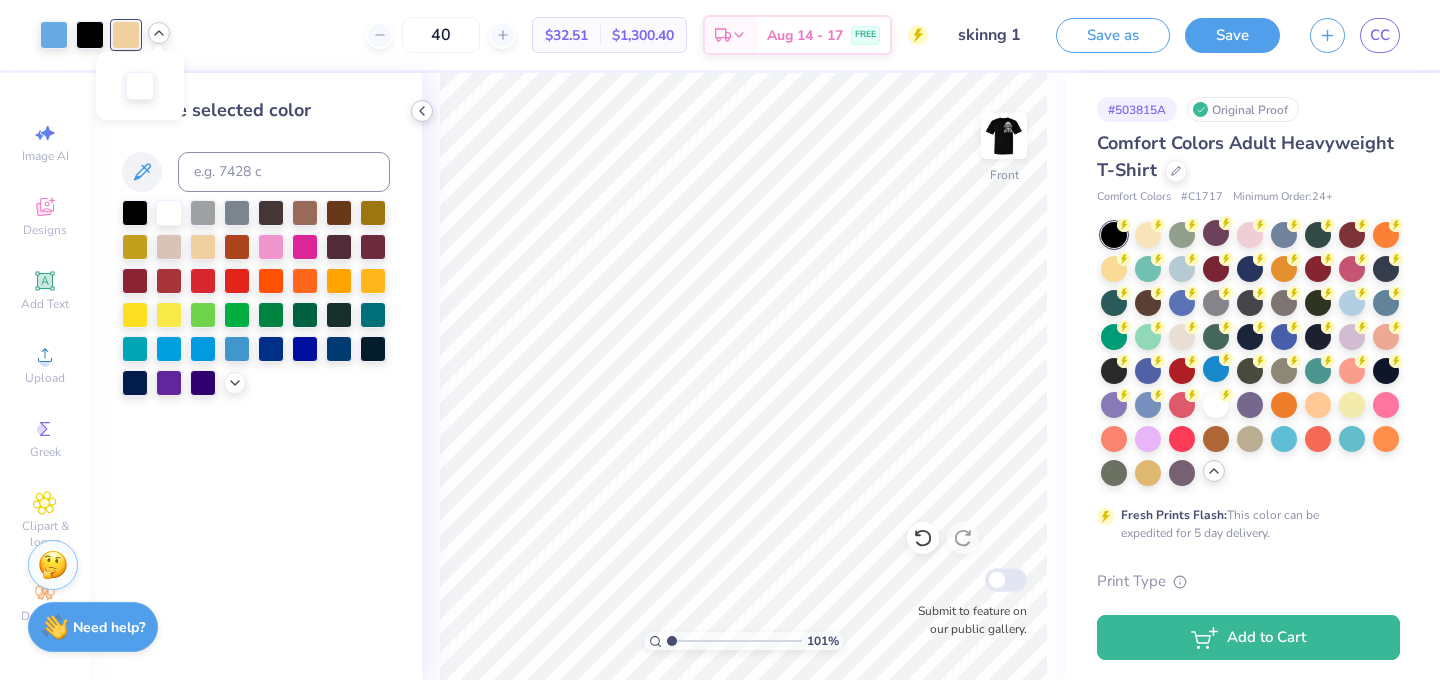 click 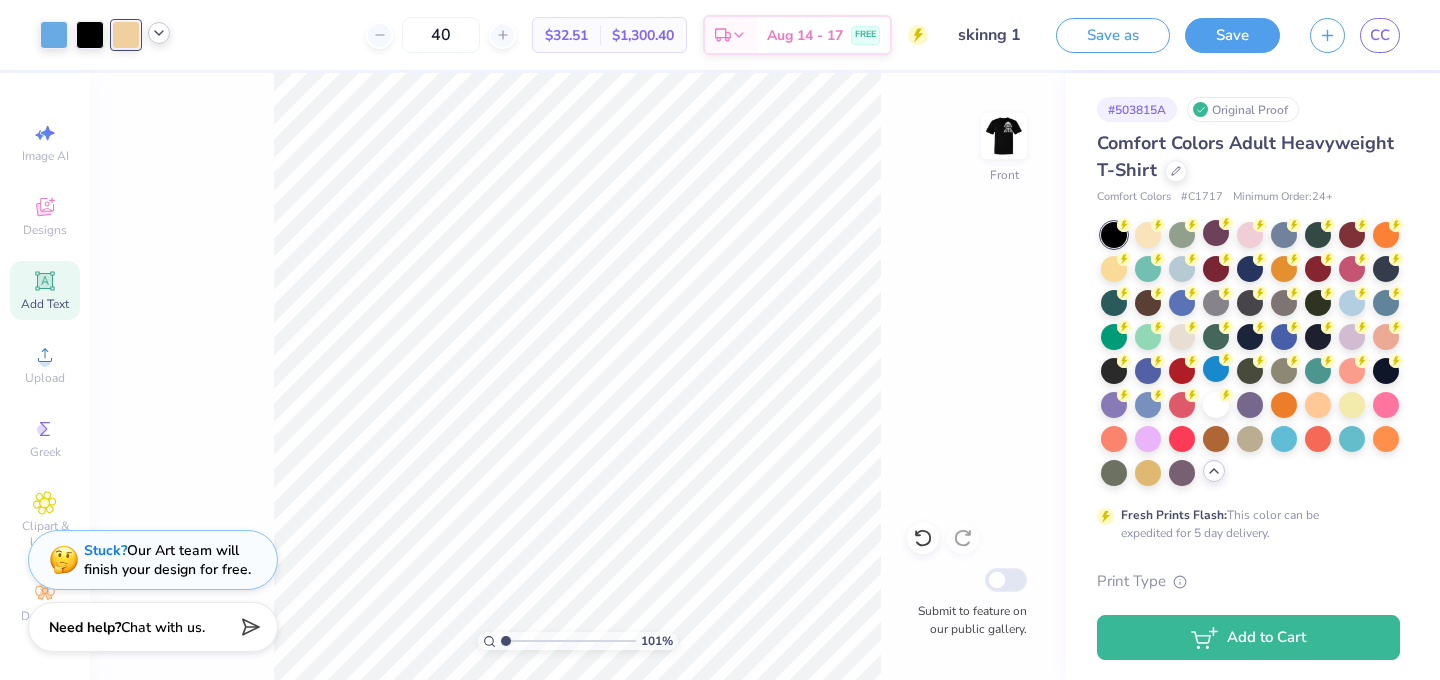click on "Add Text" at bounding box center (45, 304) 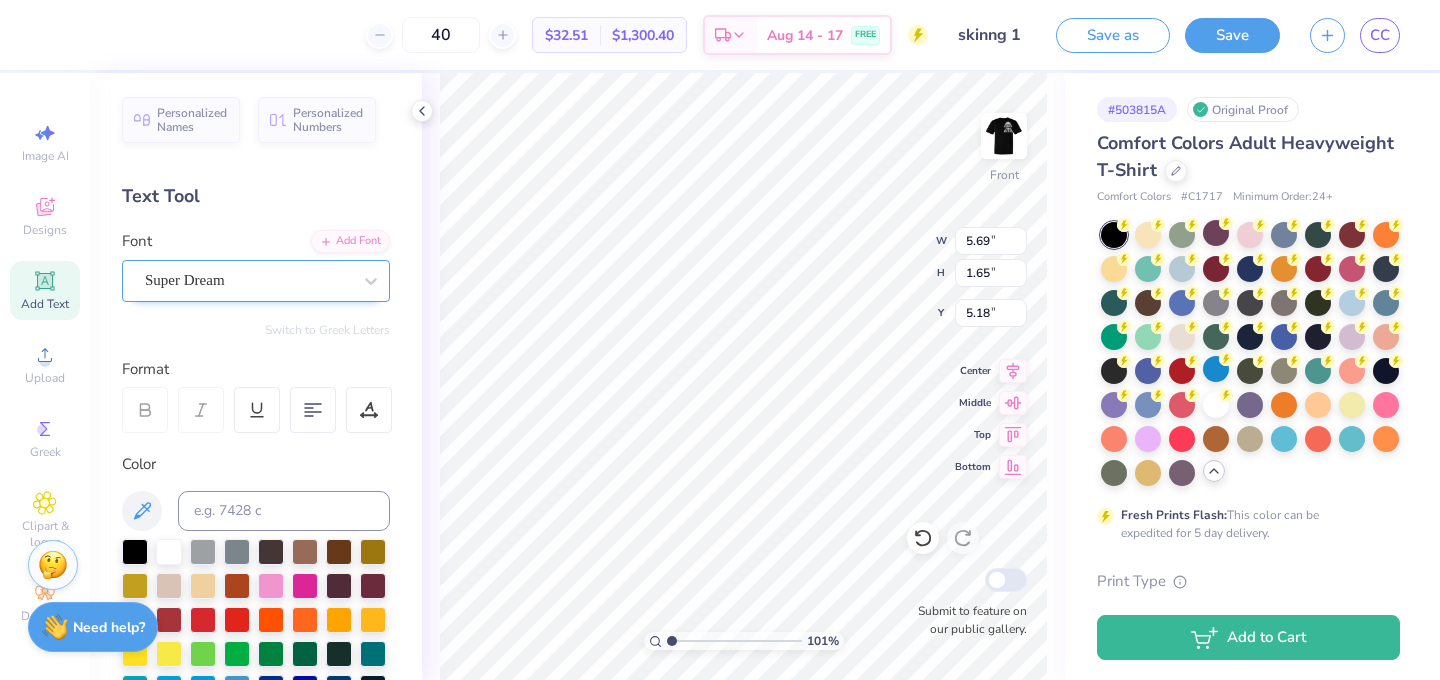 type on "5.18" 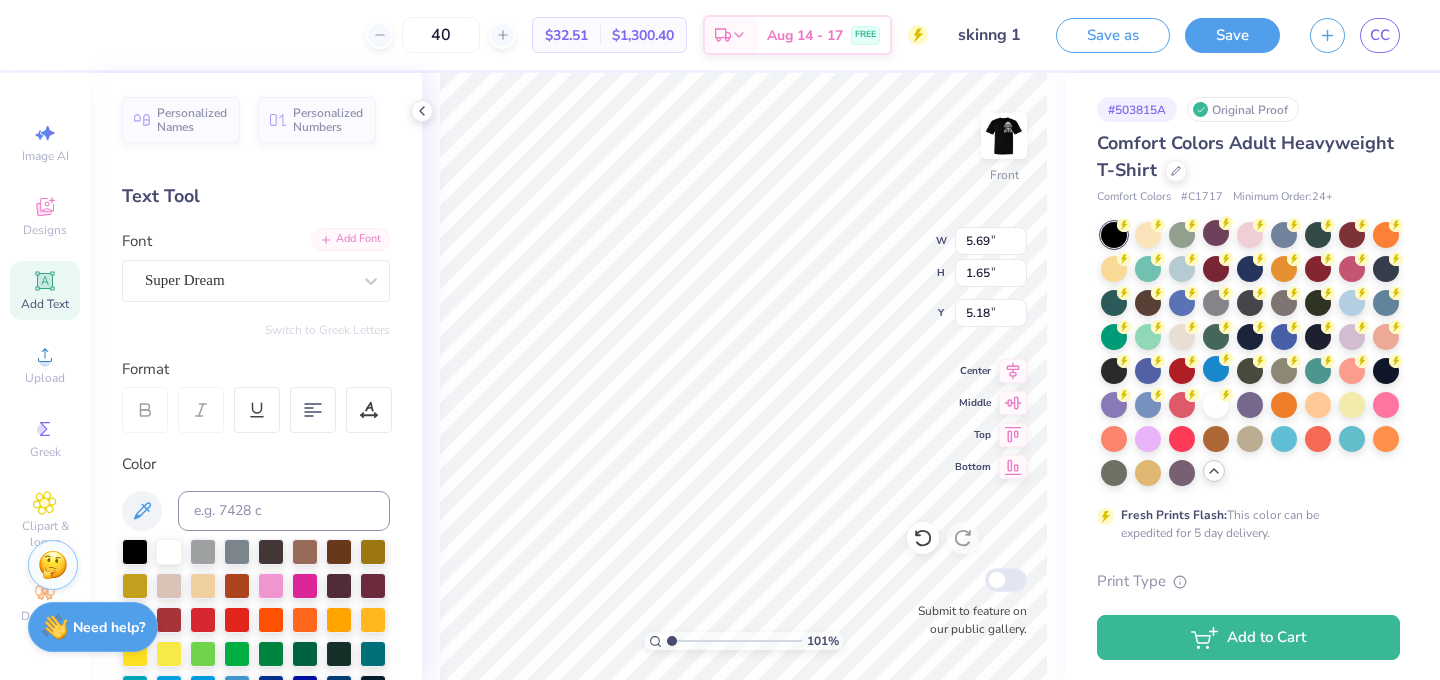 scroll, scrollTop: 0, scrollLeft: 2, axis: horizontal 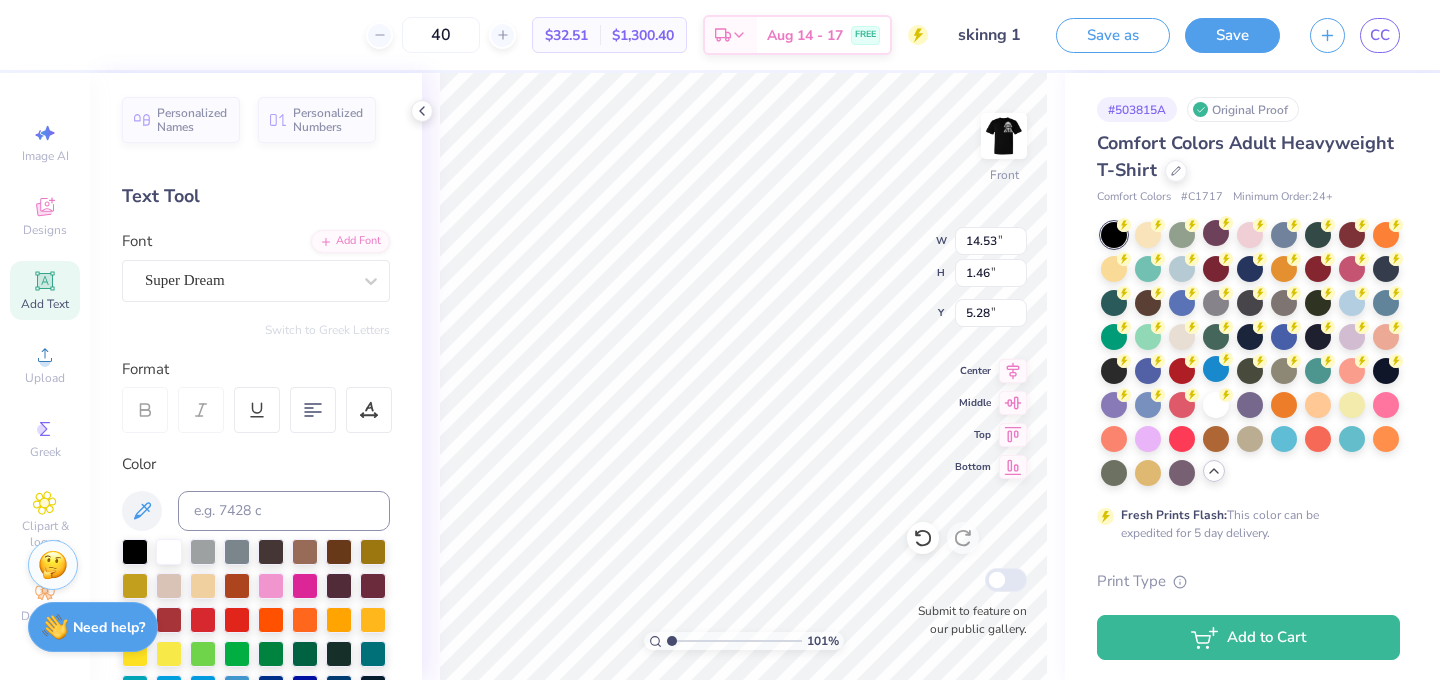 type on "10.45" 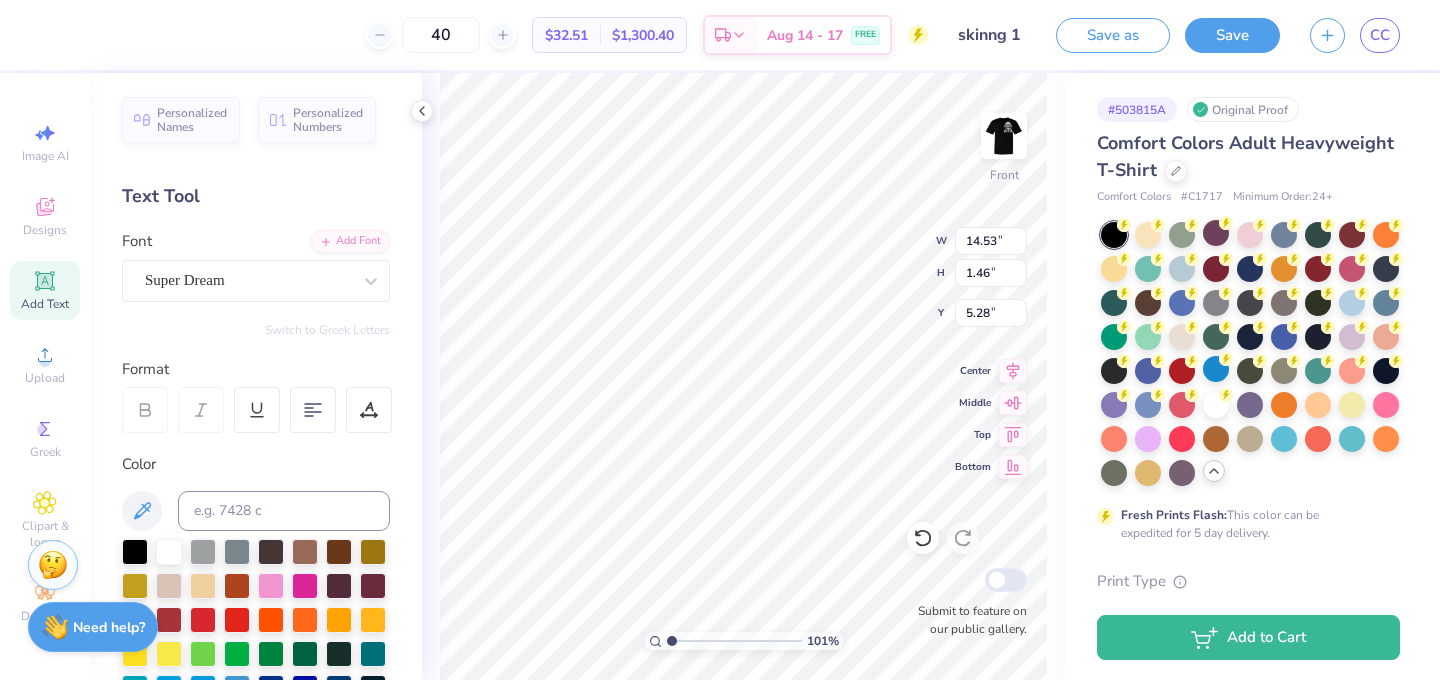 type on "1.05" 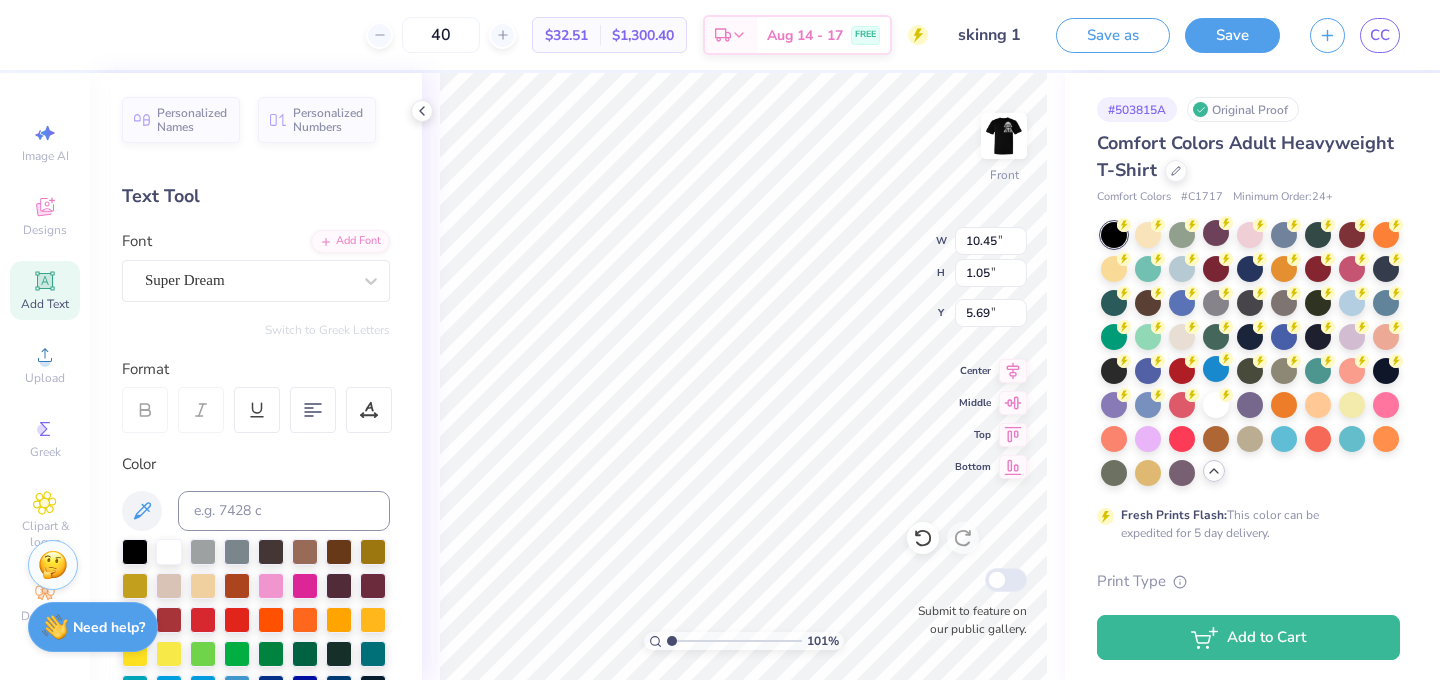 type on "5.32" 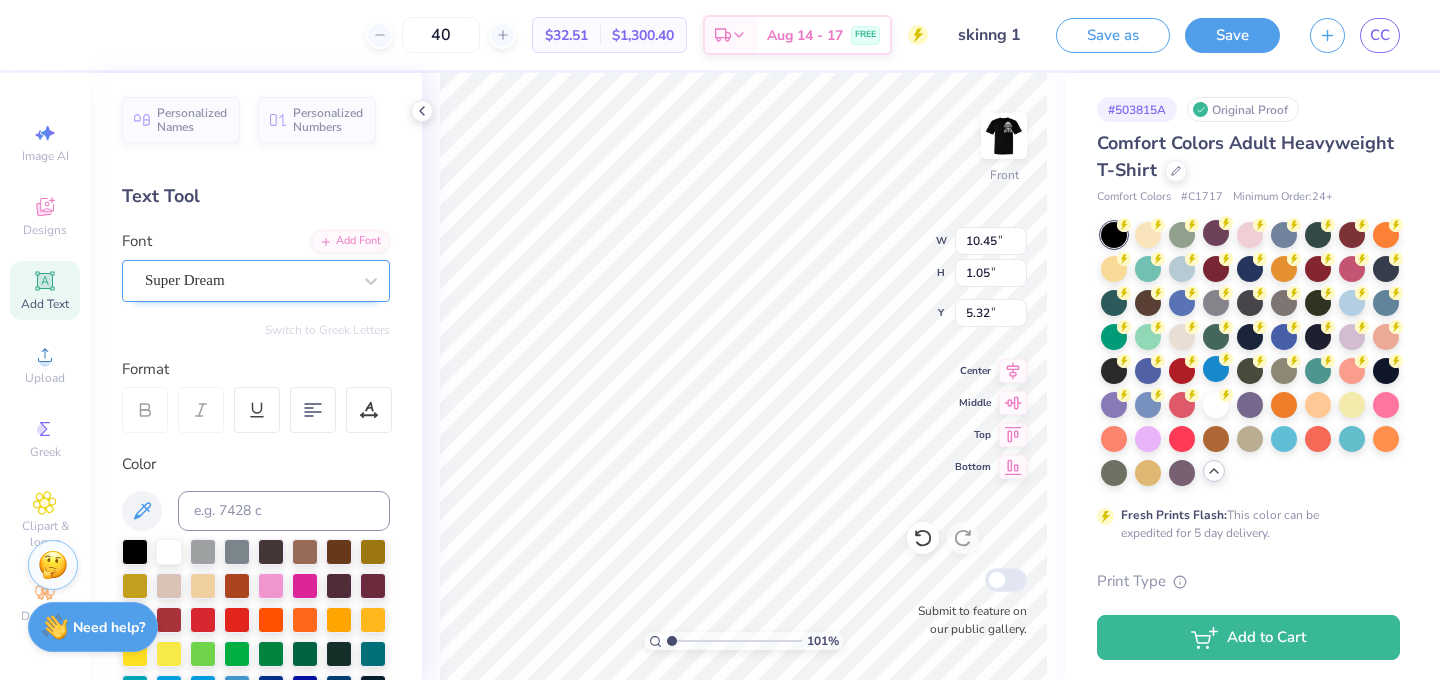 click on "Super Dream" at bounding box center [248, 280] 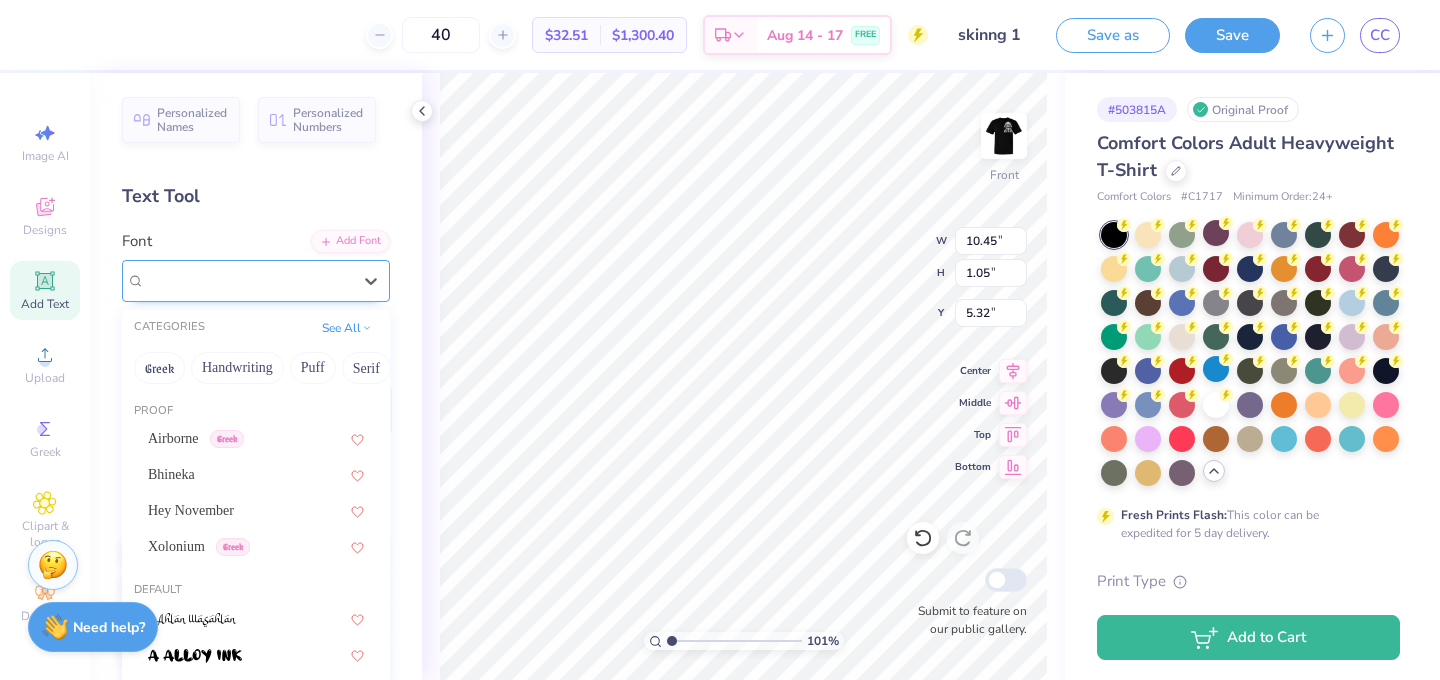 scroll, scrollTop: 157, scrollLeft: 0, axis: vertical 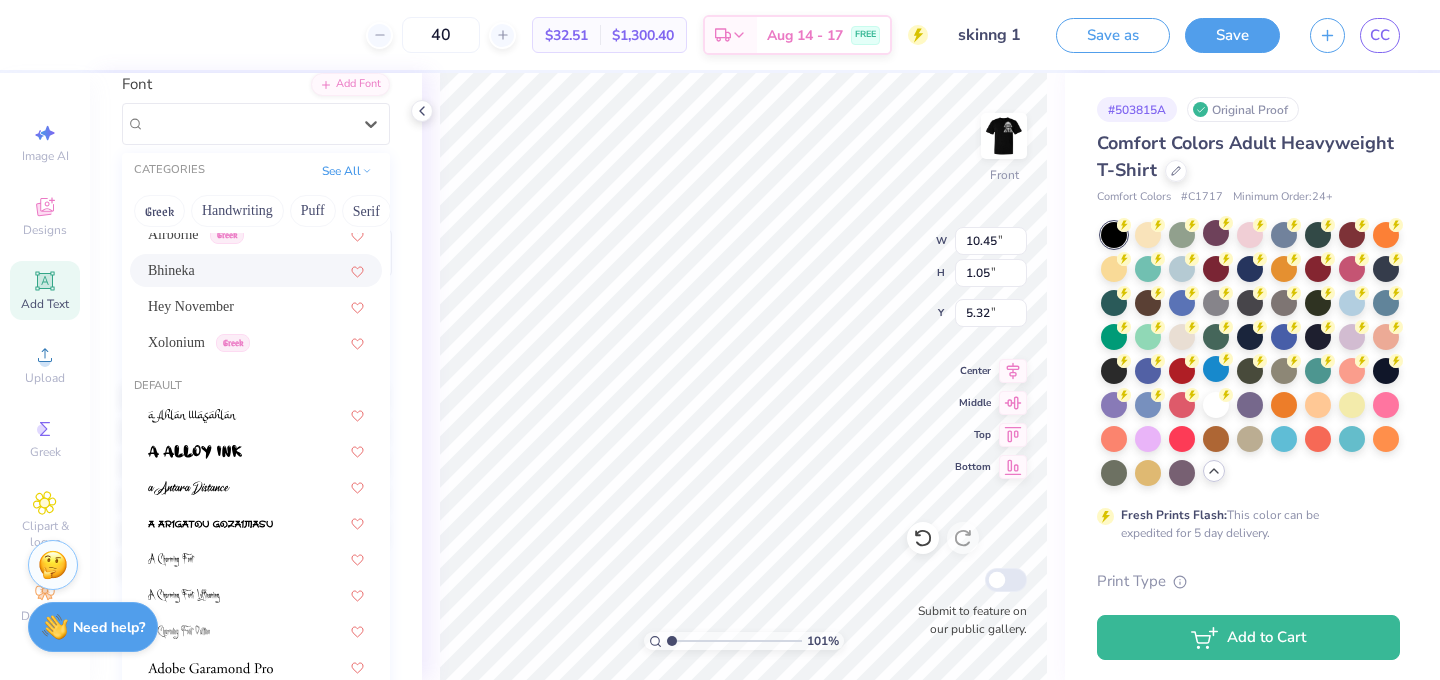 click on "Bhineka" at bounding box center (256, 270) 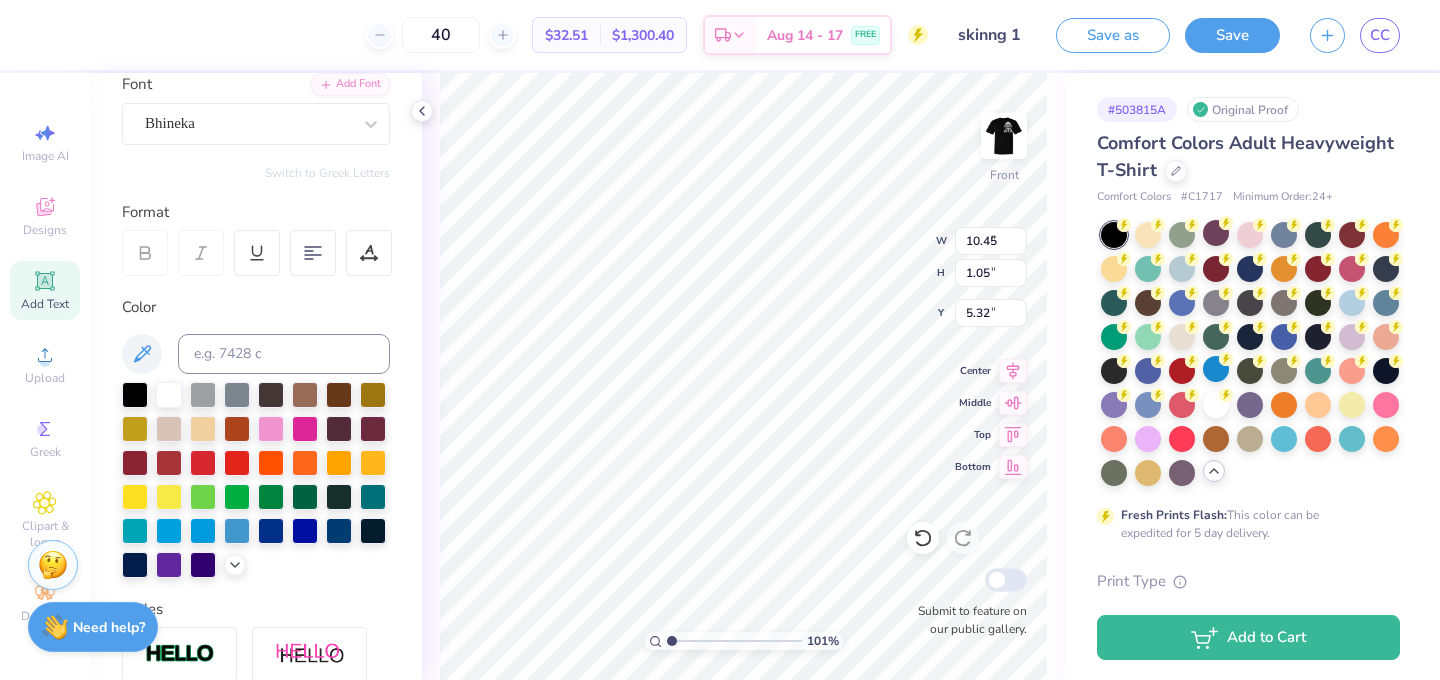 type on "7.73" 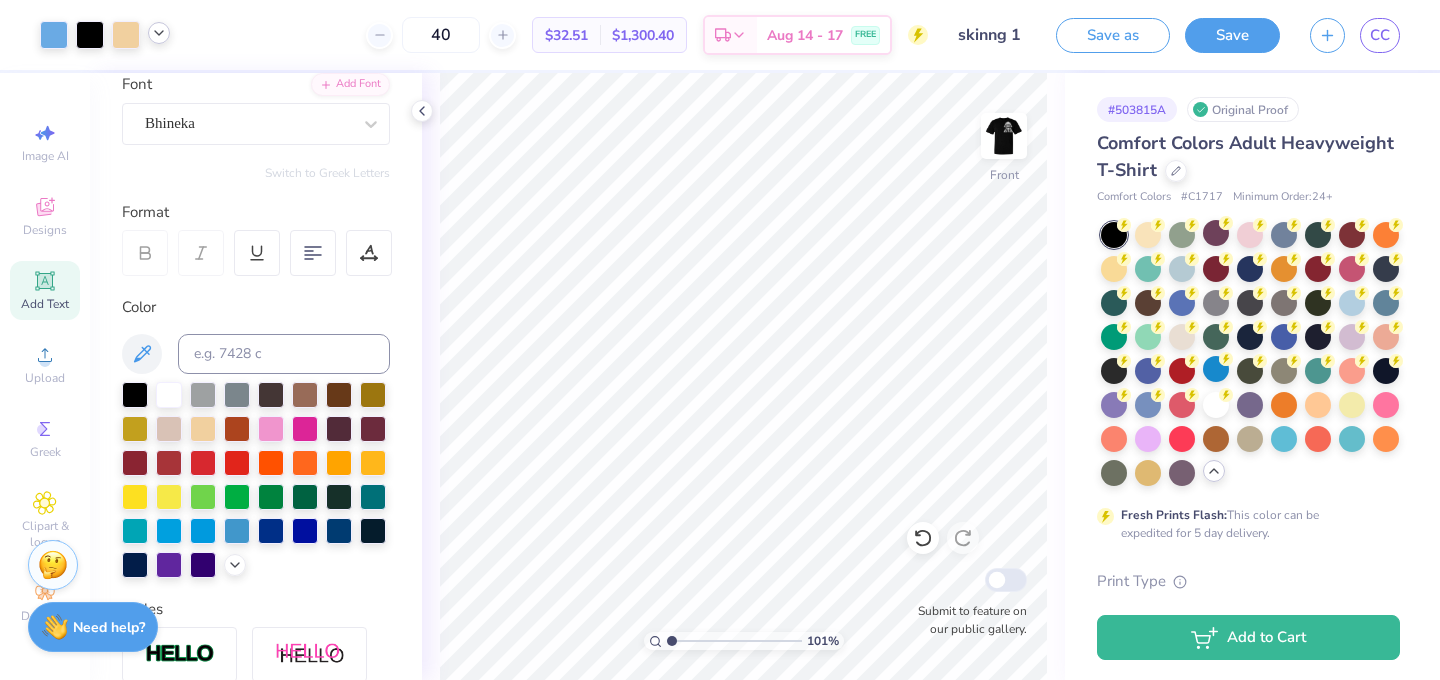 click 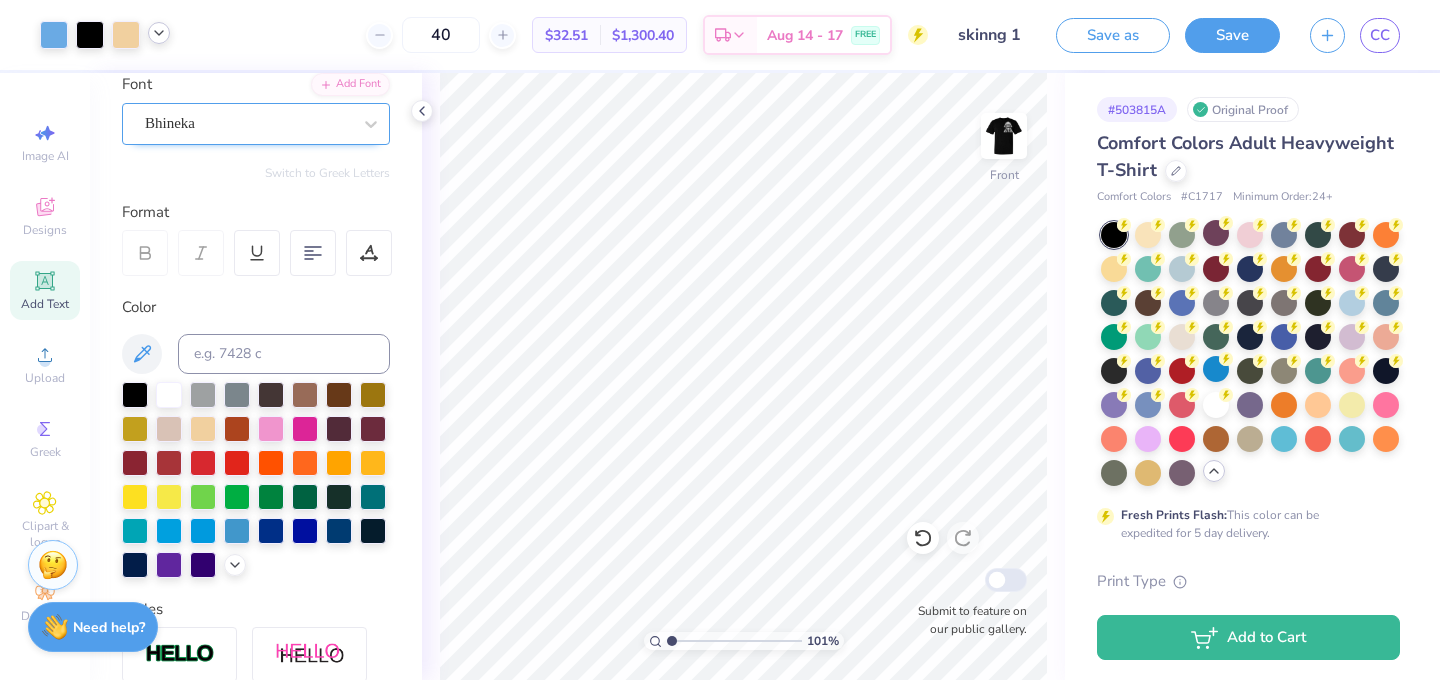 click on "Bhineka" at bounding box center [248, 123] 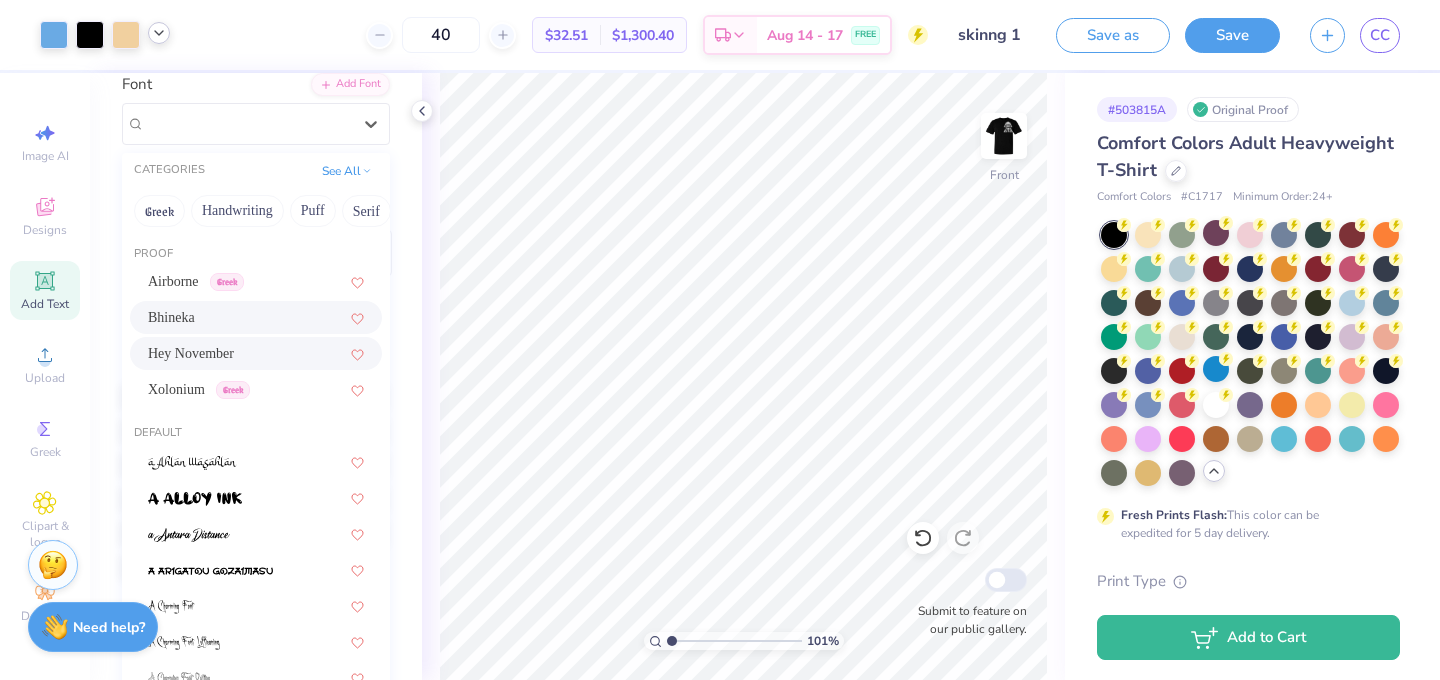 click on "Hey November" at bounding box center (256, 353) 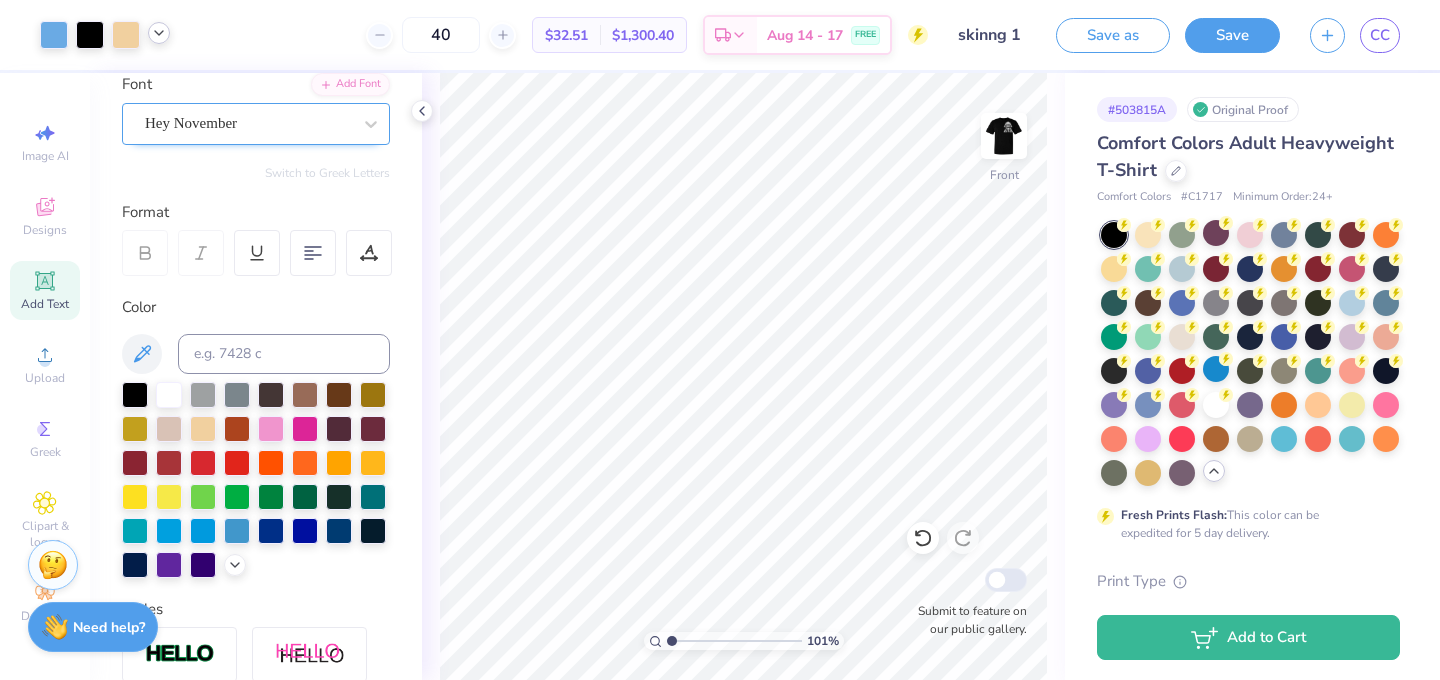 click on "Hey November" at bounding box center [248, 123] 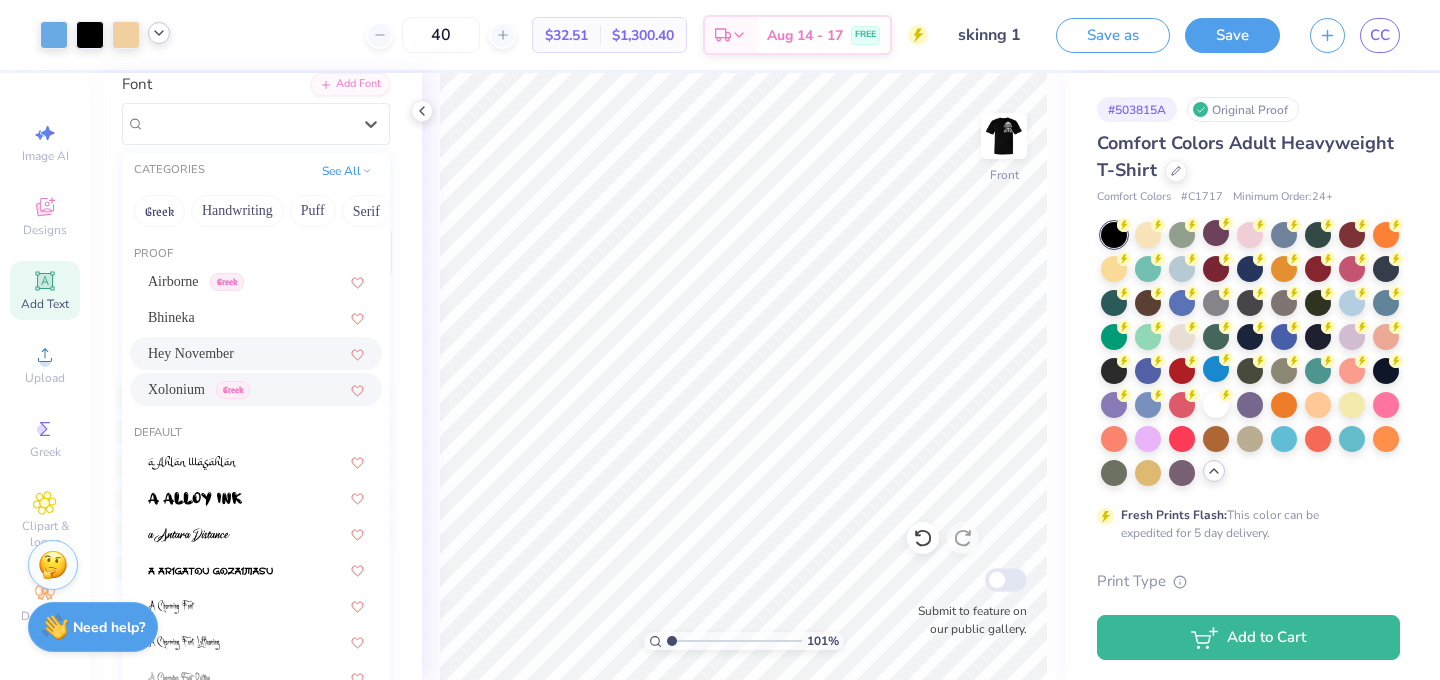 click on "Xolonium Greek" at bounding box center [199, 389] 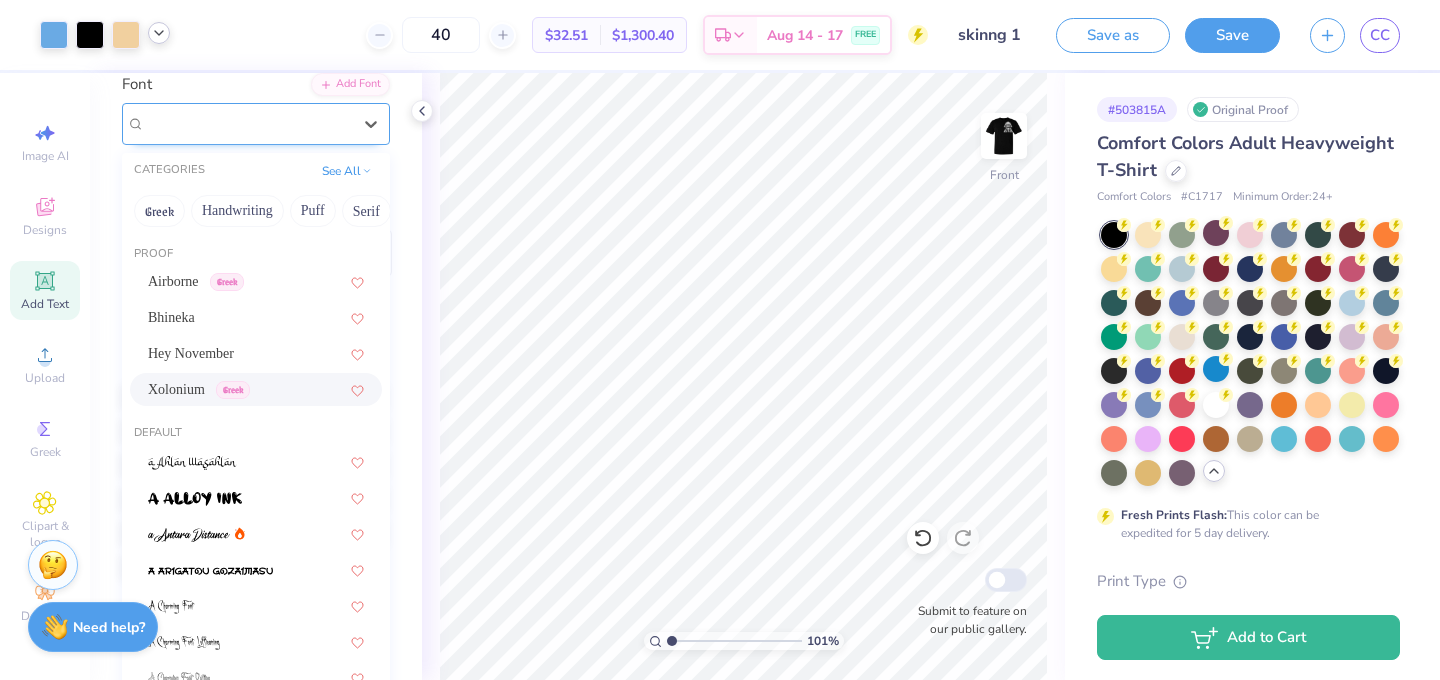 click on "Xolonium Greek" at bounding box center (248, 123) 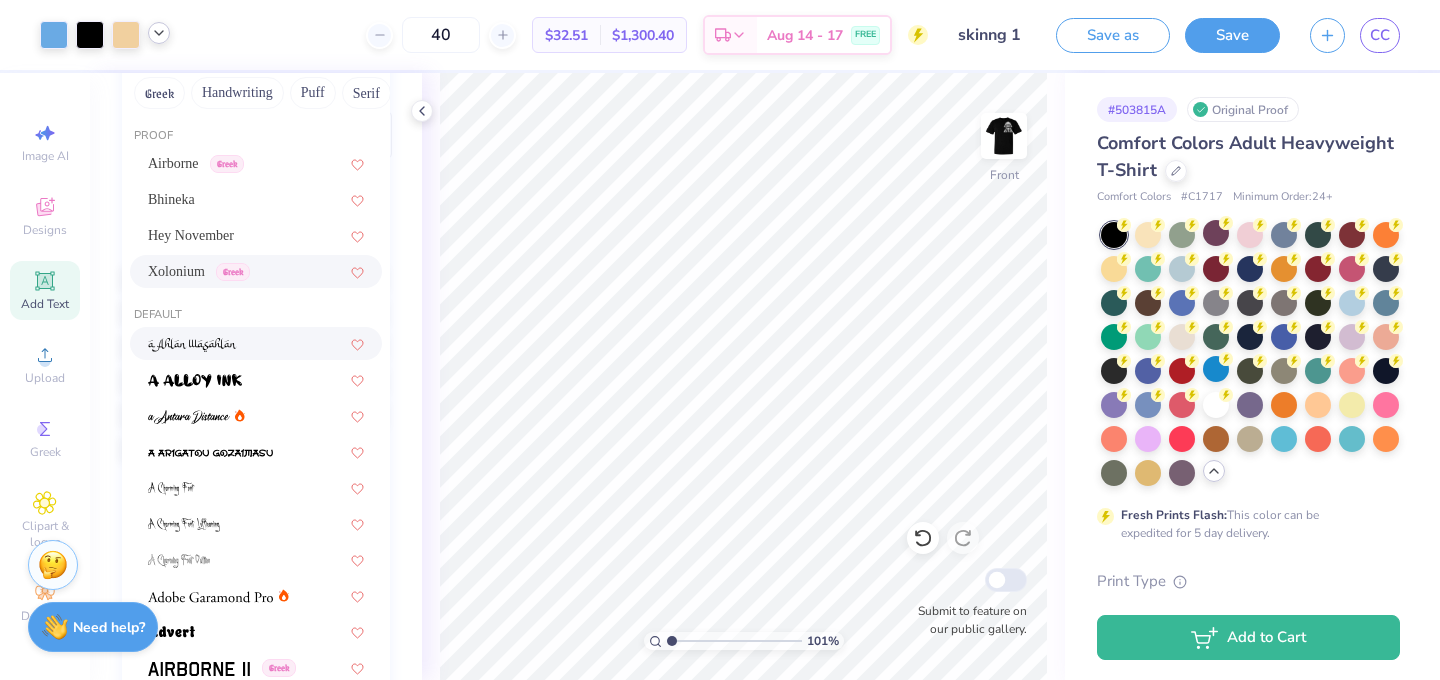 scroll, scrollTop: 309, scrollLeft: 0, axis: vertical 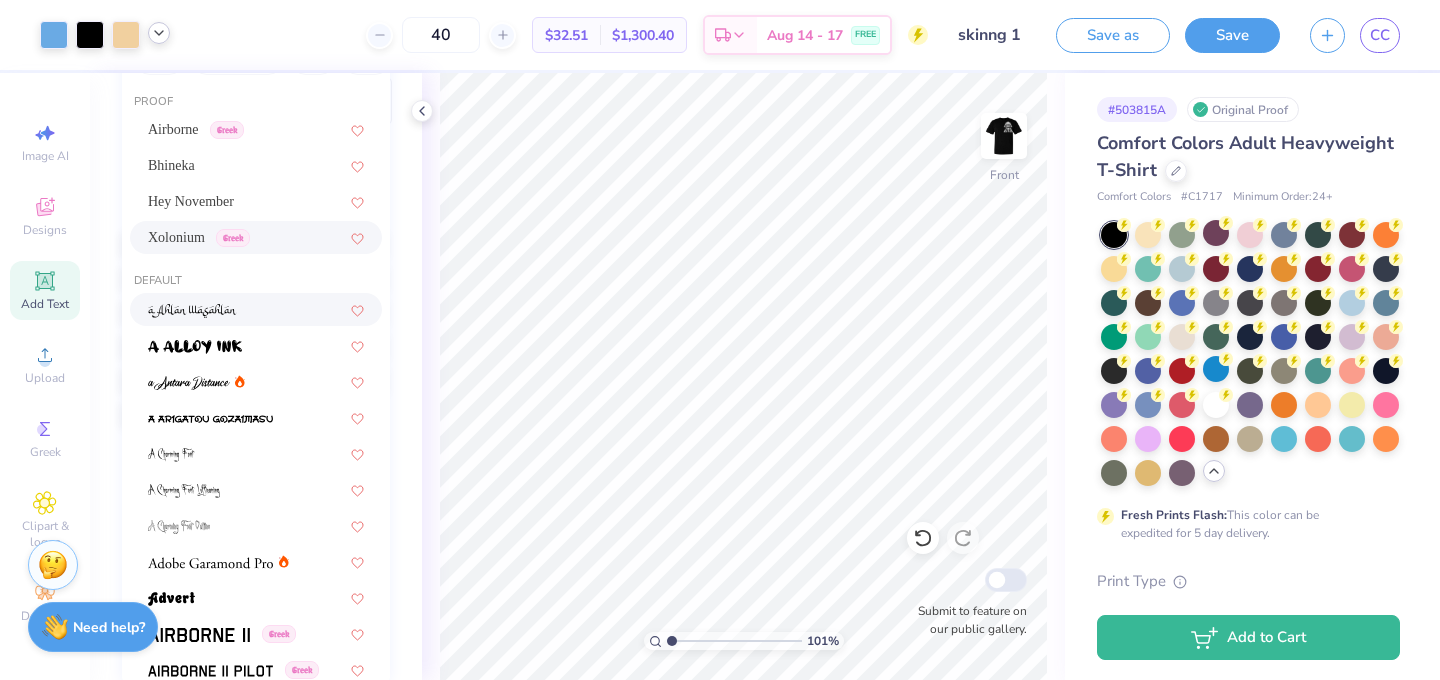 click at bounding box center (256, 309) 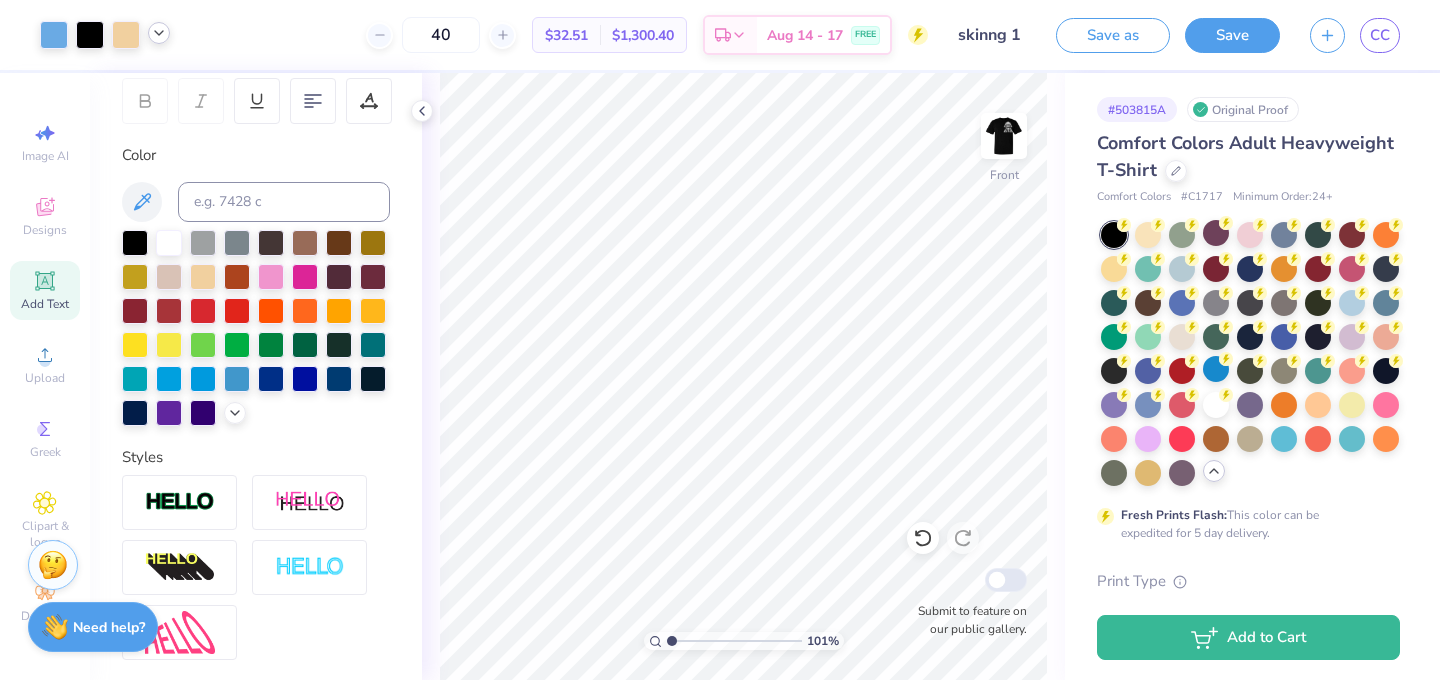 click on "a Ahlan Wasahlan" at bounding box center (248, -29) 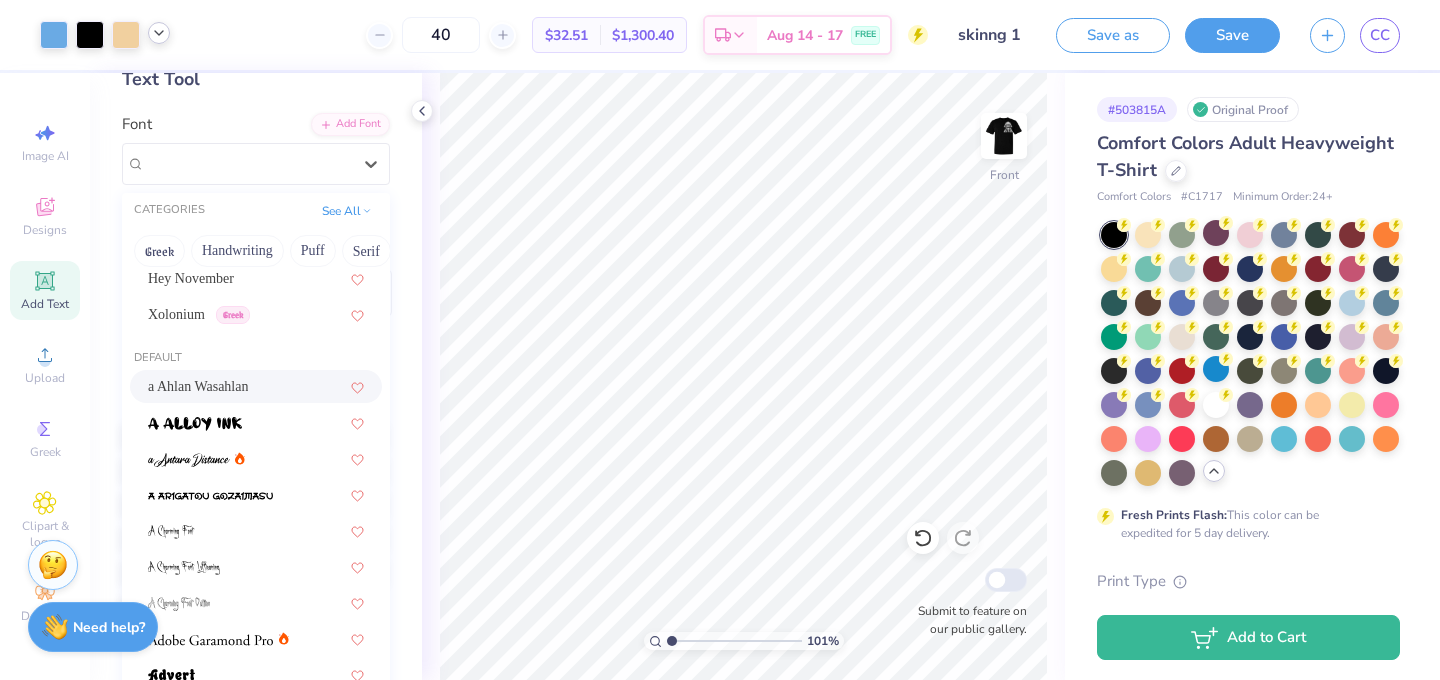 scroll, scrollTop: 159, scrollLeft: 0, axis: vertical 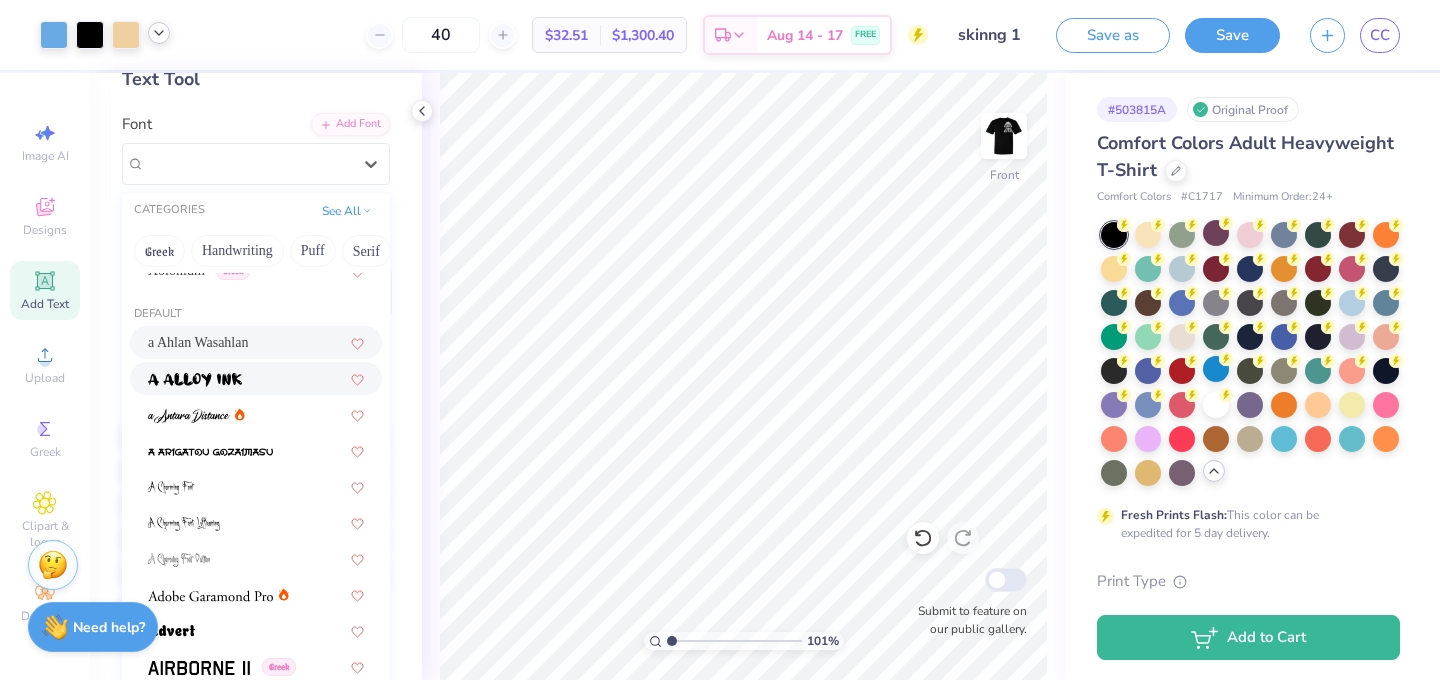click at bounding box center [256, 378] 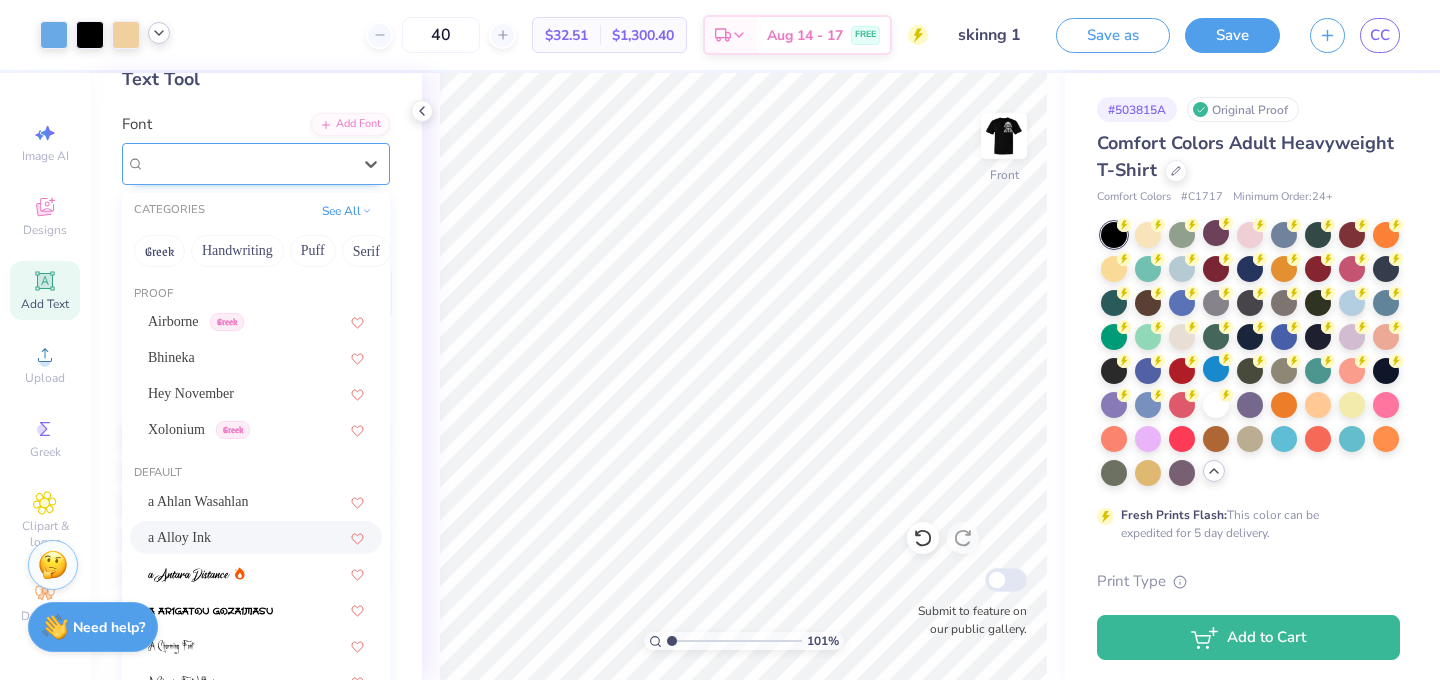 click on "a Alloy Ink" at bounding box center (248, 163) 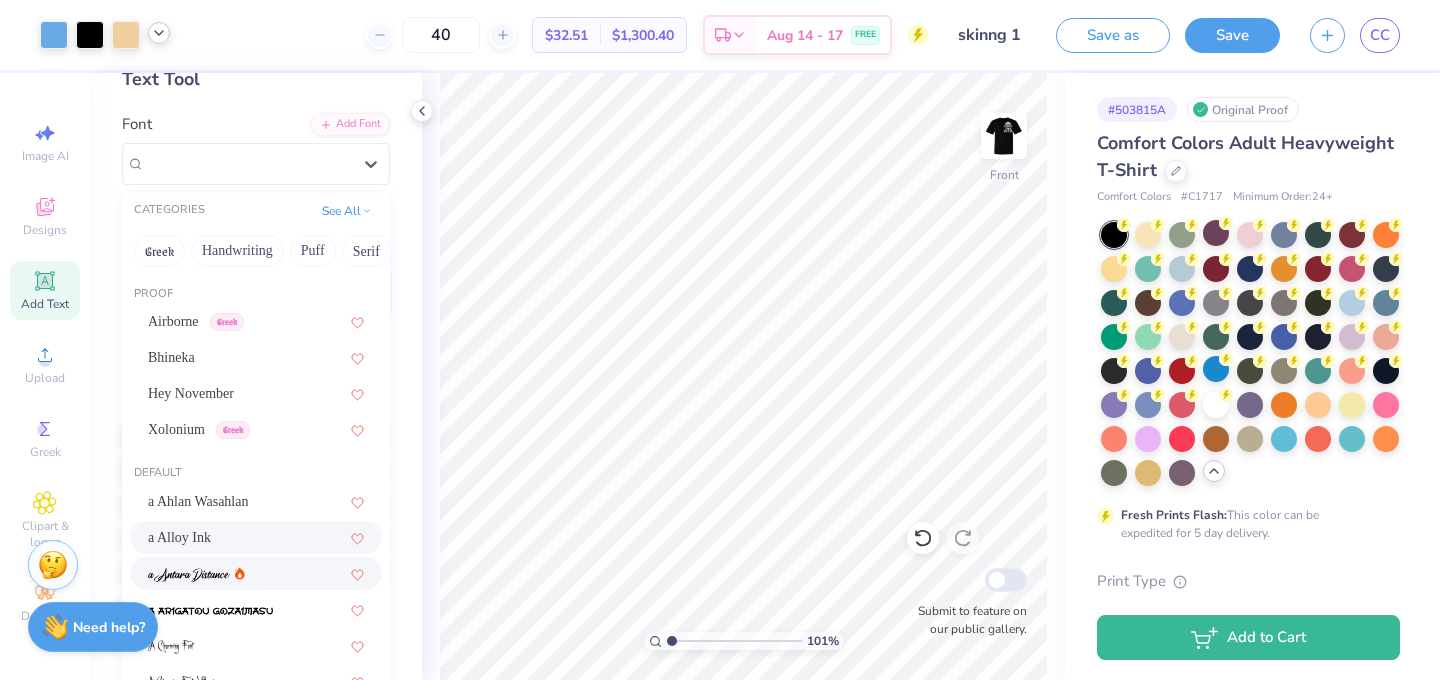 click at bounding box center [256, 573] 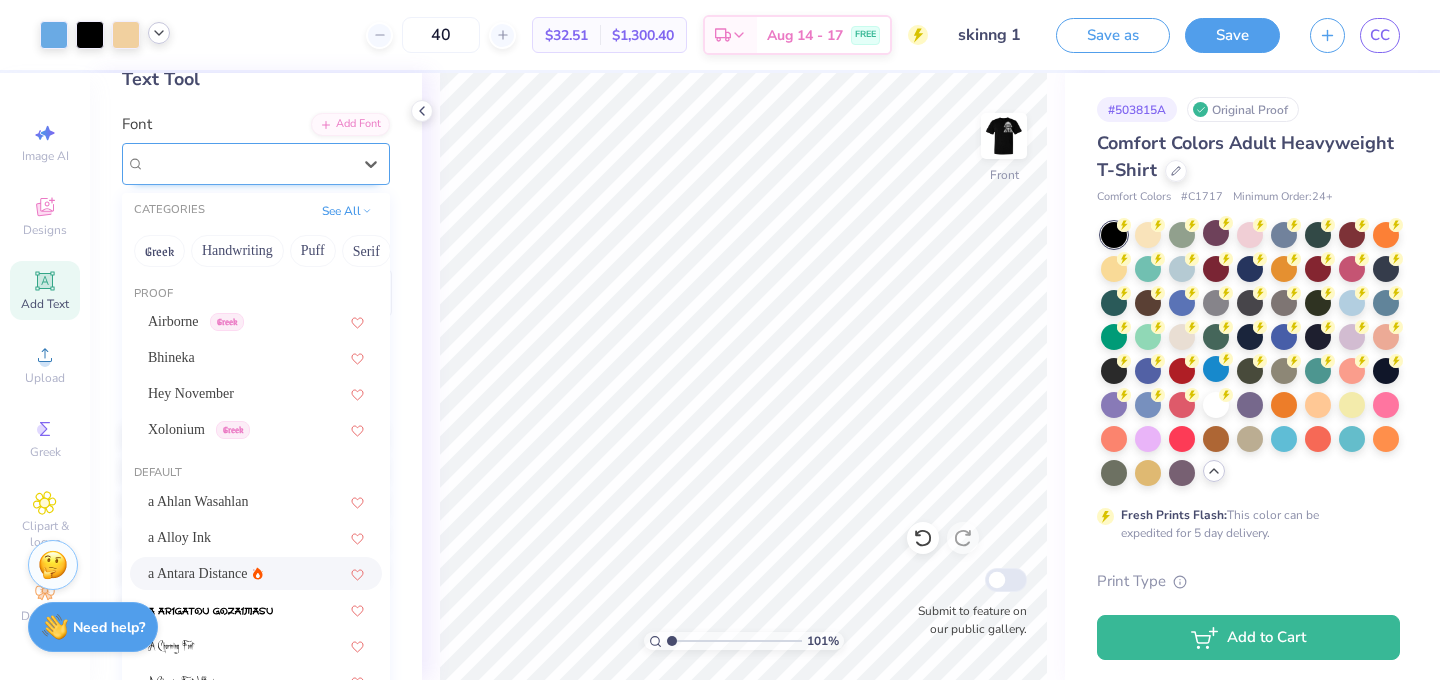 click on "a Antara Distance" at bounding box center (248, 163) 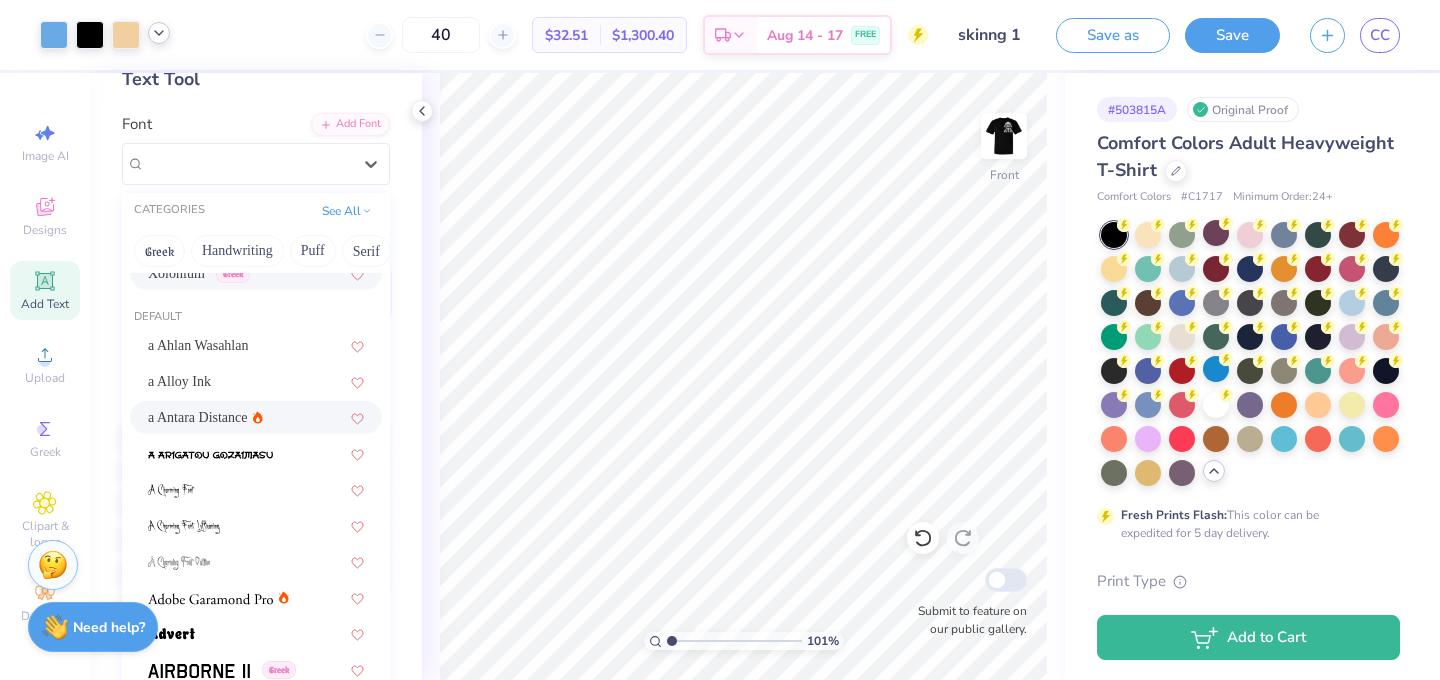 scroll, scrollTop: 168, scrollLeft: 0, axis: vertical 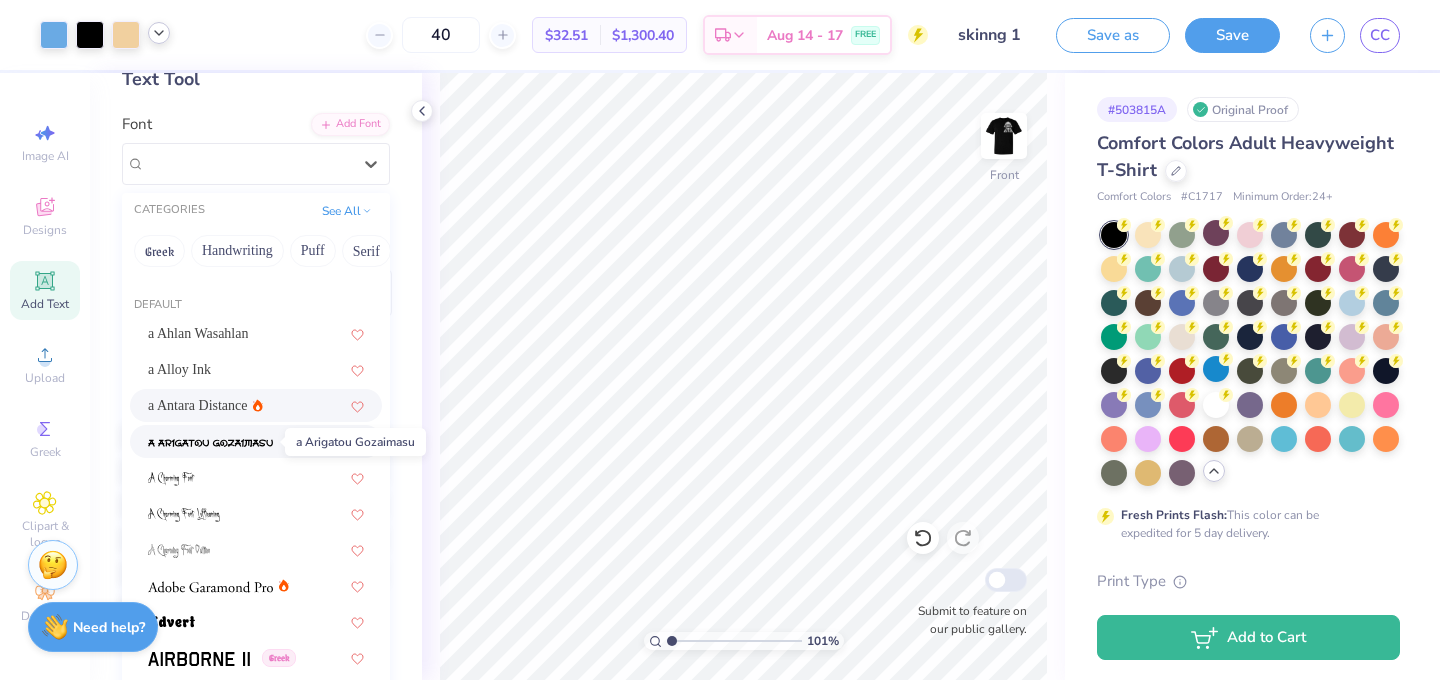 click at bounding box center (210, 443) 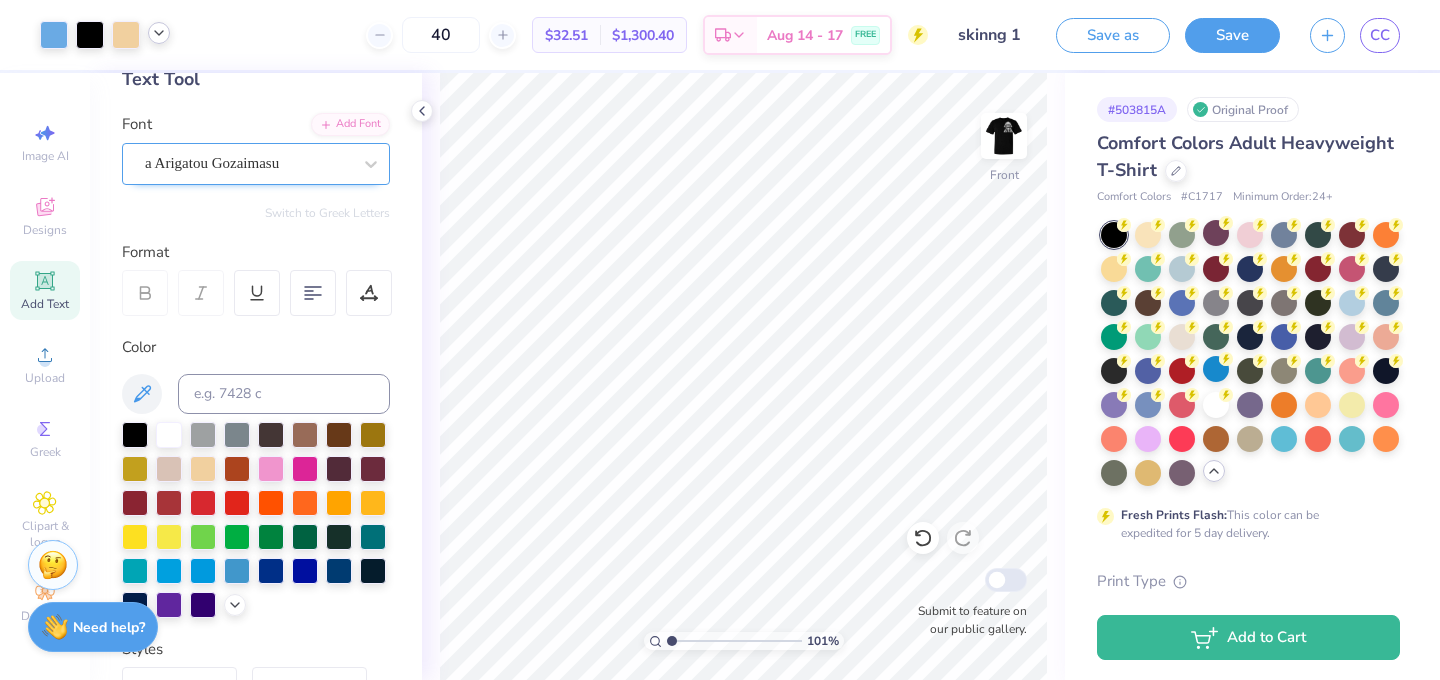 click on "a Arigatou Gozaimasu" at bounding box center [248, 163] 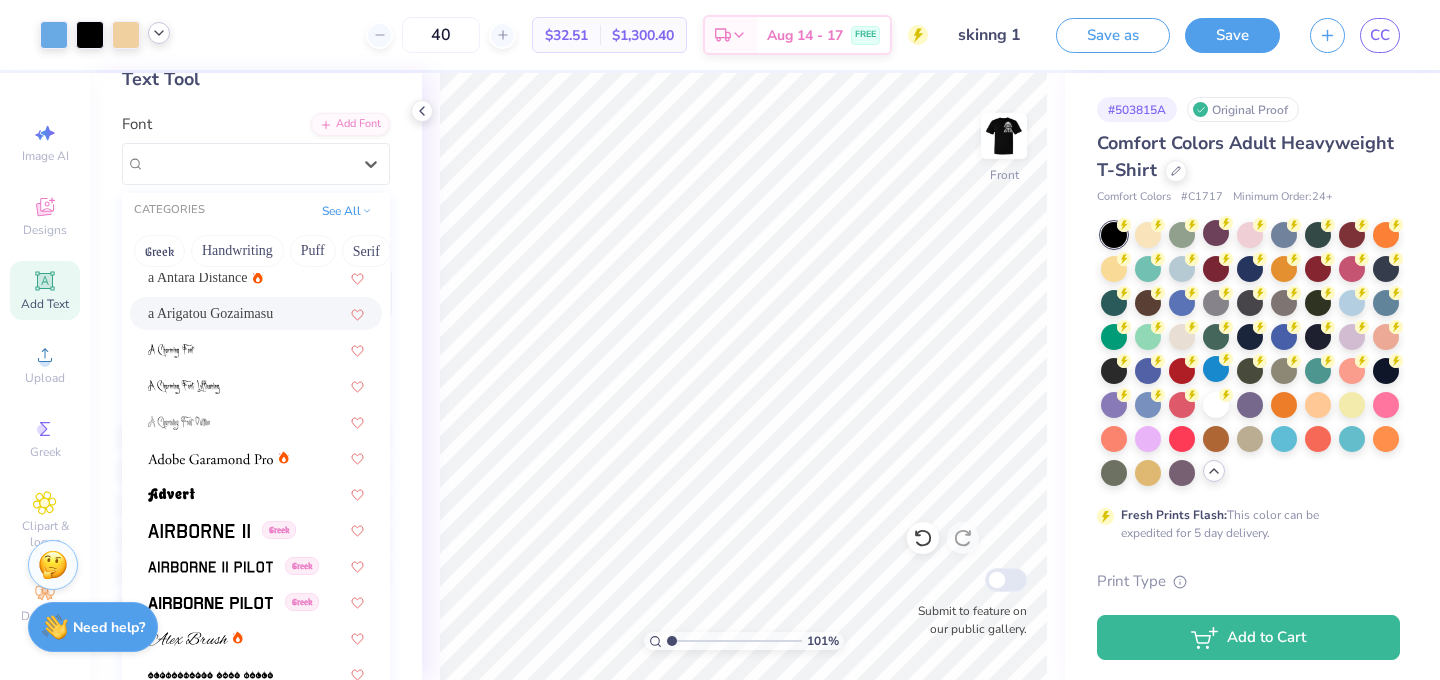 scroll, scrollTop: 311, scrollLeft: 0, axis: vertical 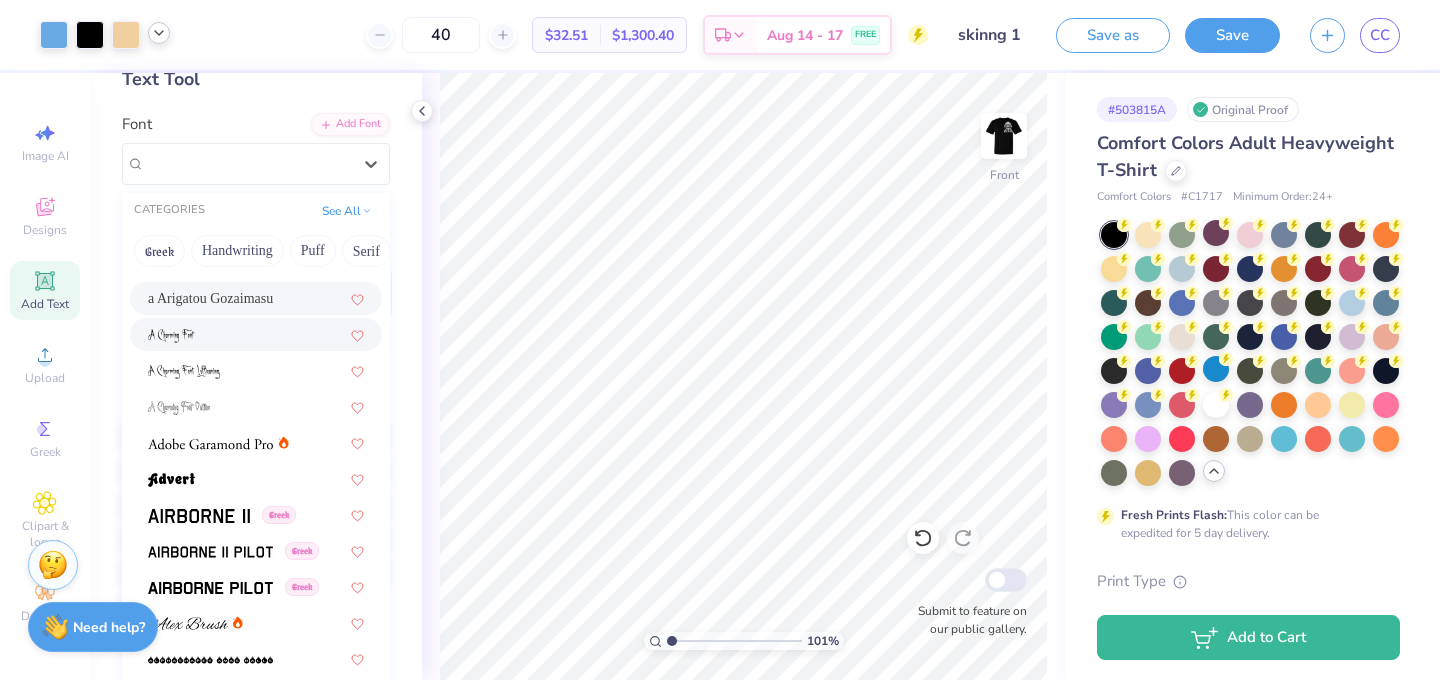 click at bounding box center [256, 334] 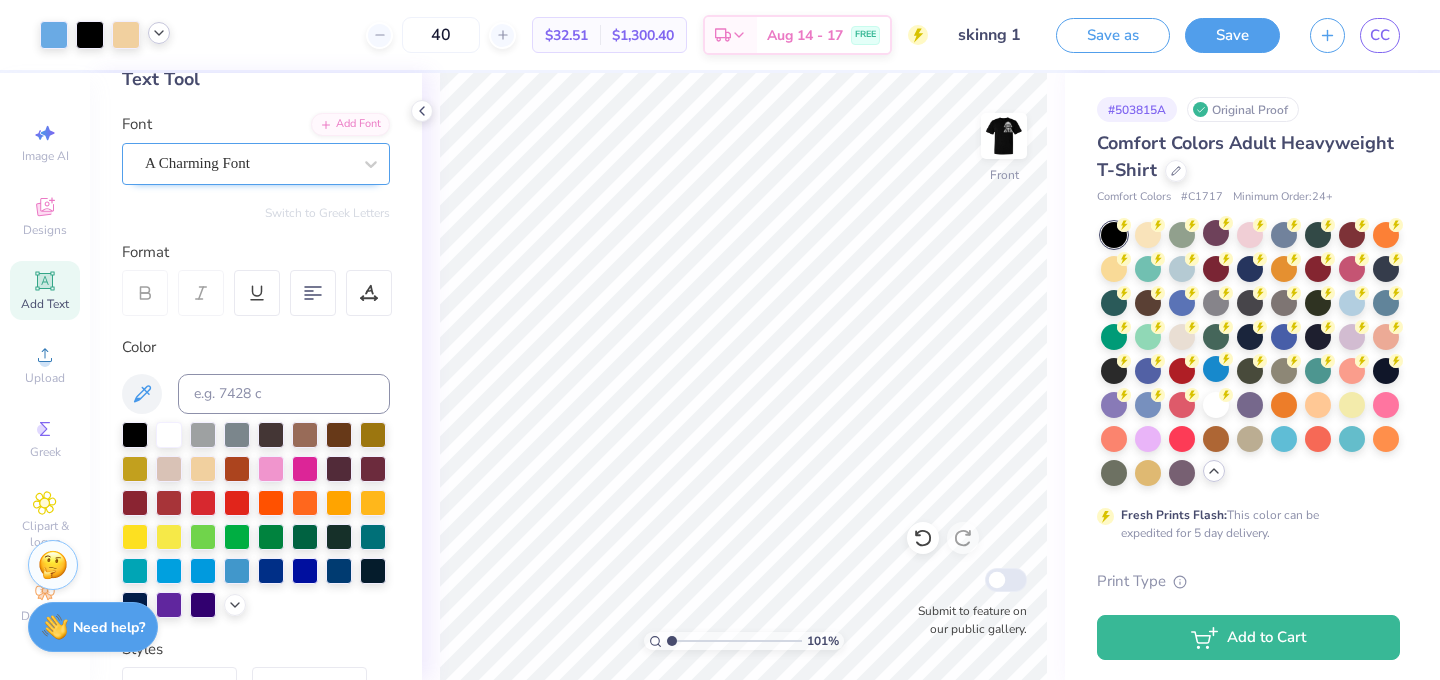 click on "A Charming Font" at bounding box center (248, 163) 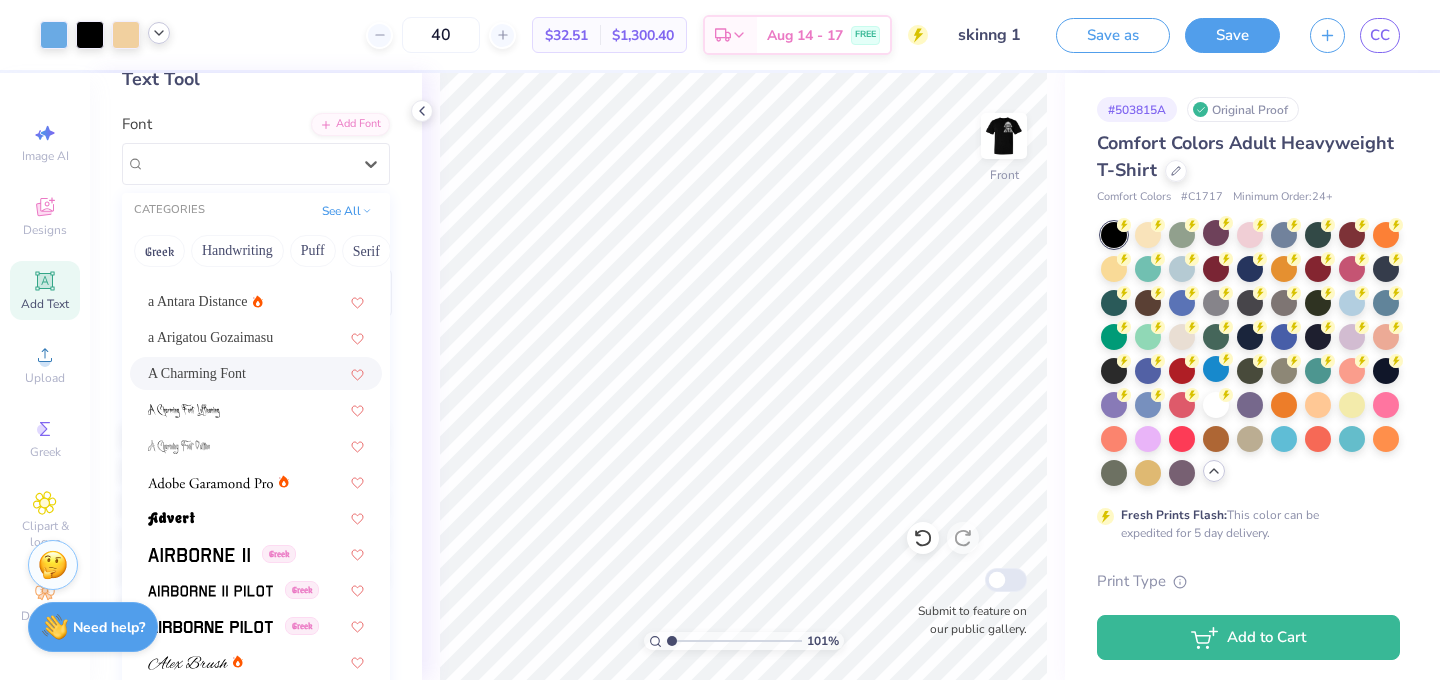 scroll, scrollTop: 389, scrollLeft: 0, axis: vertical 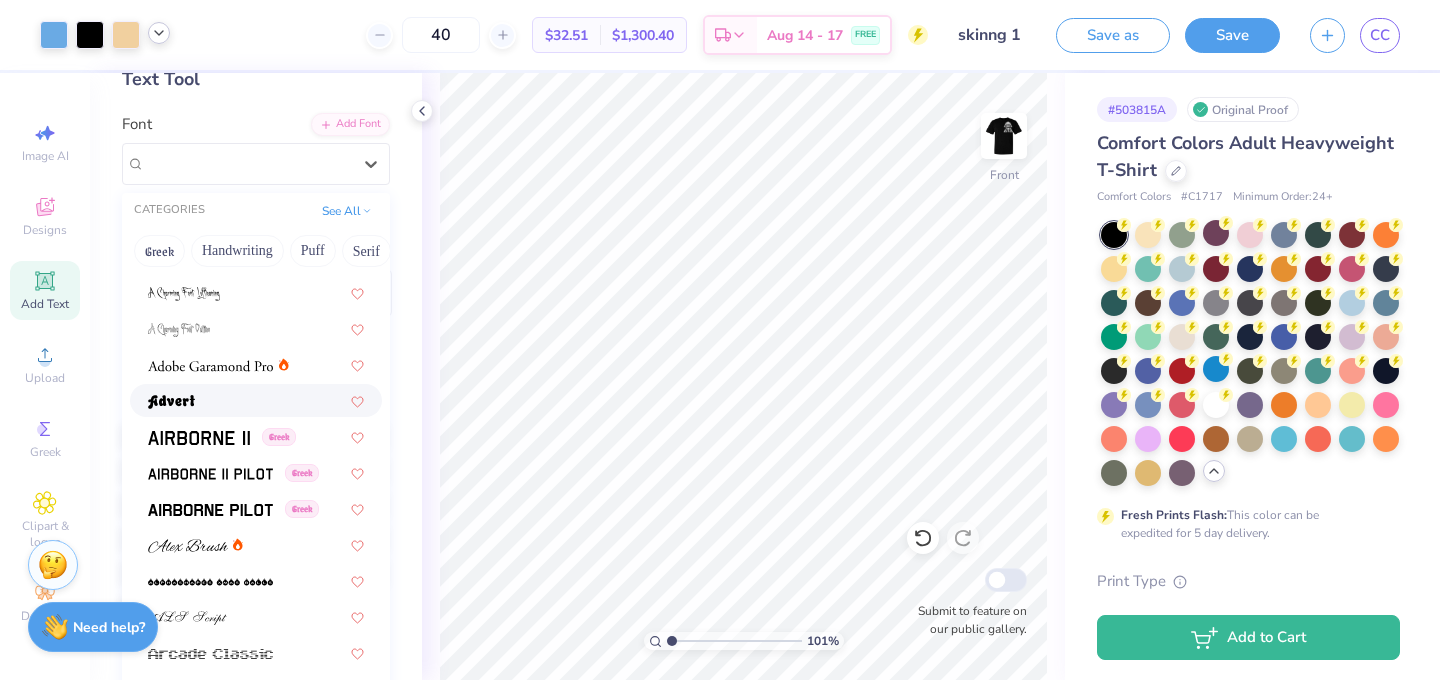 click at bounding box center (256, 400) 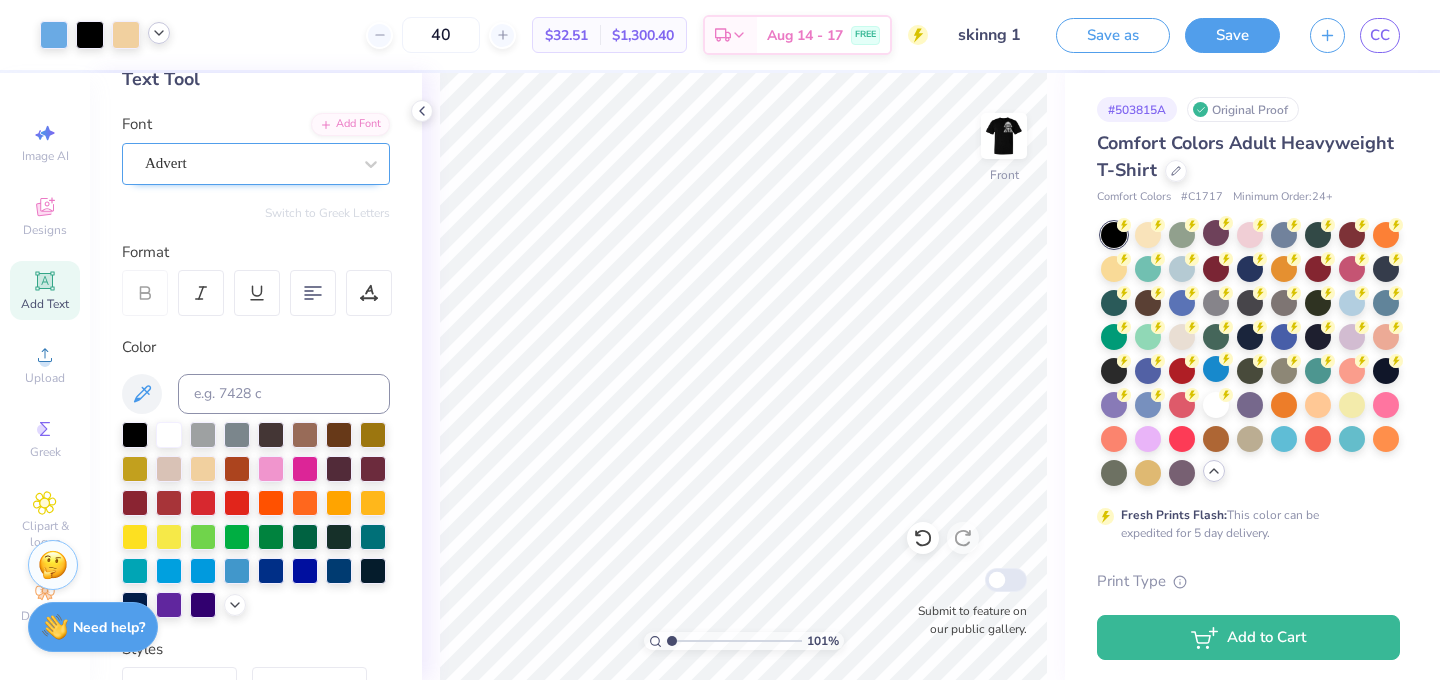 click on "Advert" at bounding box center (248, 163) 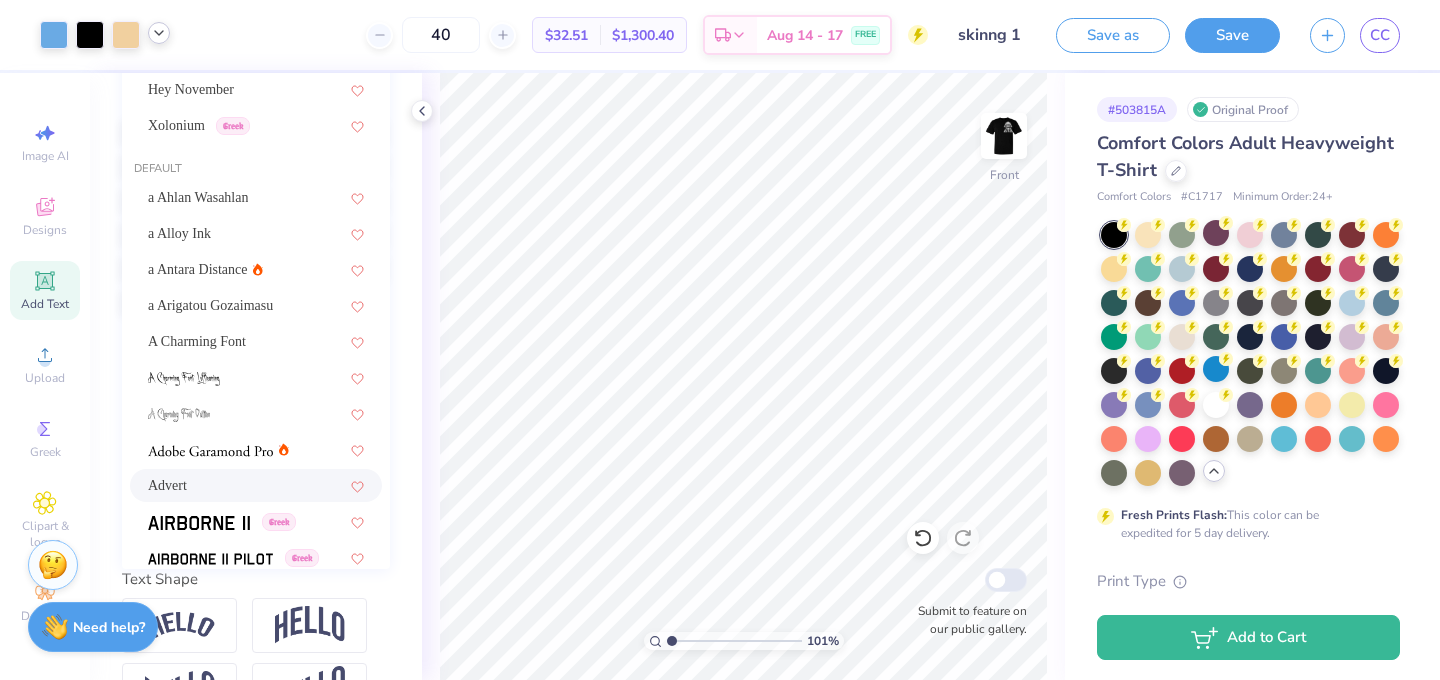scroll, scrollTop: 448, scrollLeft: 0, axis: vertical 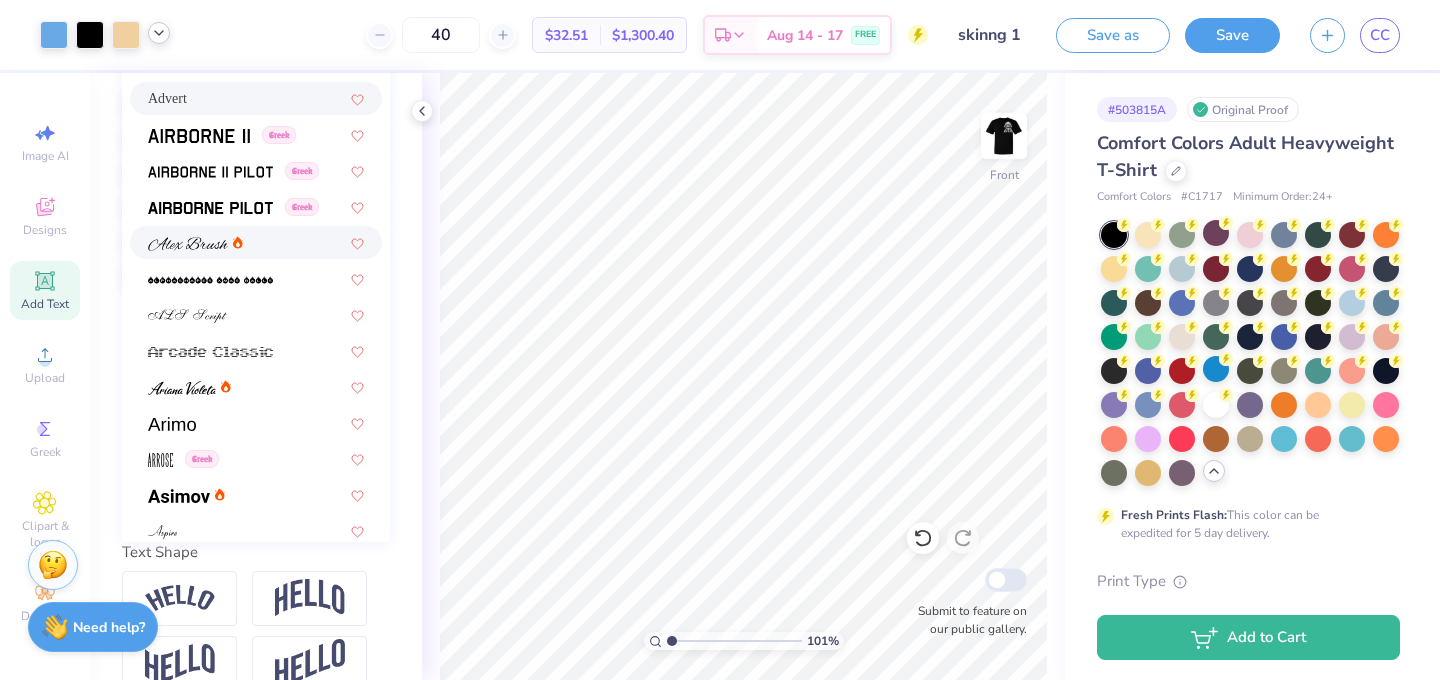 click at bounding box center (256, 242) 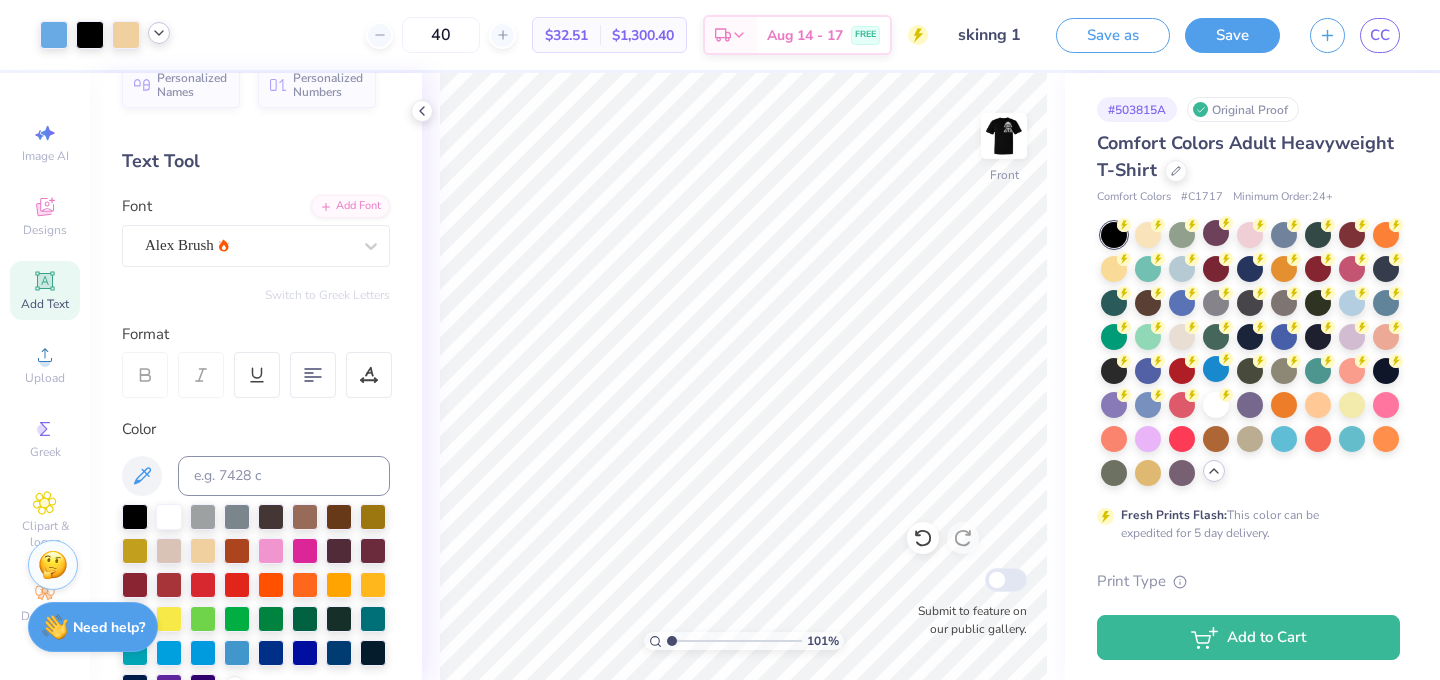 scroll, scrollTop: 26, scrollLeft: 0, axis: vertical 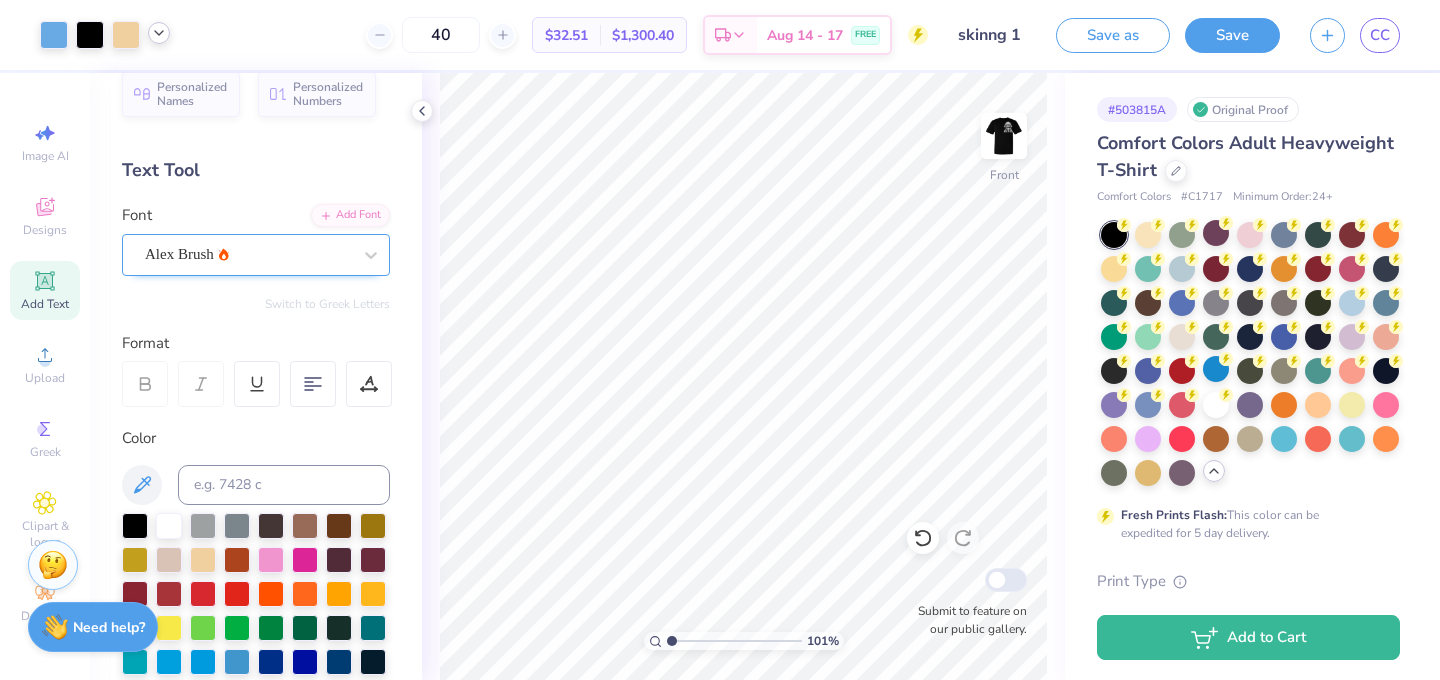 click on "Alex Brush" at bounding box center (256, 255) 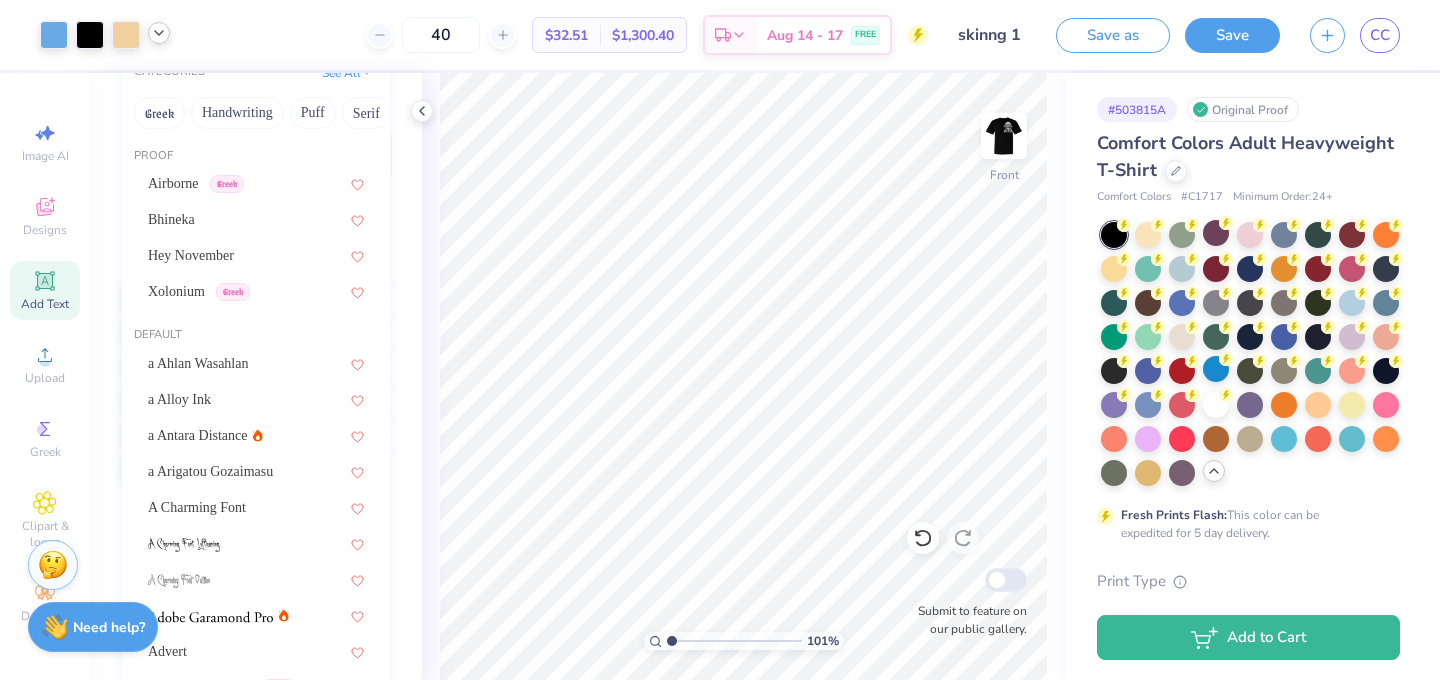 scroll, scrollTop: 287, scrollLeft: 0, axis: vertical 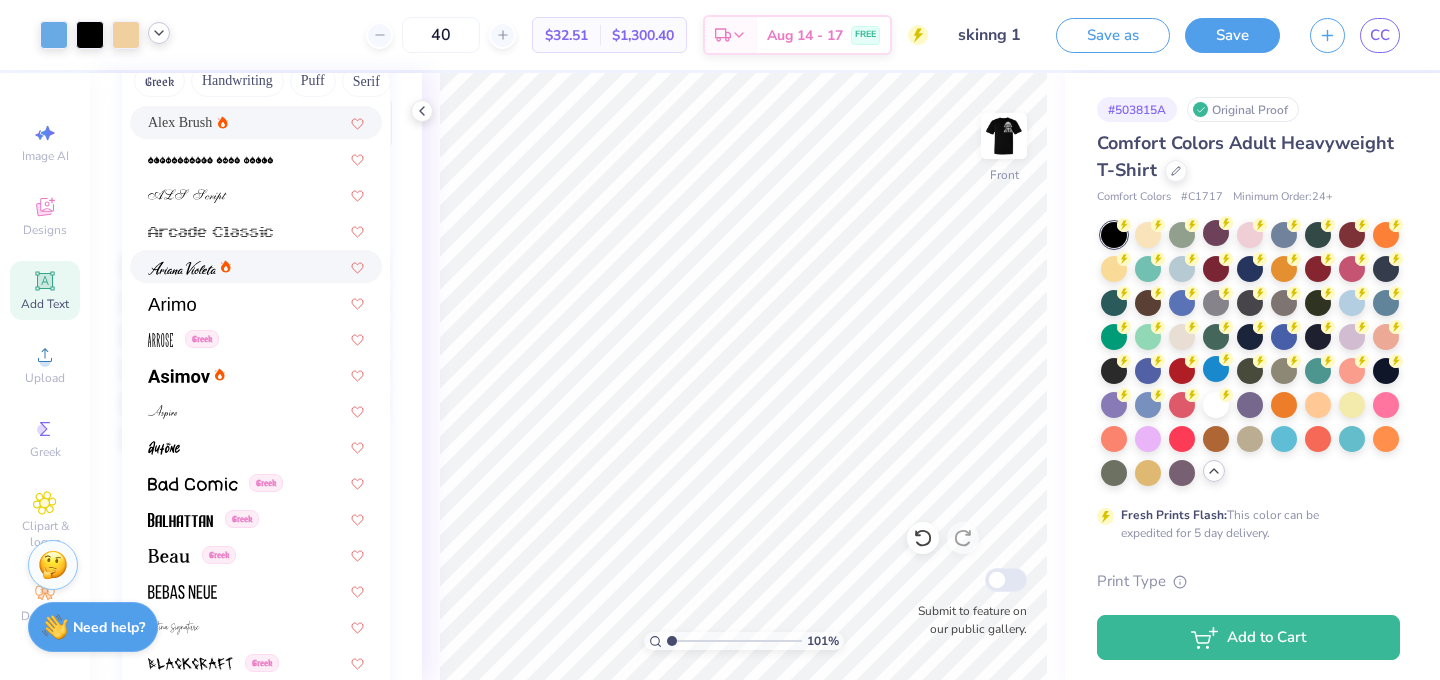 click at bounding box center (256, 266) 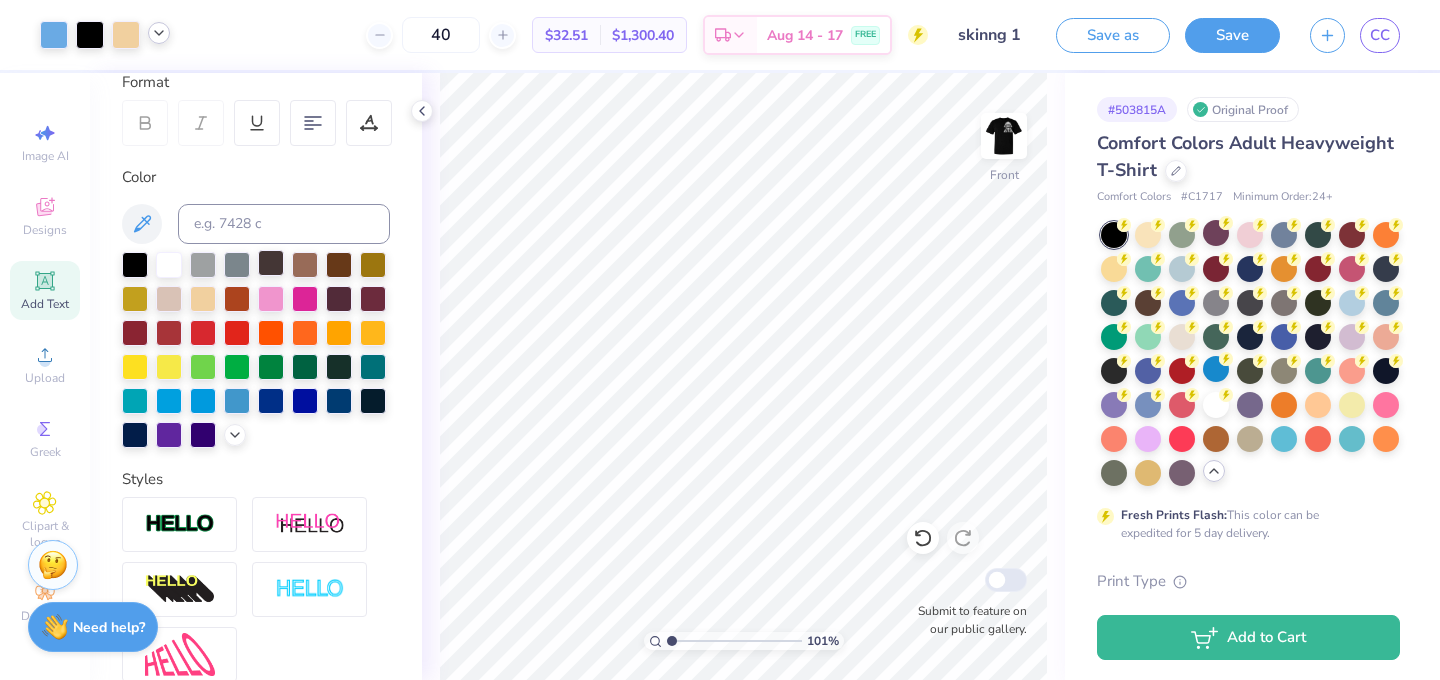 scroll, scrollTop: 23, scrollLeft: 0, axis: vertical 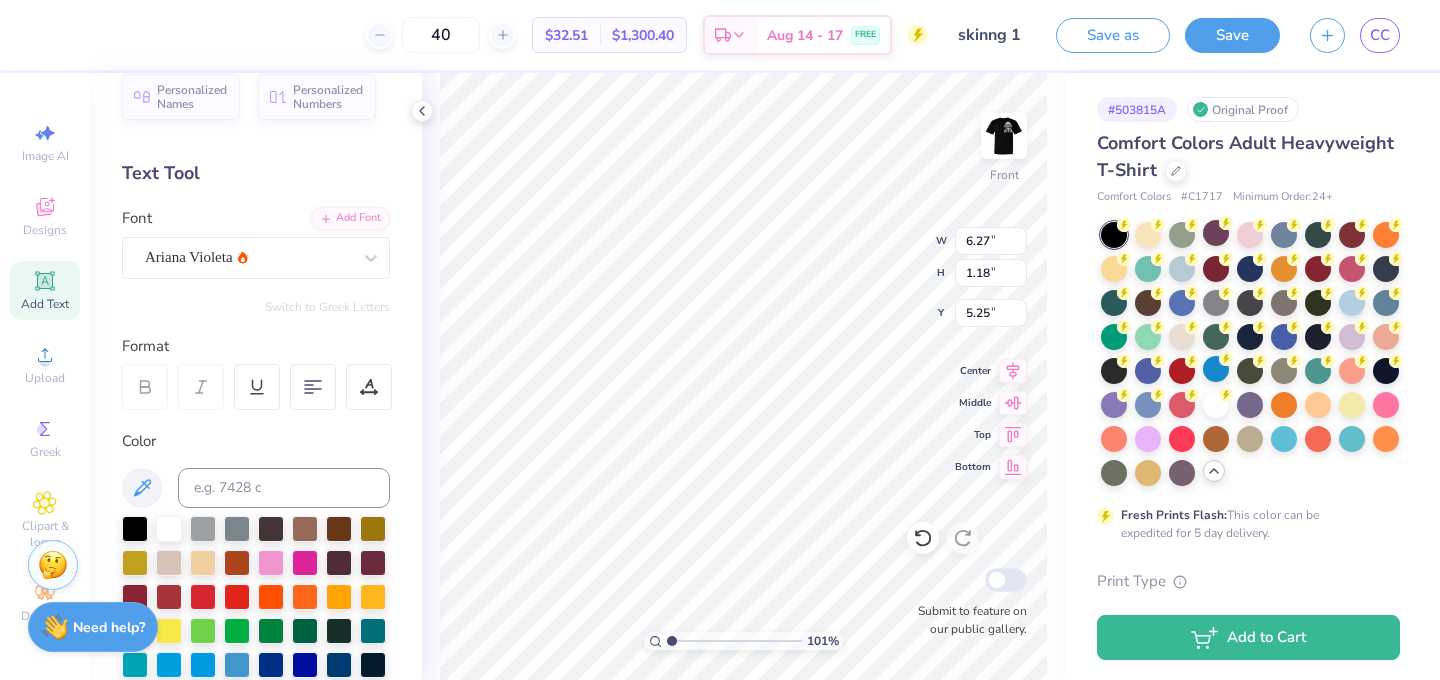 type on "7.95" 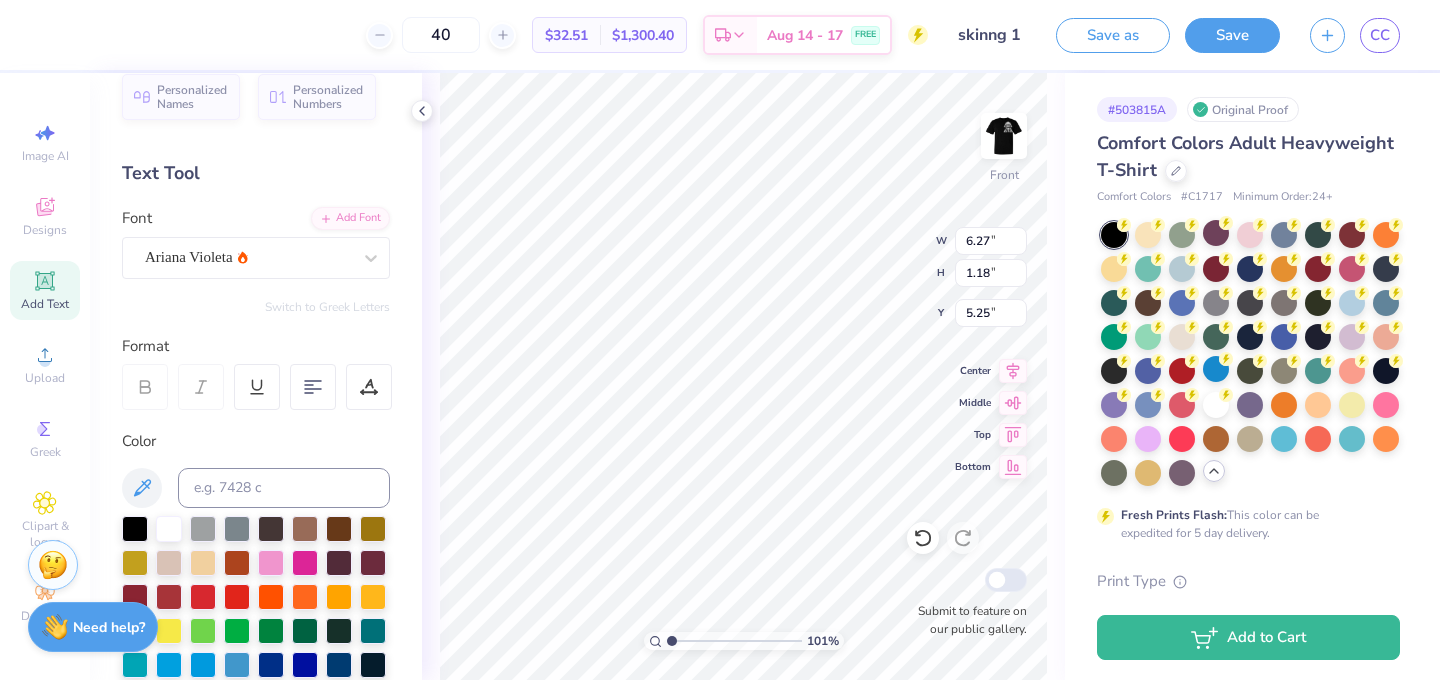 type on "1.50" 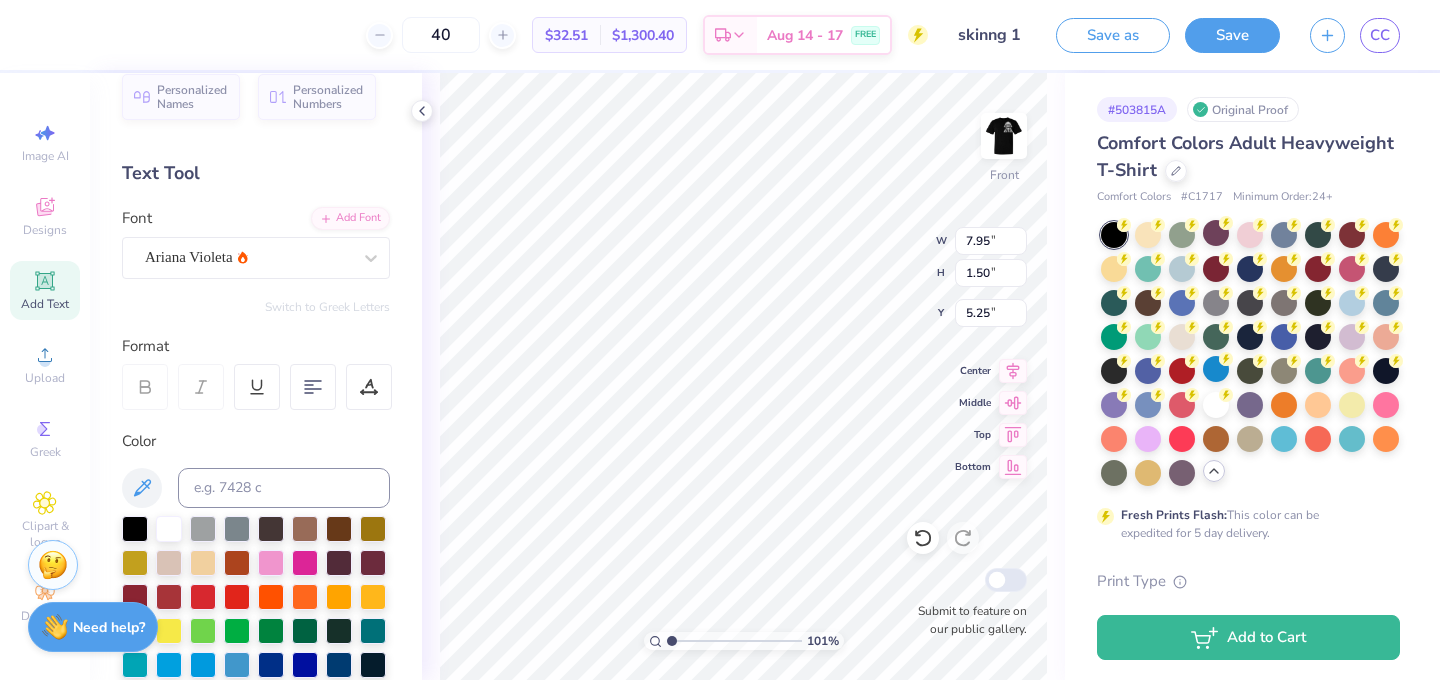 type on "5.33" 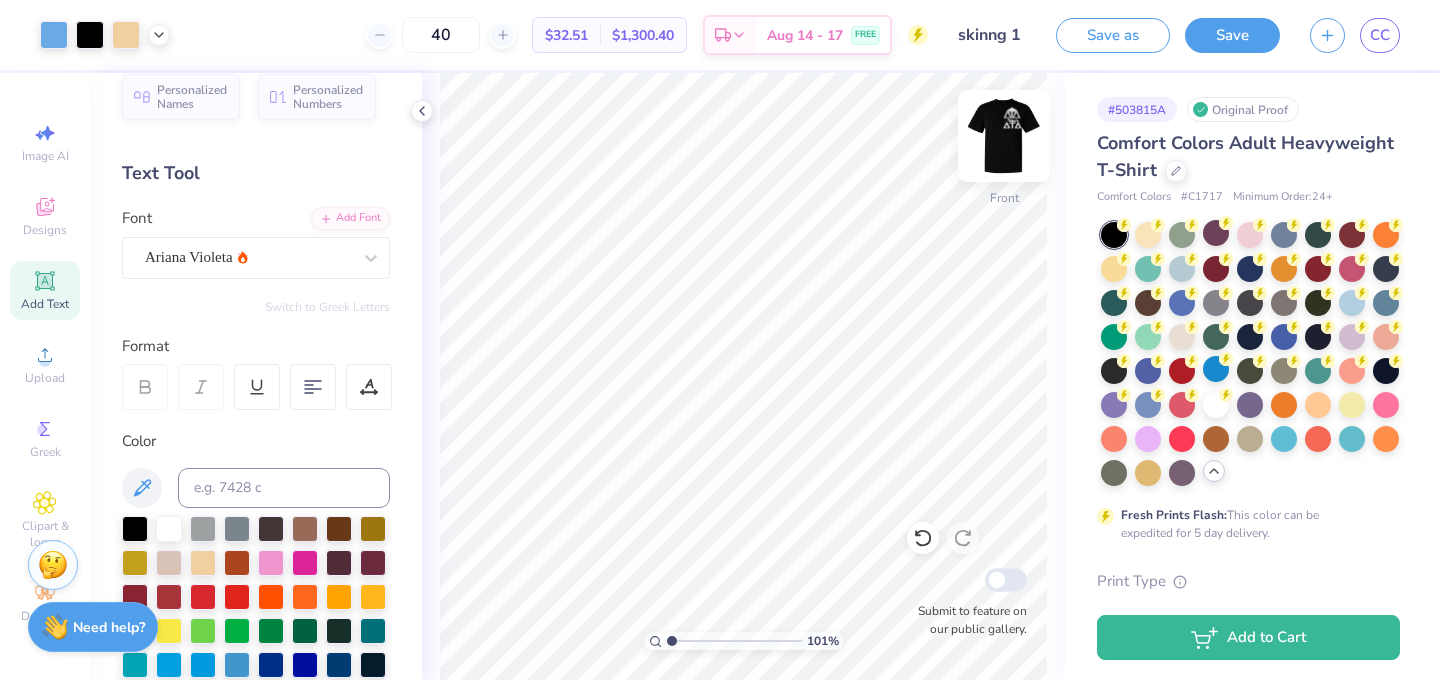 click at bounding box center (1004, 136) 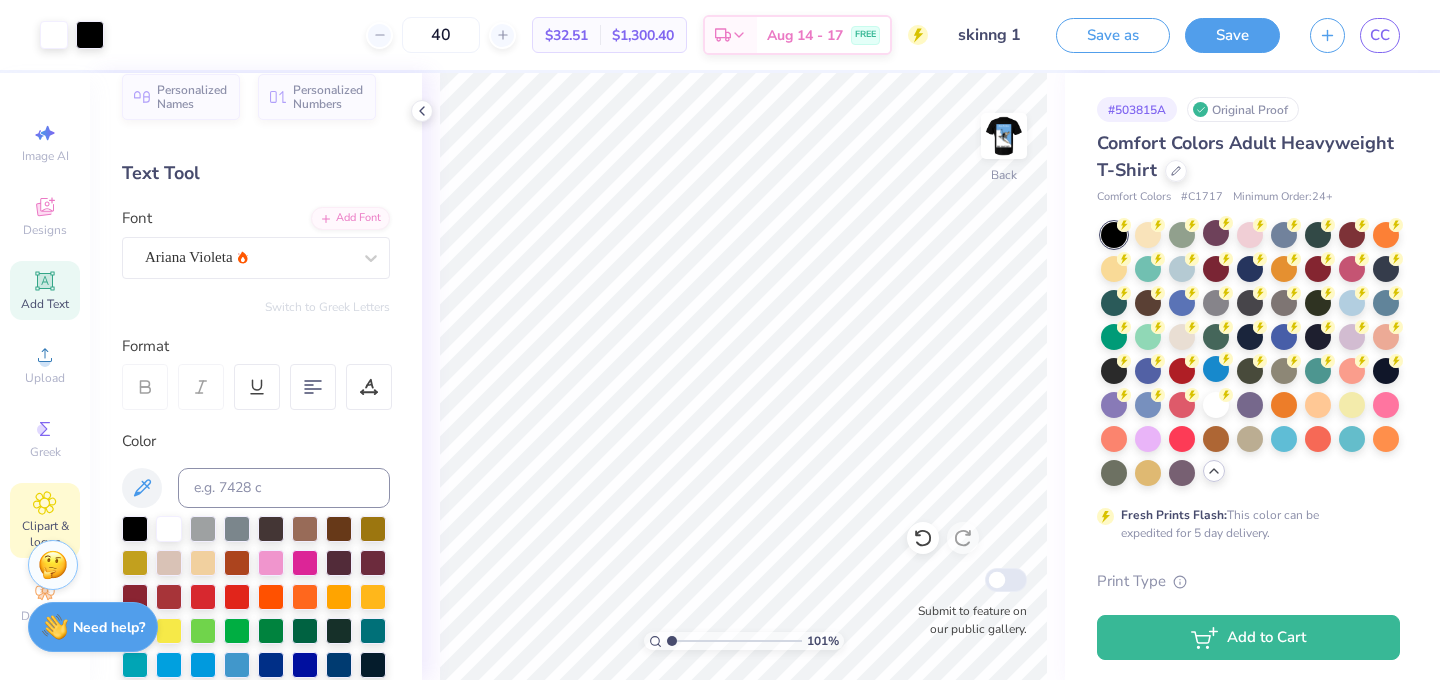 click on "Clipart & logos" at bounding box center [45, 534] 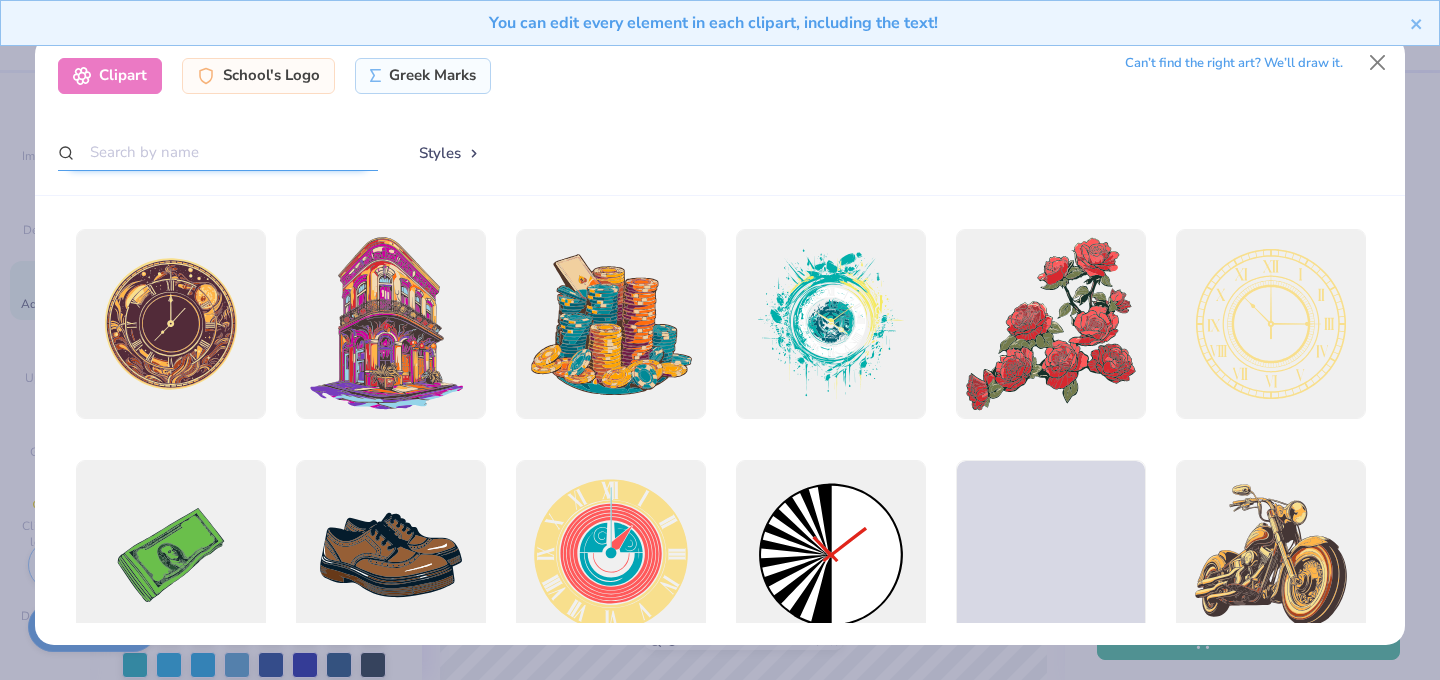 click at bounding box center (218, 152) 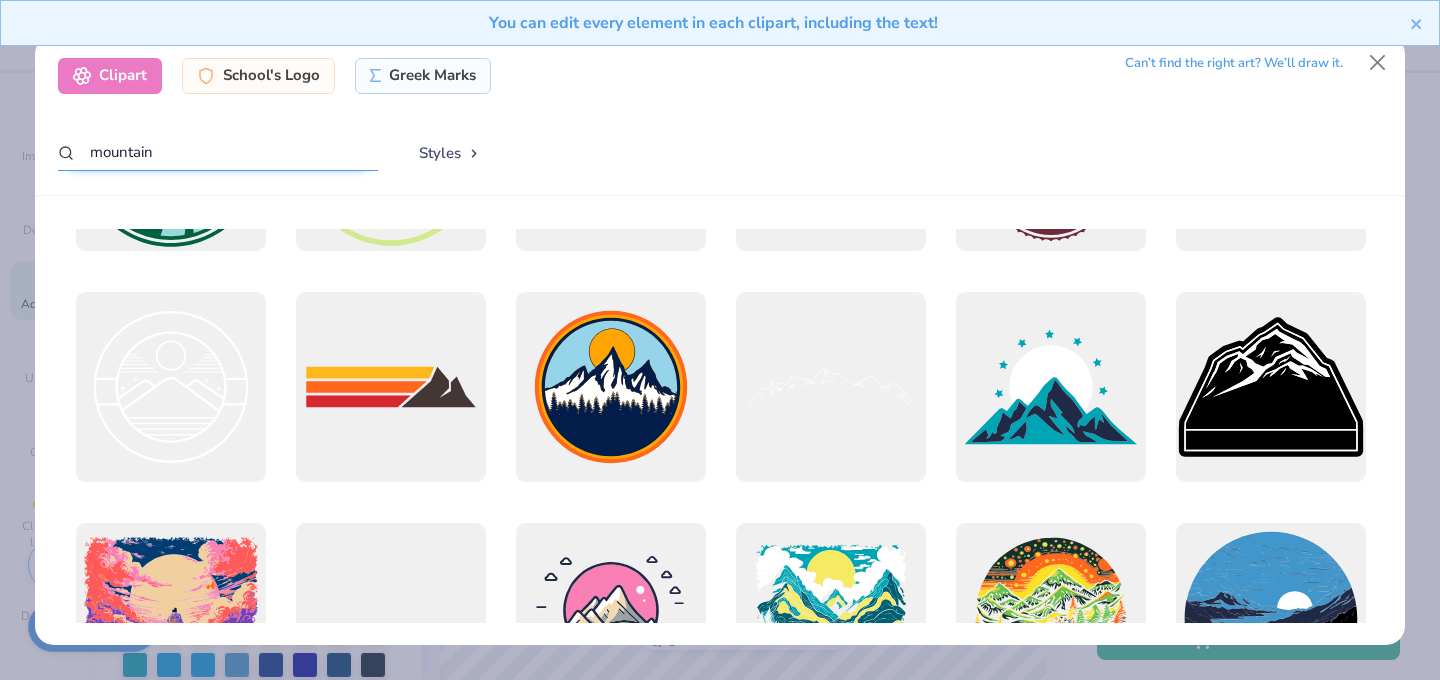 scroll, scrollTop: 2249, scrollLeft: 0, axis: vertical 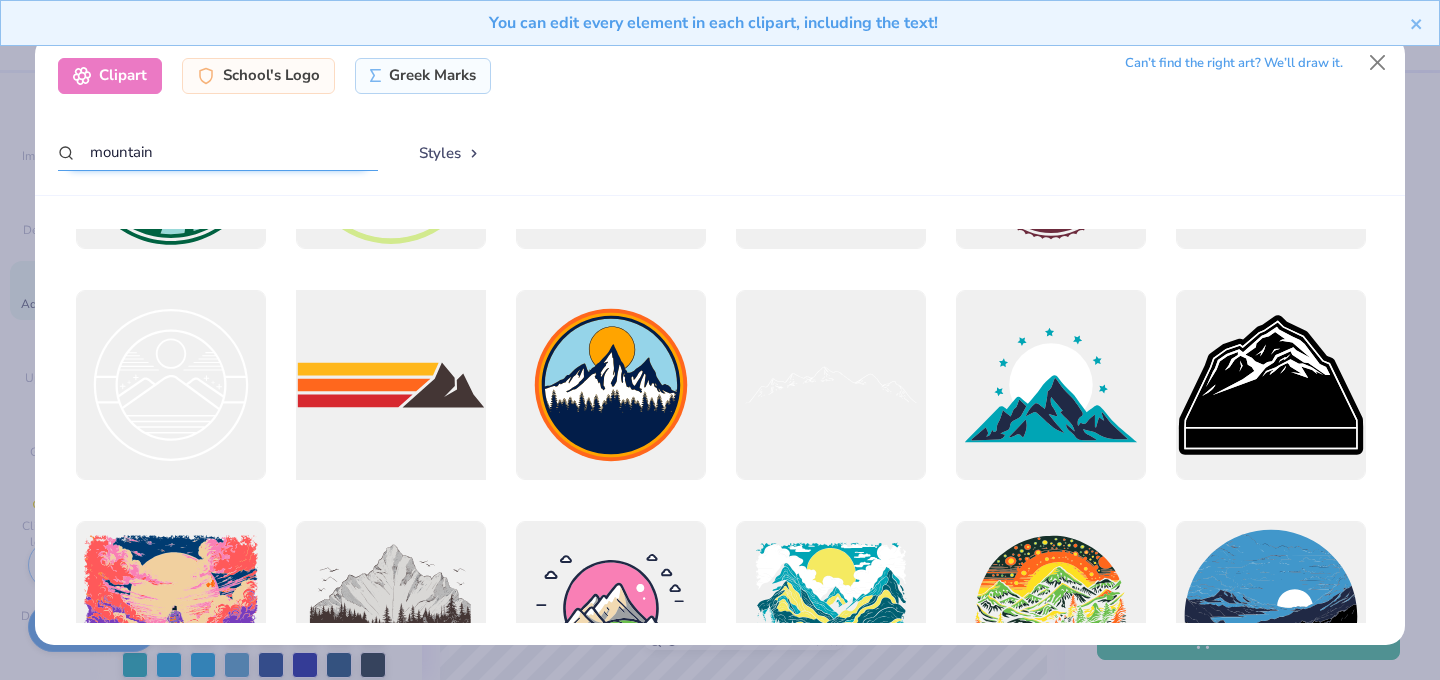 type on "mountain" 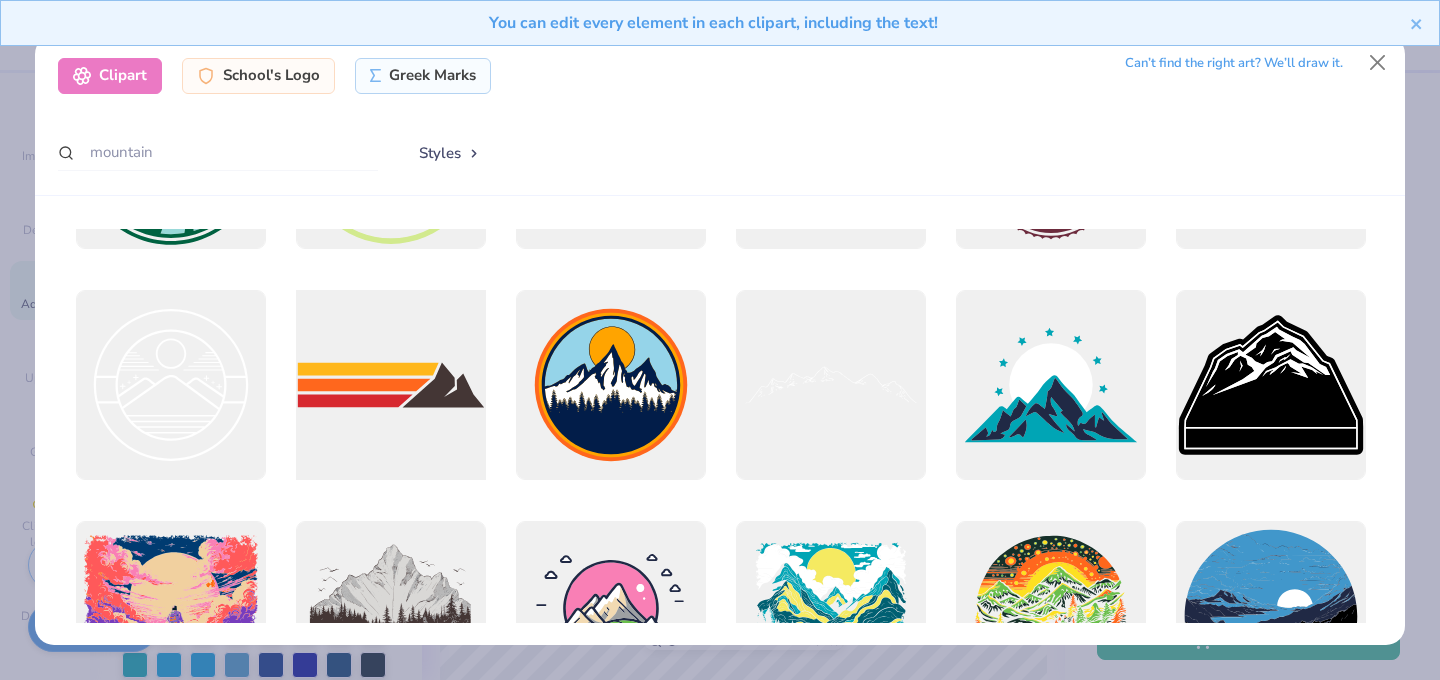 click at bounding box center [390, 384] 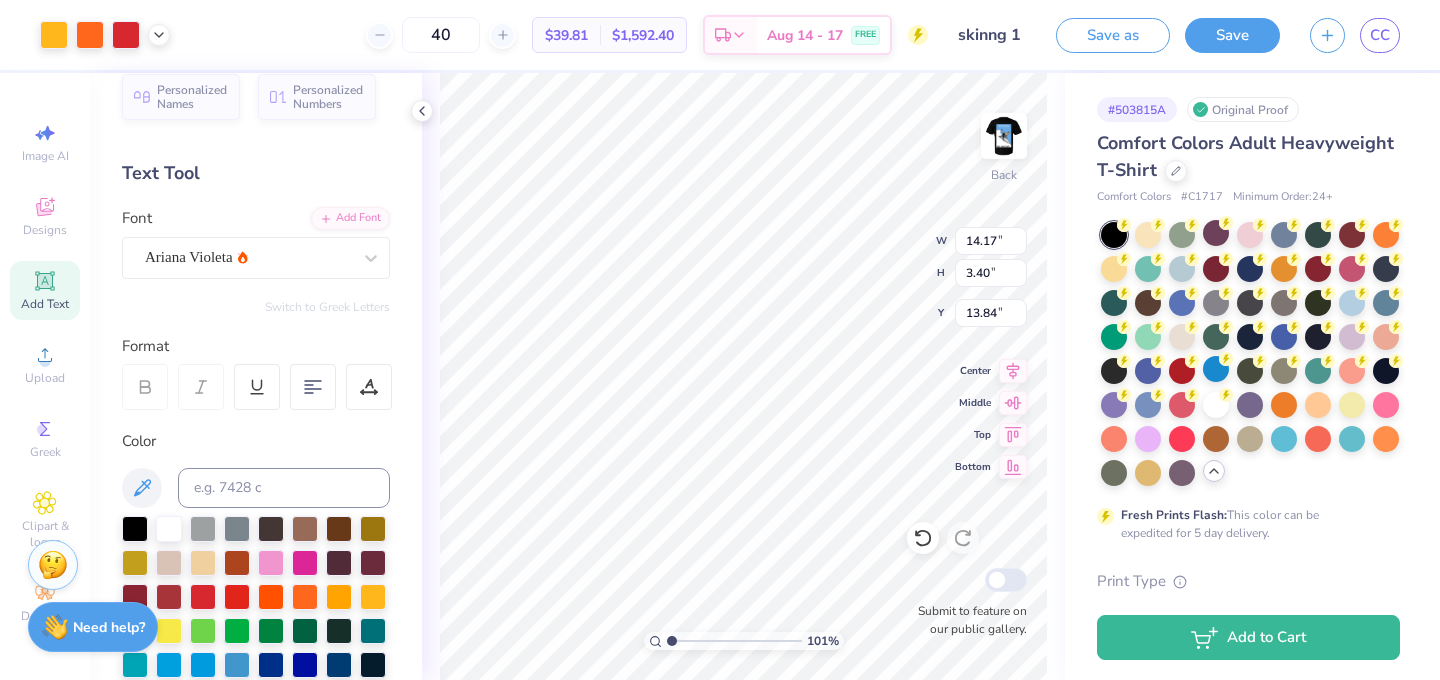 type on "13.84" 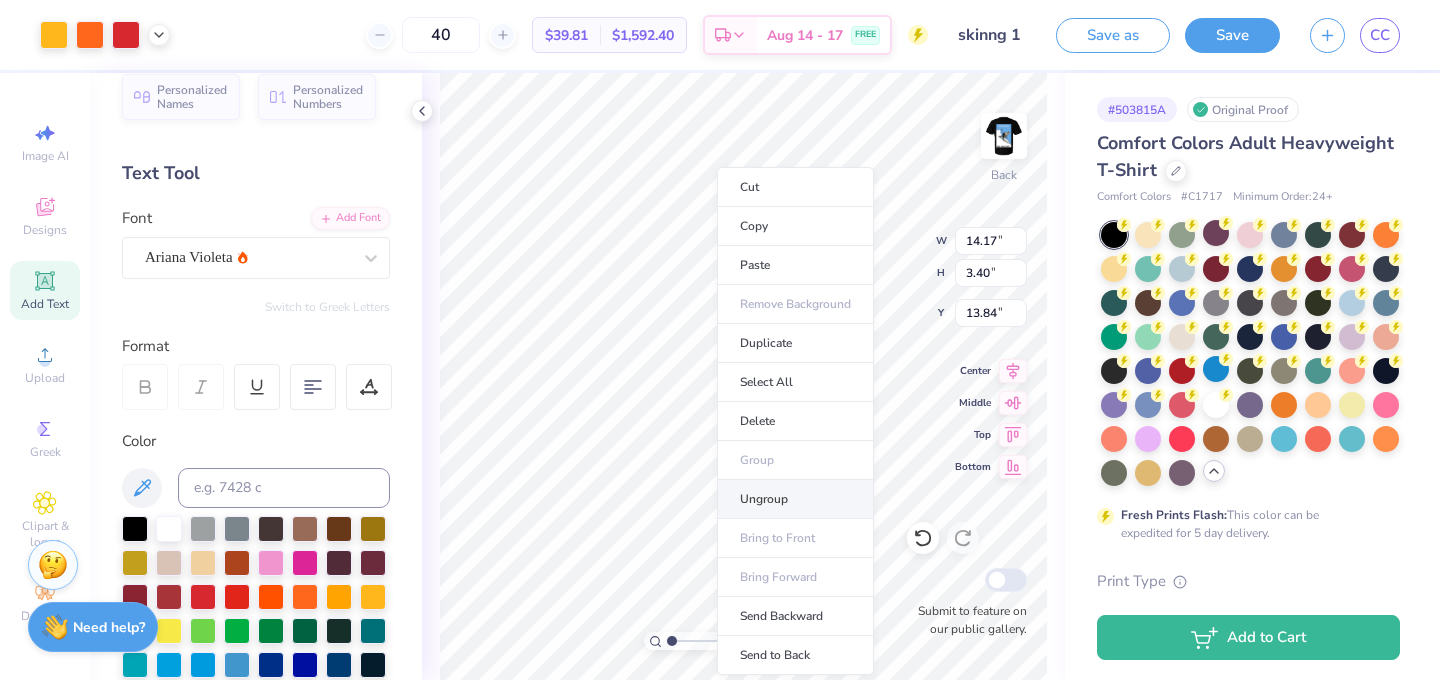 click on "Ungroup" at bounding box center [795, 499] 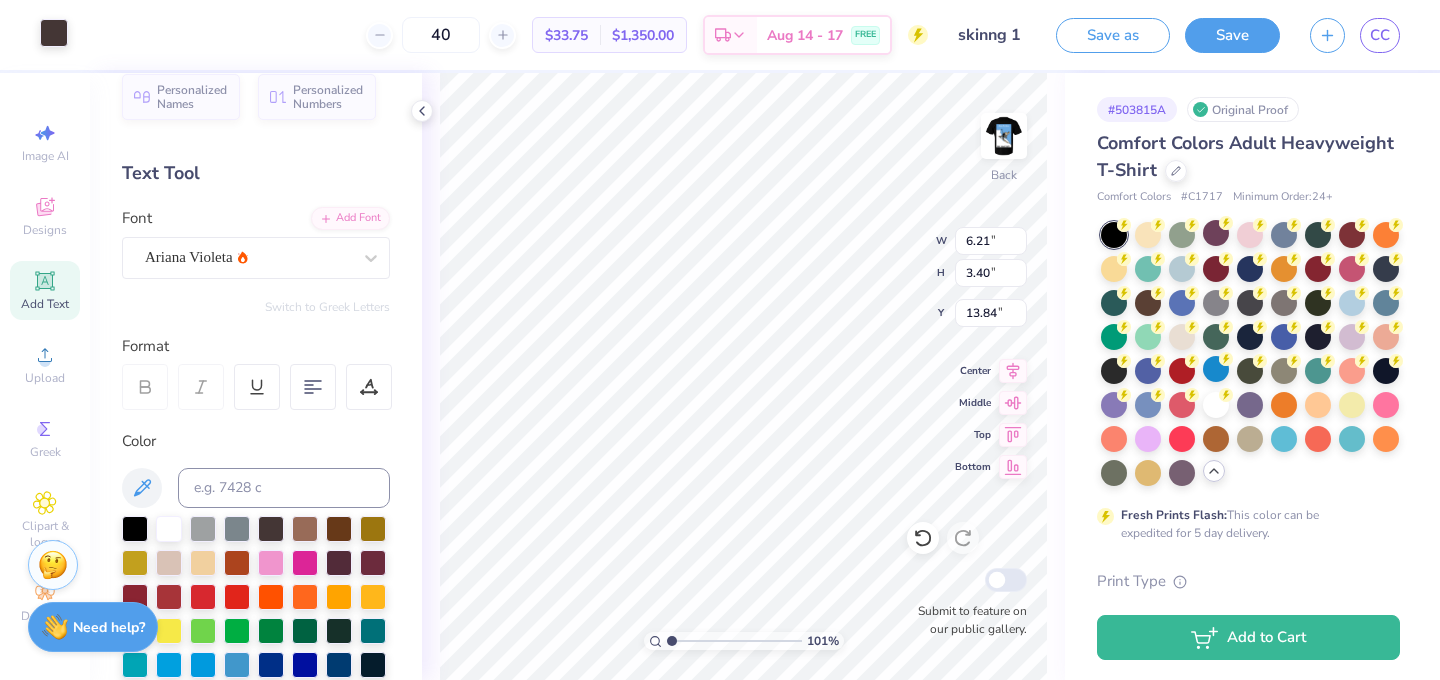 click at bounding box center [54, 33] 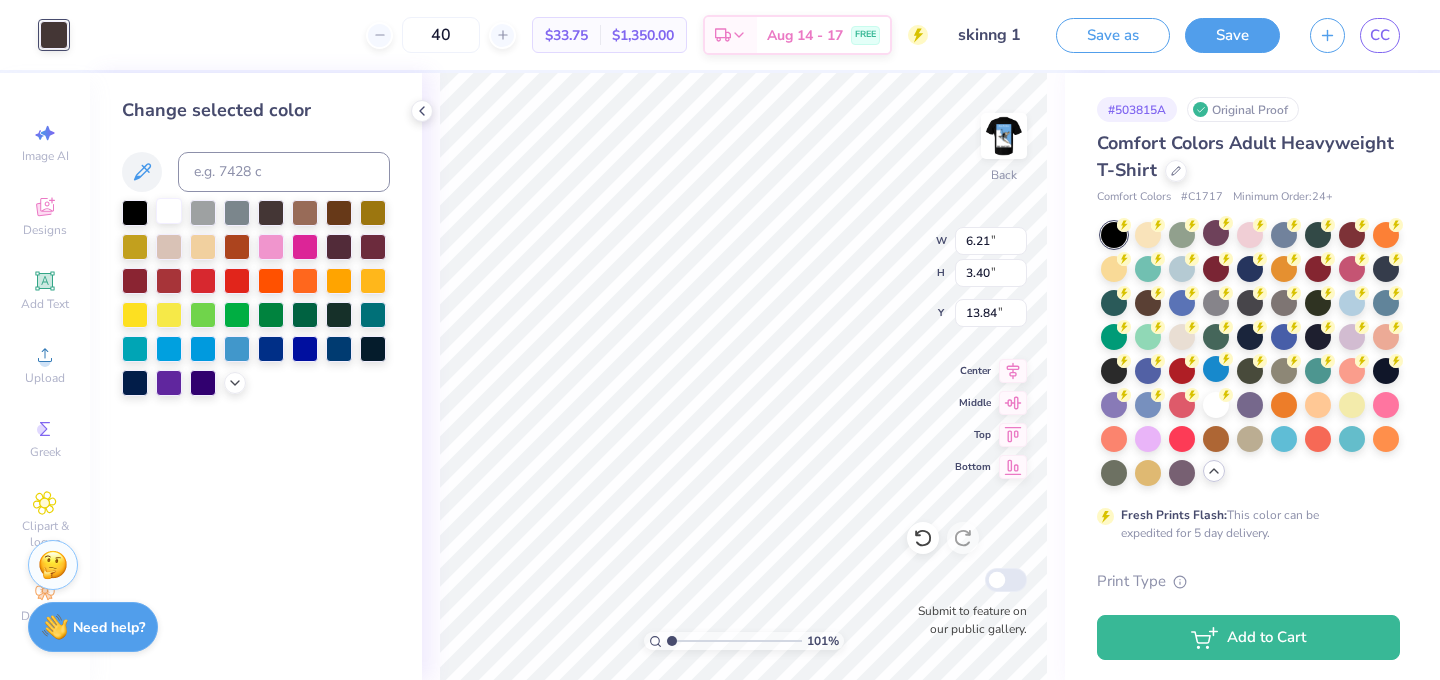click at bounding box center [169, 211] 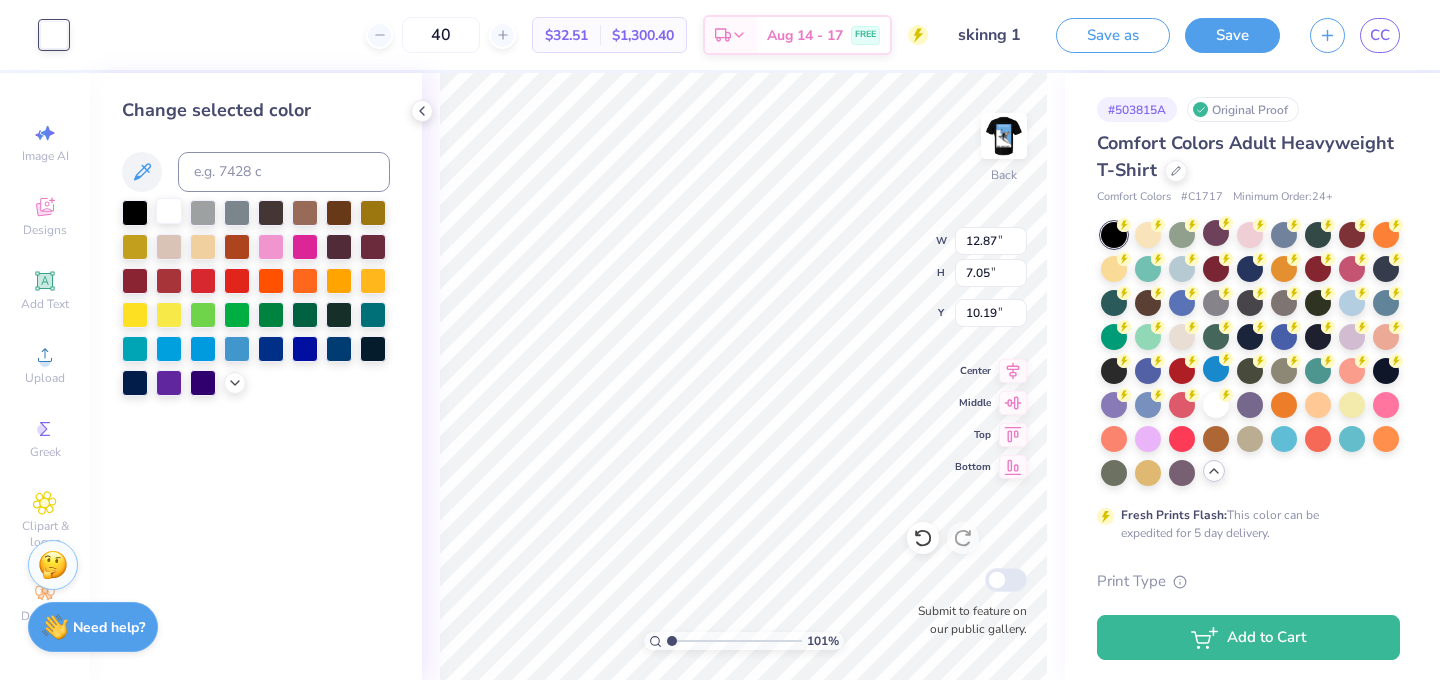 type on "12.87" 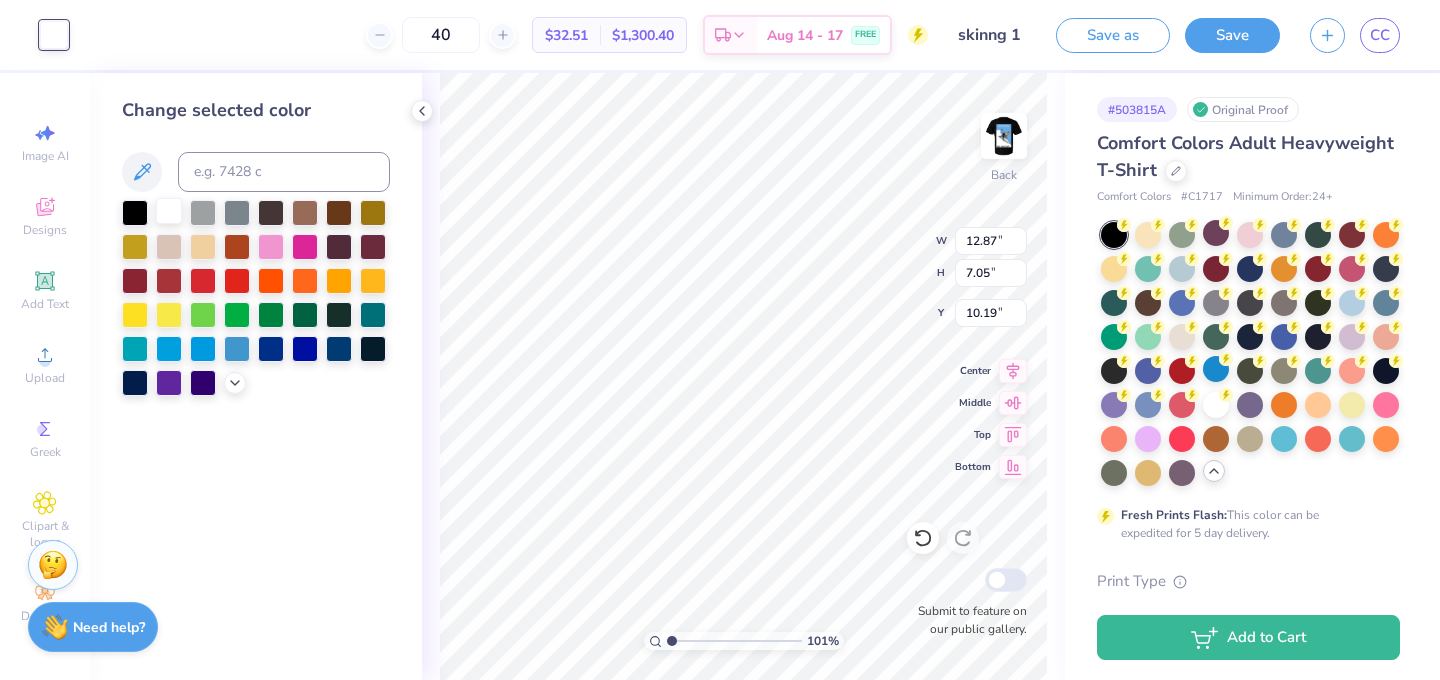 type on "7.05" 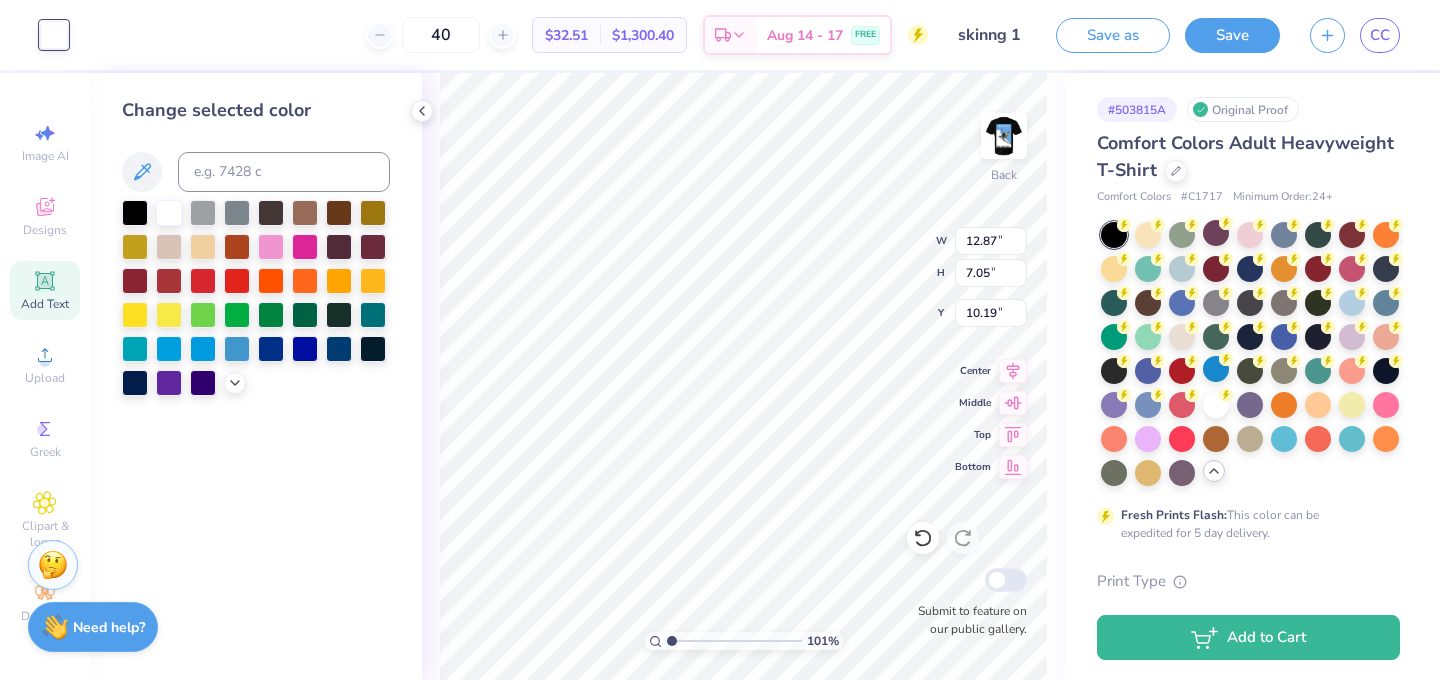 click 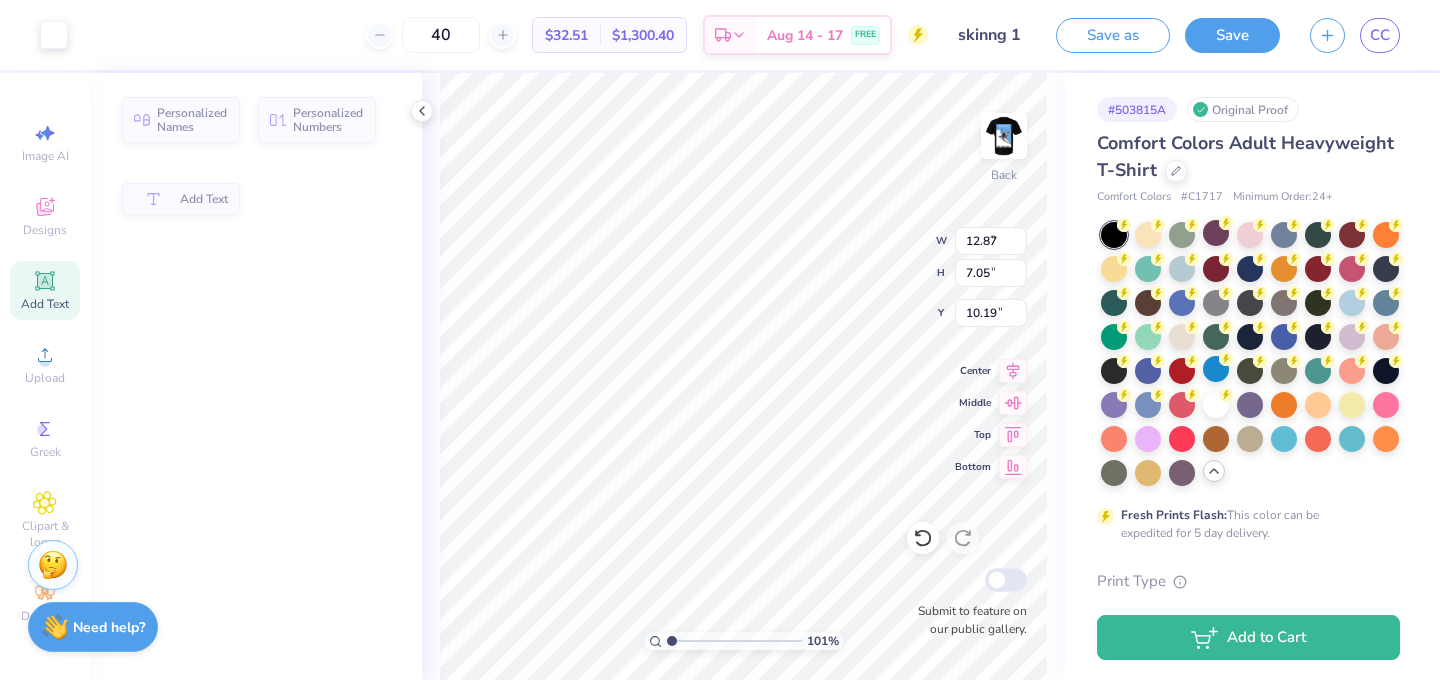 type on "5.59" 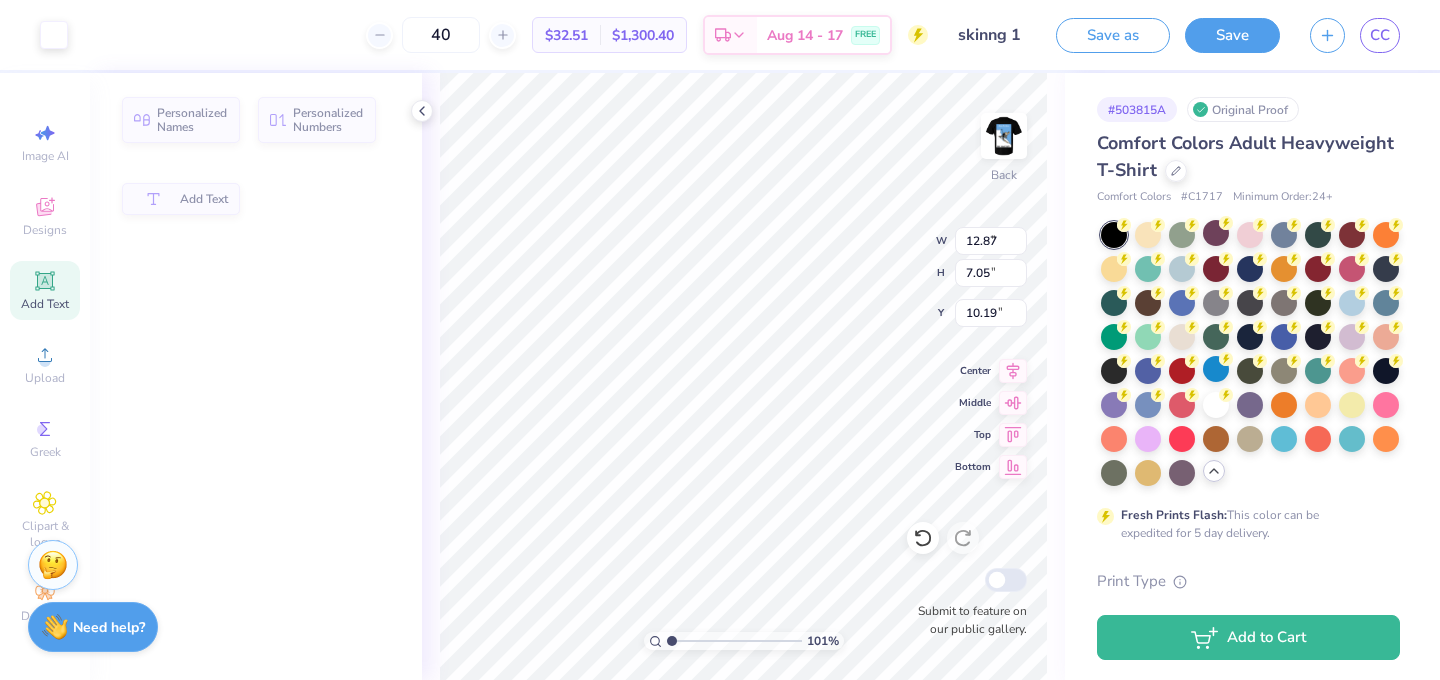 type on "1.62" 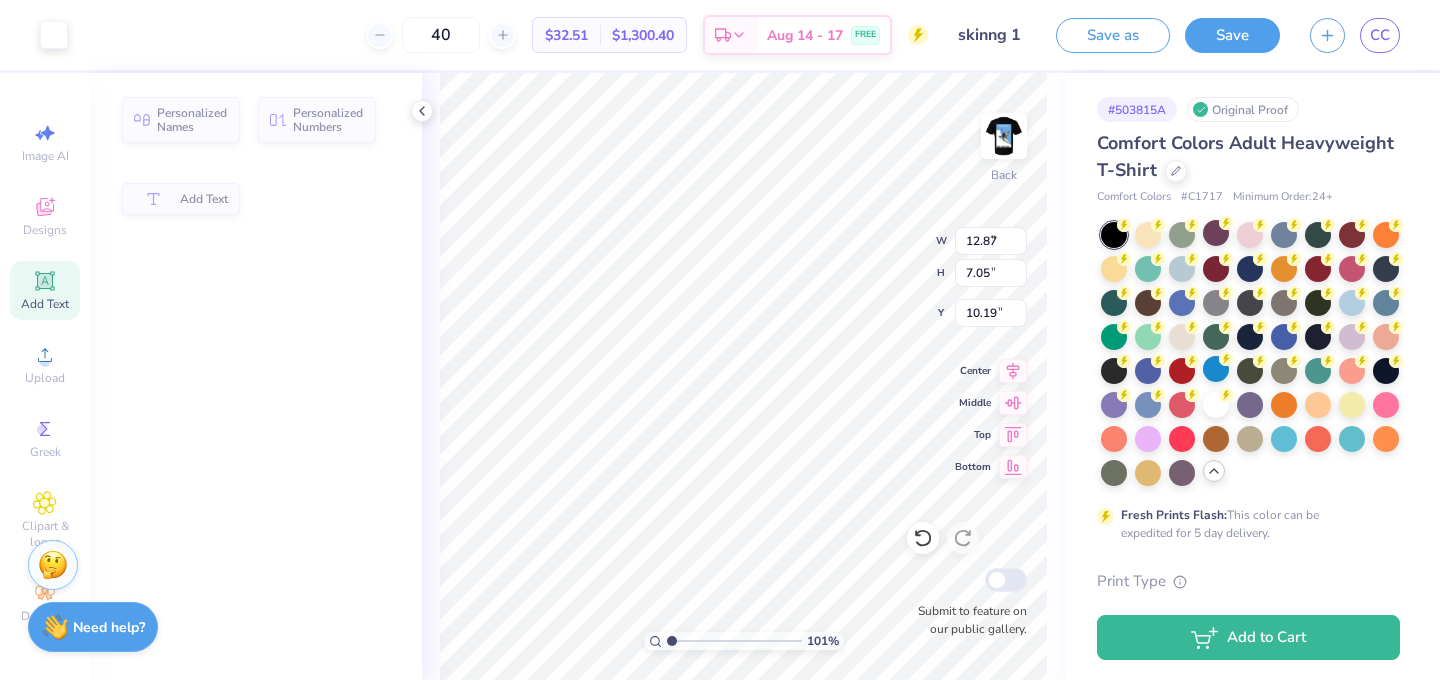 type on "11.69" 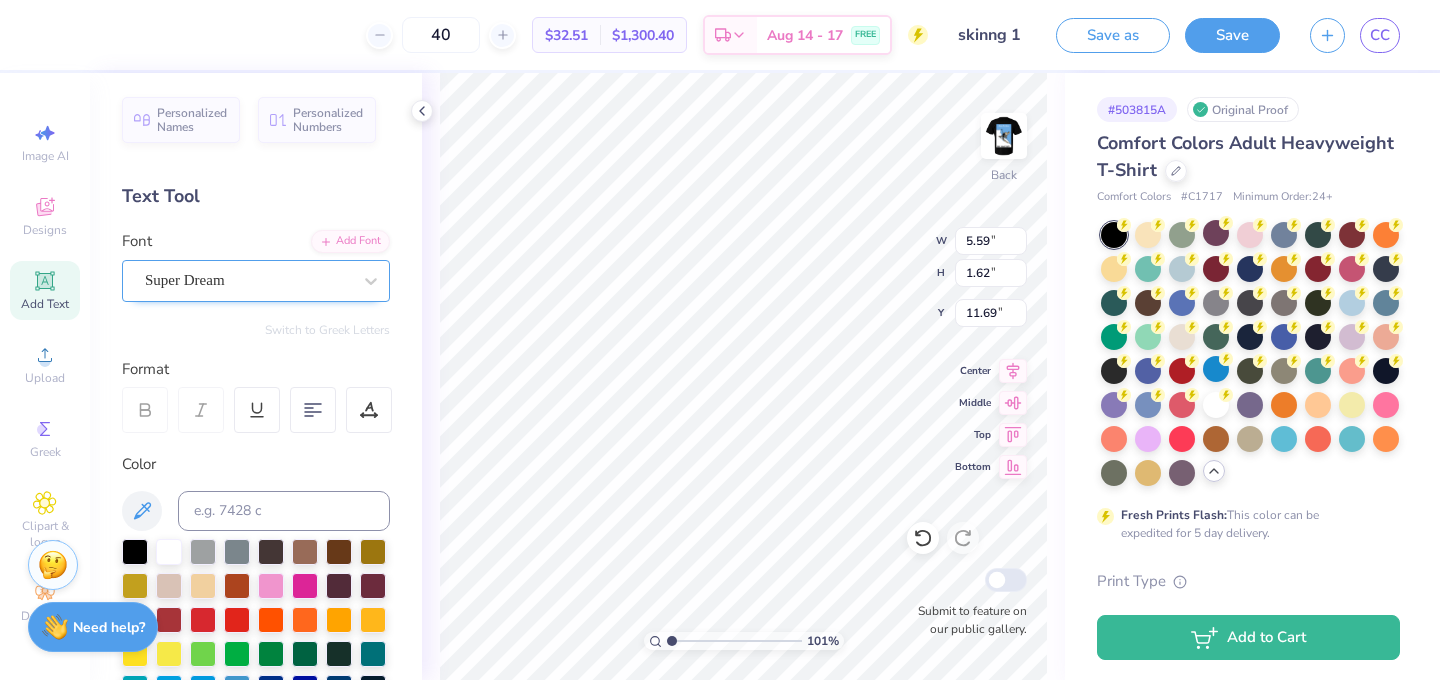 click on "Super Dream" at bounding box center (248, 280) 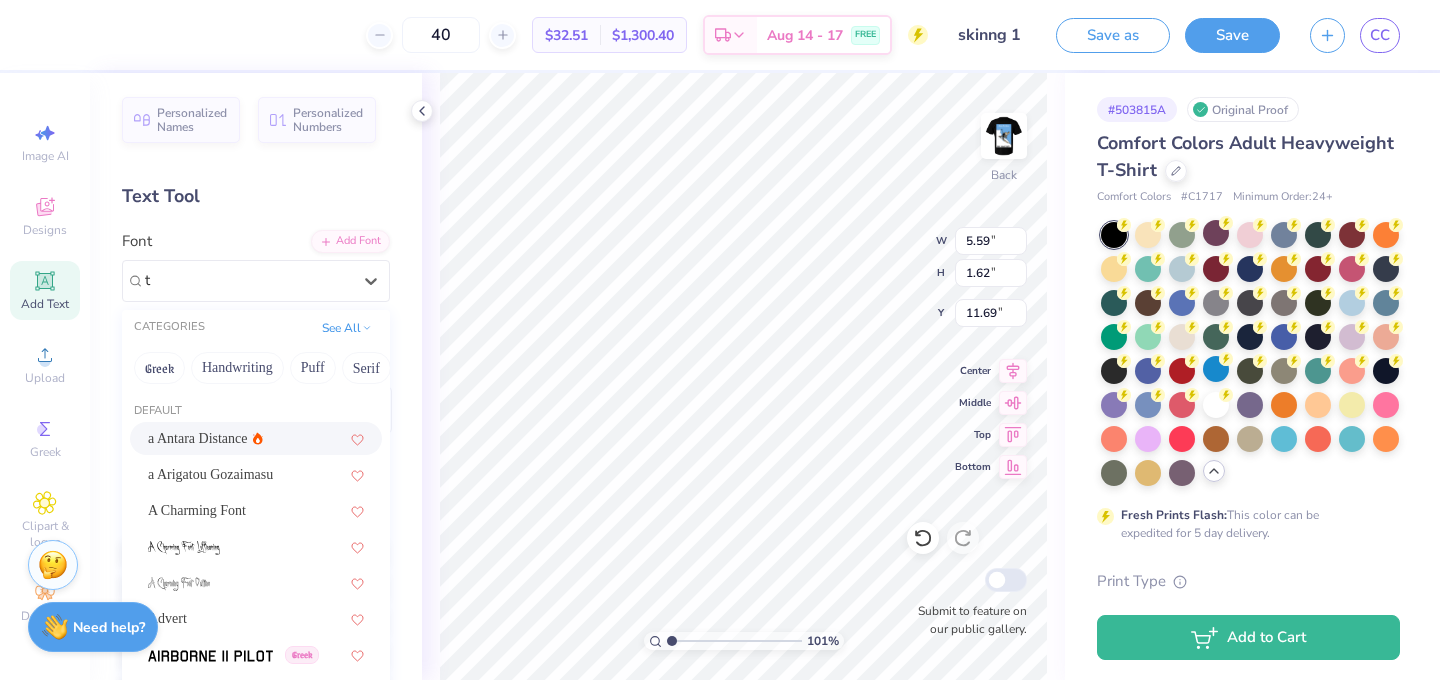 type on "ti" 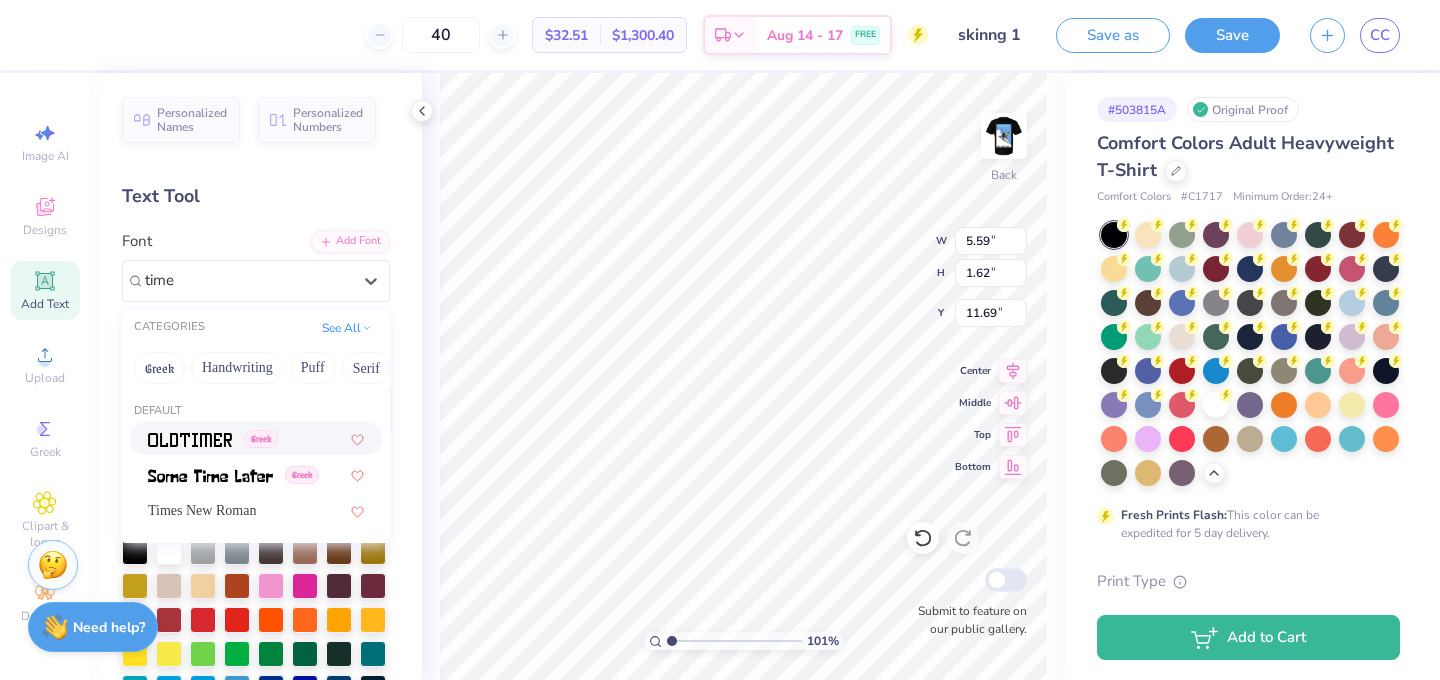 scroll, scrollTop: 0, scrollLeft: 0, axis: both 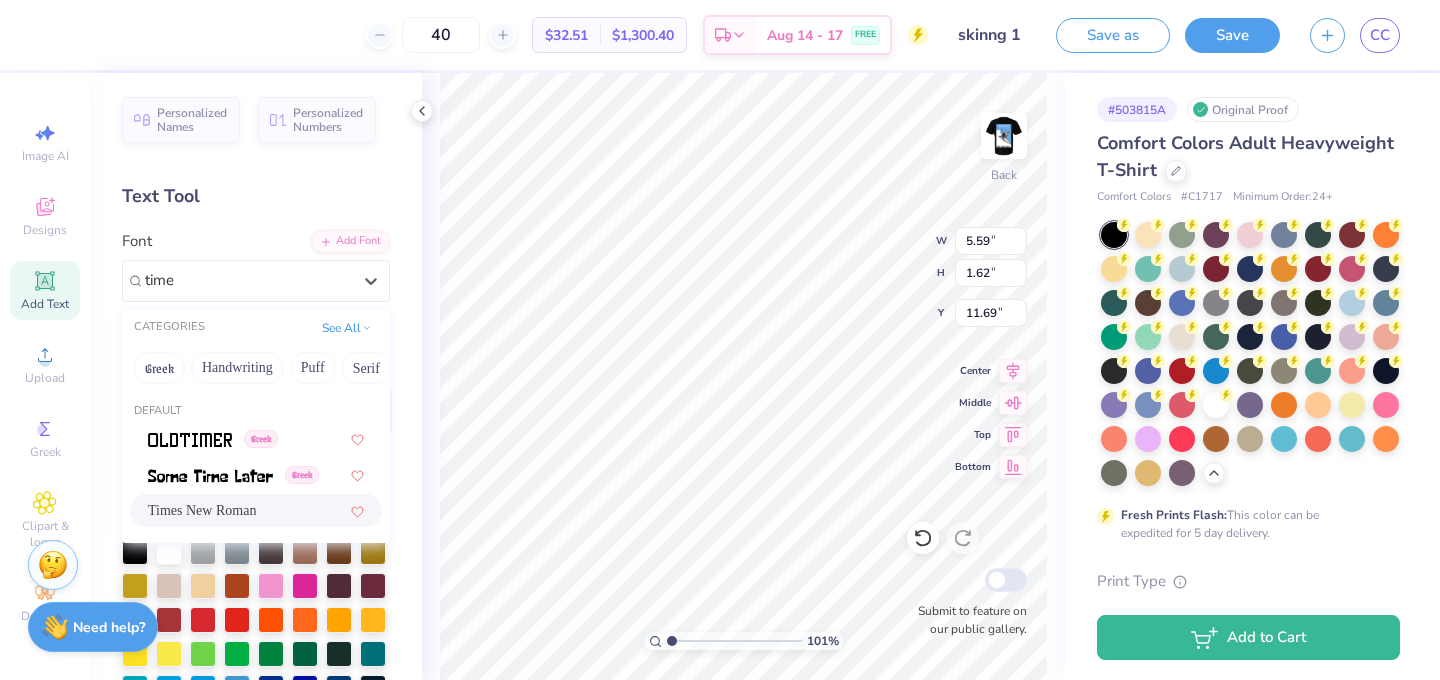 click on "Times New Roman" at bounding box center (256, 510) 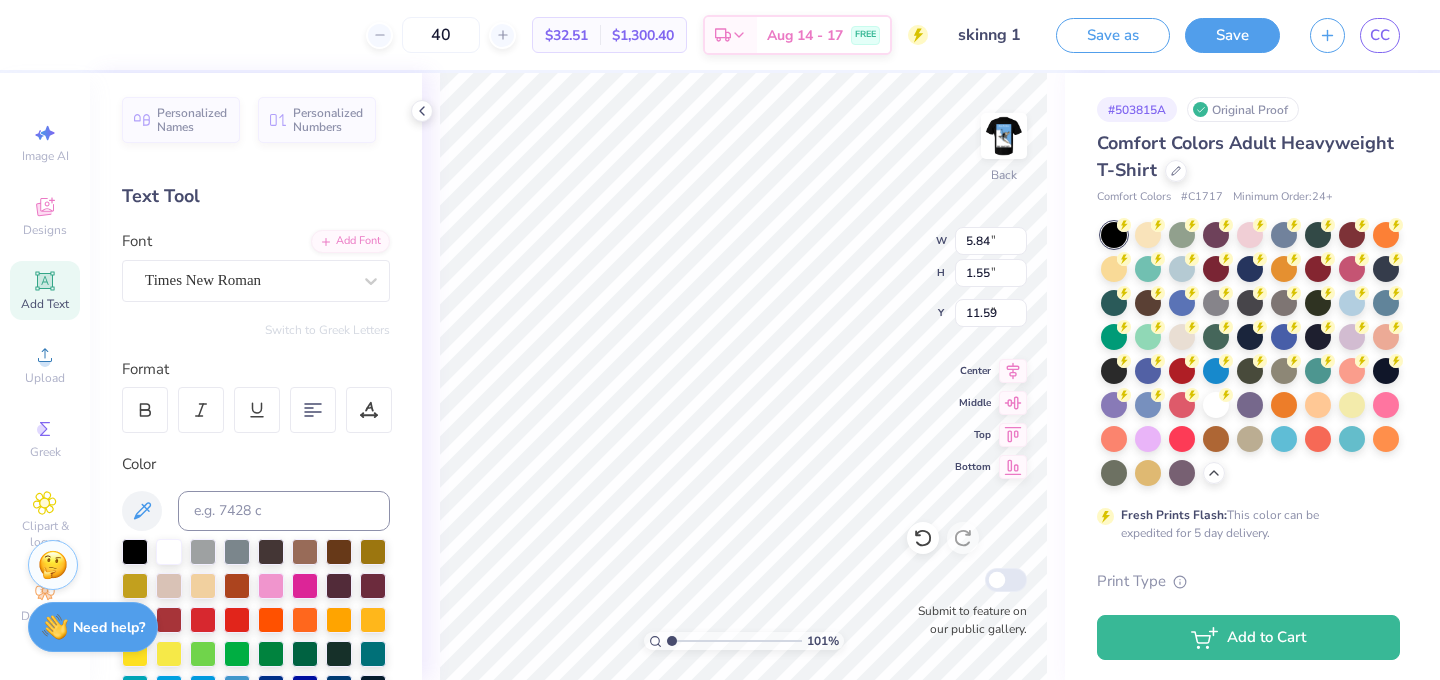 type on "5.79" 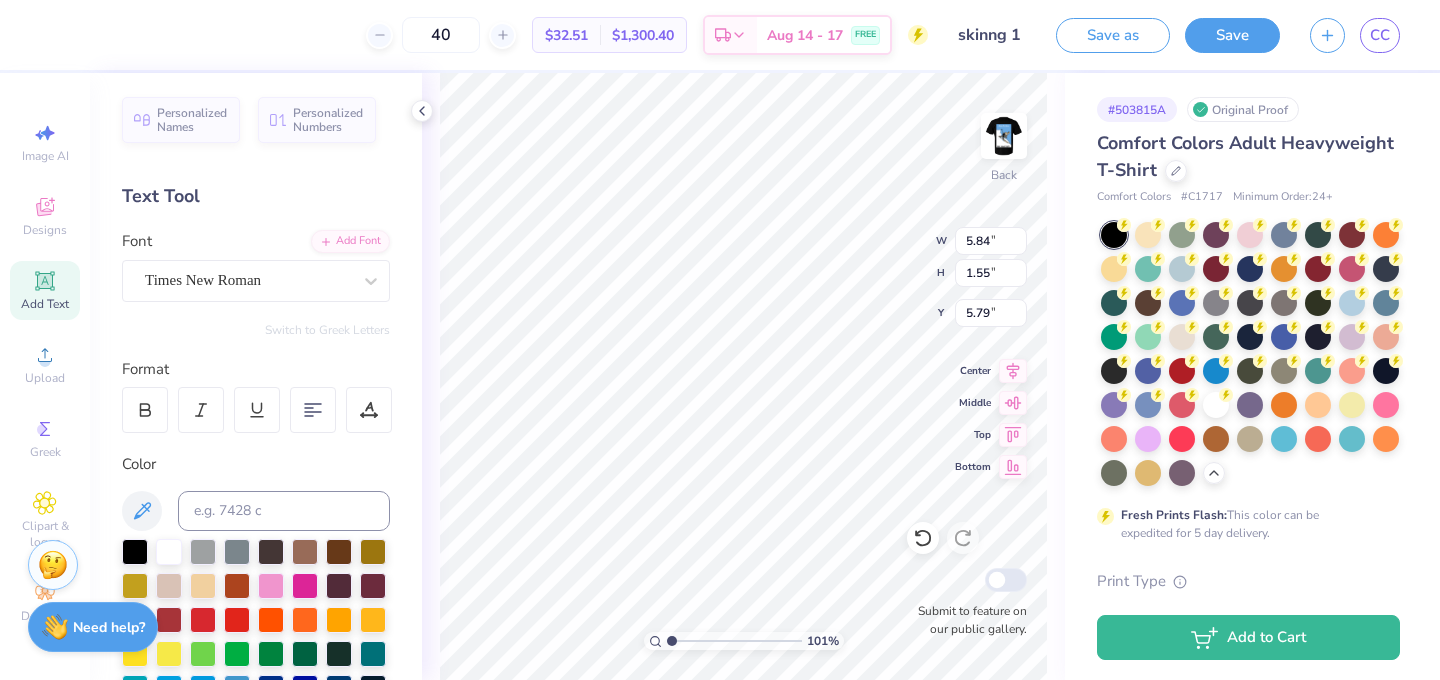 type on "i" 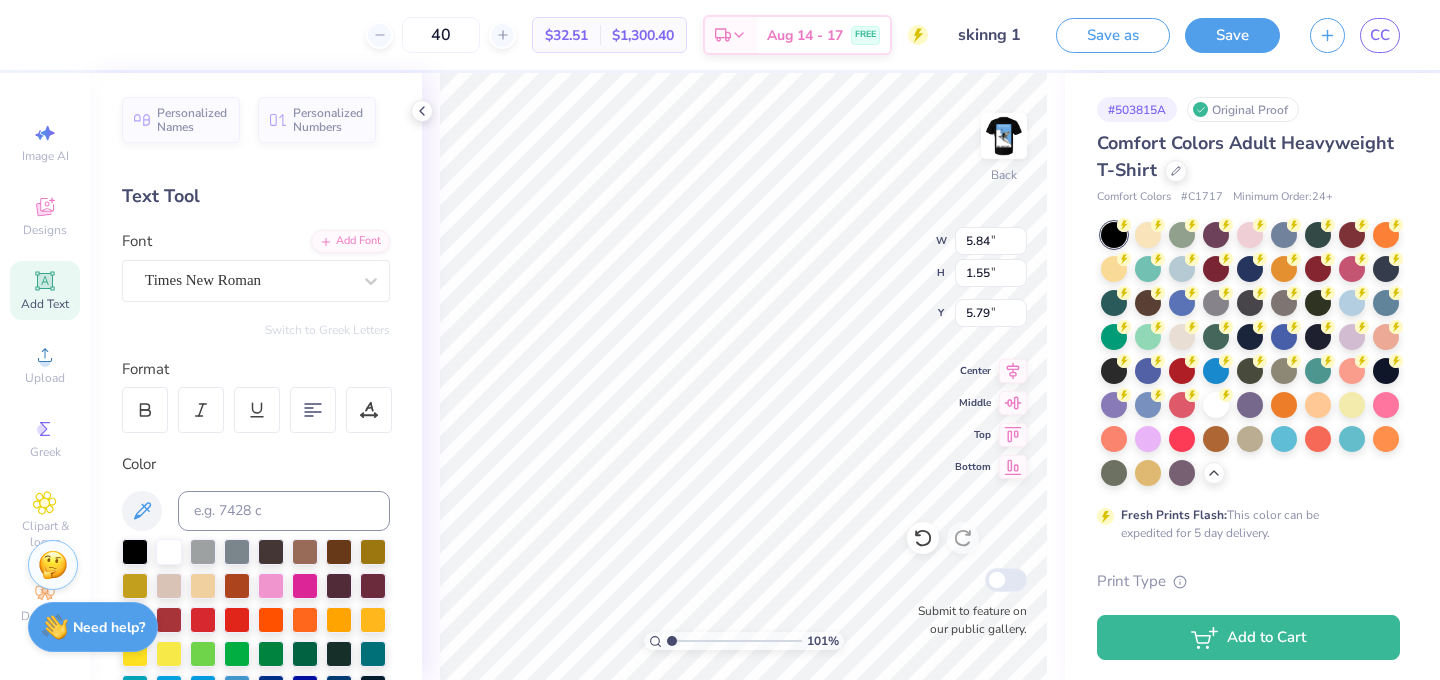 type on "I" 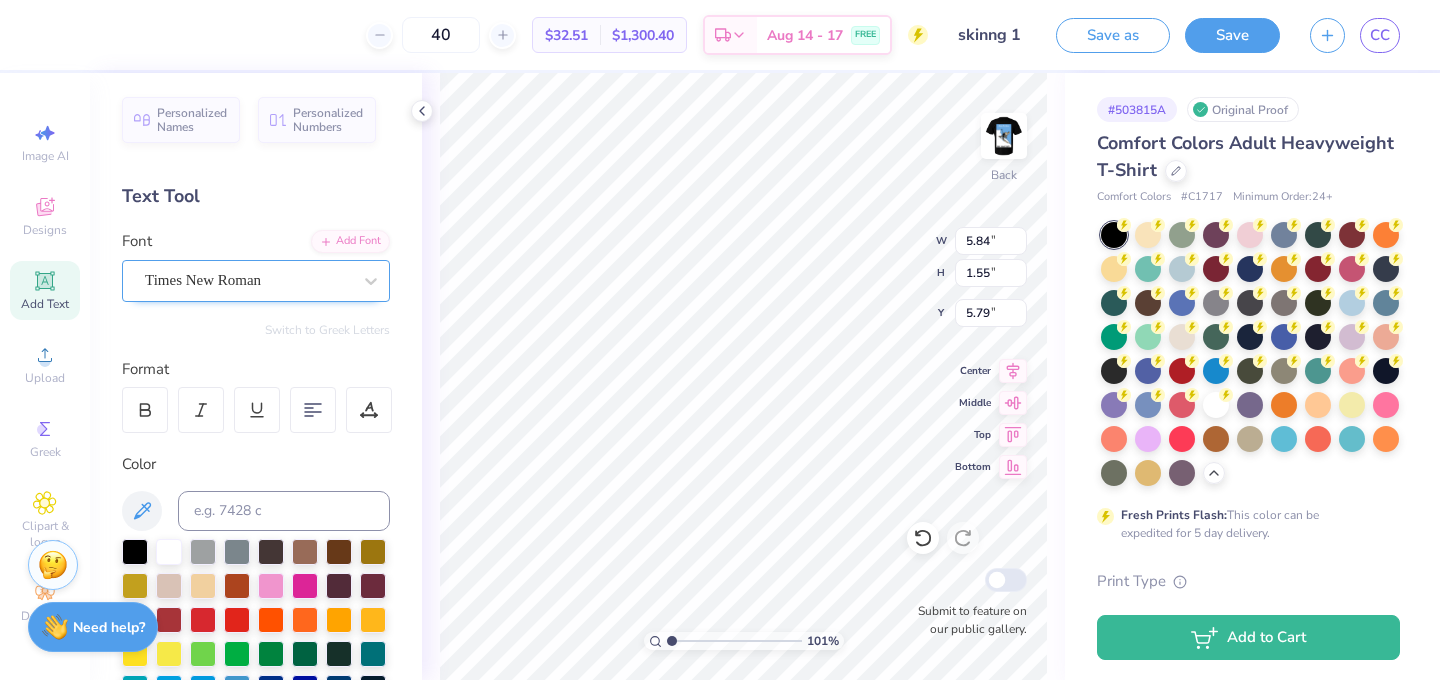 type on "l" 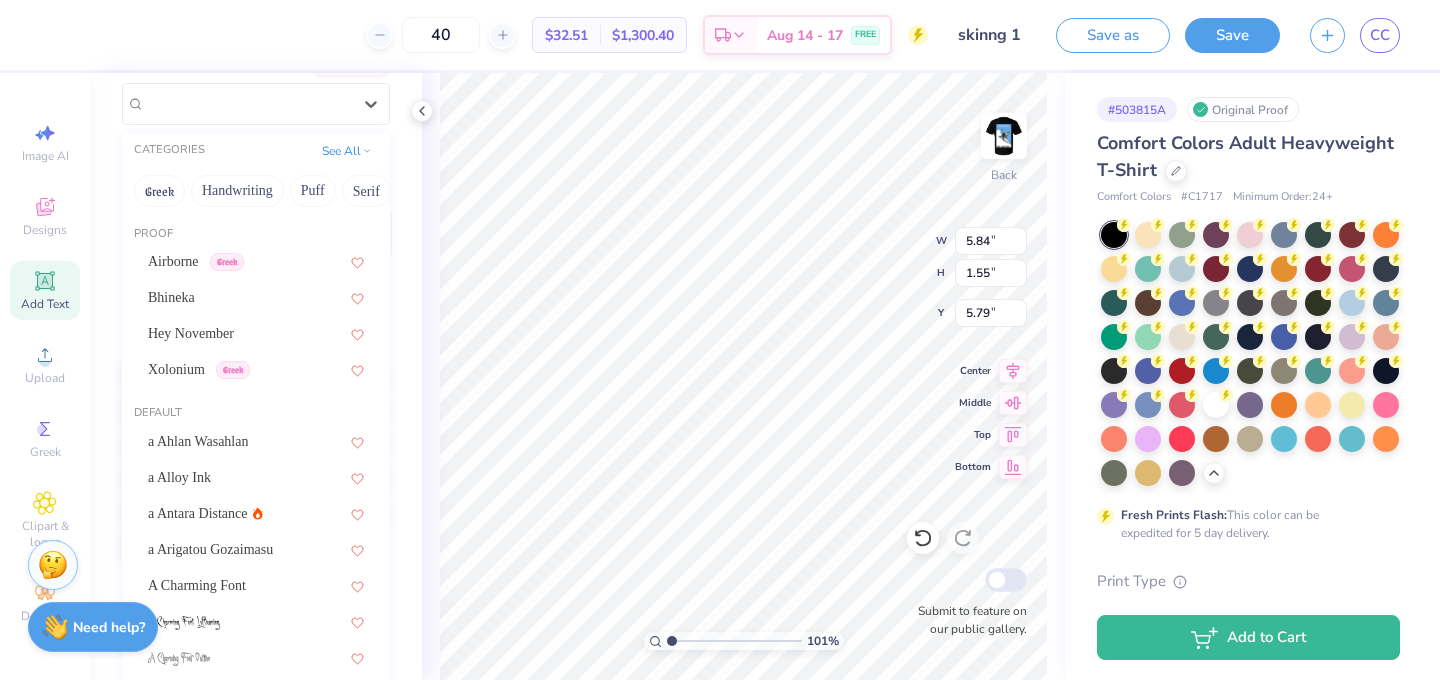 scroll, scrollTop: 183, scrollLeft: 0, axis: vertical 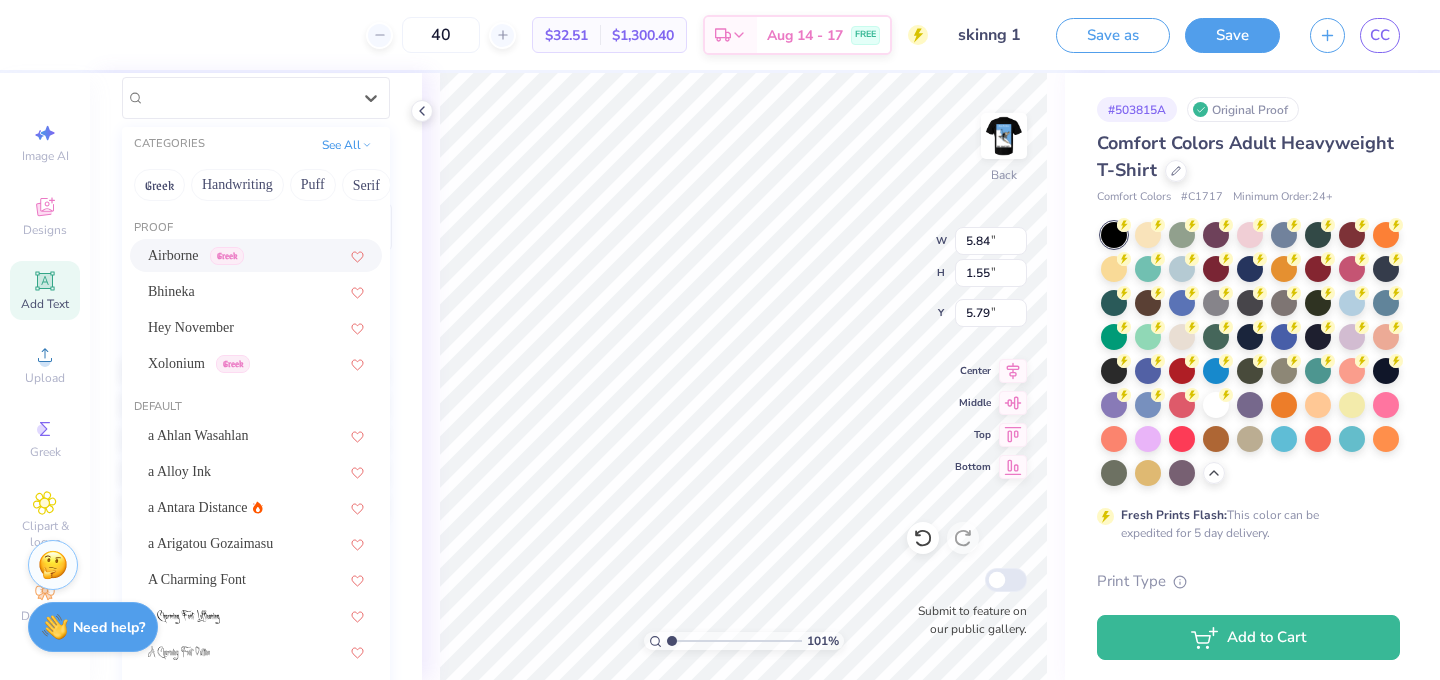 click on "Airborne Greek" at bounding box center (256, 255) 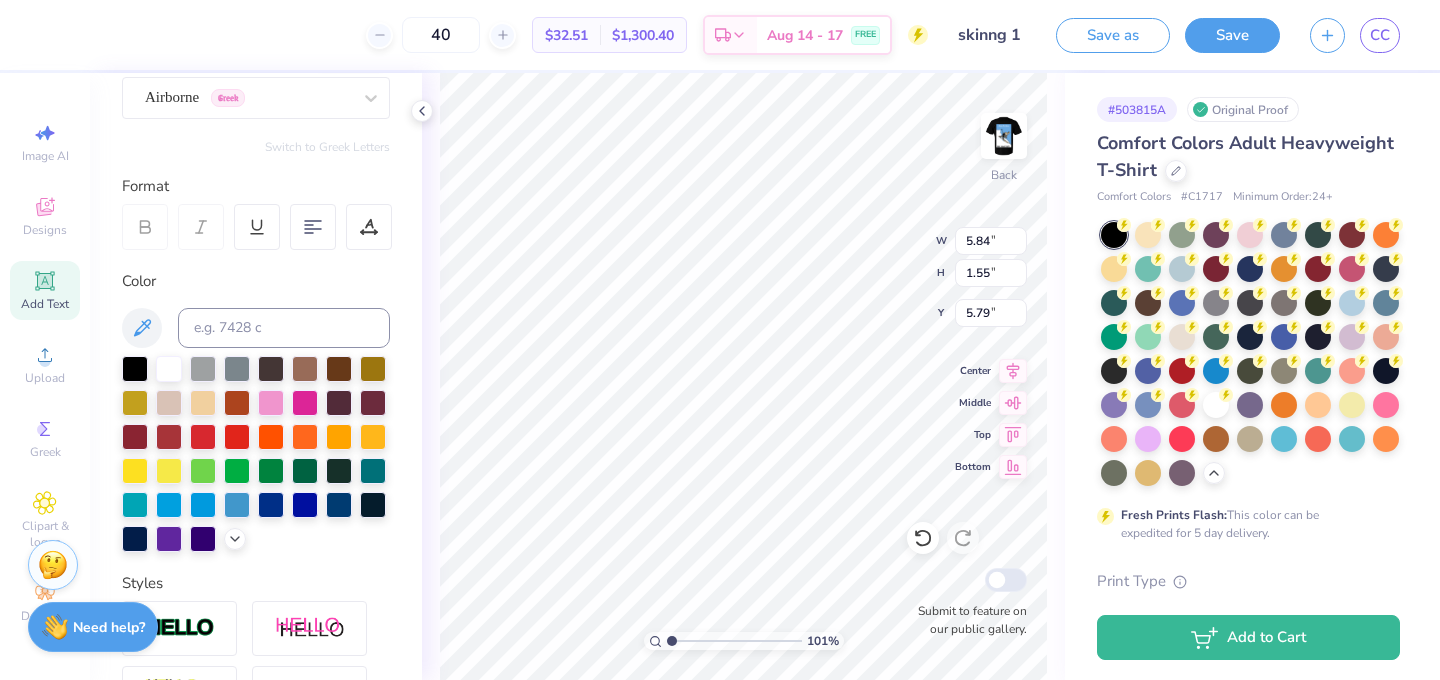 type on "i" 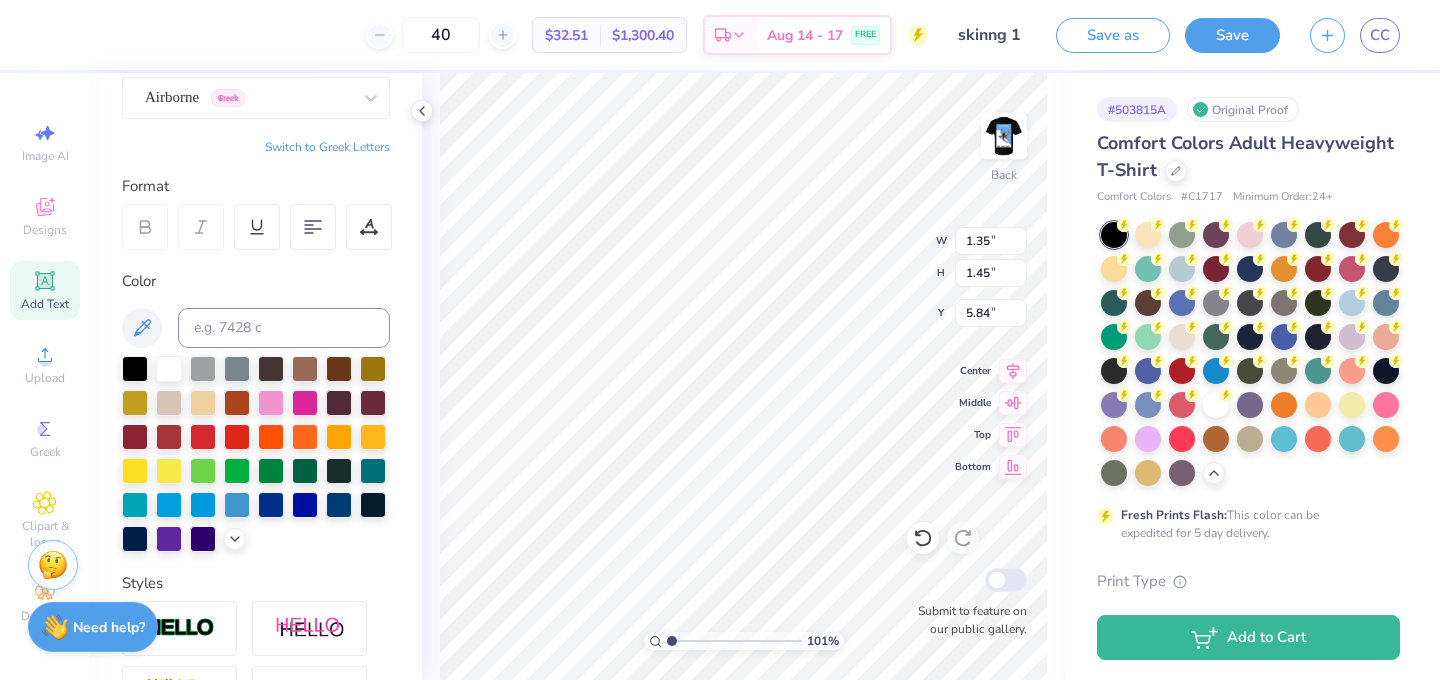 type on "1.35" 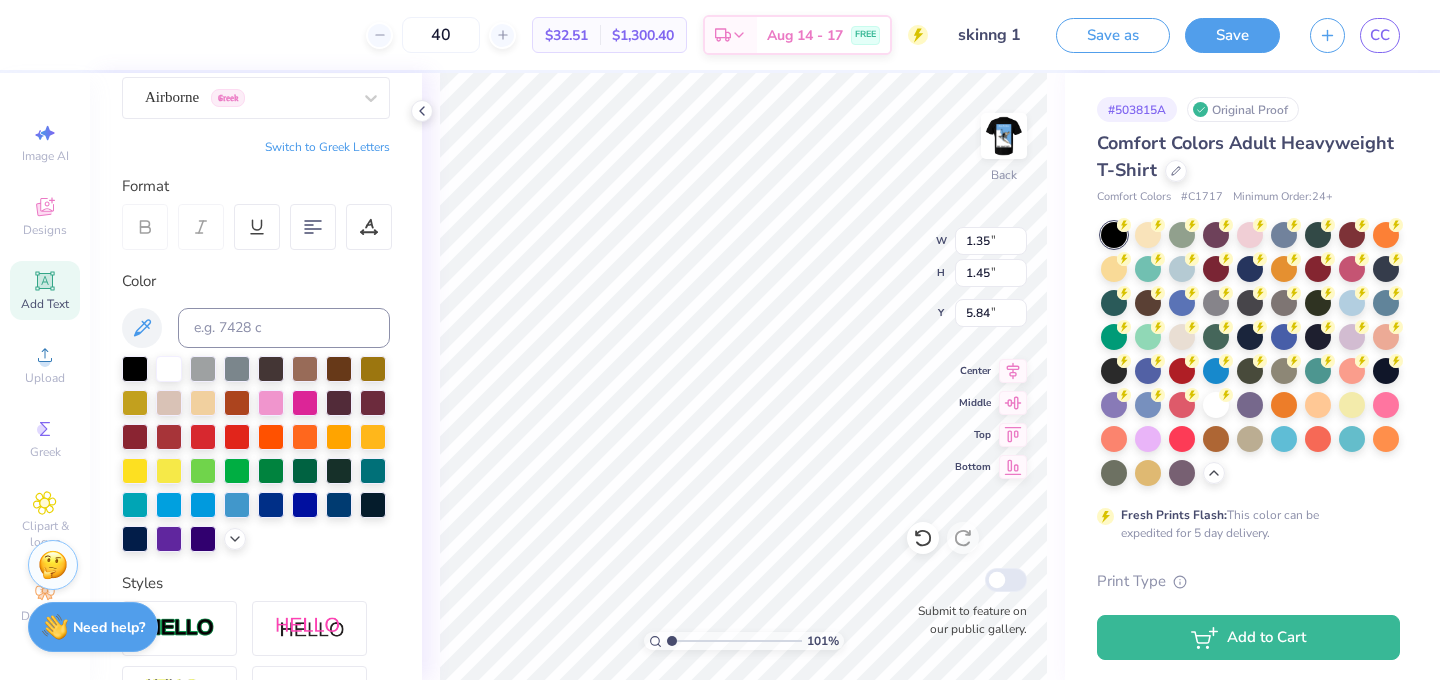 type on "1.45" 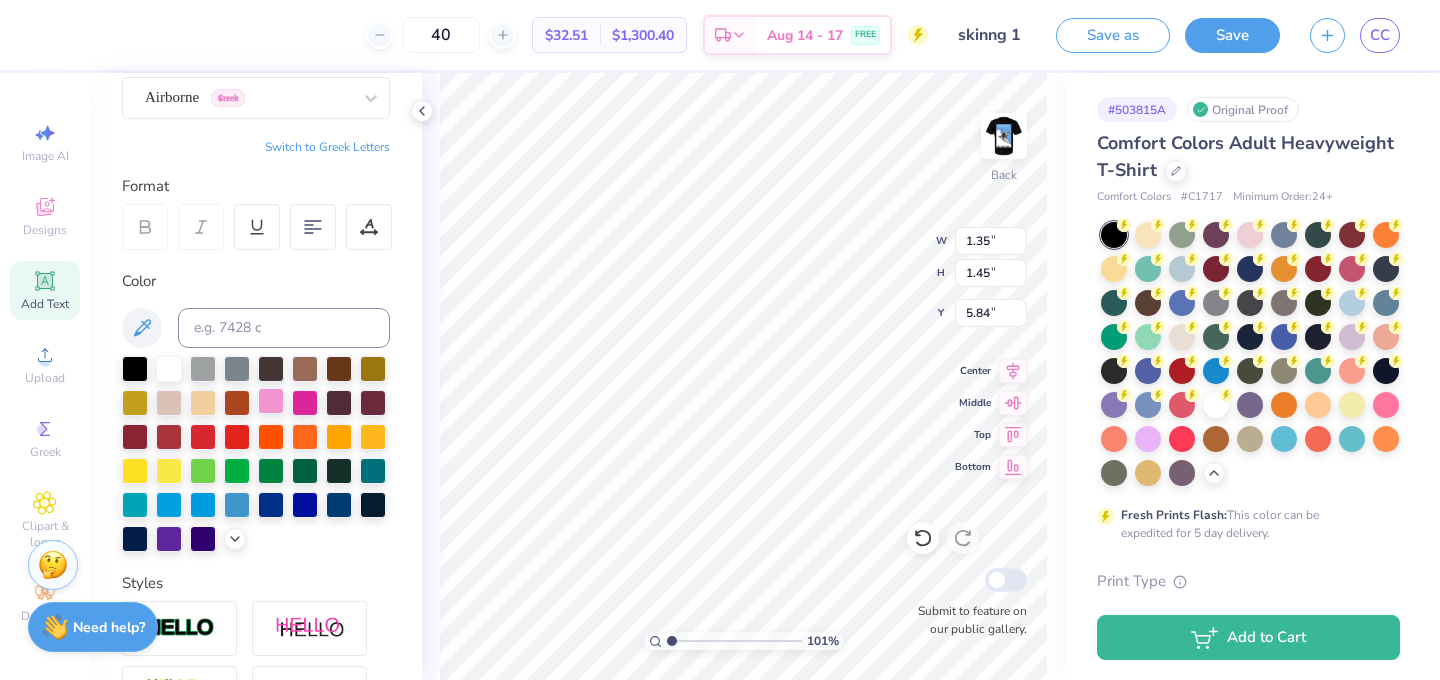click at bounding box center (271, 401) 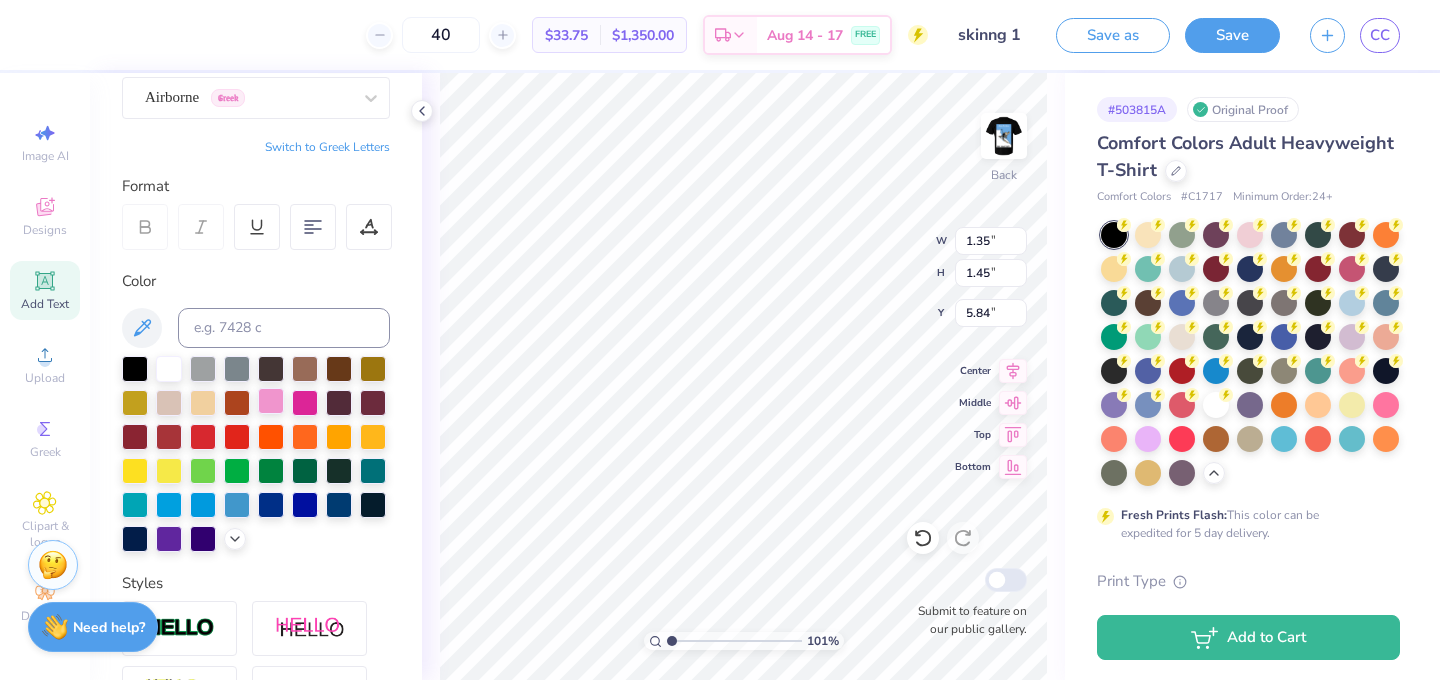 type on "12.50" 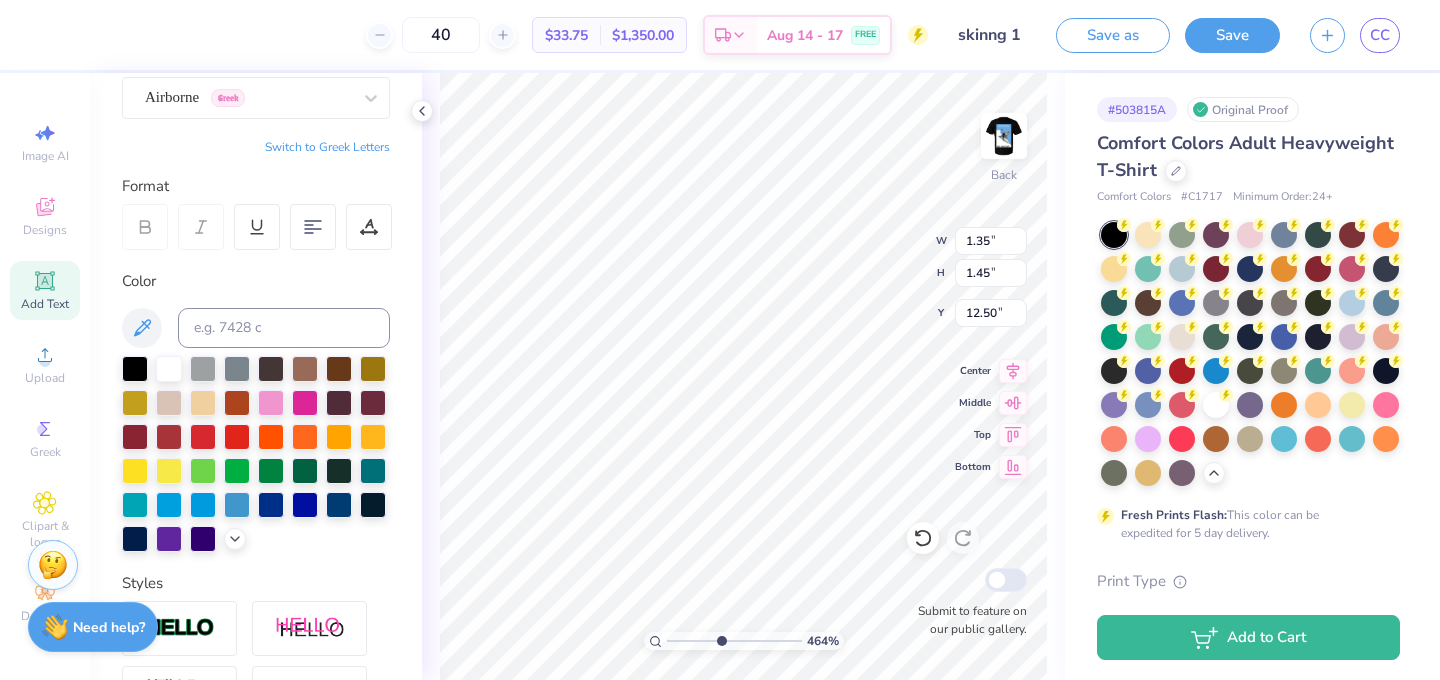 drag, startPoint x: 672, startPoint y: 642, endPoint x: 720, endPoint y: 642, distance: 48 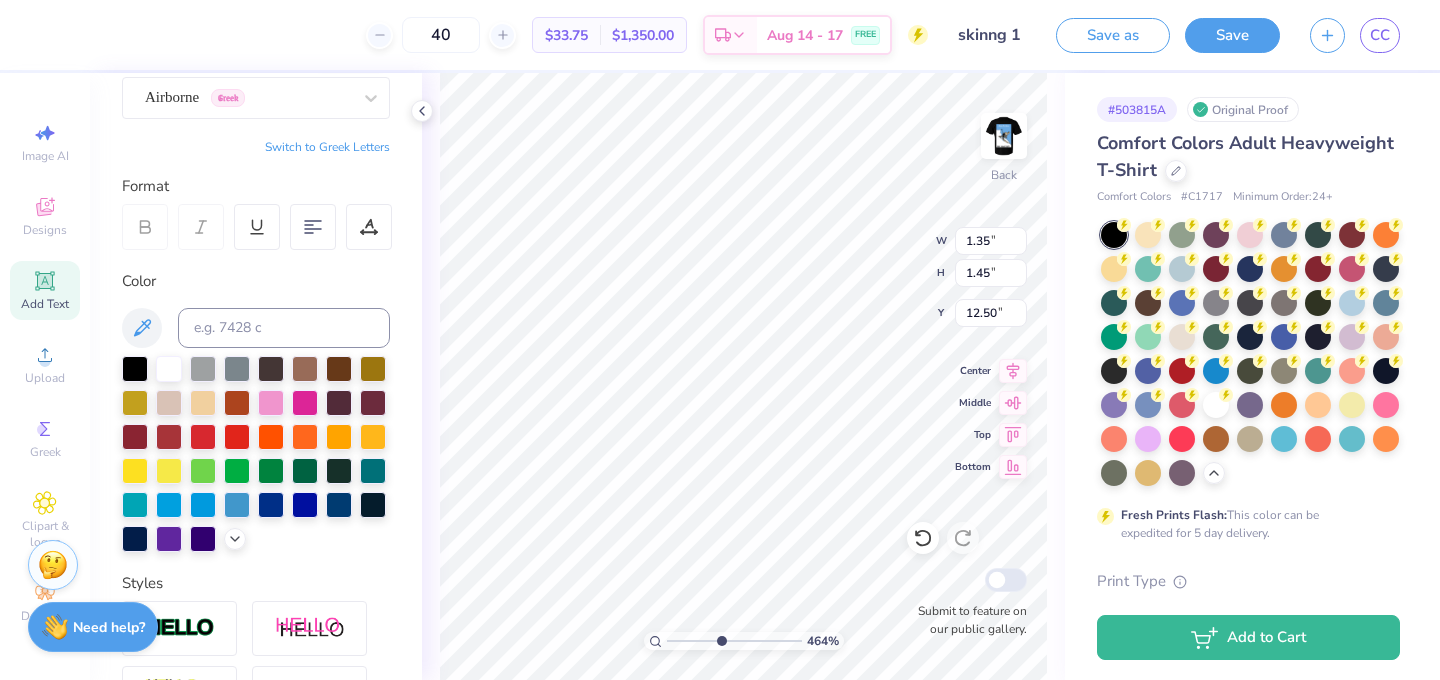 type on "12.03" 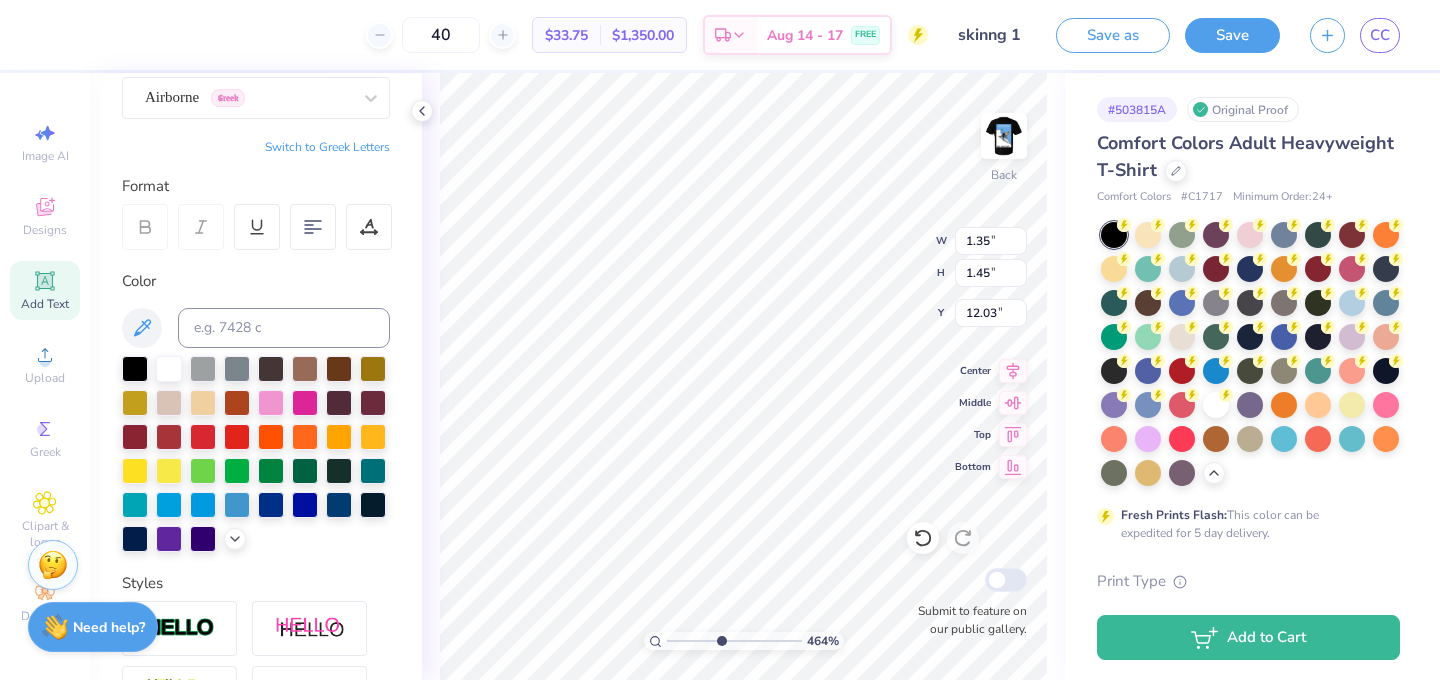 click on "40 $33.75 Per Item $1,350.00 Total Est.  Delivery Aug 14 - 17 FREE Design Title skinng 1 Save as Save CC Image AI Designs Add Text Upload Greek Clipart & logos Decorate Personalized Names Personalized Numbers Text Tool  Add Font Font Airborne Greek Switch to Greek Letters Format Color Styles Text Shape 464  % Back W 1.35 1.35 " H 1.45 1.45 " Y 12.03 12.03 " Center Middle Top Bottom Submit to feature on our public gallery. # 503815A Original Proof Comfort Colors Adult Heavyweight T-Shirt Comfort Colors # C1717 Minimum Order:  24 +   Fresh Prints Flash:  This color can be expedited for 5 day delivery. Print Type Screen Print Embroidery Digital Print Applique Transfers Vinyl Foil Rhinestones Standard Puff Ink Neon Ink Metallic & Glitter Ink Glow in the Dark Ink Water based Ink Add to Cart Stuck?  Our Art team will finish your design for free. Need help?  Chat with us." at bounding box center [720, 340] 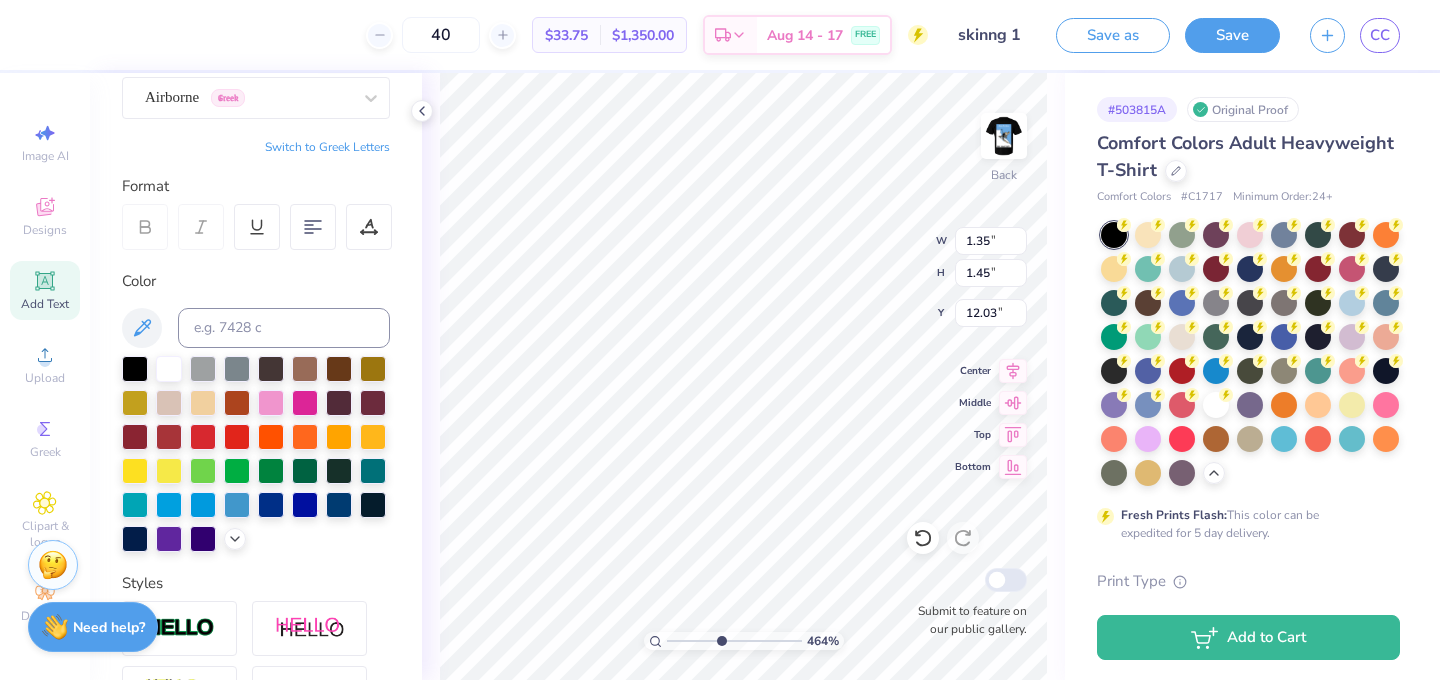 type on "4.11" 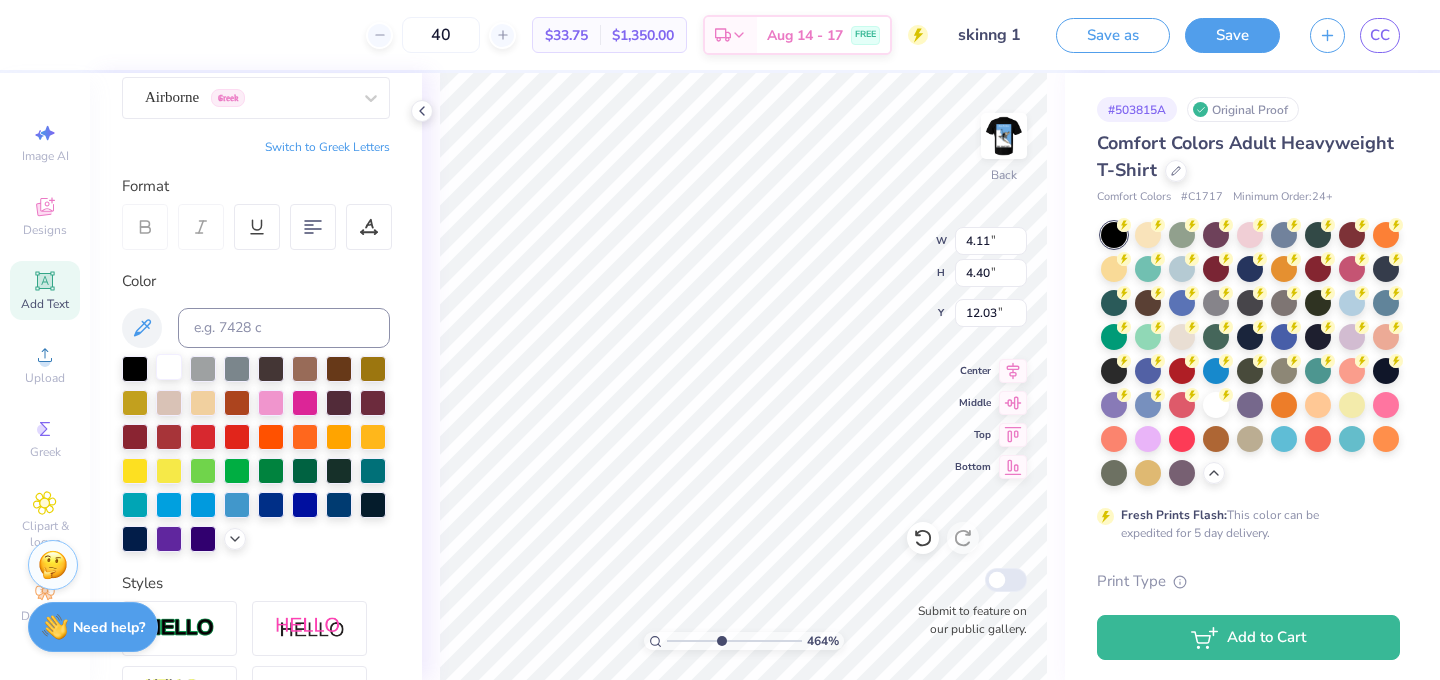 click at bounding box center [169, 367] 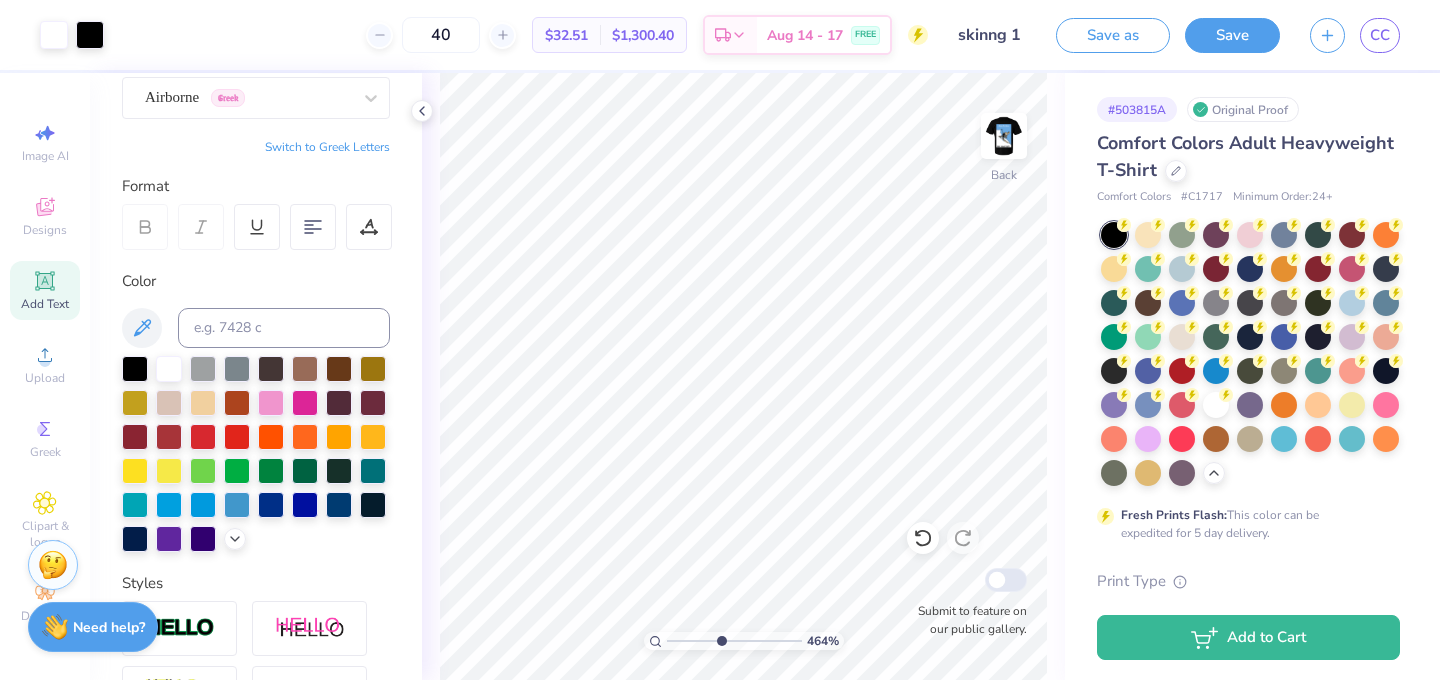 click 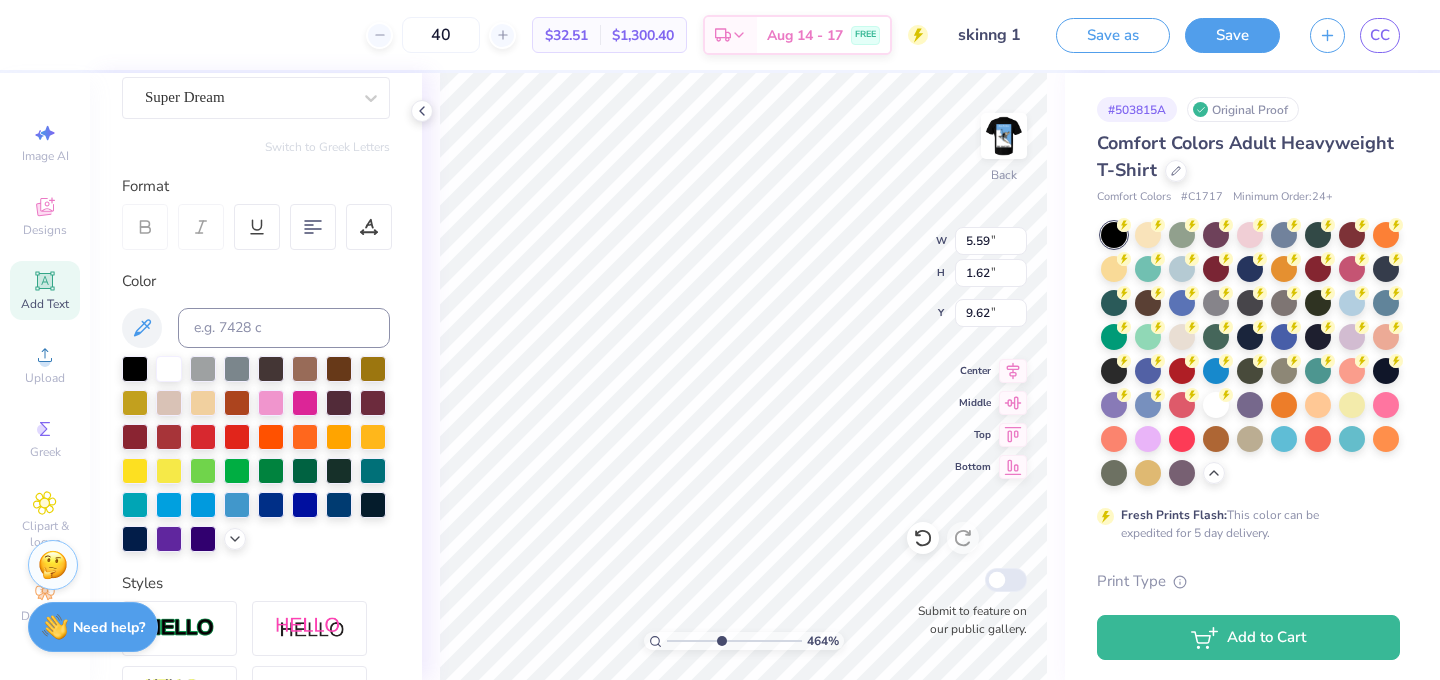 type on "9.62" 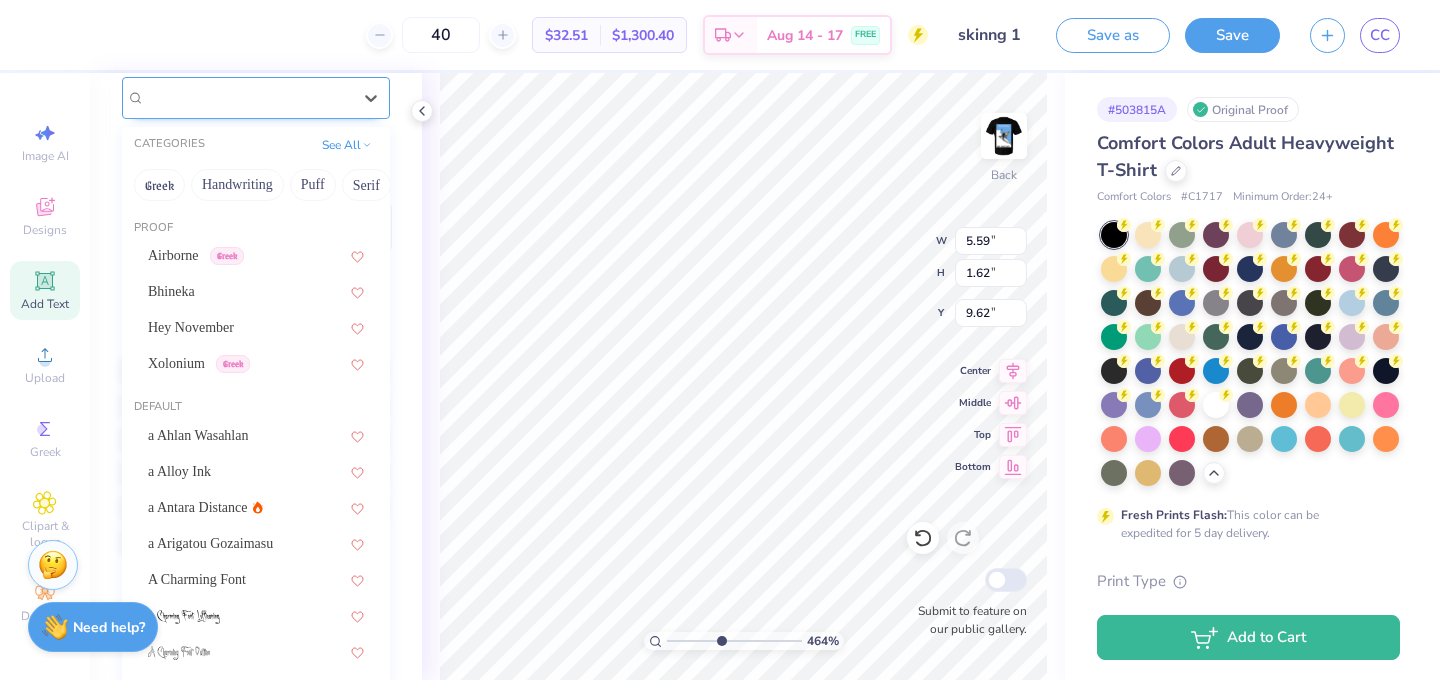 click on "Super Dream" at bounding box center (248, 97) 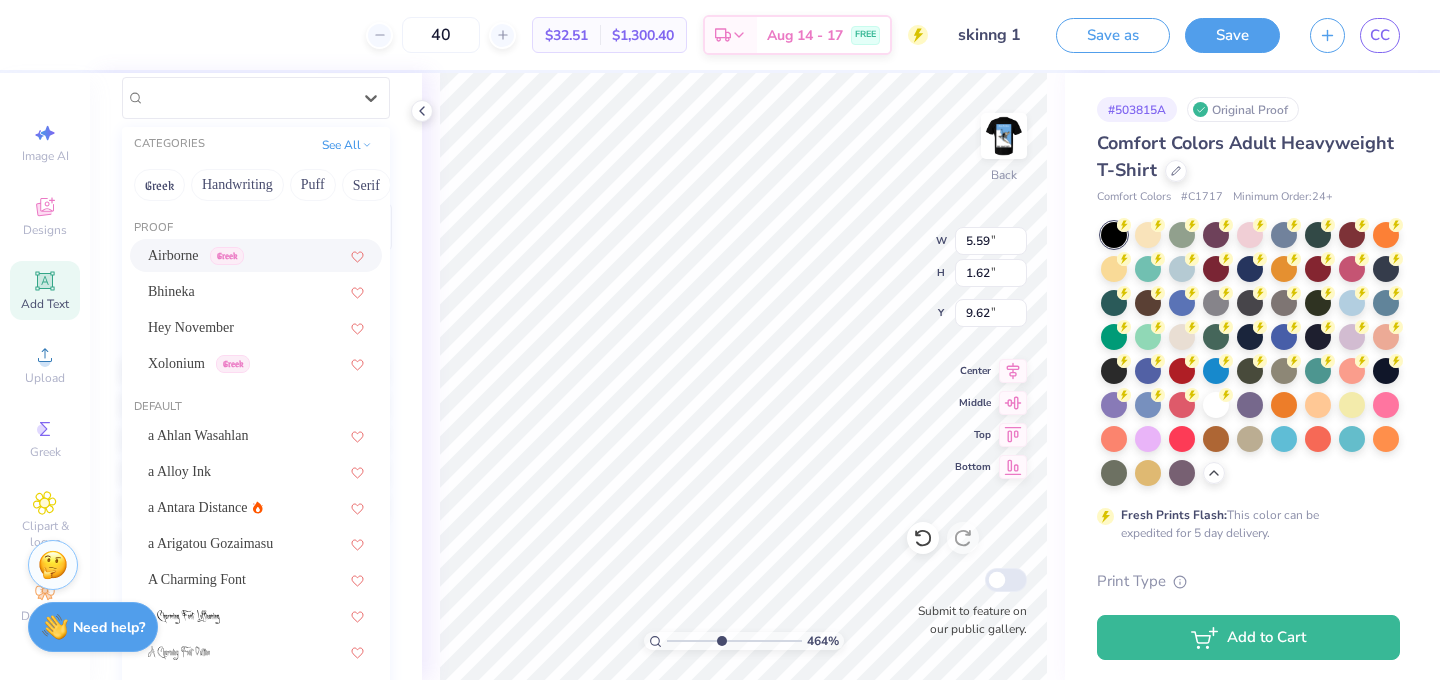 click on "Airborne Greek" at bounding box center [256, 255] 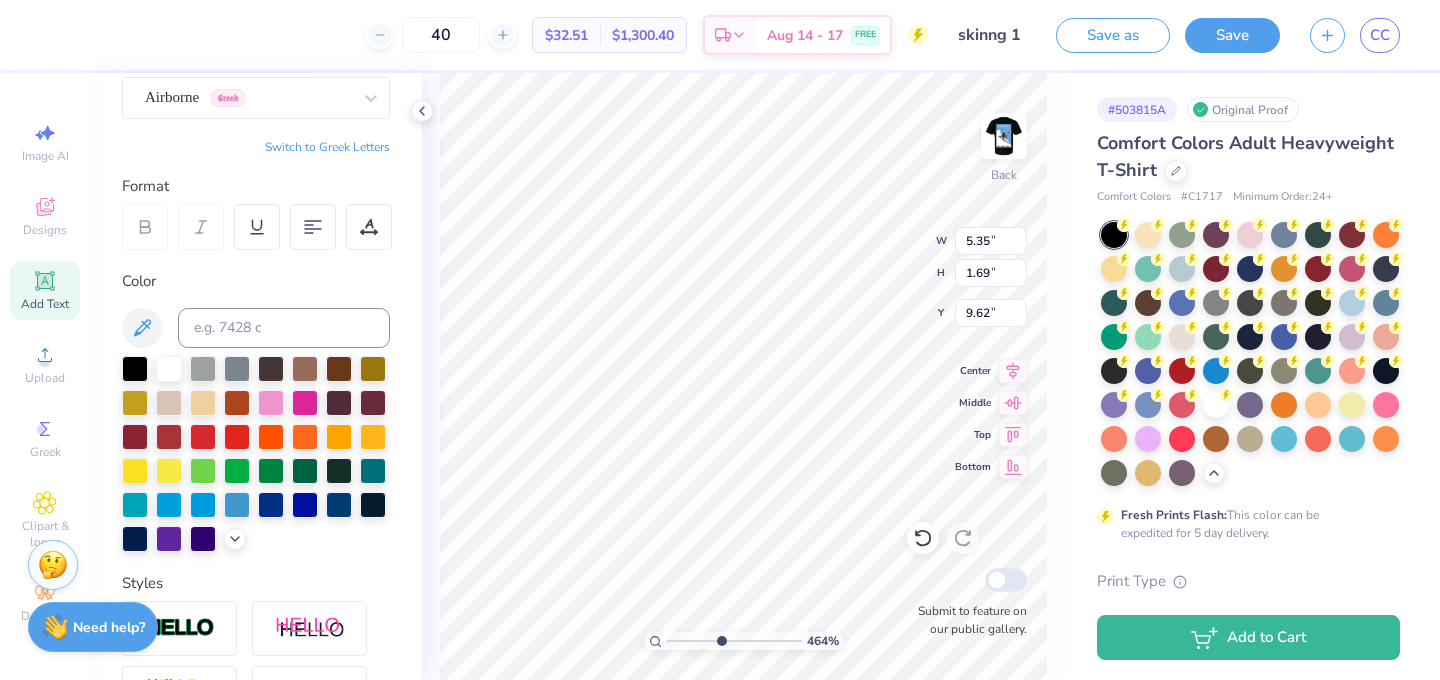 type on "5.35" 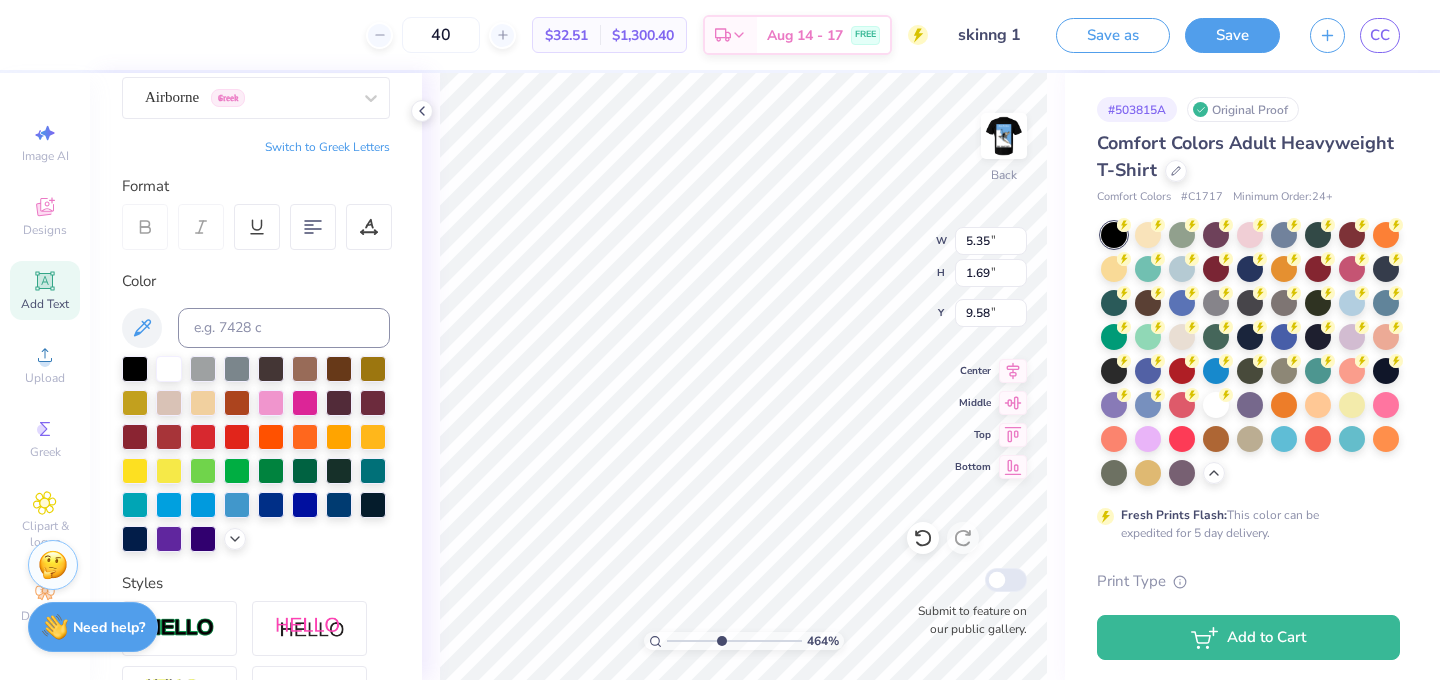 type on "T" 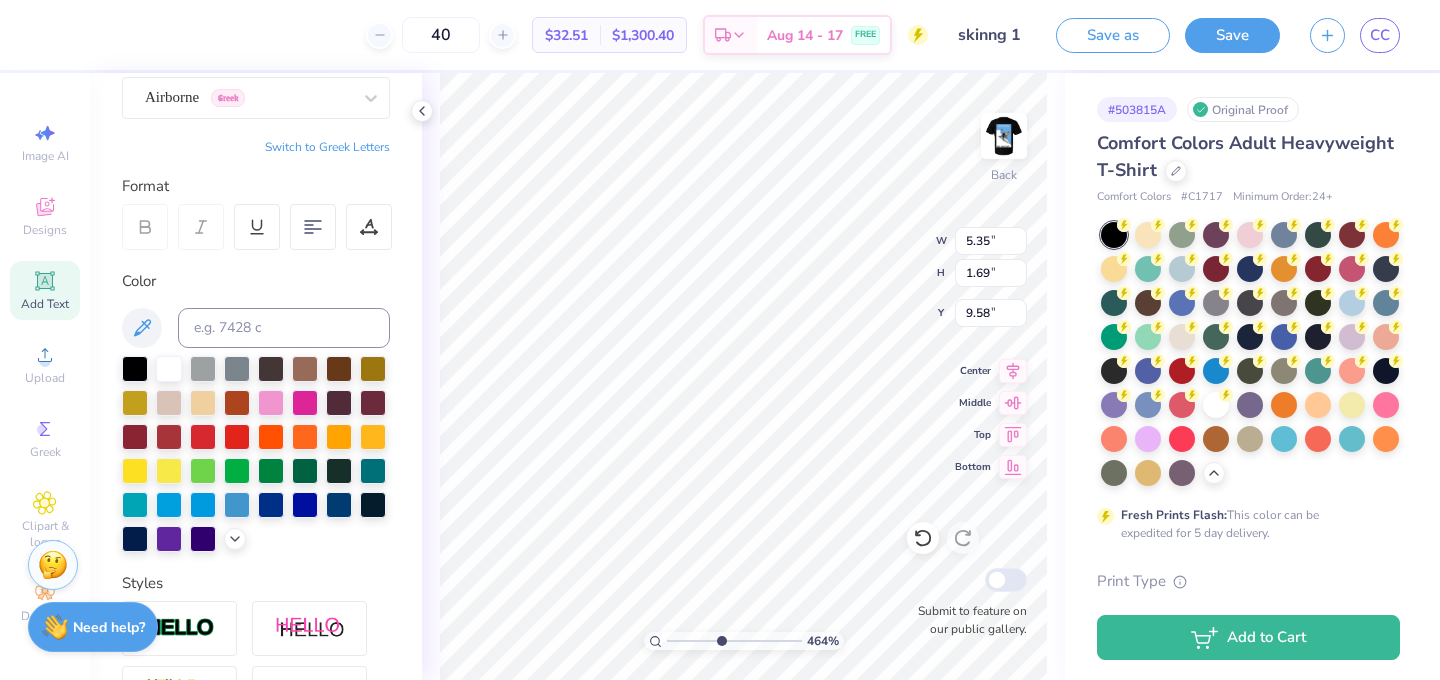 type on "i" 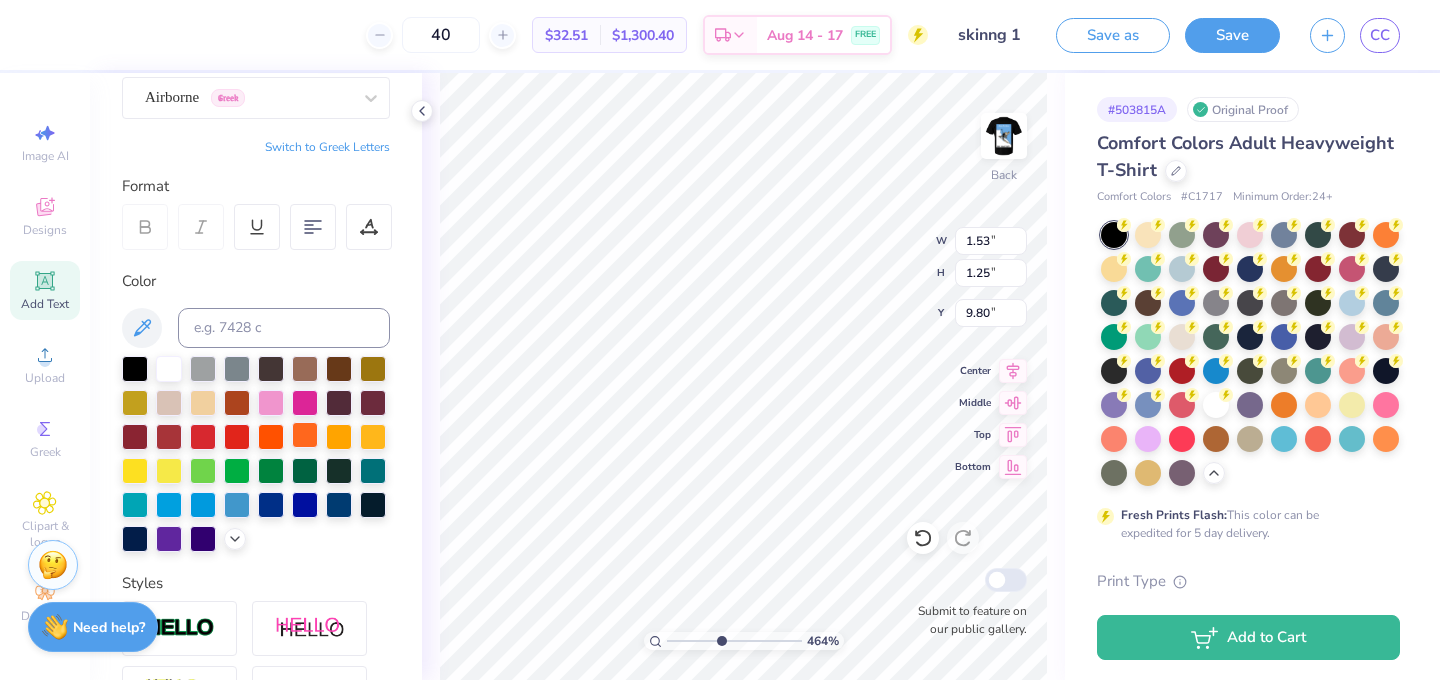 type on "1.53" 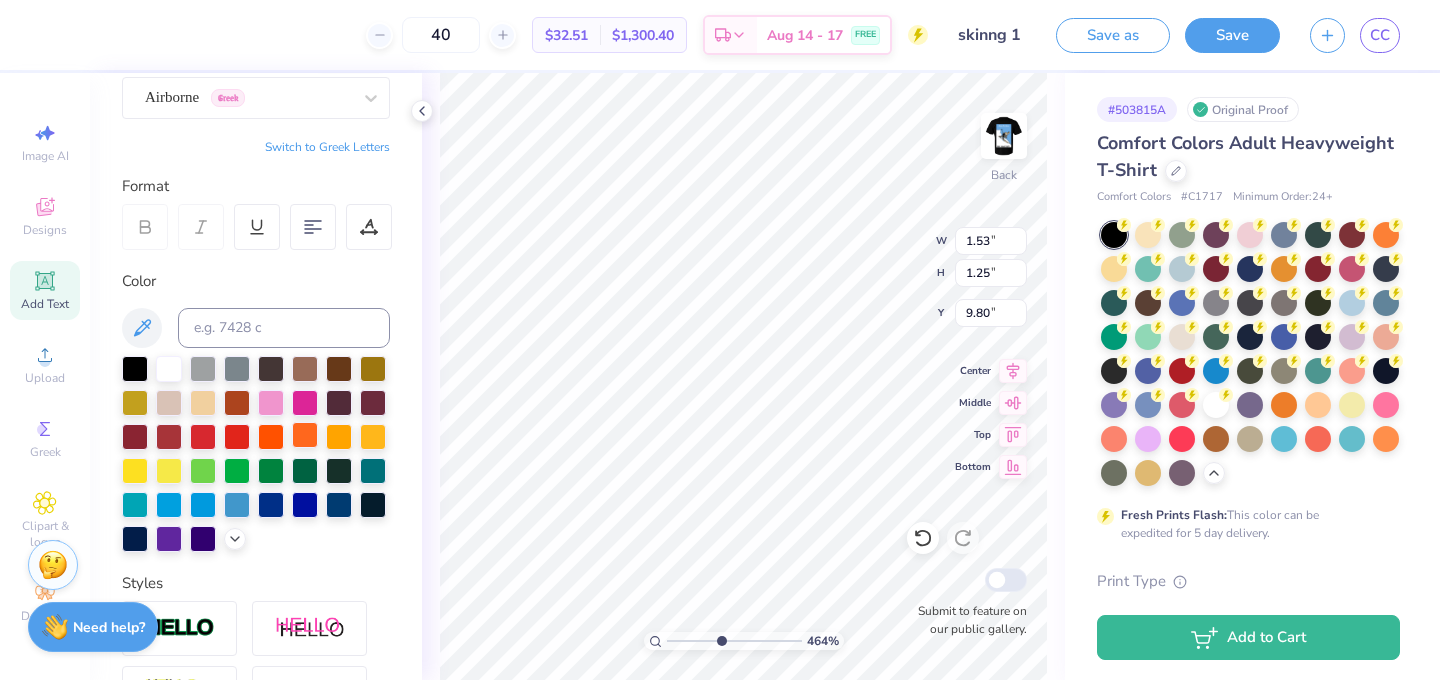 type on "1.25" 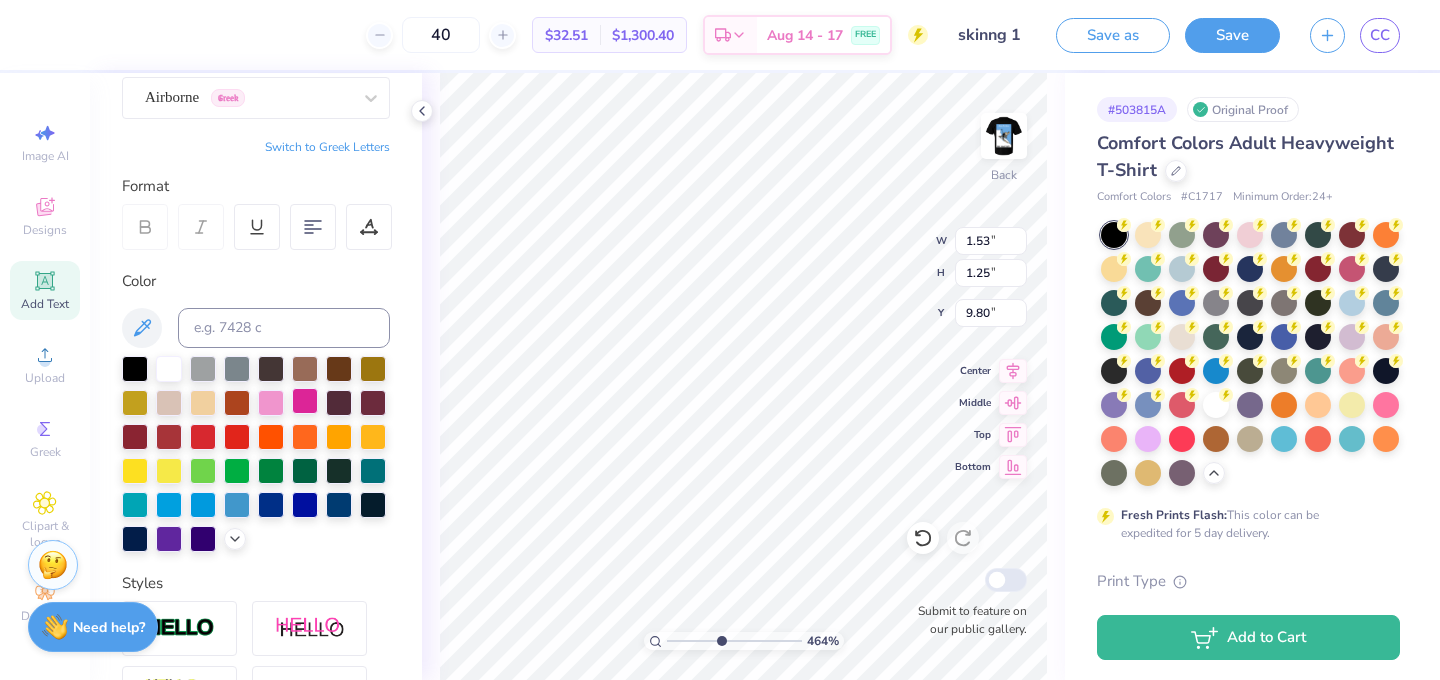 click at bounding box center (305, 401) 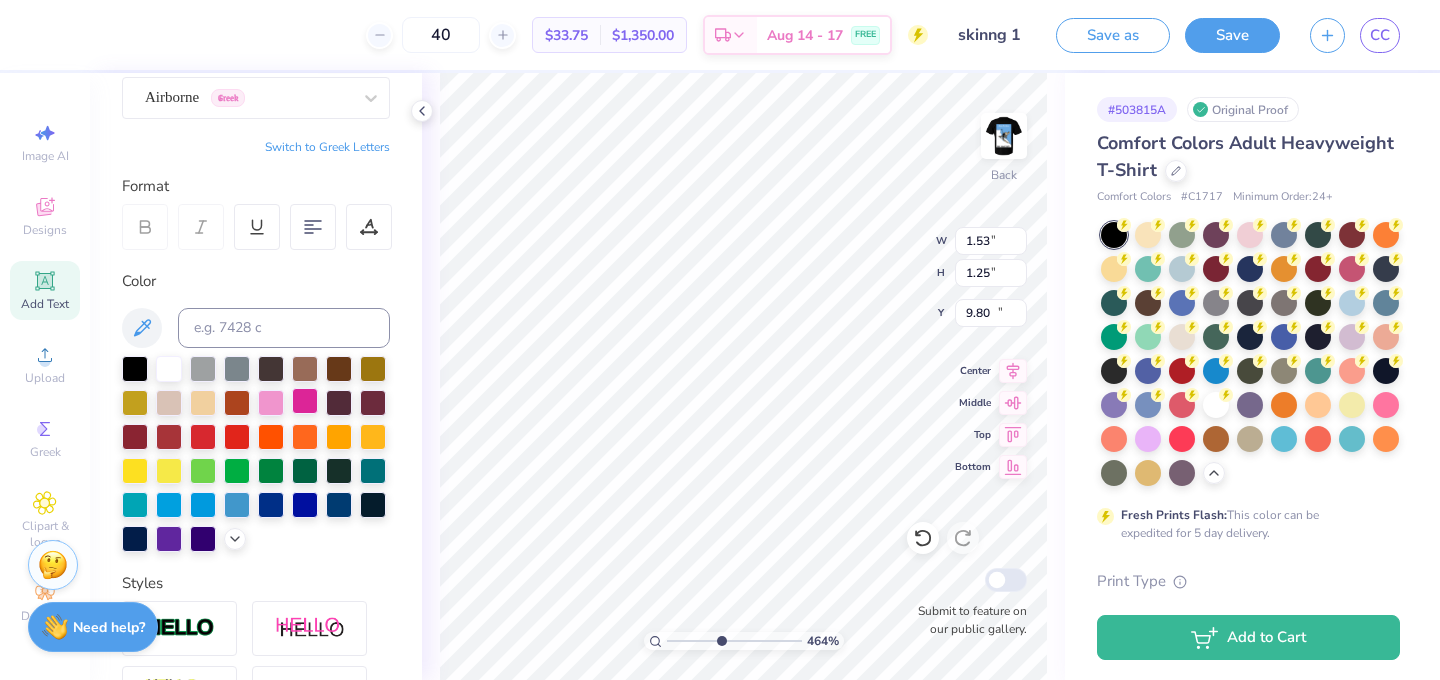 type on "14.03" 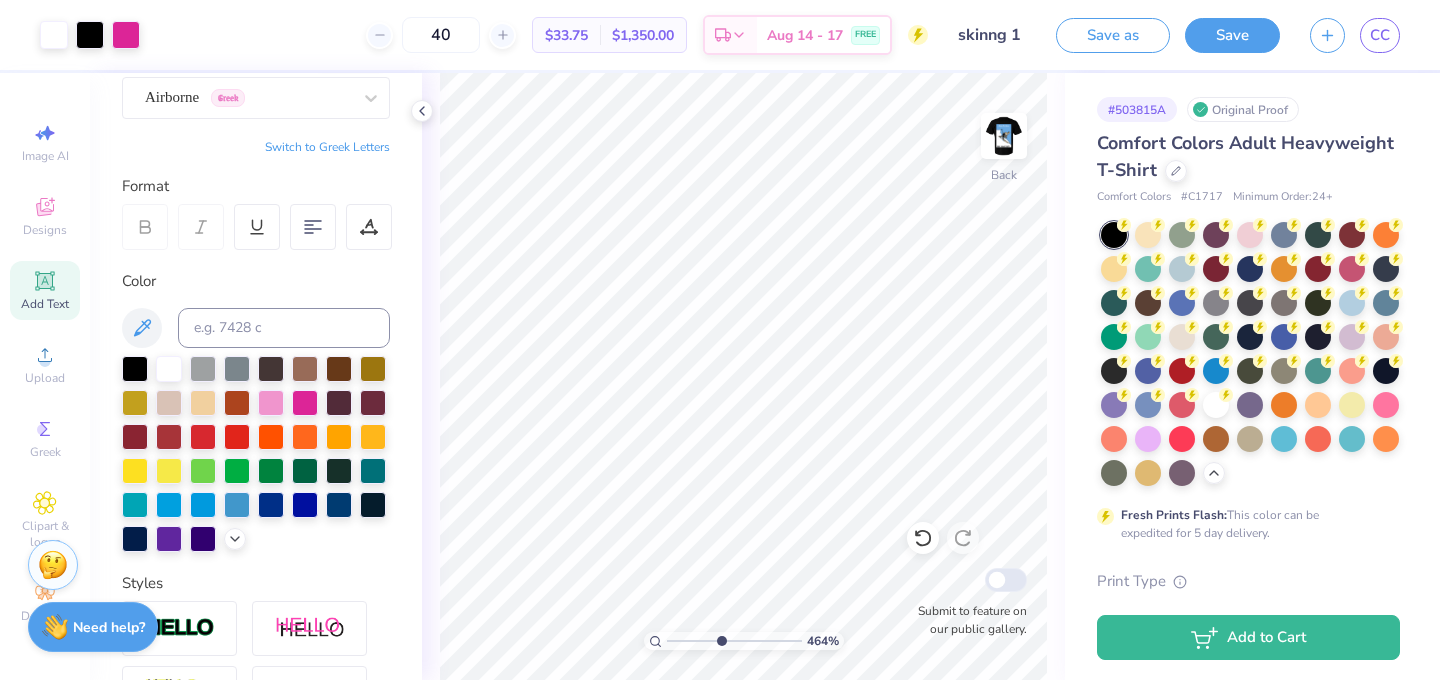 click on "Art colors 40 $33.75 Per Item $1,350.00 Total Est.  Delivery Aug 14 - 17 FREE Design Title skinng 1 Save as Save CC Image AI Designs Add Text Upload Greek Clipart & logos Decorate Personalized Names Personalized Numbers Text Tool  Add Font Font Airborne Greek Switch to Greek Letters Format Color Styles Text Shape 464  % Back Submit to feature on our public gallery. # 503815A Original Proof Comfort Colors Adult Heavyweight T-Shirt Comfort Colors # C1717 Minimum Order:  24 +   Fresh Prints Flash:  This color can be expedited for 5 day delivery. Print Type Screen Print Embroidery Digital Print Applique Transfers Vinyl Foil Rhinestones Standard Puff Ink Neon Ink Metallic & Glitter Ink Glow in the Dark Ink Water based Ink Add to Cart Stuck?  Our Art team will finish your design for free. Need help?  Chat with us." at bounding box center [720, 340] 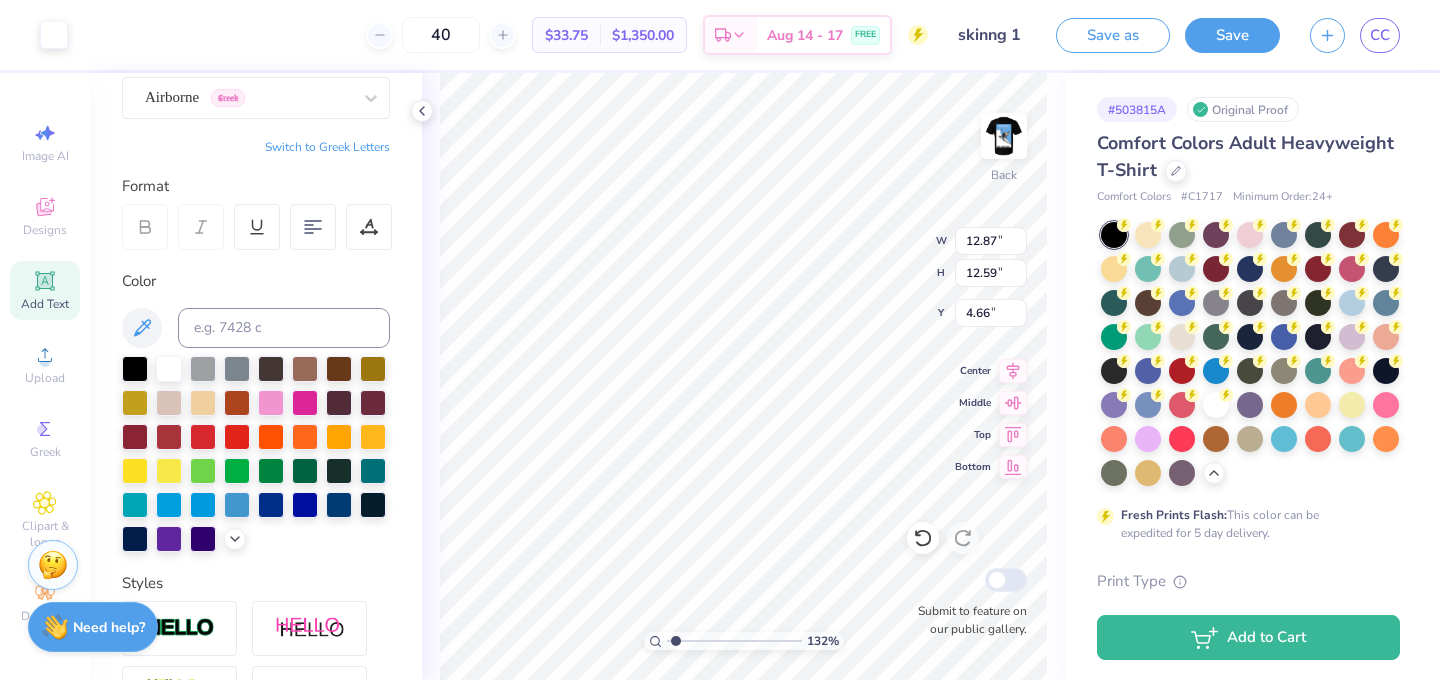 drag, startPoint x: 722, startPoint y: 641, endPoint x: 675, endPoint y: 648, distance: 47.518417 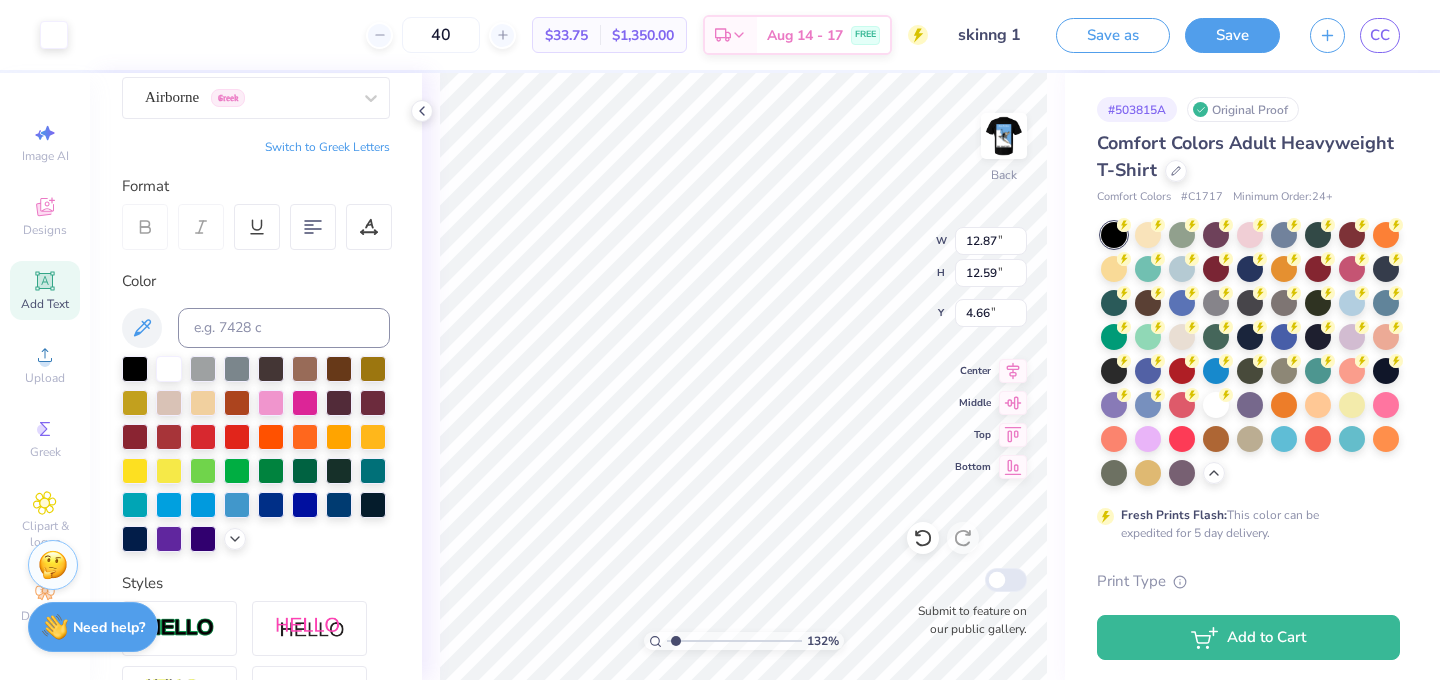 type on "1.32" 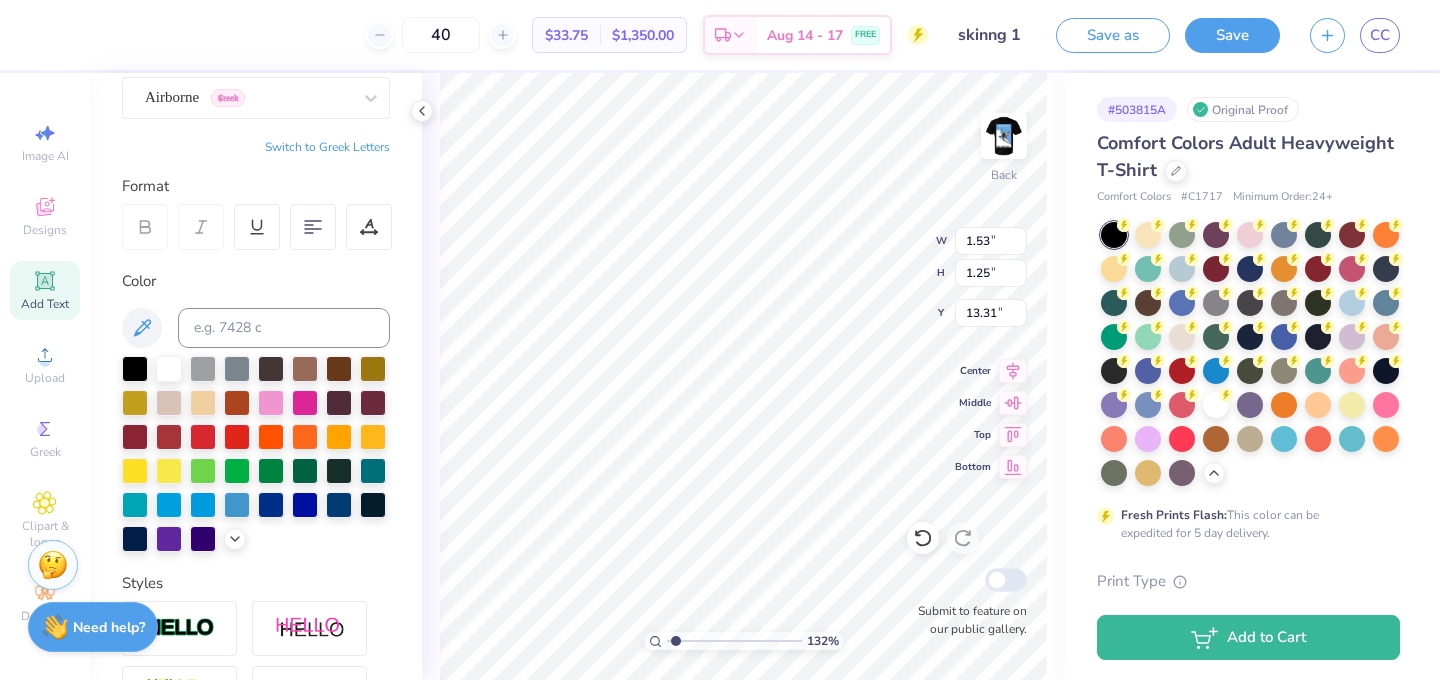 type on "13.31" 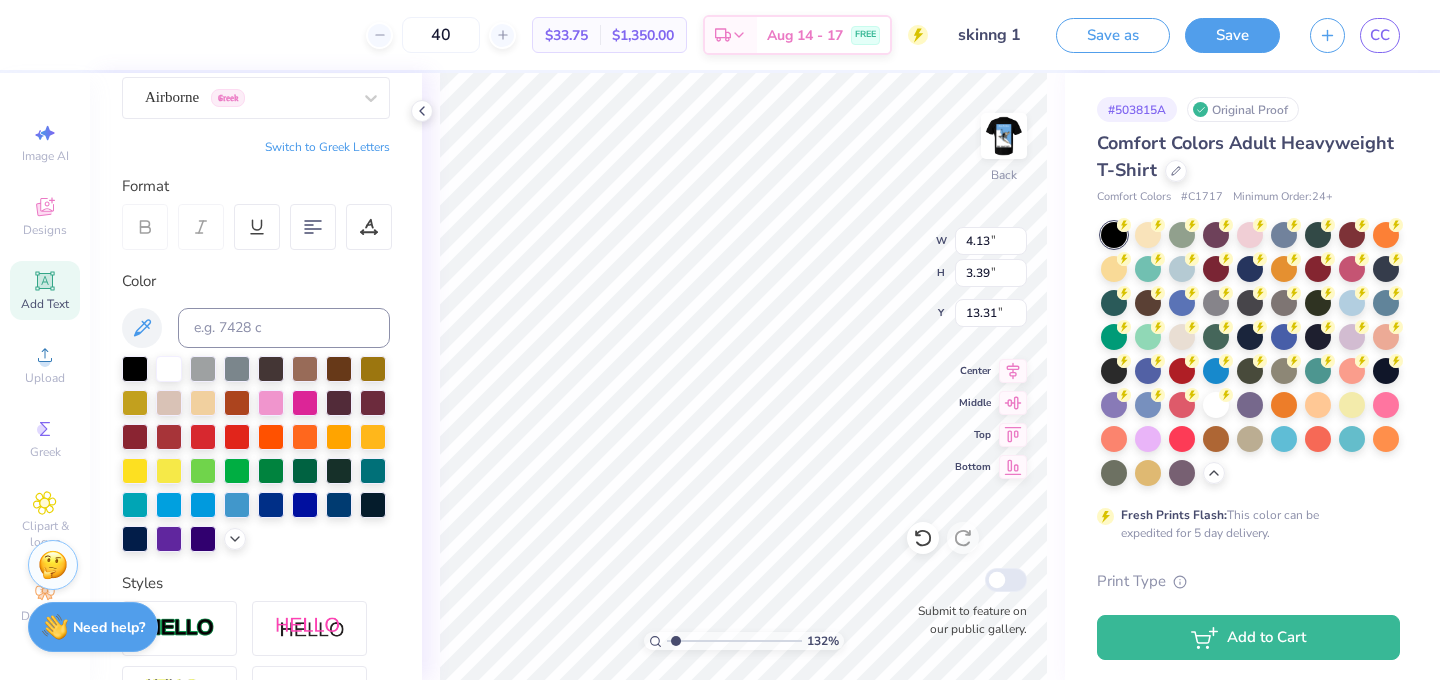 type on "4.13" 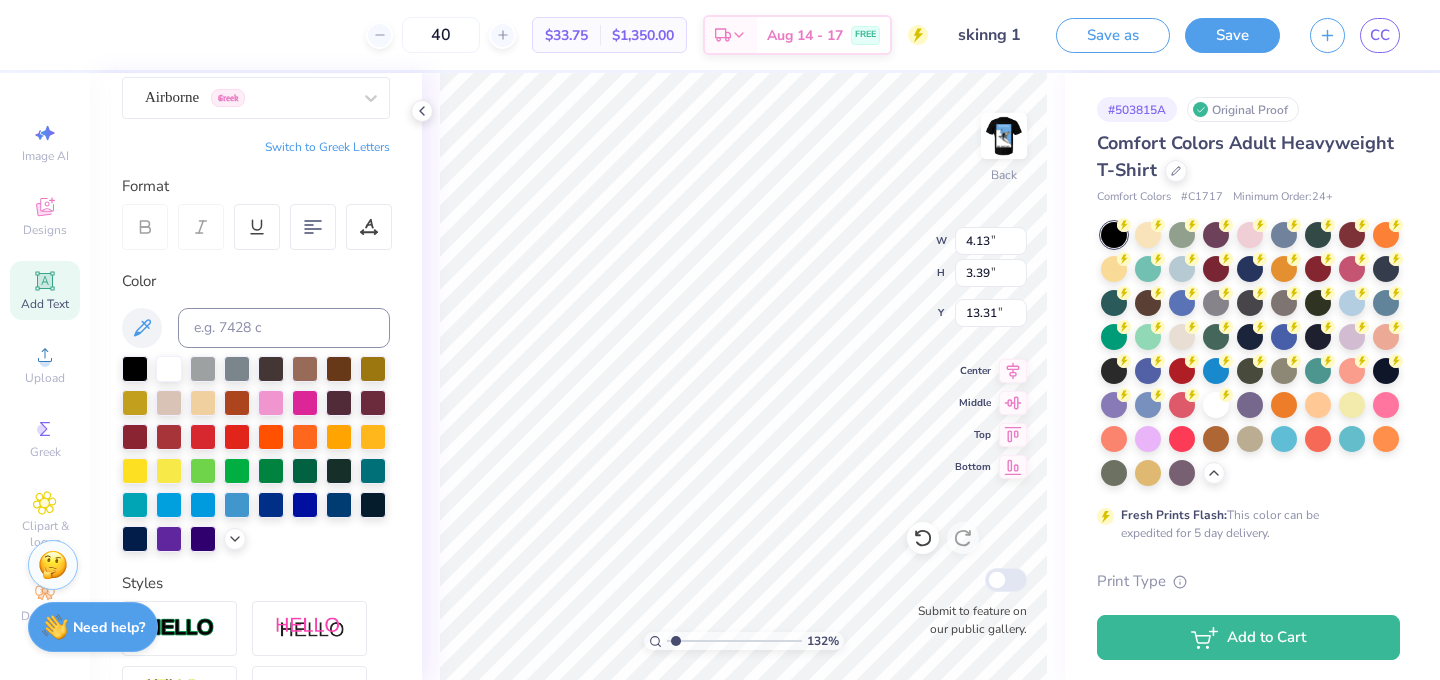 type on "3.39" 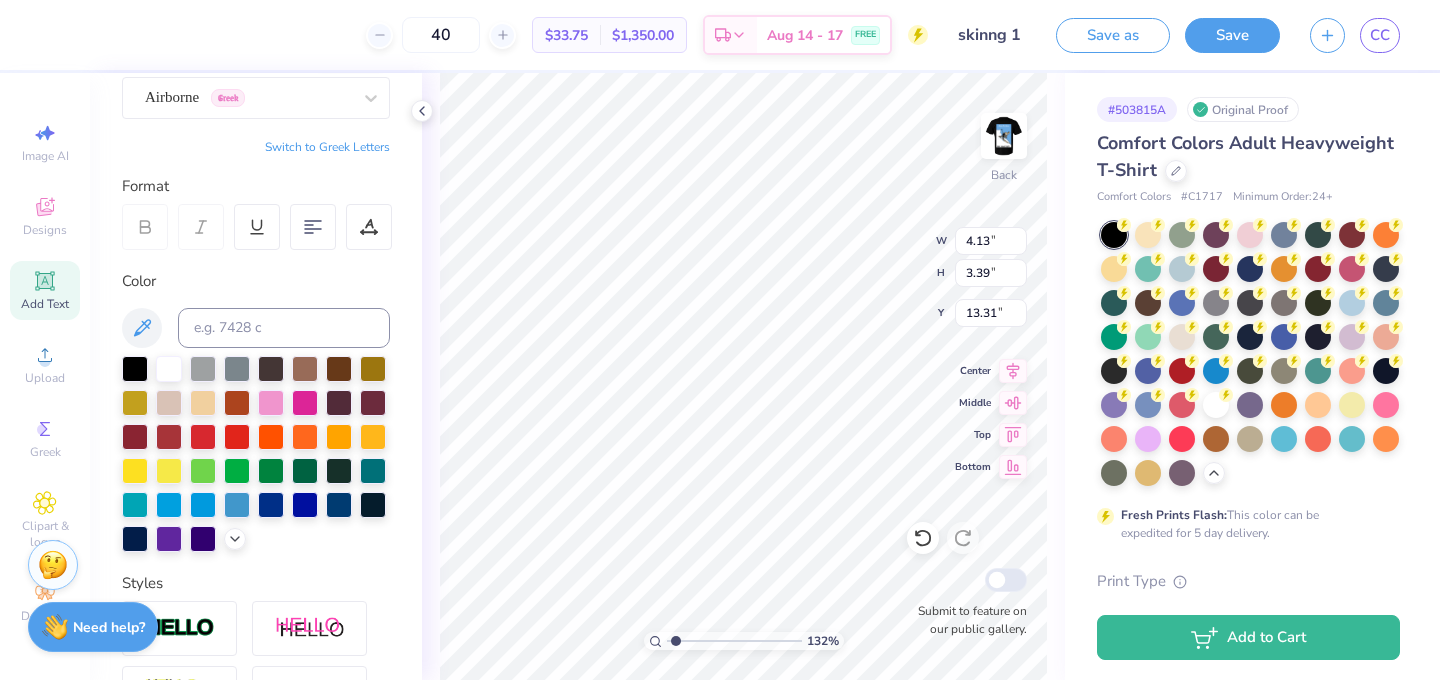 type on "13.37" 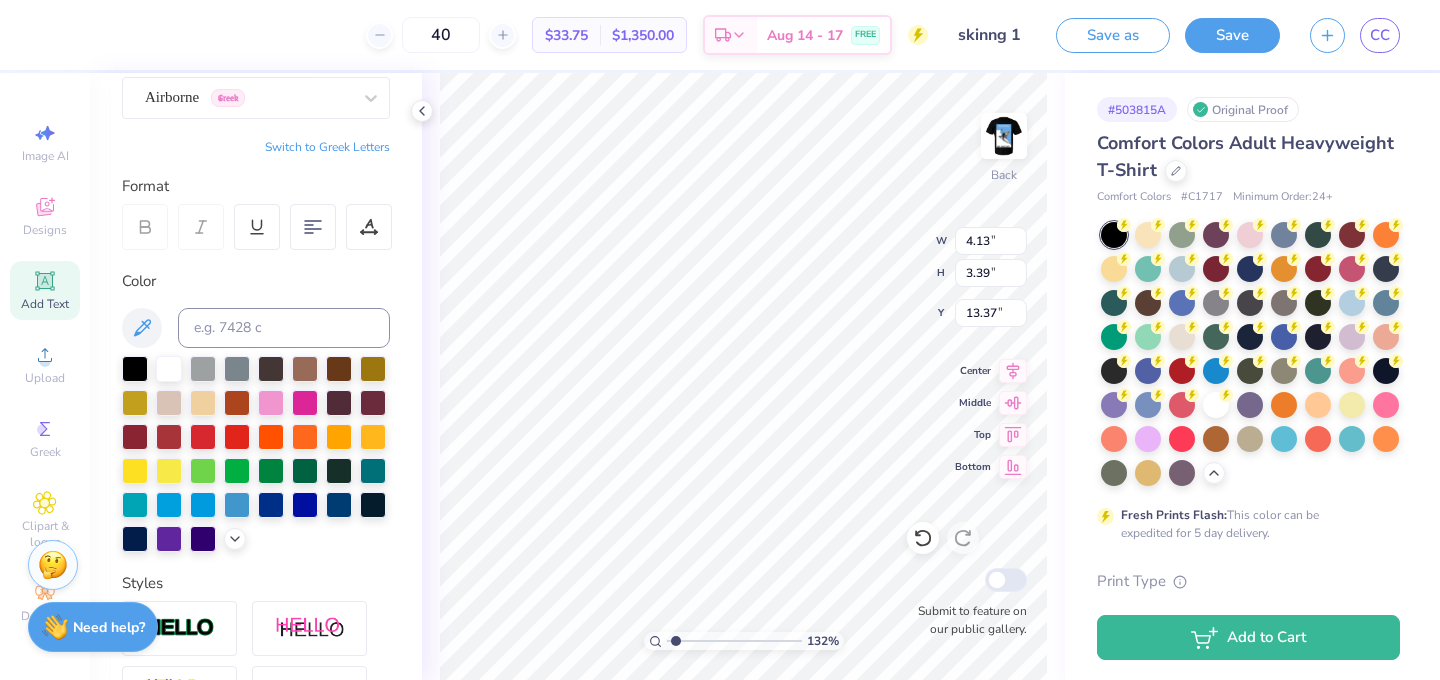 type on "5.28" 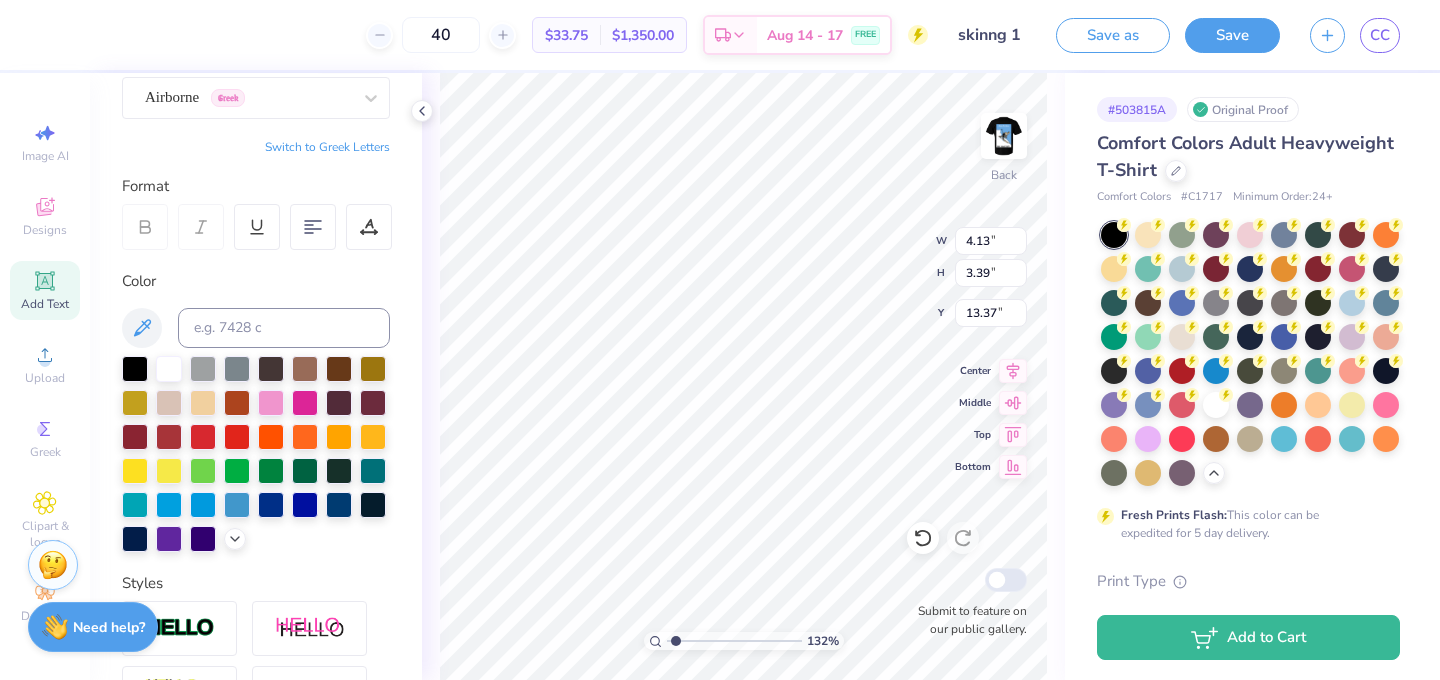type on "4.33" 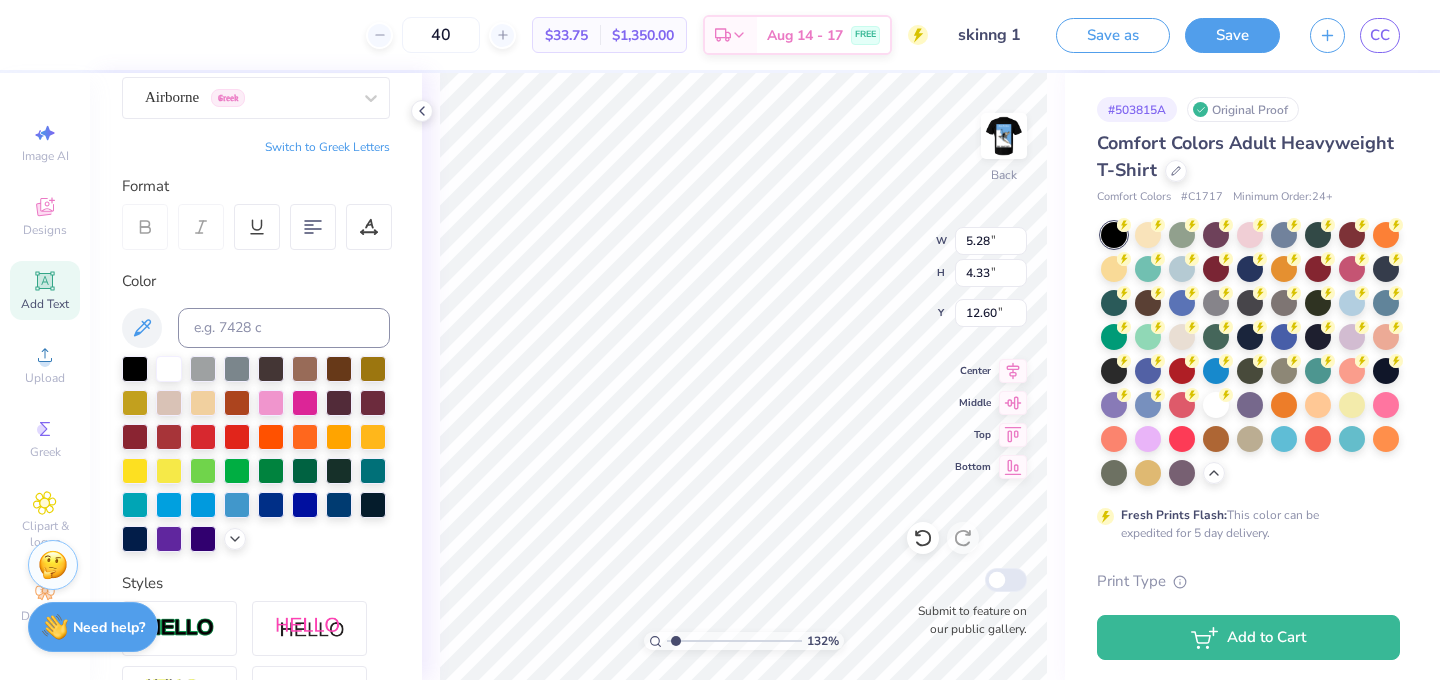 type on "12.91" 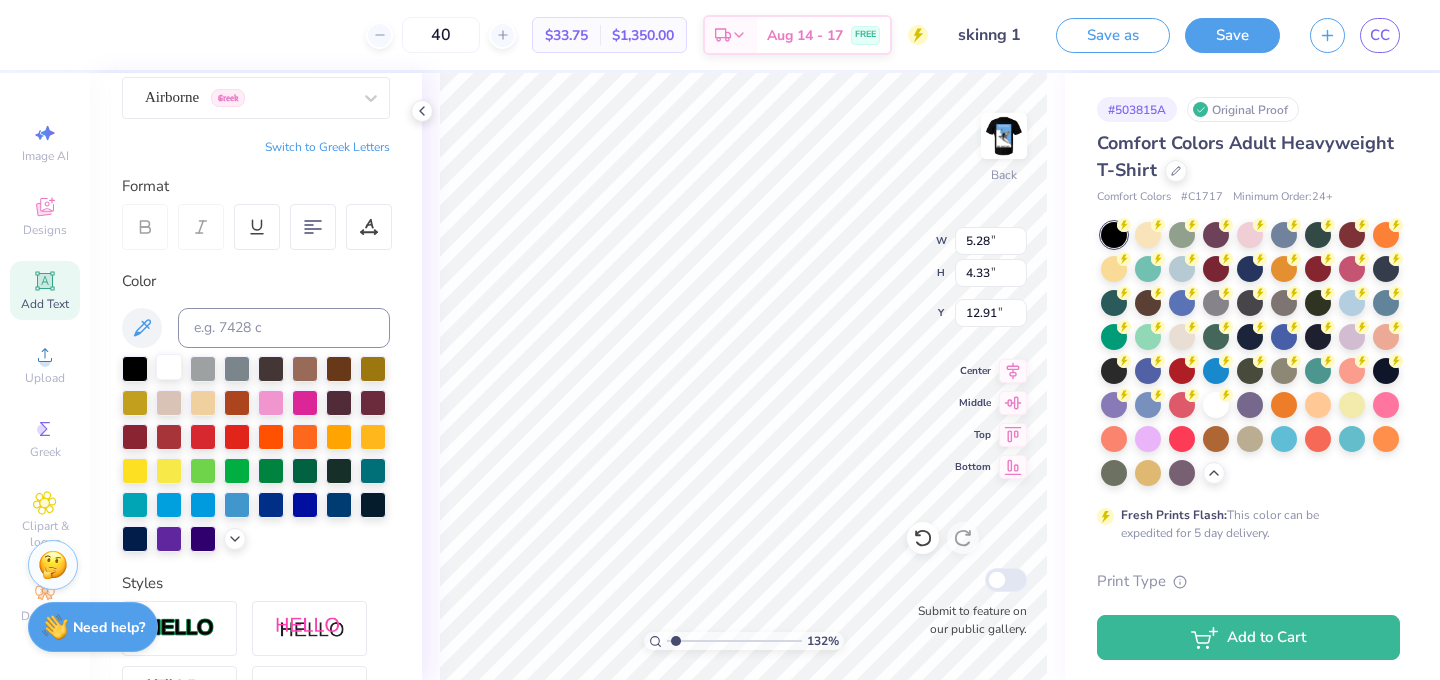 click at bounding box center (169, 367) 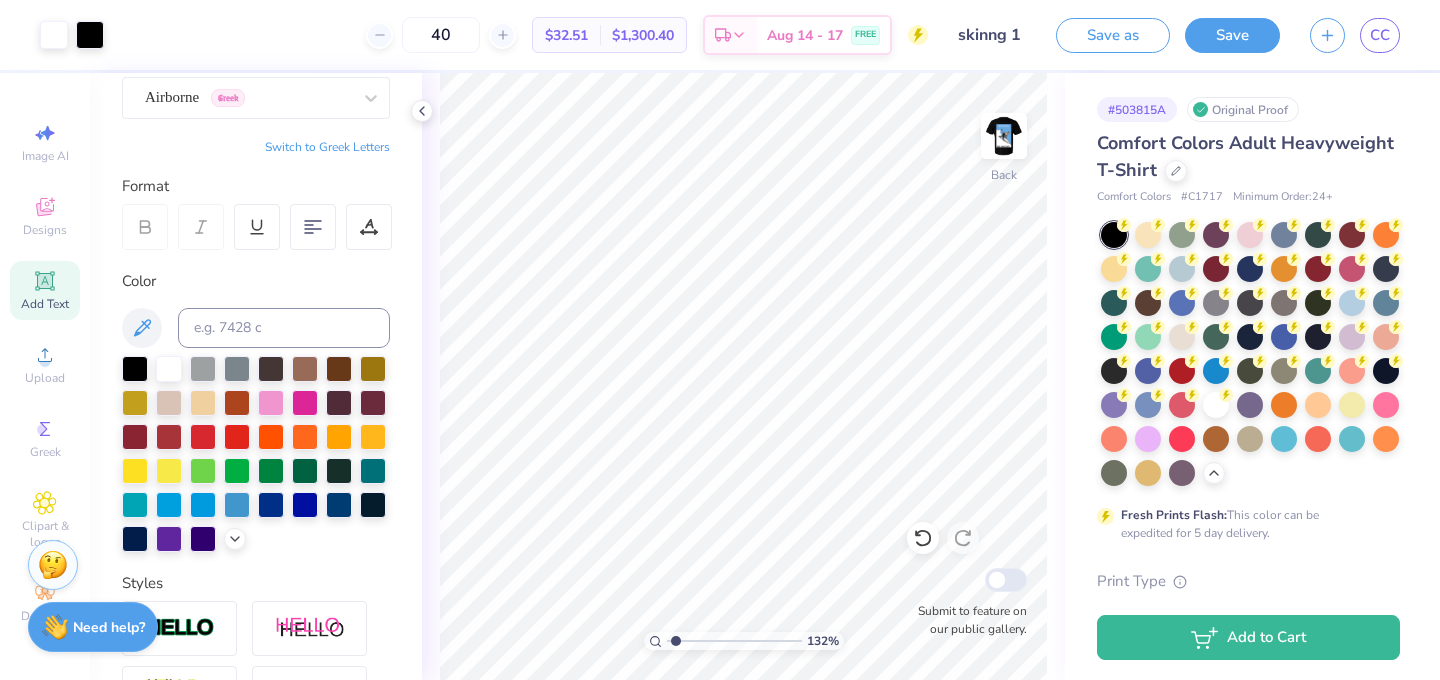 click 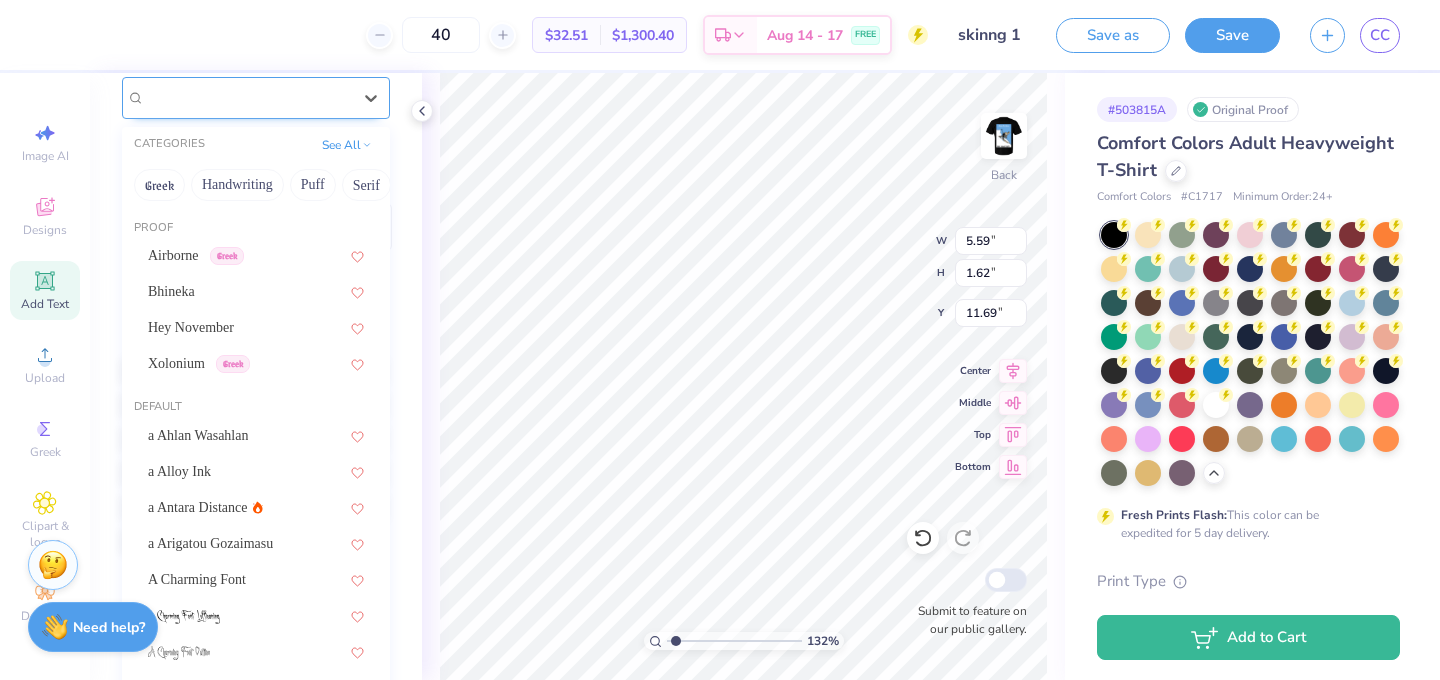 click at bounding box center [248, 97] 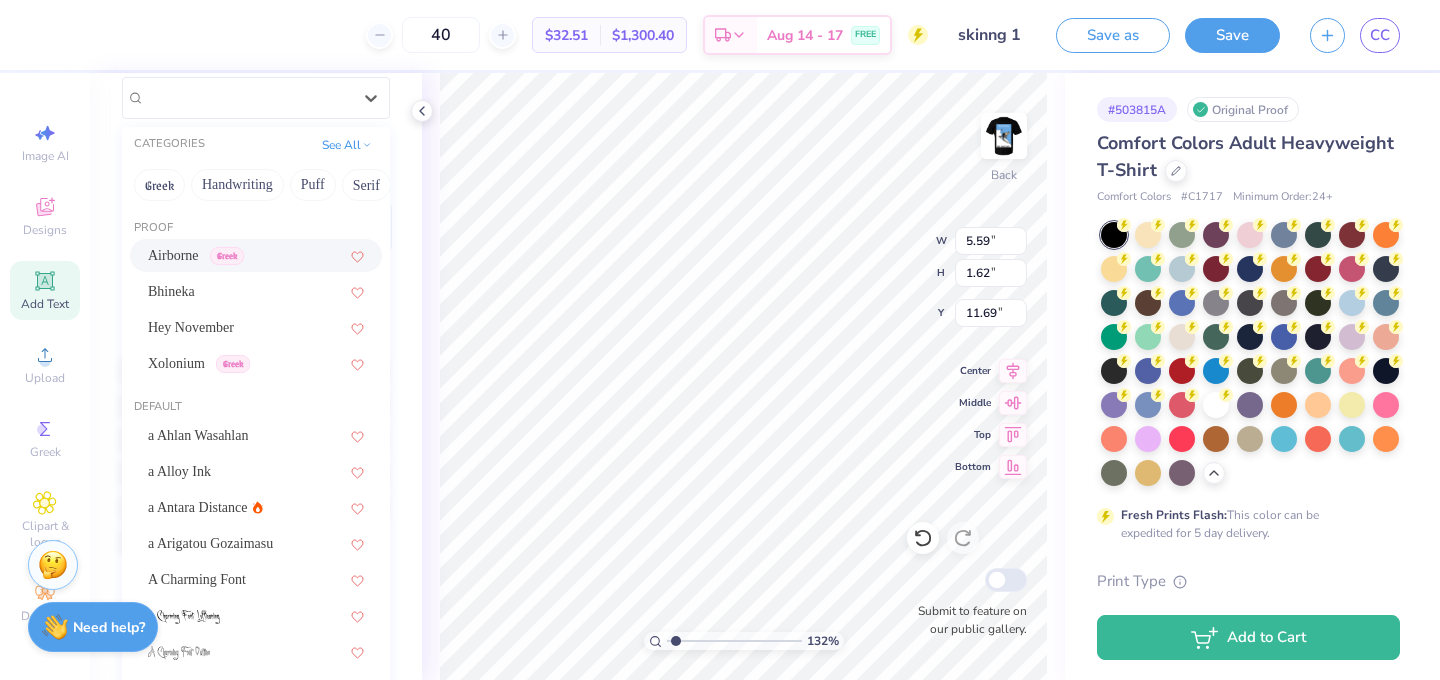 click on "Airborne" at bounding box center [173, 255] 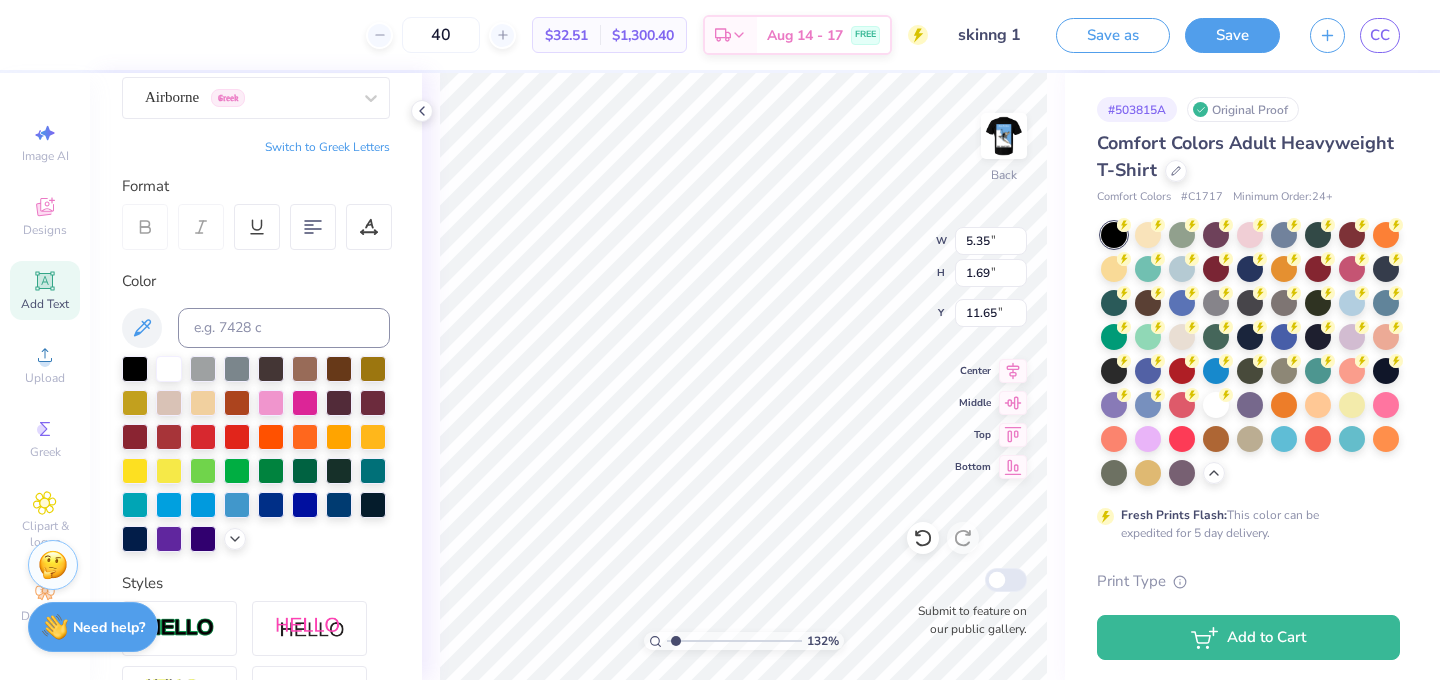 type on "5.35" 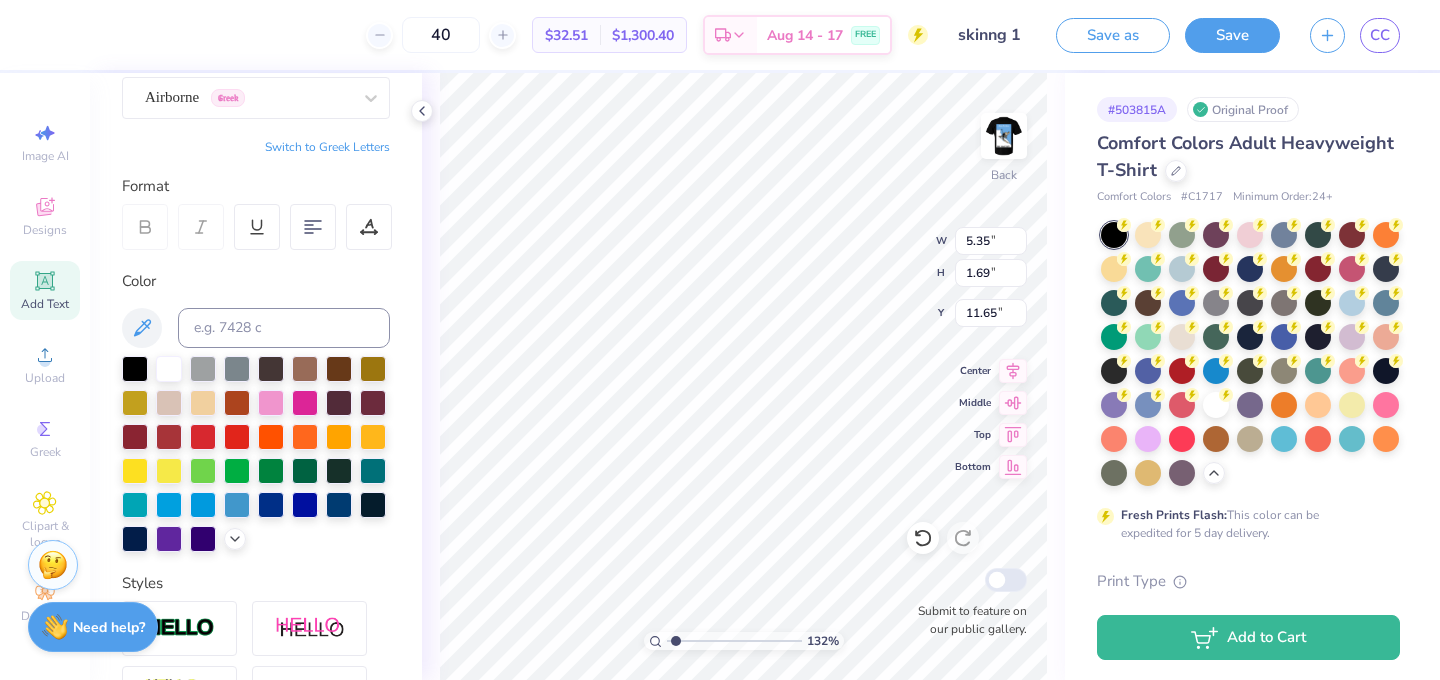 type on "X" 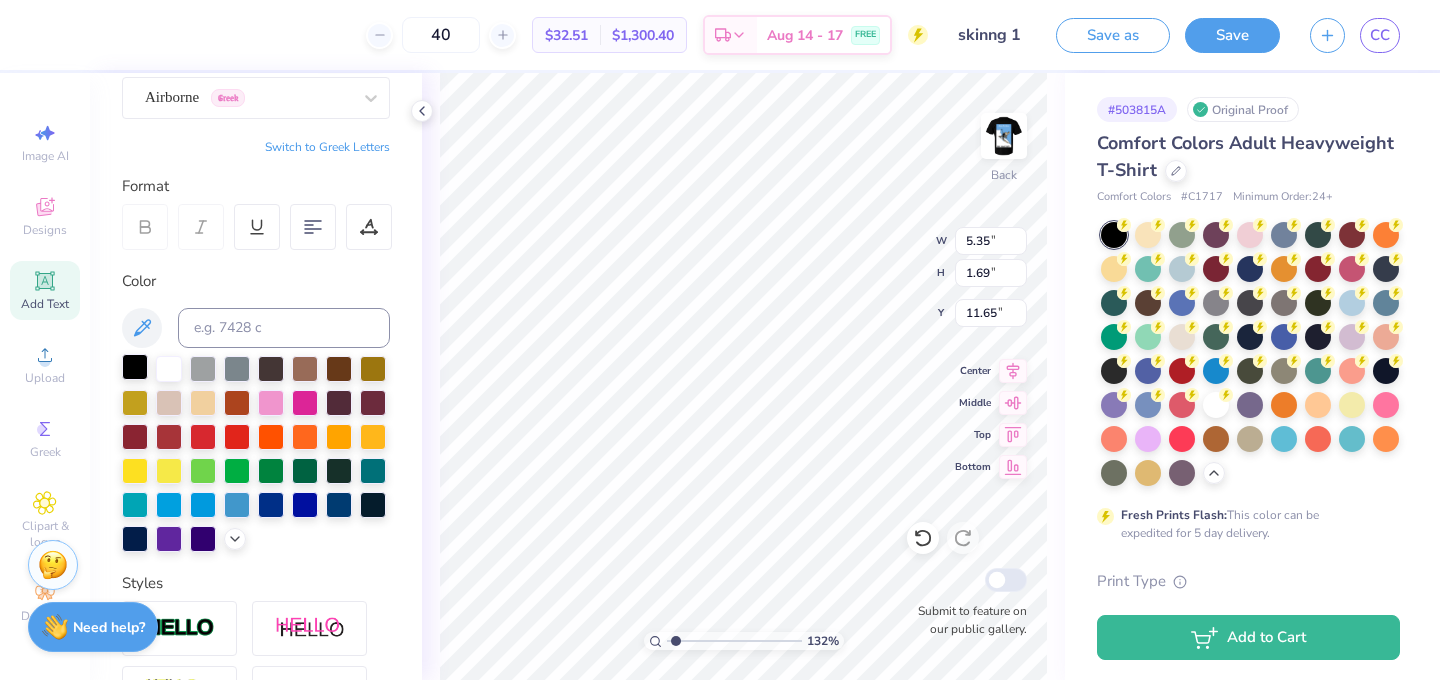 type on "DTD" 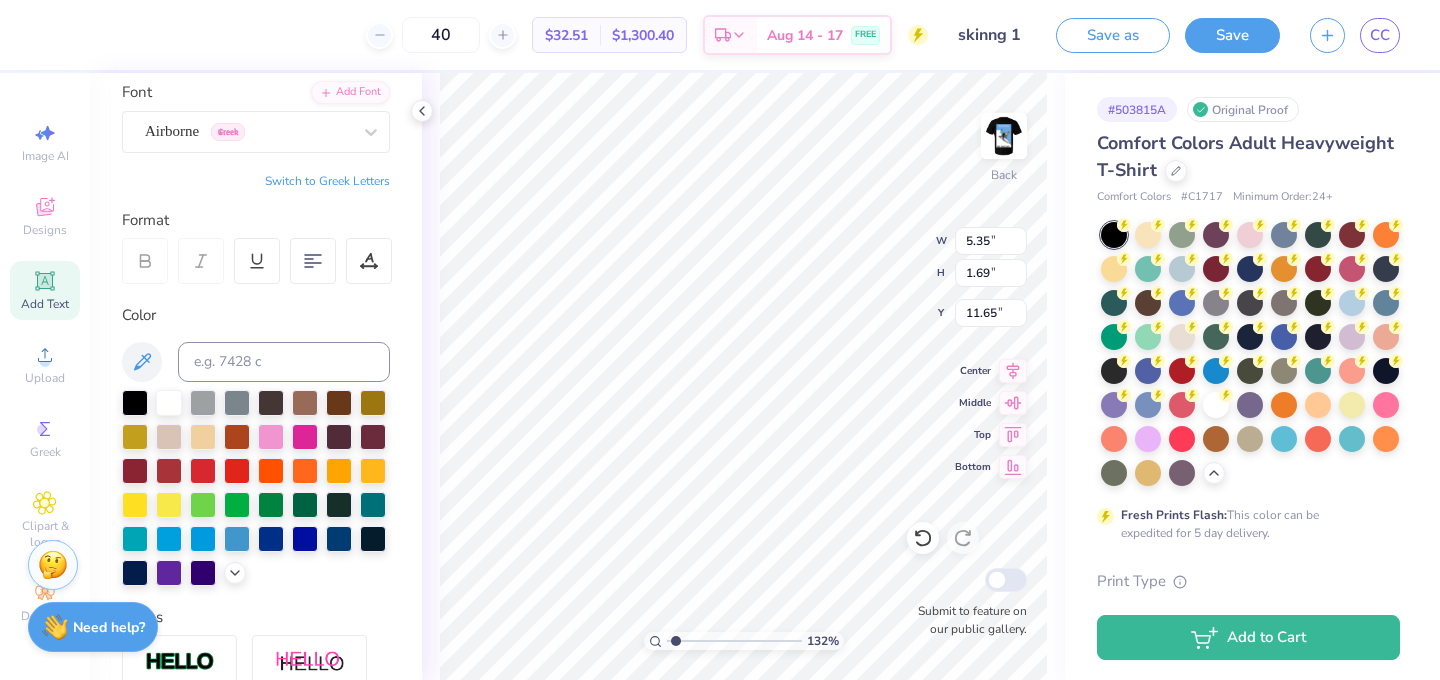 scroll, scrollTop: 0, scrollLeft: 0, axis: both 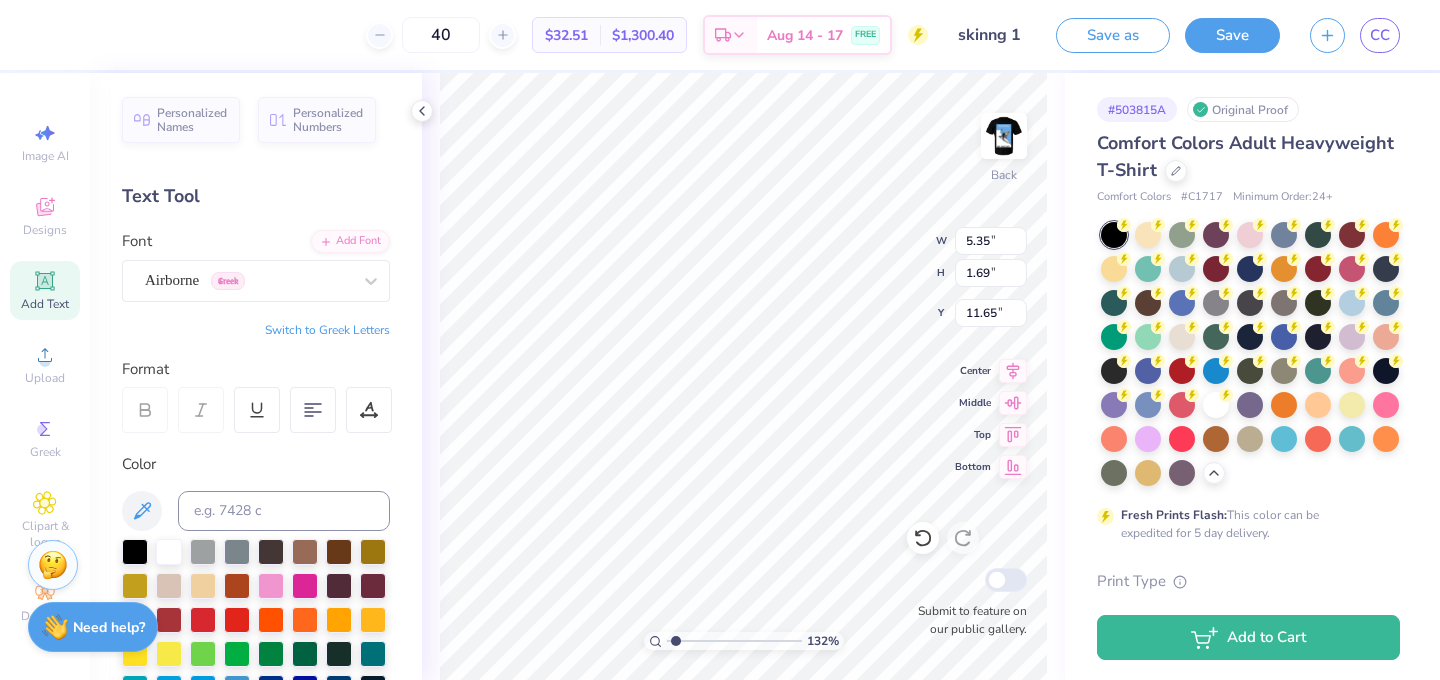 click on "Switch to Greek Letters" at bounding box center (327, 330) 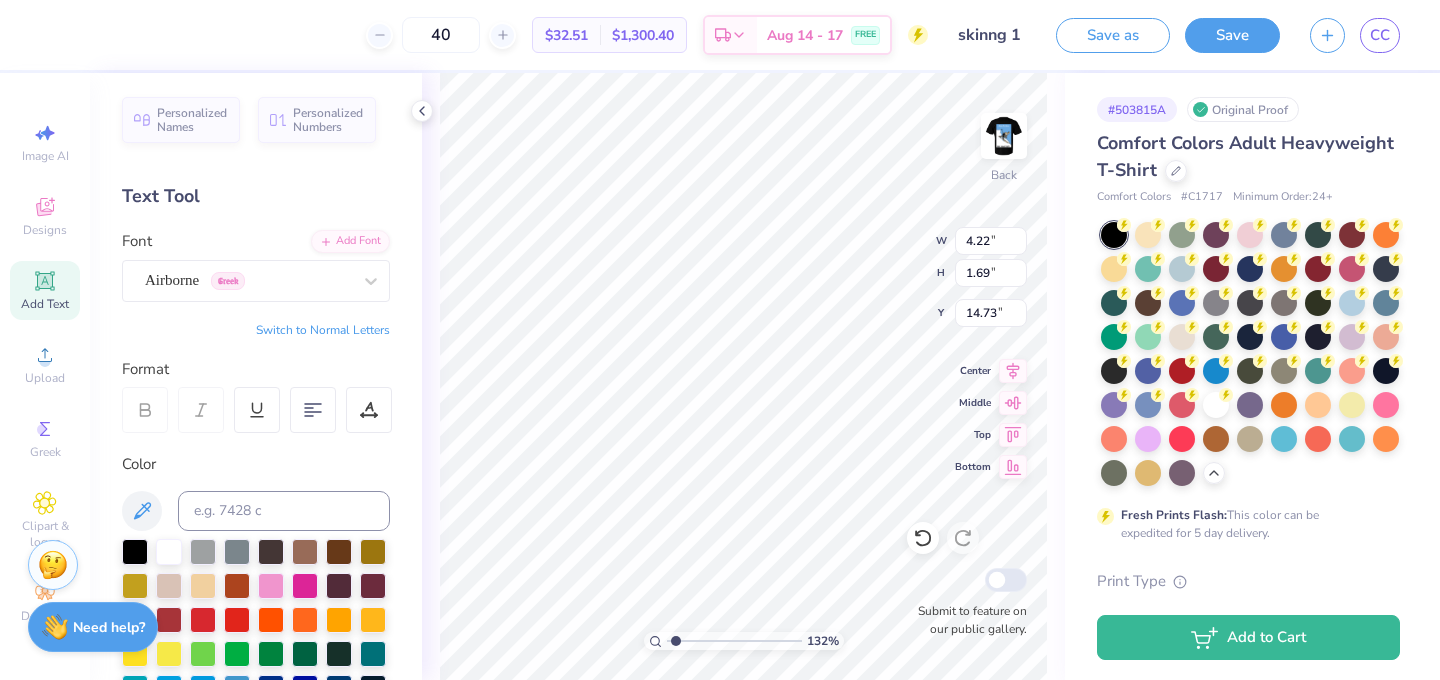 type on "14.73" 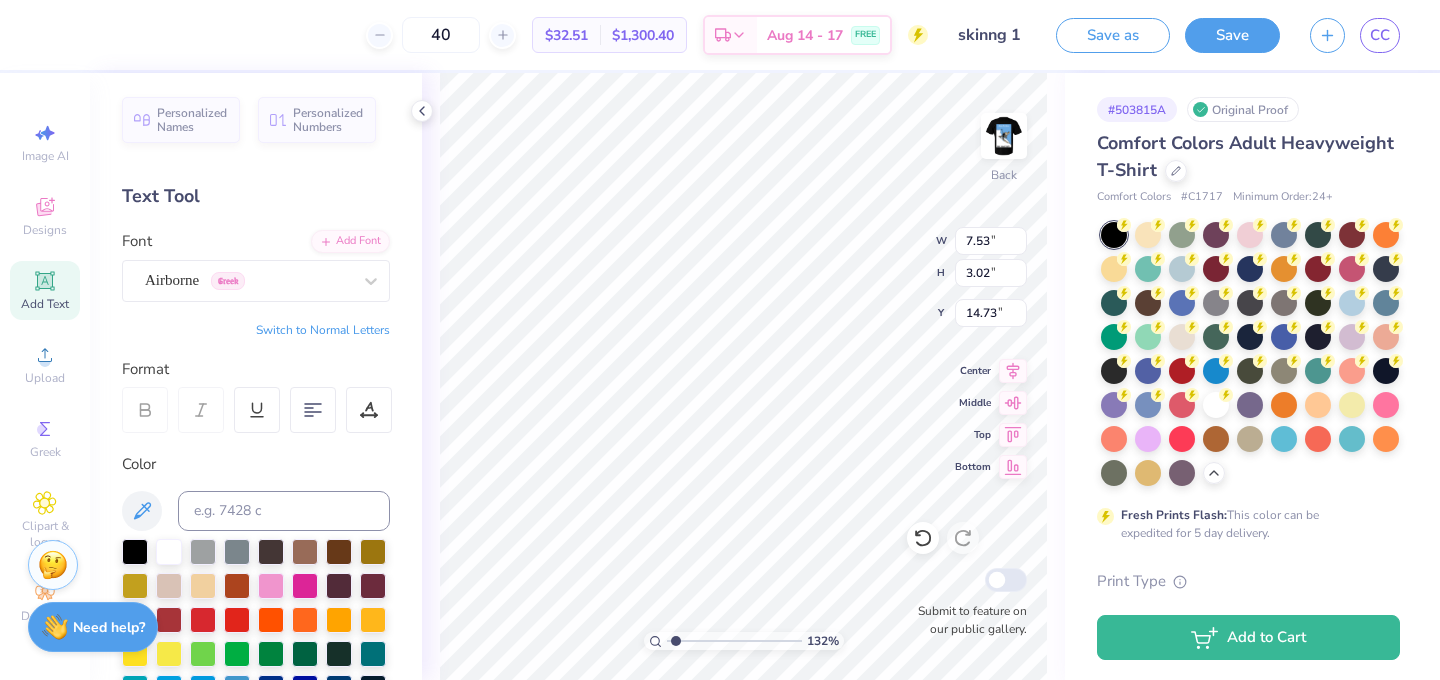 type on "7.53" 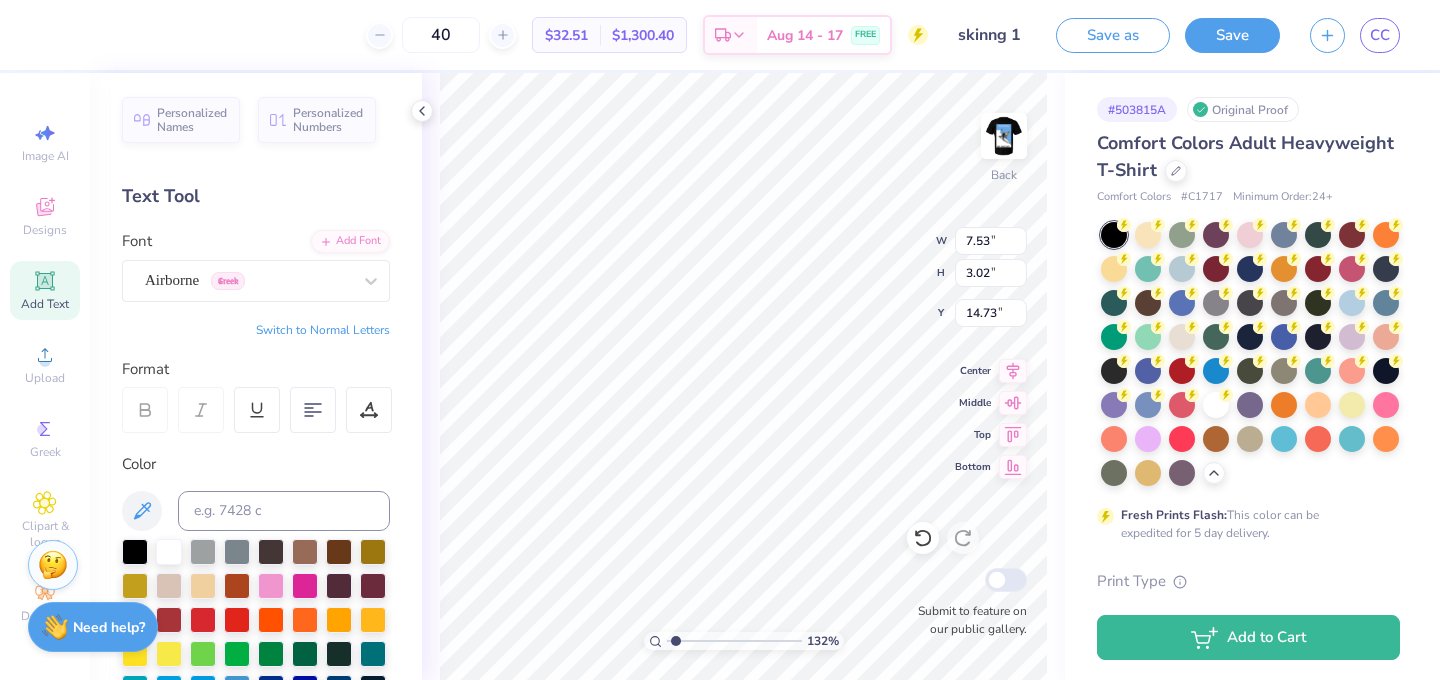 type on "3.02" 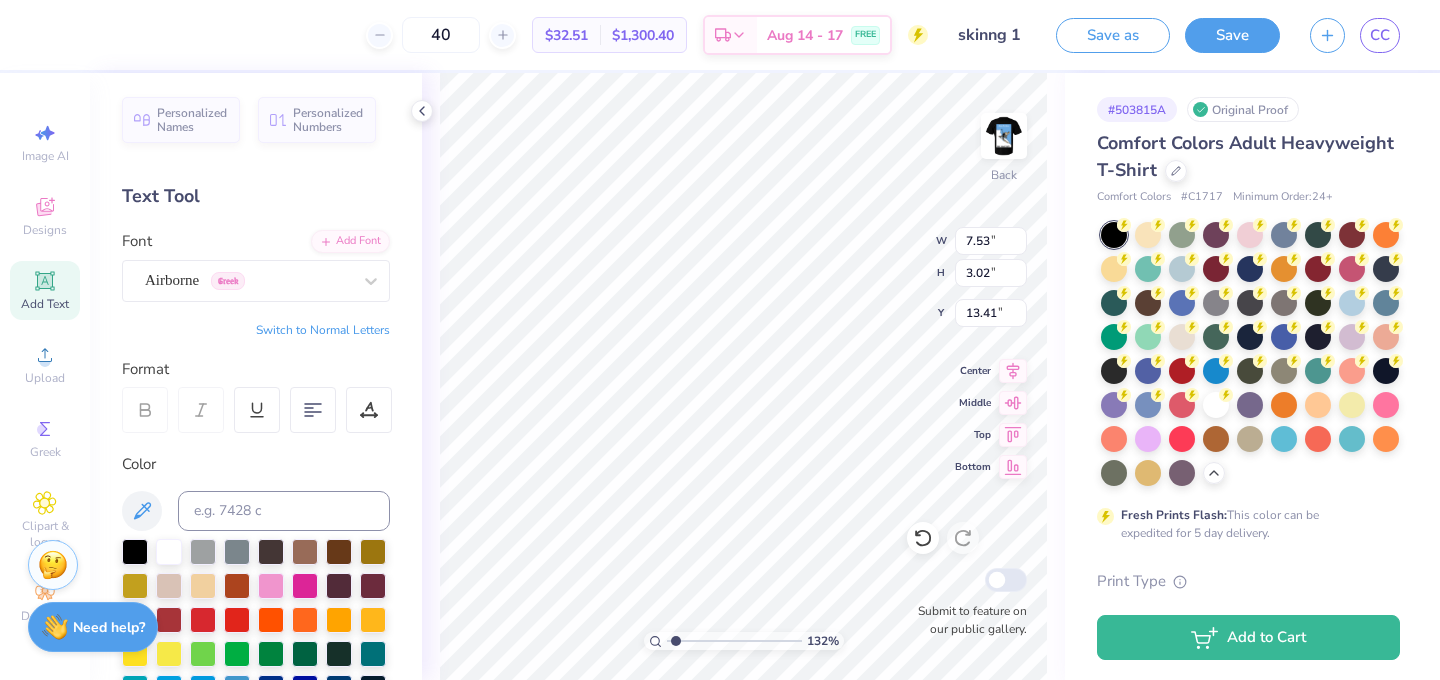 type on "13.99" 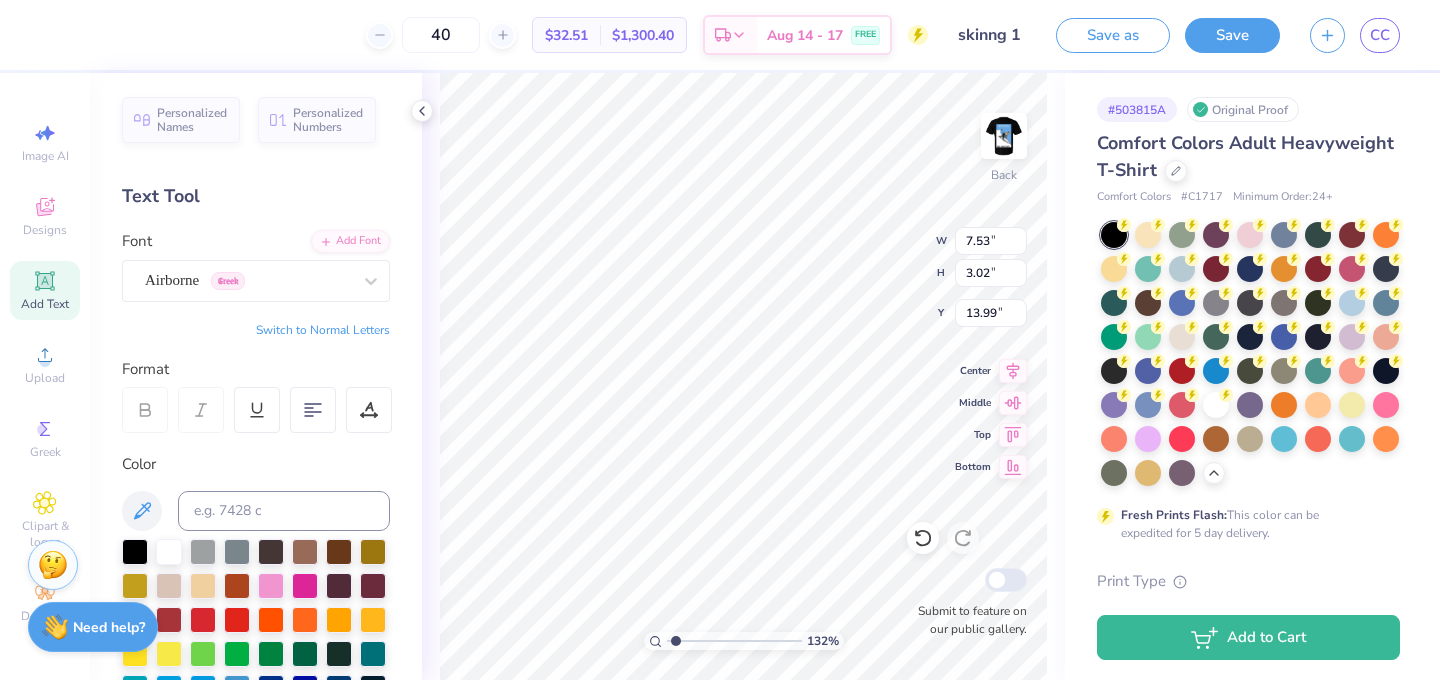 type on "8.33" 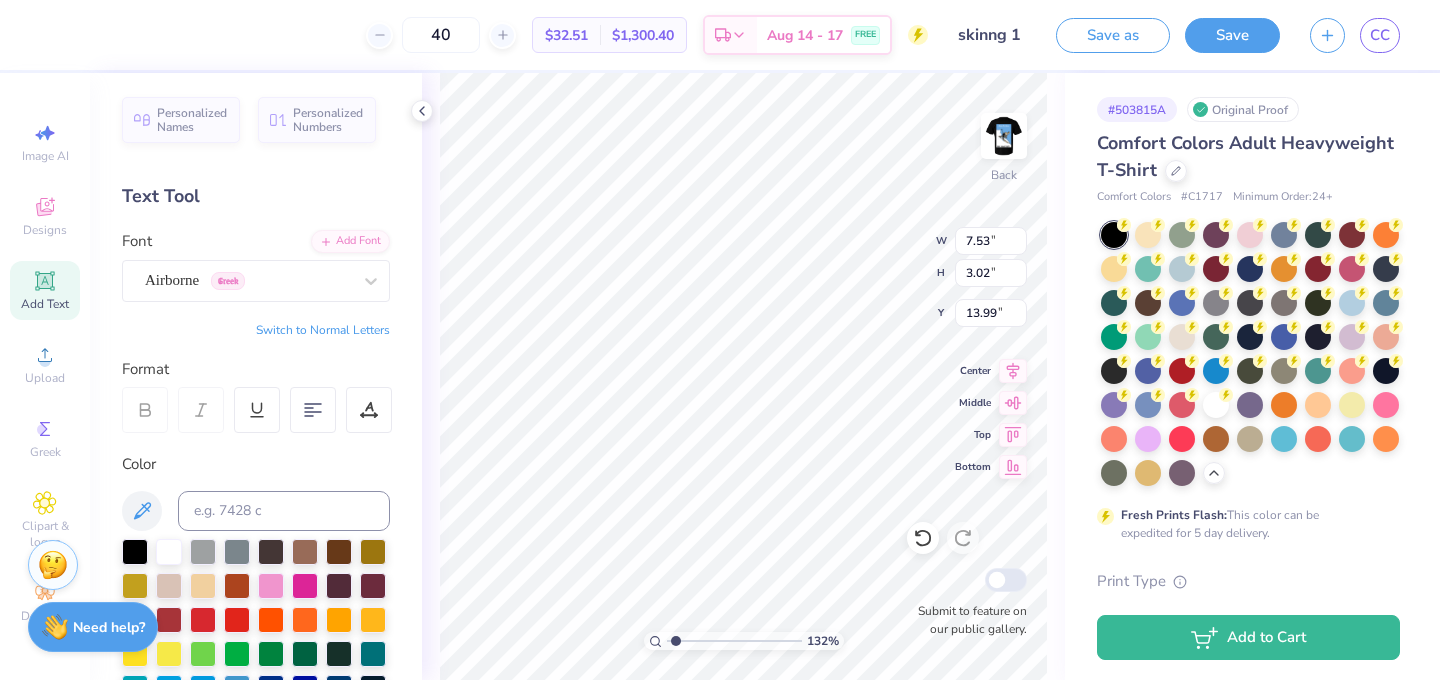 type on "3.34" 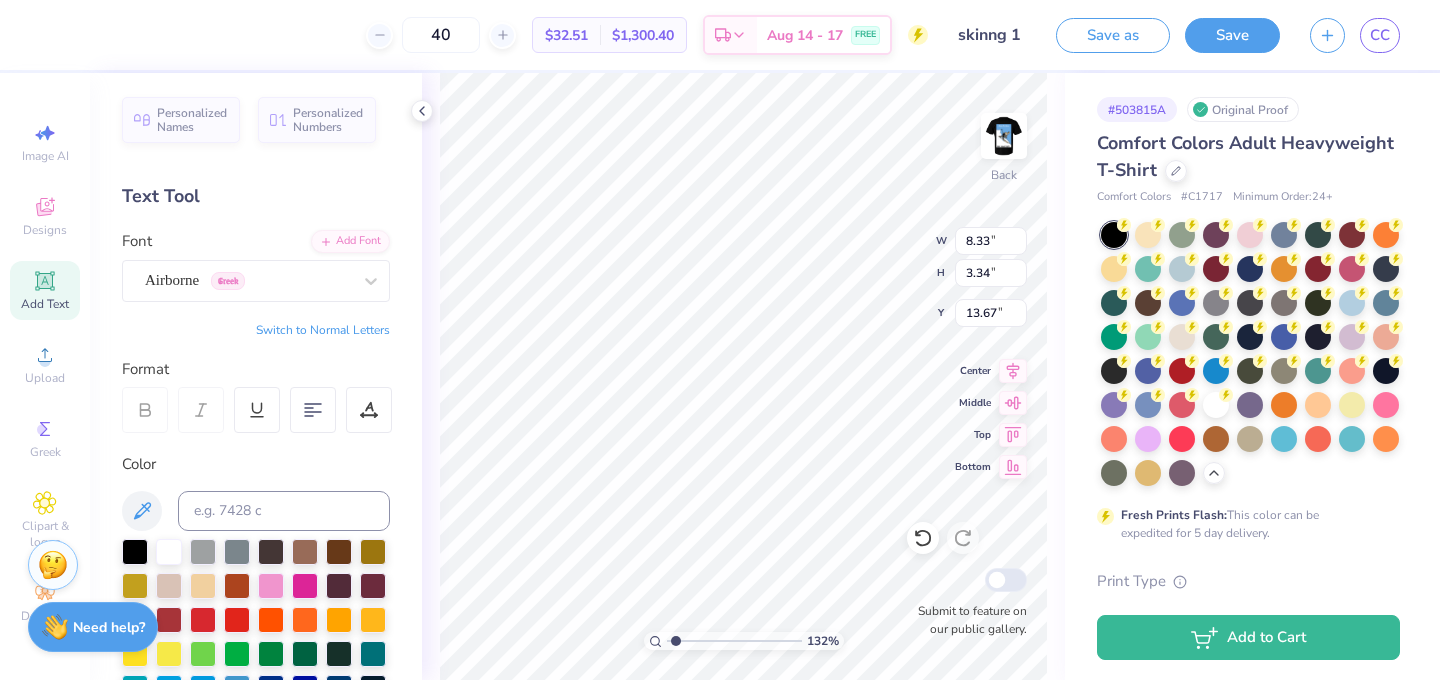 type on "13.71" 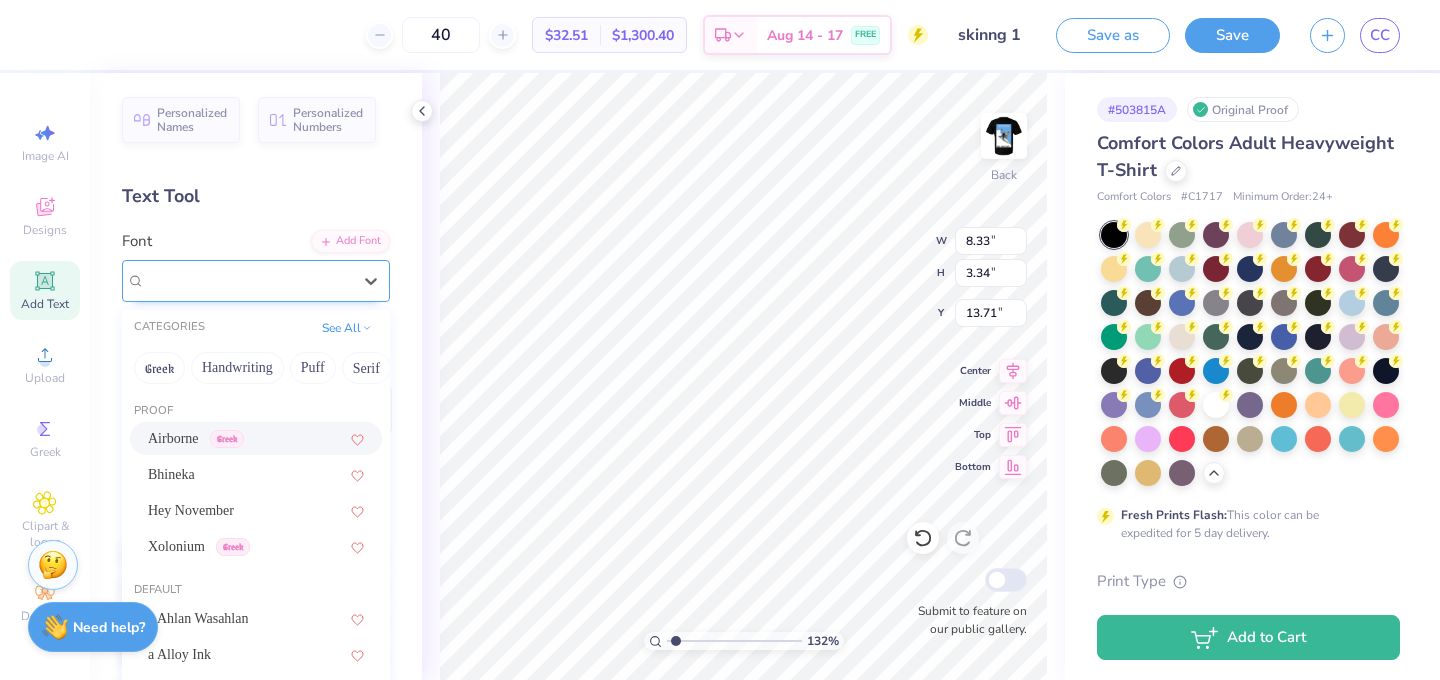 click on "Airborne Greek" at bounding box center [248, 280] 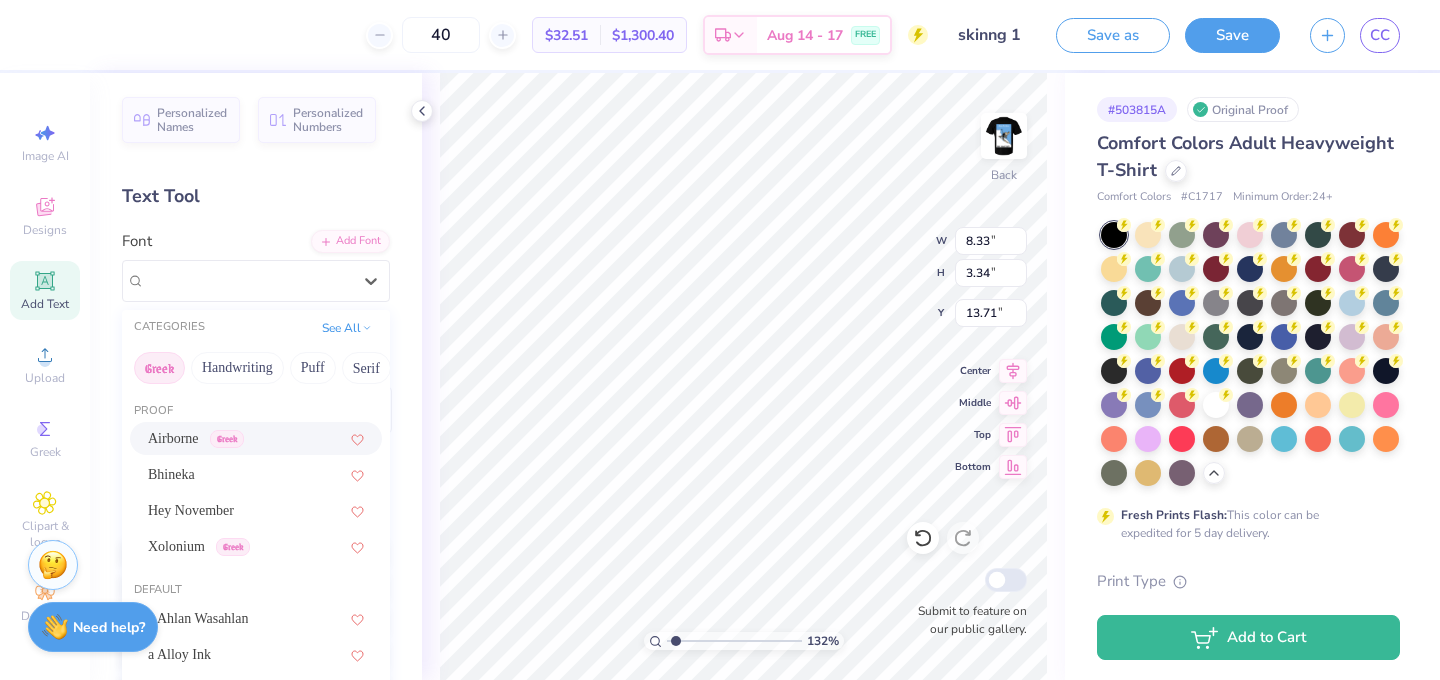 click on "Greek" at bounding box center [159, 368] 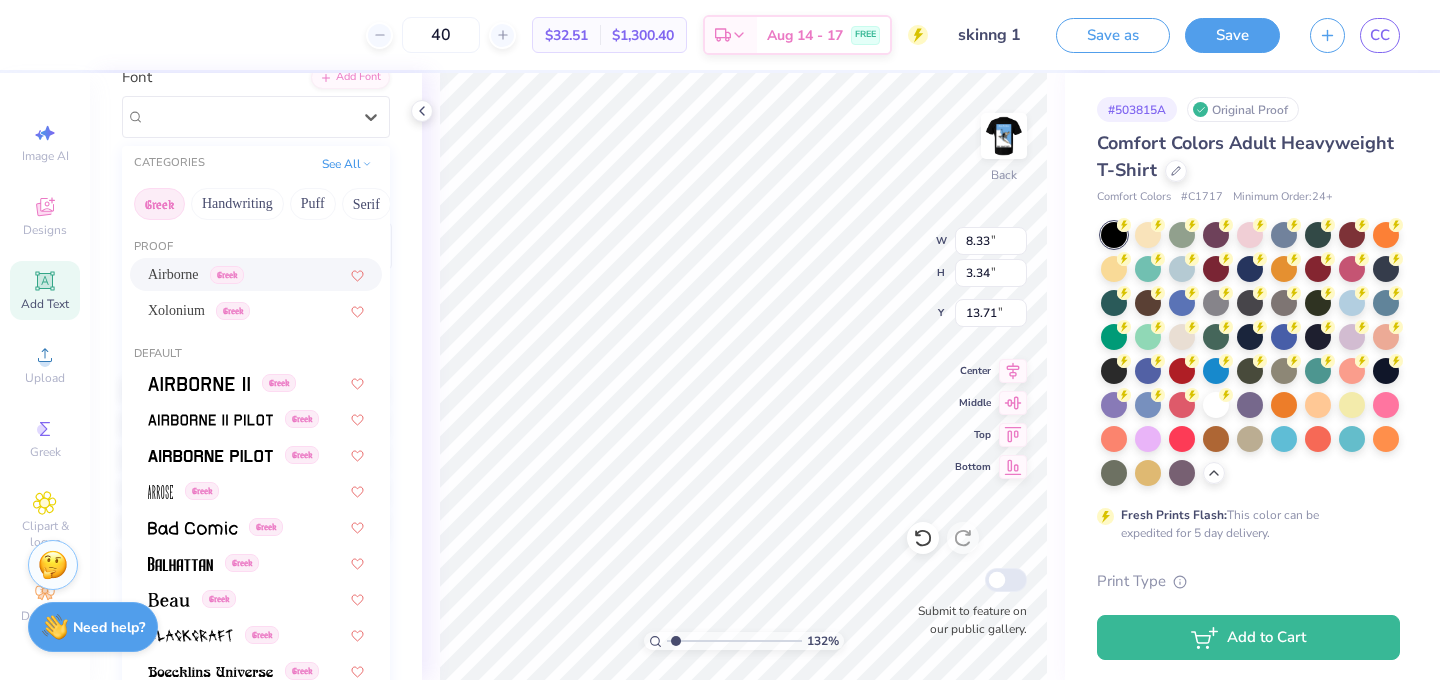 scroll, scrollTop: 178, scrollLeft: 0, axis: vertical 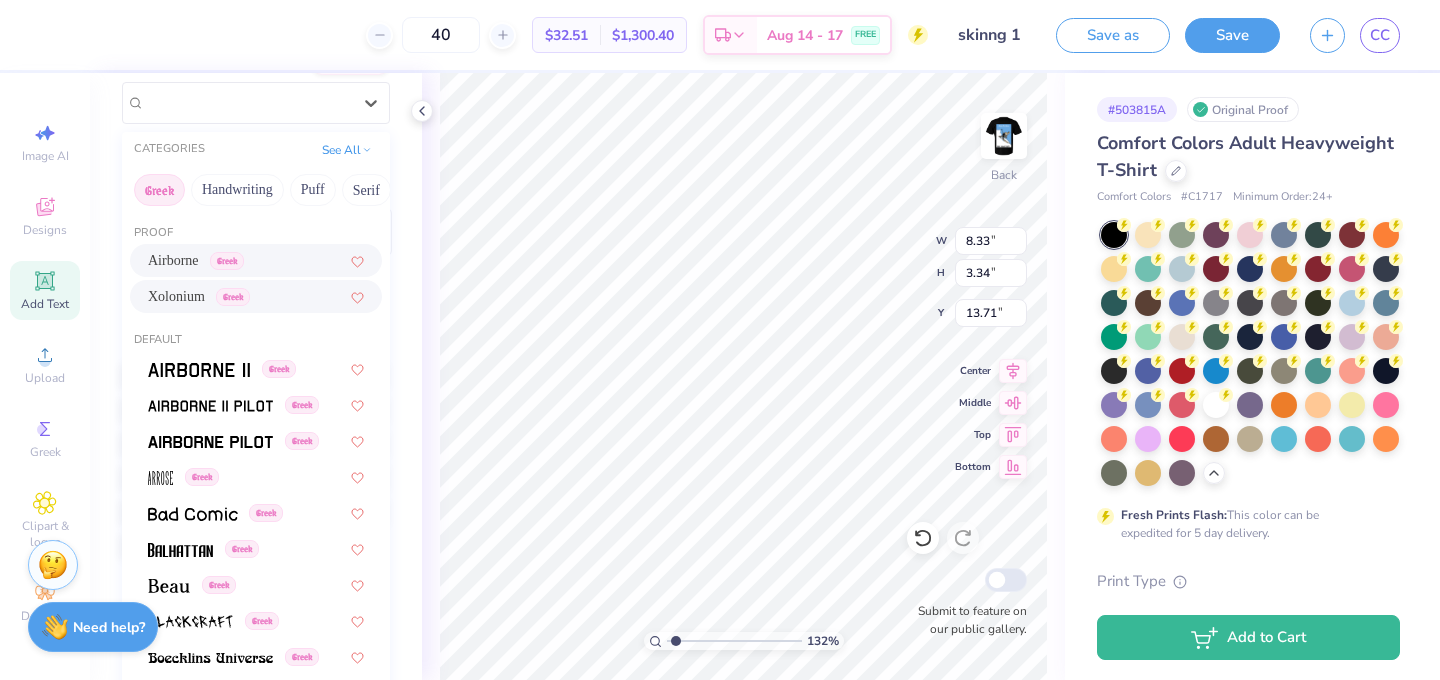 click on "Xolonium" at bounding box center [176, 296] 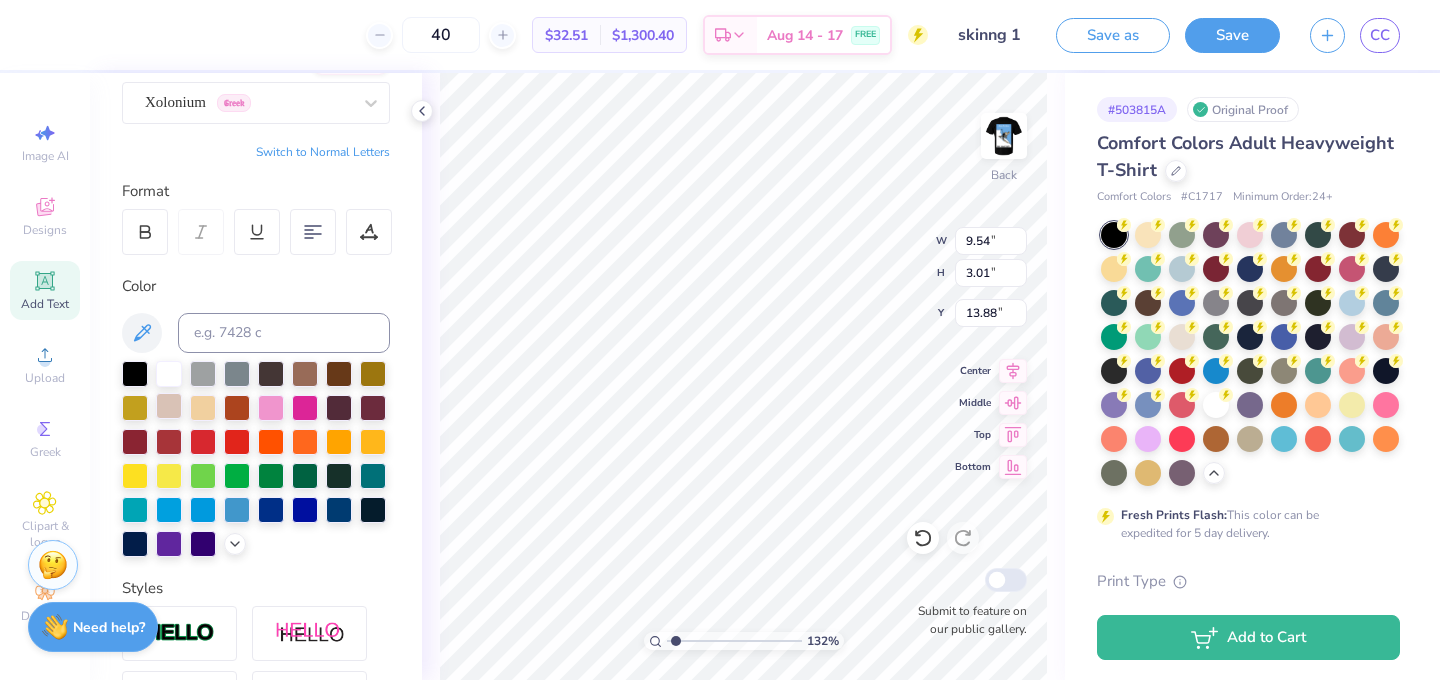 type on "9.54" 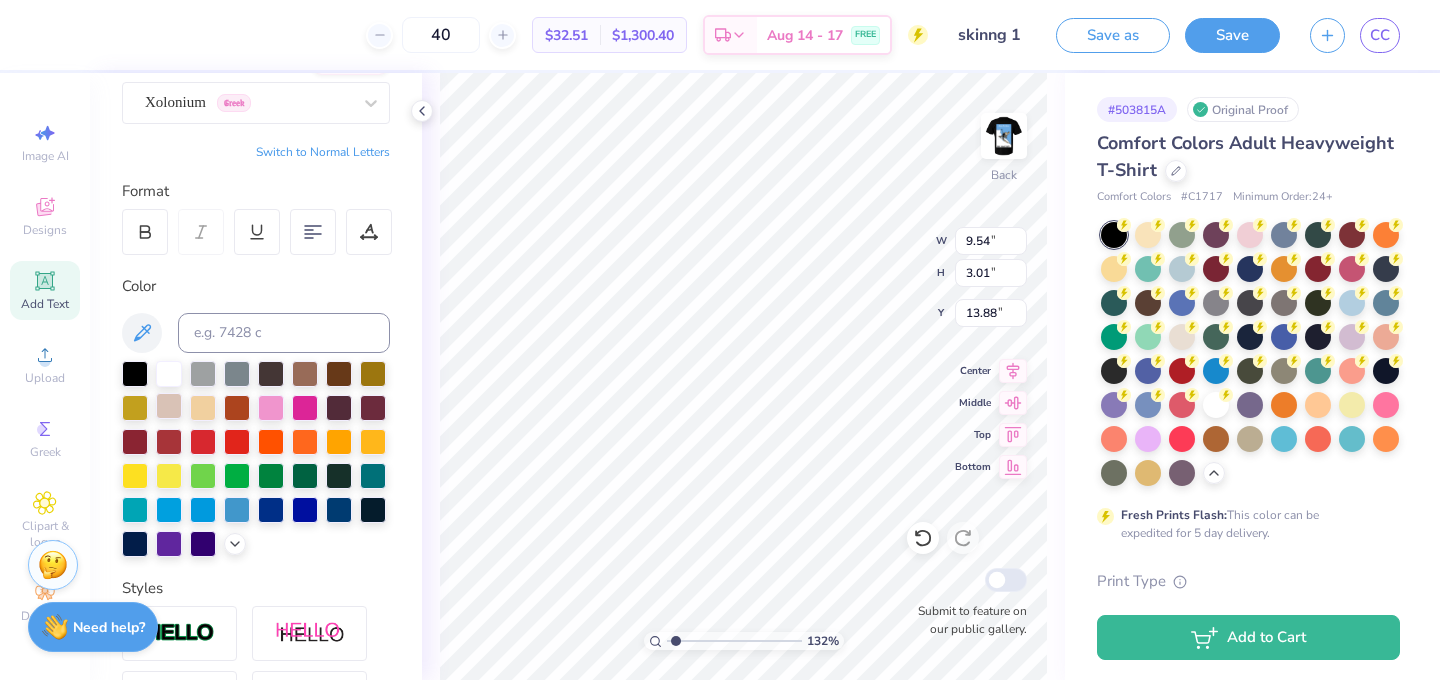 type on "3.01" 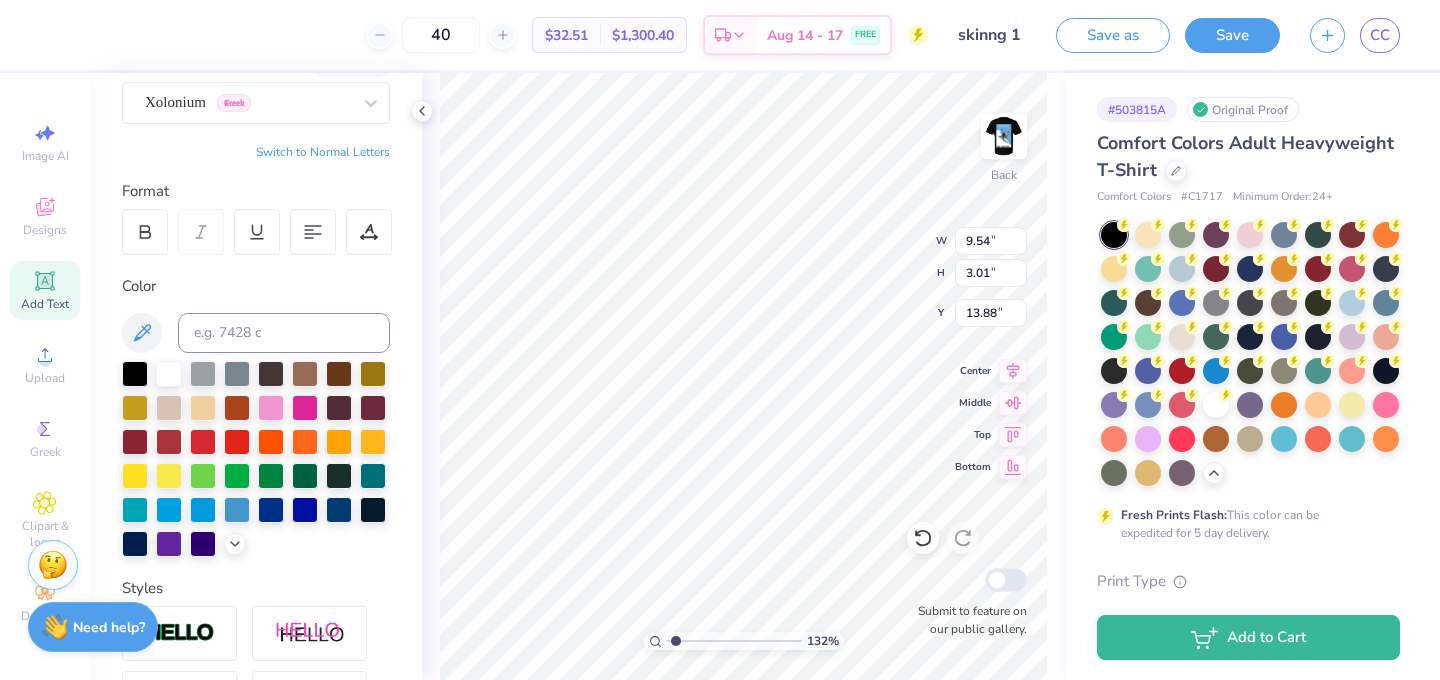 type on "14.23" 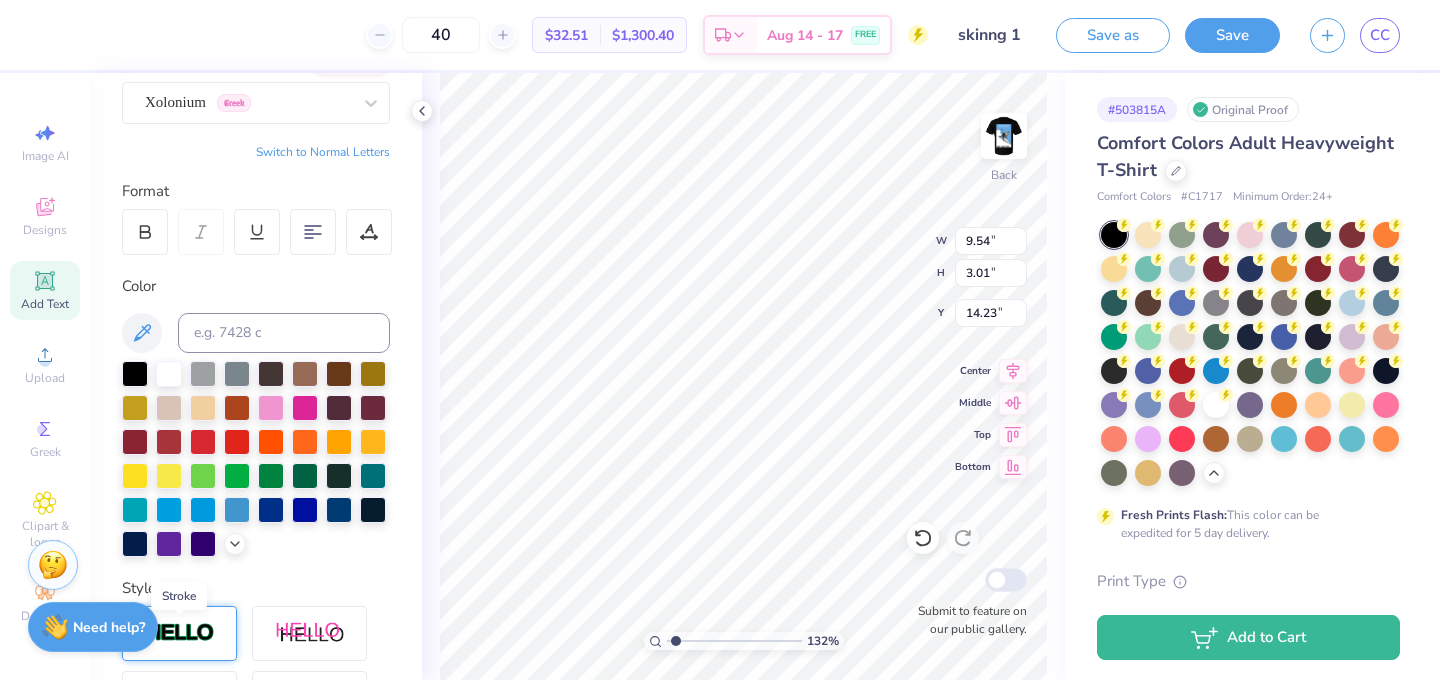 click at bounding box center (180, 633) 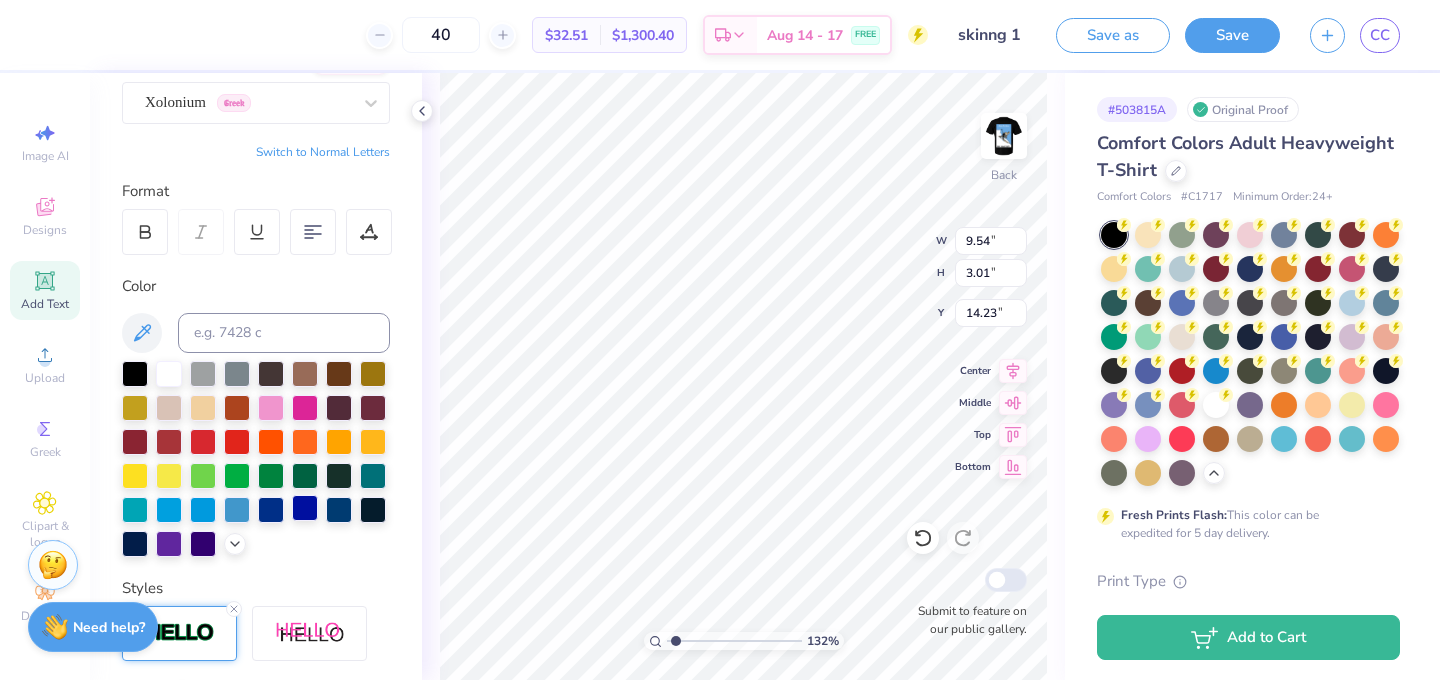 type on "9.60" 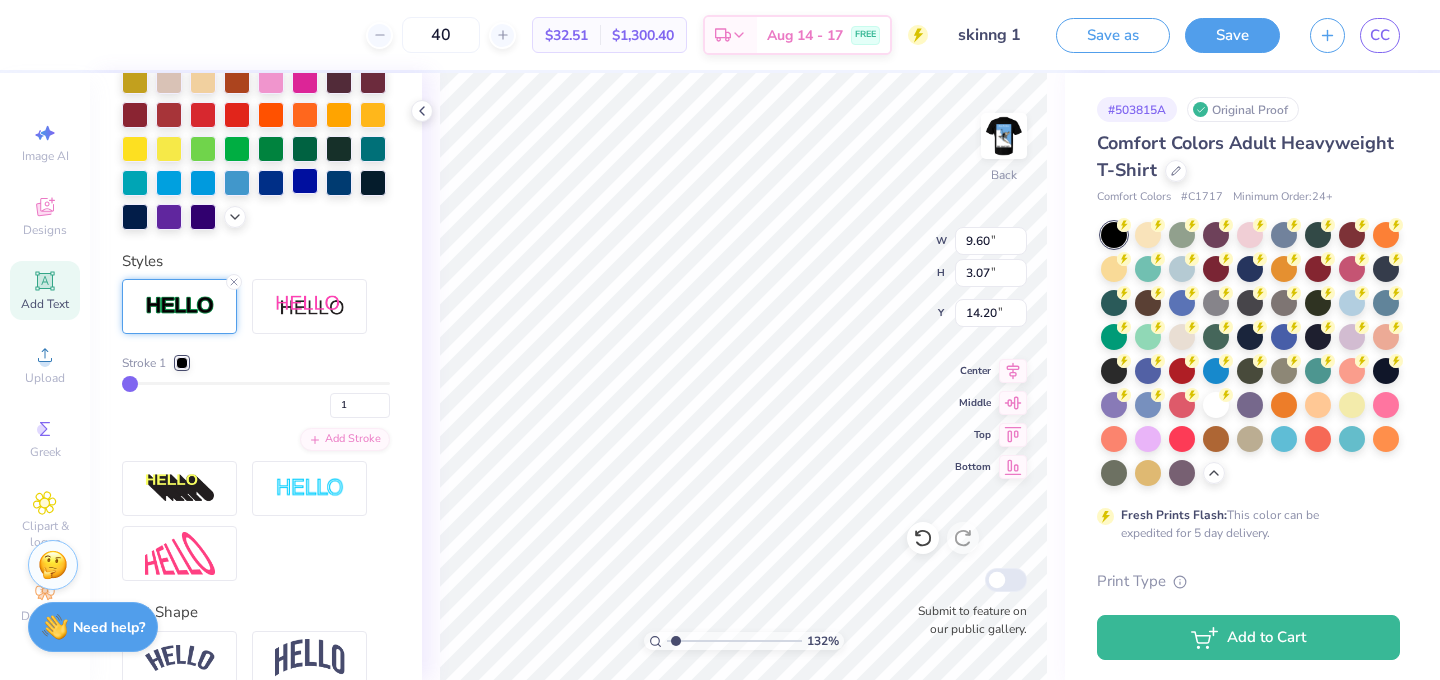 scroll, scrollTop: 506, scrollLeft: 0, axis: vertical 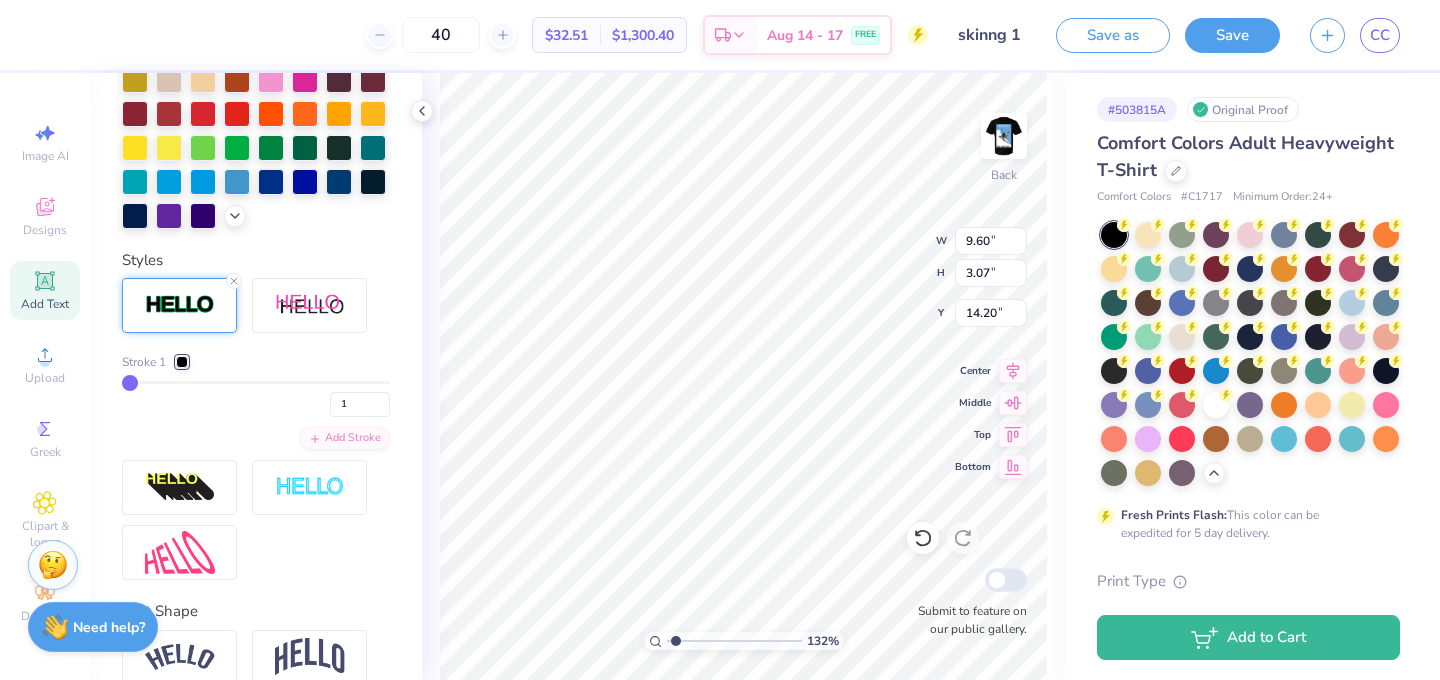 click at bounding box center [182, 362] 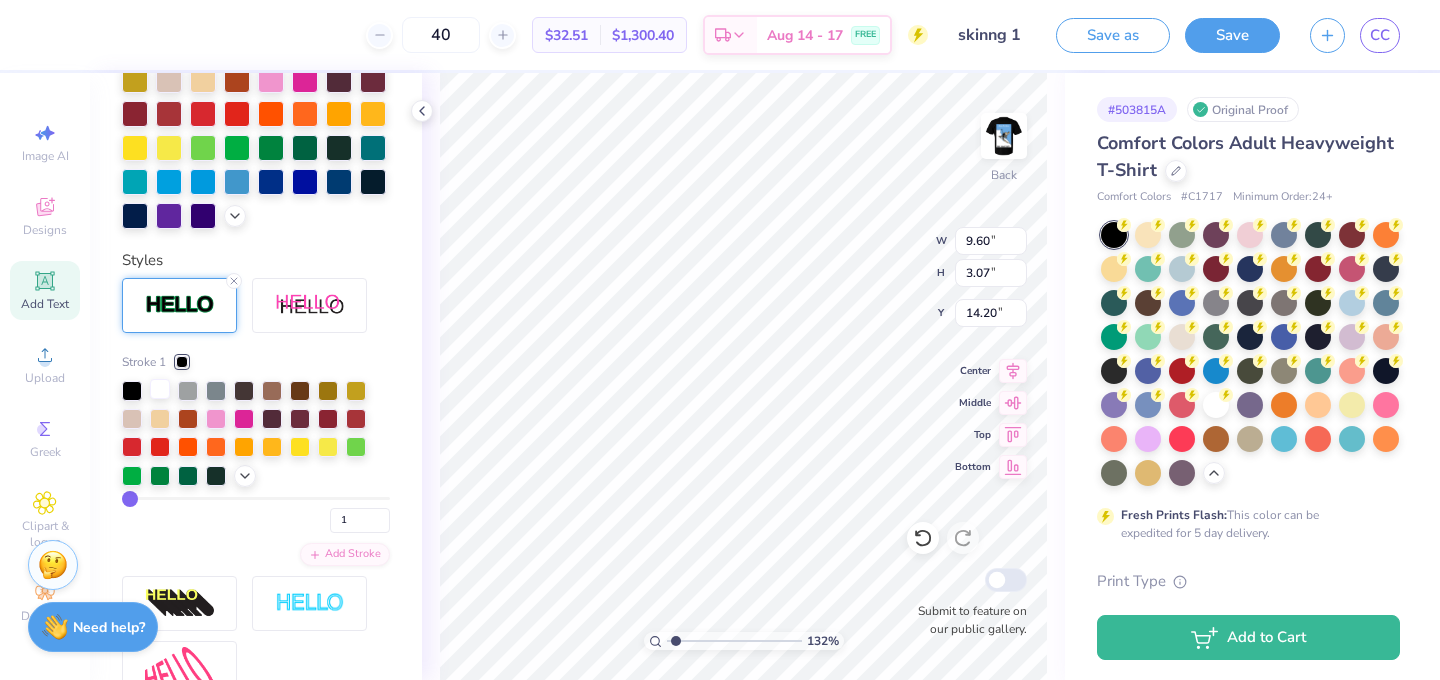 click at bounding box center (160, 389) 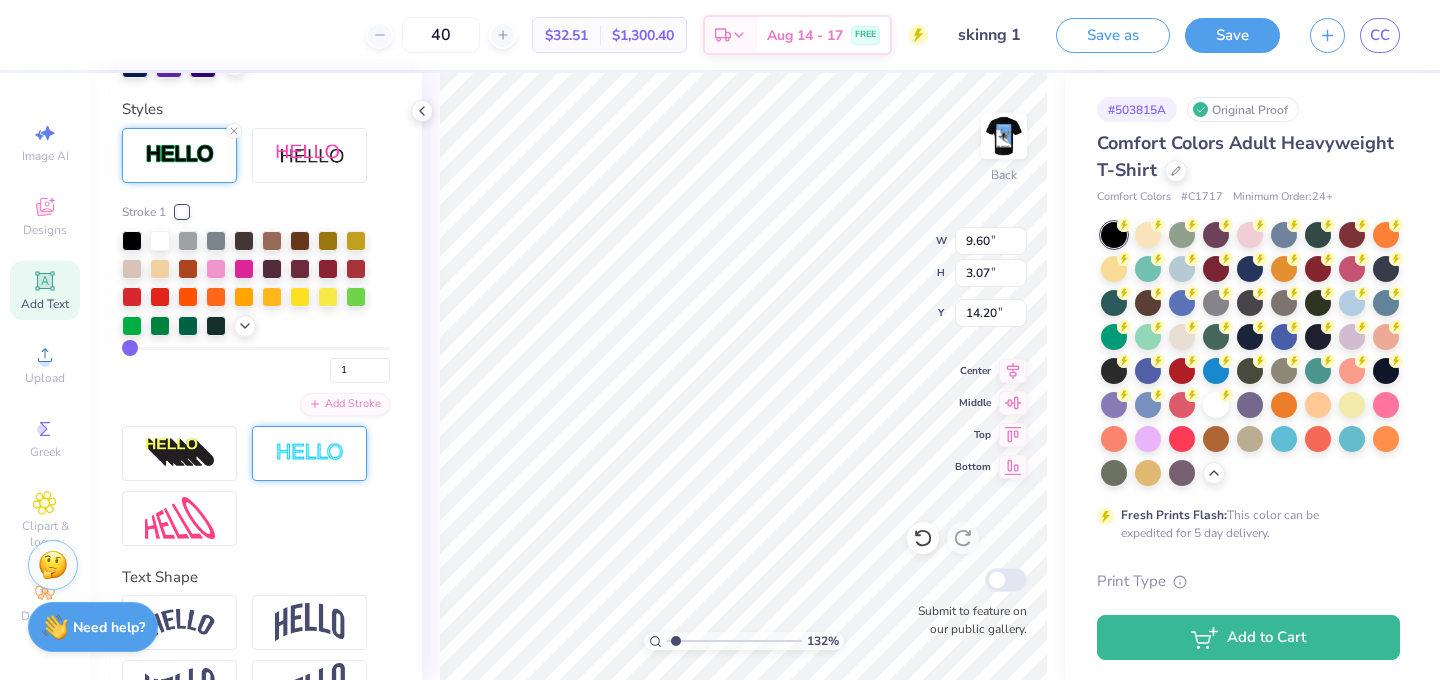 scroll, scrollTop: 737, scrollLeft: 0, axis: vertical 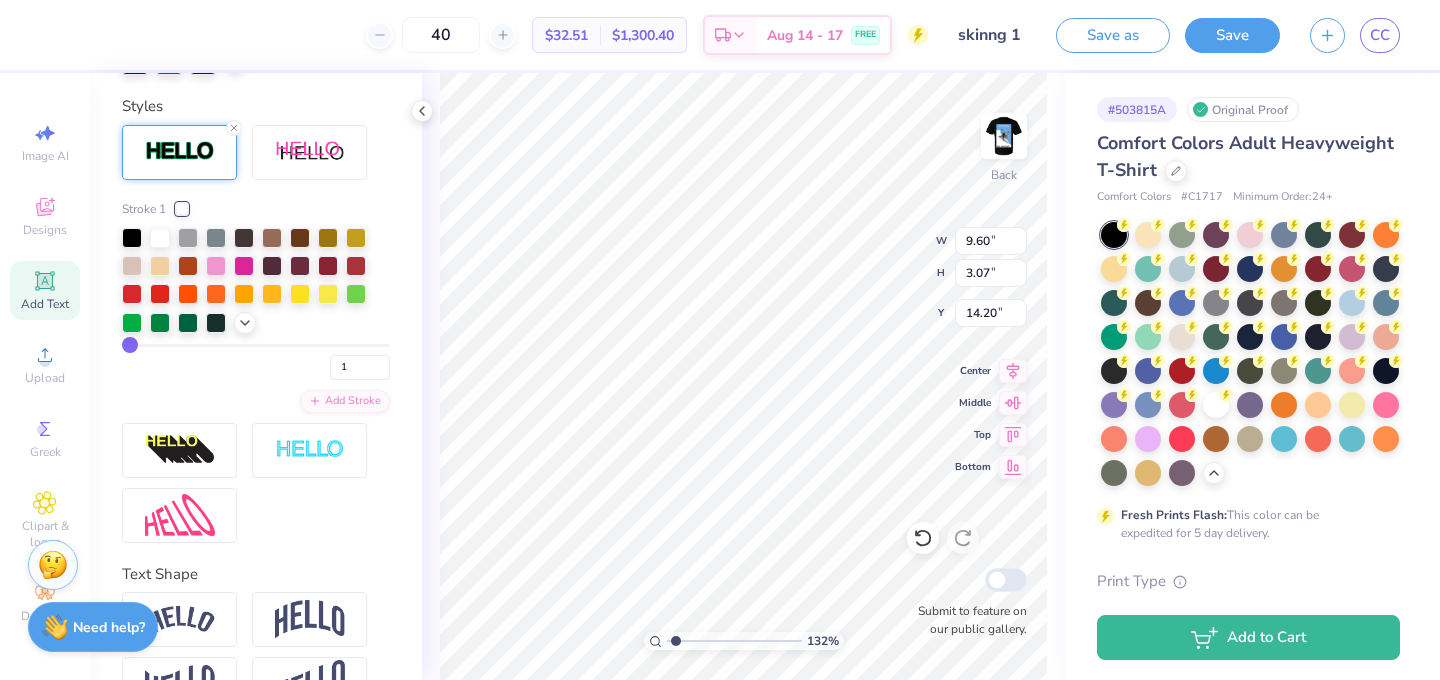 click on "Stroke 1 1  Add Stroke" at bounding box center [256, 306] 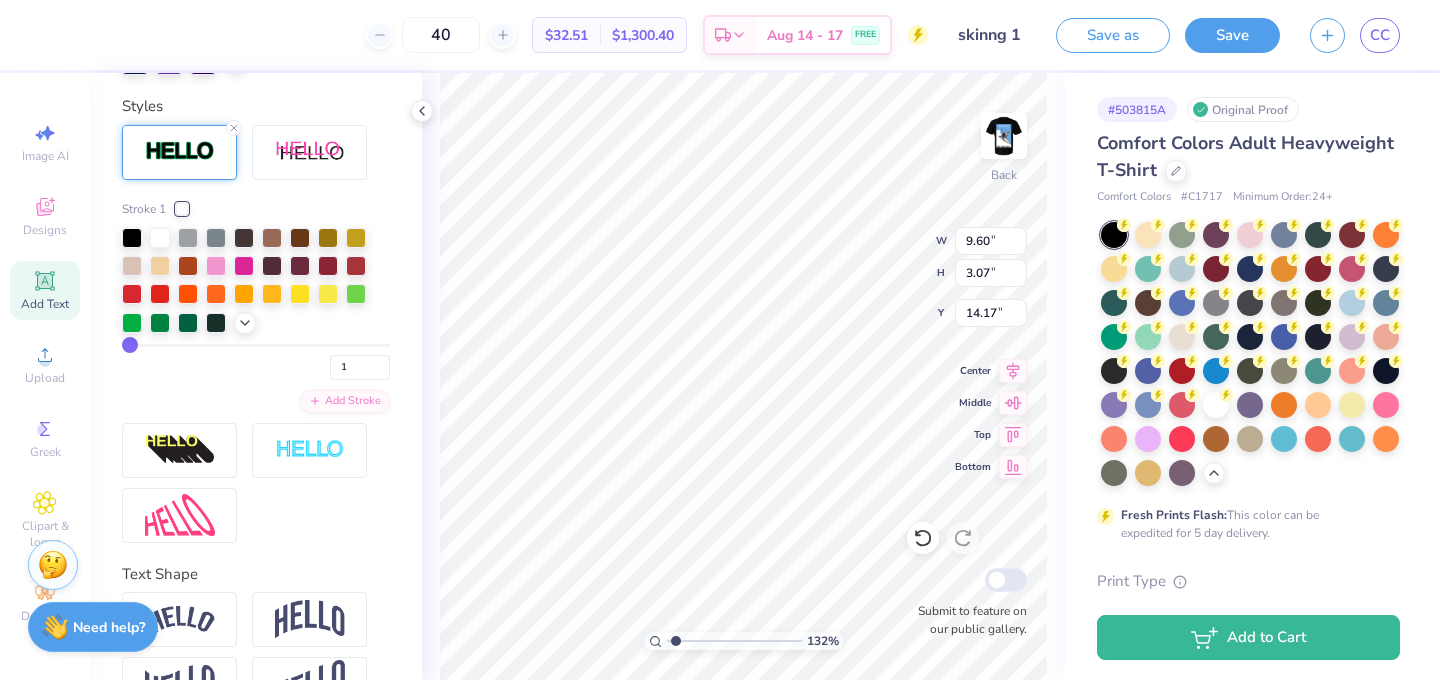 type on "14.17" 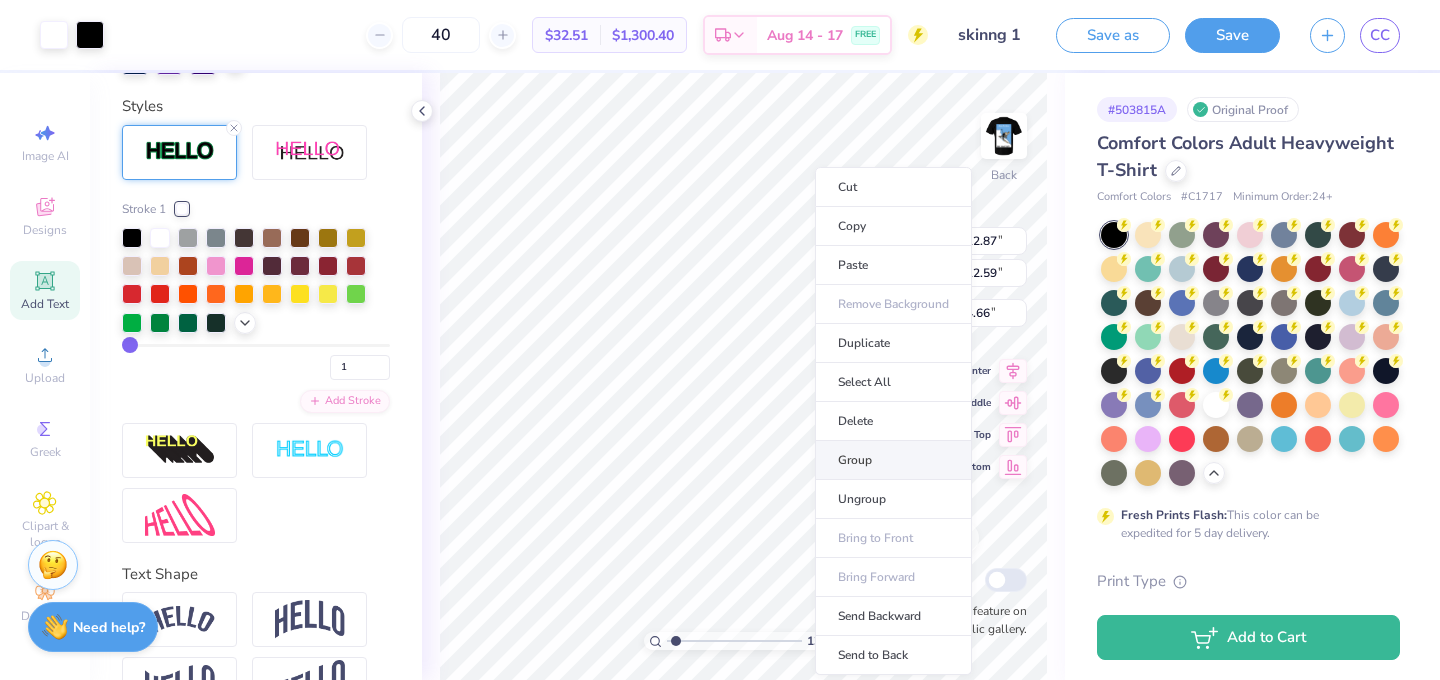 click on "Group" at bounding box center (893, 460) 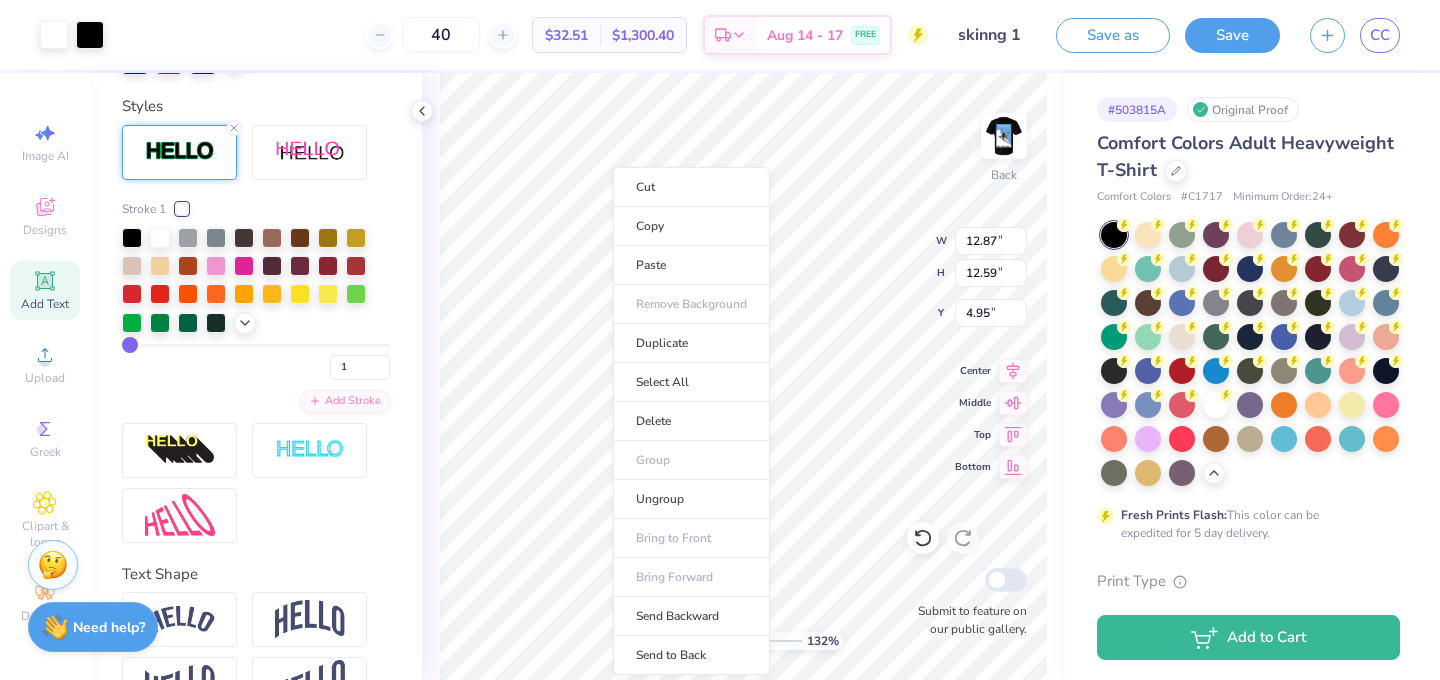type on "4.95" 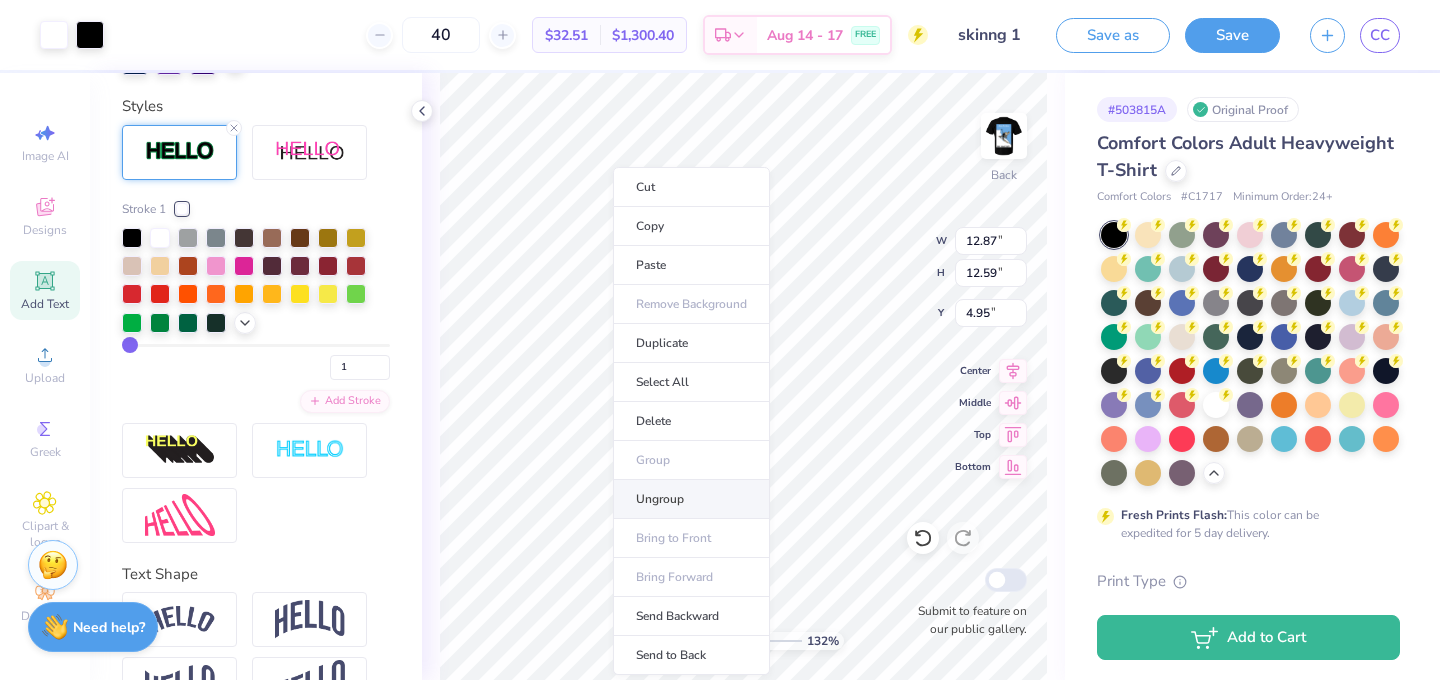 click on "Ungroup" at bounding box center (691, 499) 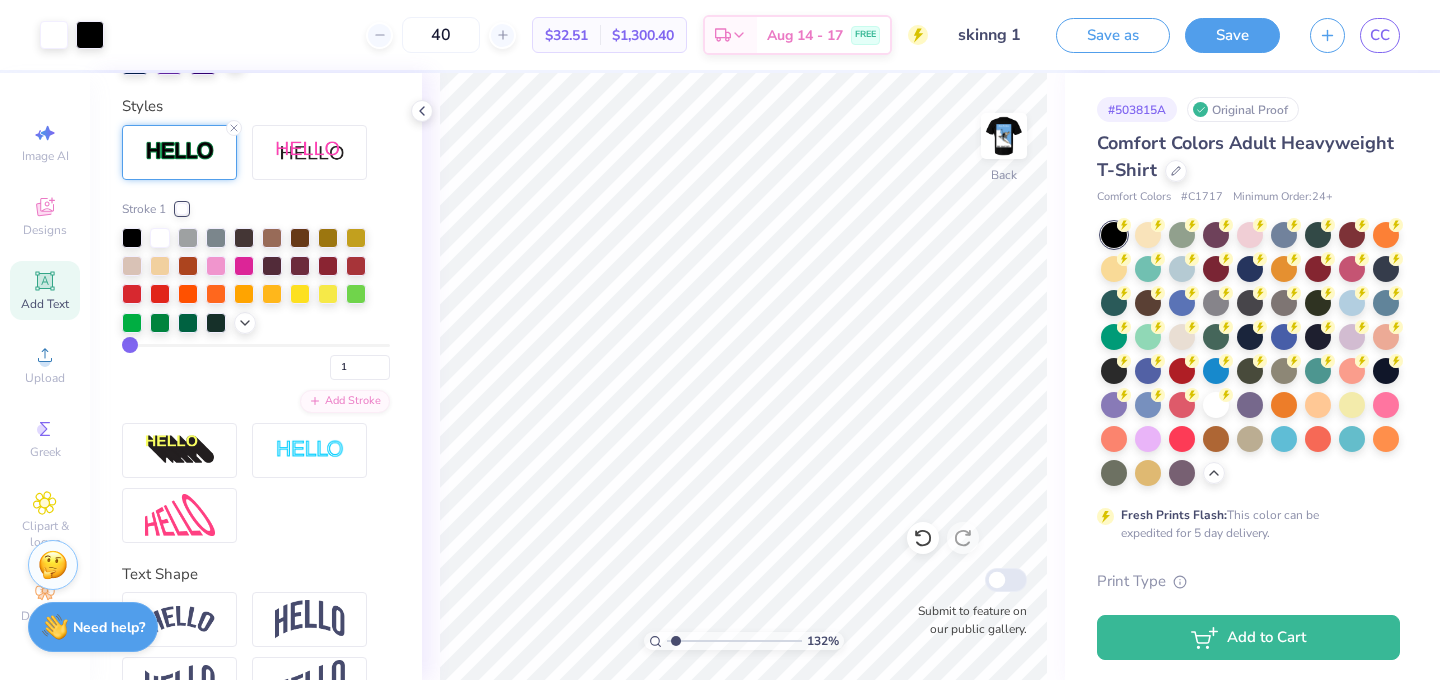 click on "132  % Back Submit to feature on our public gallery." at bounding box center [743, 376] 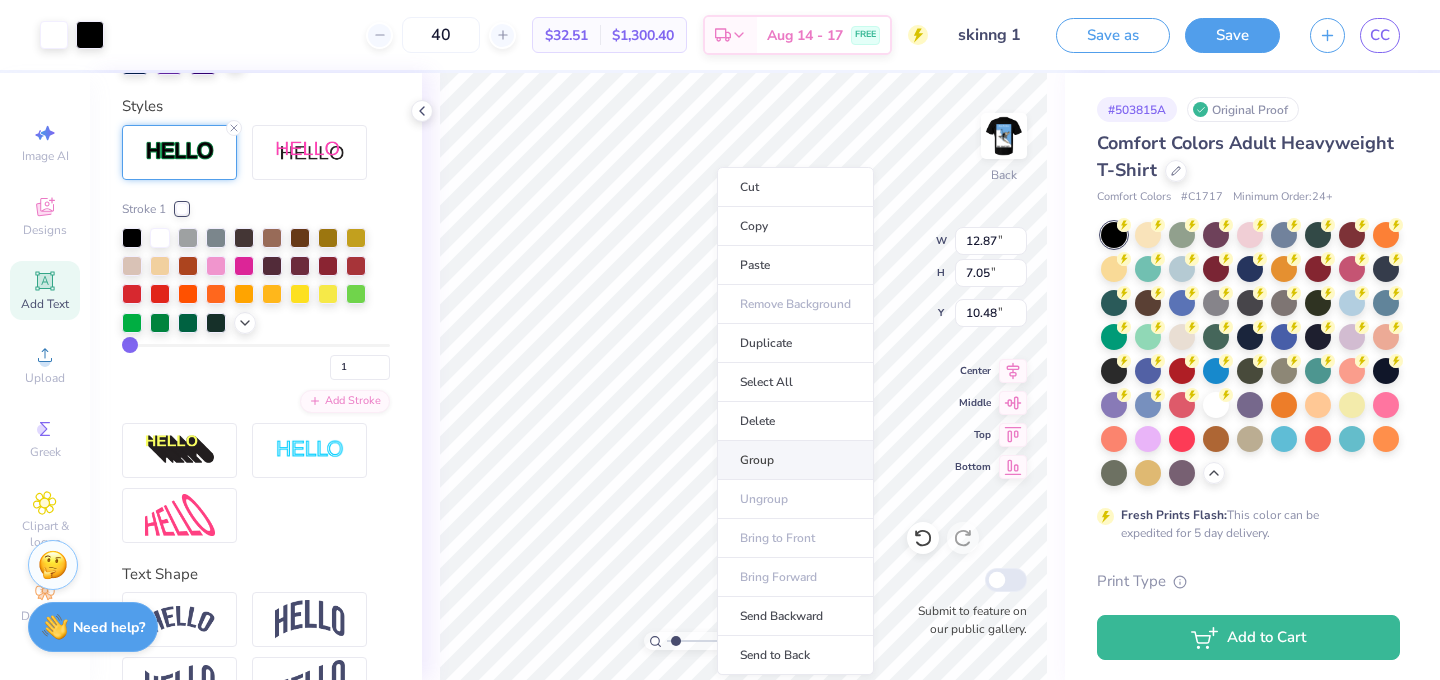 click on "Group" at bounding box center [795, 460] 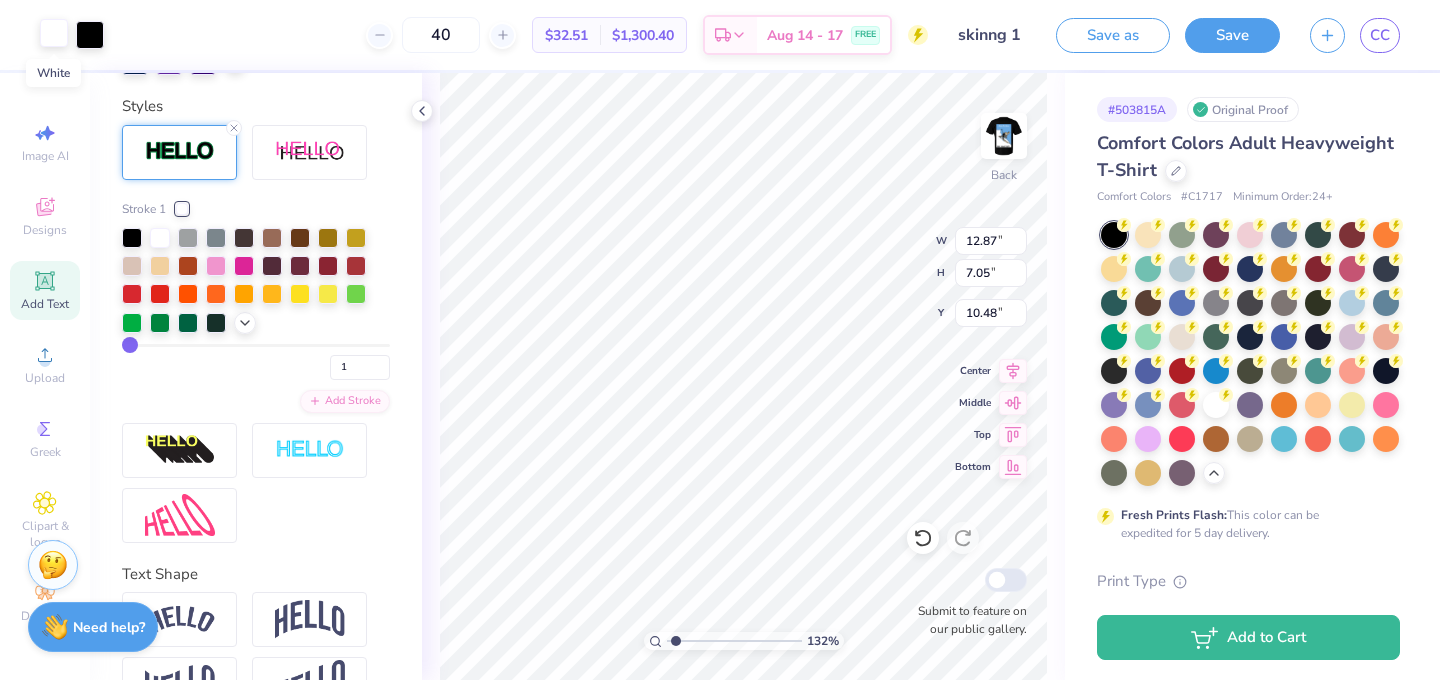 click at bounding box center (54, 33) 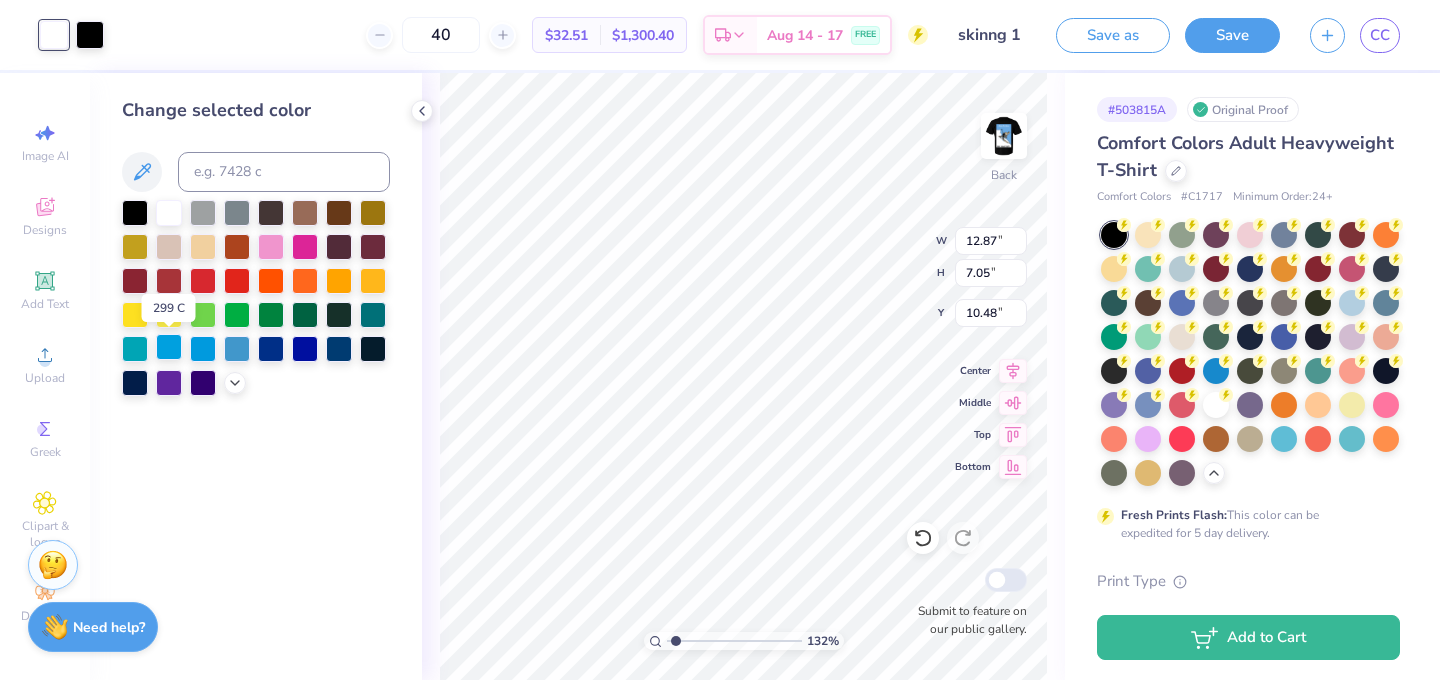 click at bounding box center (169, 347) 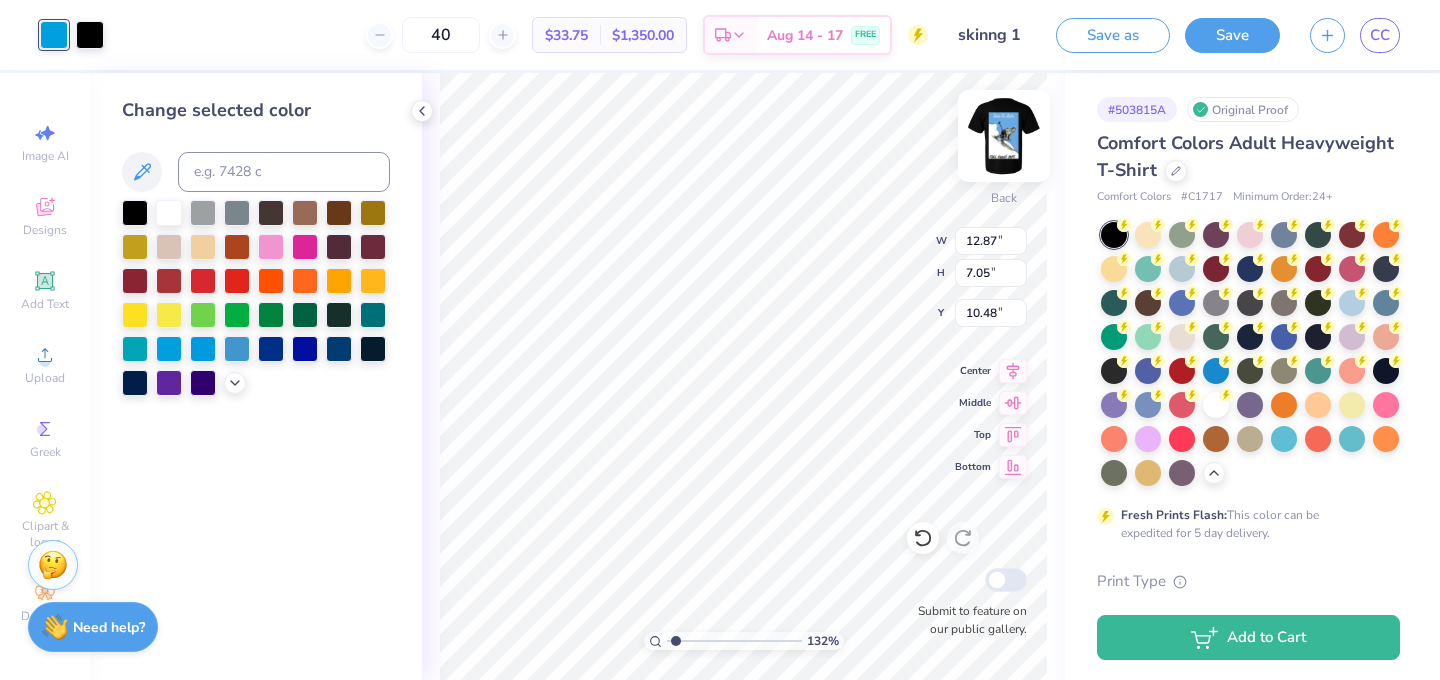 click at bounding box center (1004, 136) 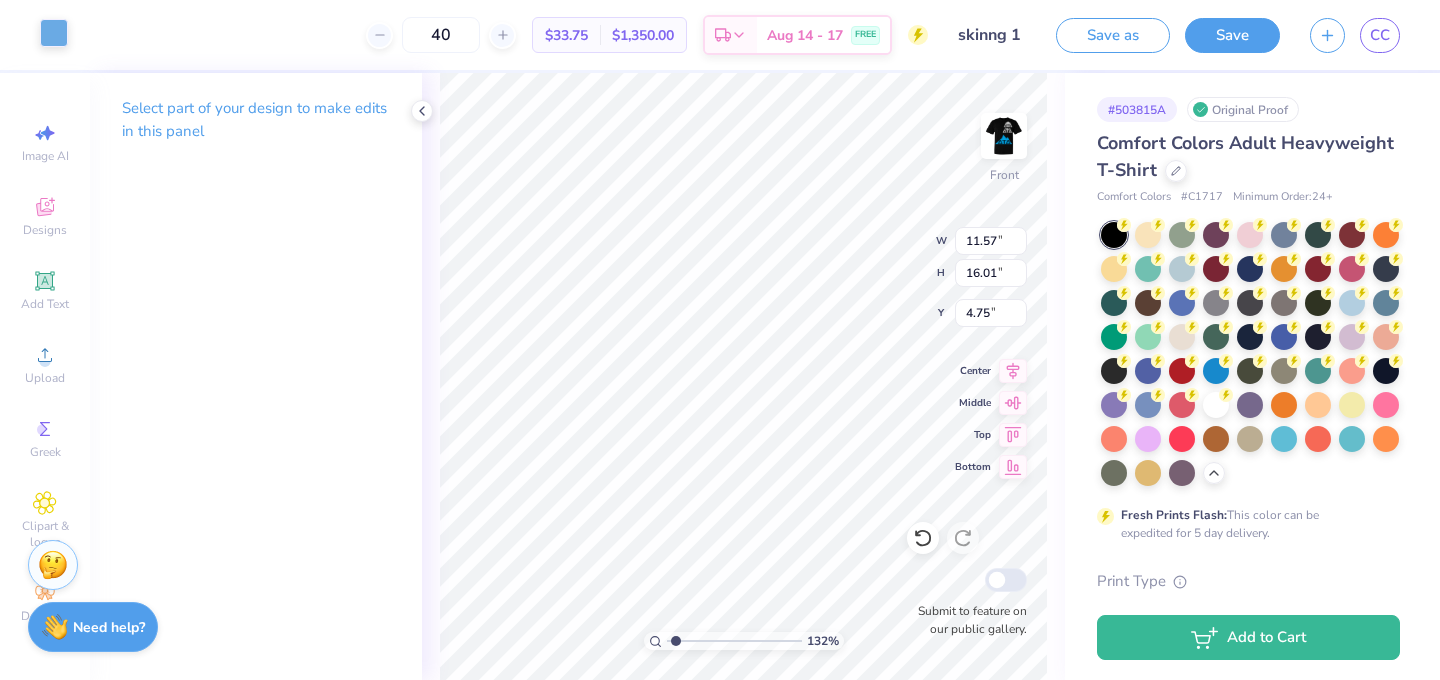 click at bounding box center [54, 33] 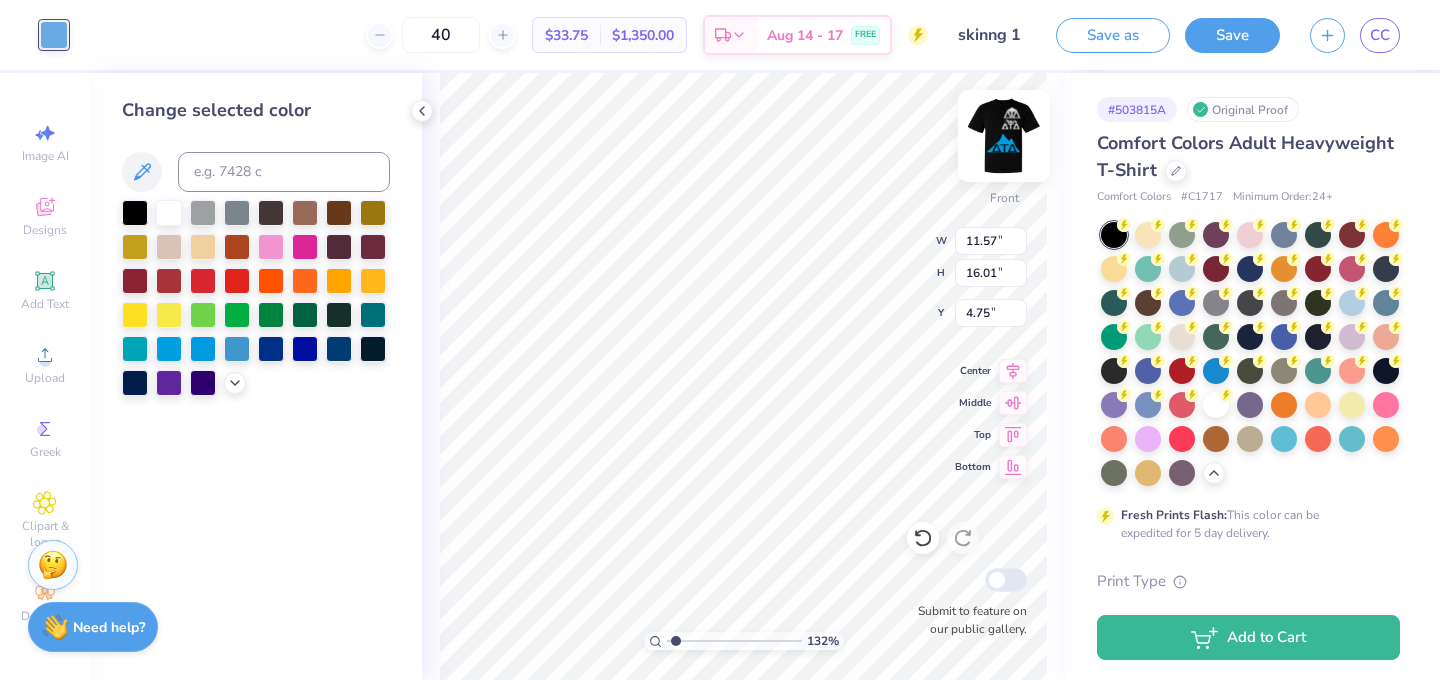 click at bounding box center (1004, 136) 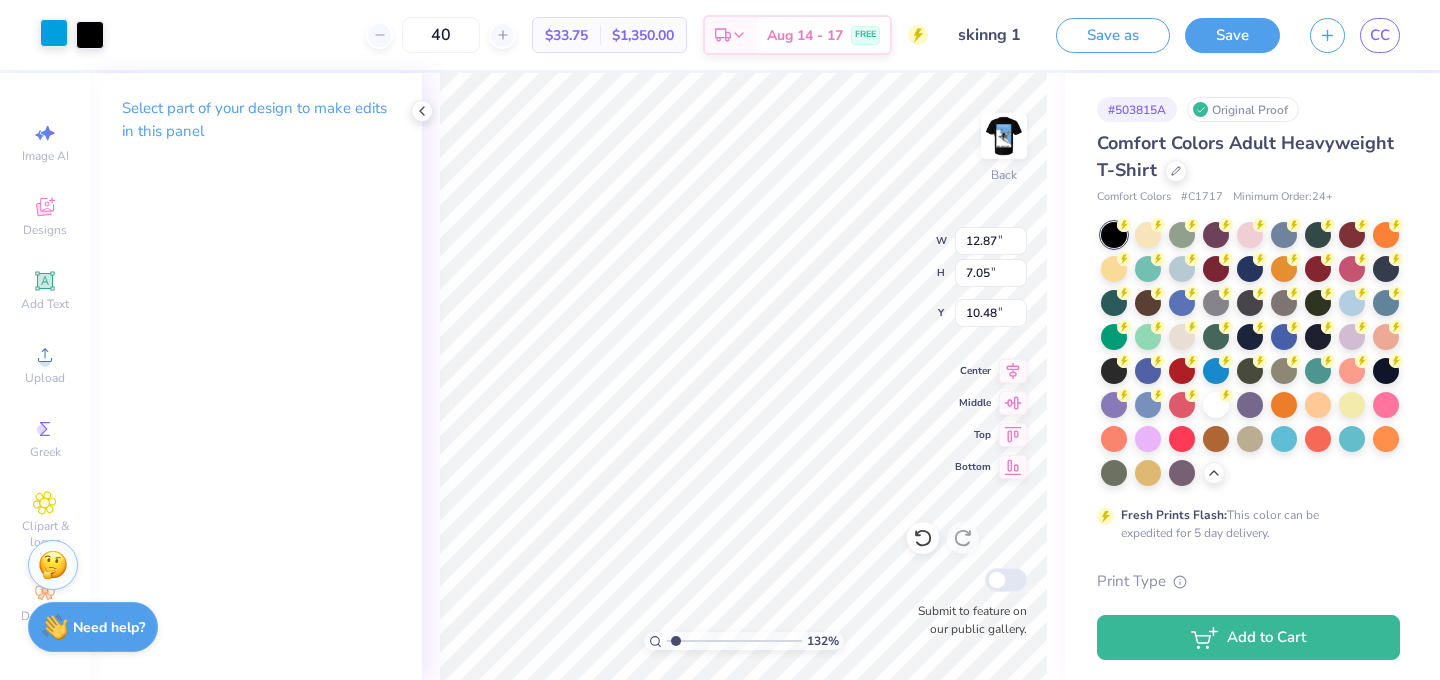 click at bounding box center (54, 33) 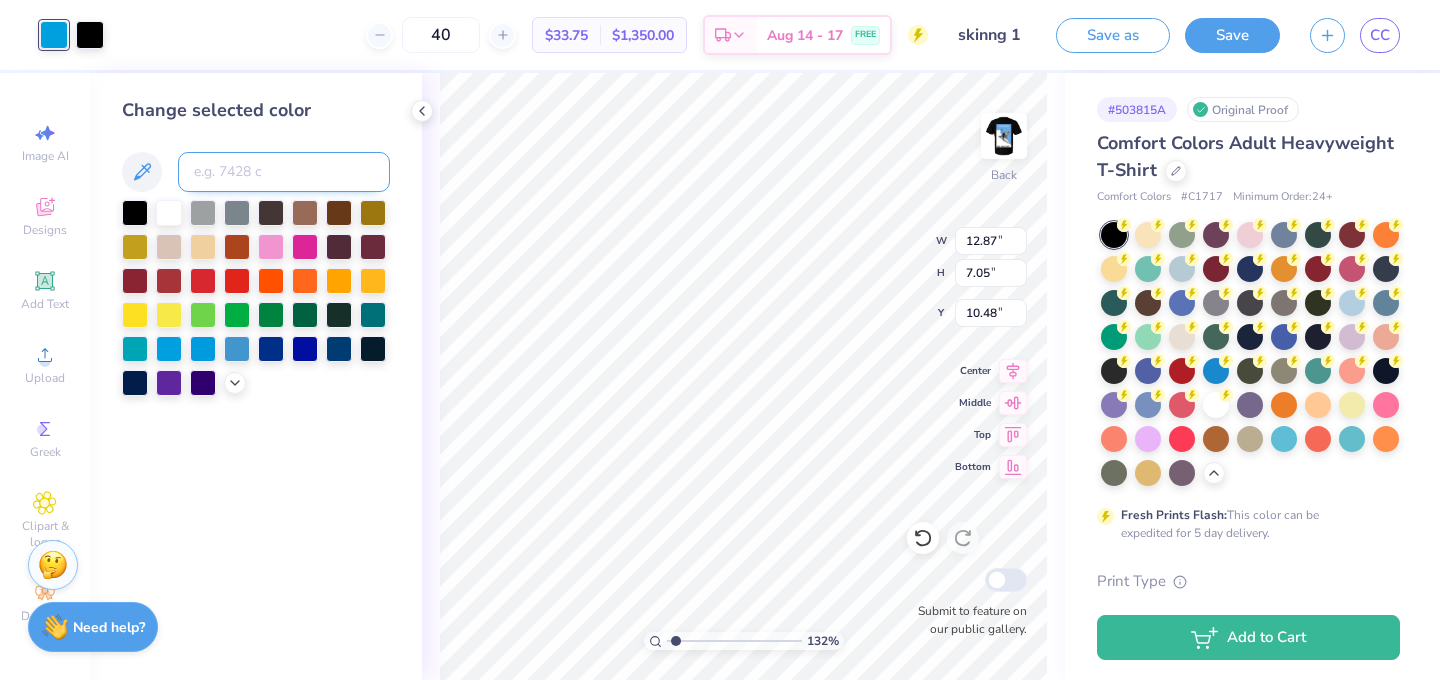 click at bounding box center (284, 172) 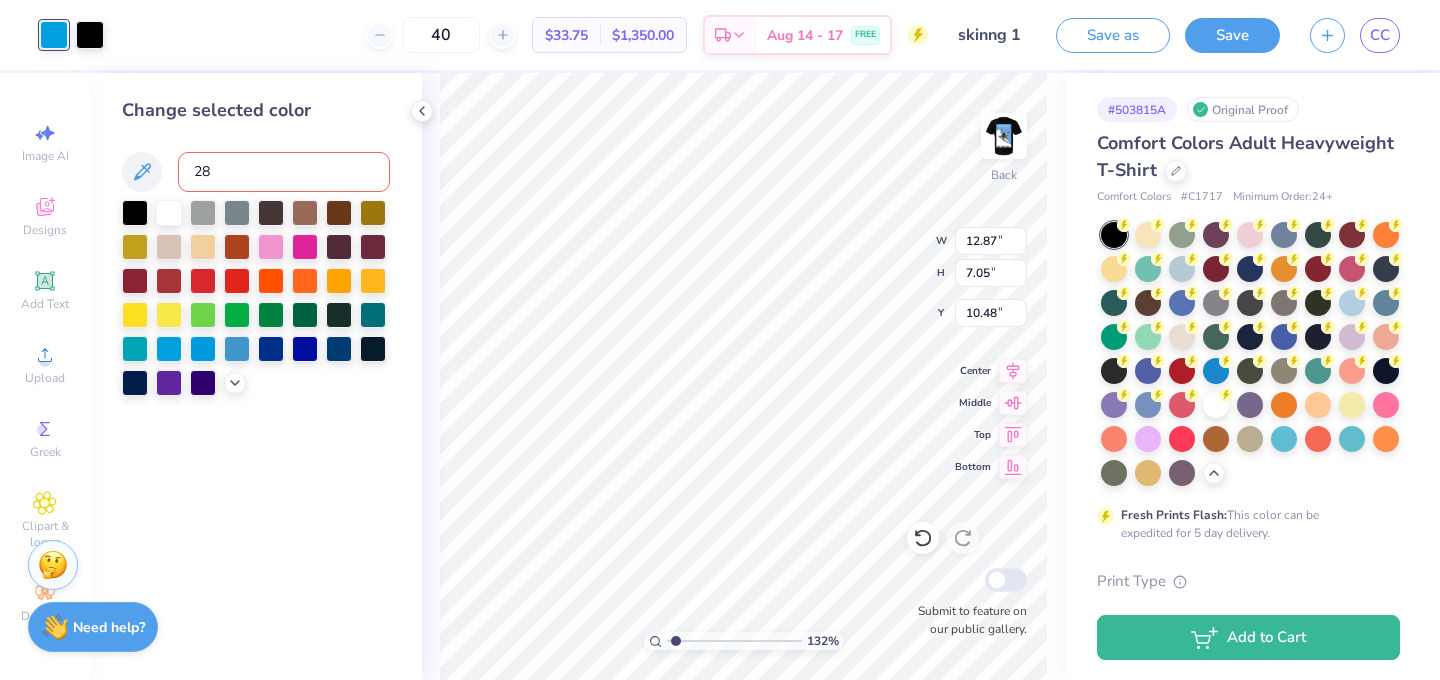 type on "284" 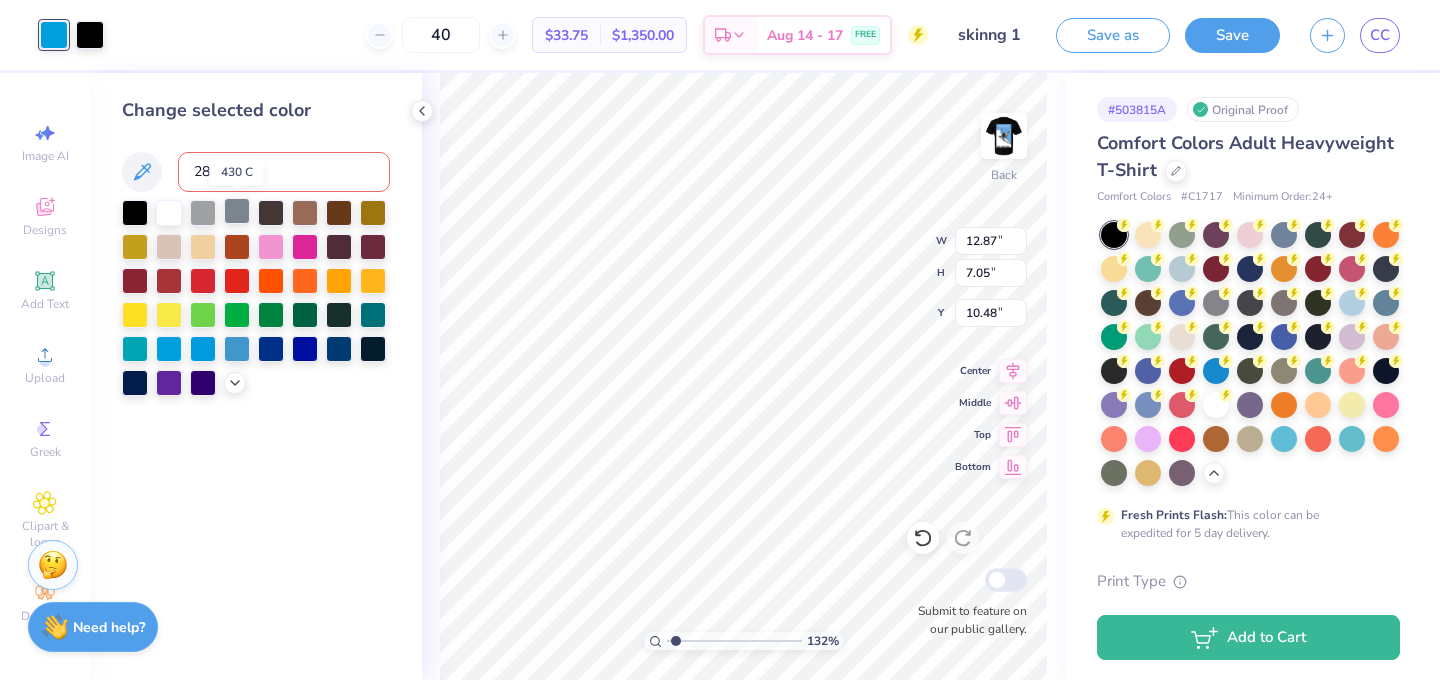 type 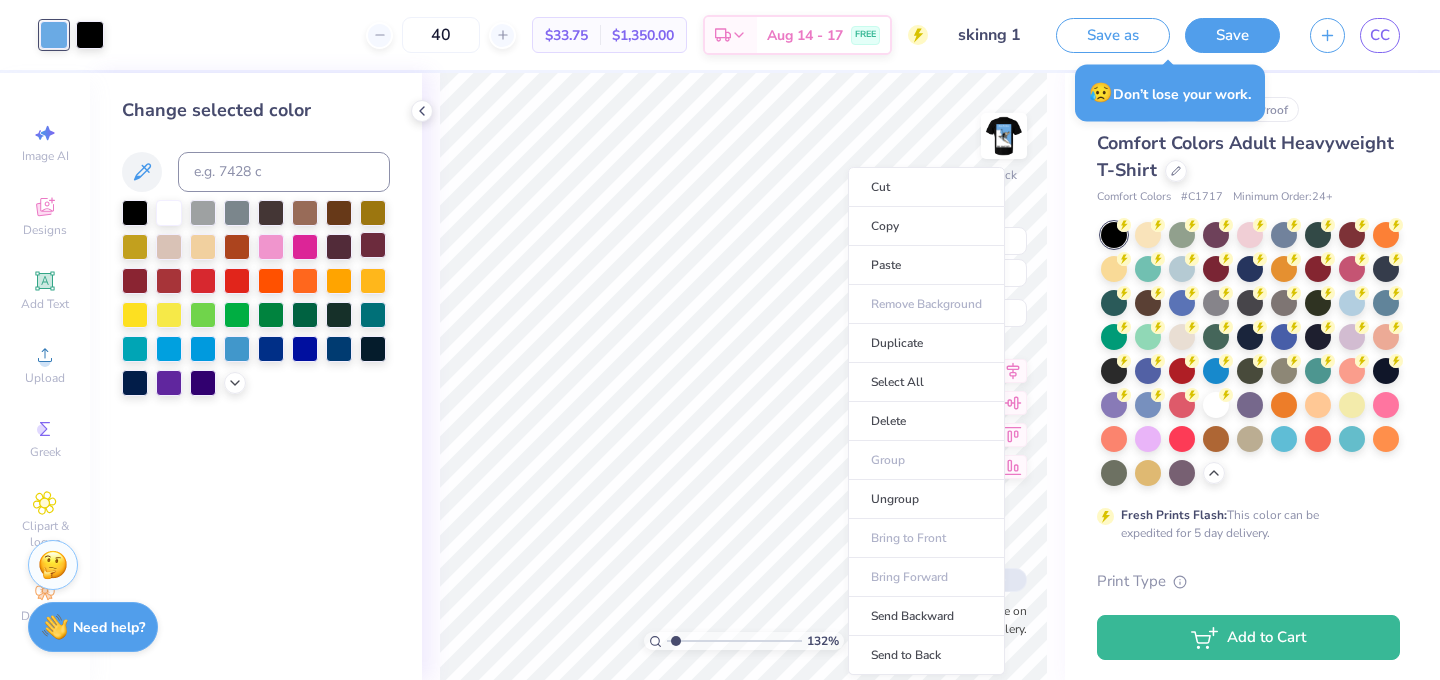 type on "5.43" 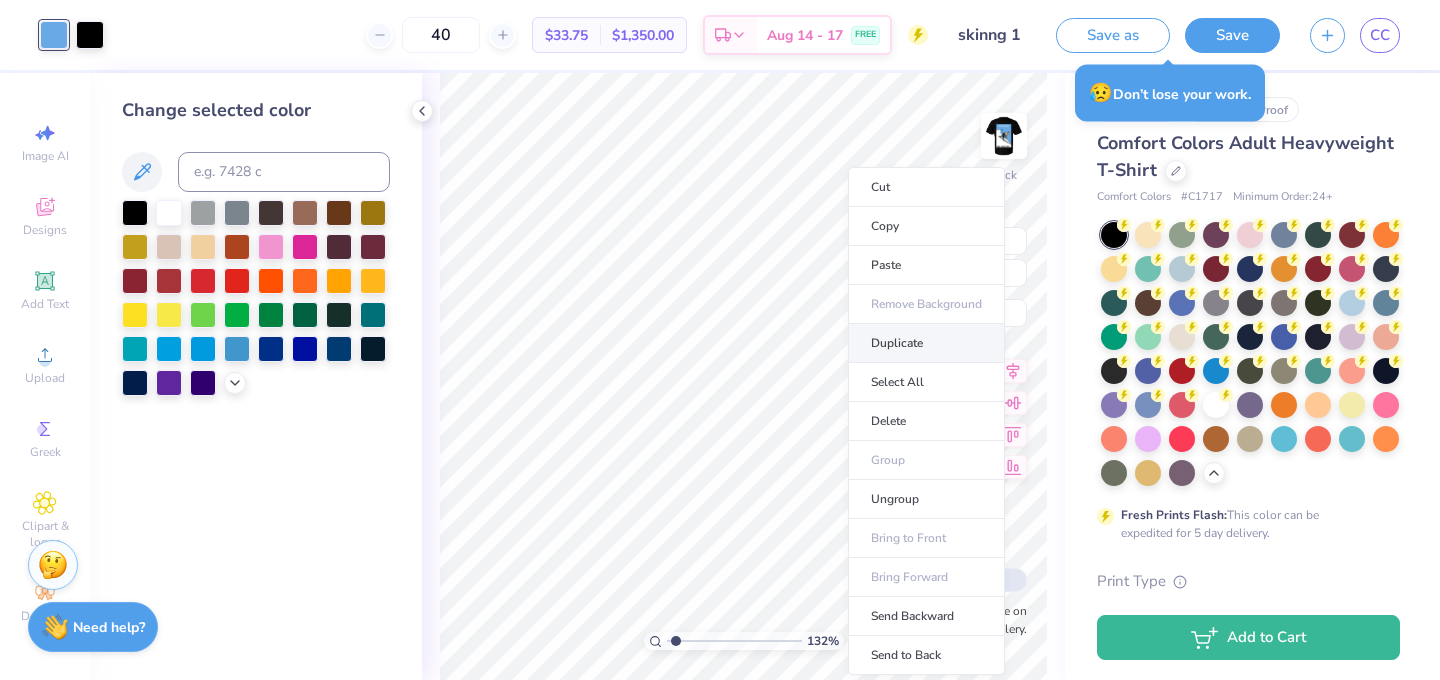 click on "Duplicate" at bounding box center [926, 343] 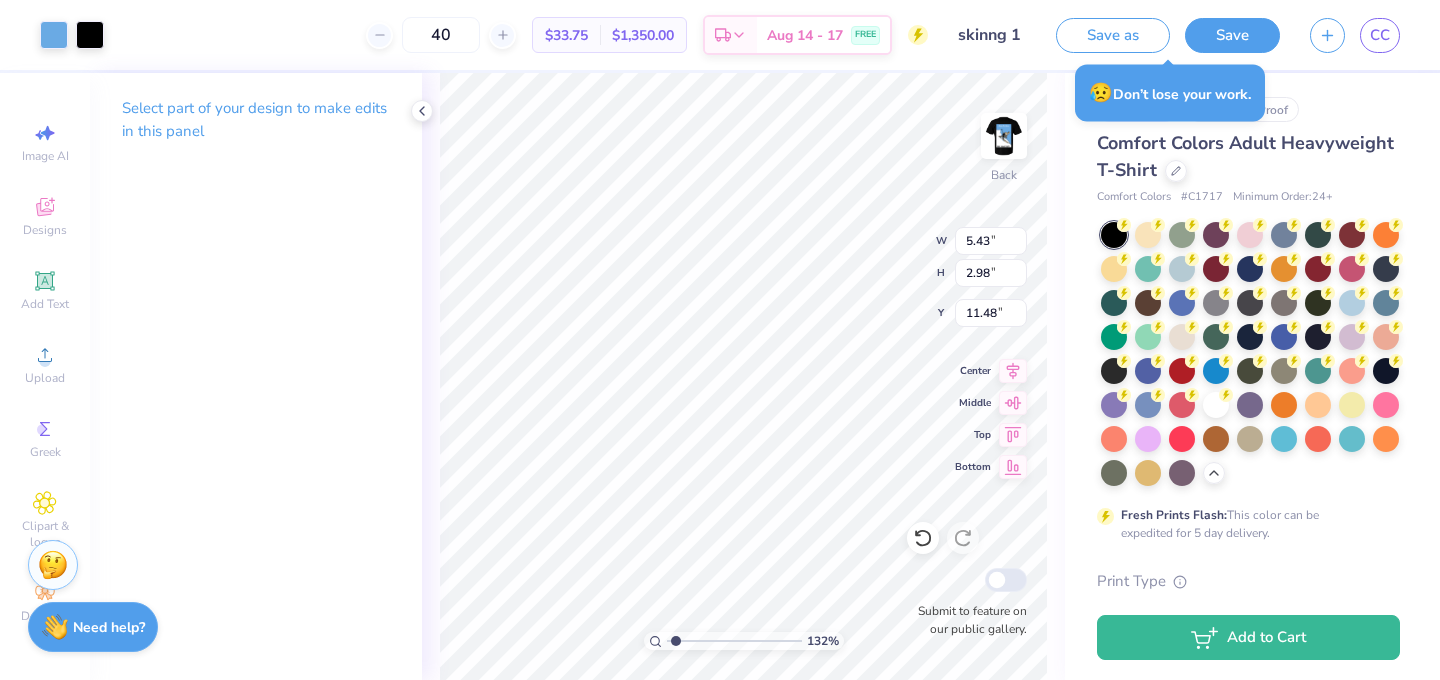 type on "14.56" 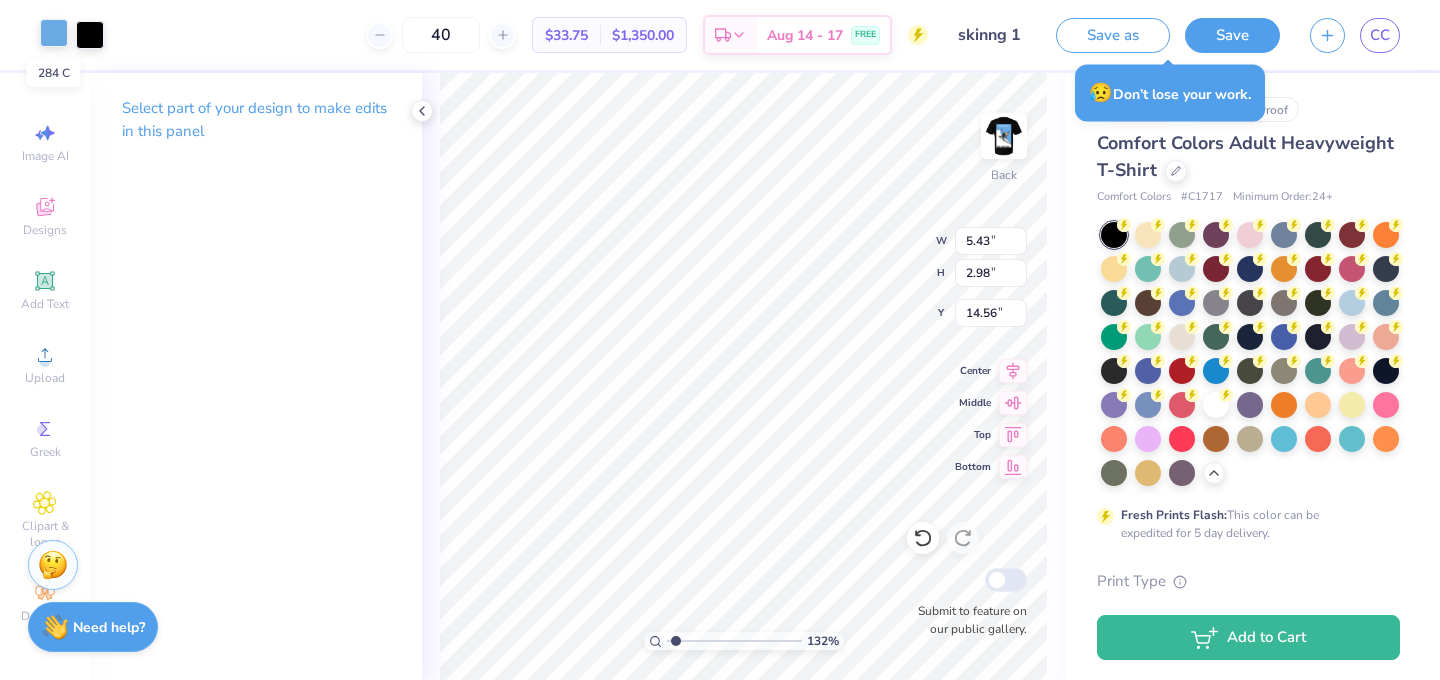 click at bounding box center (54, 33) 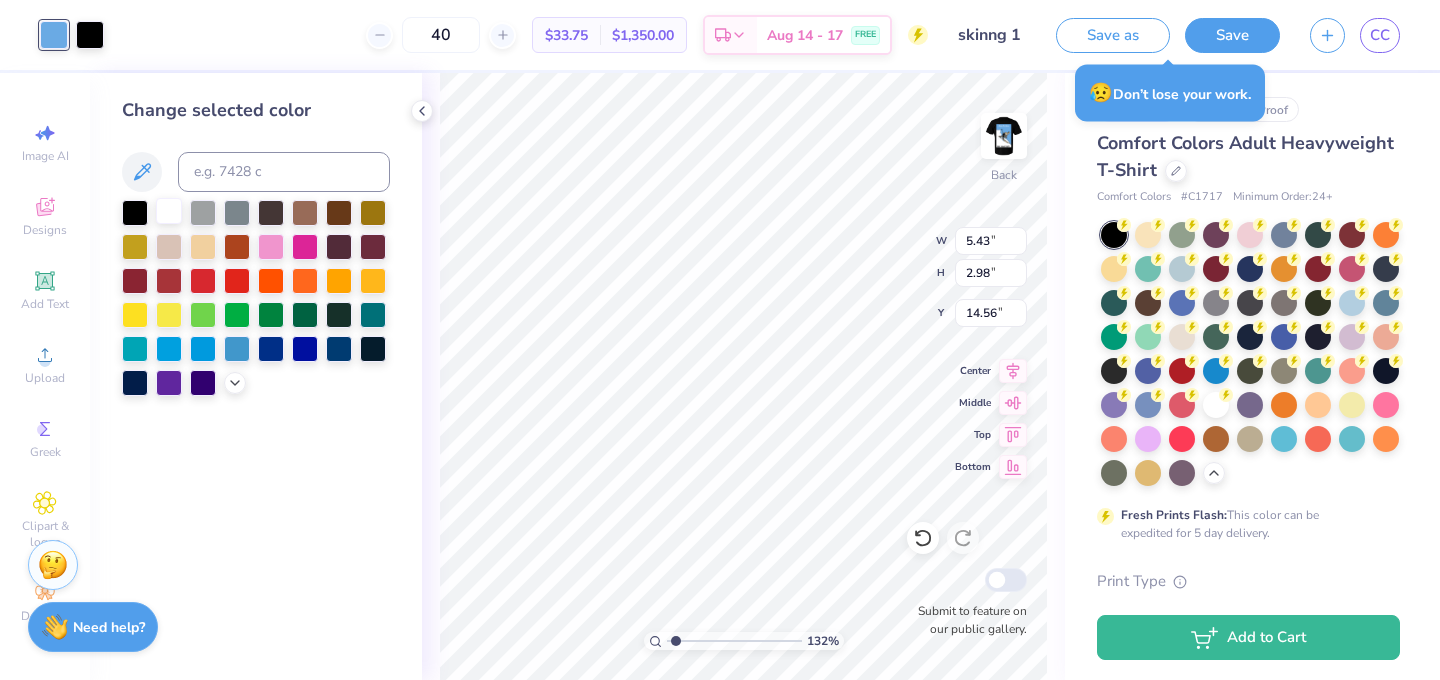 click at bounding box center [169, 211] 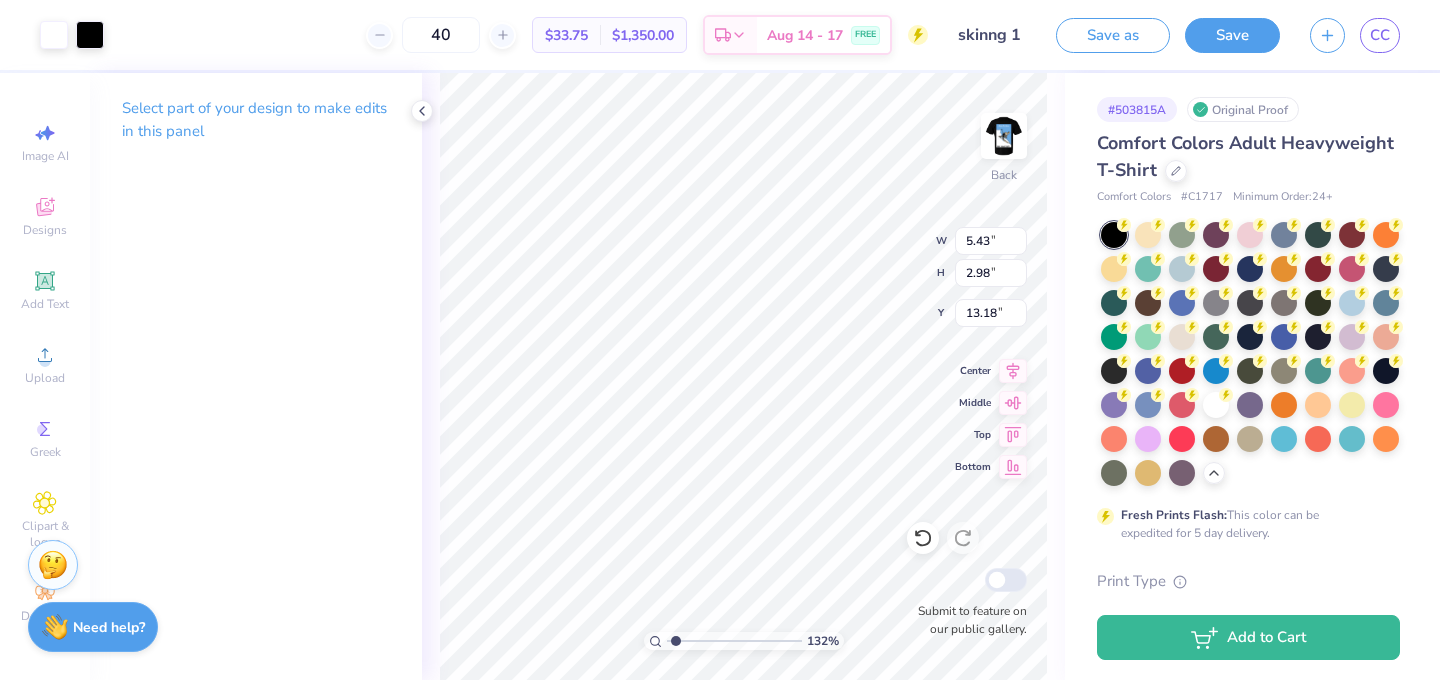 type on "14.97" 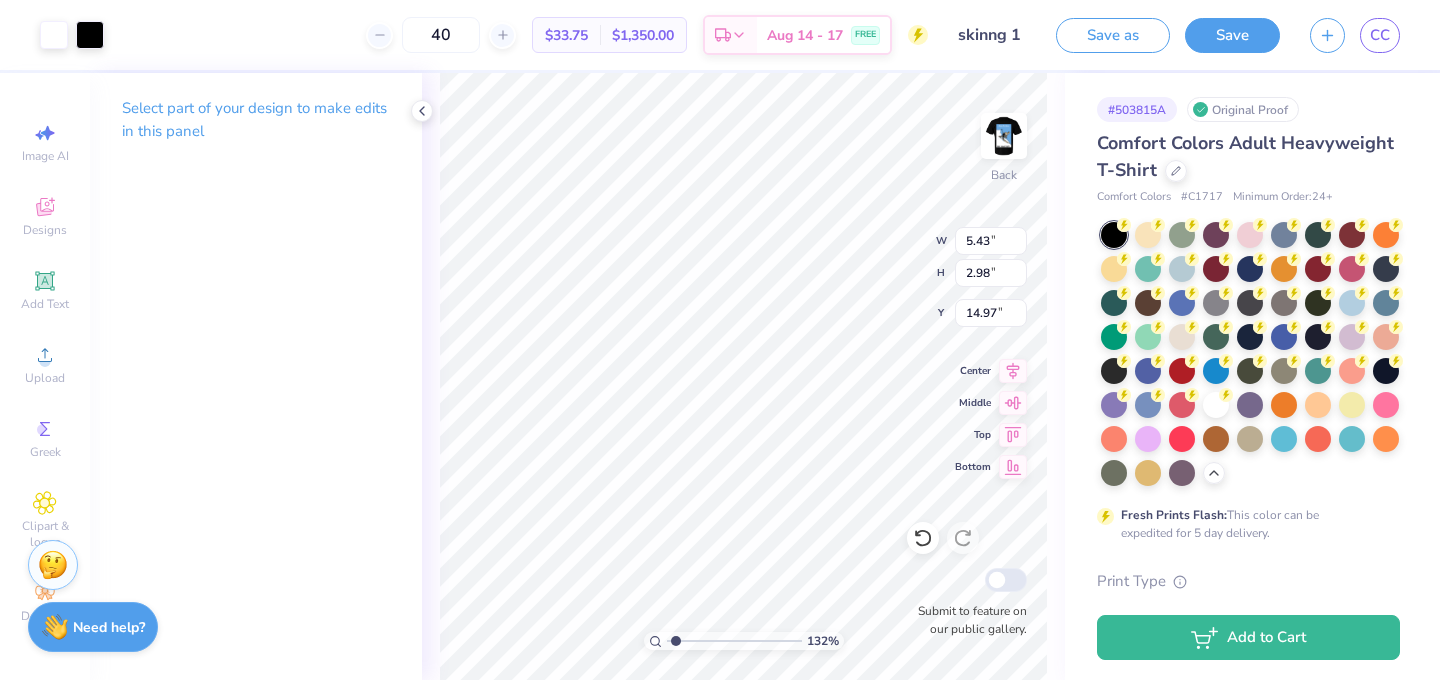type on "6.86" 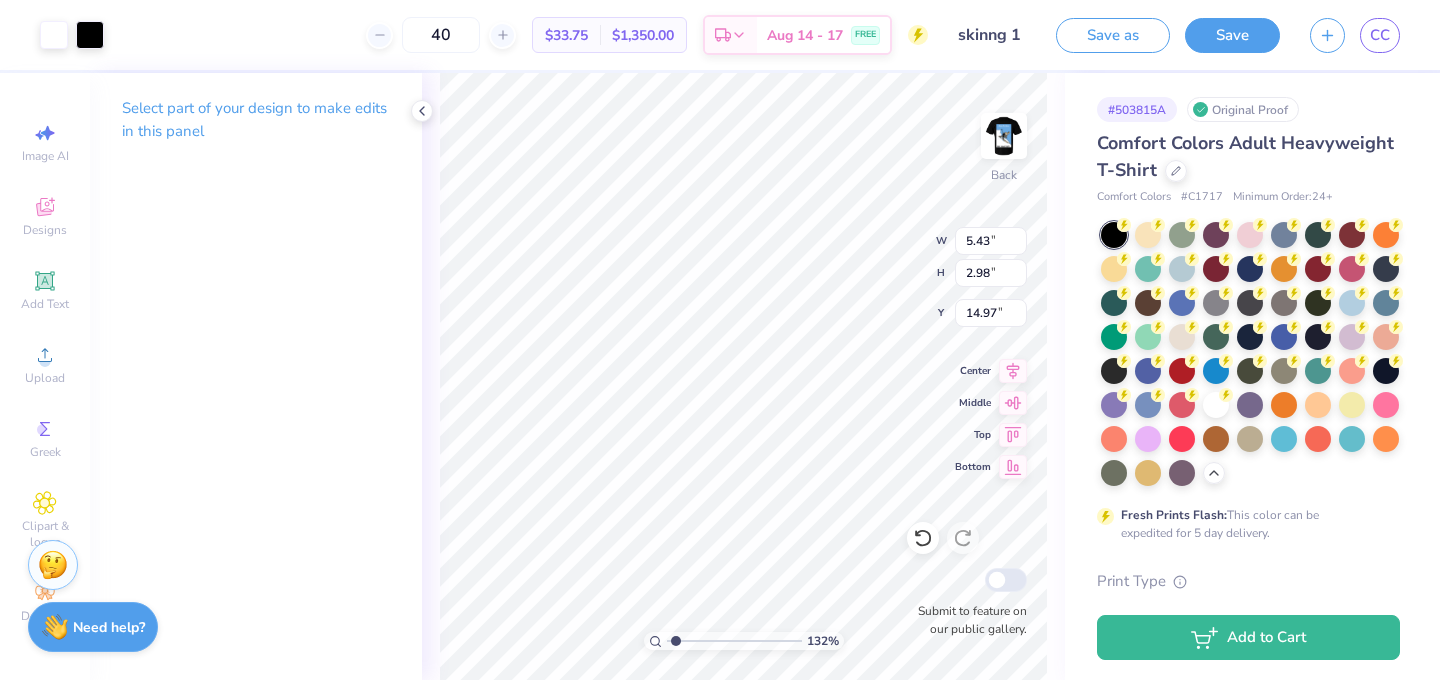 type on "3.76" 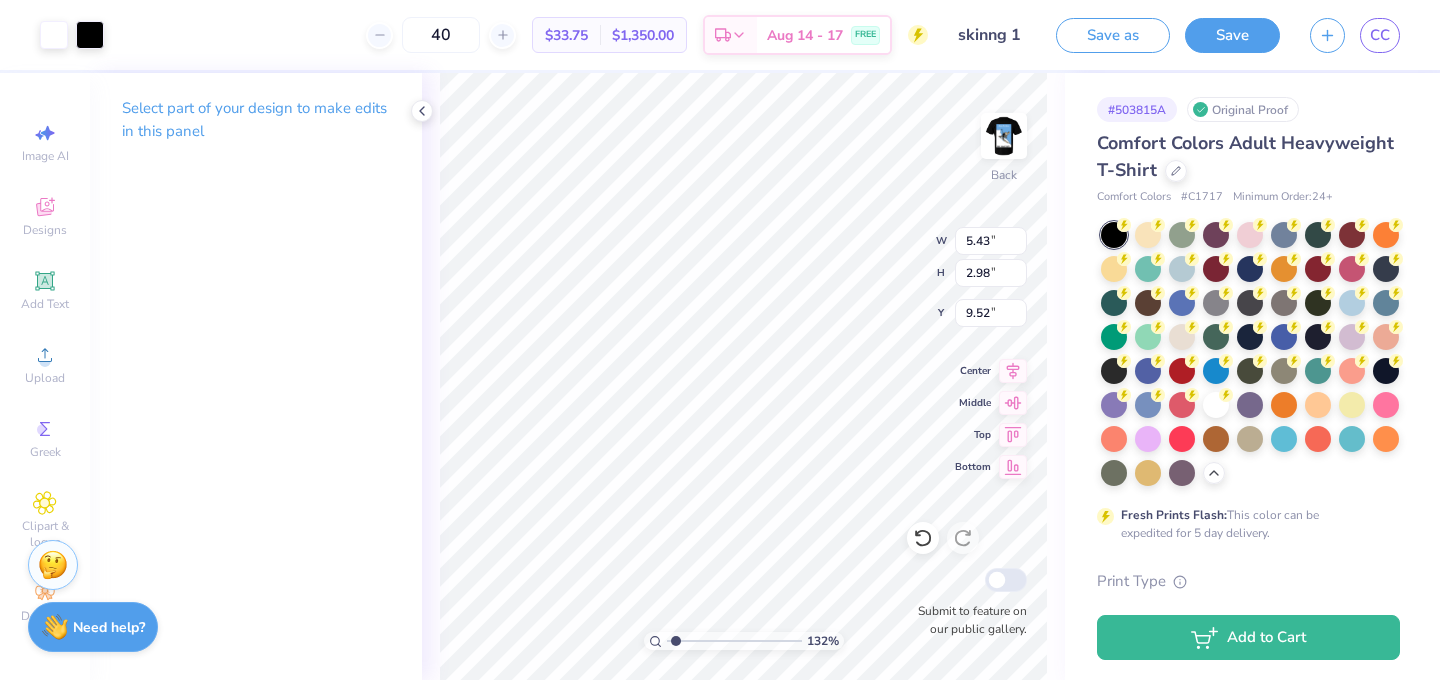 type on "9.52" 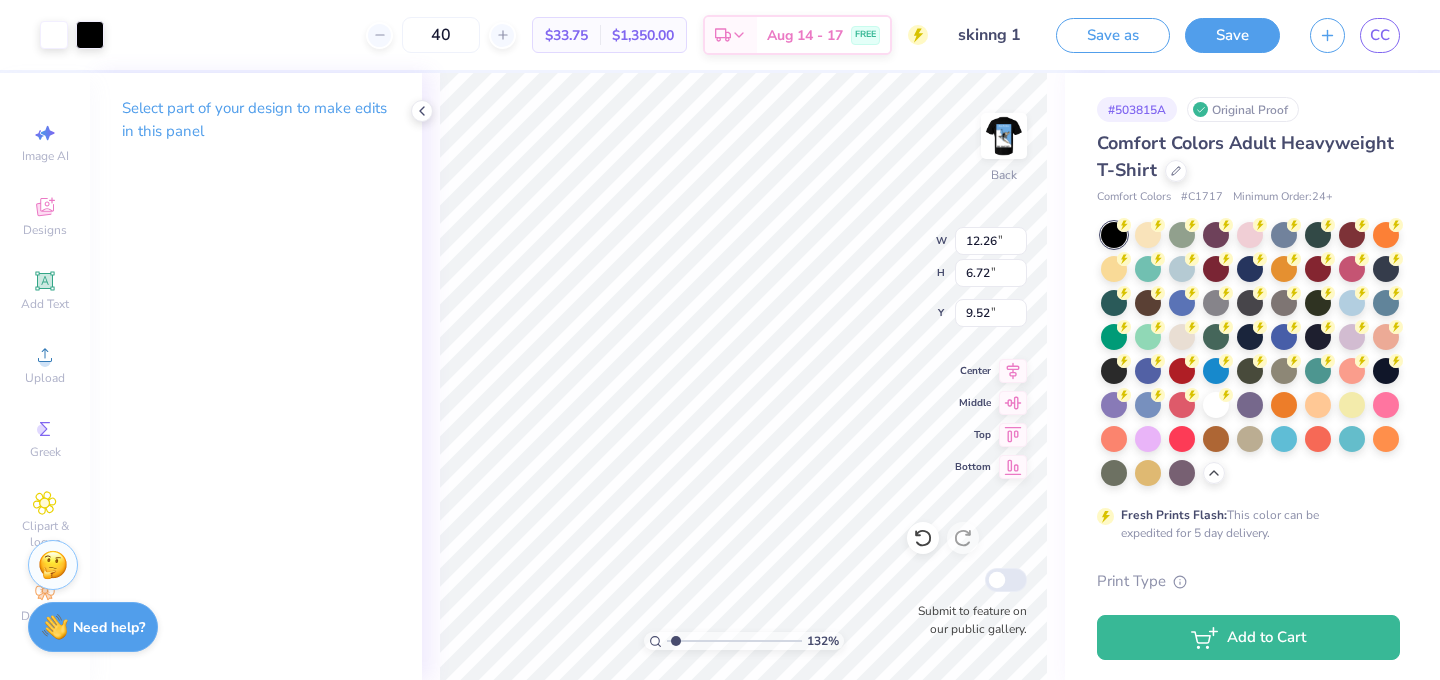 type on "12.26" 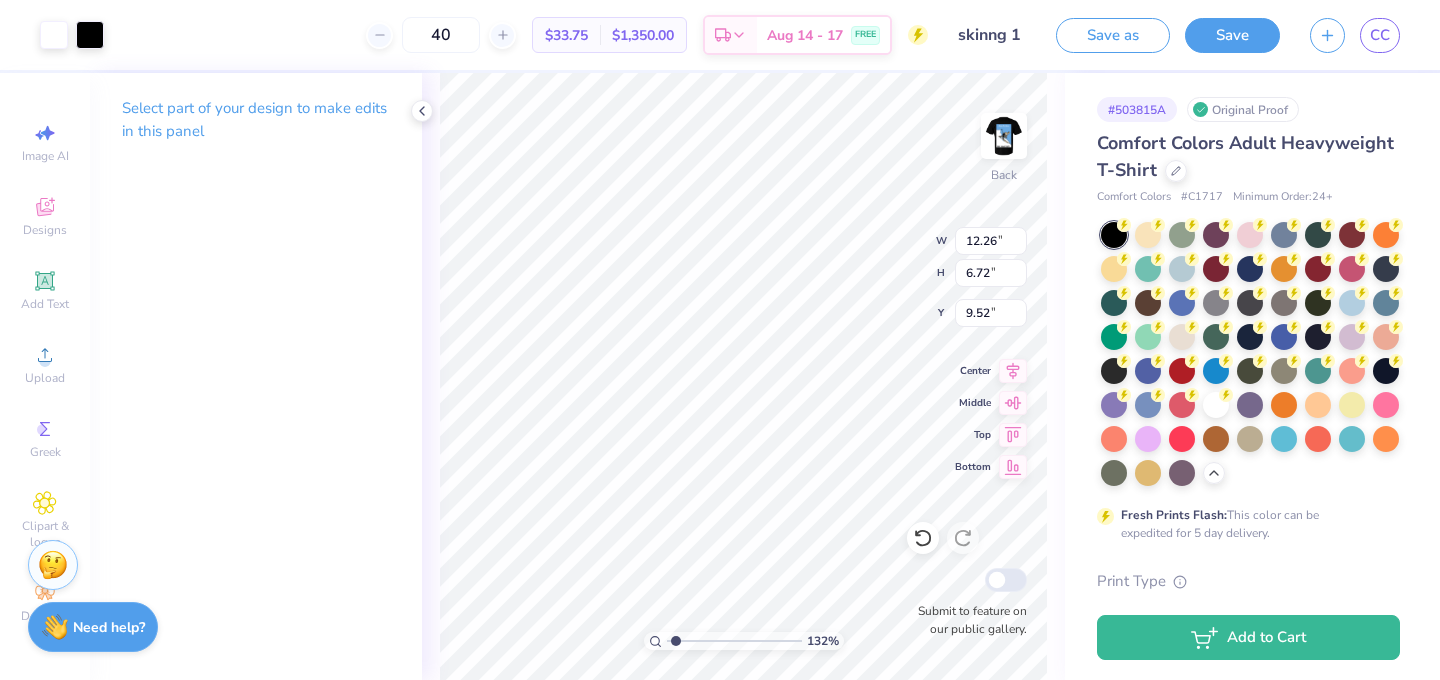 type on "6.72" 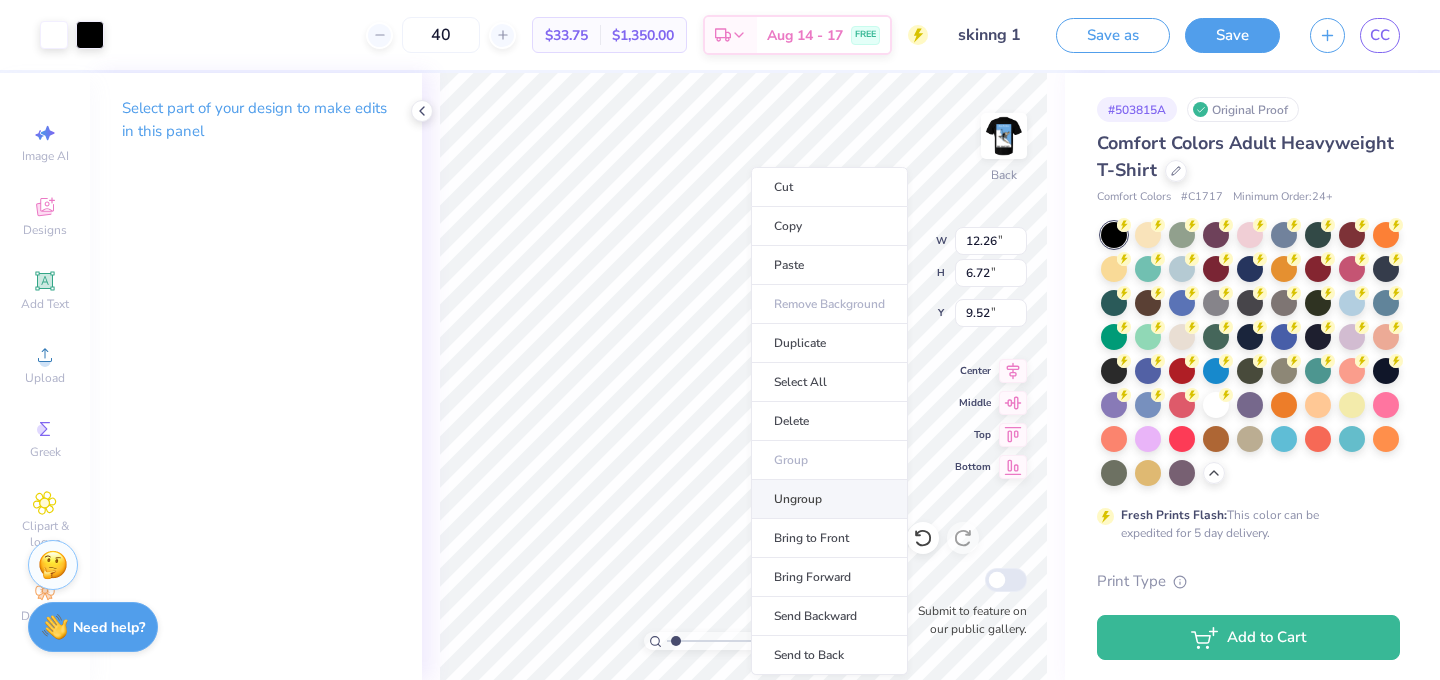 click on "Ungroup" at bounding box center (829, 499) 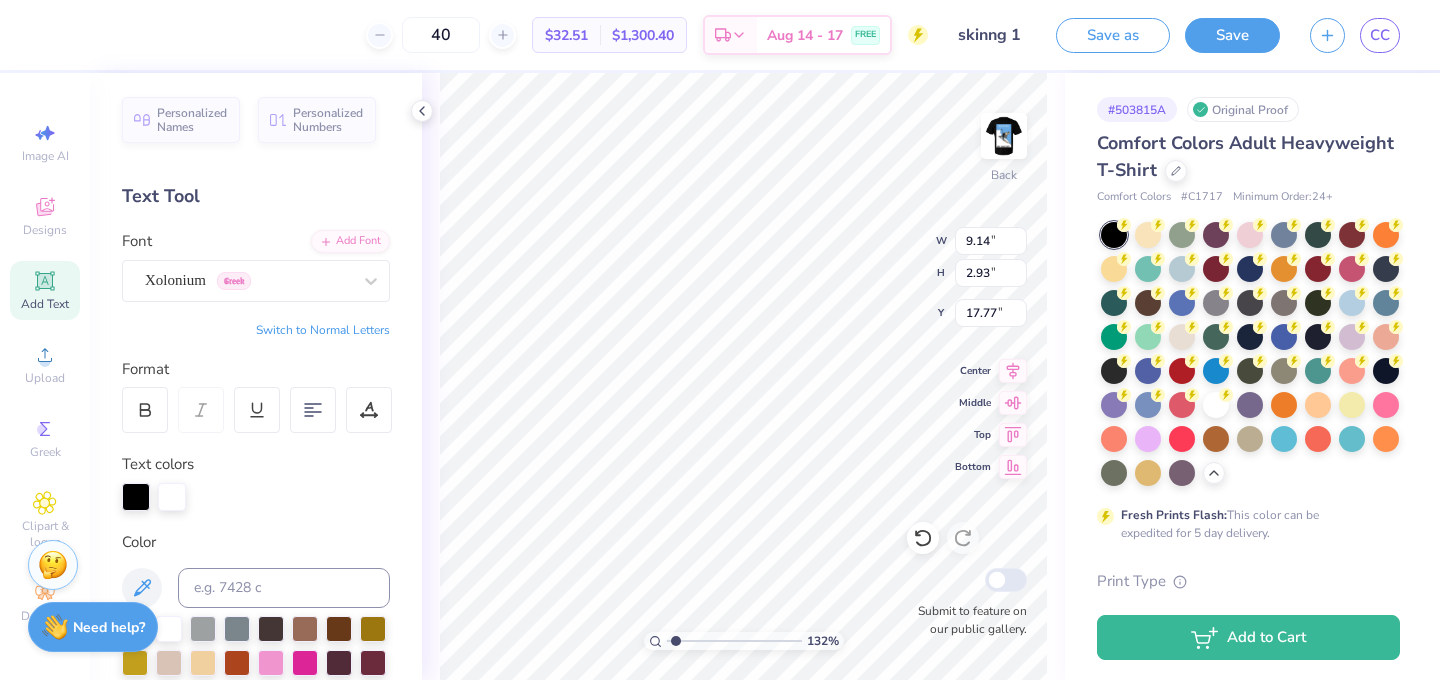 type on "17.77" 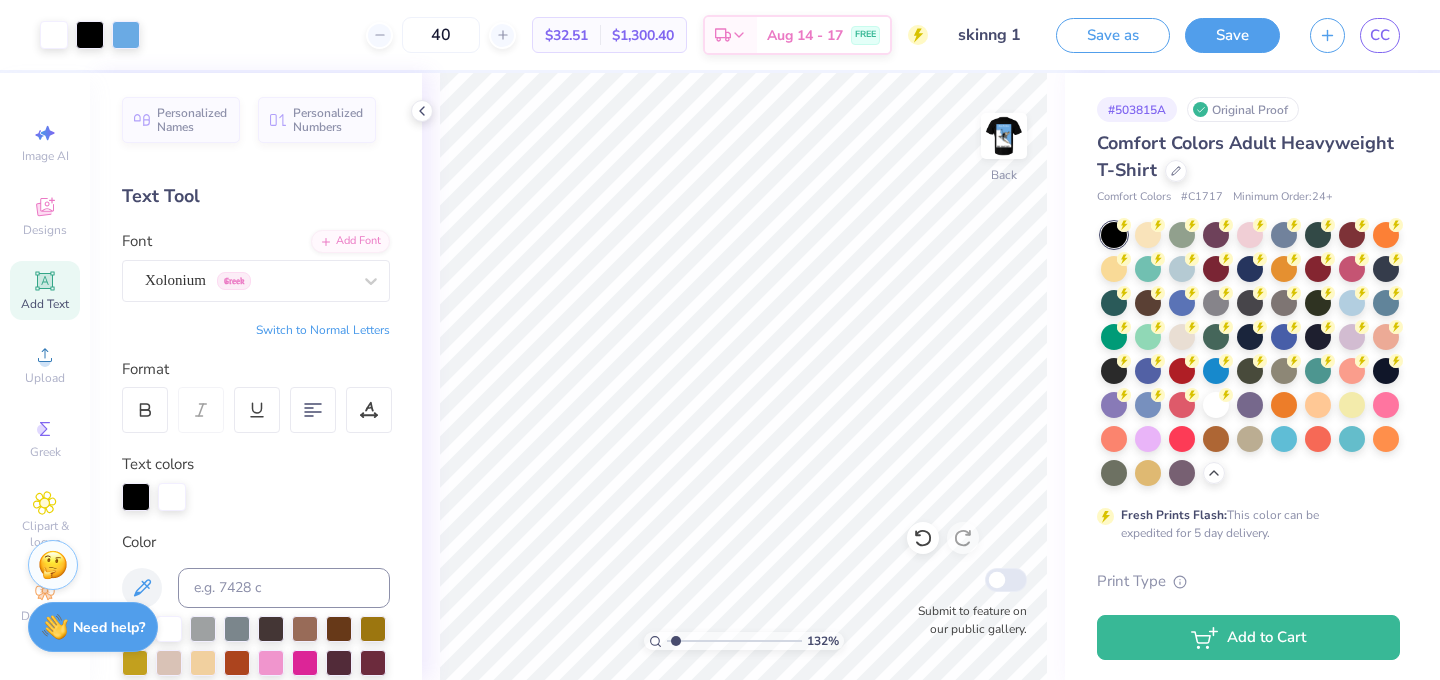 click on "Add Text" at bounding box center (45, 304) 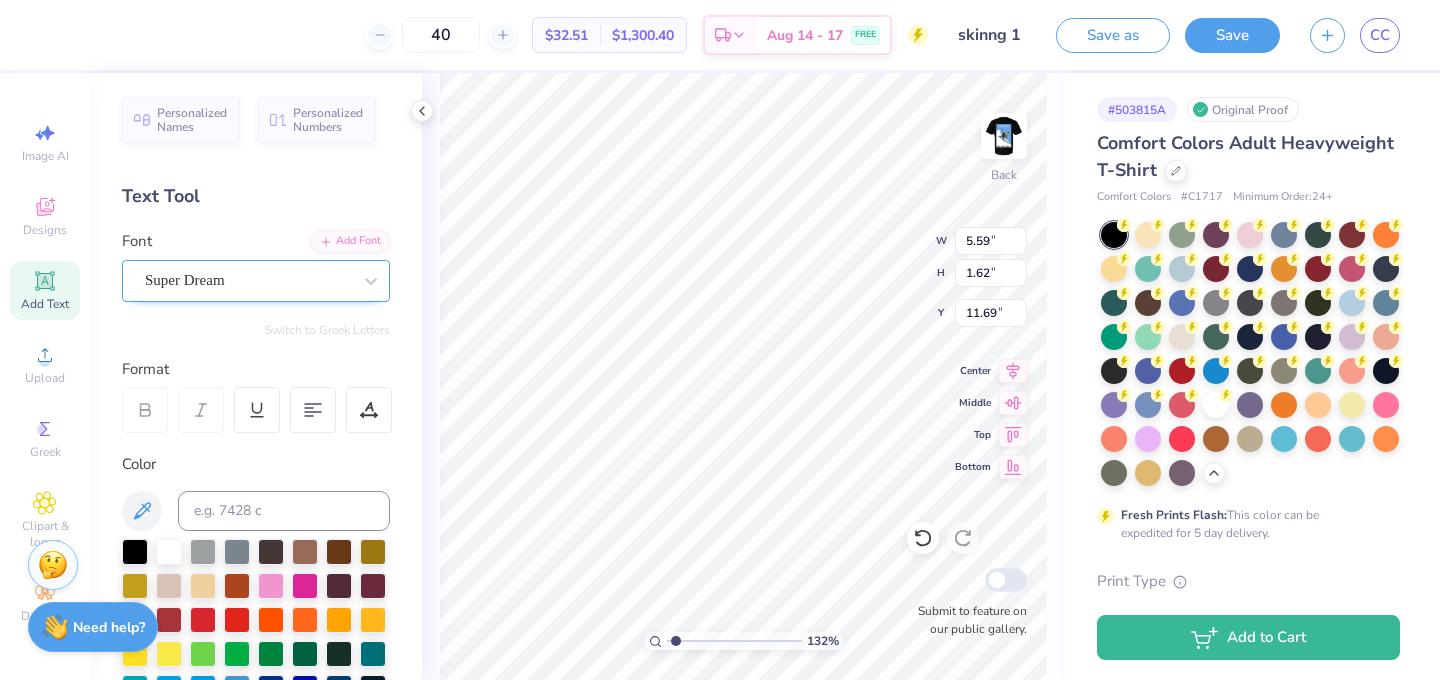 click on "Super Dream" at bounding box center (248, 280) 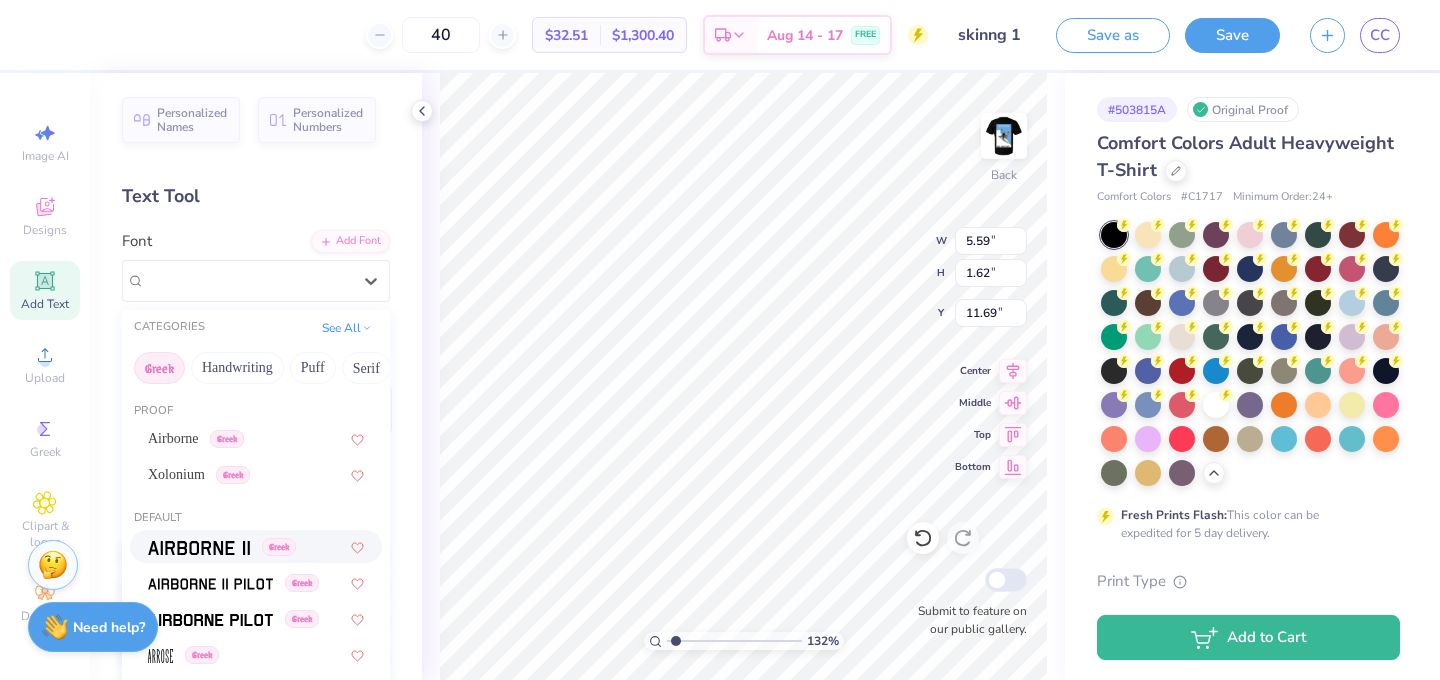 click at bounding box center [199, 548] 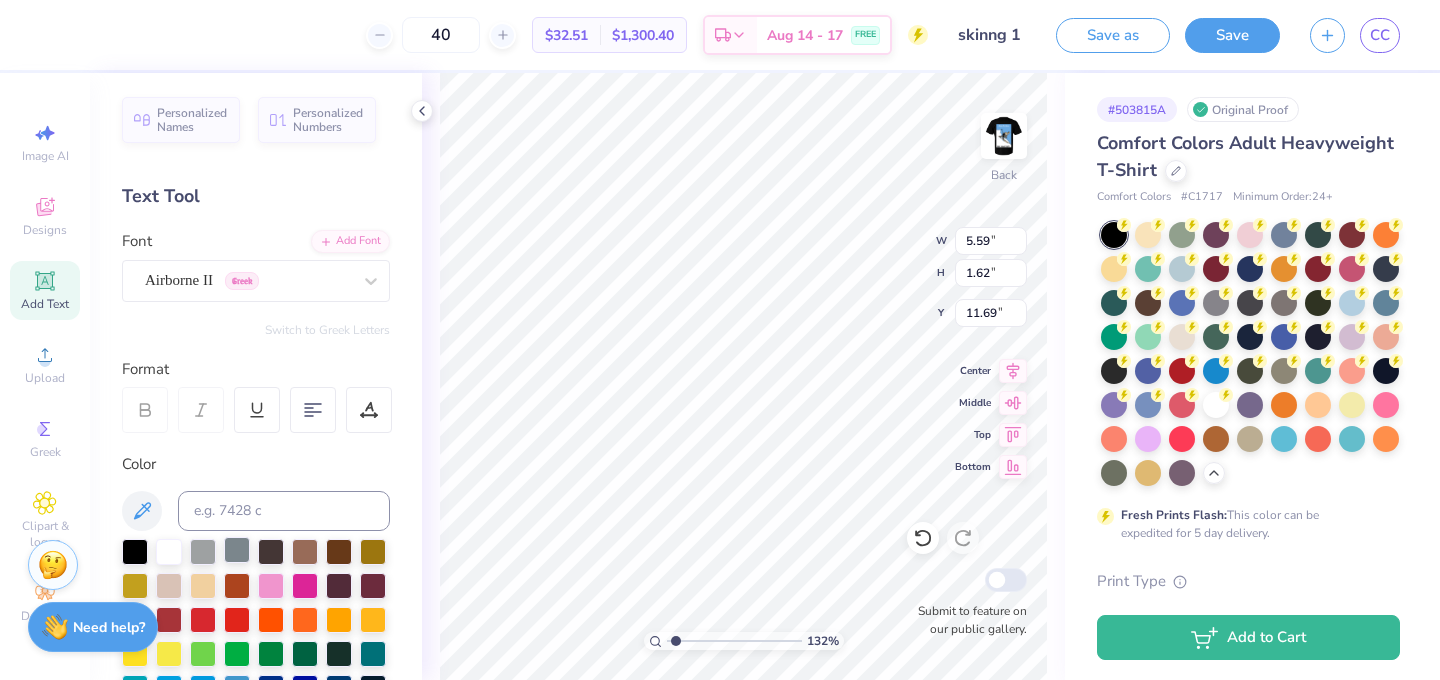 type on "5.24" 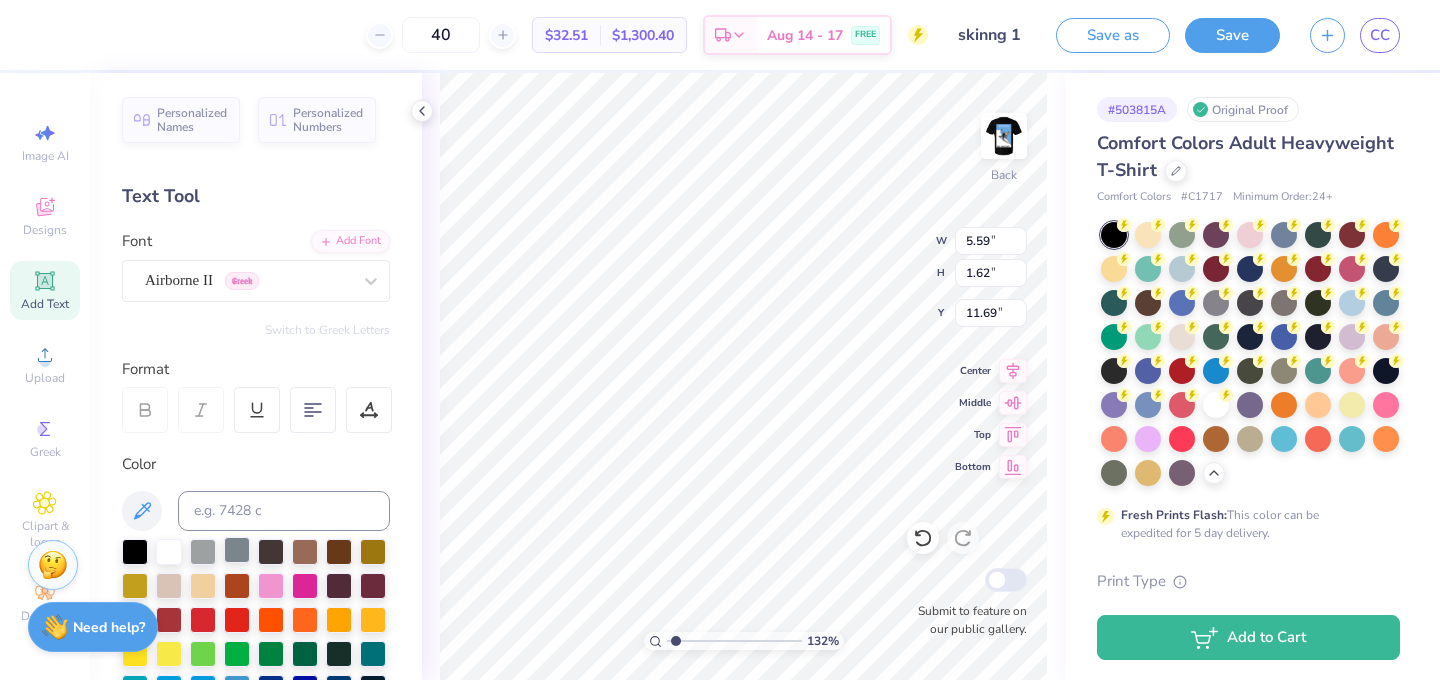type on "1.69" 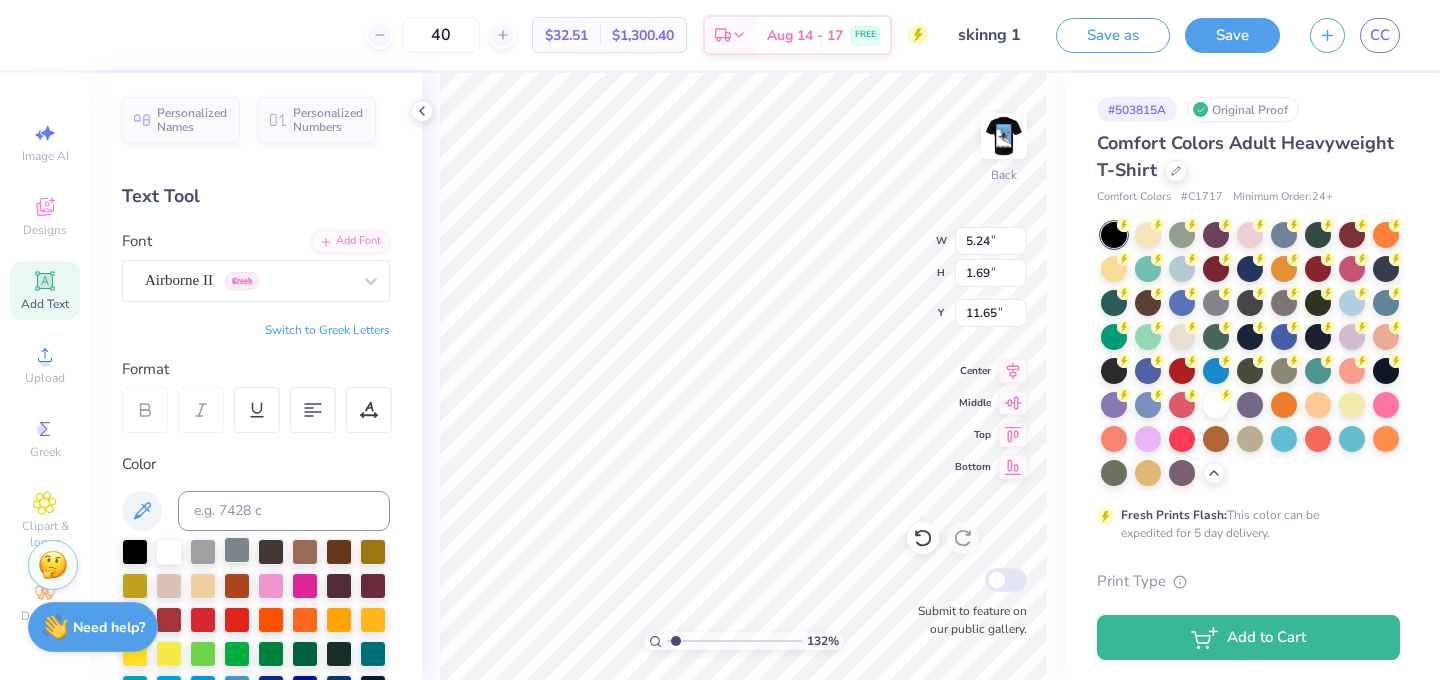 type on "i" 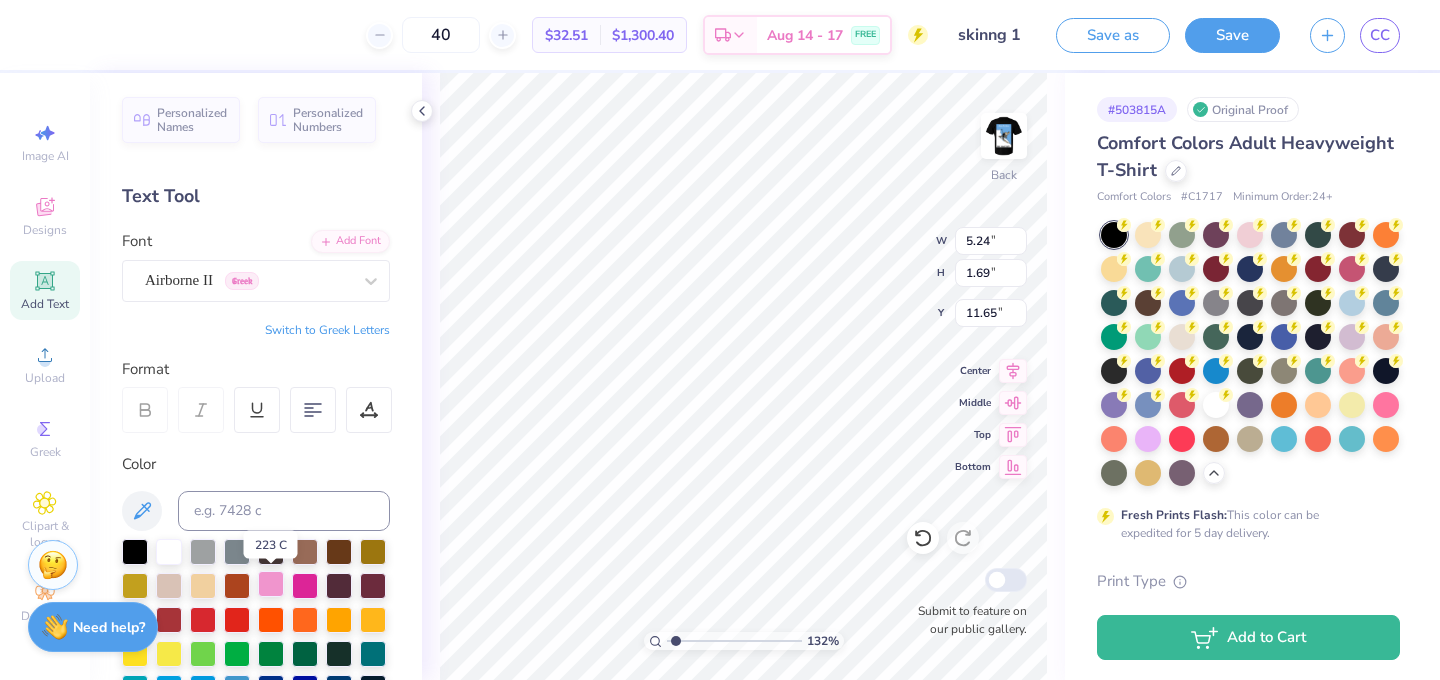click at bounding box center (271, 584) 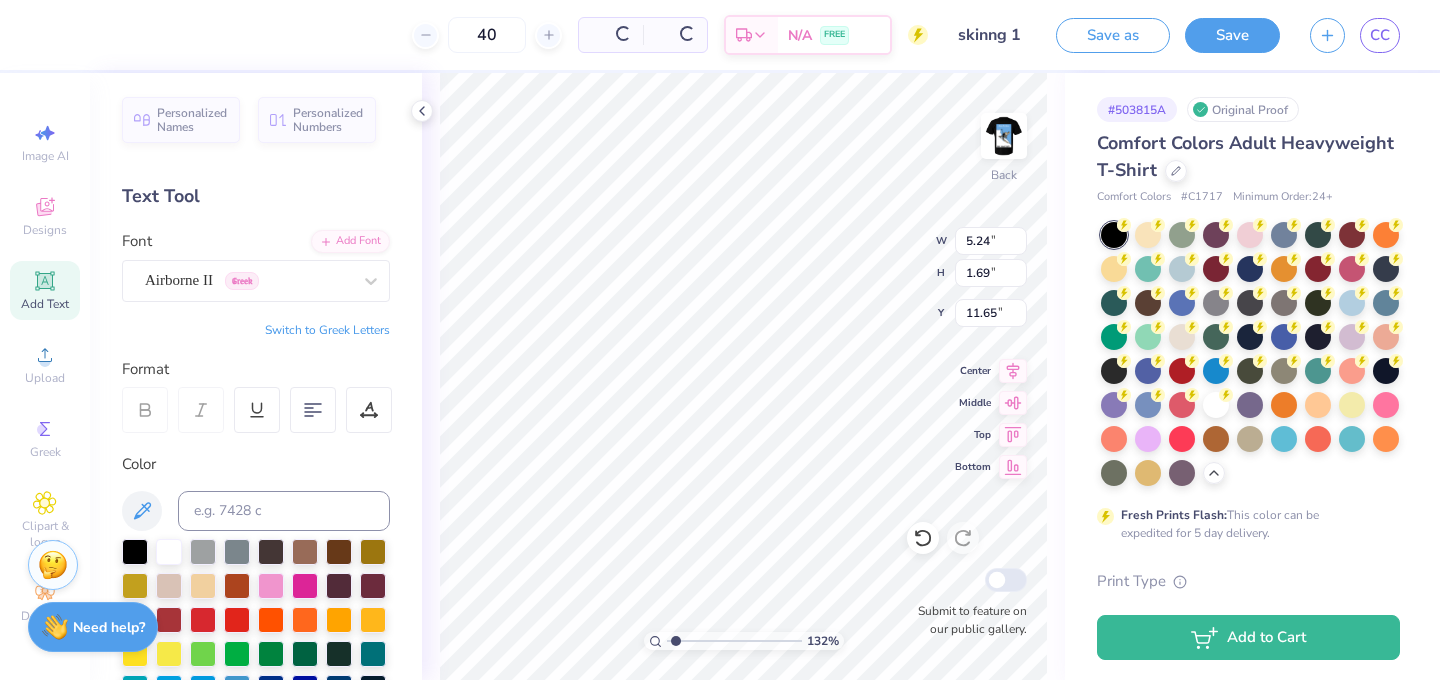 type on "0.26" 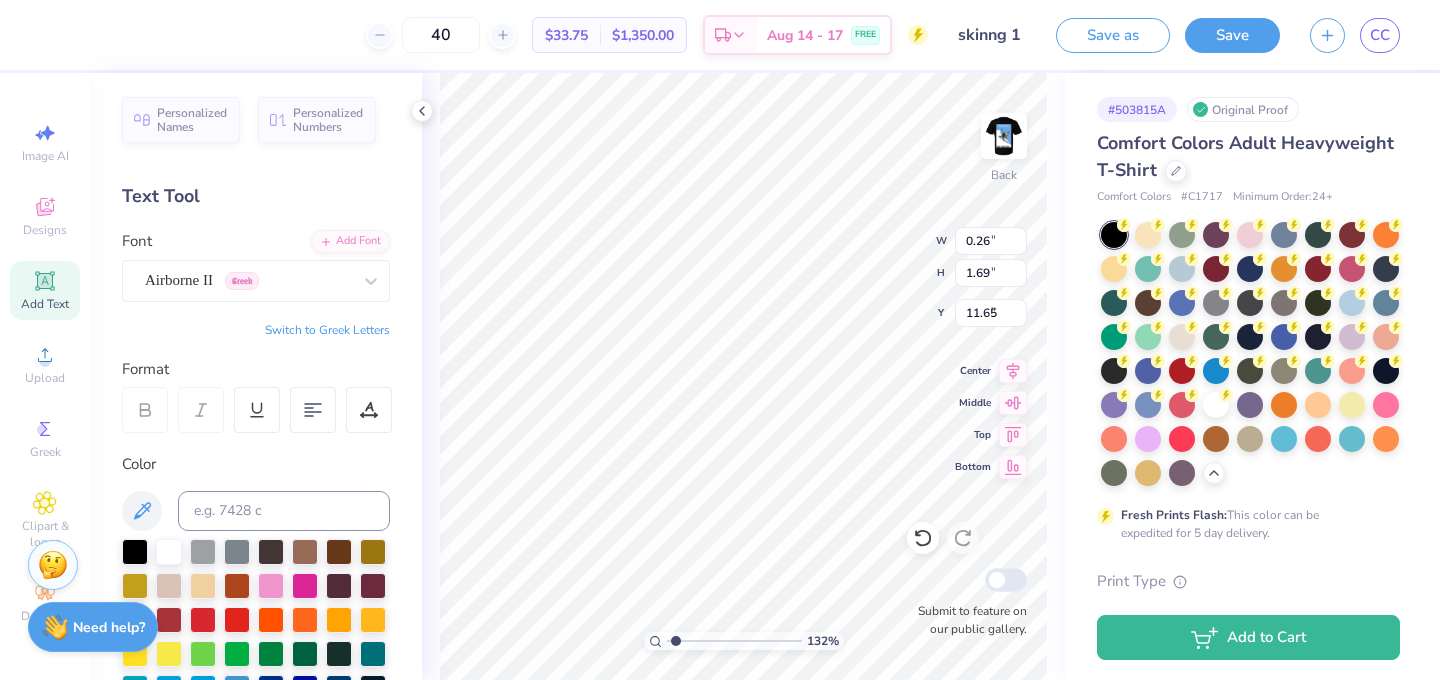 type on "8.78" 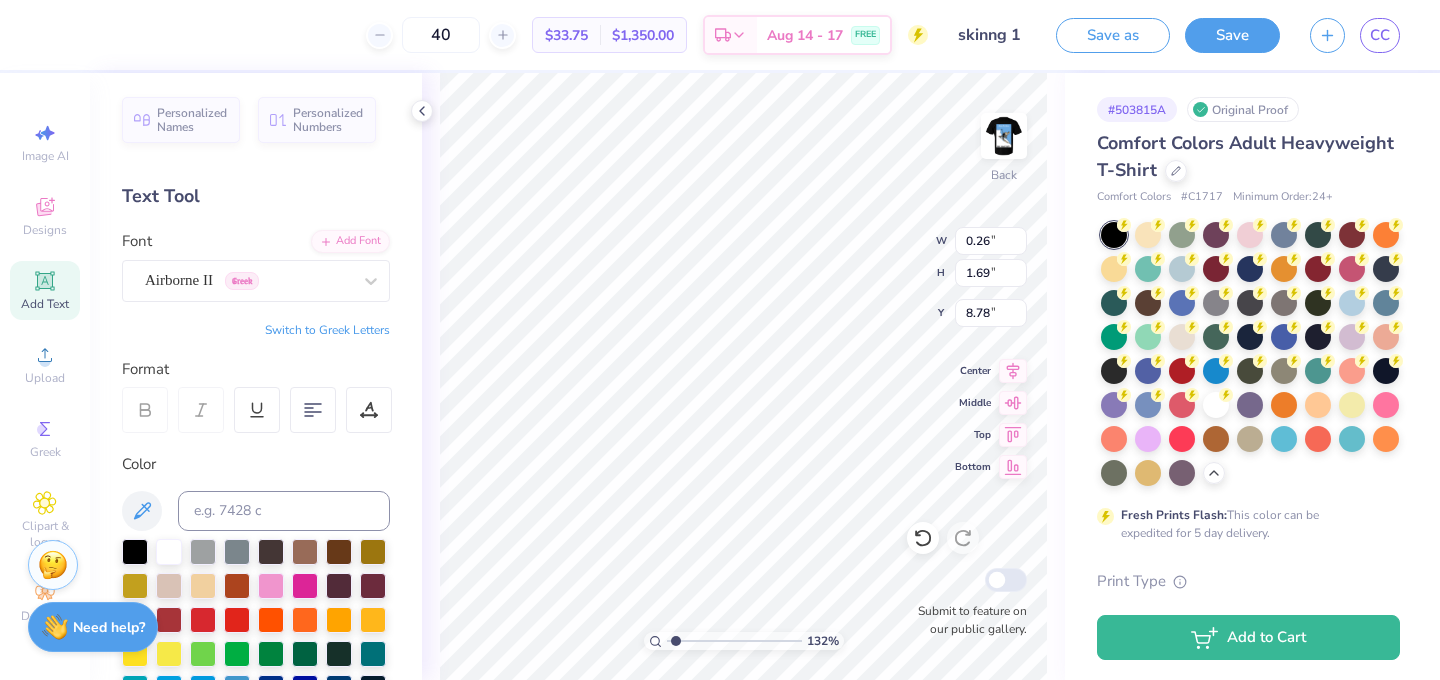 type on "1.49" 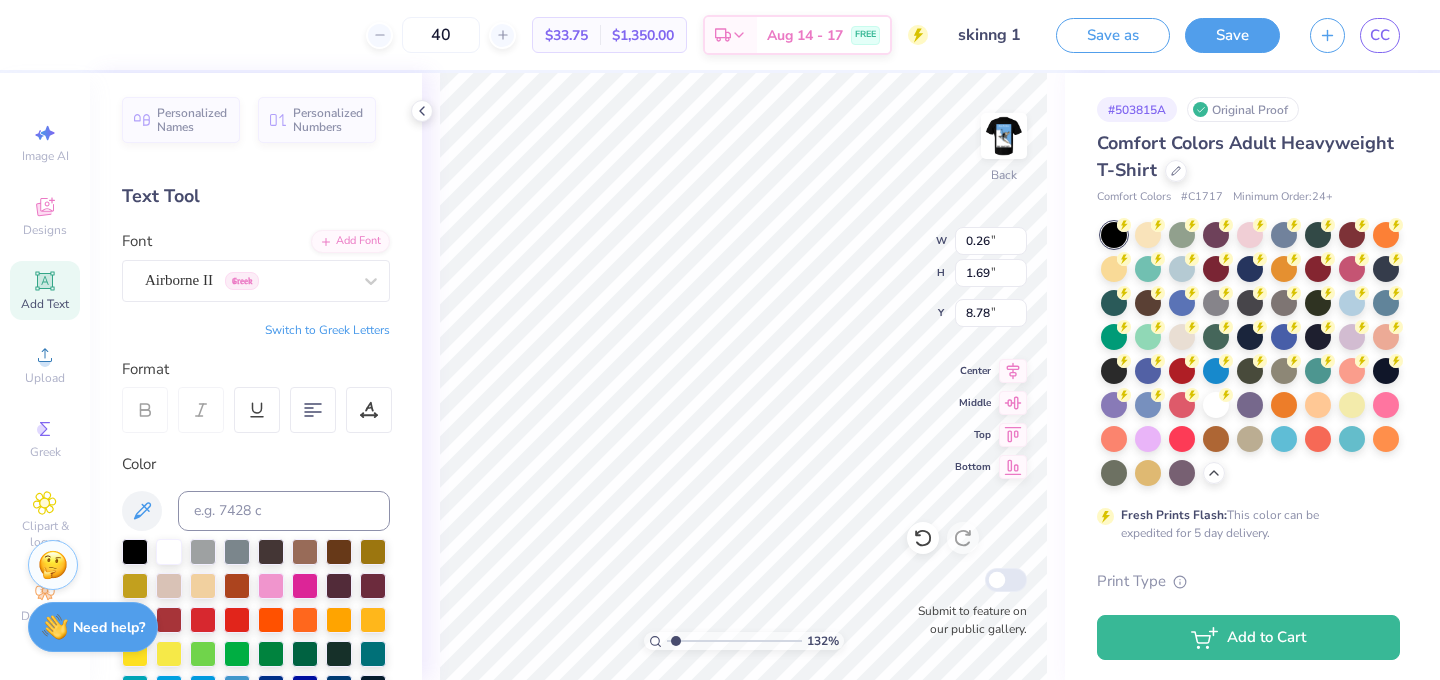 type on "1.24" 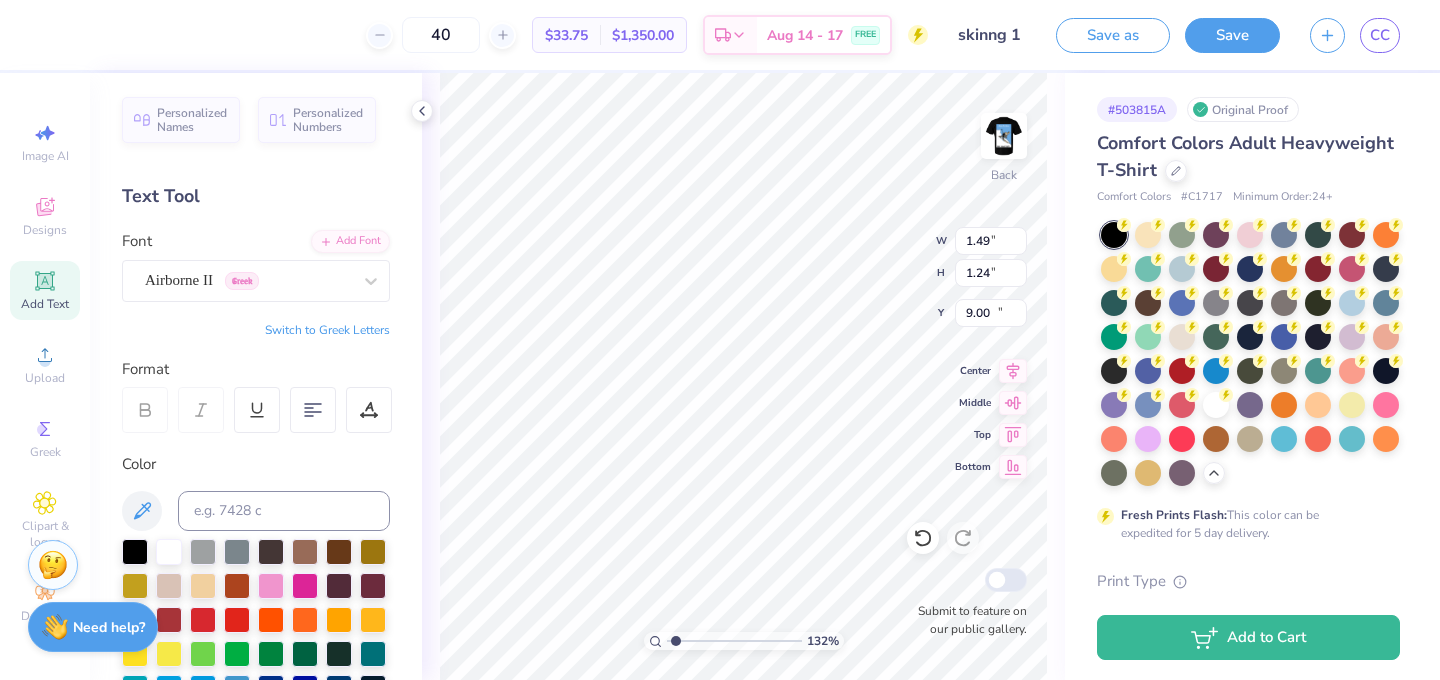 type on "12.12" 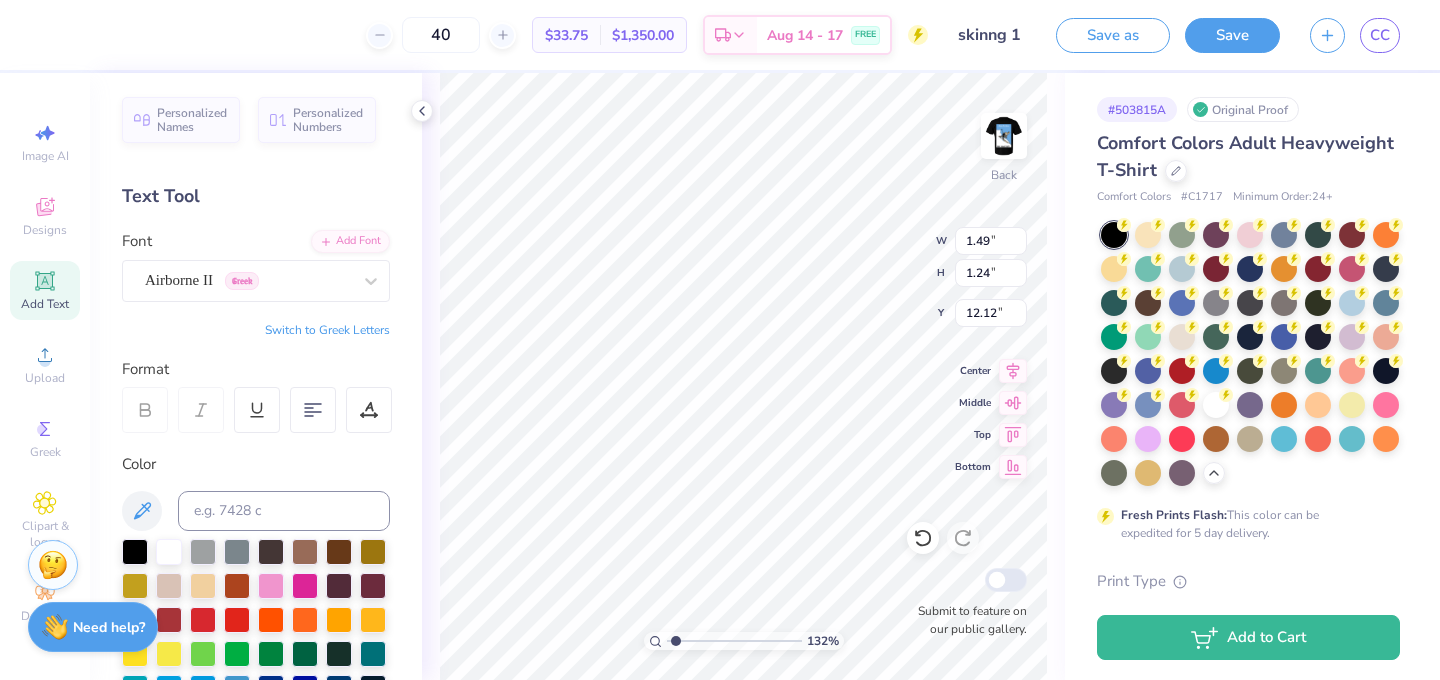 type on "4.99" 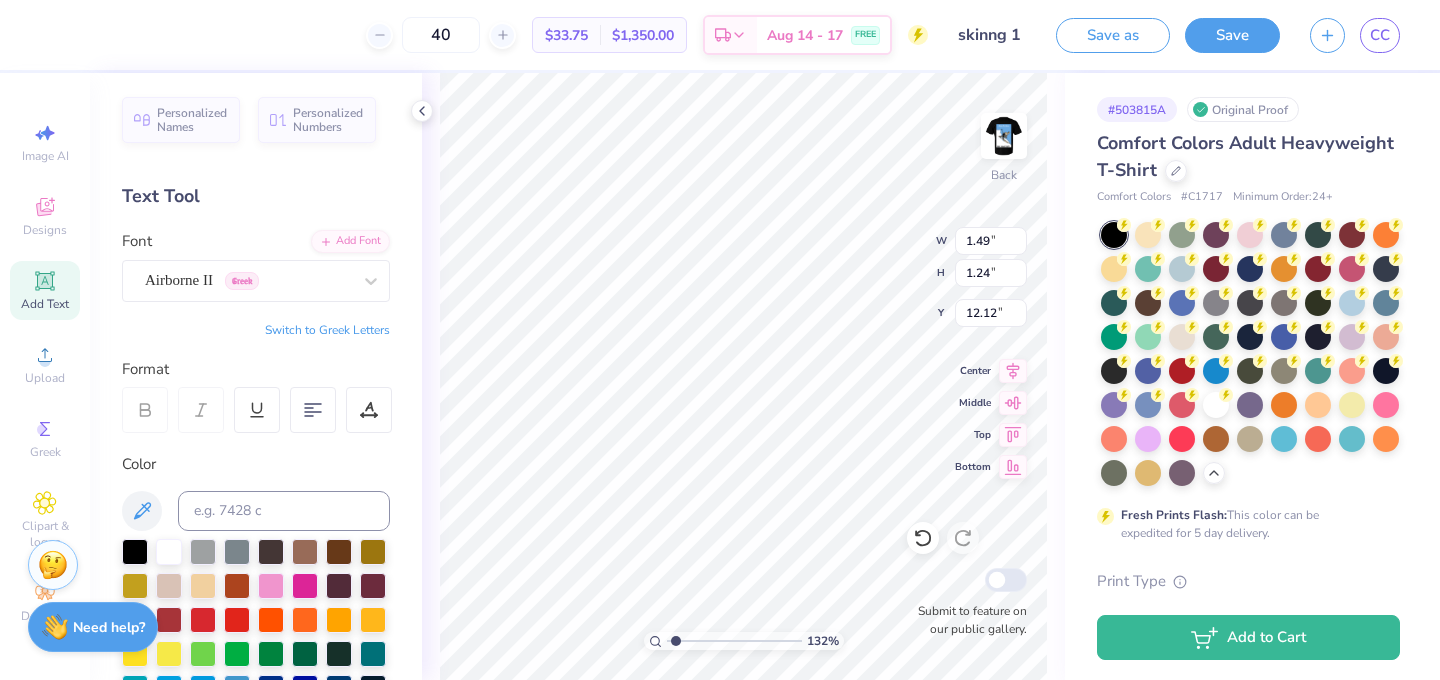 type on "4.15" 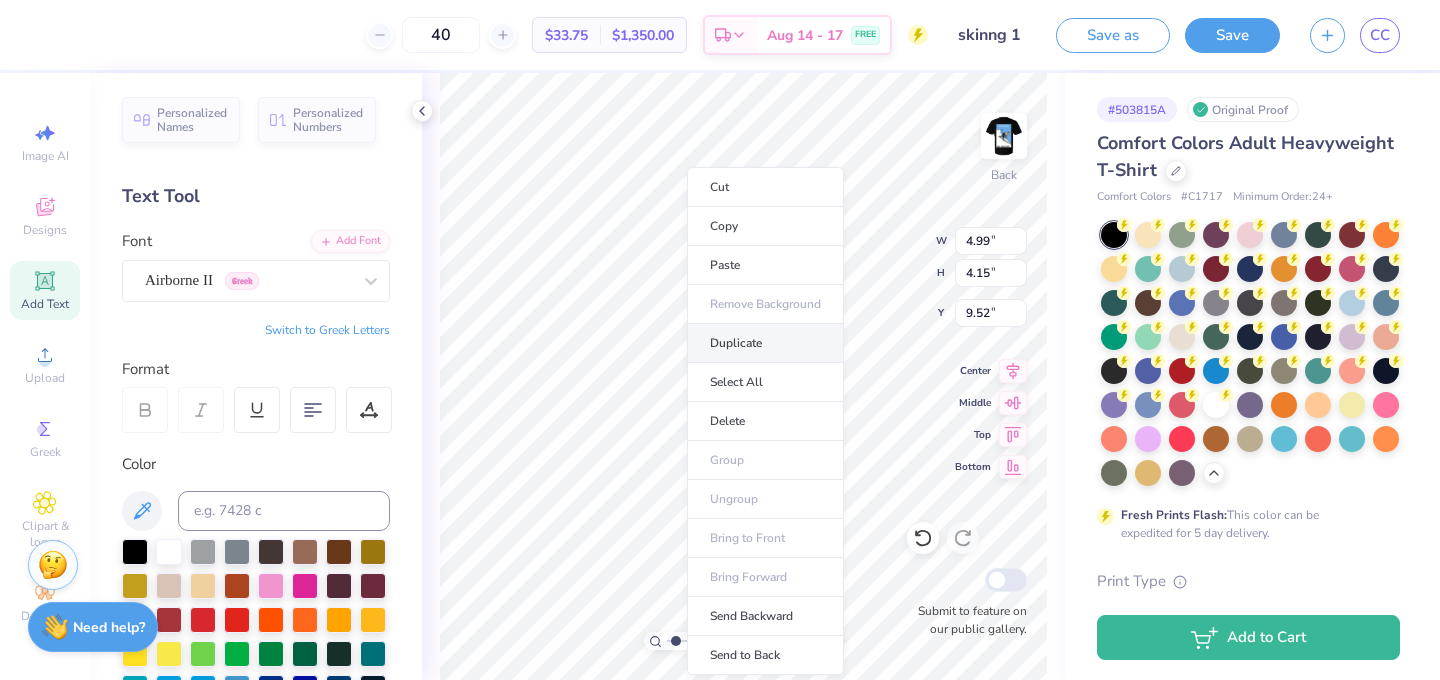 click on "Duplicate" at bounding box center [765, 343] 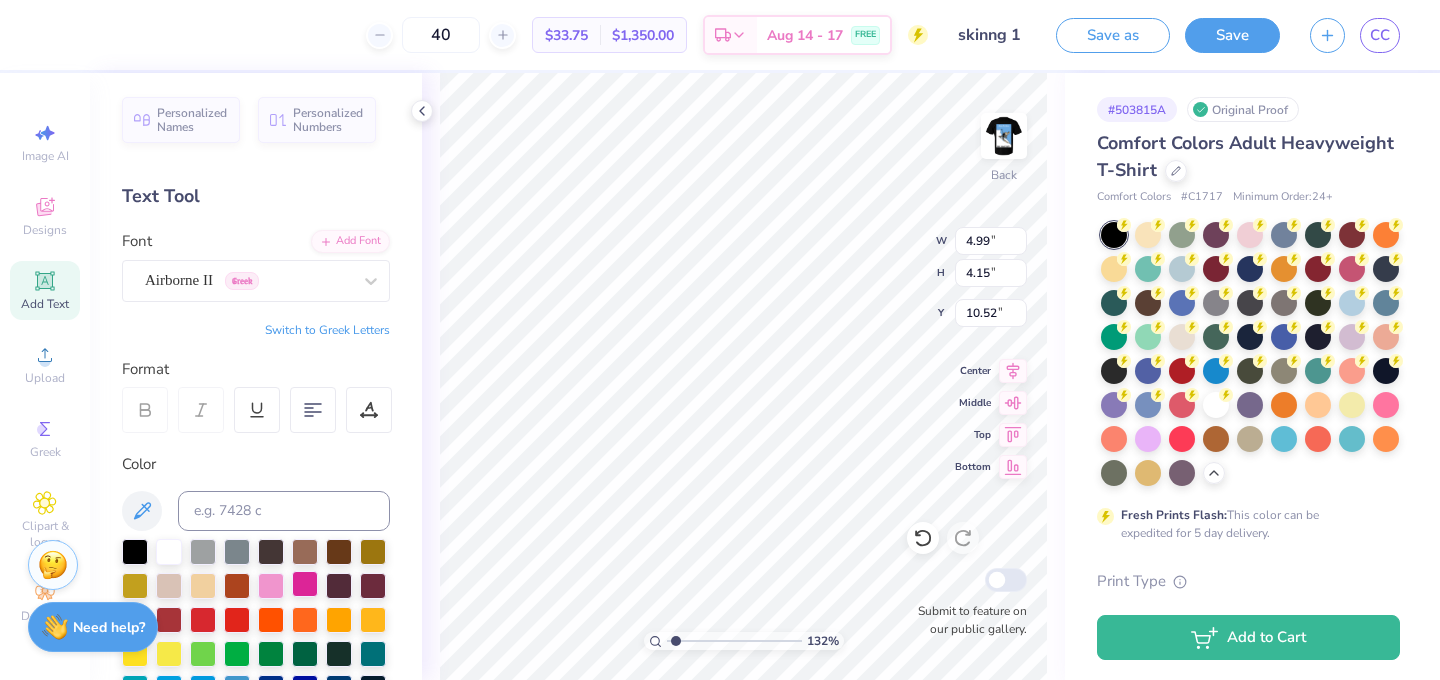type on "11.28" 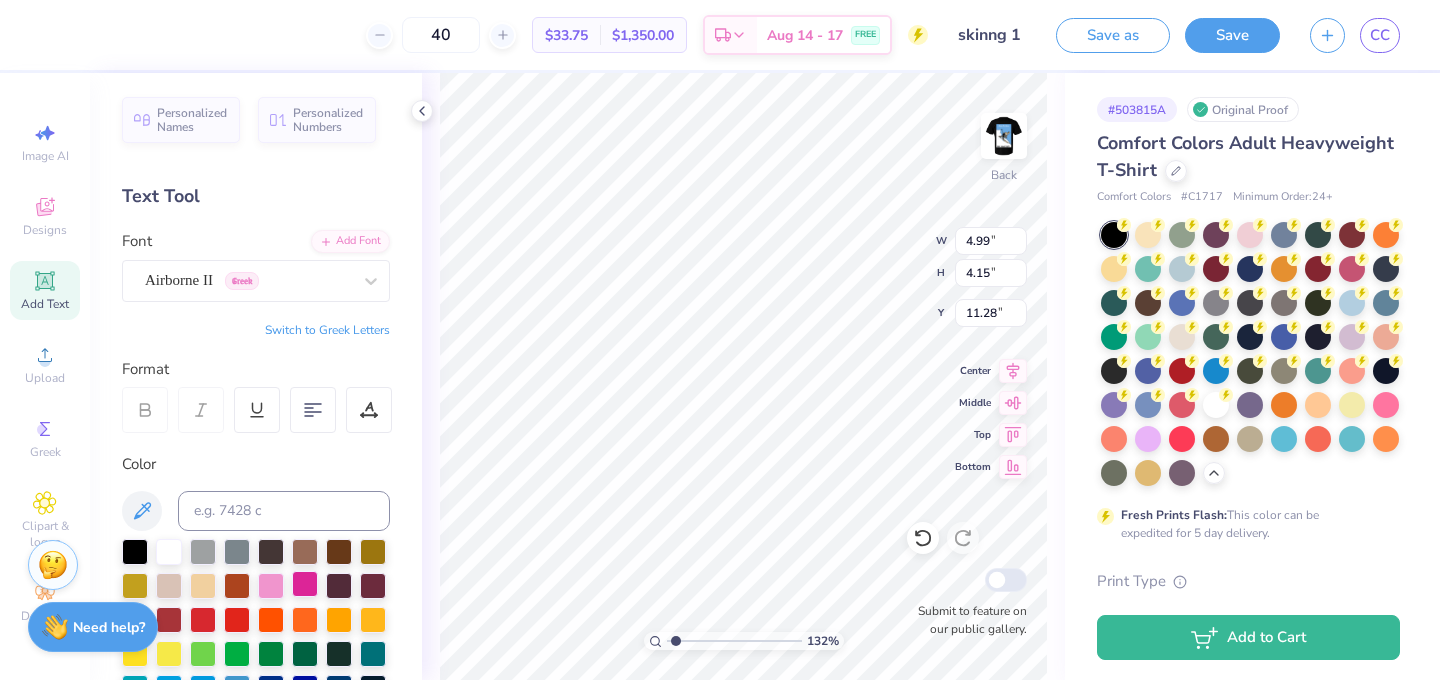 click at bounding box center [305, 584] 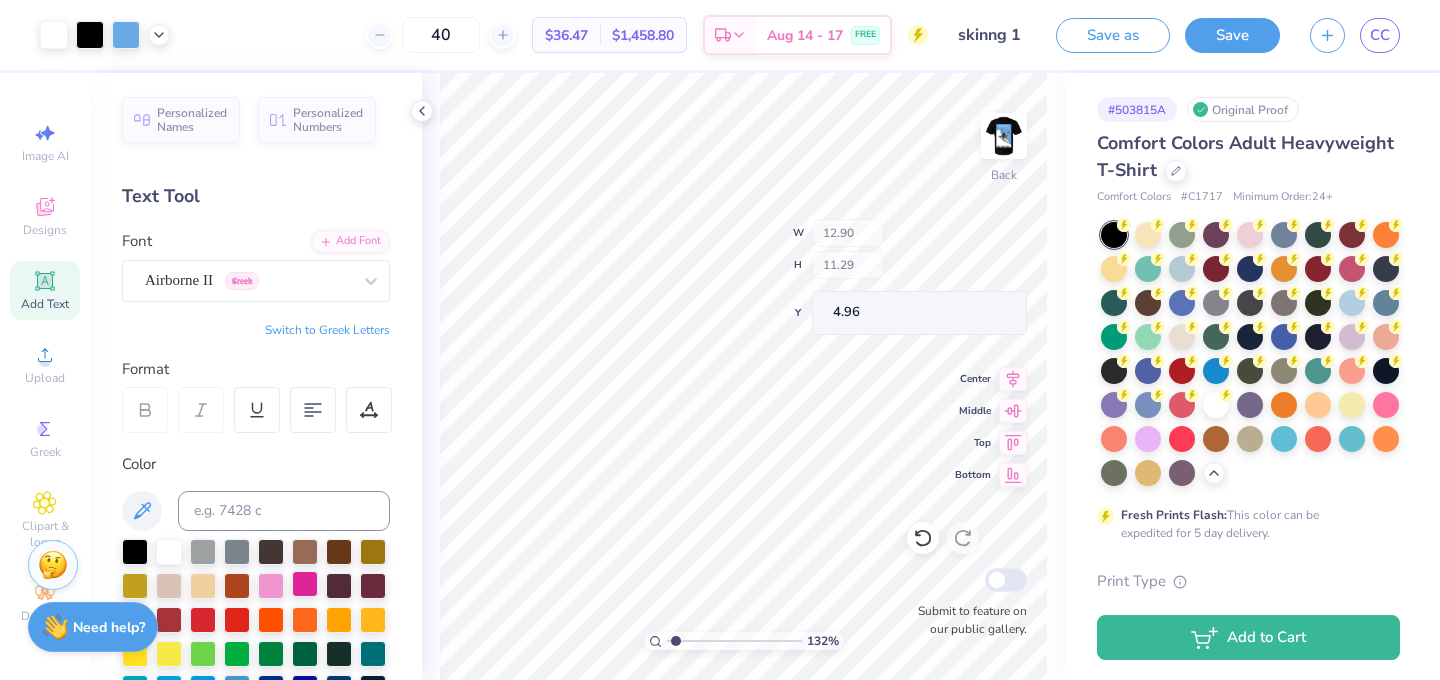 type on "4.96" 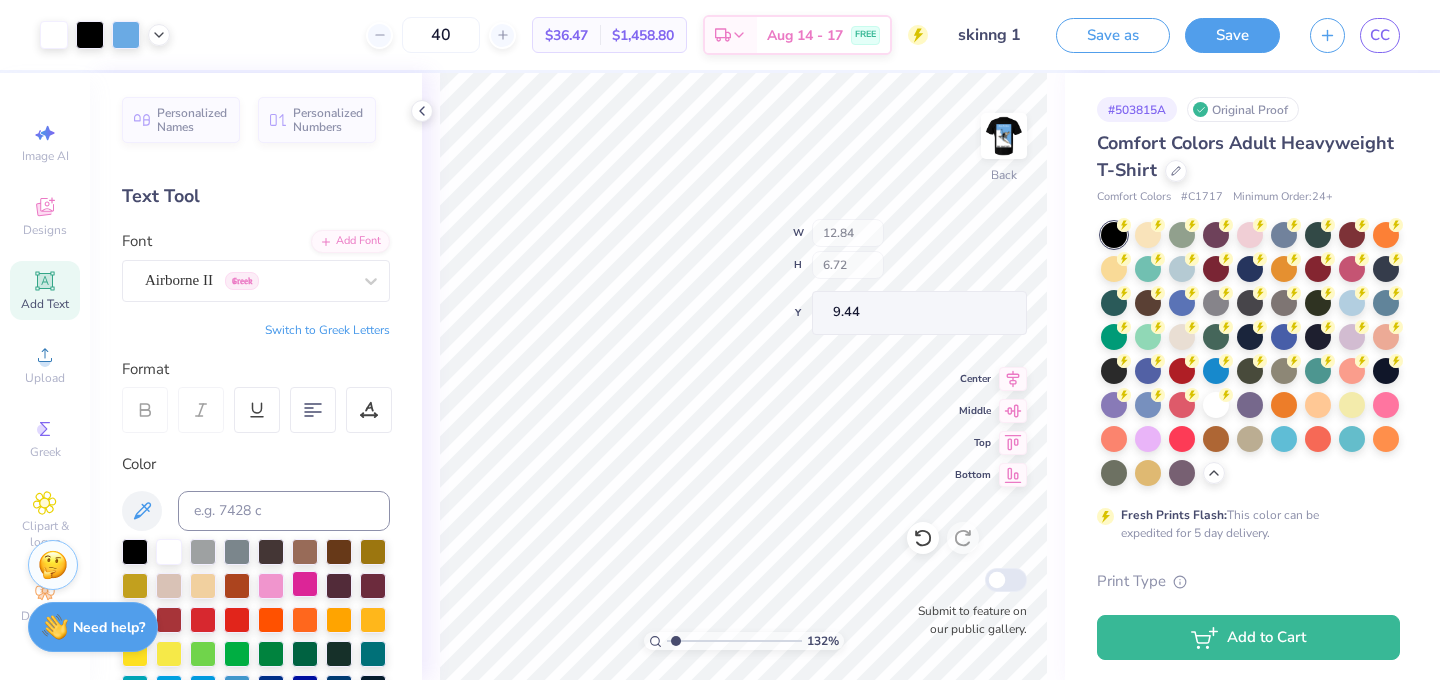 type on "9.52" 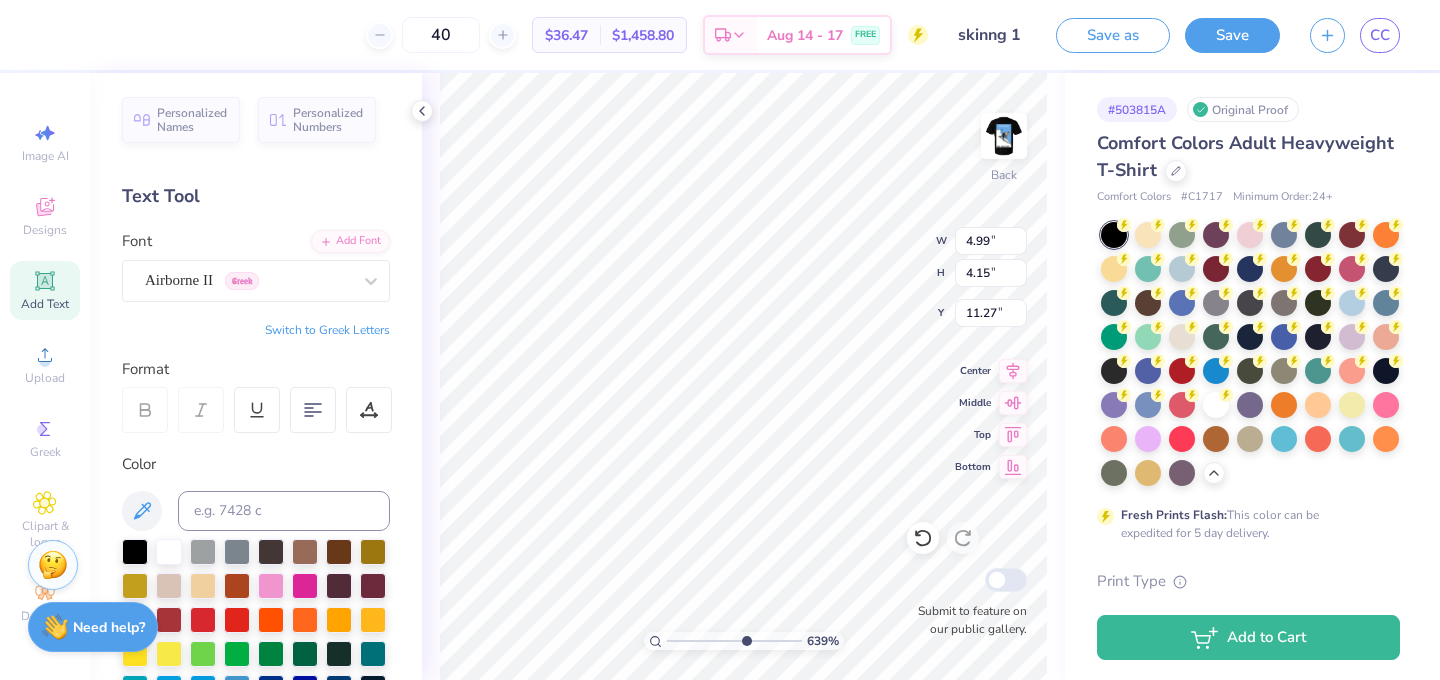 drag, startPoint x: 675, startPoint y: 638, endPoint x: 744, endPoint y: 634, distance: 69.115845 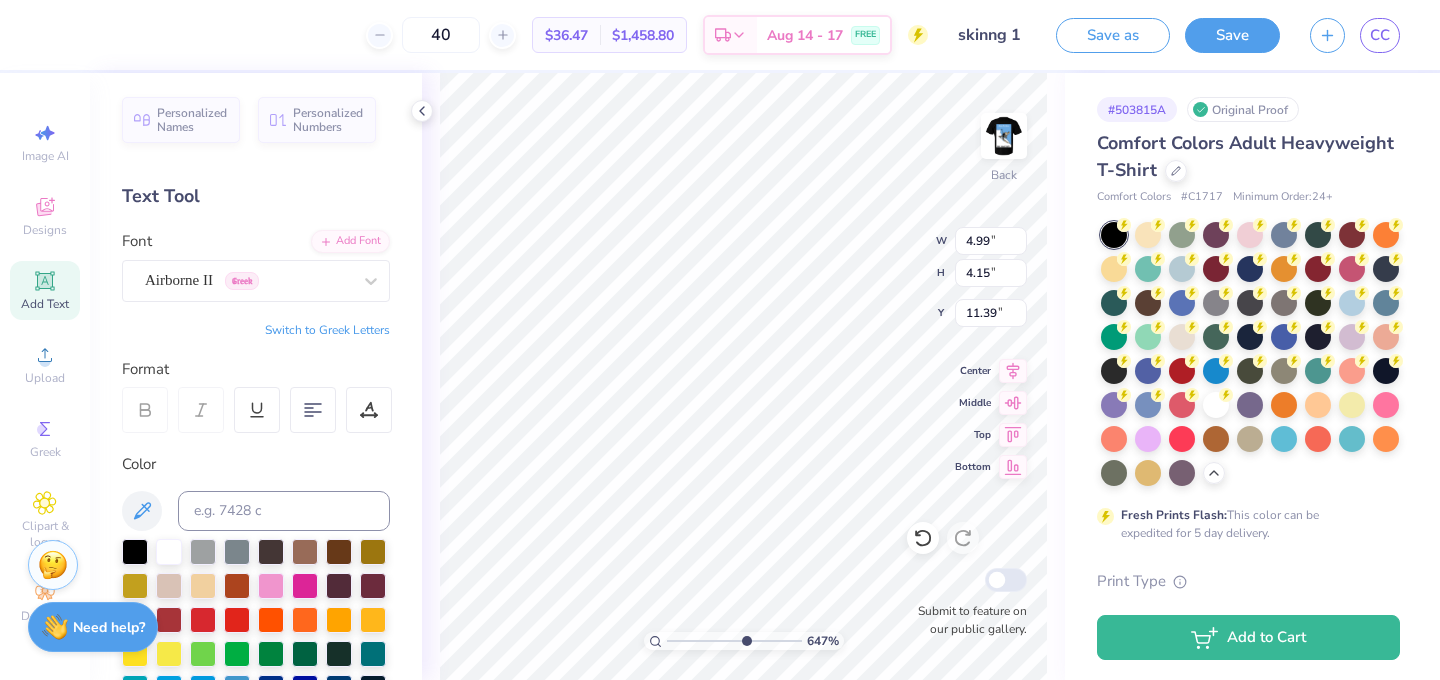 type on "11.39" 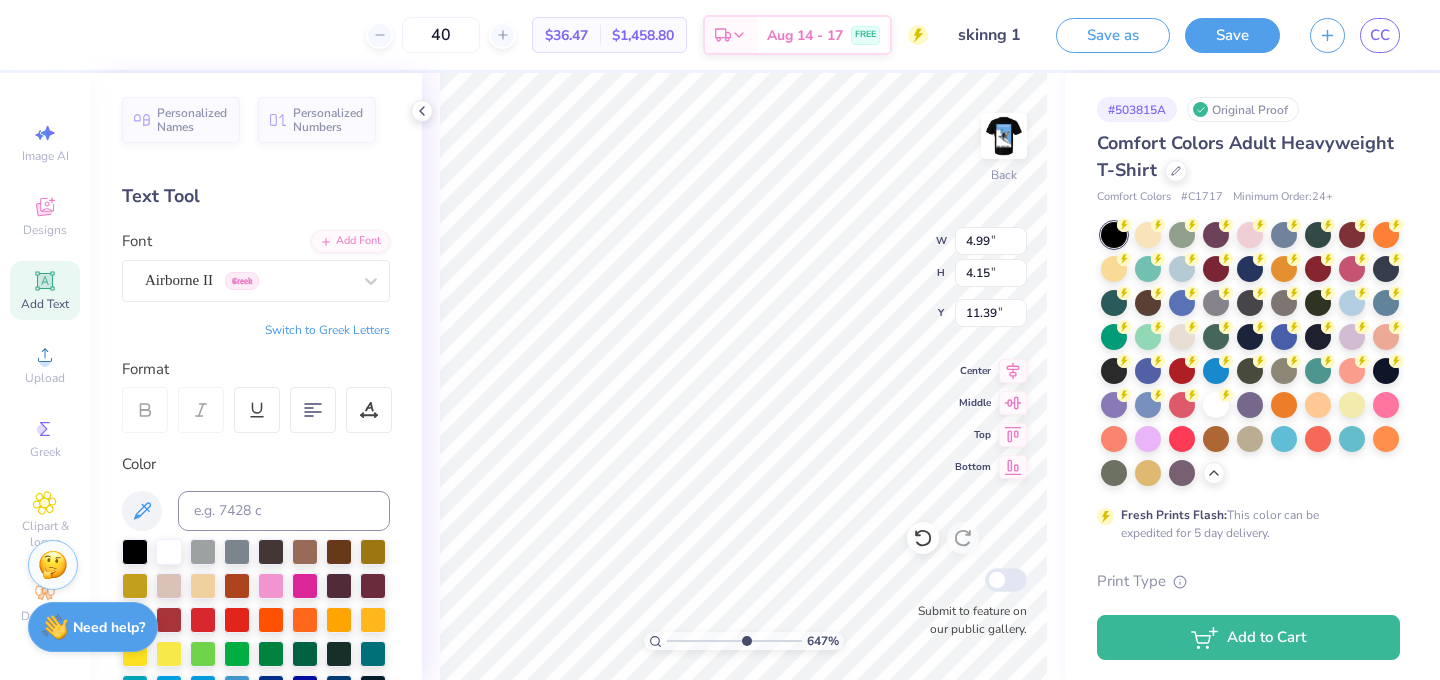 click on "40 $36.47 Per Item $1,458.80 Total Est.  Delivery Aug 14 - 17 FREE Design Title skinng 1 Save as Save CC Image AI Designs Add Text Upload Greek Clipart & logos Decorate Personalized Names Personalized Numbers Text Tool  Add Font Font Airborne II Greek Switch to Greek Letters Format Color Styles Text Shape 647  % Back W 4.99 4.99 " H 4.15 4.15 " Y 11.39 11.39 " Center Middle Top Bottom Submit to feature on our public gallery. # 503815A Original Proof Comfort Colors Adult Heavyweight T-Shirt Comfort Colors # C1717 Minimum Order:  24 +   Fresh Prints Flash:  This color can be expedited for 5 day delivery. Print Type Screen Print Embroidery Digital Print Applique Transfers Vinyl Foil Rhinestones Standard Puff Ink Neon Ink Metallic & Glitter Ink Glow in the Dark Ink Water based Ink Add to Cart Stuck?  Our Art team will finish your design for free. Need help?  Chat with us." at bounding box center [720, 340] 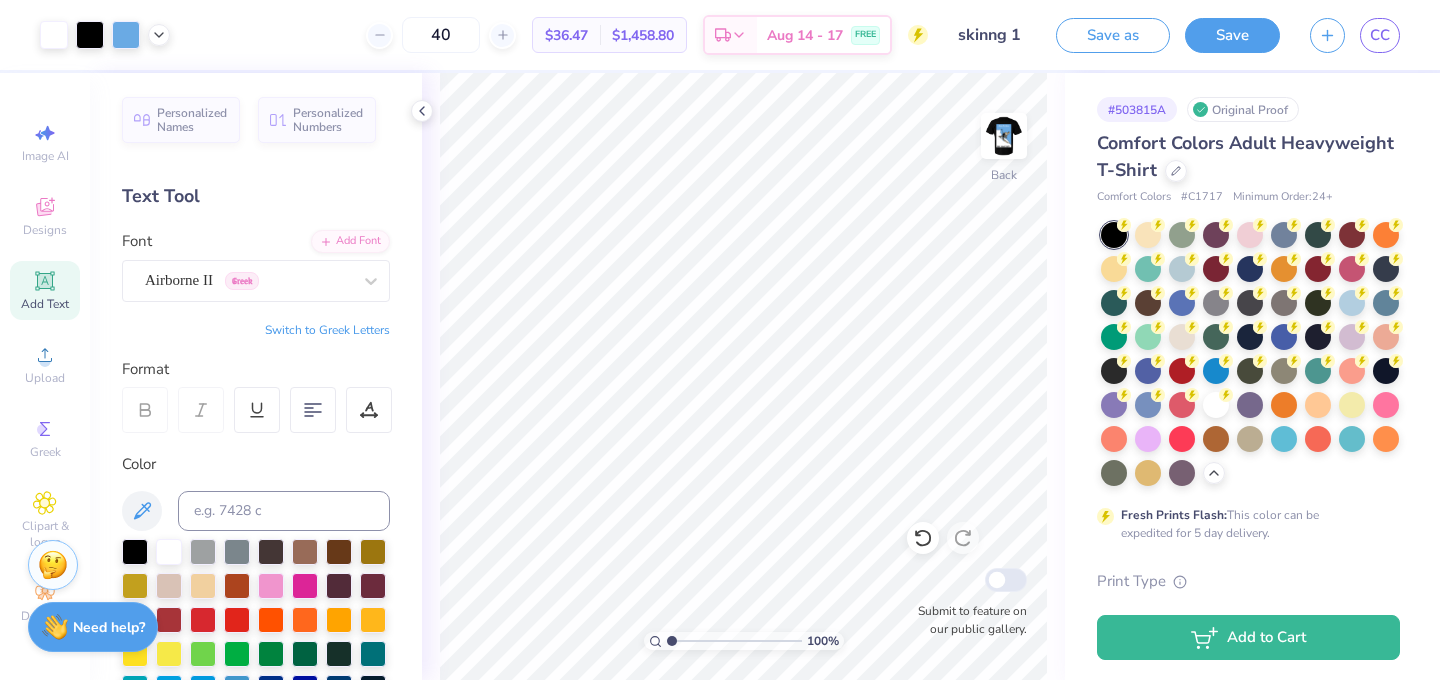 drag, startPoint x: 746, startPoint y: 642, endPoint x: 652, endPoint y: 654, distance: 94.76286 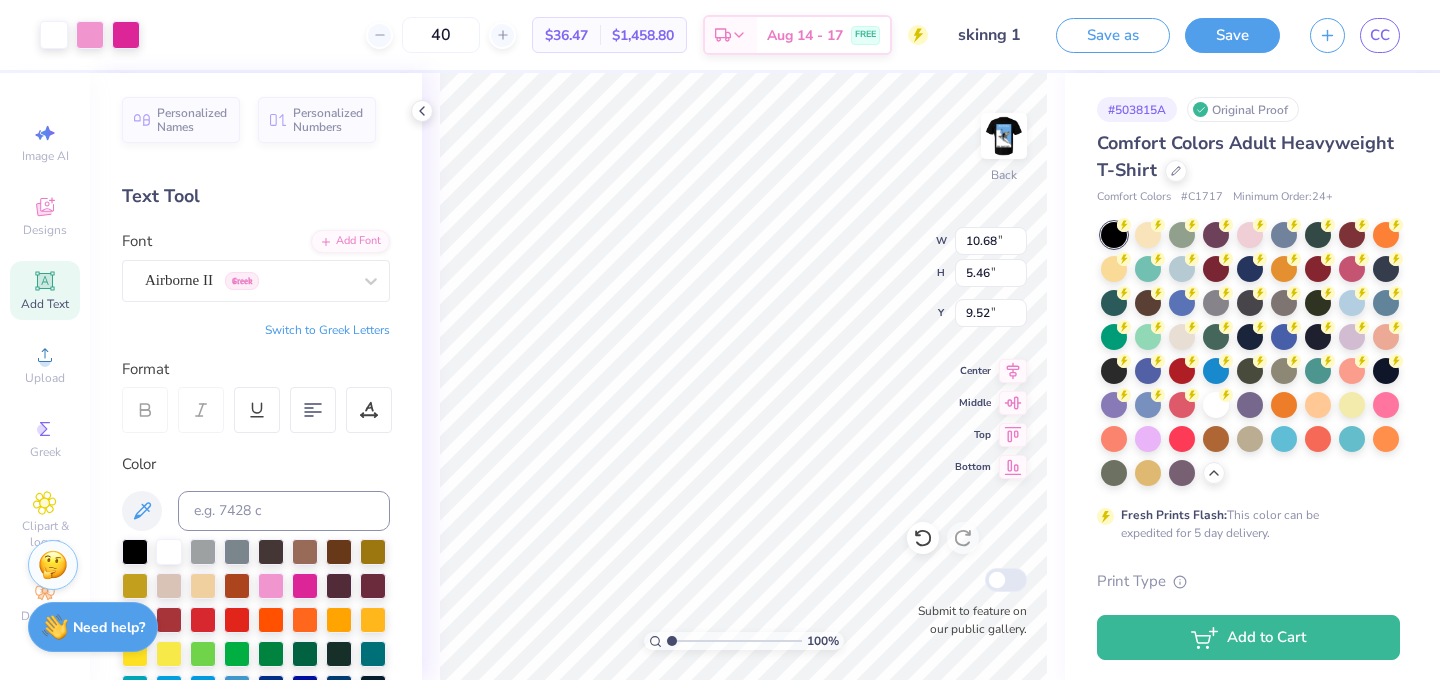 type on "10.68" 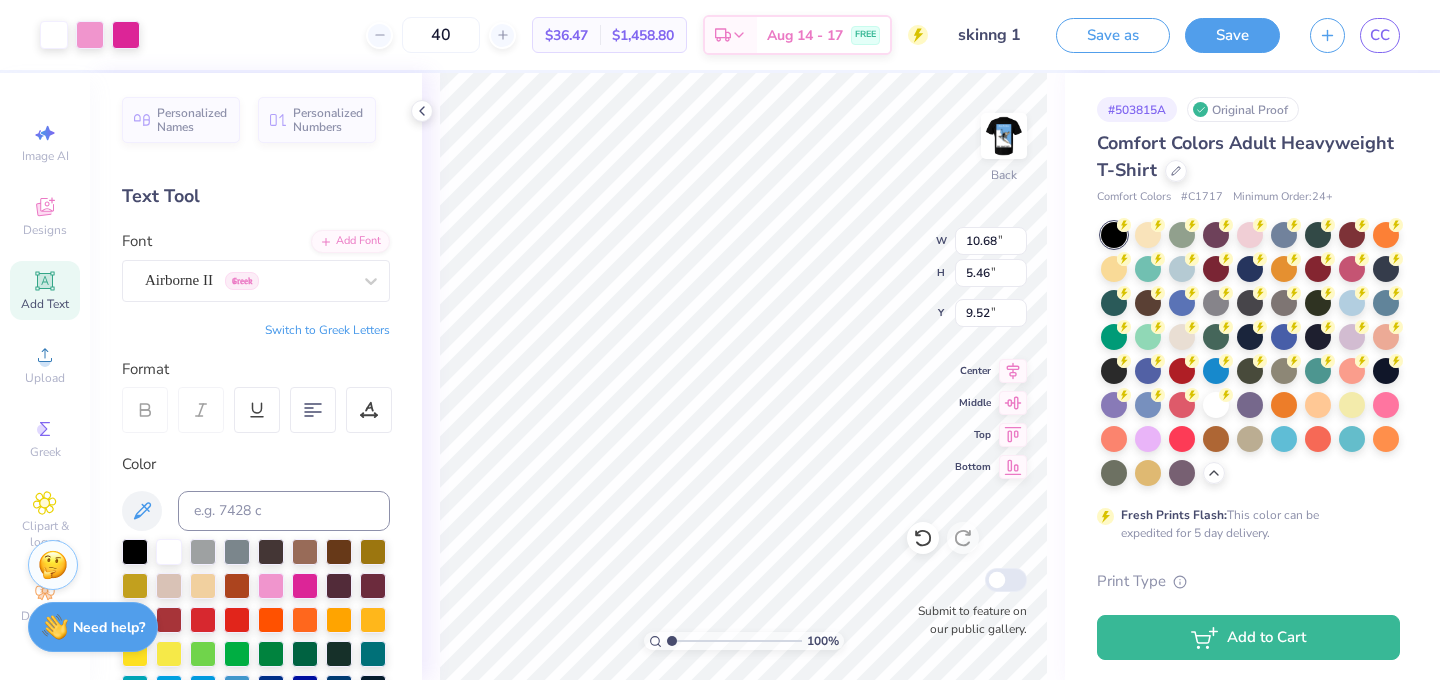 type on "5.46" 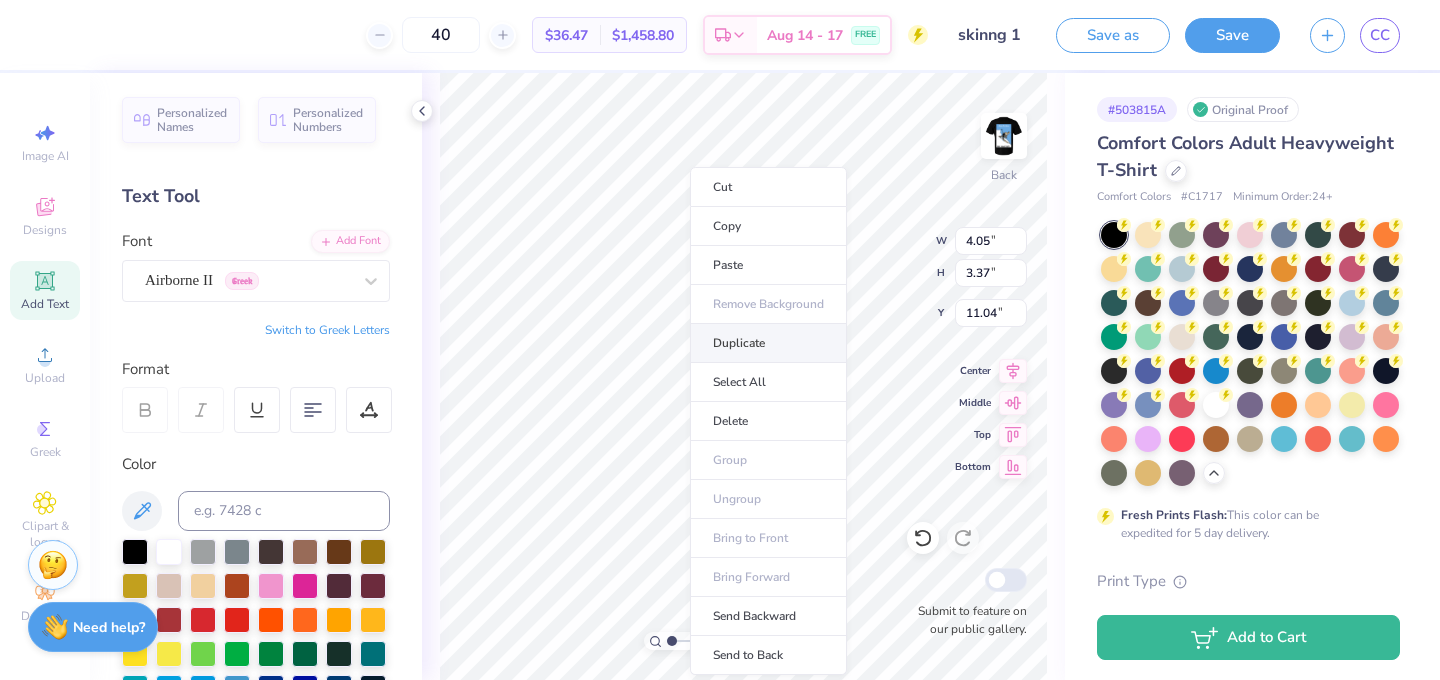 click on "Duplicate" at bounding box center [768, 343] 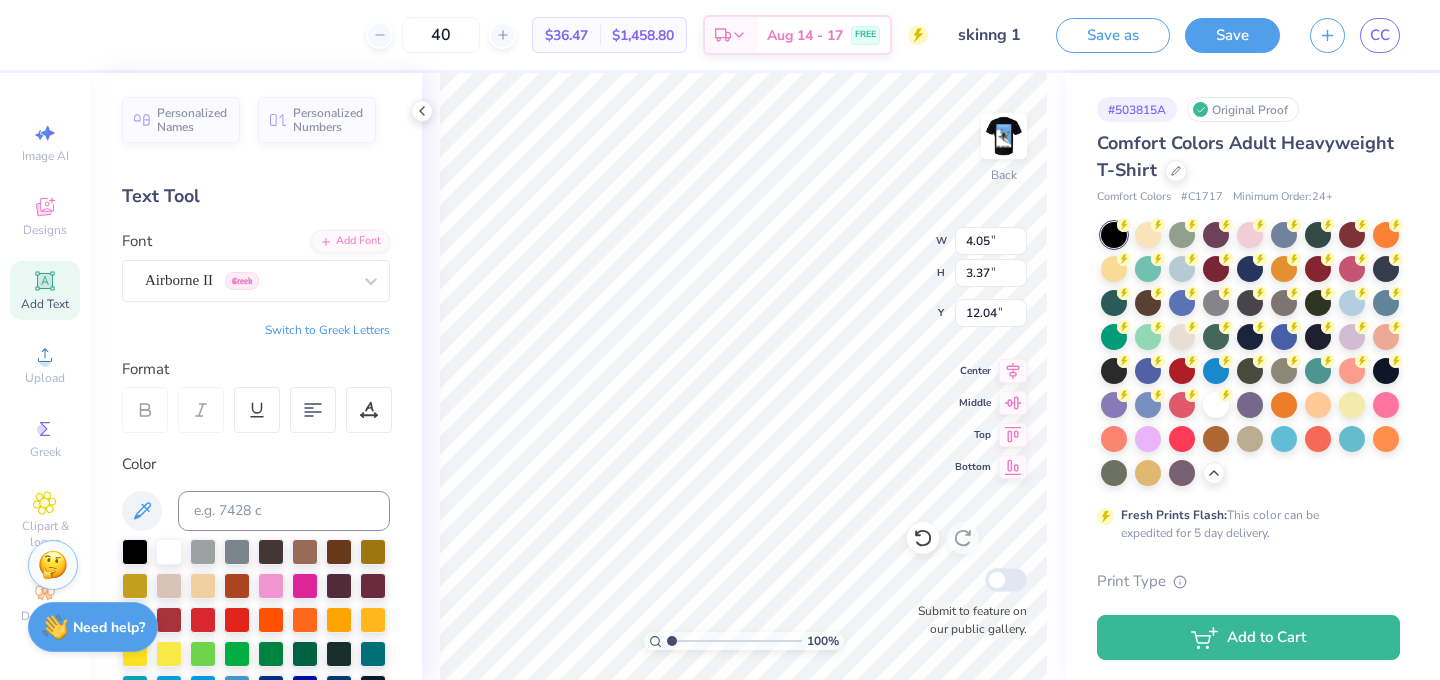 type on "12.04" 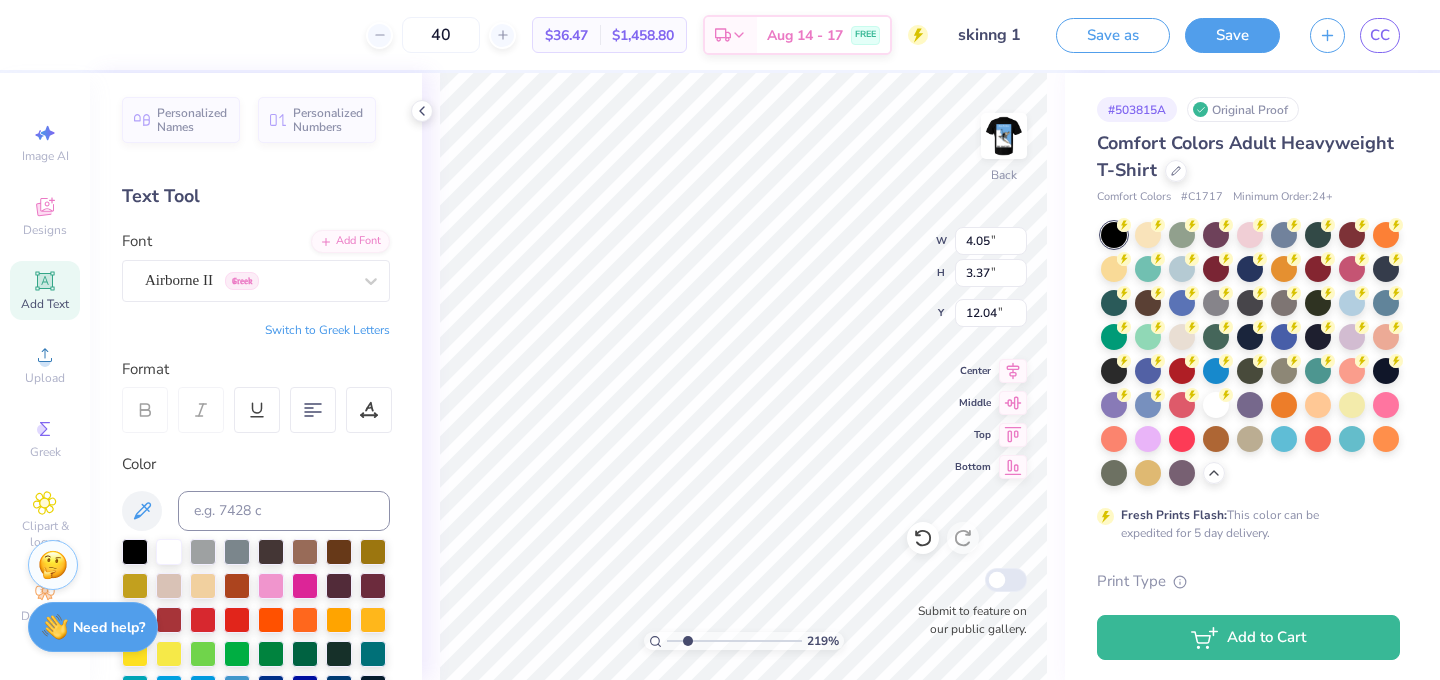 drag, startPoint x: 671, startPoint y: 643, endPoint x: 687, endPoint y: 648, distance: 16.763054 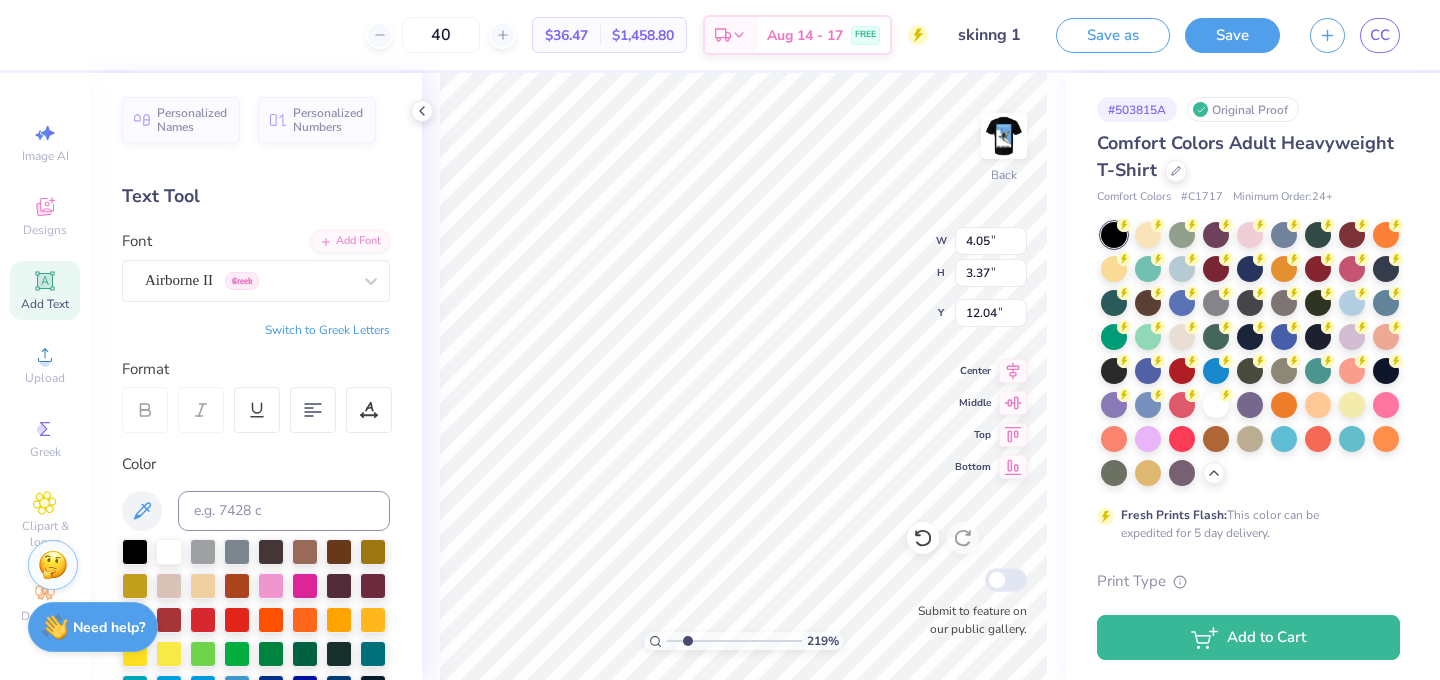 type on "2.19" 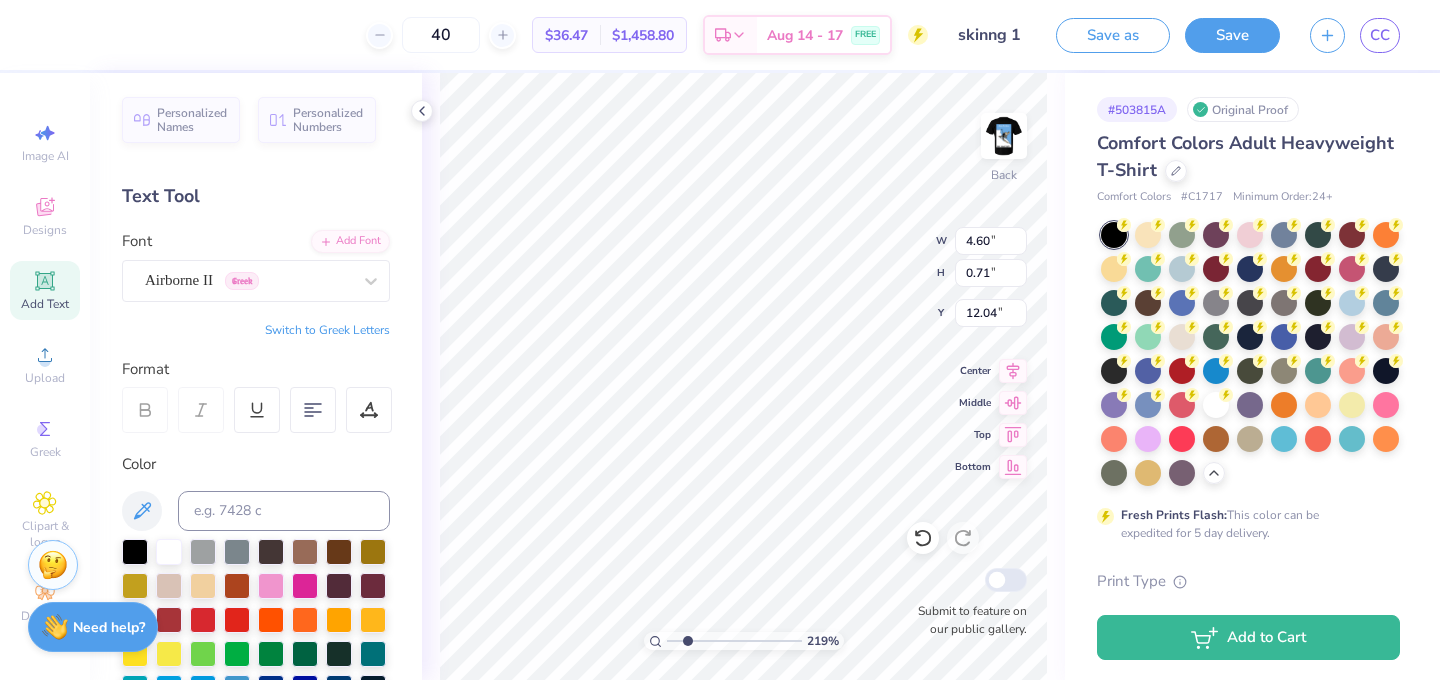 type on "4.60" 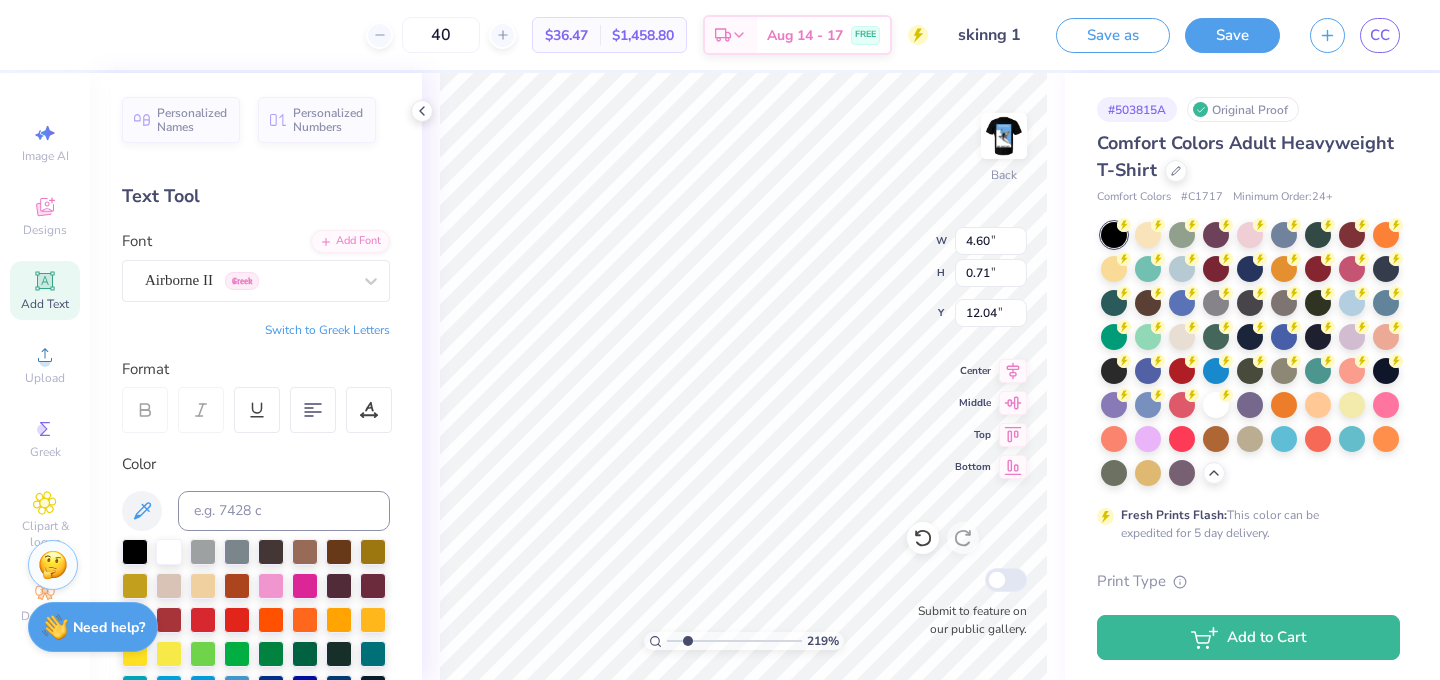 type on "0.71" 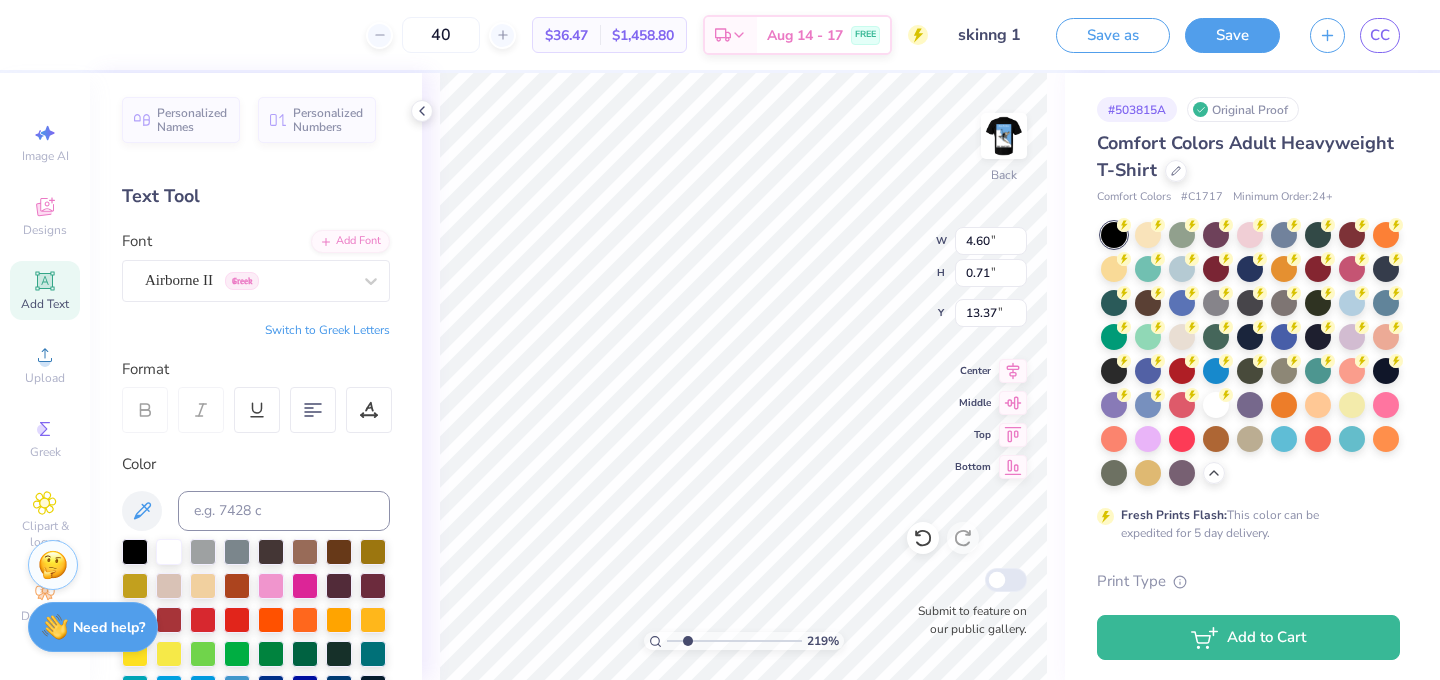 type on "4.09" 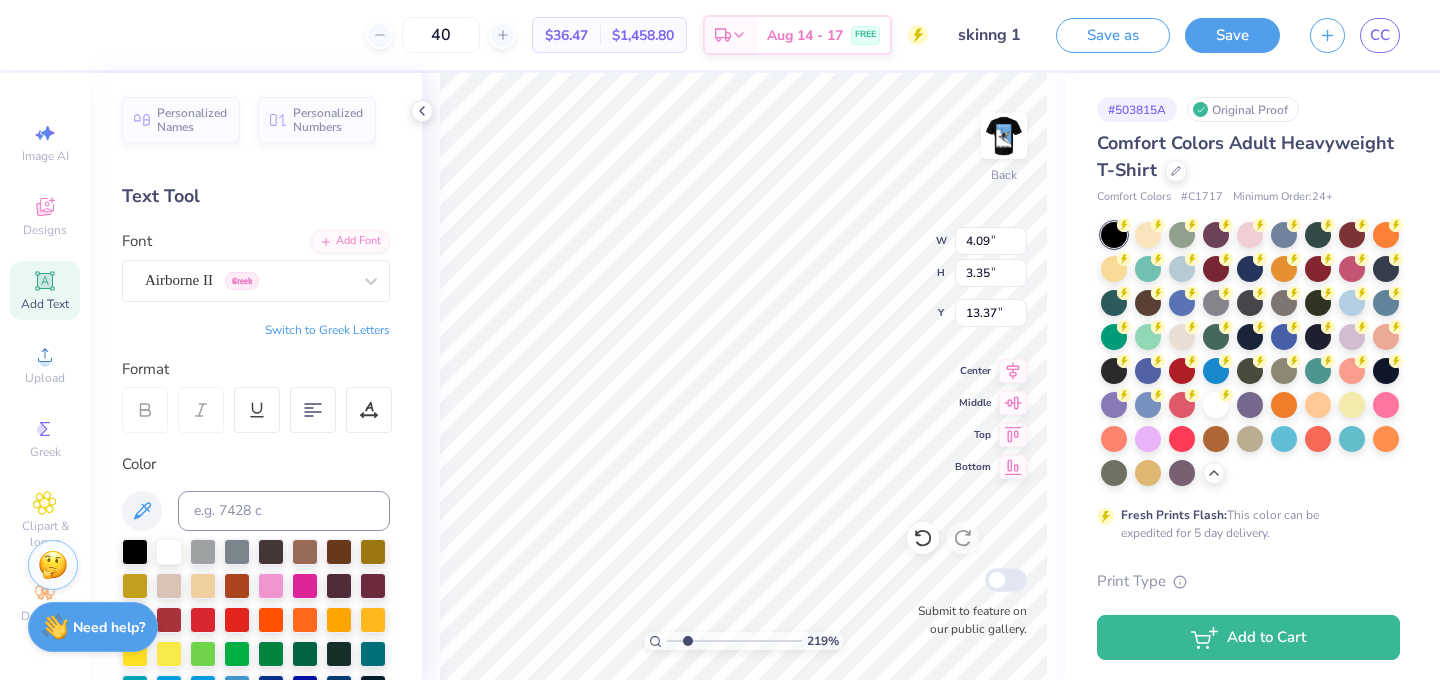 type on "11.62" 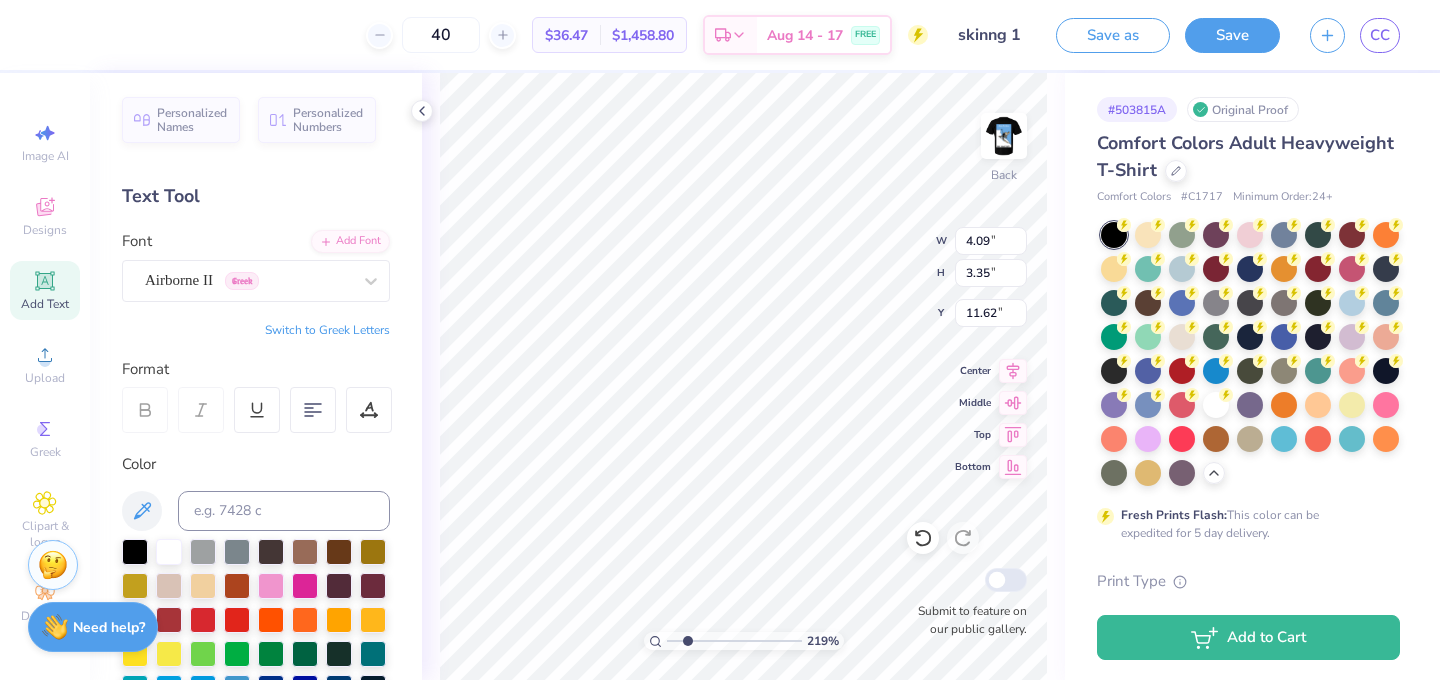 type on "4.60" 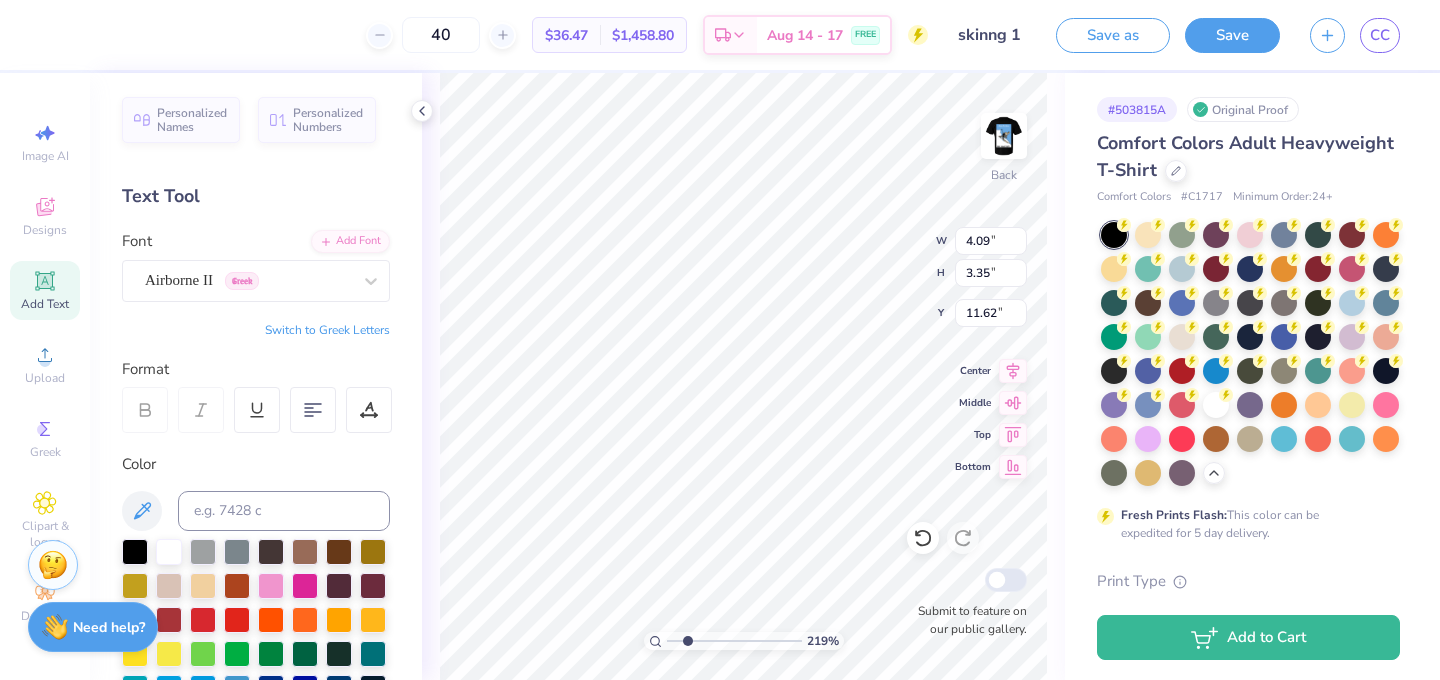 type on "0.71" 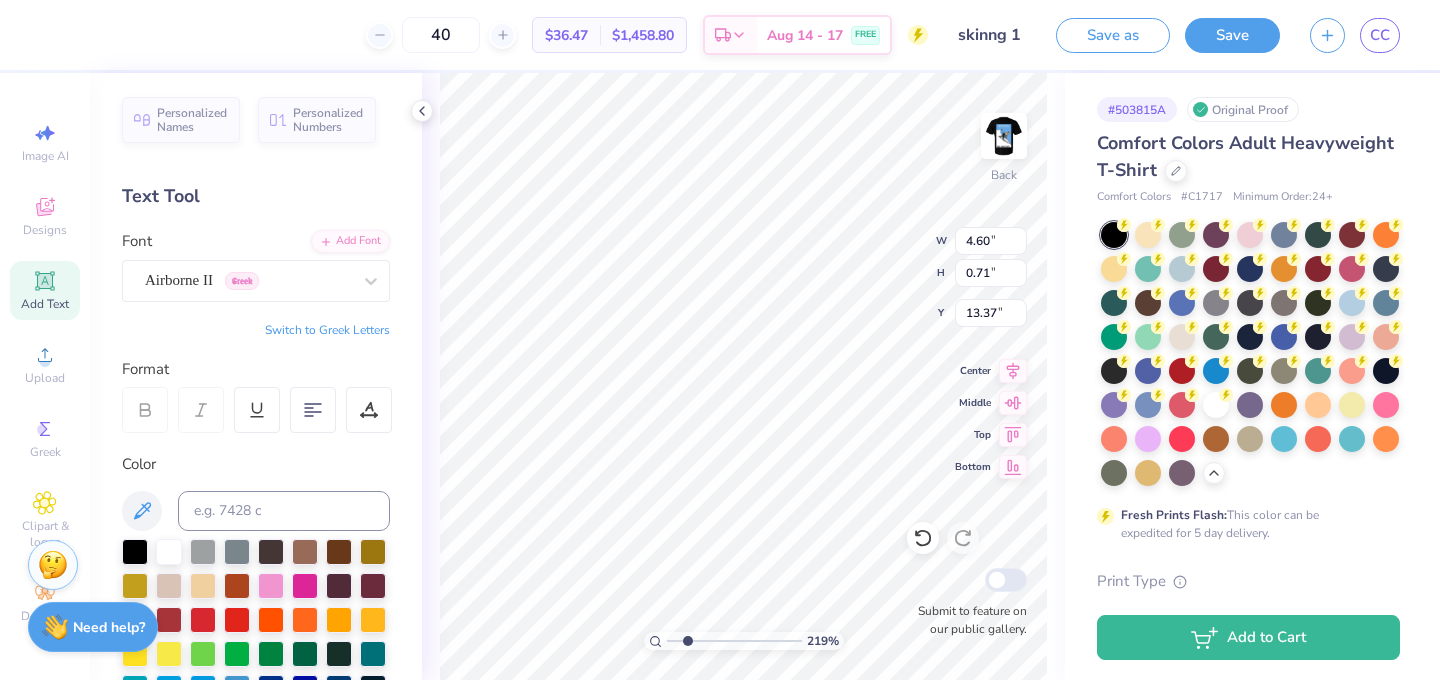 type on "4.09" 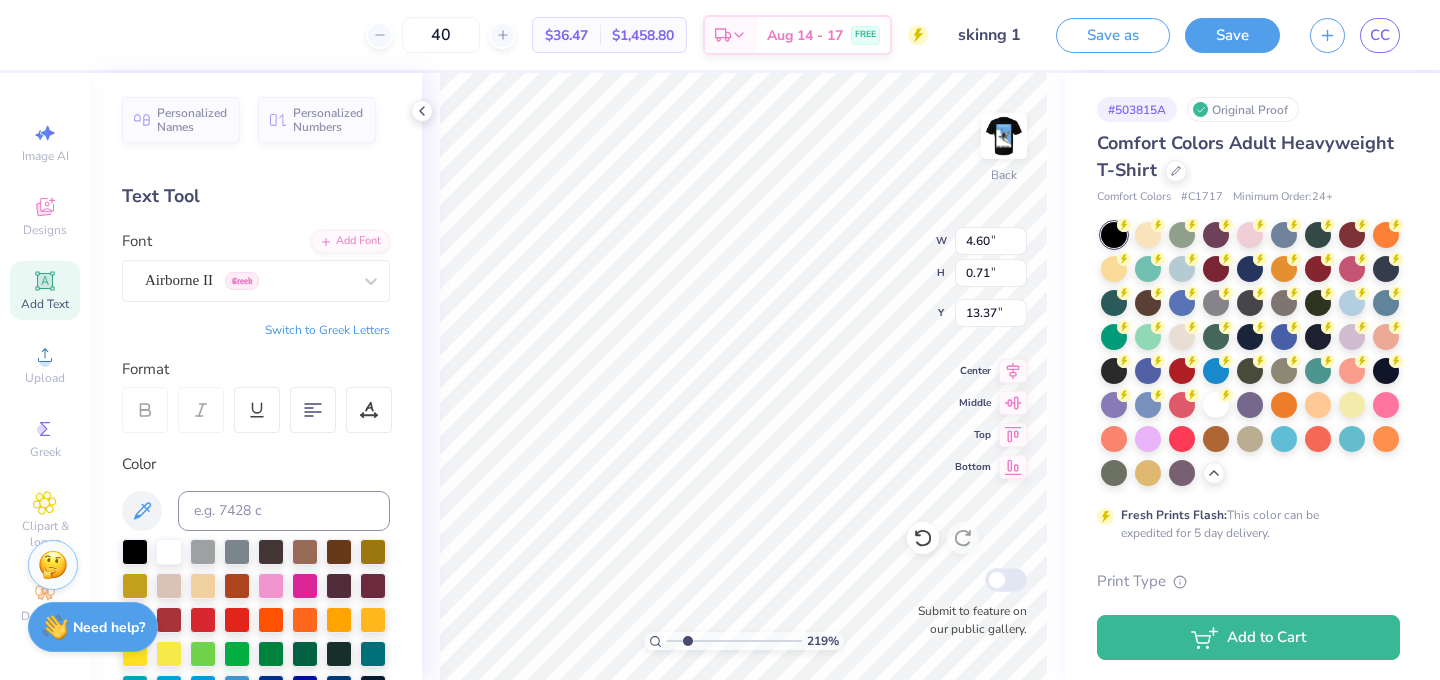 type on "3.35" 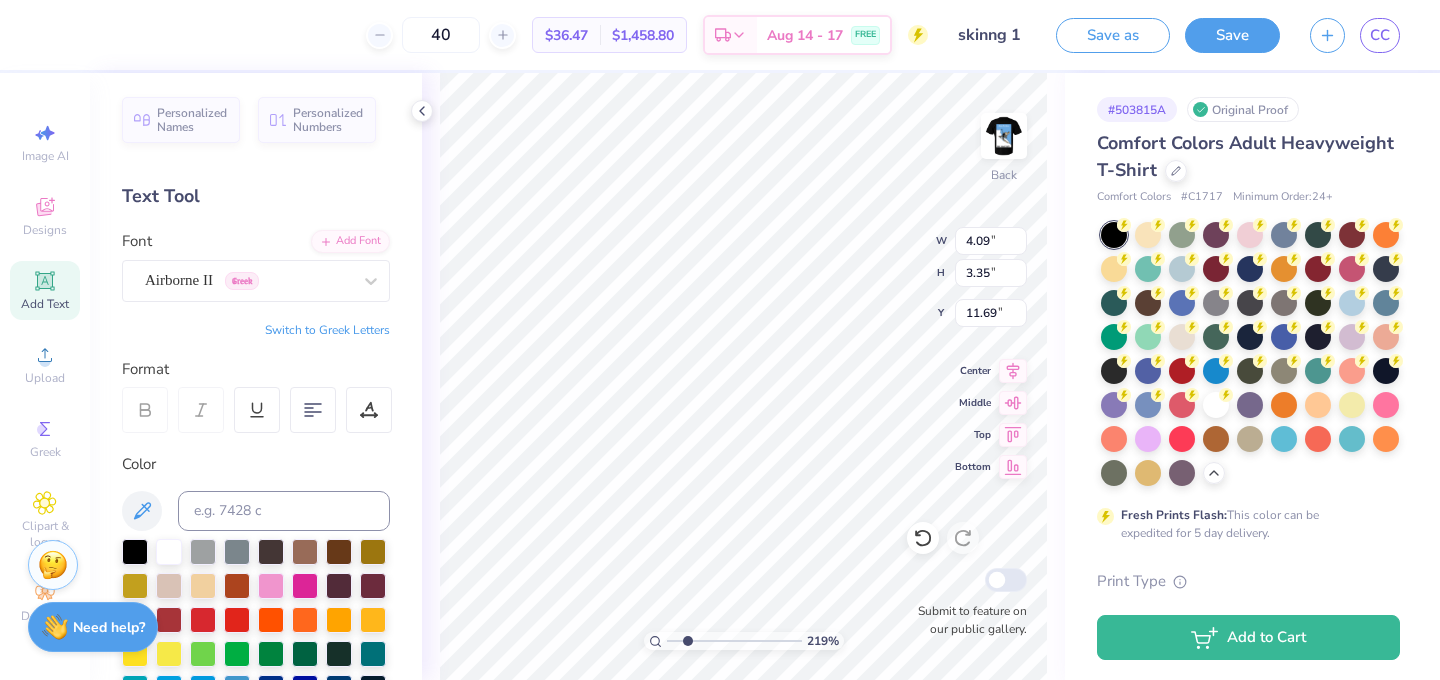 type on "4.60" 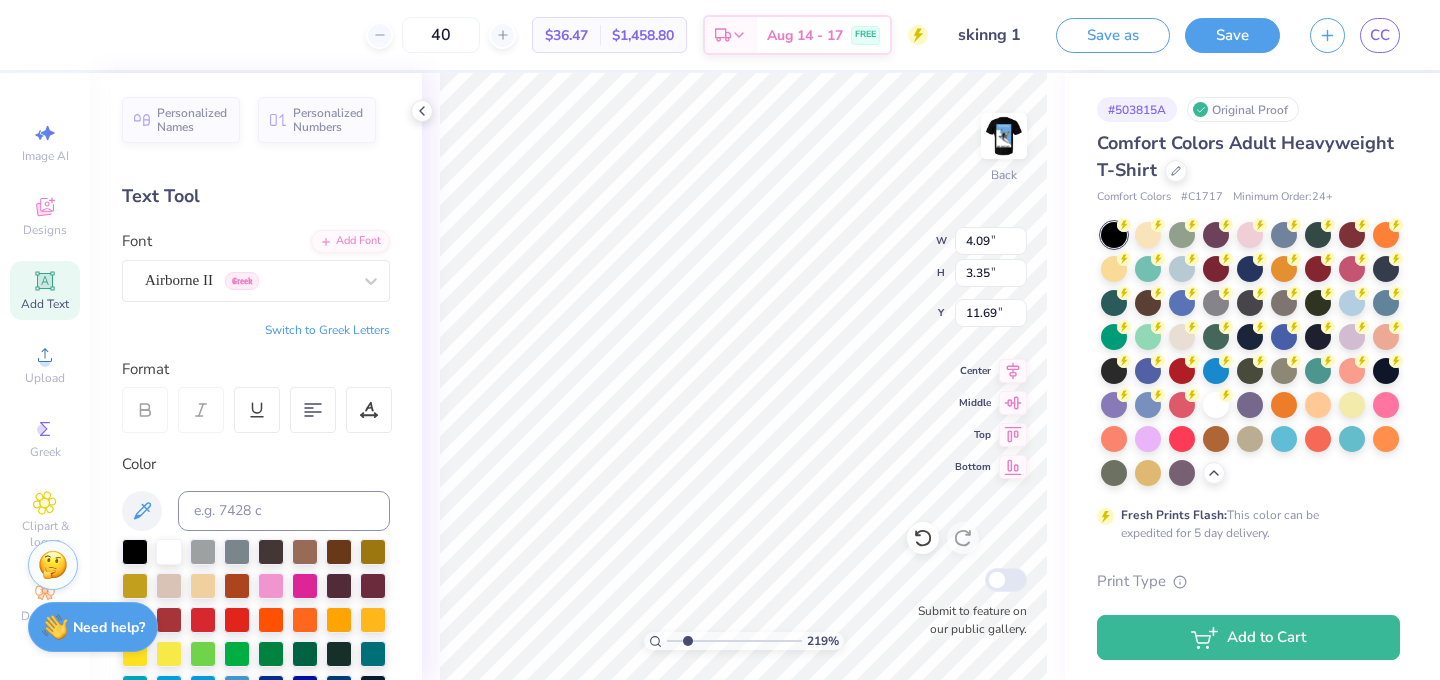 type on "0.71" 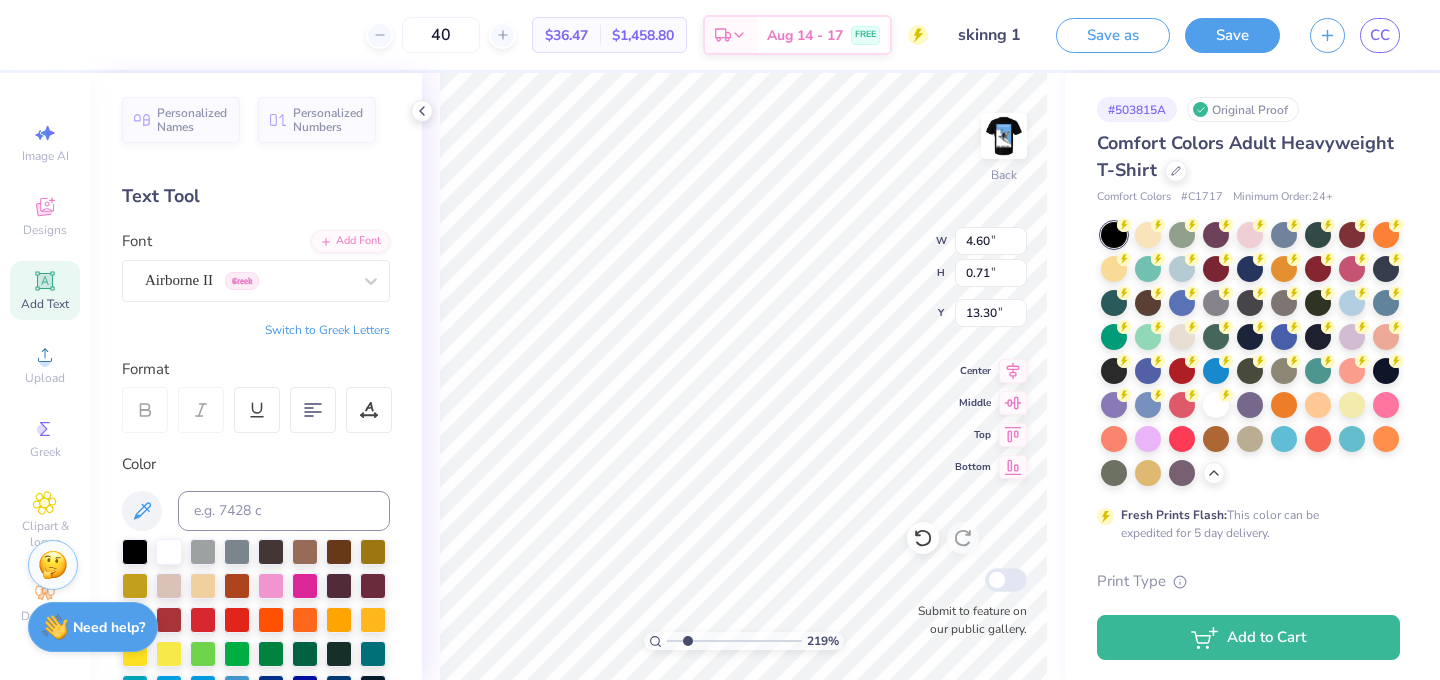type on "0.72" 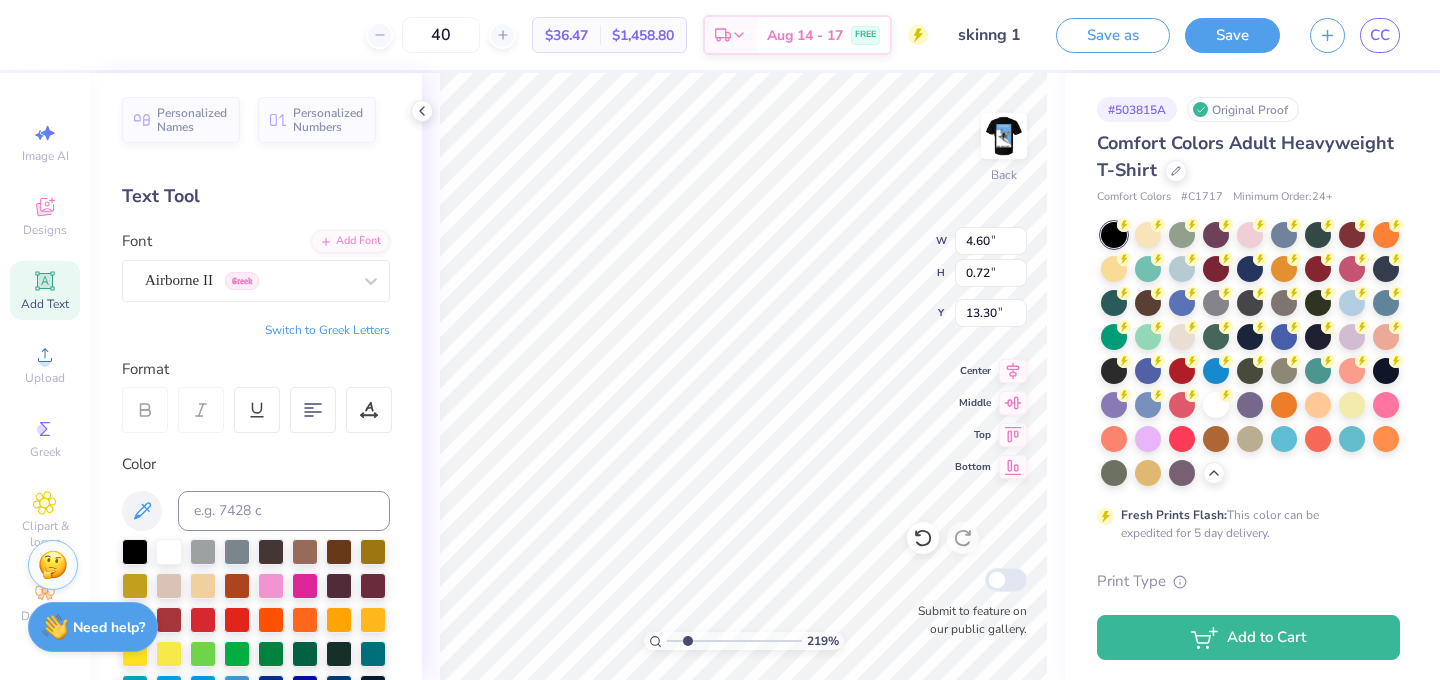 type on "13.69" 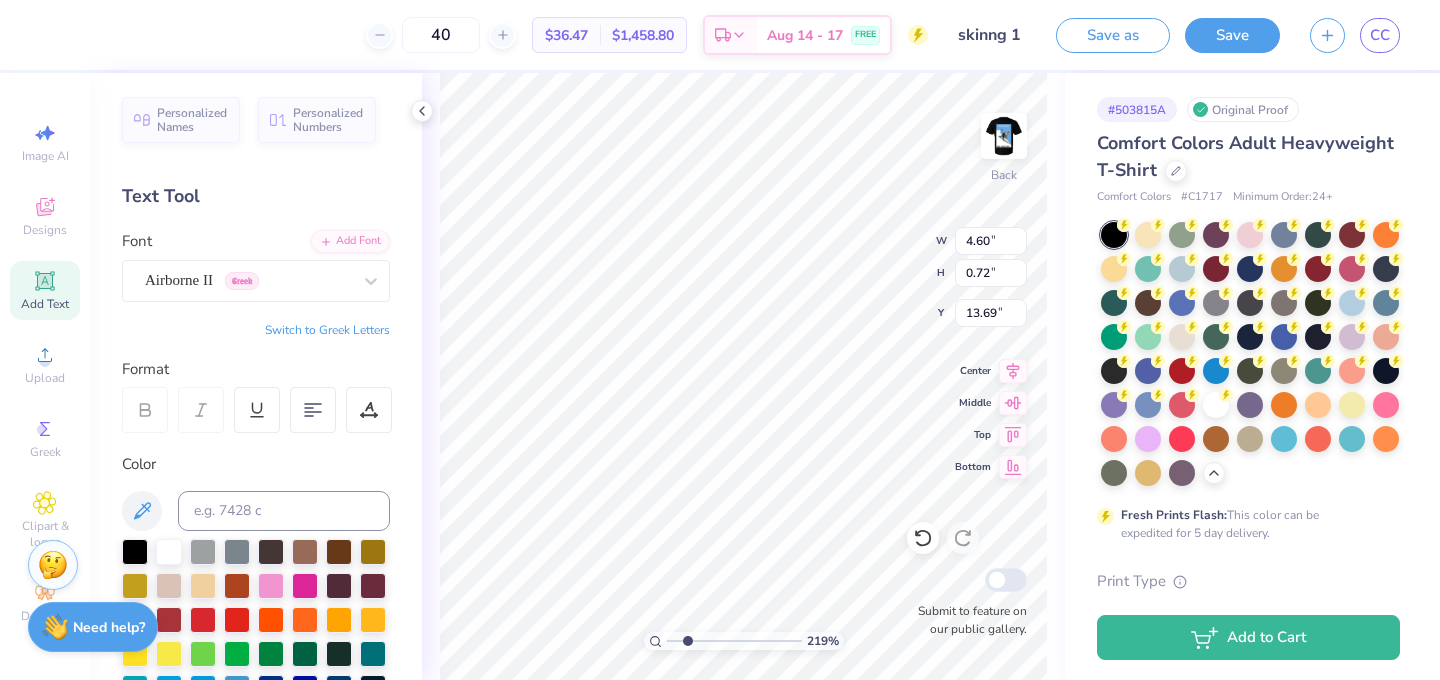 type on "4.05" 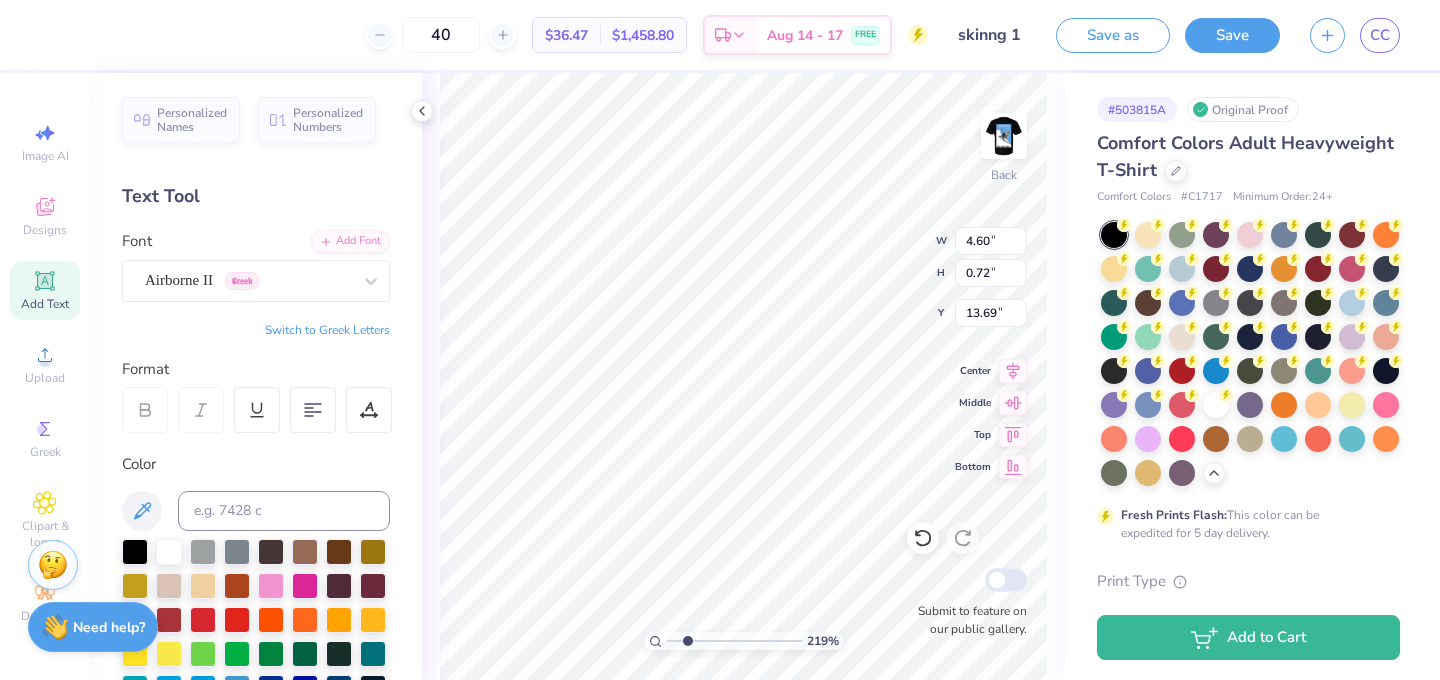 type on "3.37" 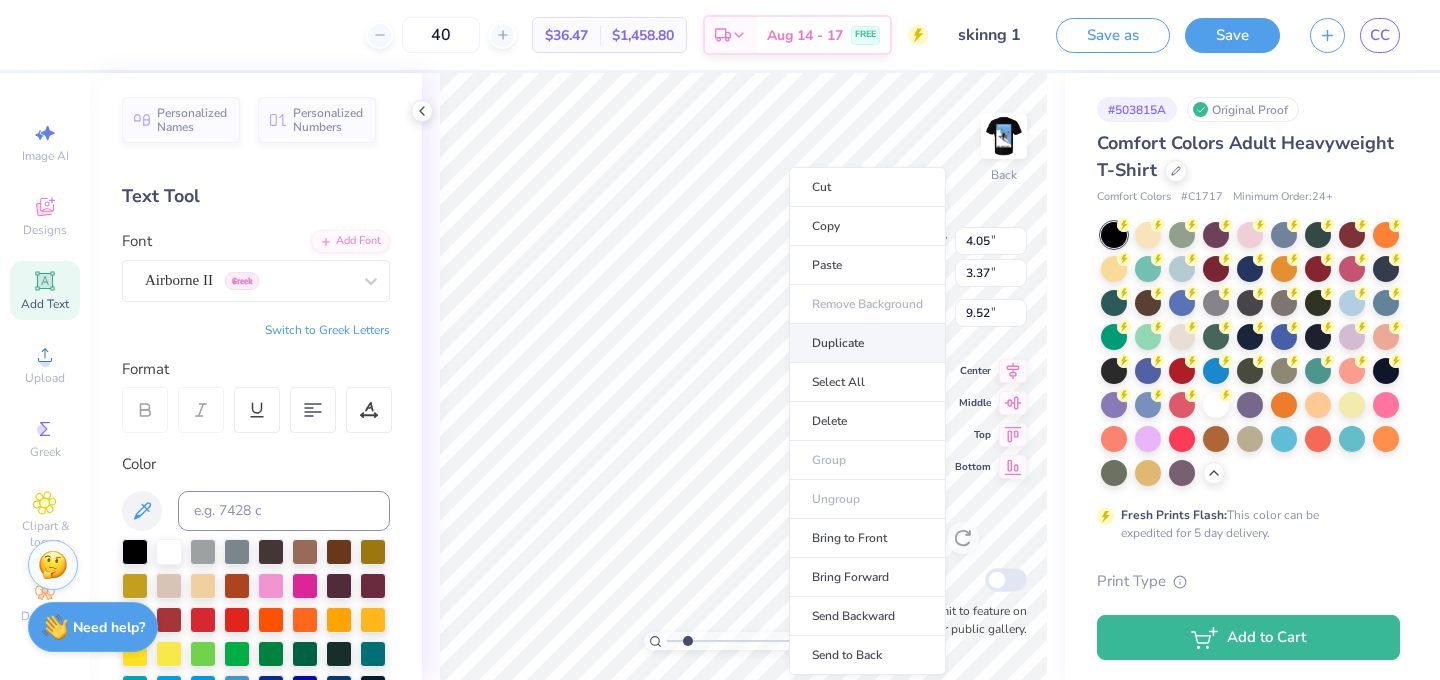 click on "Duplicate" at bounding box center (867, 343) 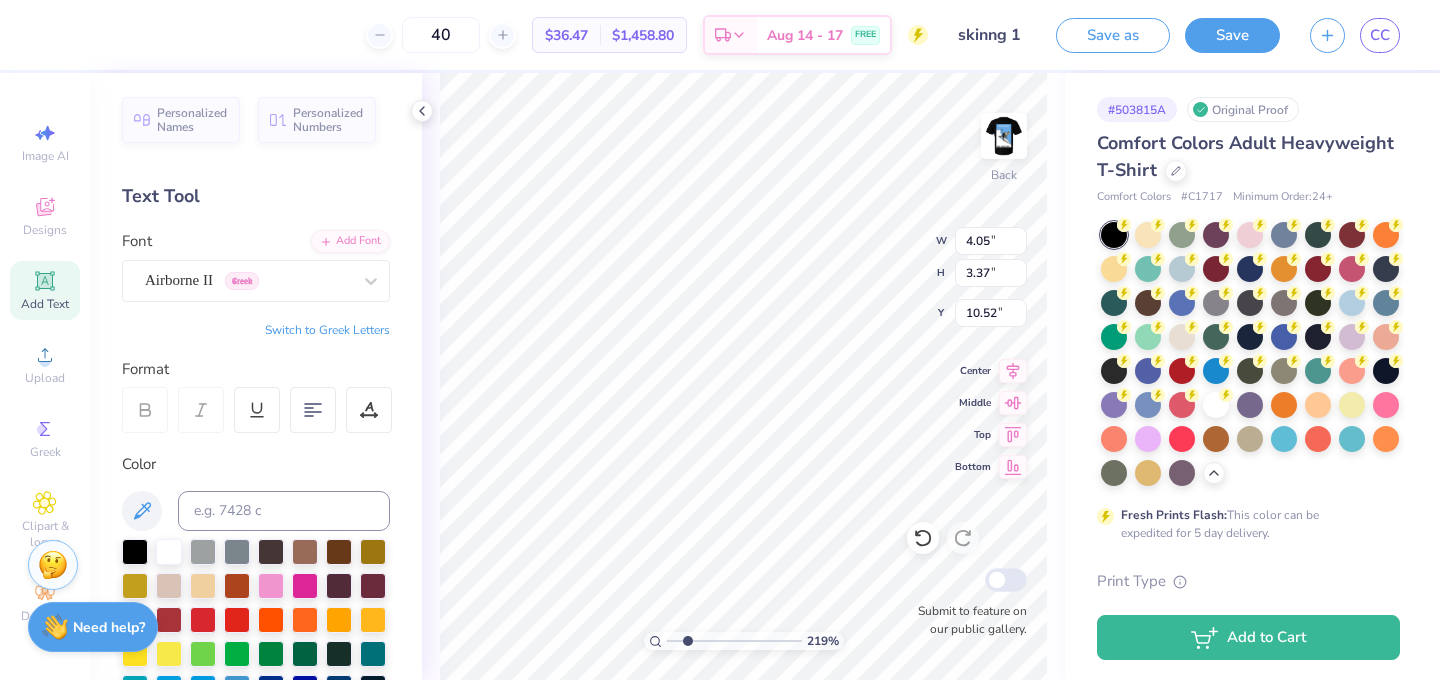 type on "11.62" 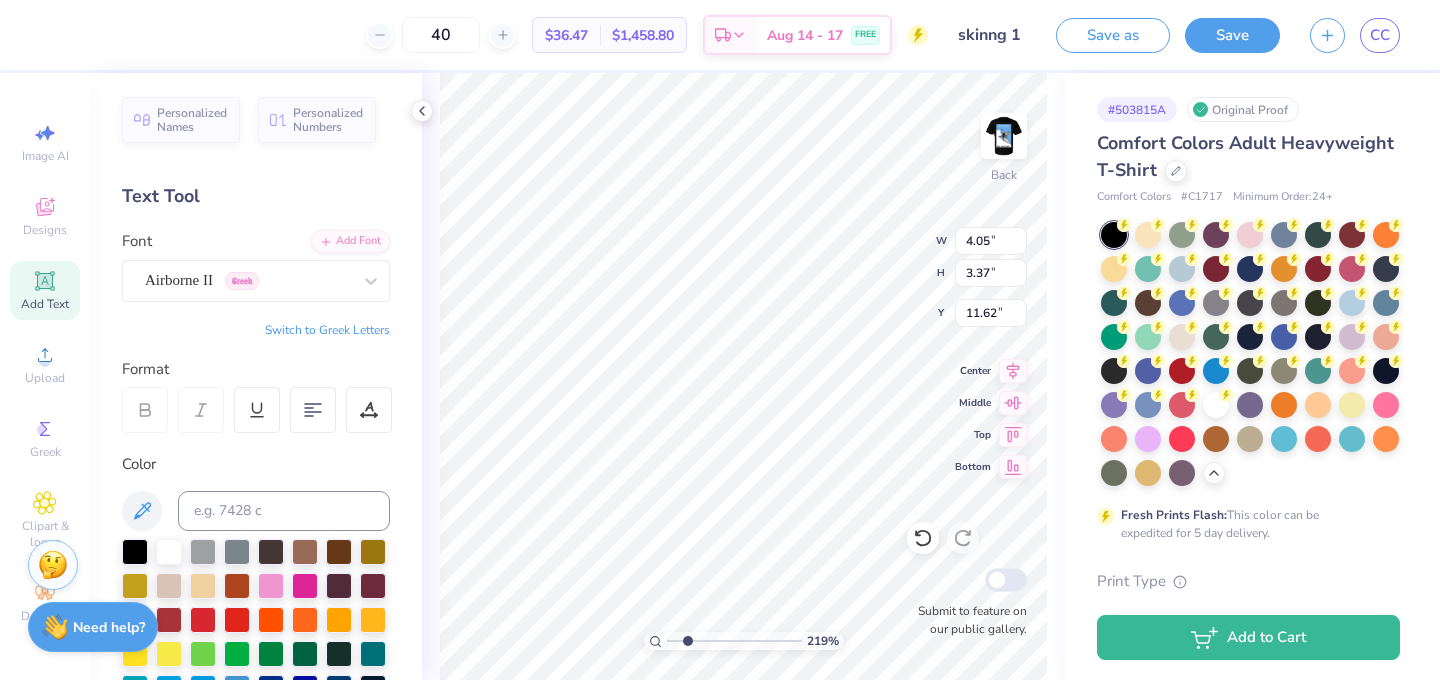 type on "4.60" 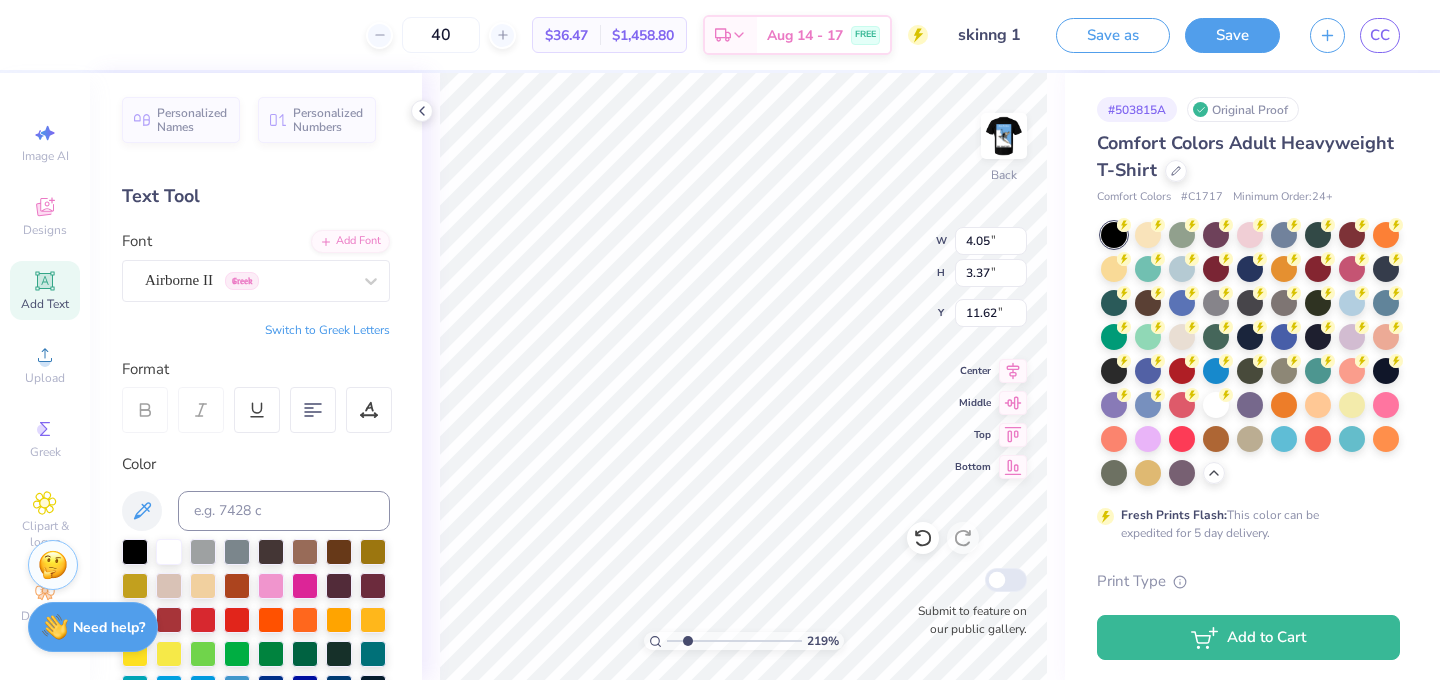 type on "0.72" 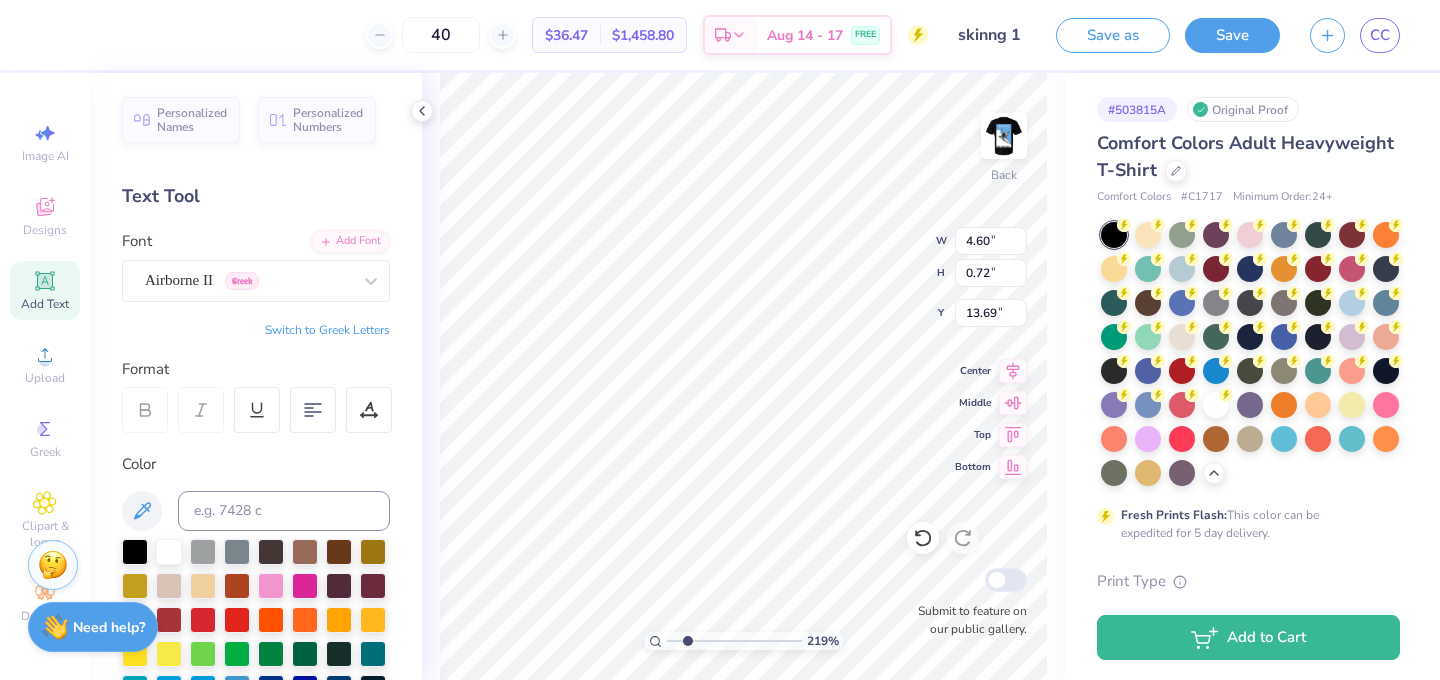 type on "14.28" 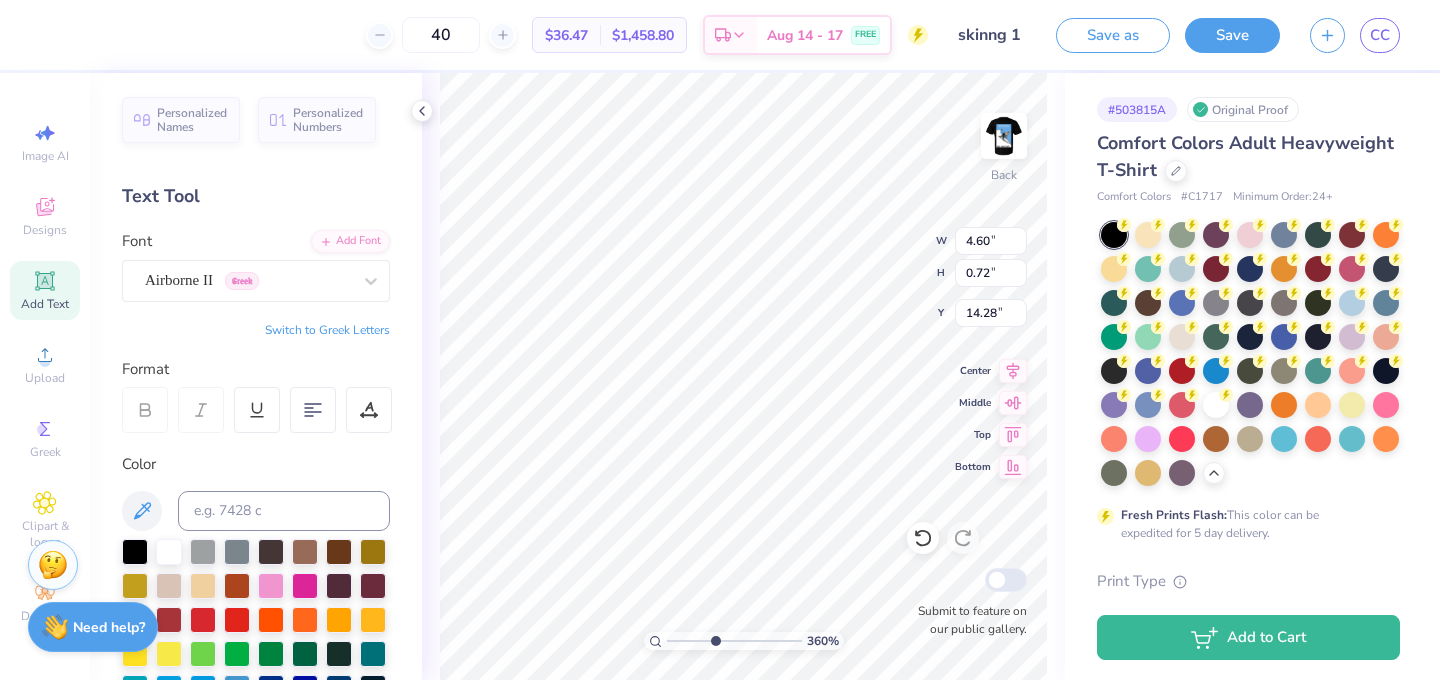 drag, startPoint x: 688, startPoint y: 639, endPoint x: 717, endPoint y: 638, distance: 29.017237 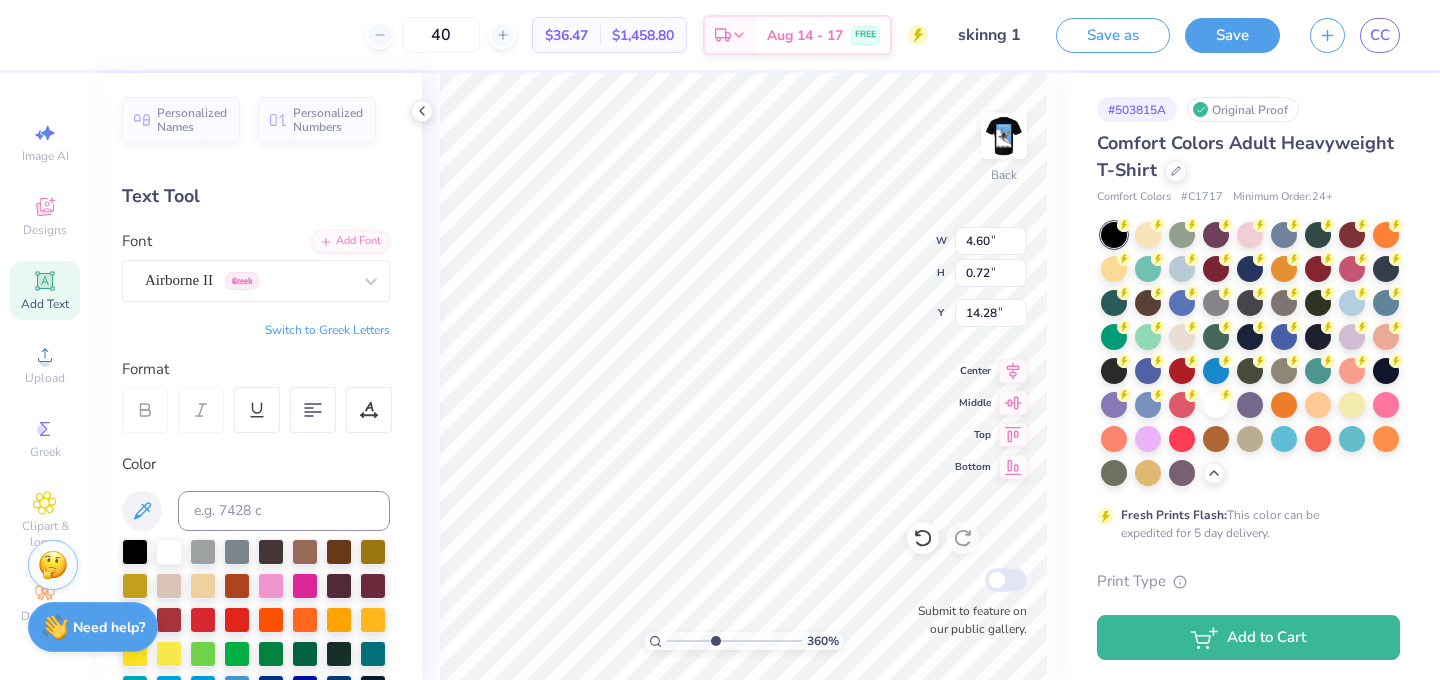 type on "4.4" 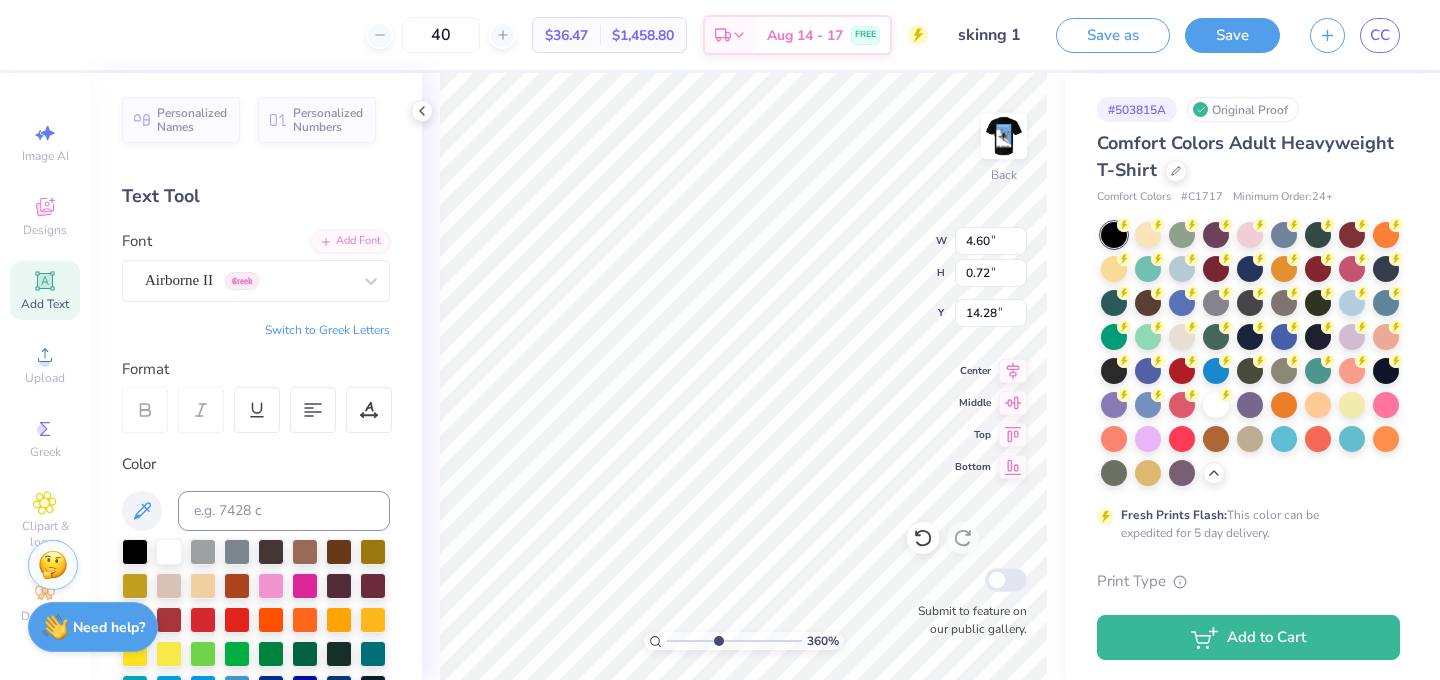 click at bounding box center (734, 641) 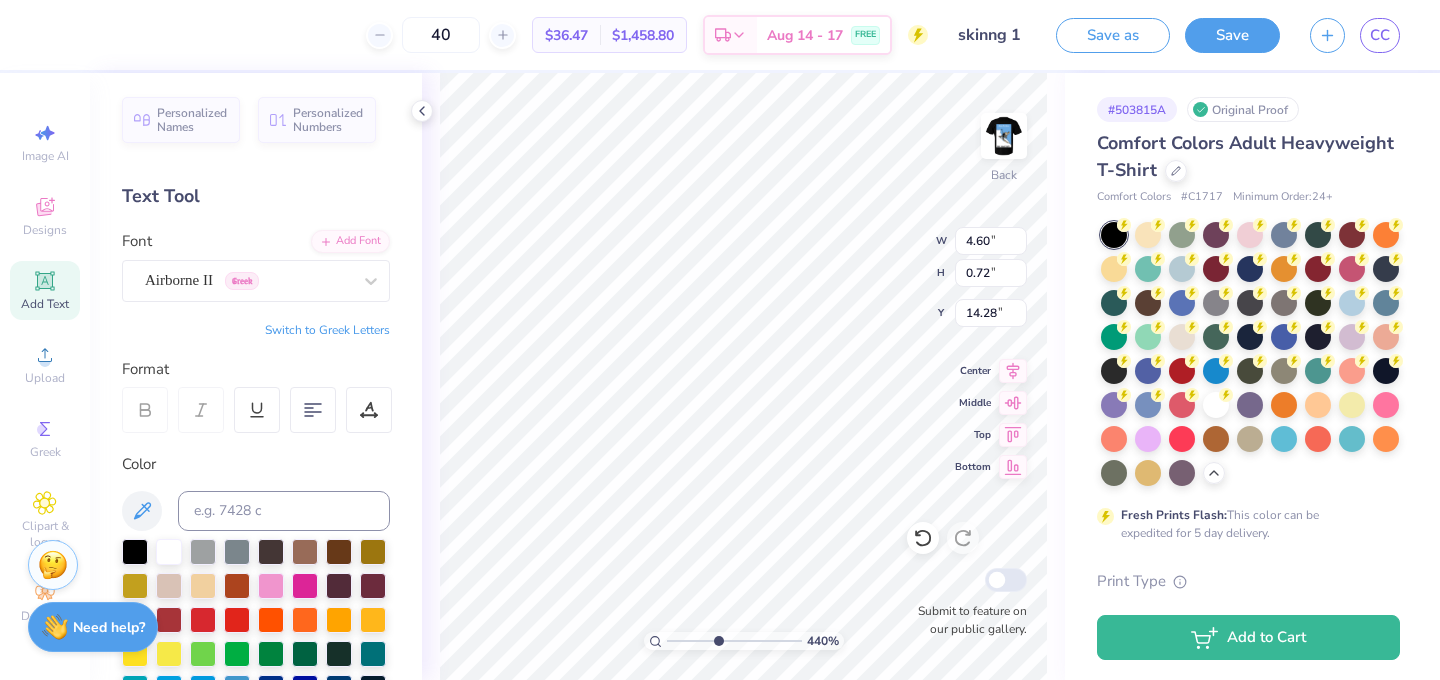 type on "4.05" 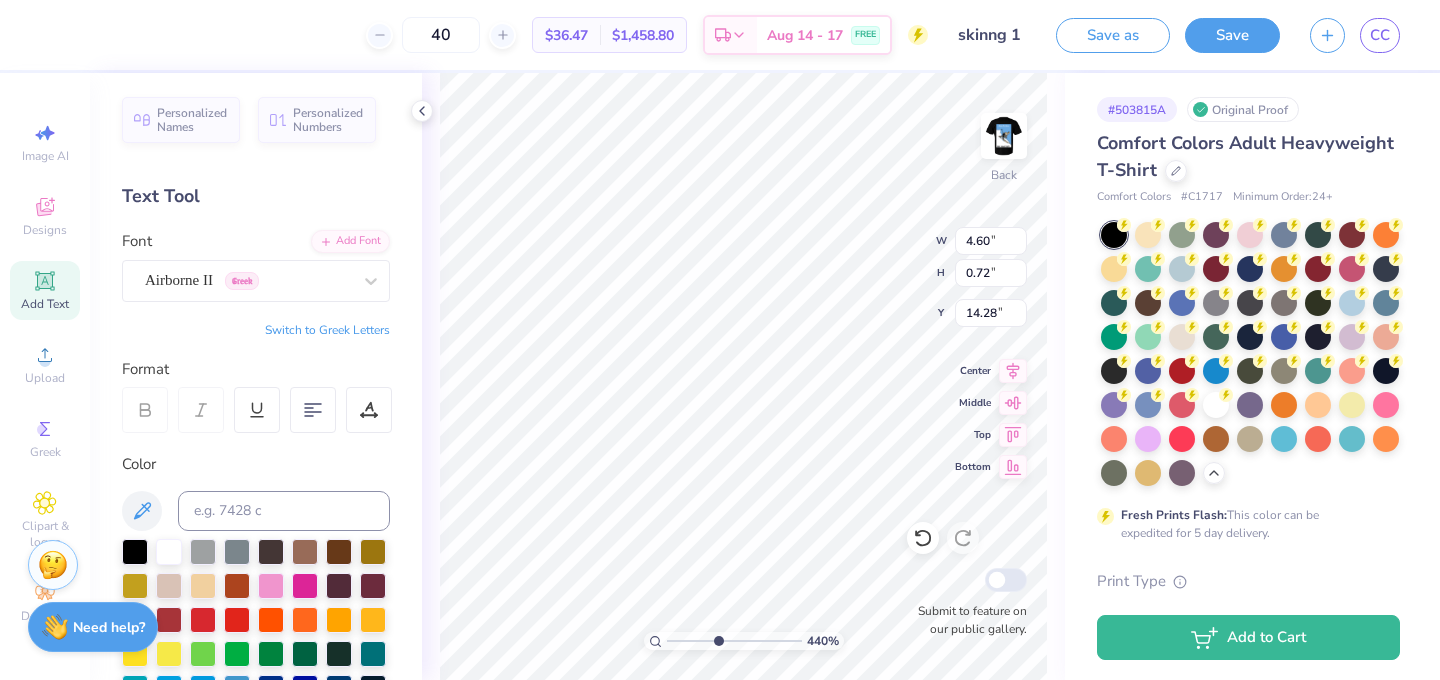 type on "3.37" 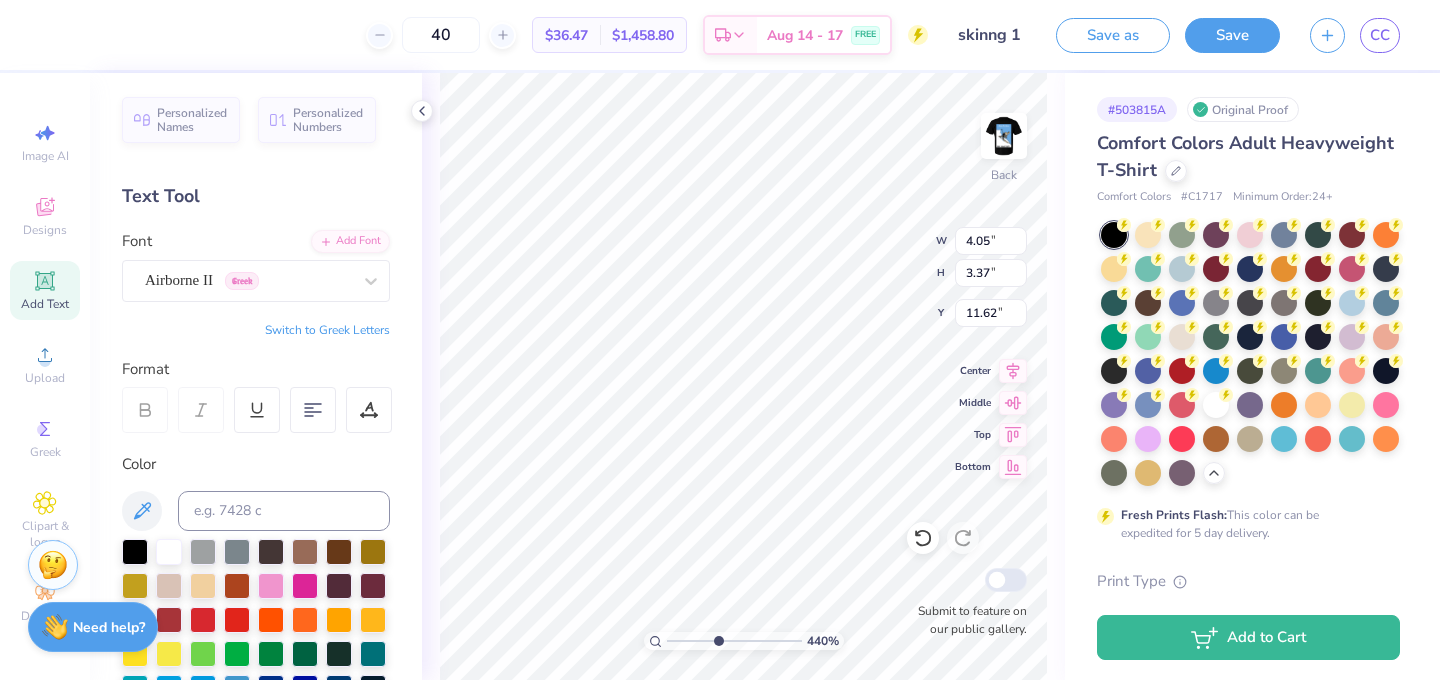 type on "4.60" 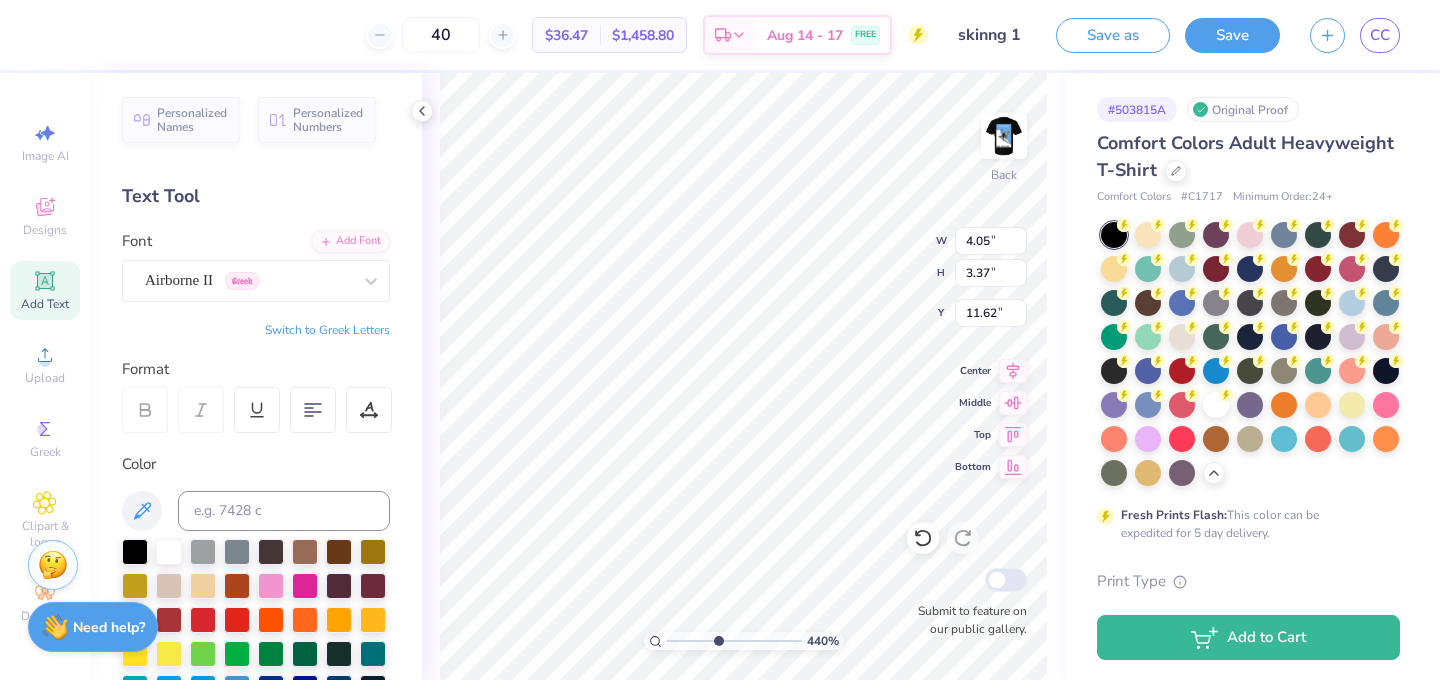 type on "0.72" 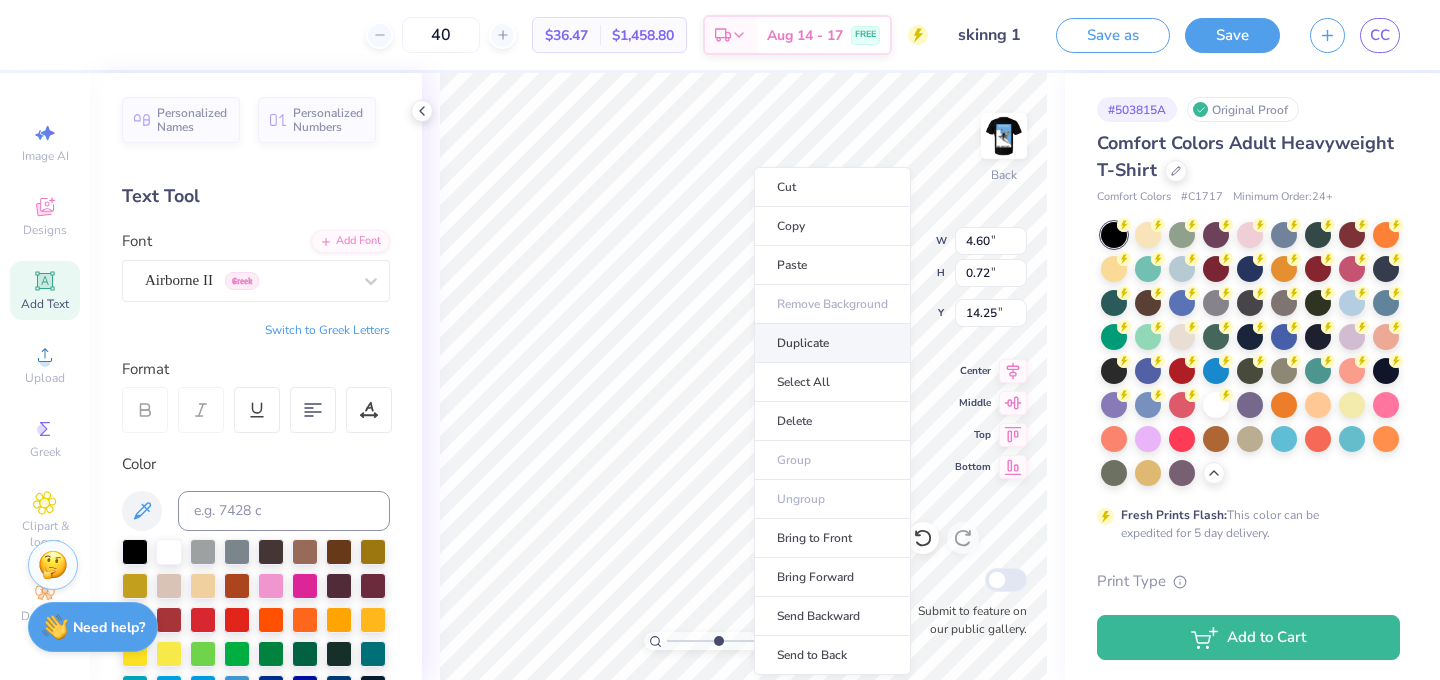 click on "Duplicate" at bounding box center [832, 343] 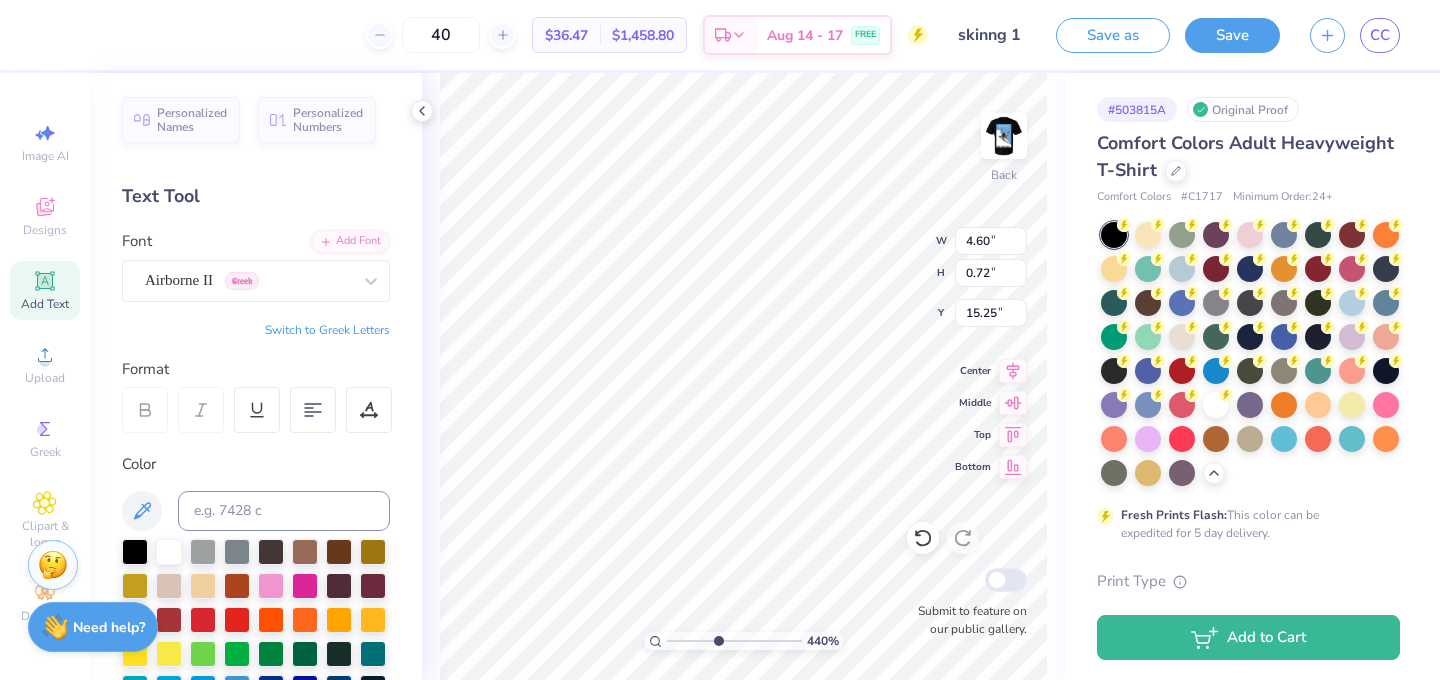 type on "14.97" 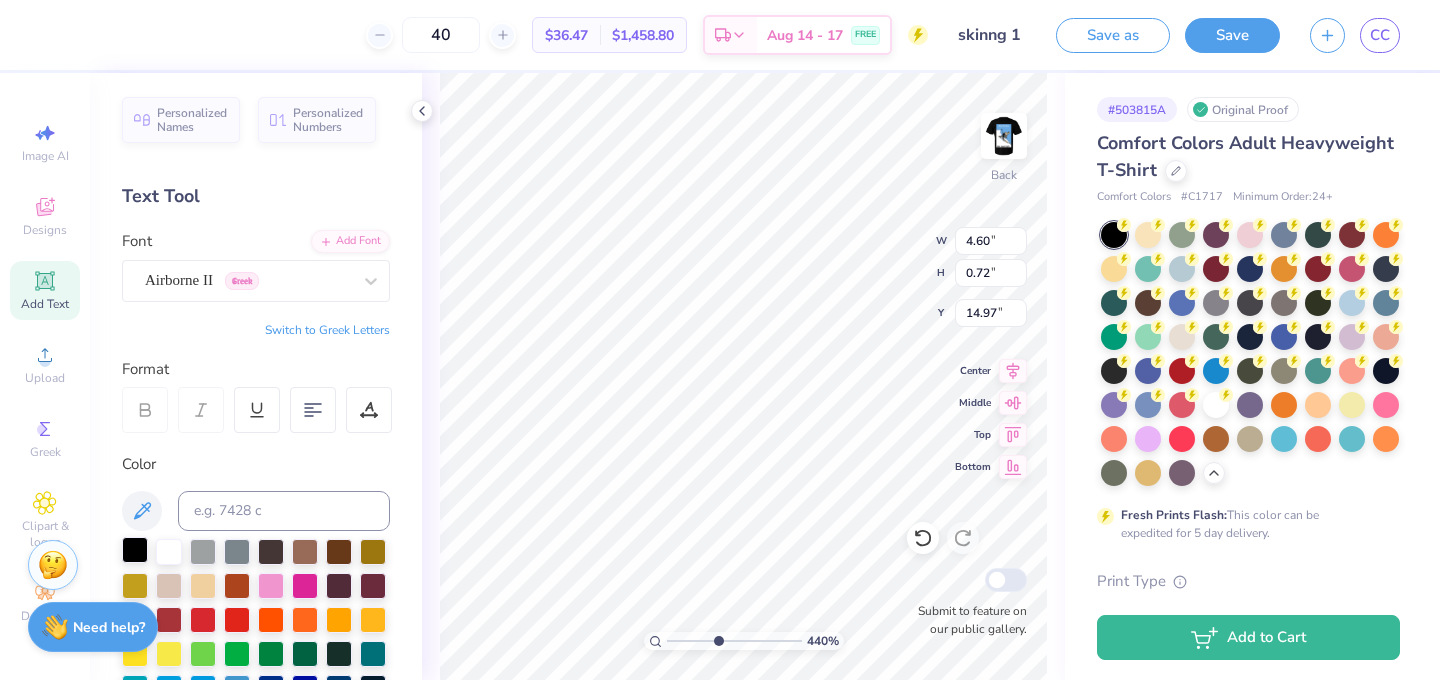 click at bounding box center (135, 550) 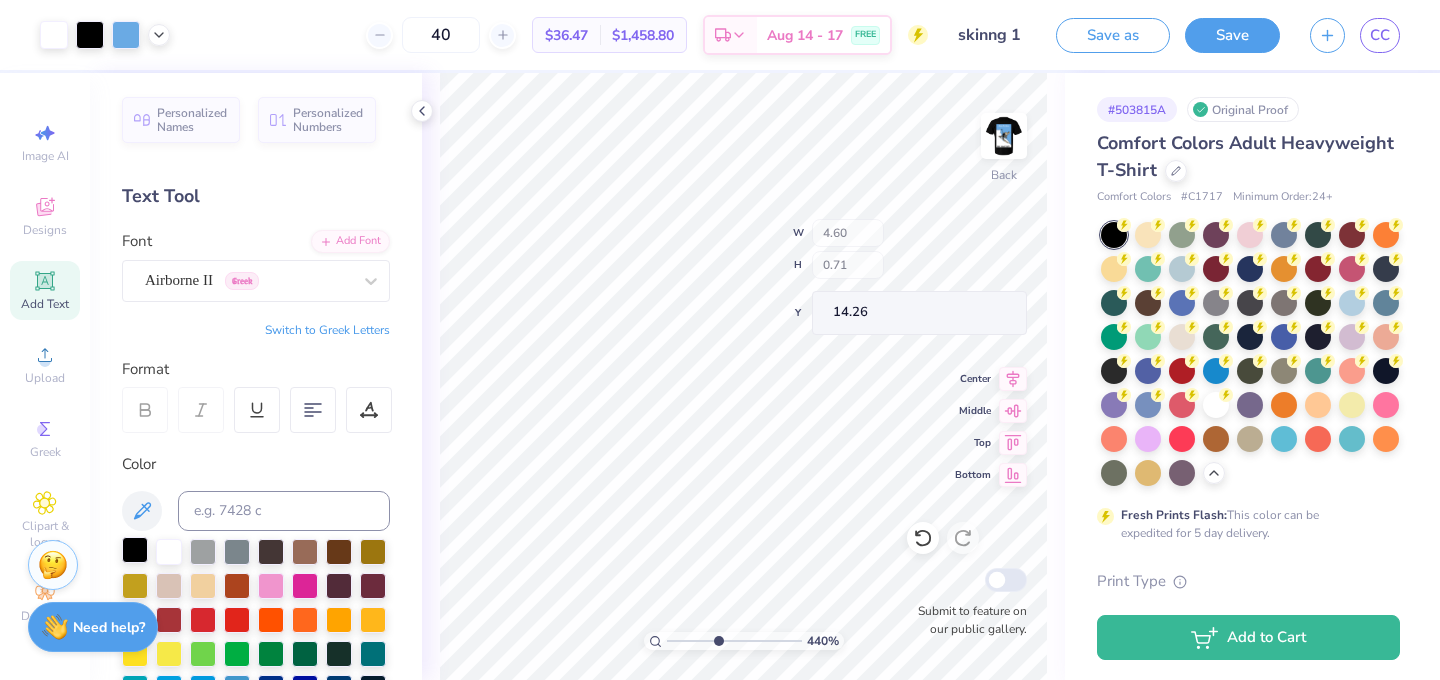 type on "0.71" 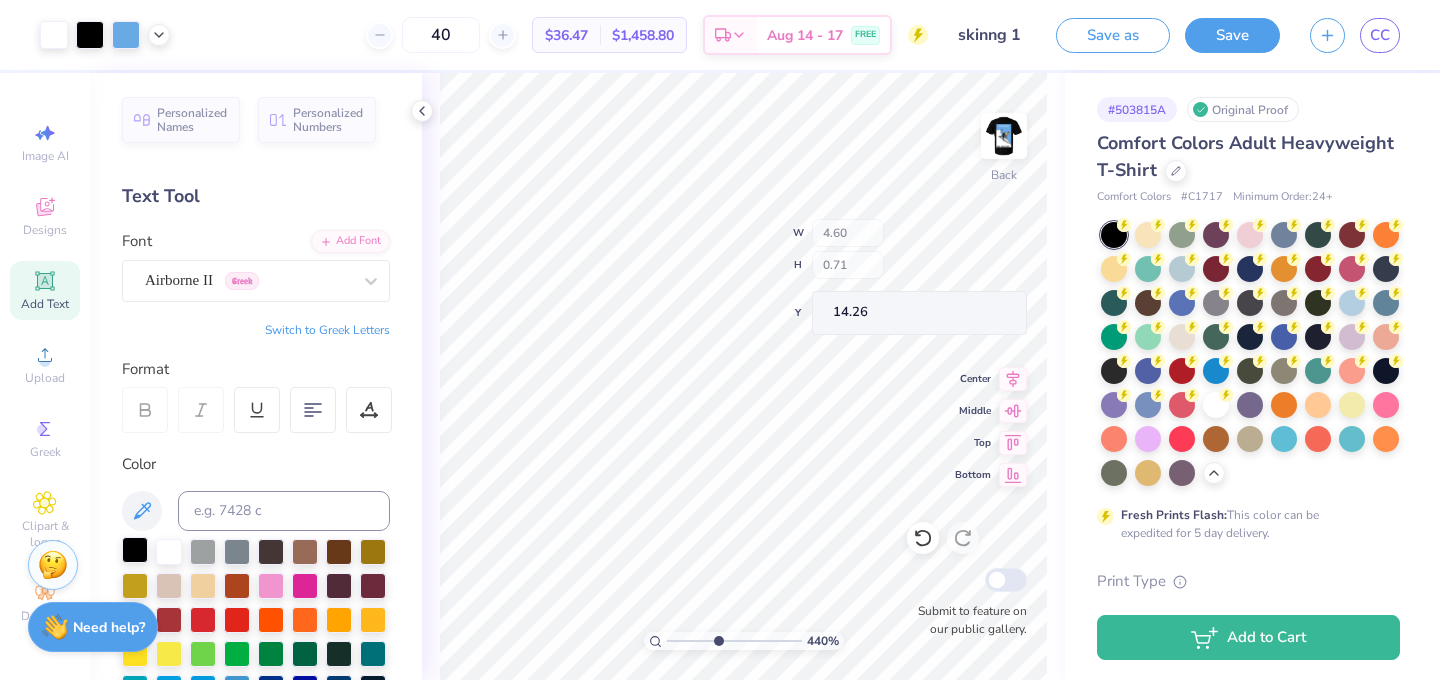 type on "14.26" 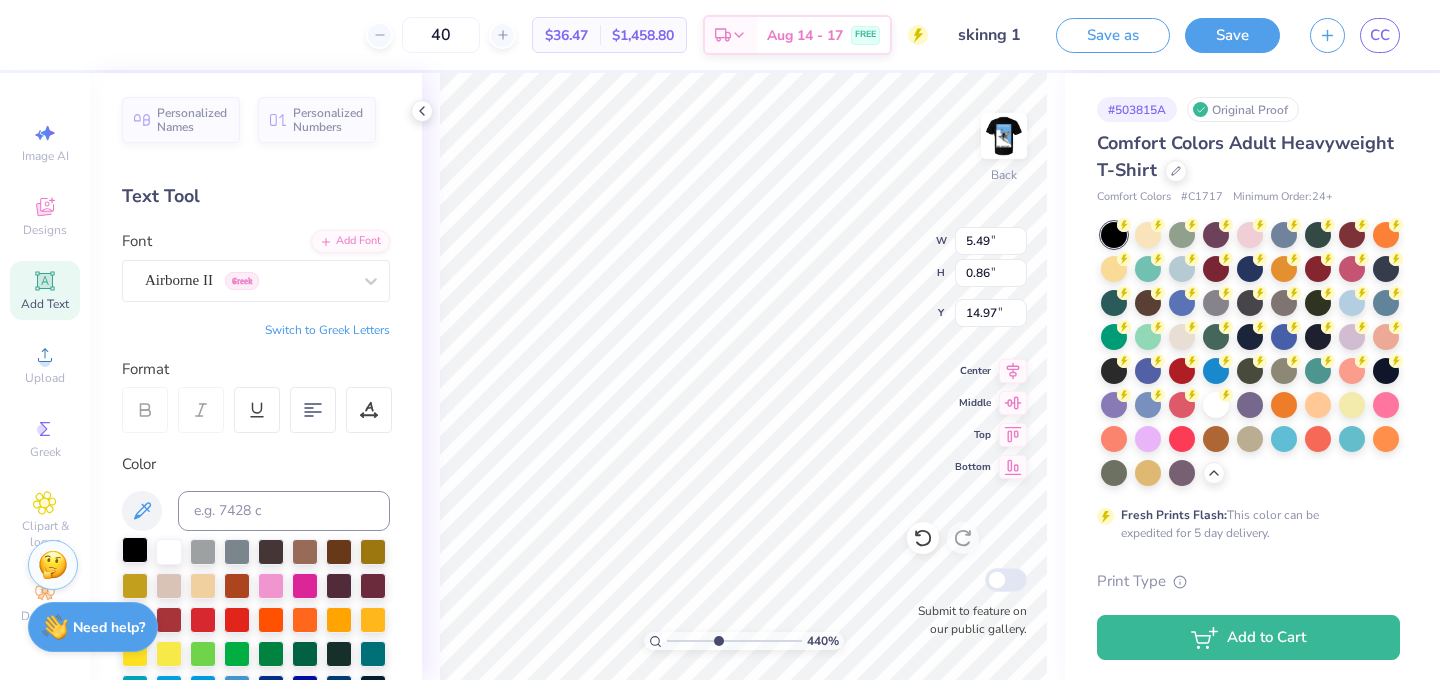 type on "5.49" 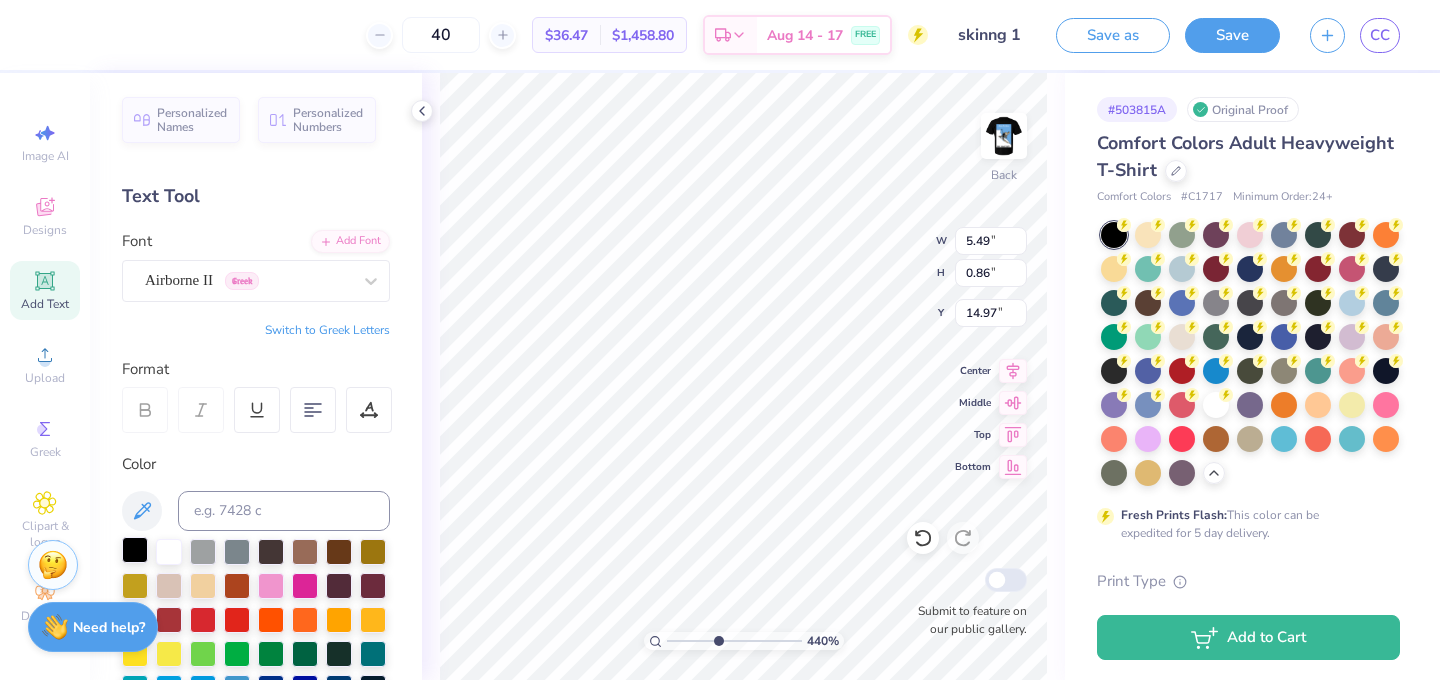 type on "0.86" 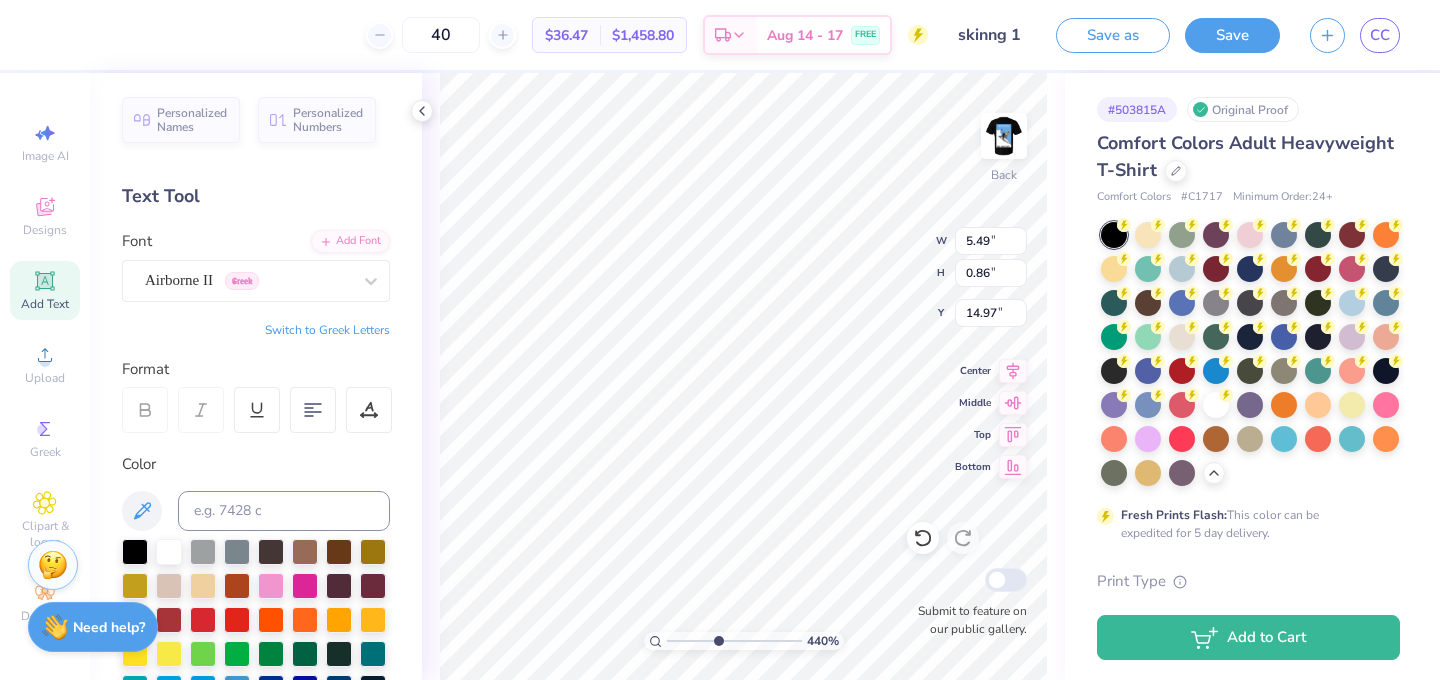click on "40 $36.47 Per Item $1,458.80 Total Est.  Delivery Aug 14 - 17 FREE Design Title skinng 1 Save as Save CC Image AI Designs Add Text Upload Greek Clipart & logos Decorate Personalized Names Personalized Numbers Text Tool  Add Font Font Airborne II Greek Switch to Greek Letters Format Color Styles Text Shape 440  % Back W 5.49 5.49 " H 0.86 0.86 " Y 14.97 14.97 " Center Middle Top Bottom Submit to feature on our public gallery. # 503815A Original Proof Comfort Colors Adult Heavyweight T-Shirt Comfort Colors # C1717 Minimum Order:  24 +   Fresh Prints Flash:  This color can be expedited for 5 day delivery. Print Type Screen Print Embroidery Digital Print Applique Transfers Vinyl Foil Rhinestones Standard Puff Ink Neon Ink Metallic & Glitter Ink Glow in the Dark Ink Water based Ink Add to Cart Stuck?  Our Art team will finish your design for free. Need help?  Chat with us." at bounding box center (720, 340) 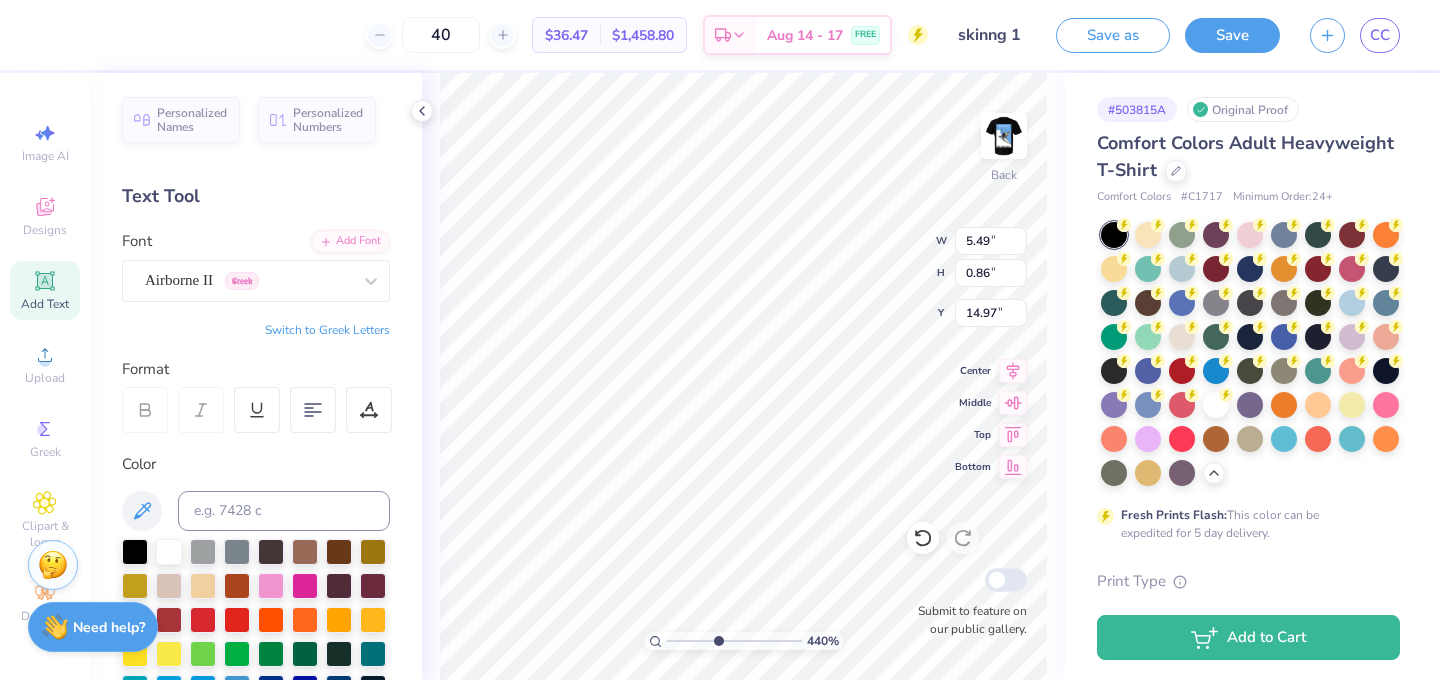 type on "7.63" 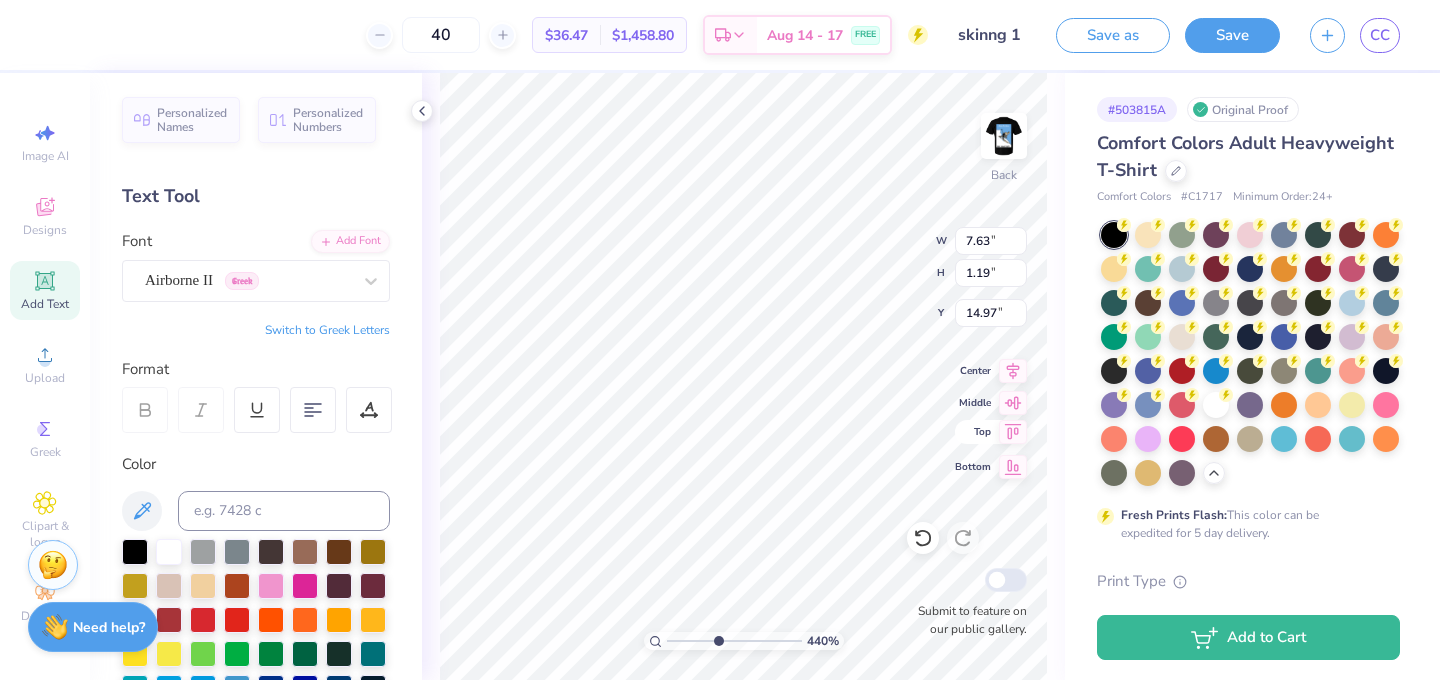 click on "Top" at bounding box center (973, 432) 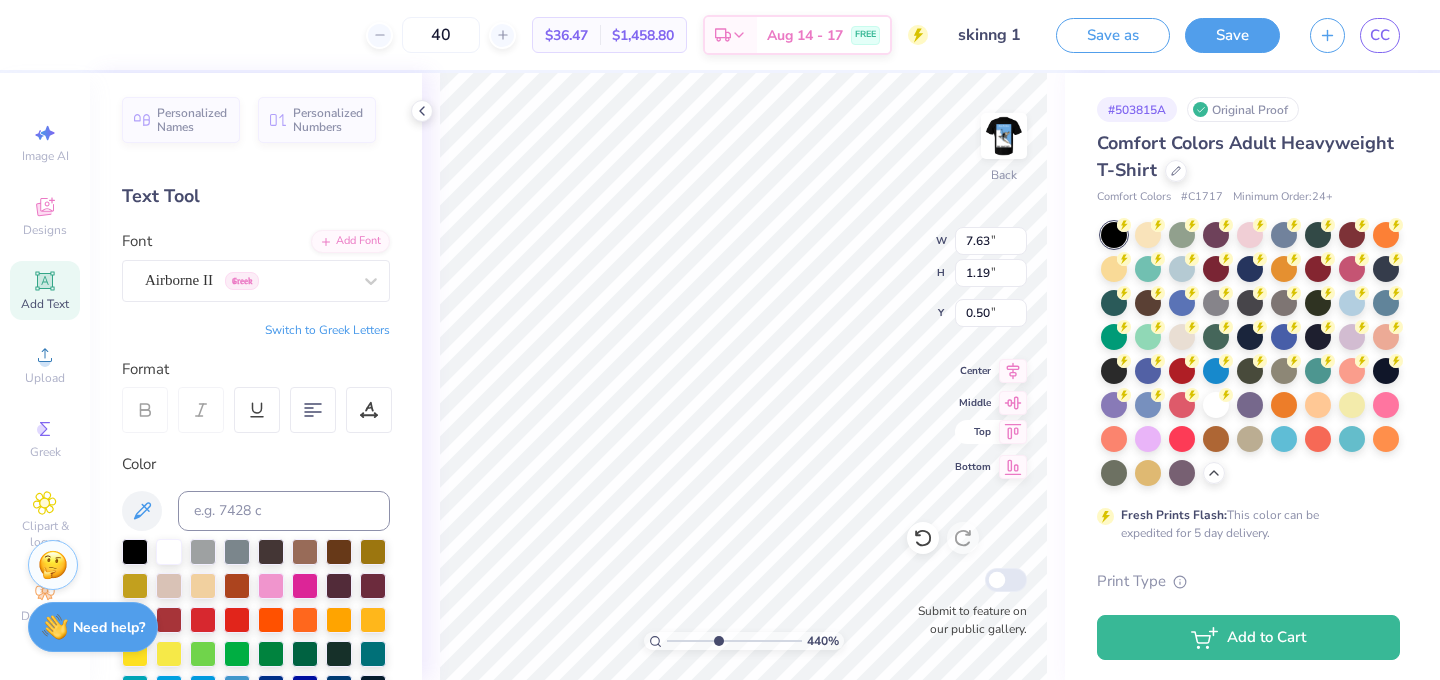 type on "0.50" 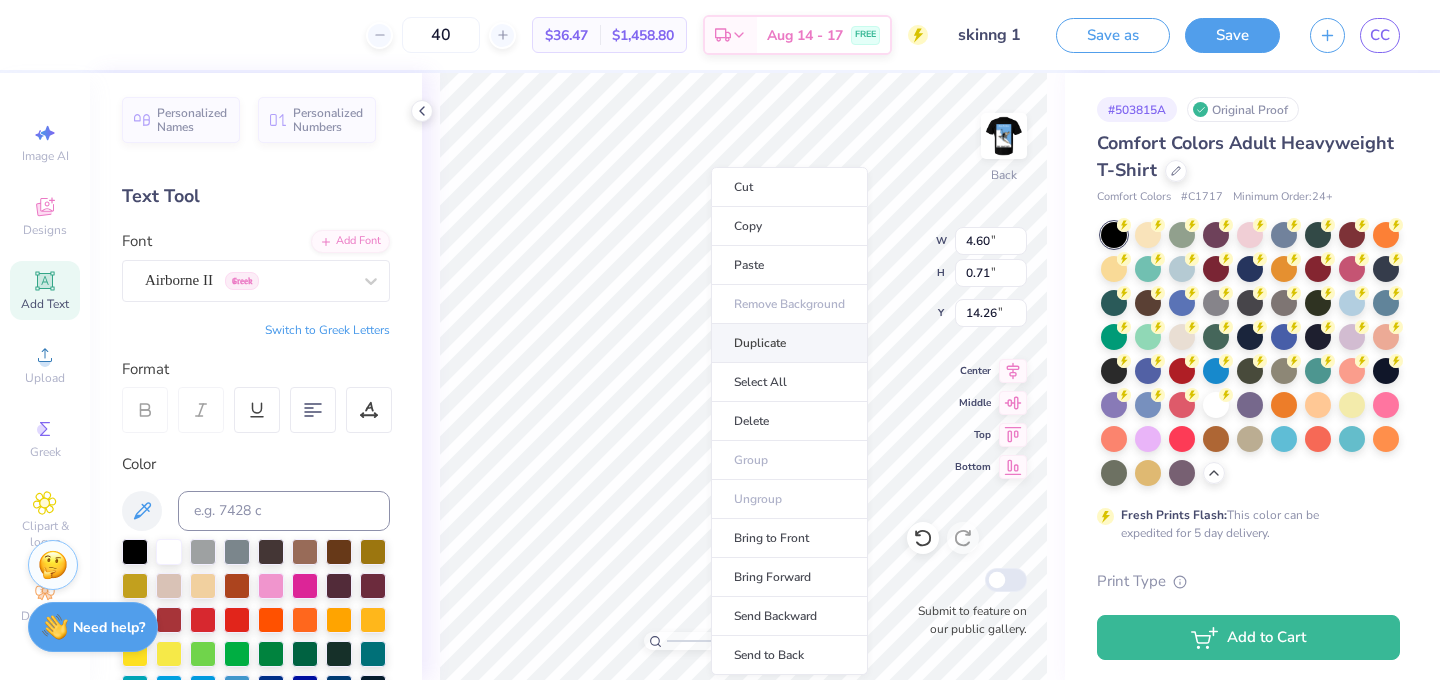 click on "Duplicate" at bounding box center (789, 343) 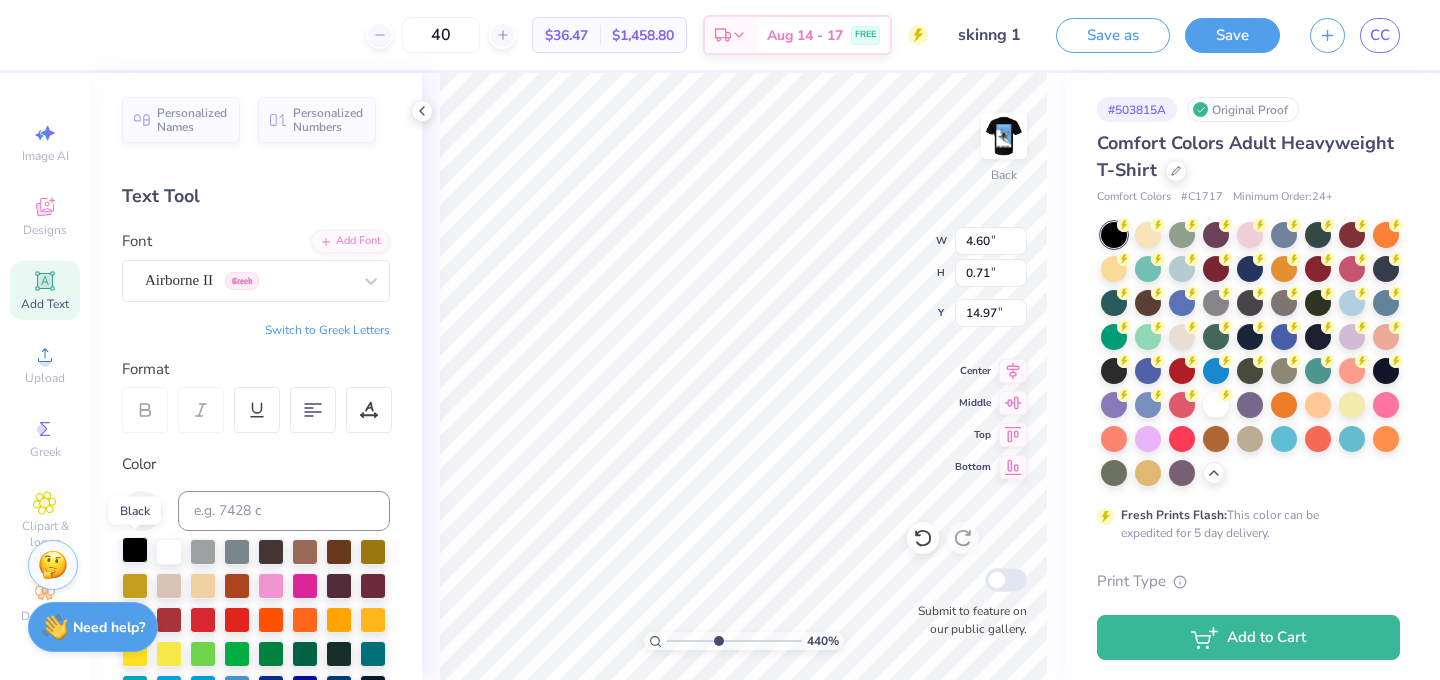 click at bounding box center [135, 550] 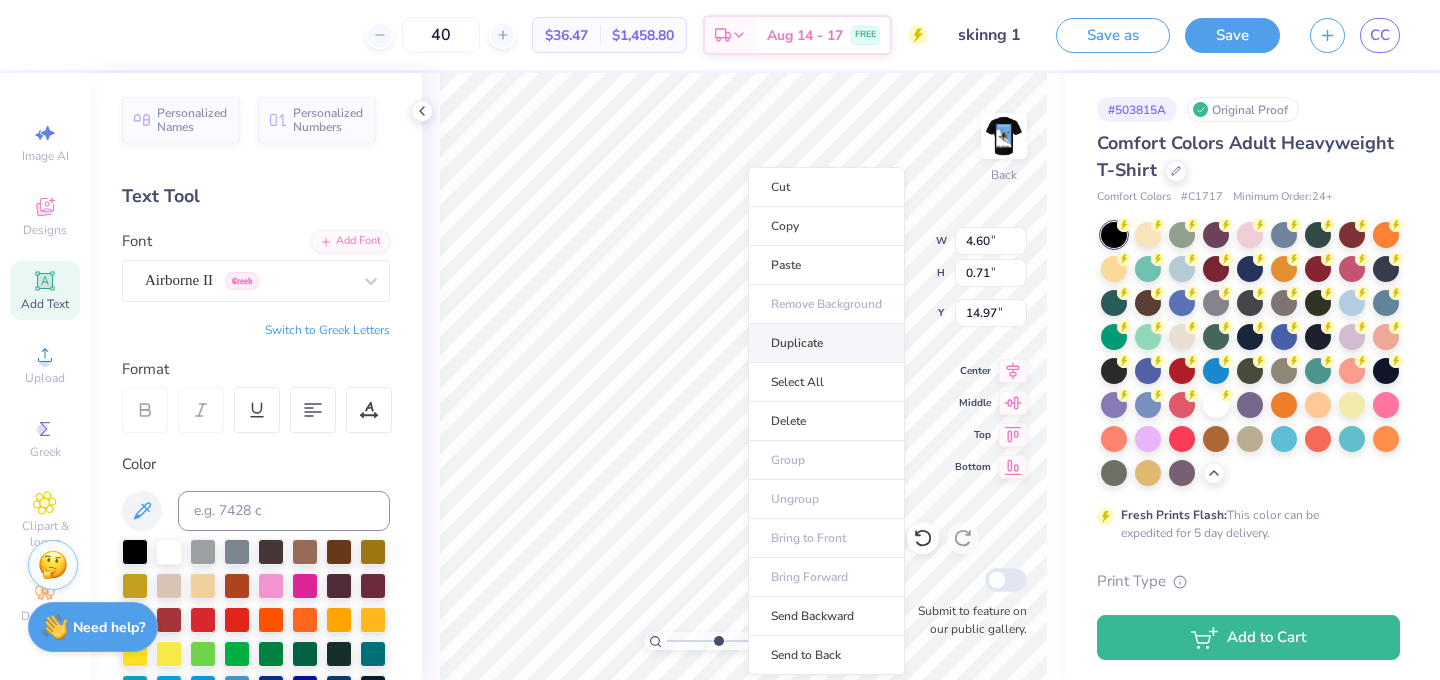 click on "Duplicate" at bounding box center [826, 343] 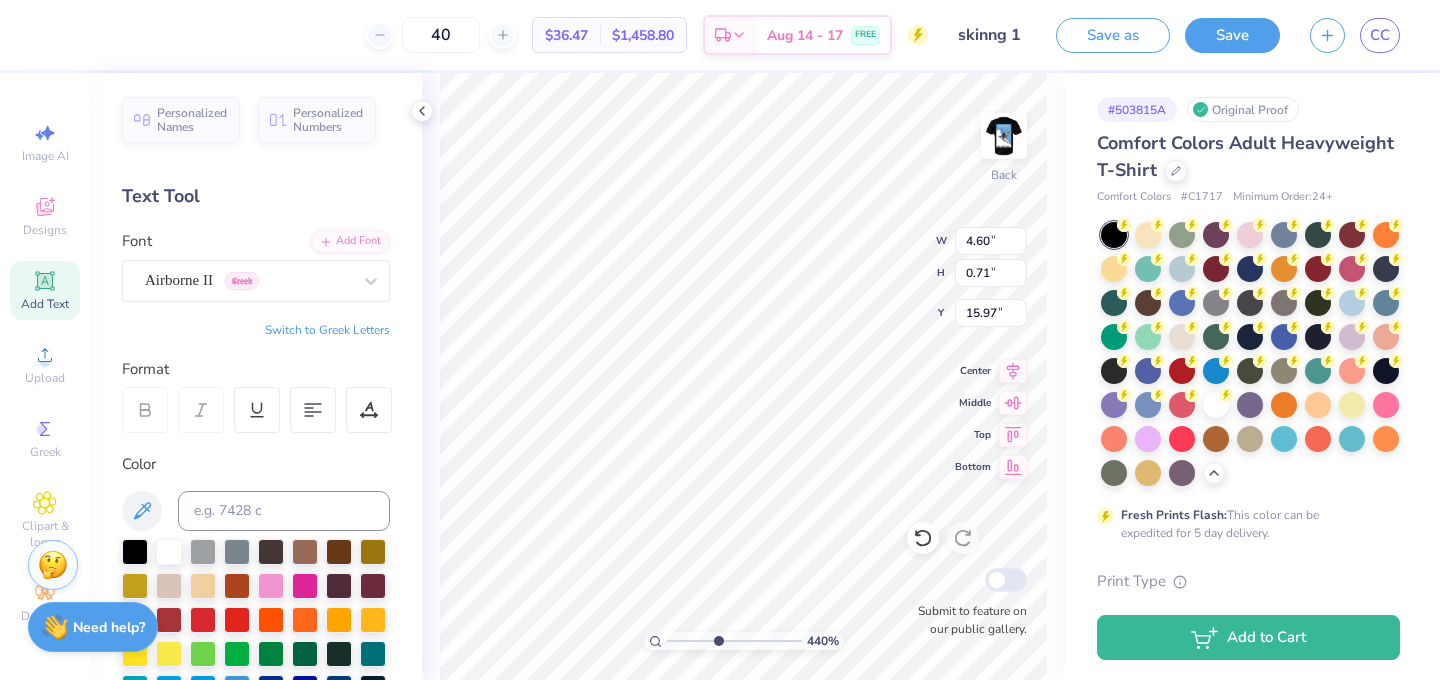 type on "15.50" 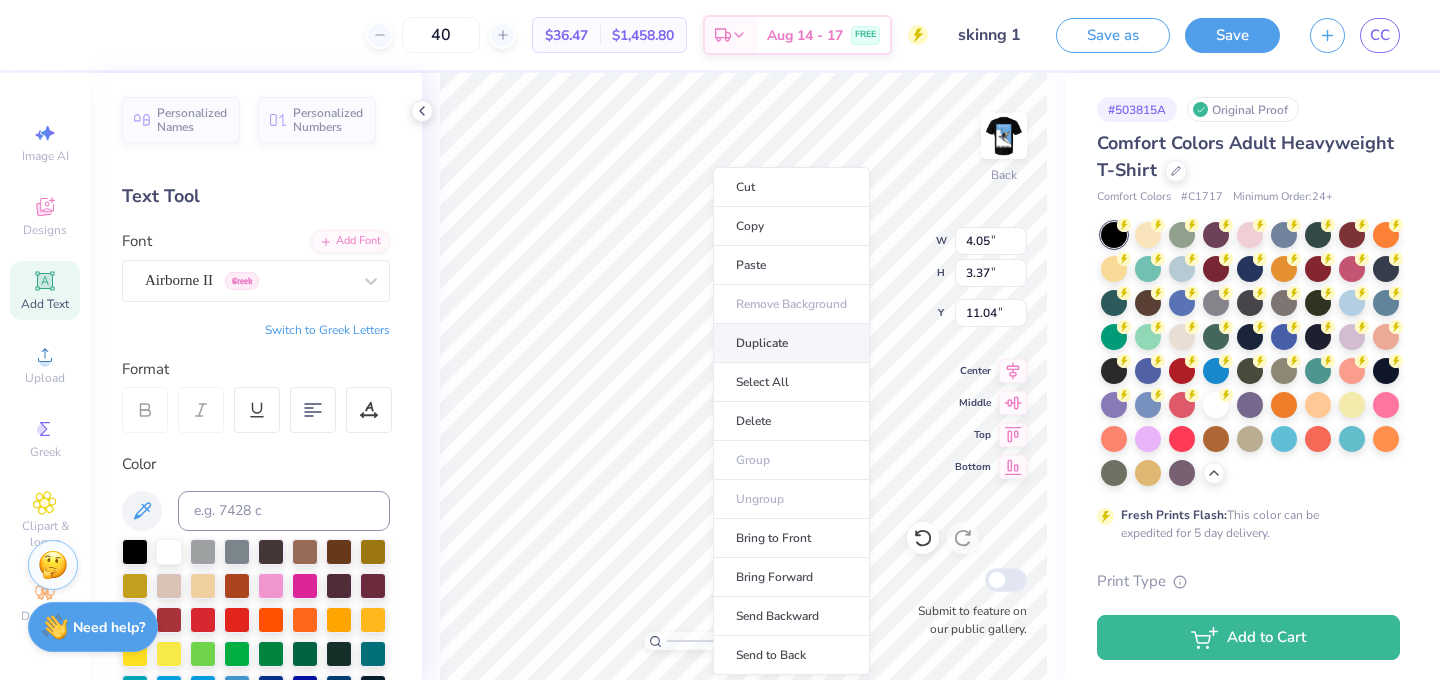 click on "Duplicate" at bounding box center (791, 343) 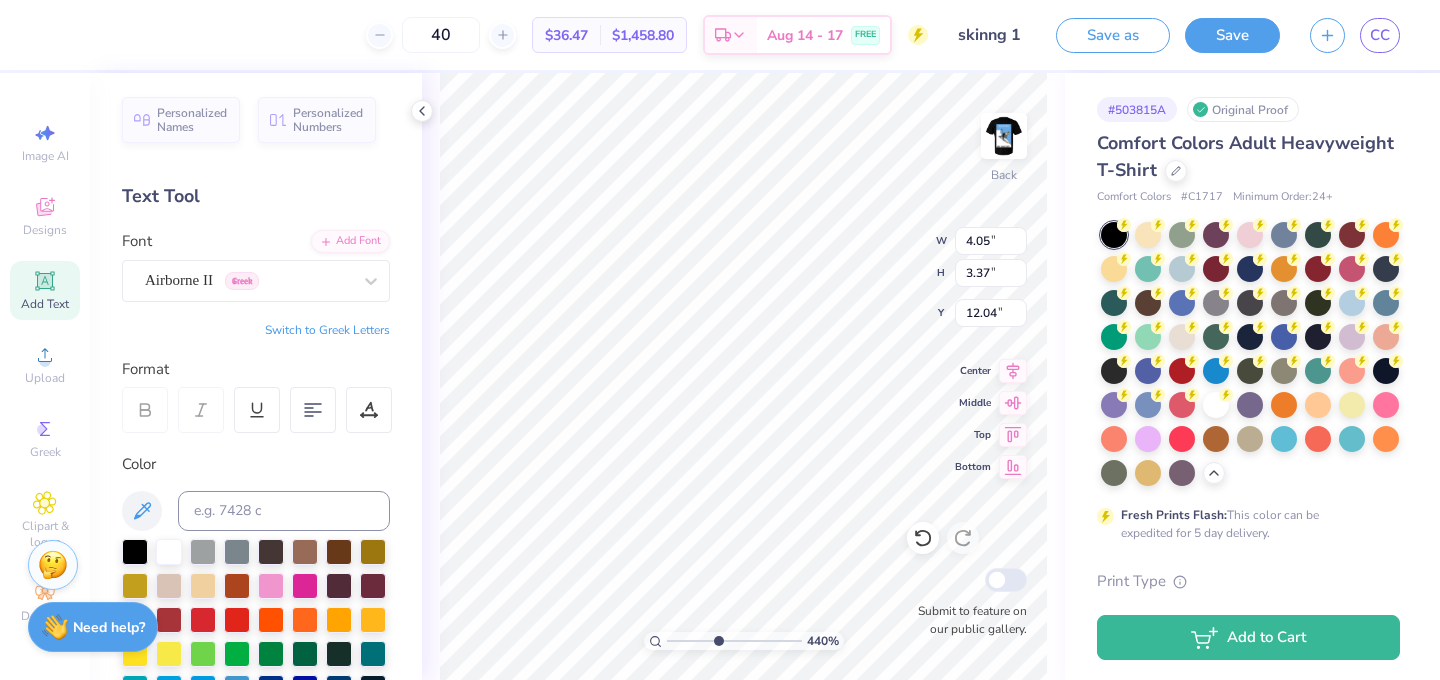 type on "10.63" 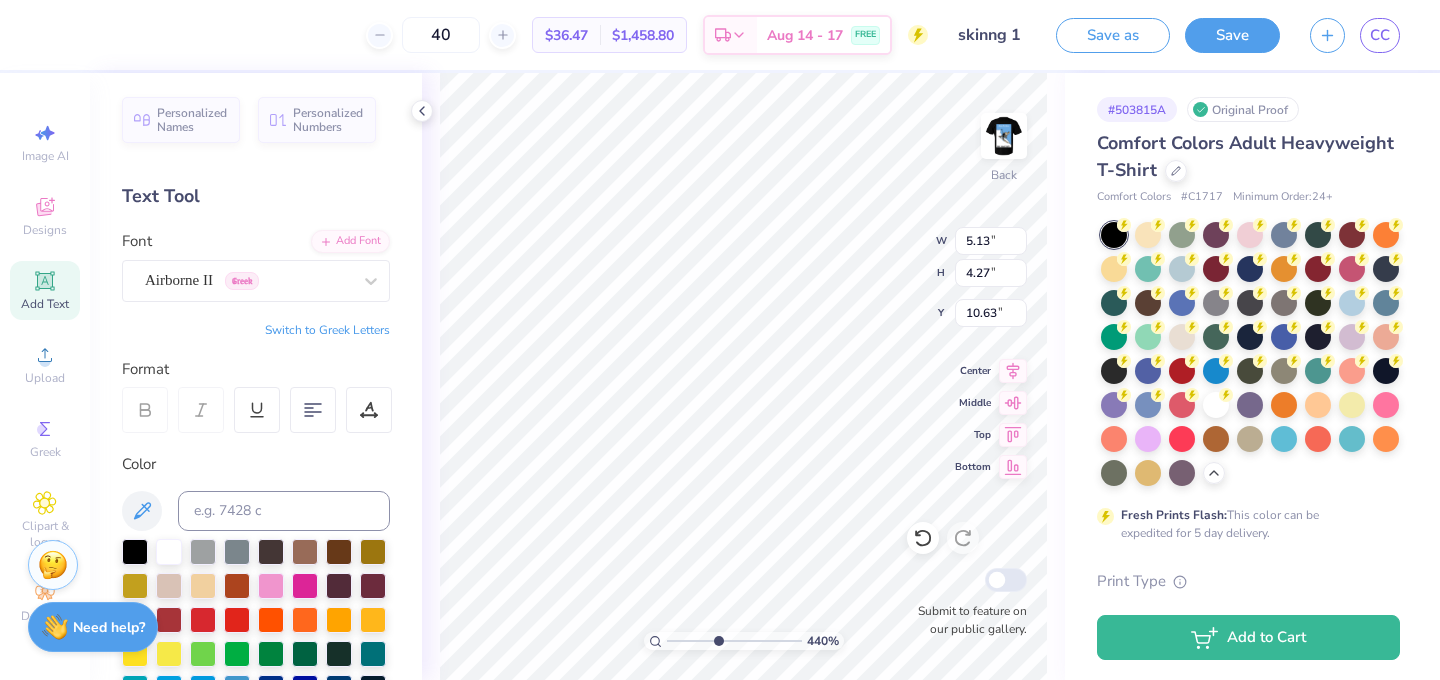 type on "5.13" 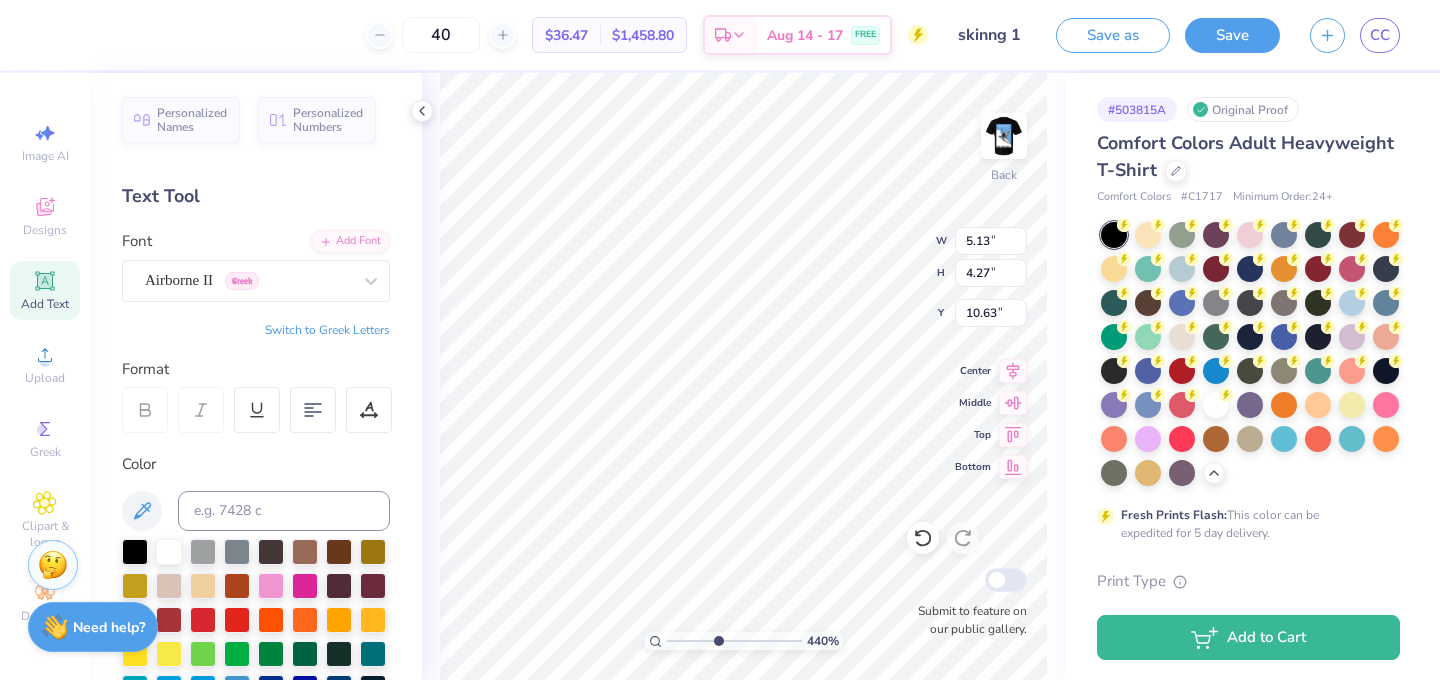 type on "4.27" 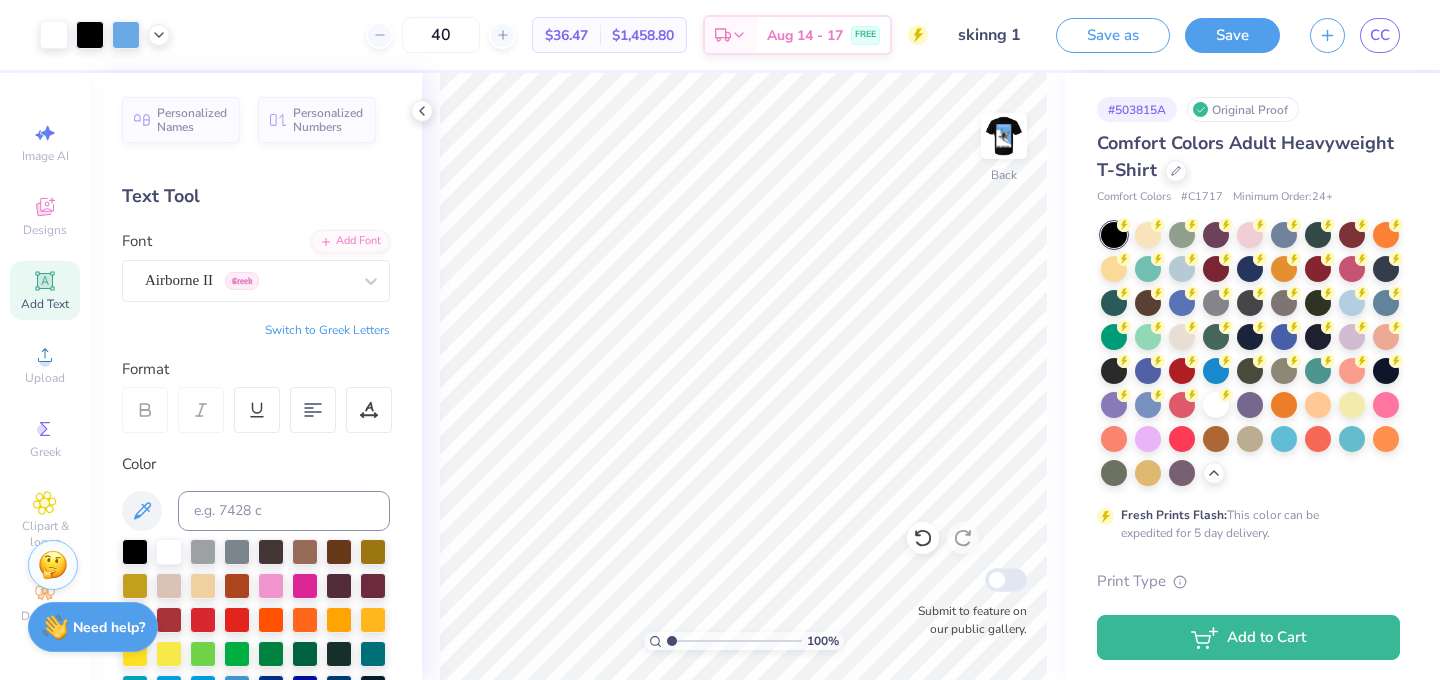 drag, startPoint x: 714, startPoint y: 638, endPoint x: 629, endPoint y: 643, distance: 85.146935 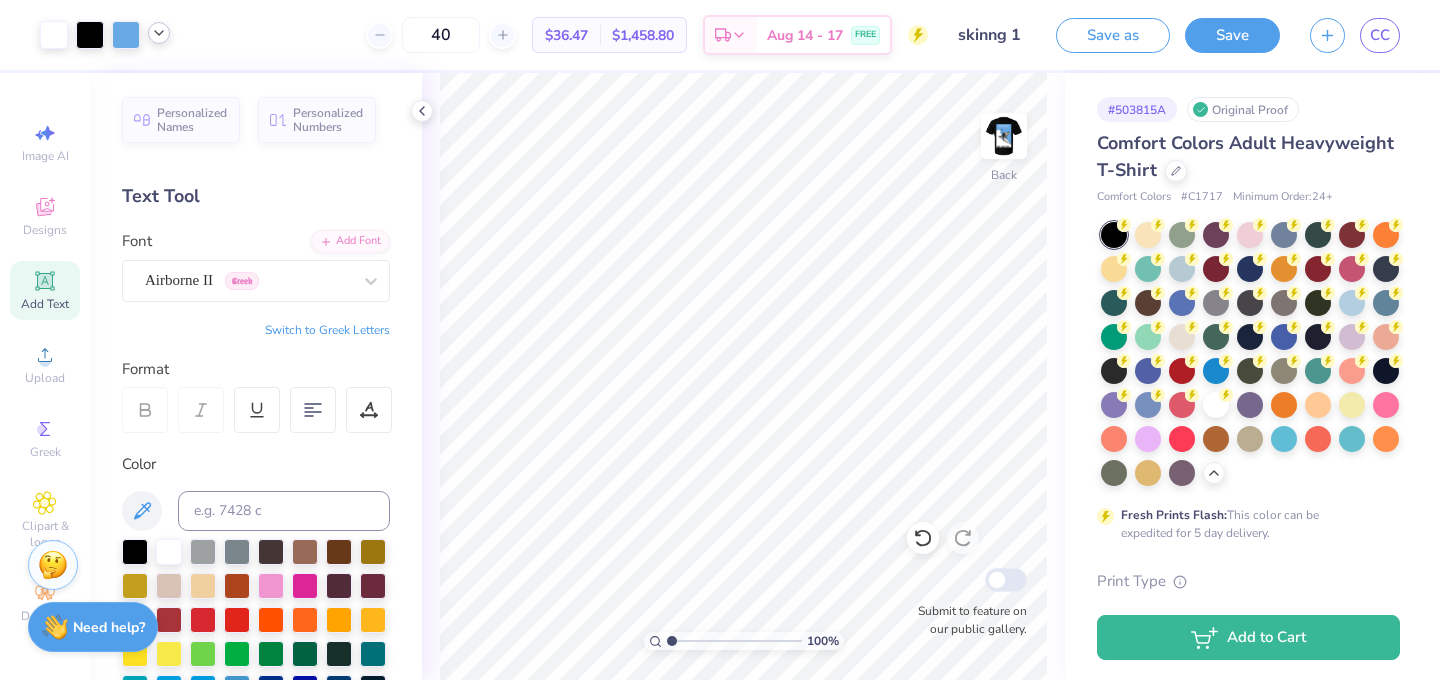 click 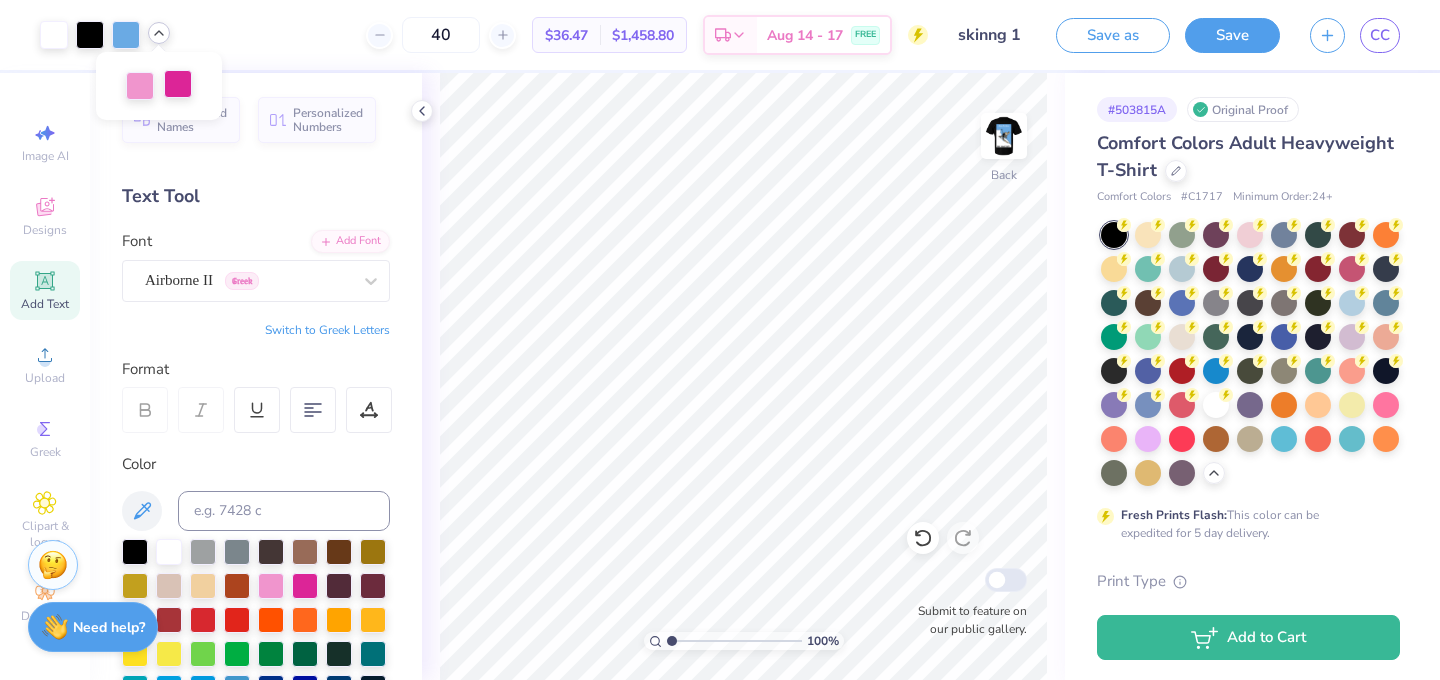 click at bounding box center [178, 84] 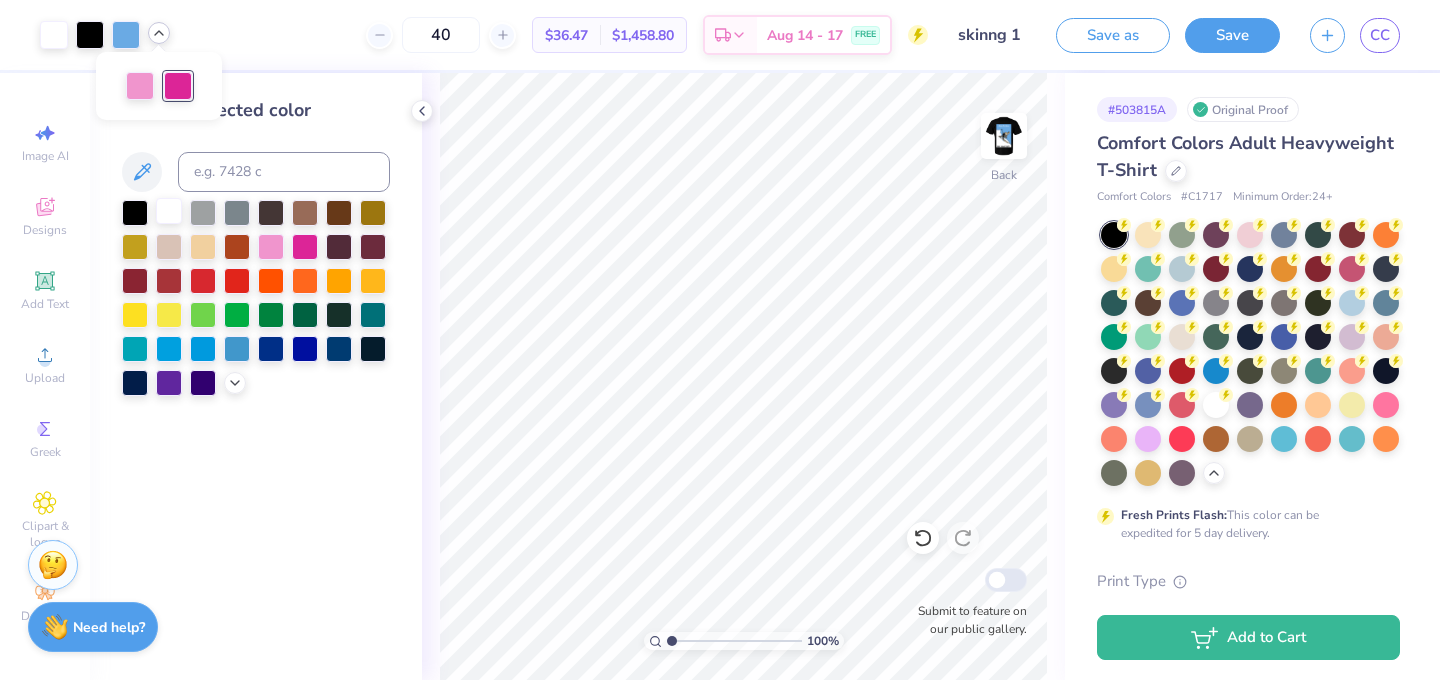 click at bounding box center [169, 211] 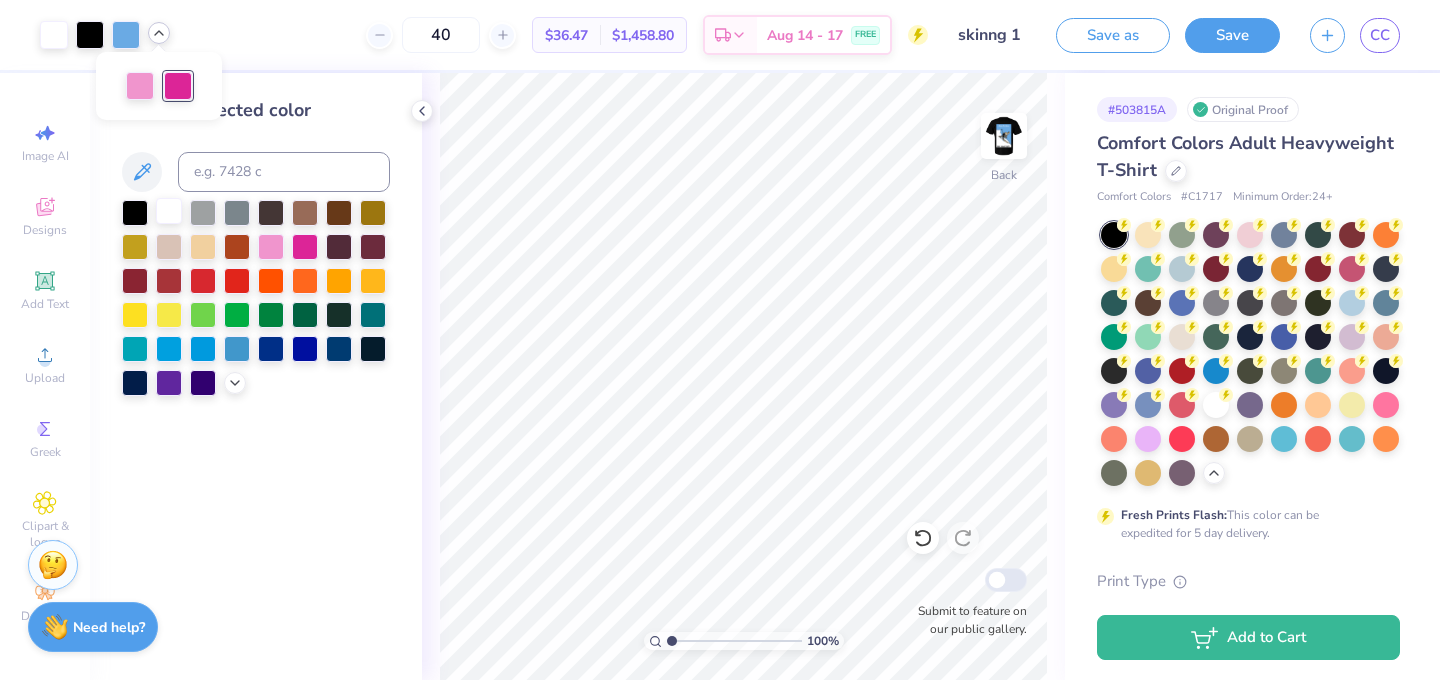 click at bounding box center (140, 86) 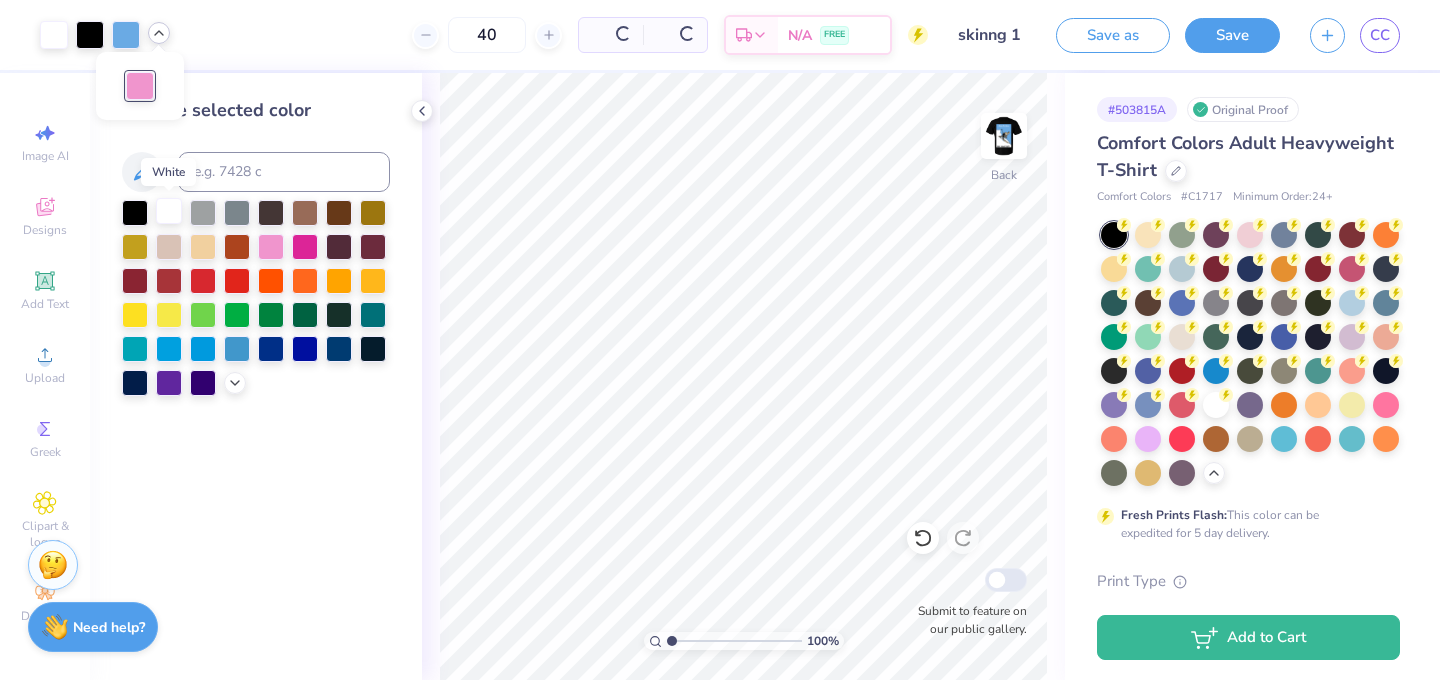 click at bounding box center [169, 211] 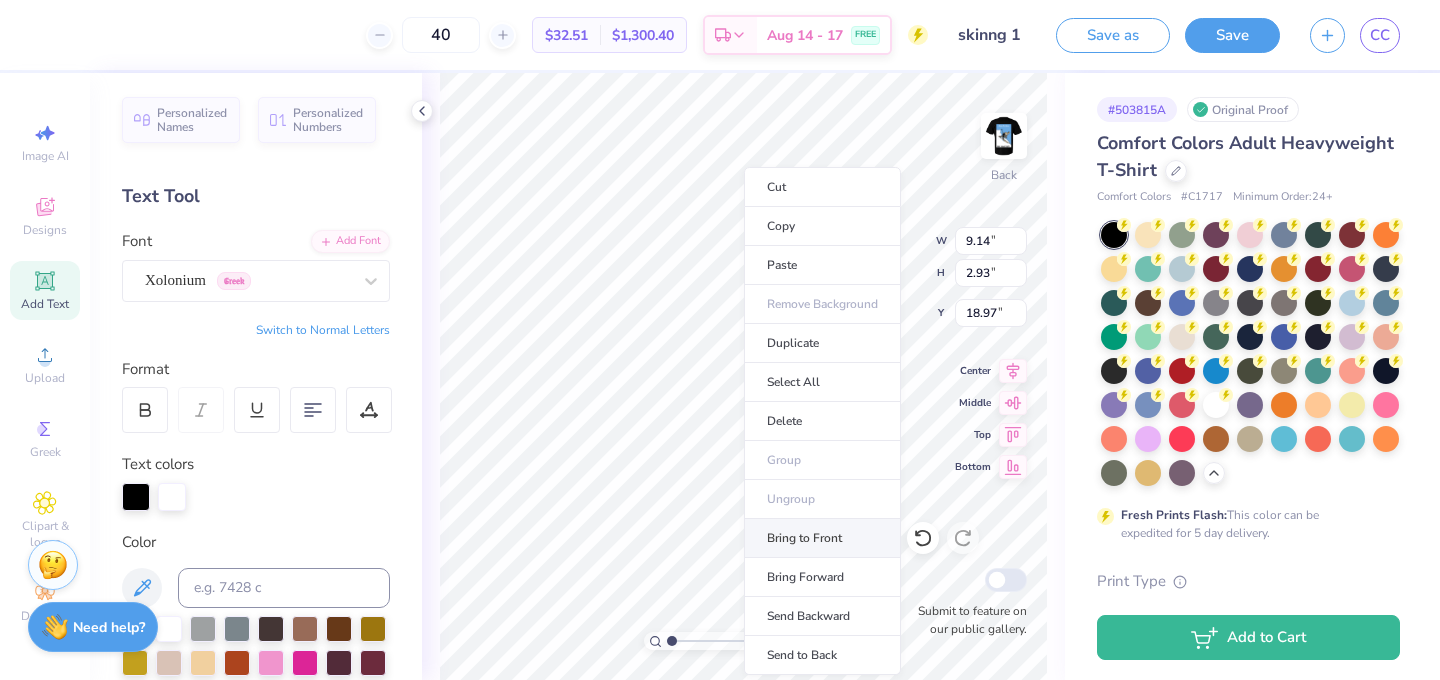 click on "Bring to Front" at bounding box center [822, 538] 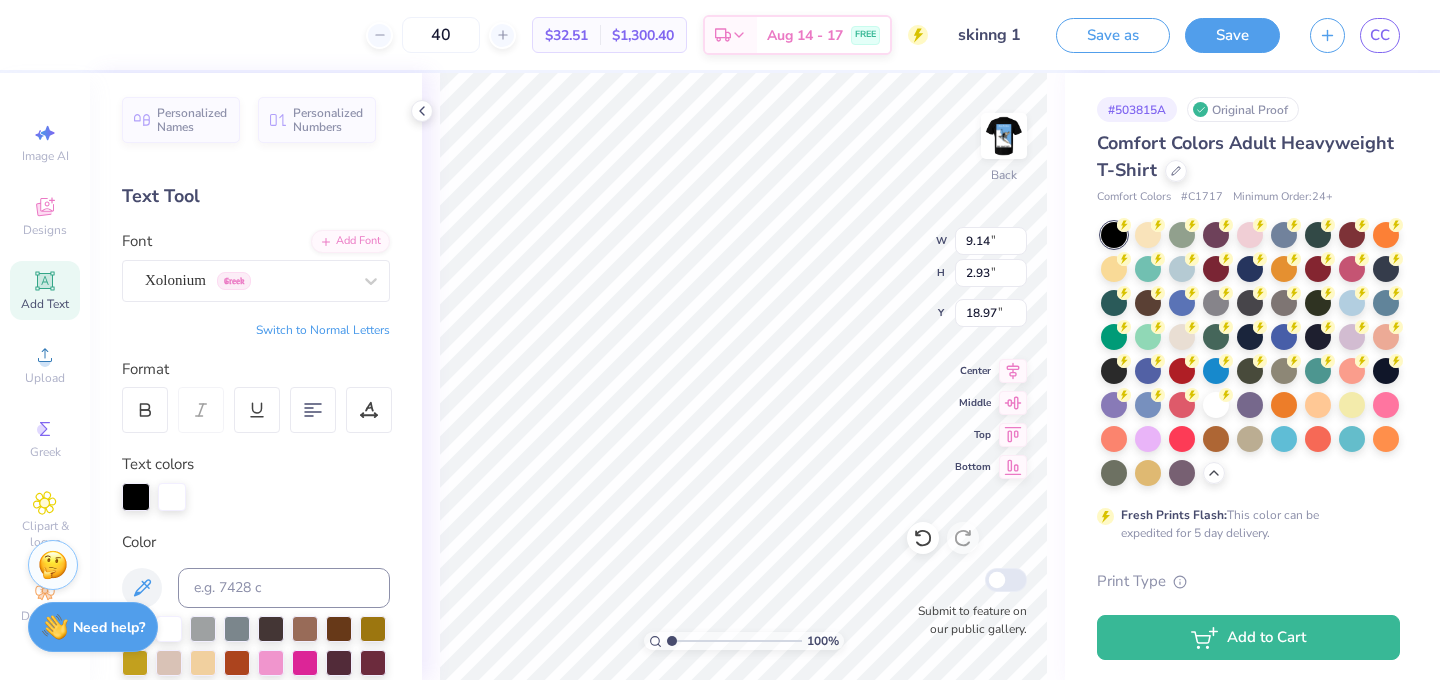 type on "11.98" 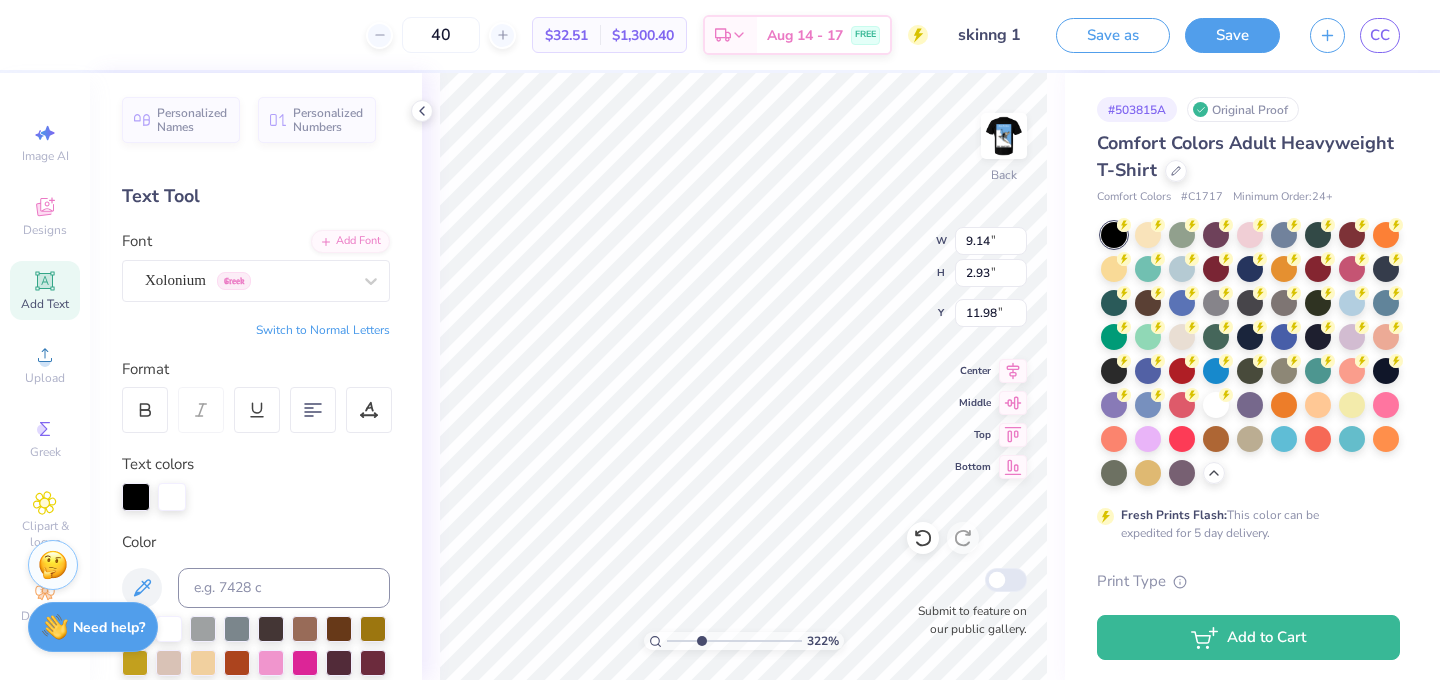 drag, startPoint x: 673, startPoint y: 639, endPoint x: 701, endPoint y: 639, distance: 28 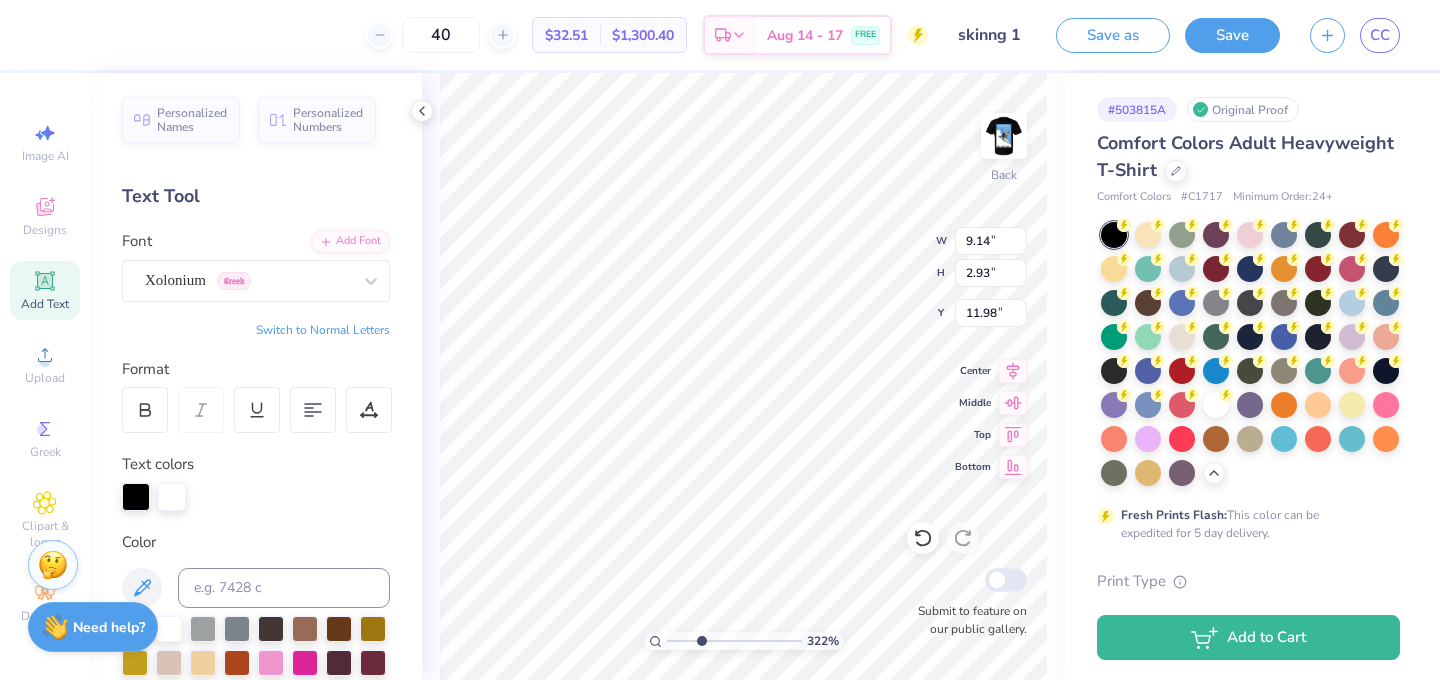 type on "3.22" 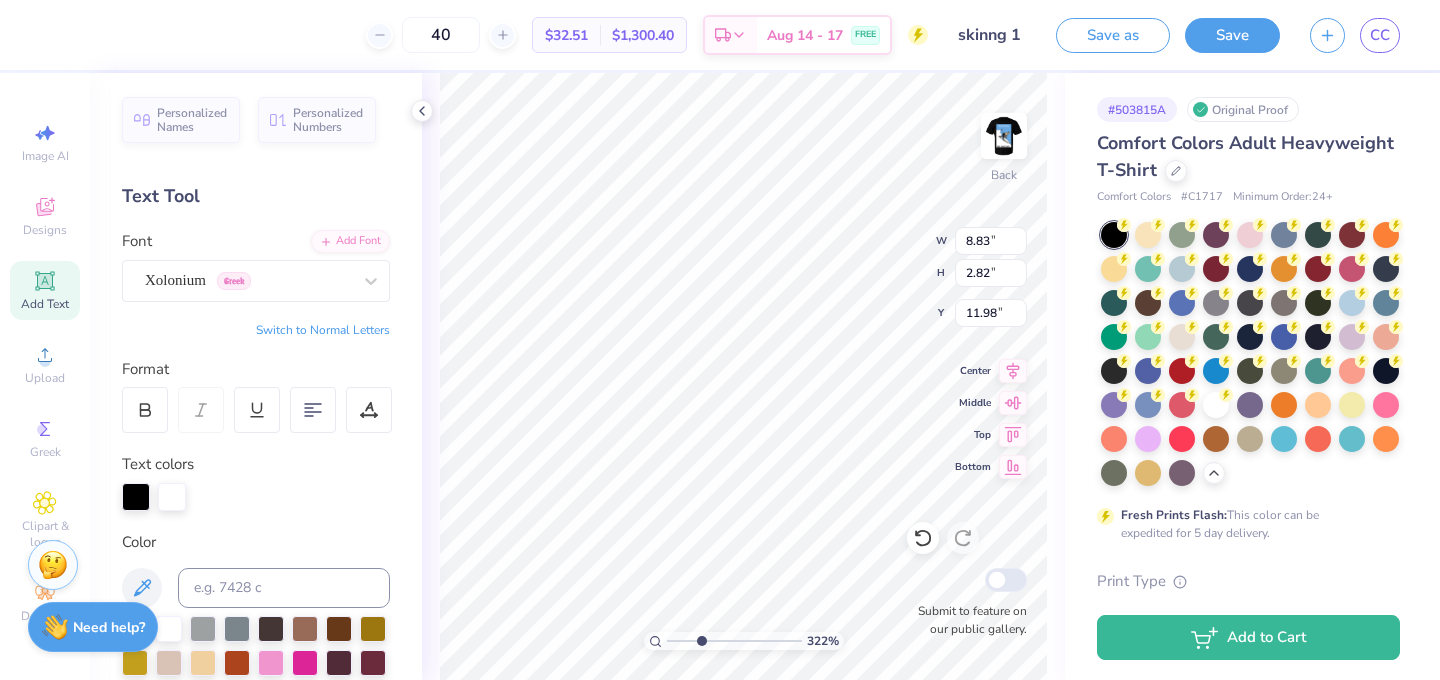 type on "8.83" 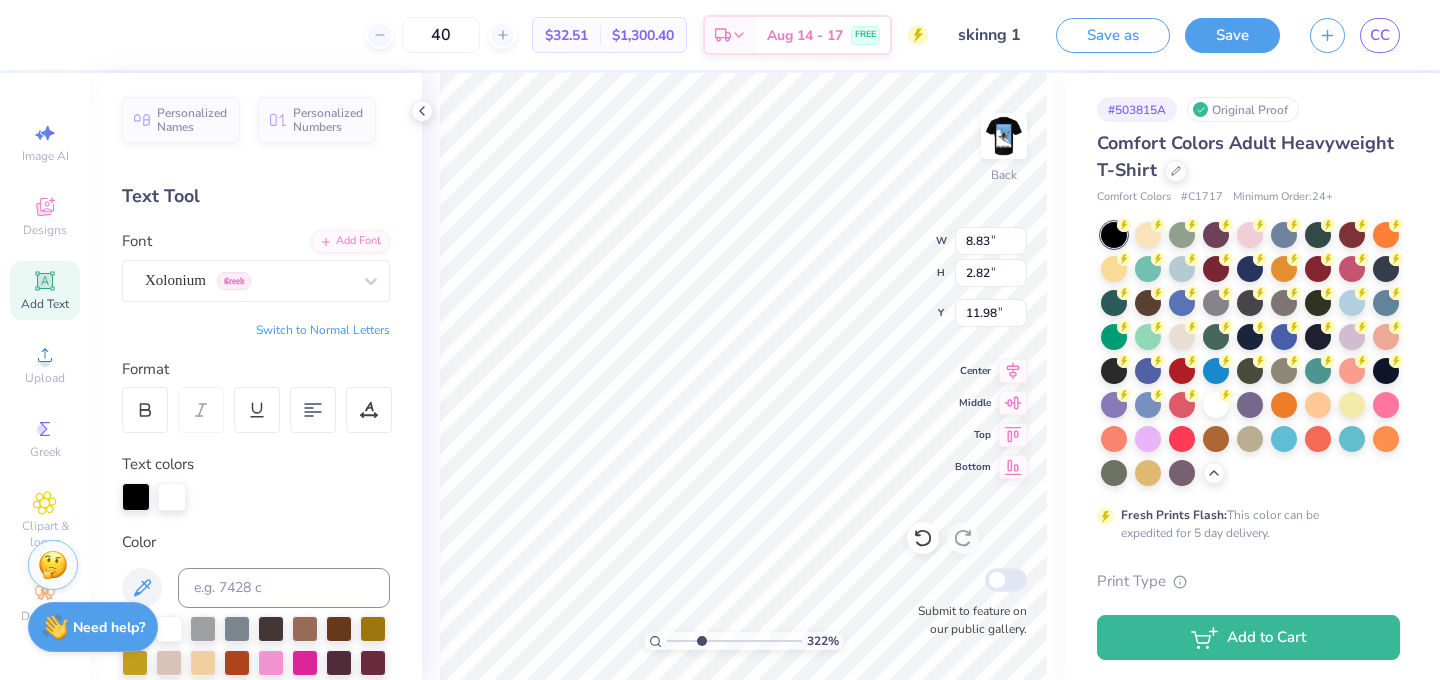 type on "2.82" 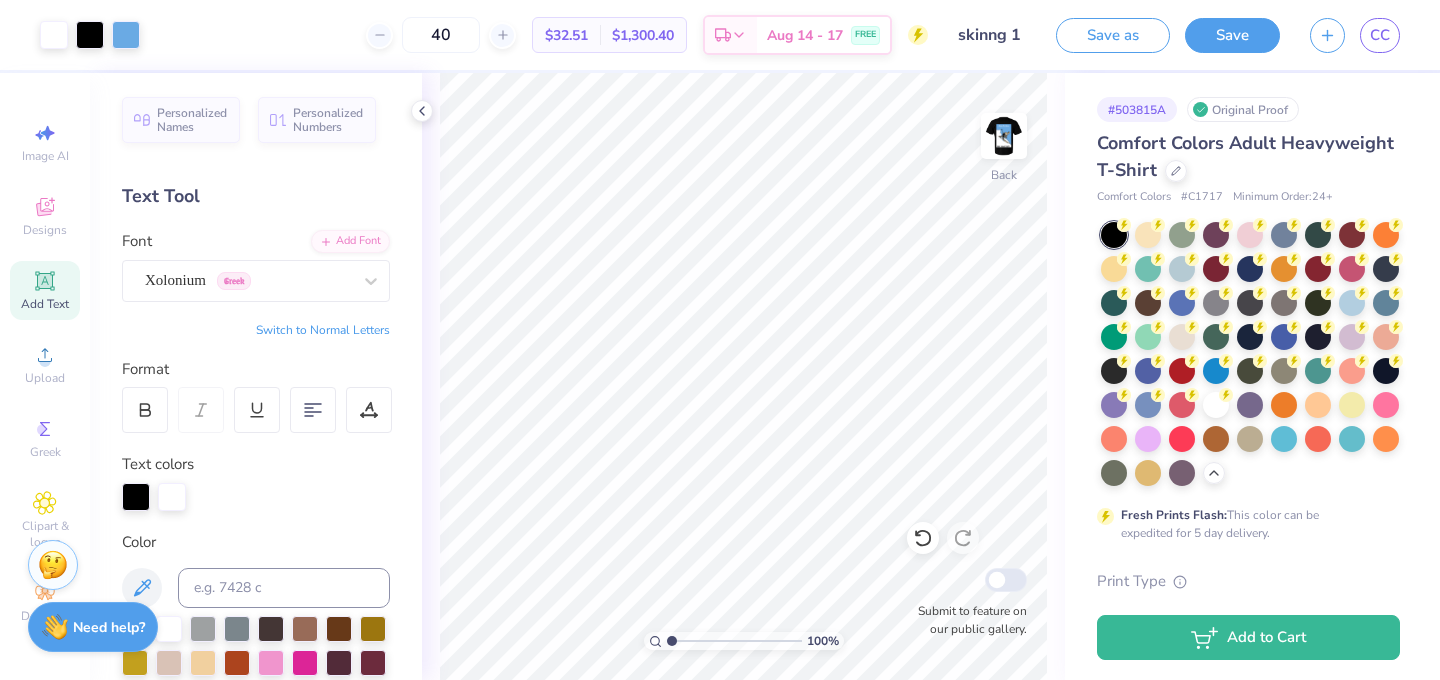 drag, startPoint x: 701, startPoint y: 639, endPoint x: 619, endPoint y: 640, distance: 82.006096 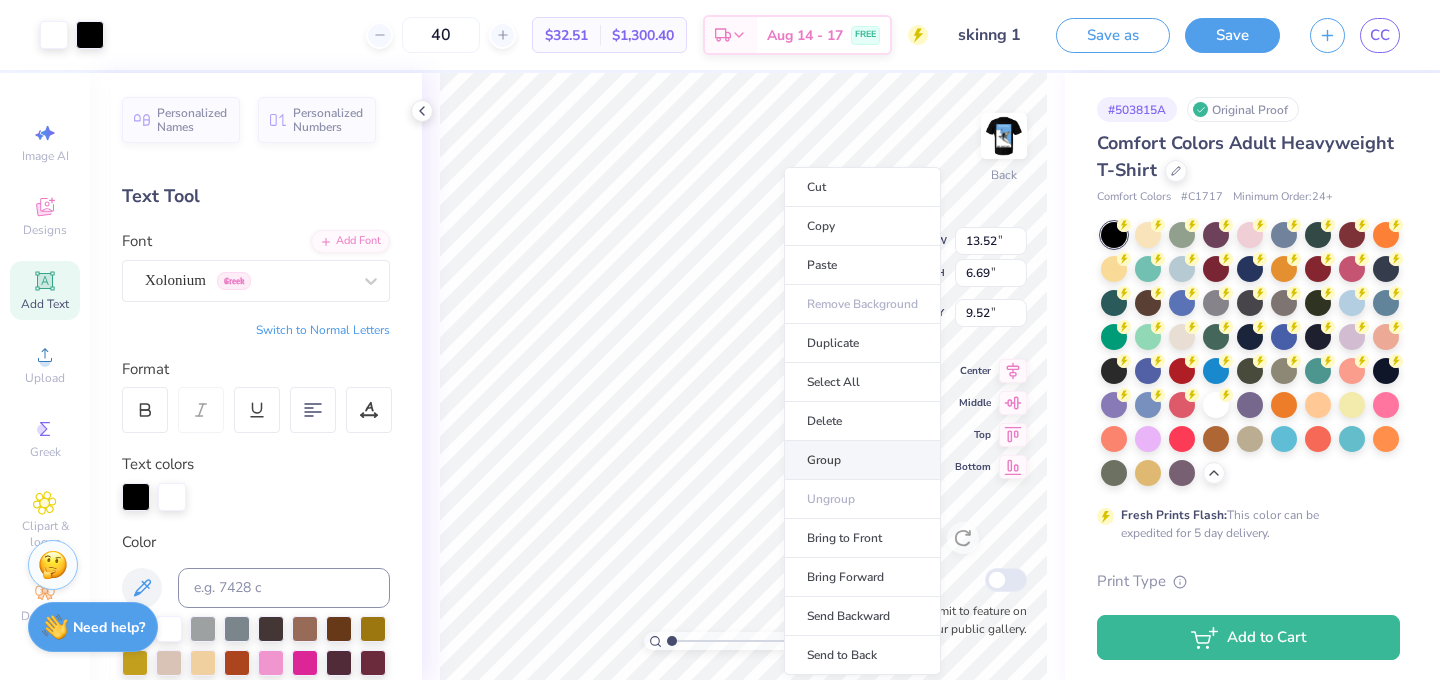 click on "Group" at bounding box center (862, 460) 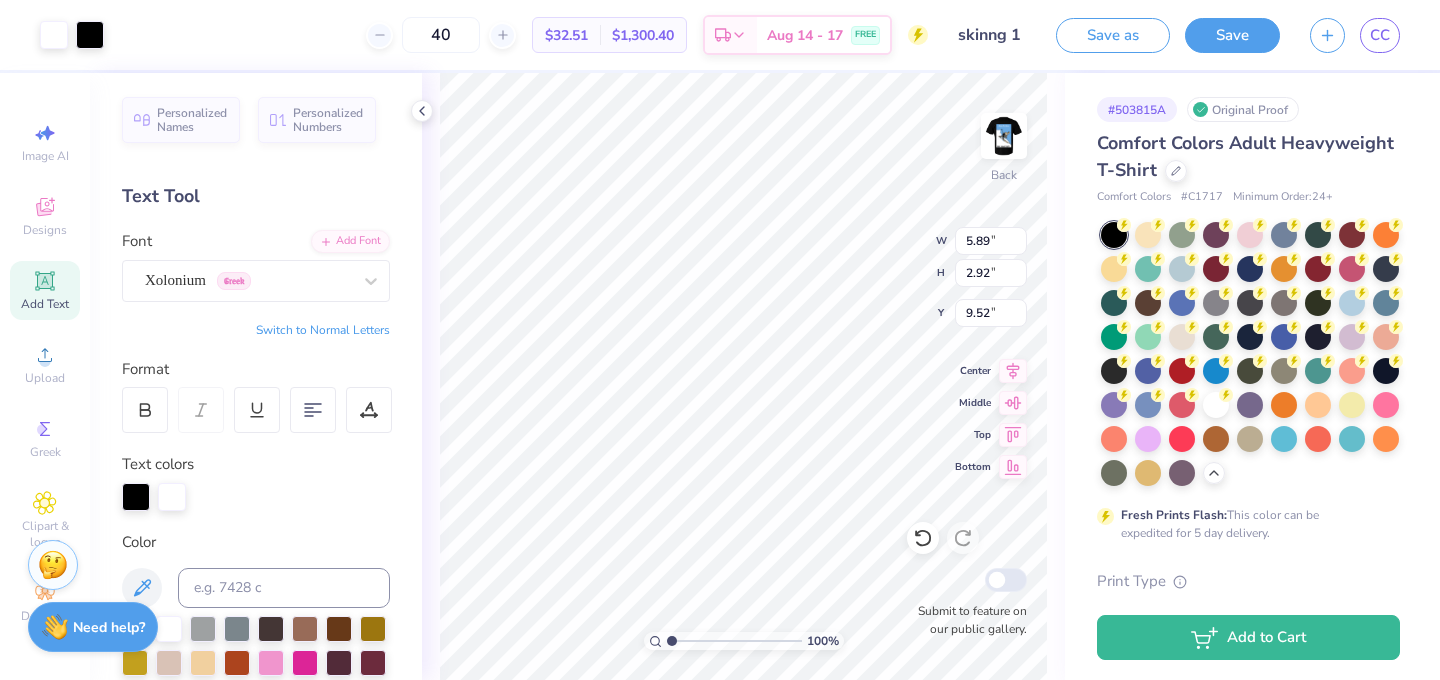 type on "5.89" 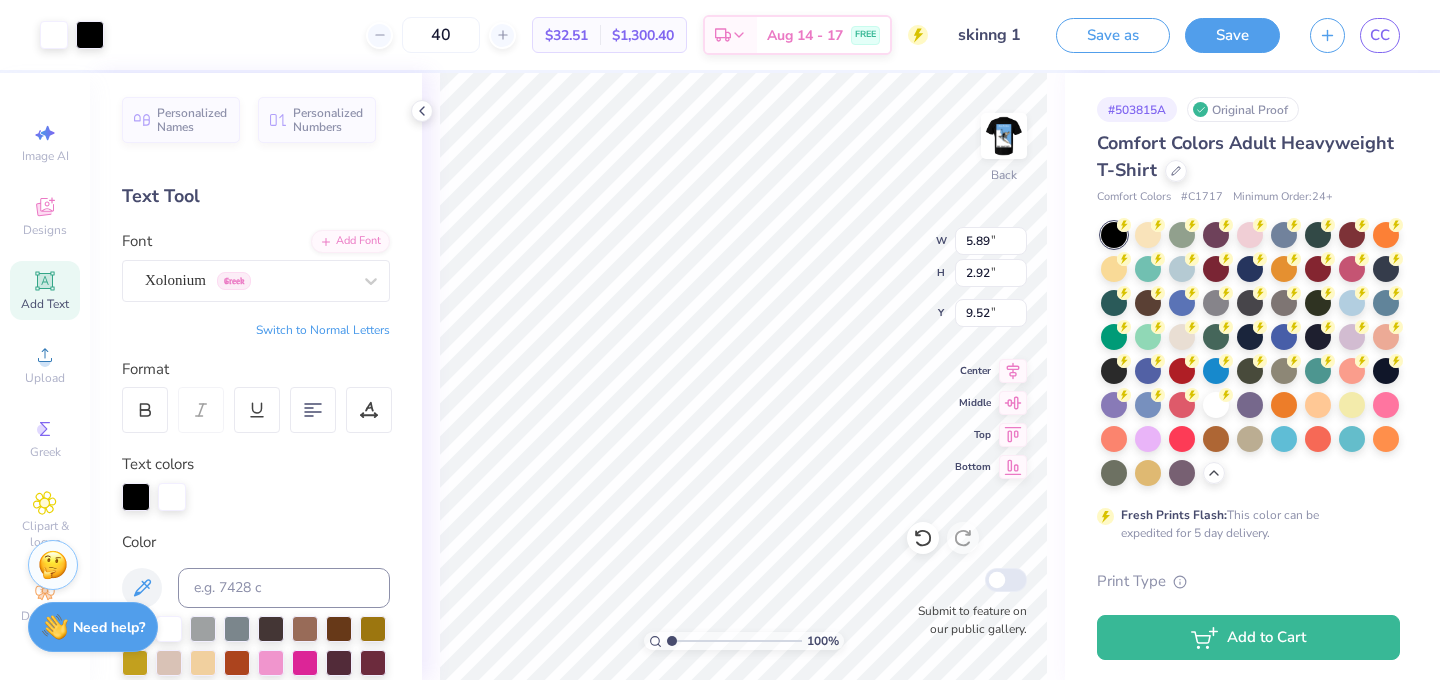 type on "2.92" 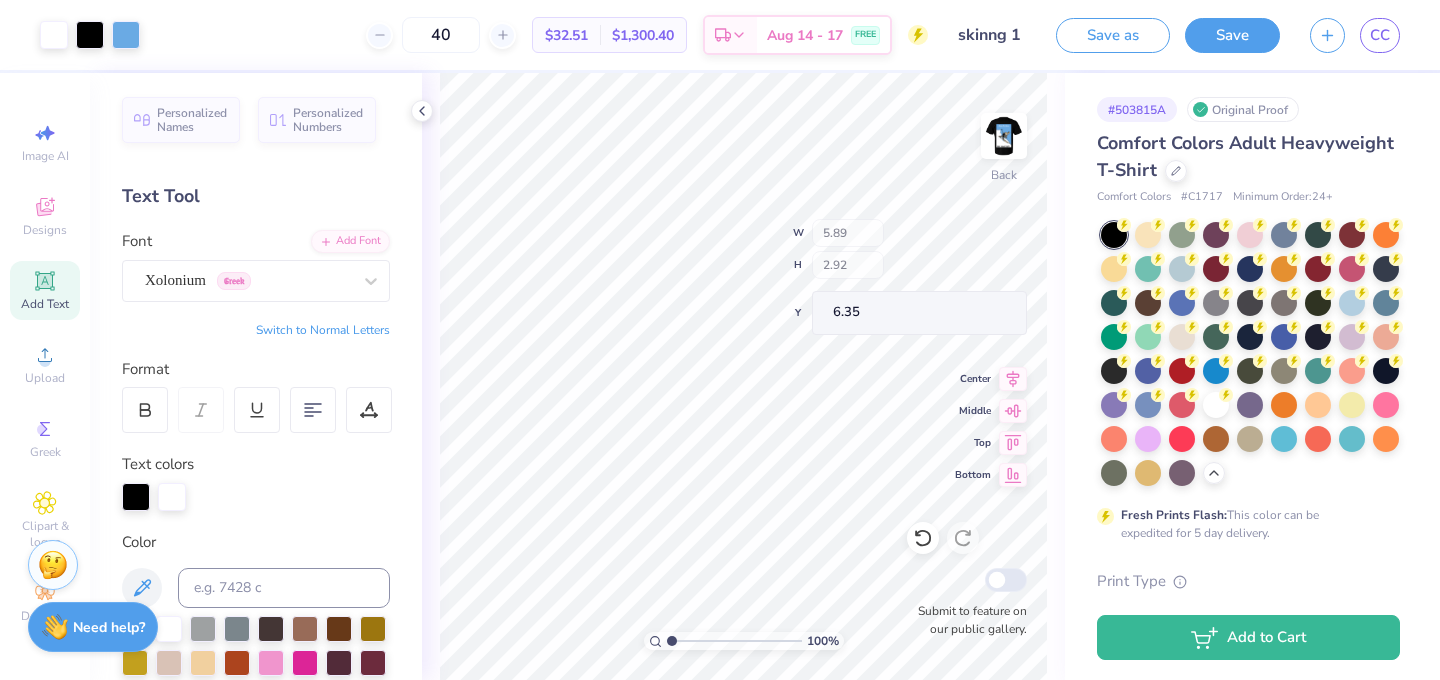 type on "6.35" 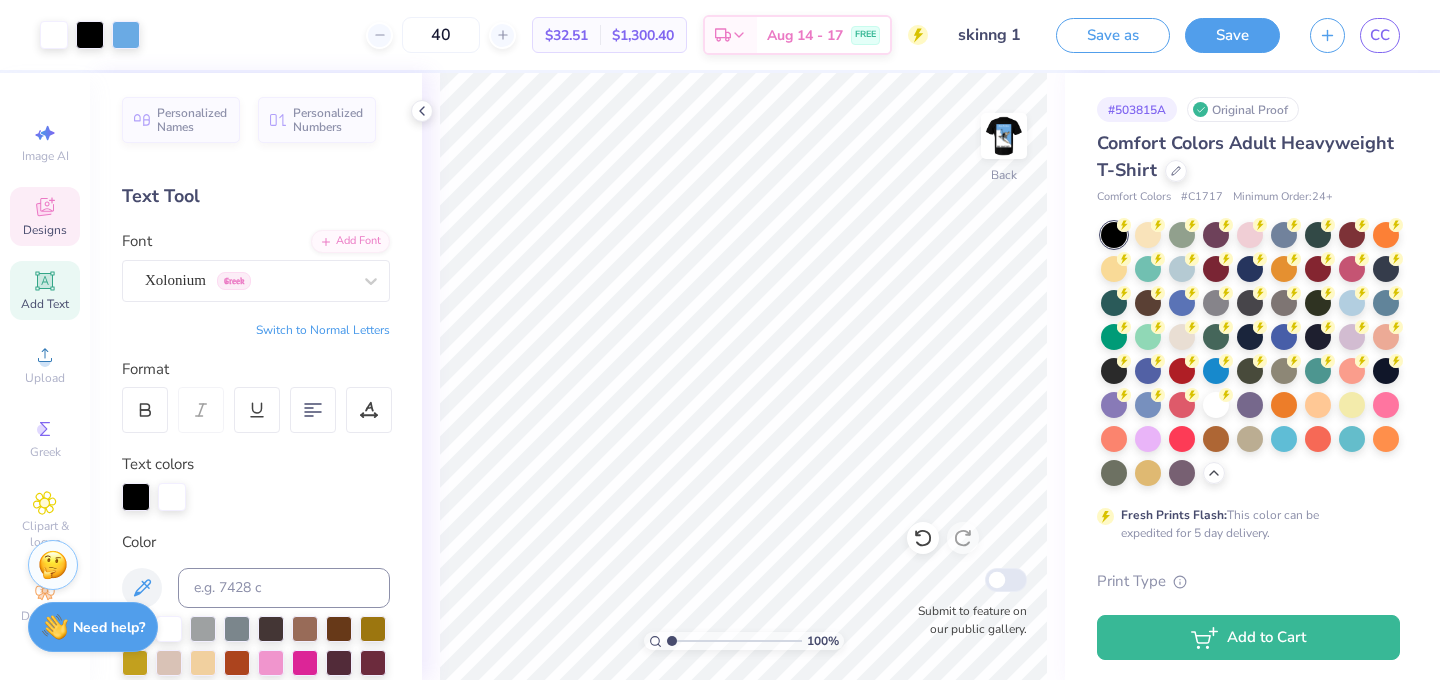 click on "Designs" at bounding box center (45, 216) 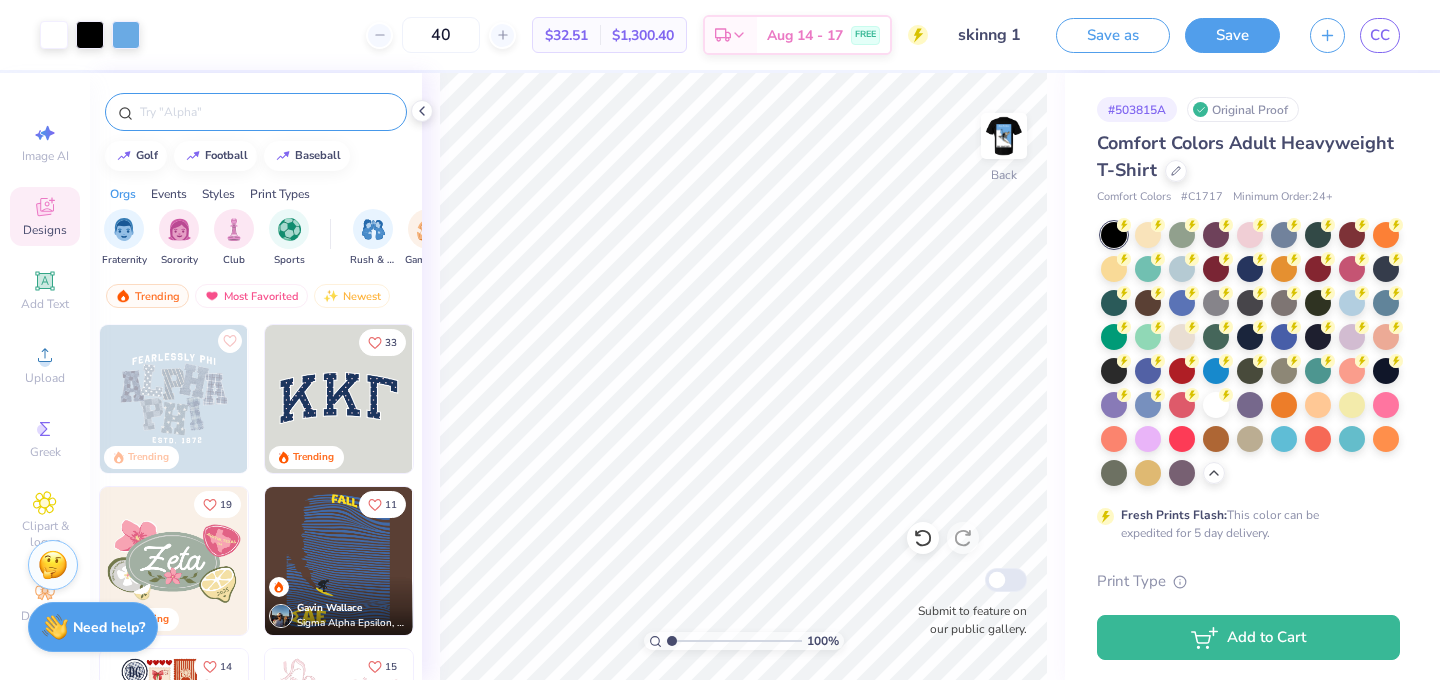 click at bounding box center [256, 112] 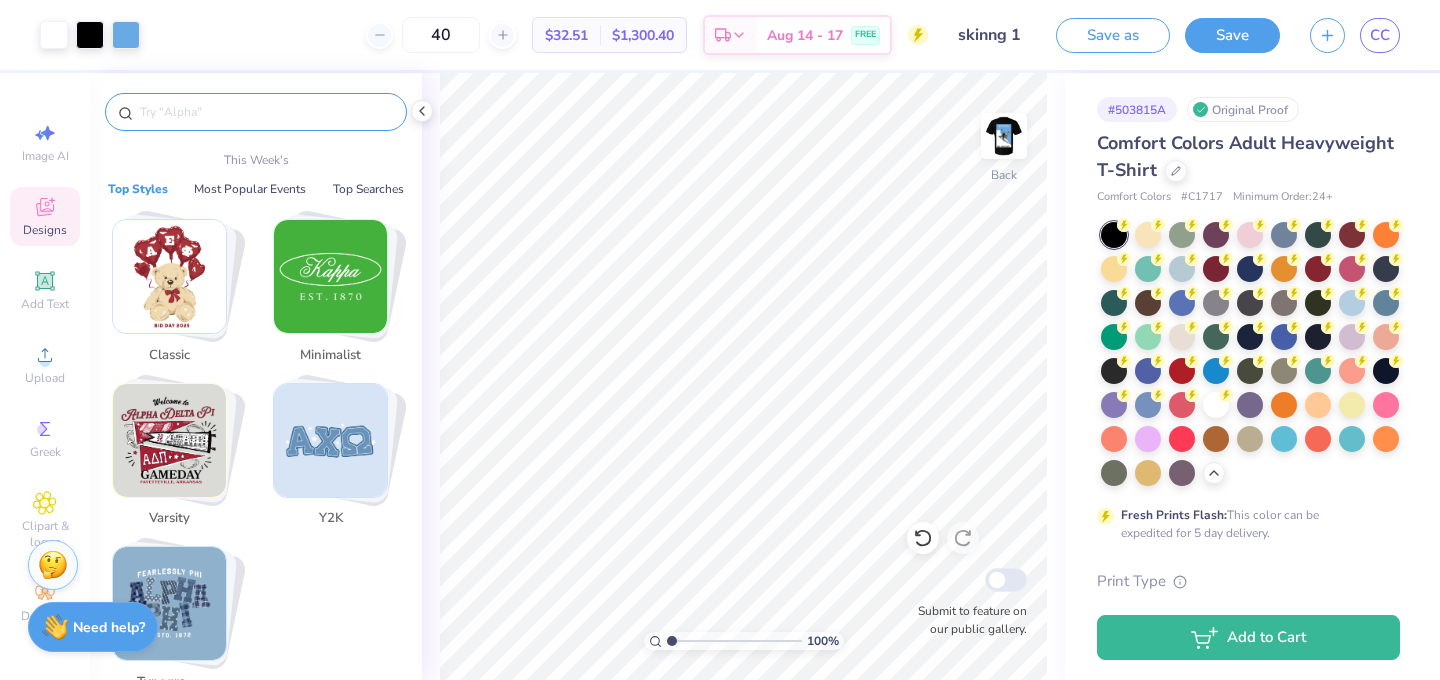 click at bounding box center (266, 112) 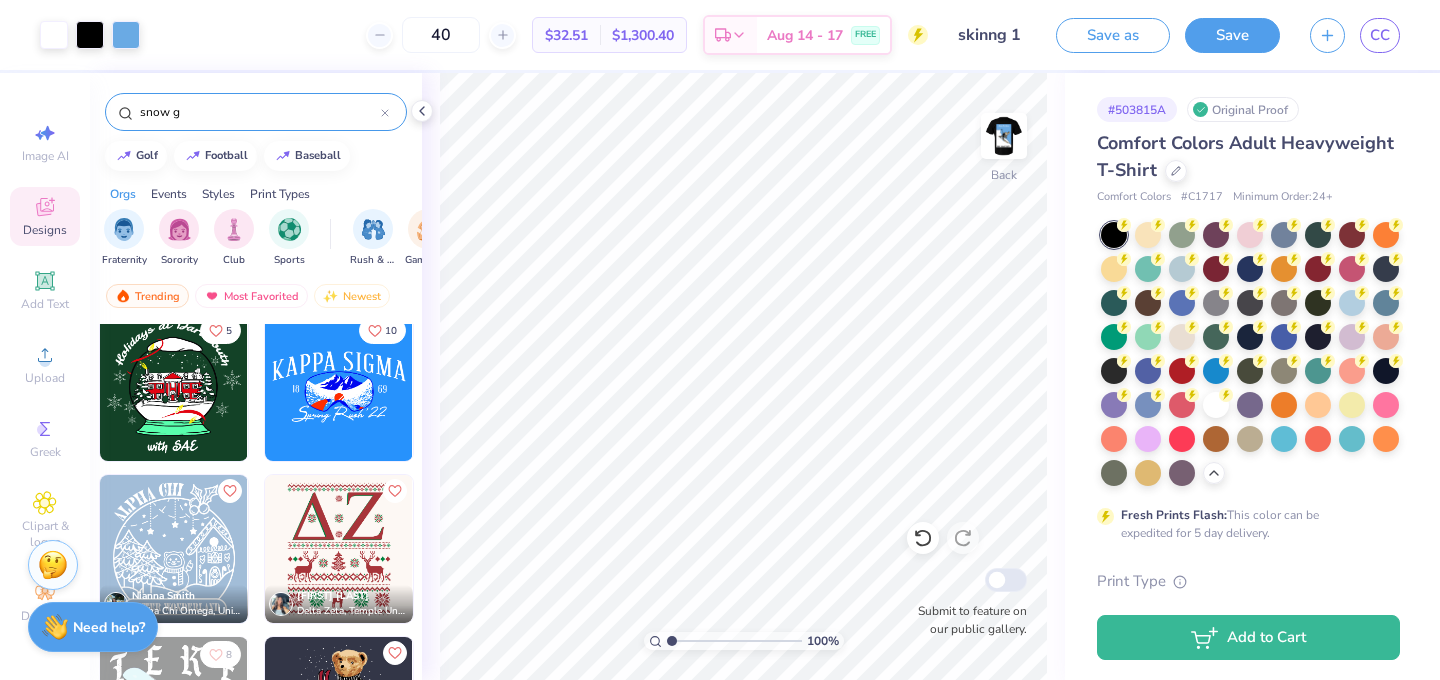 scroll, scrollTop: 0, scrollLeft: 0, axis: both 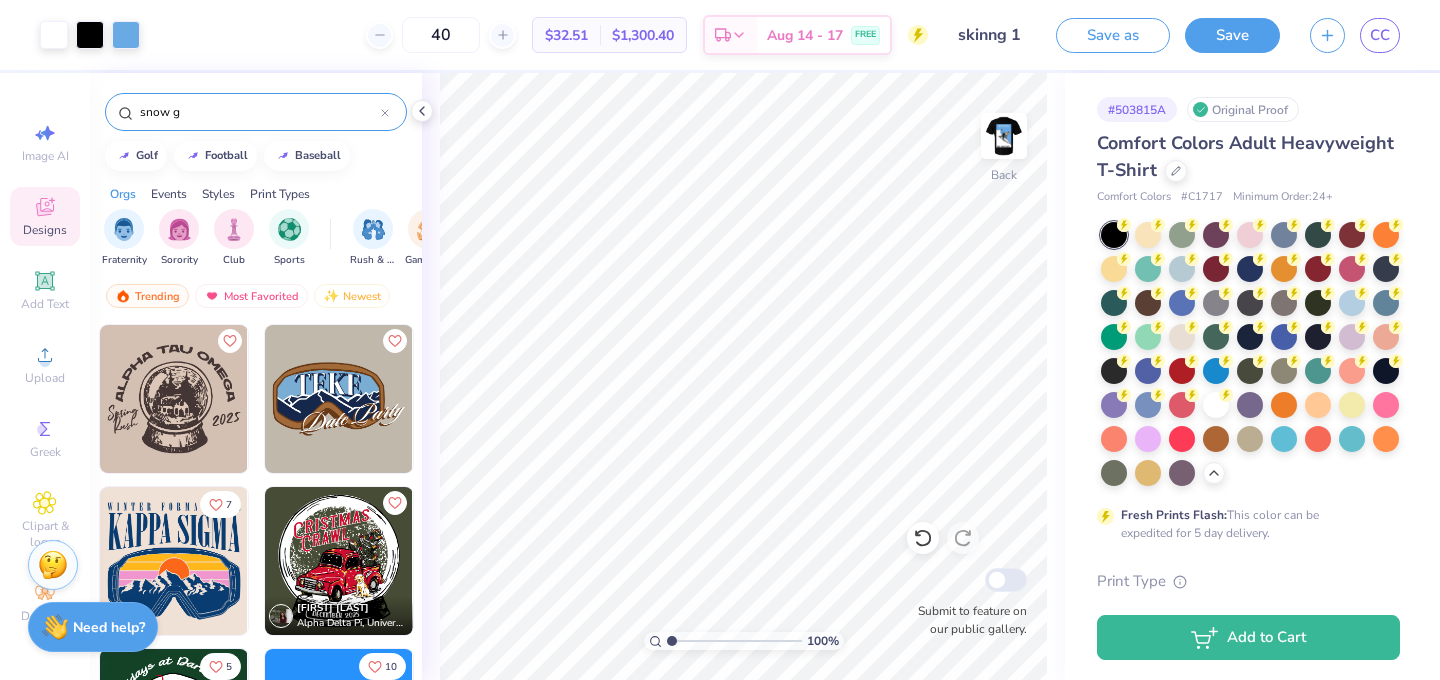 type on "snow g" 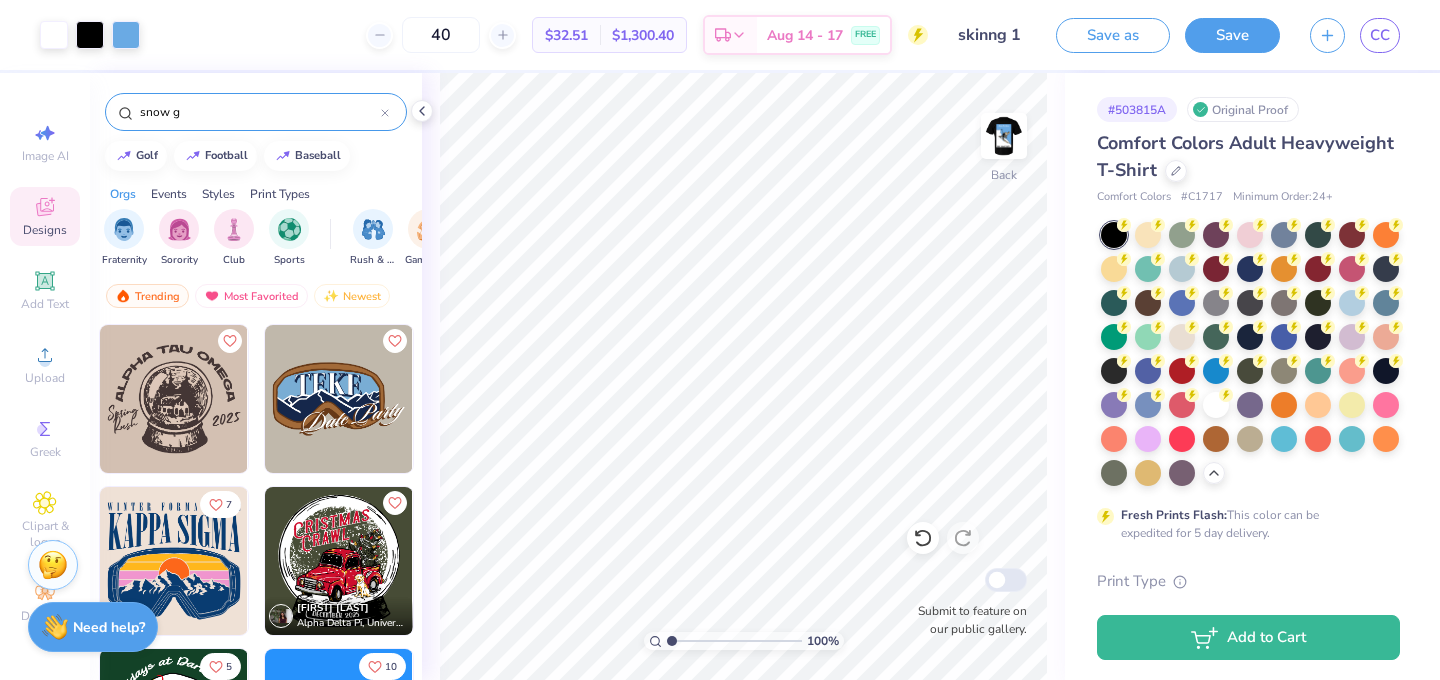 click at bounding box center (339, 399) 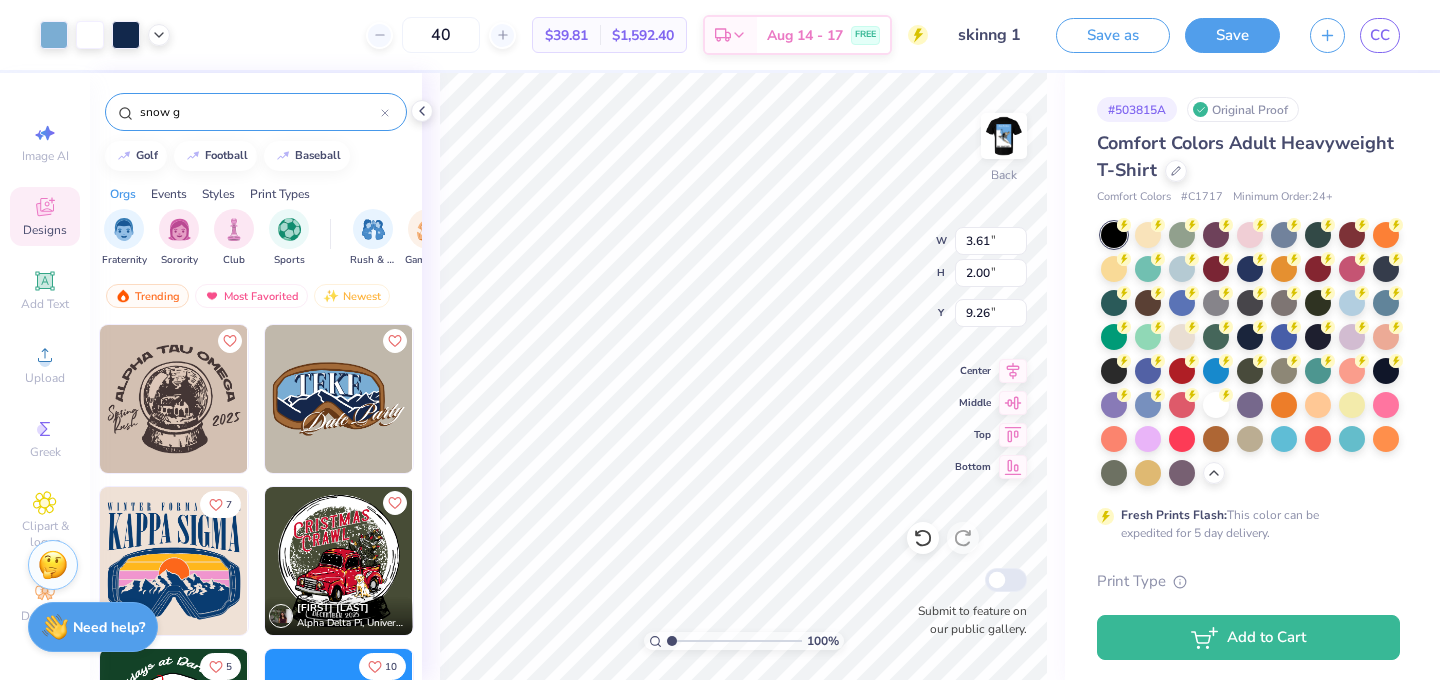 type on "9.26" 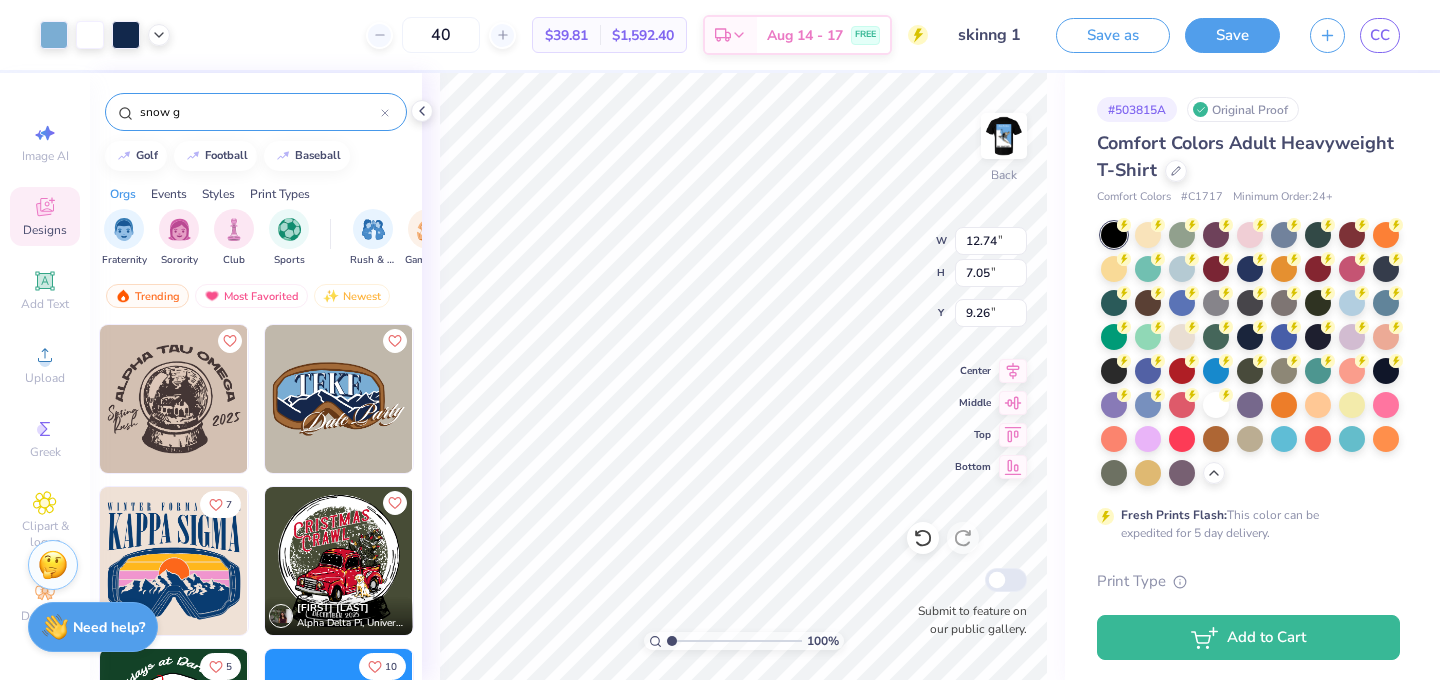 type on "12.74" 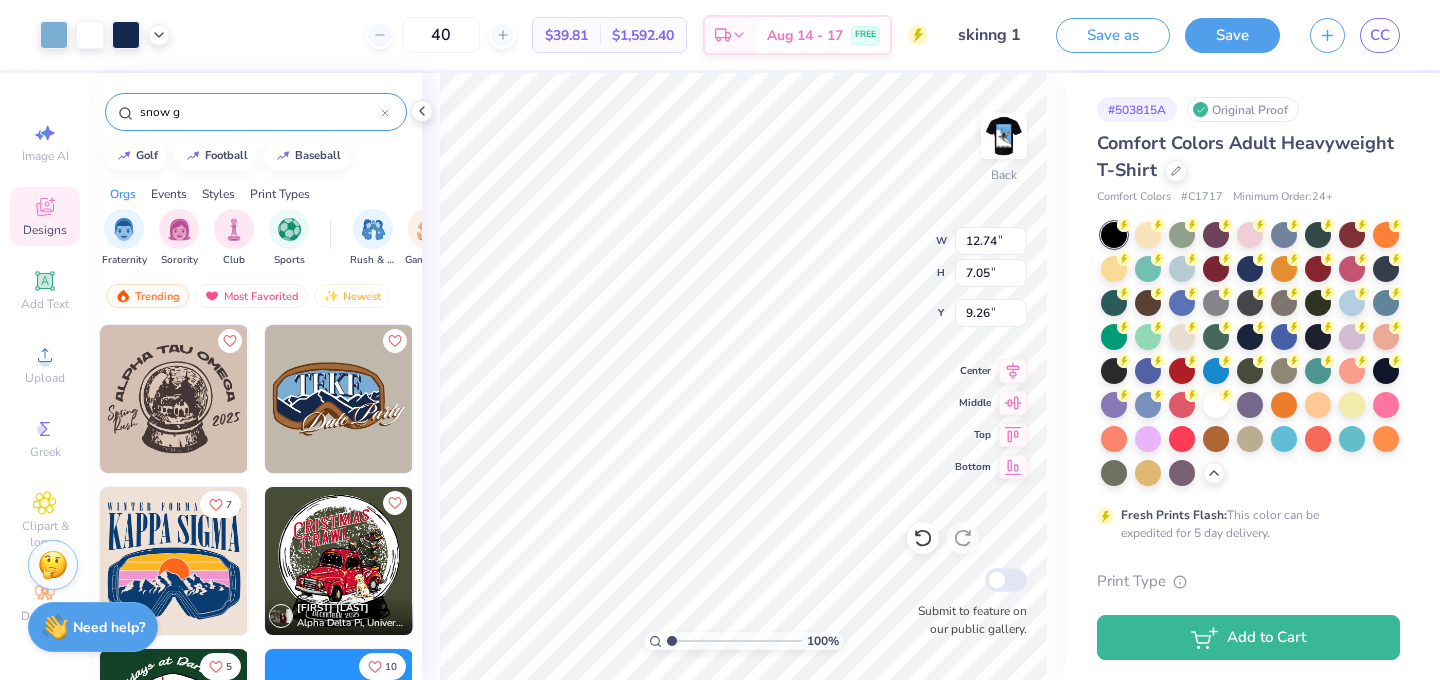 type on "7.05" 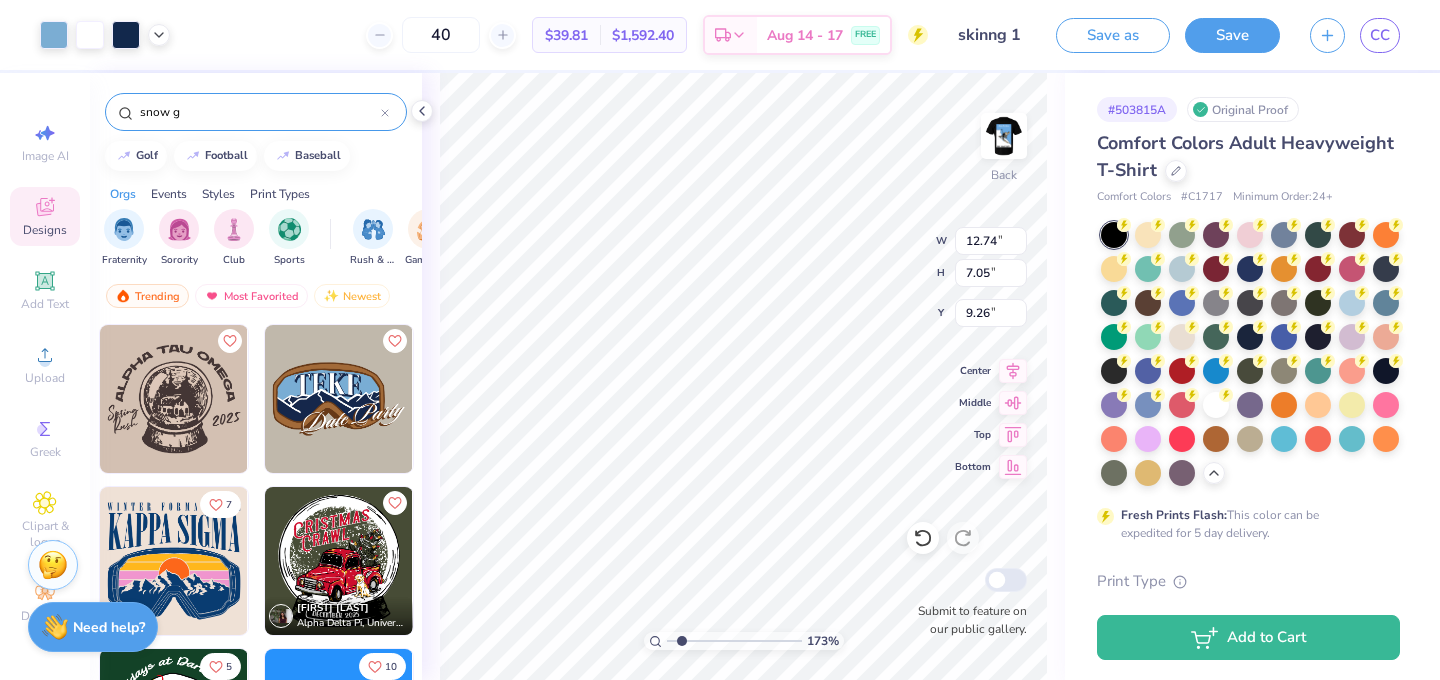 drag, startPoint x: 670, startPoint y: 638, endPoint x: 682, endPoint y: 640, distance: 12.165525 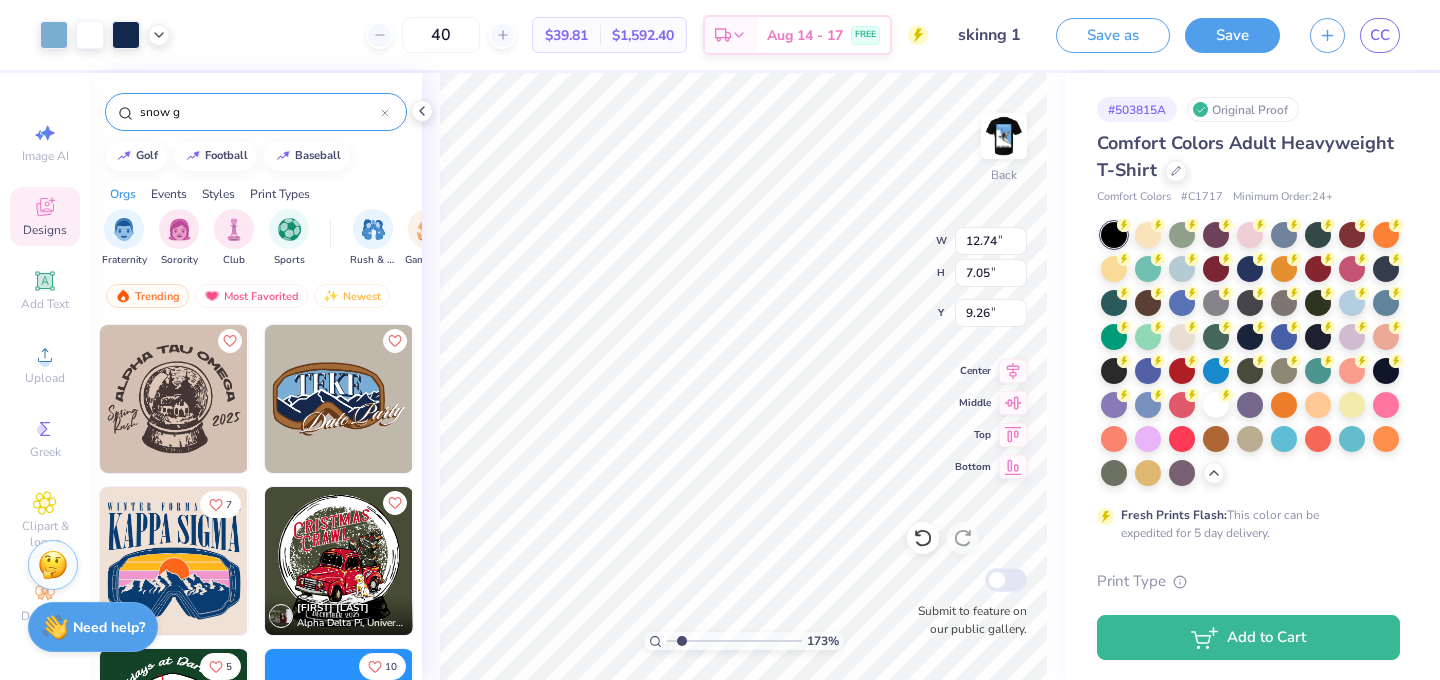 type on "1.77" 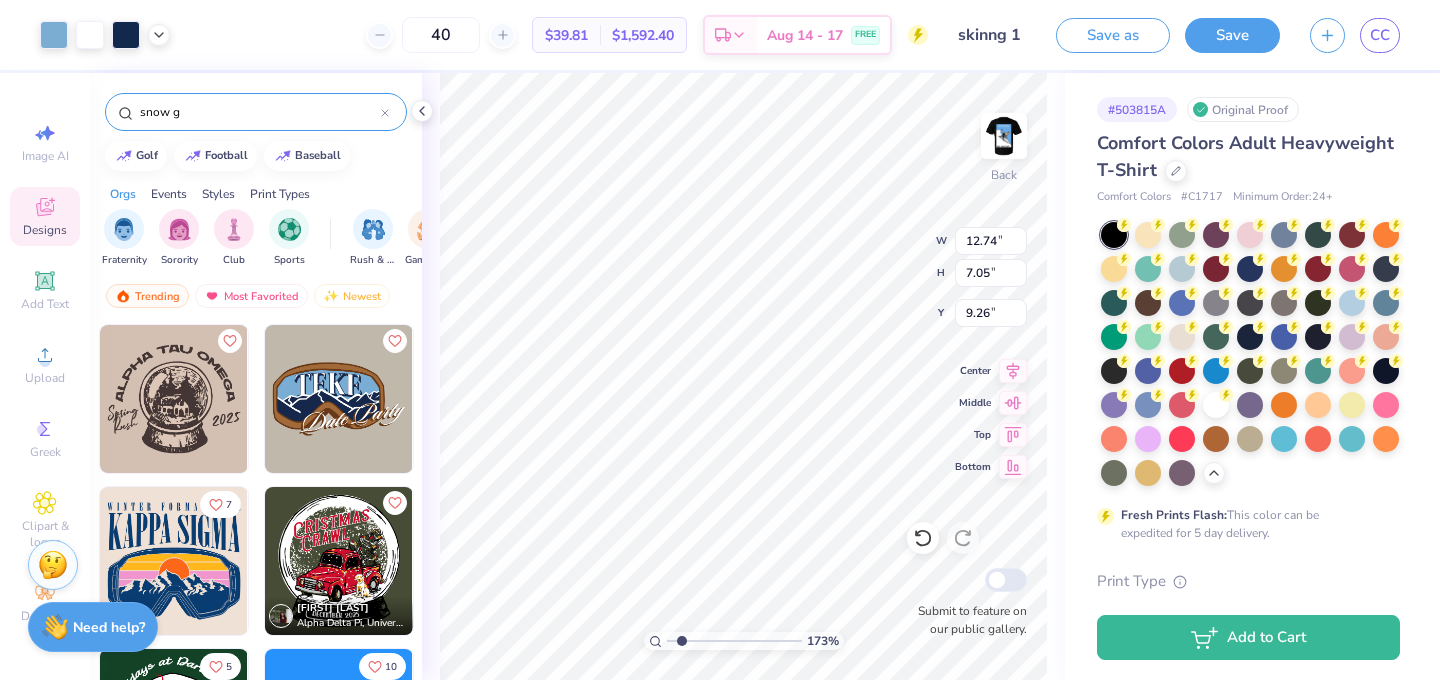 click at bounding box center (734, 641) 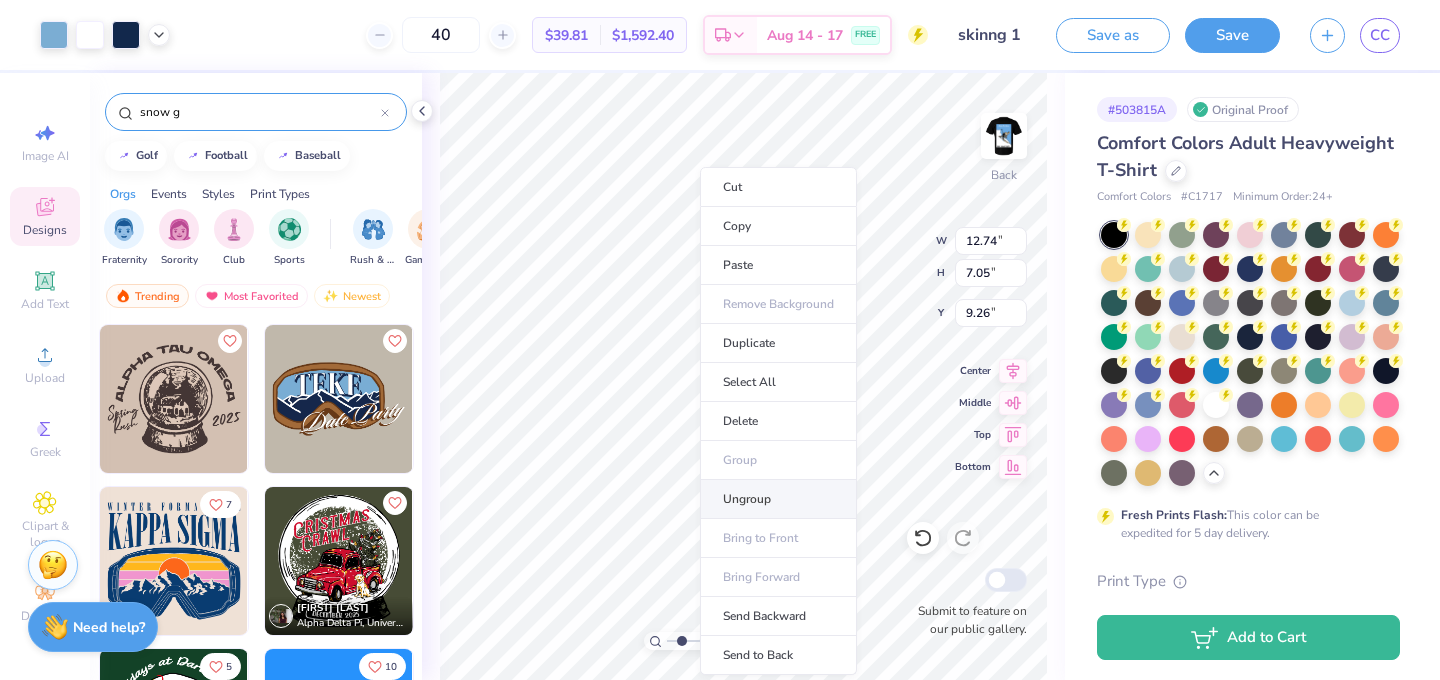 click on "Ungroup" at bounding box center [778, 499] 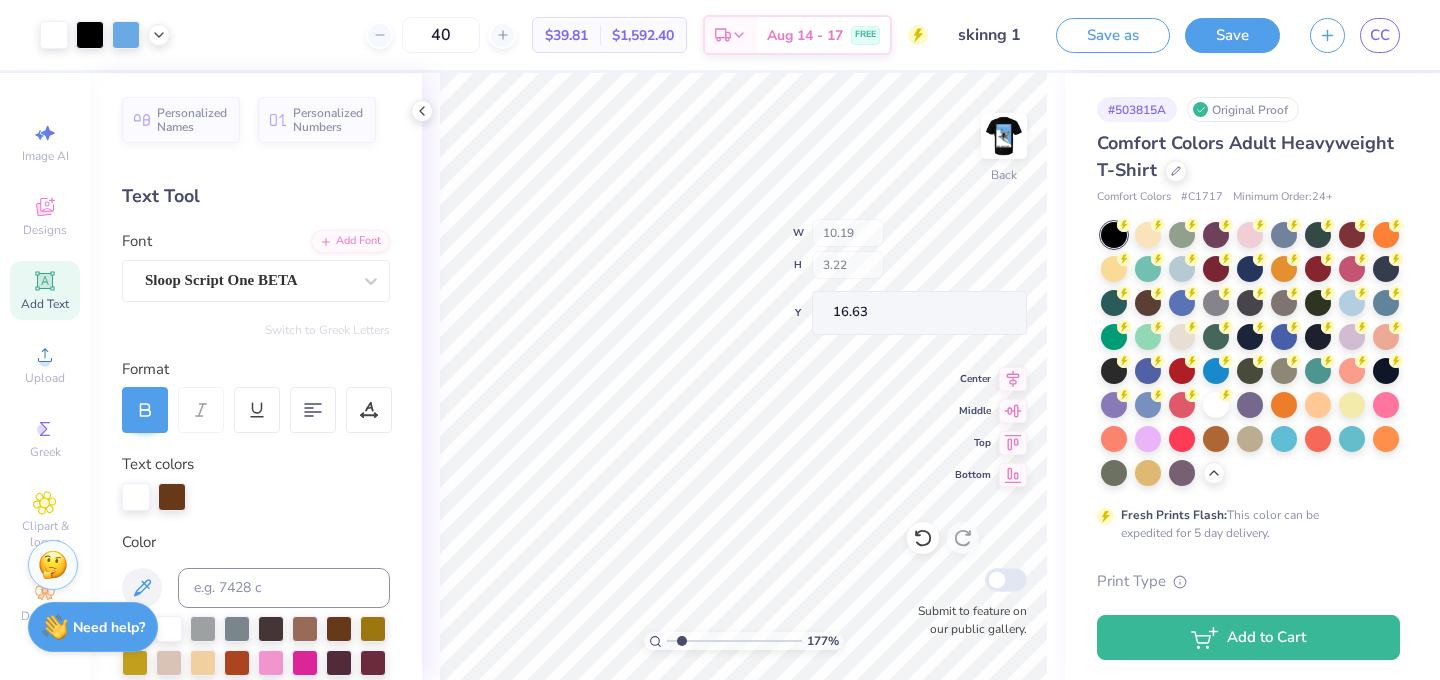 type on "16.63" 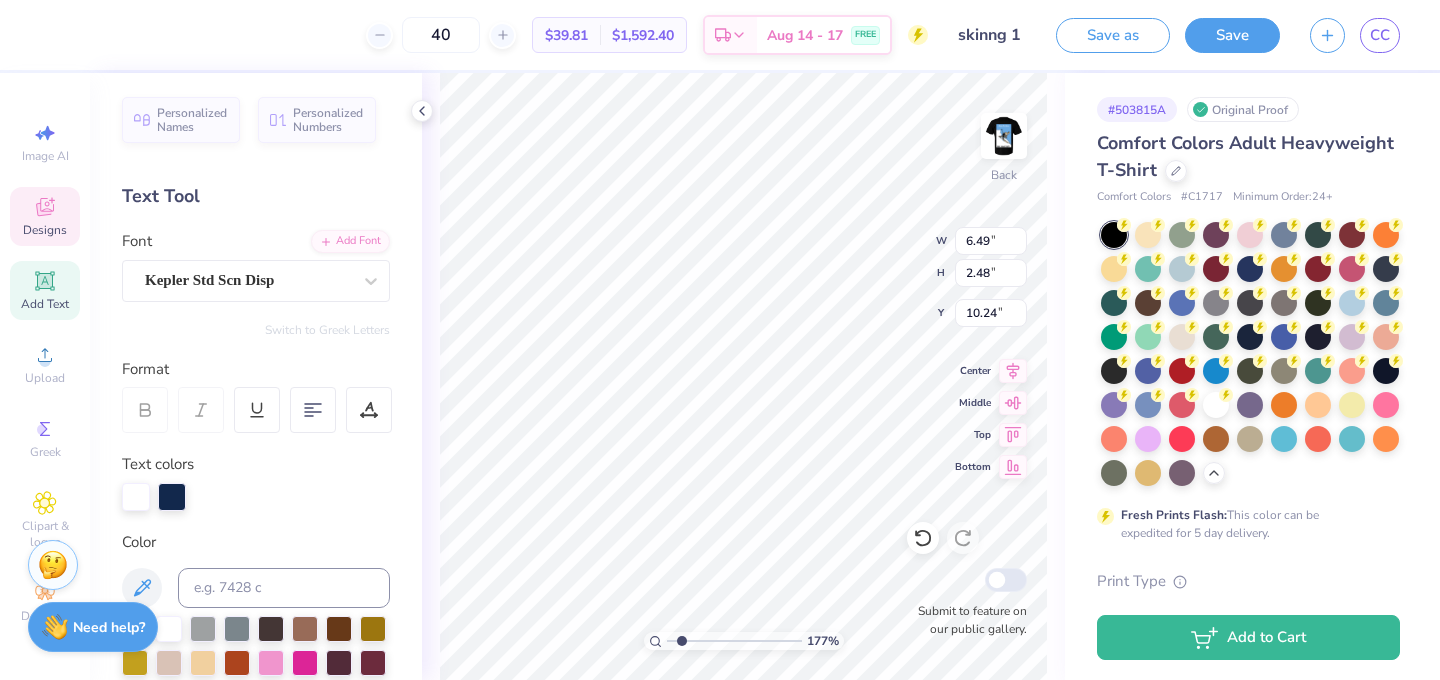 type on "Delt" 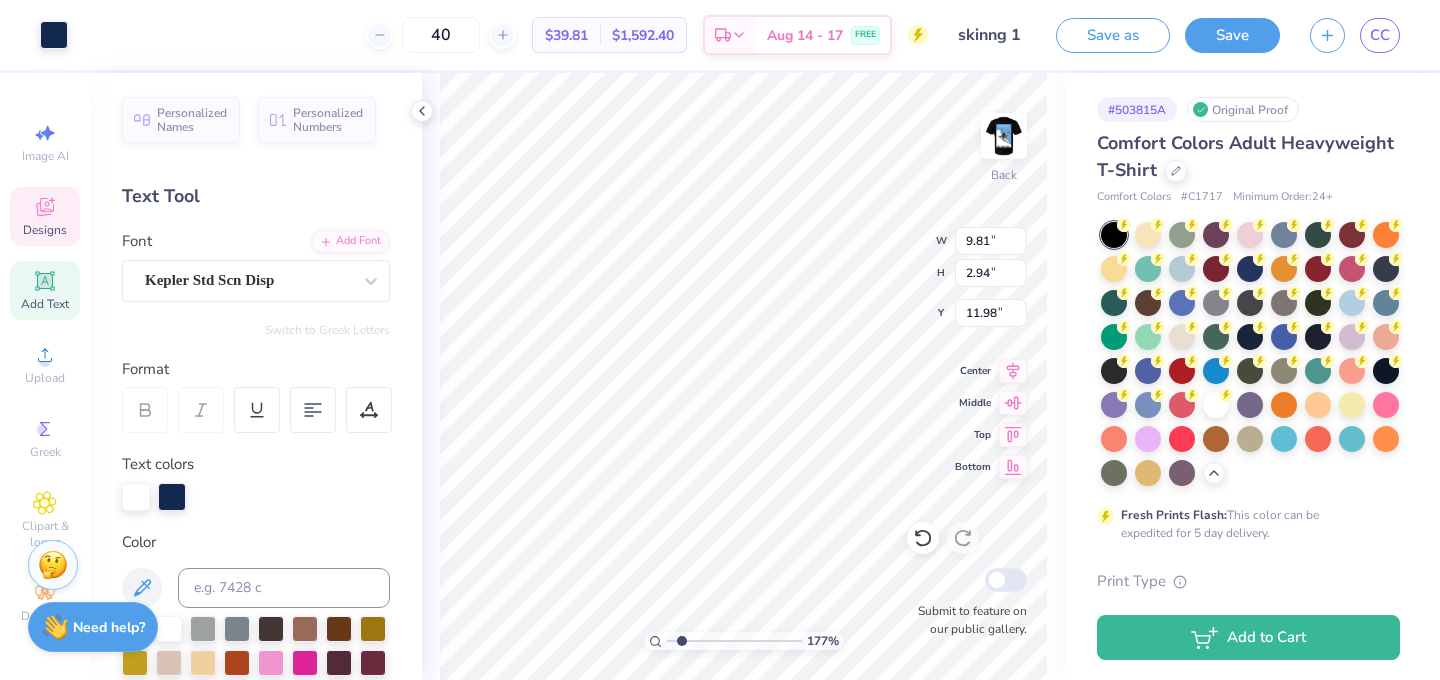 type on "9.78" 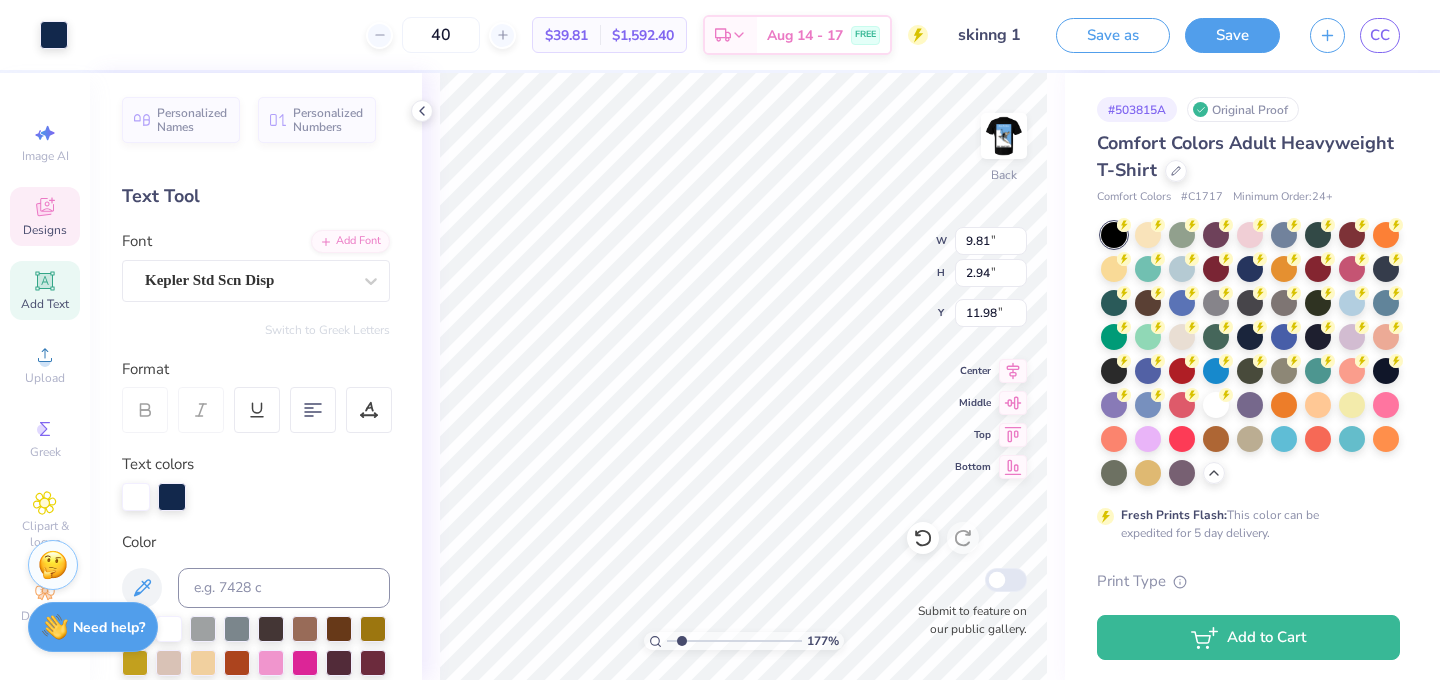 type on "2.86" 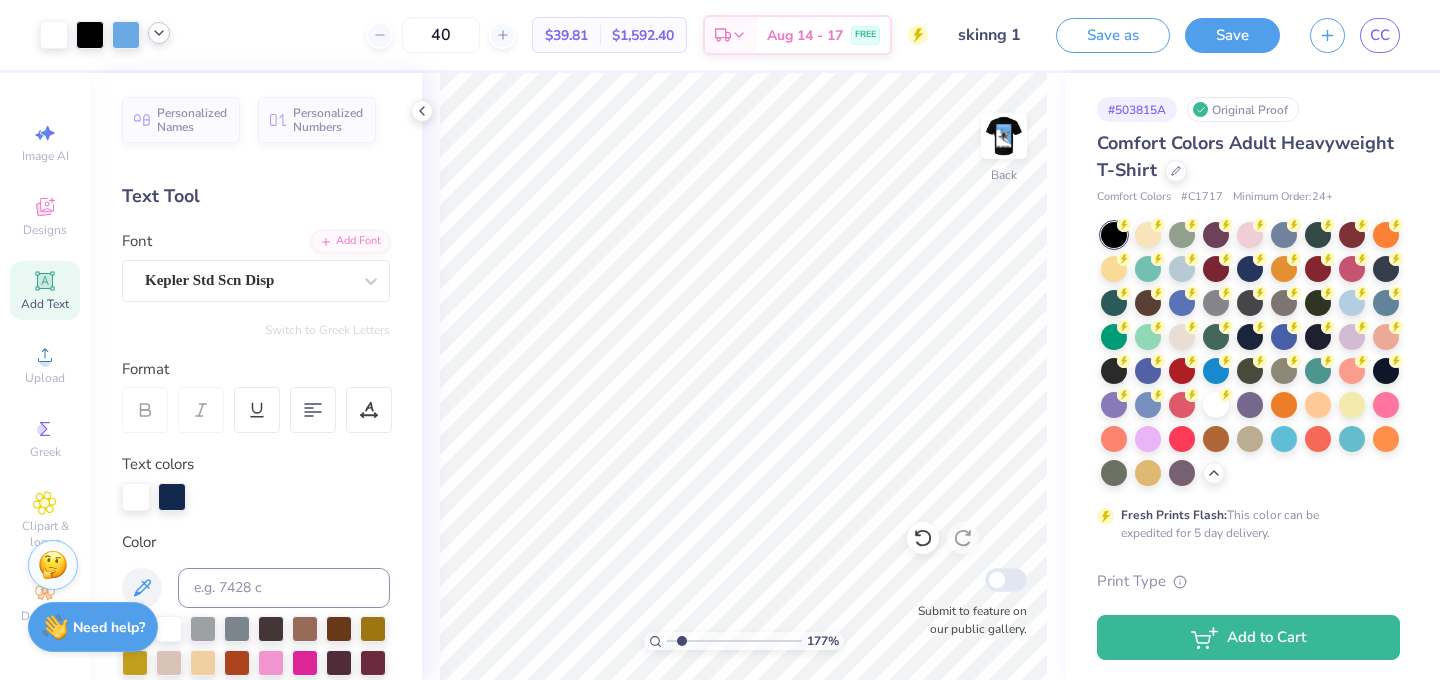 click at bounding box center [159, 33] 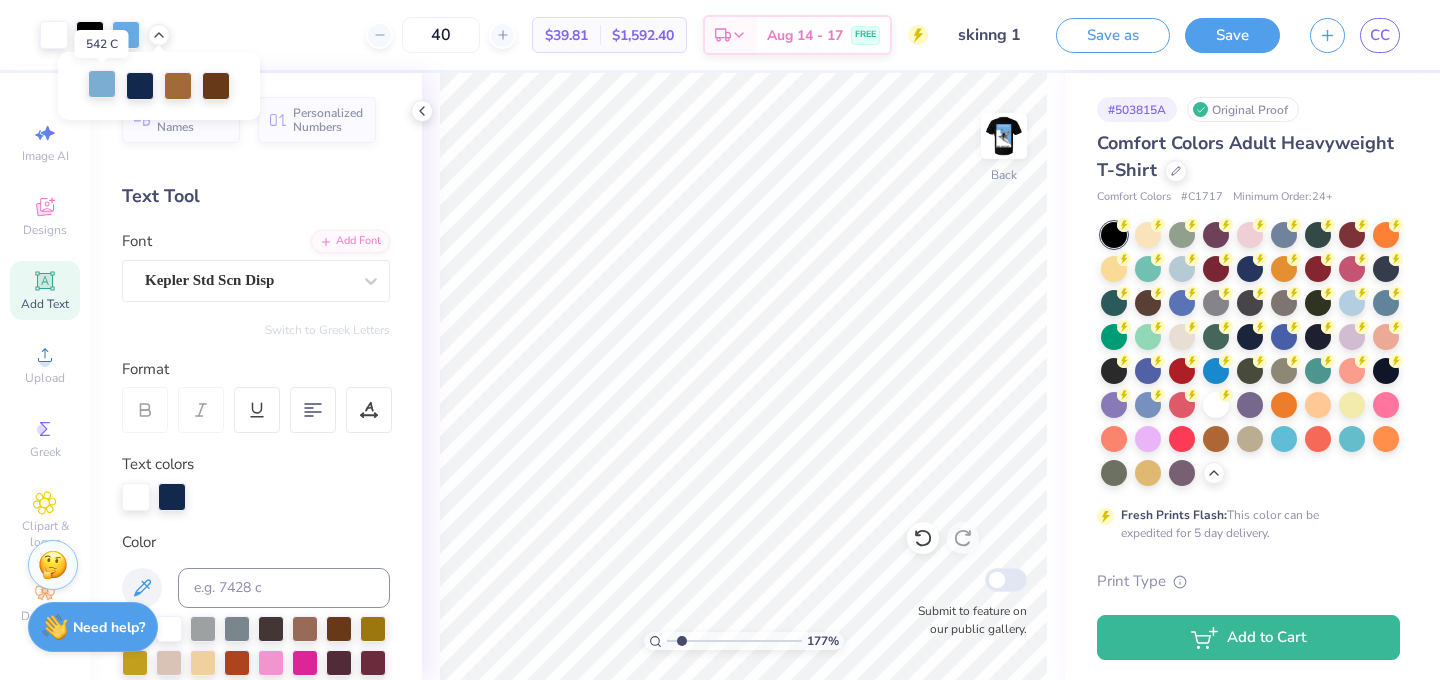 click at bounding box center [102, 84] 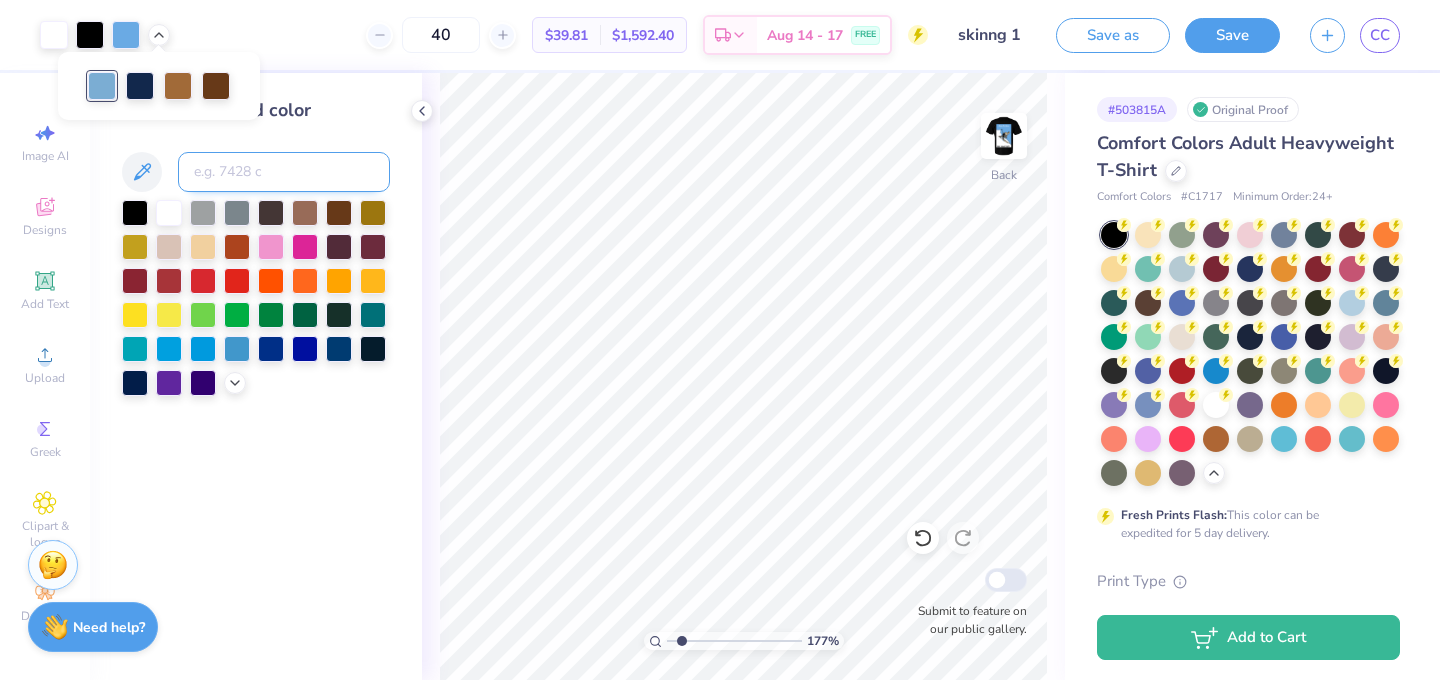 click at bounding box center [284, 172] 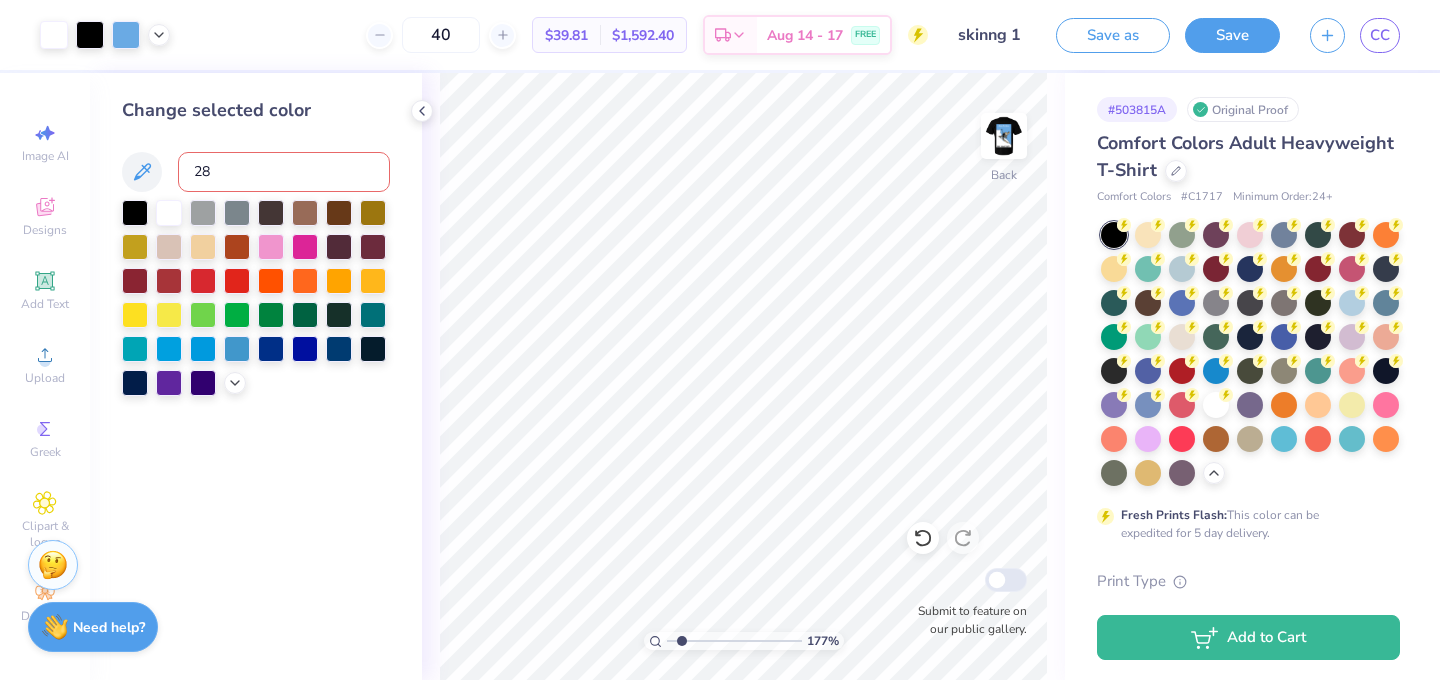 type on "284" 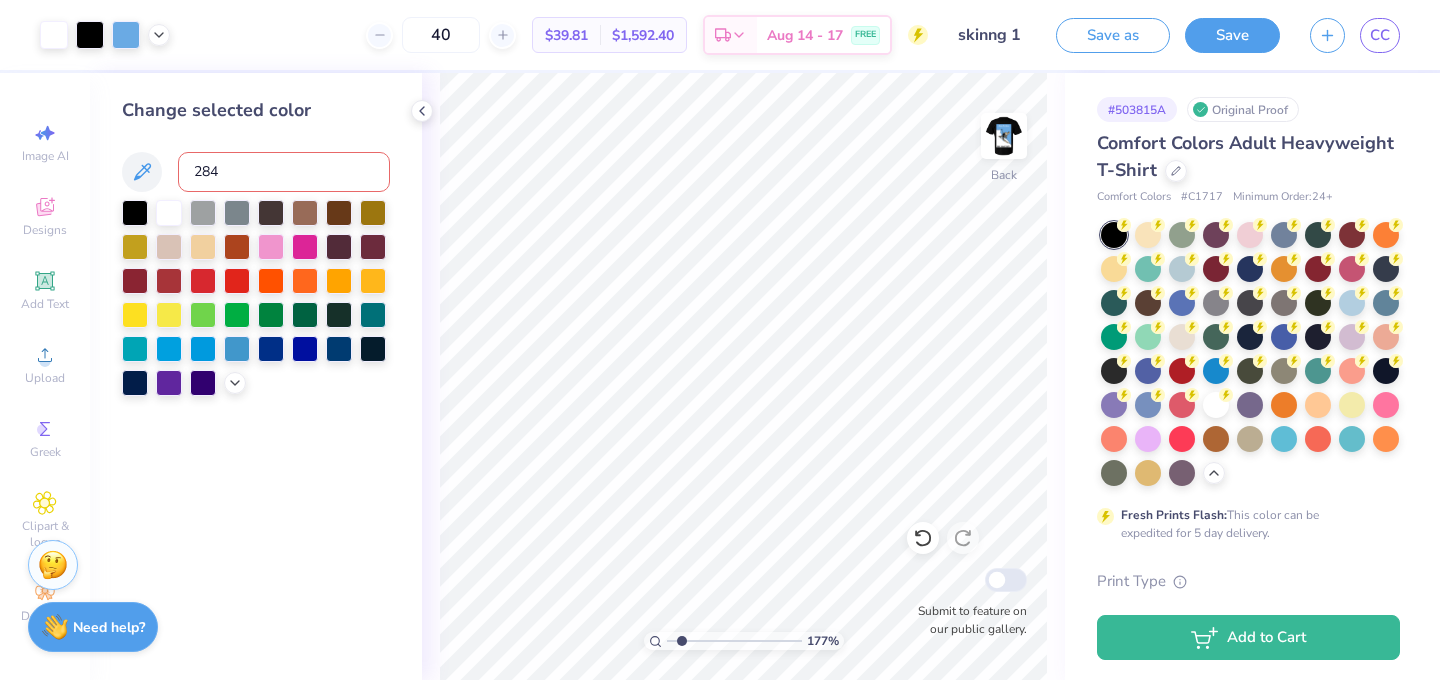 type 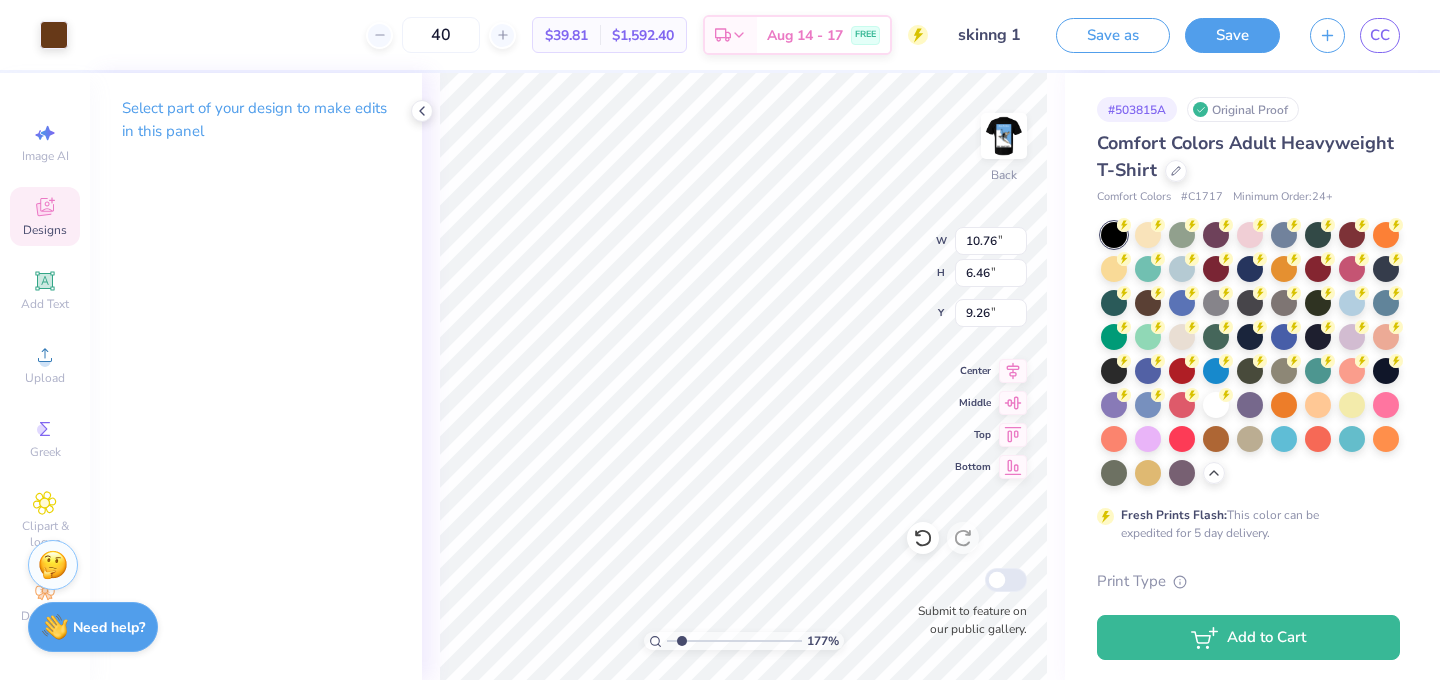 click 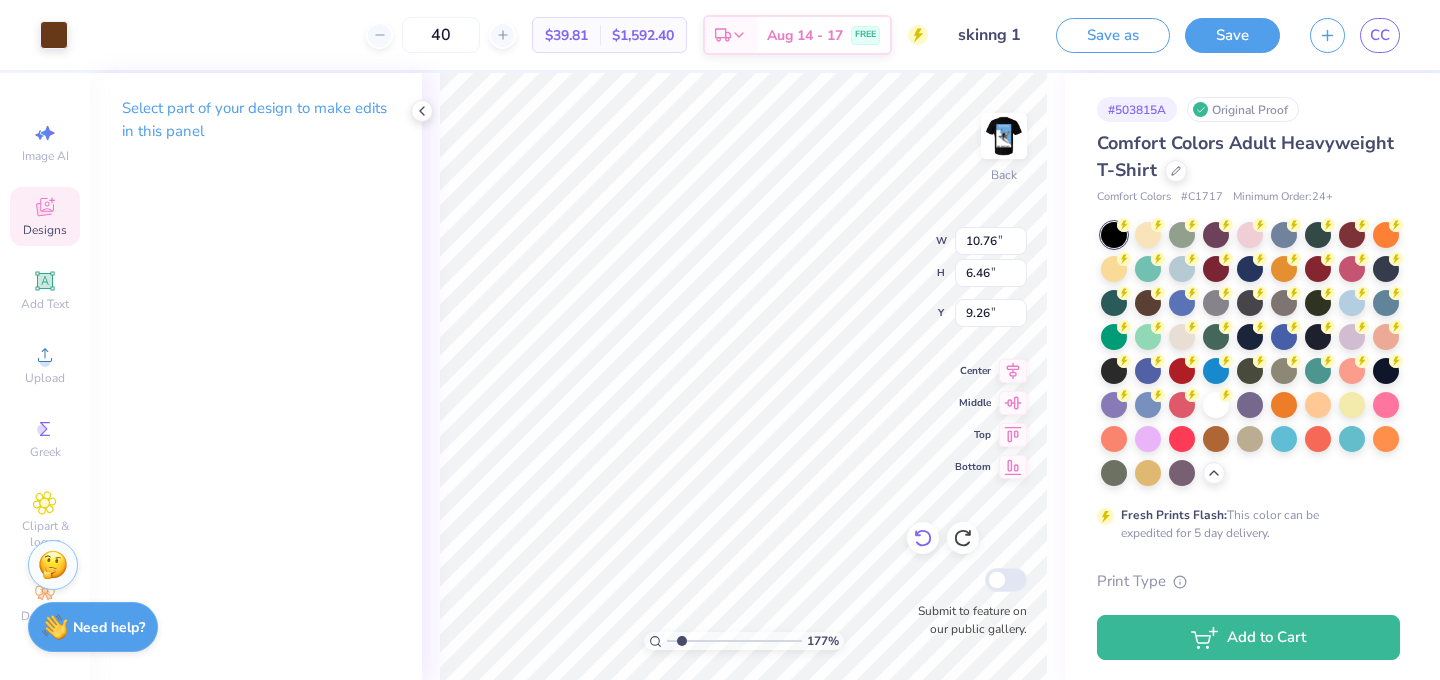 type on "9.81" 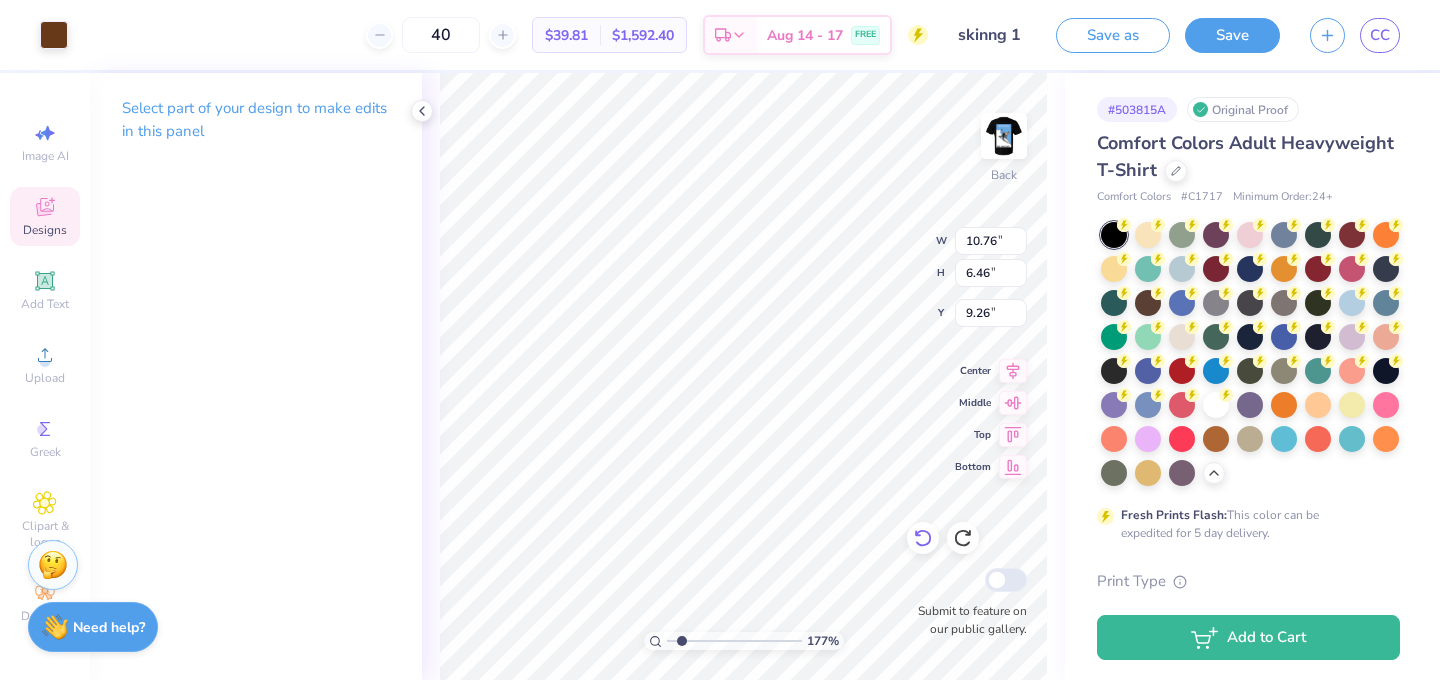 type on "2.94" 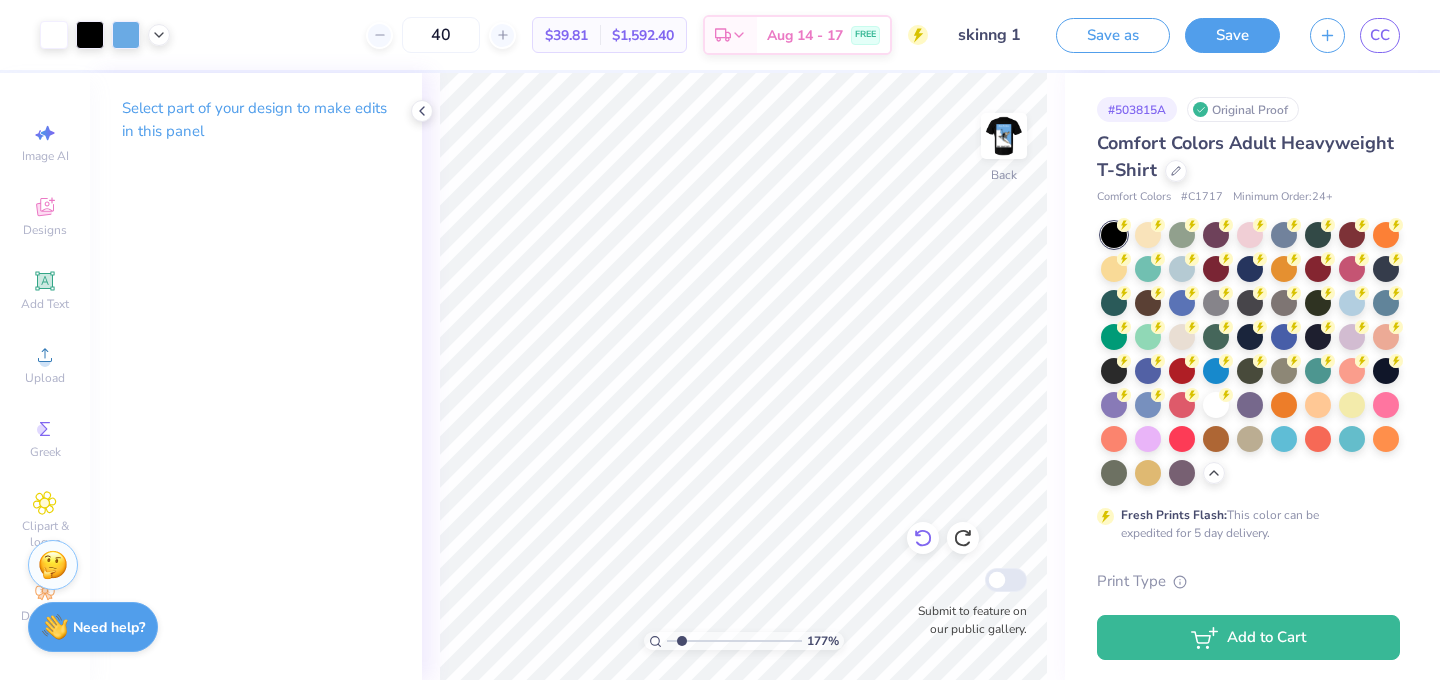 click on "177  % Back Submit to feature on our public gallery." at bounding box center [743, 376] 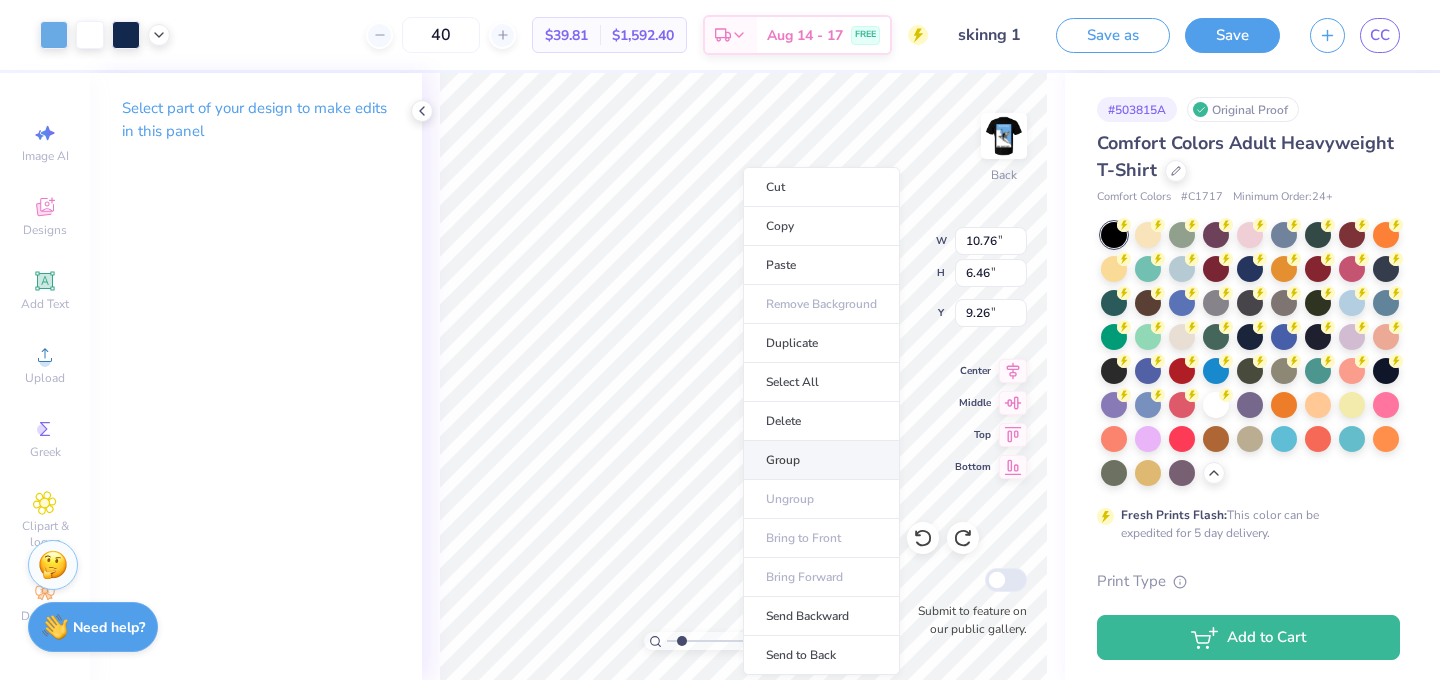 click on "Group" at bounding box center [821, 460] 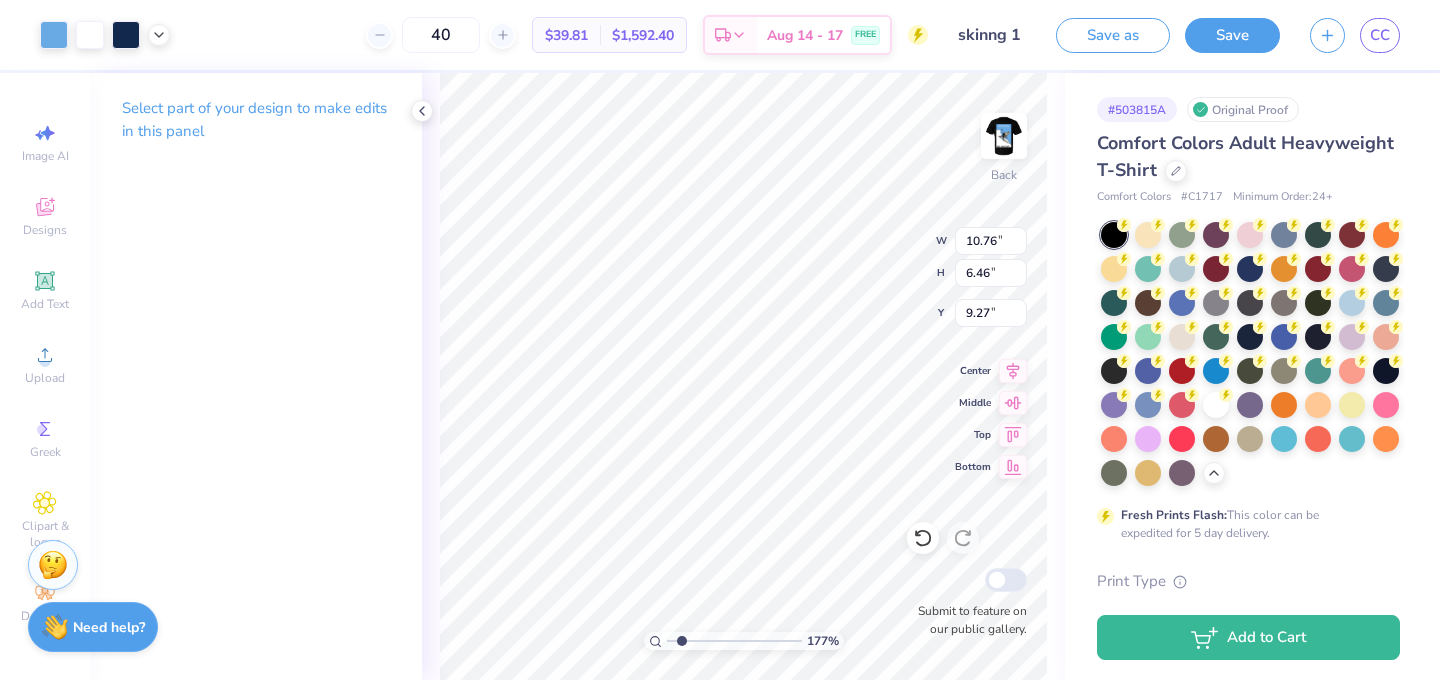 type on "9.27" 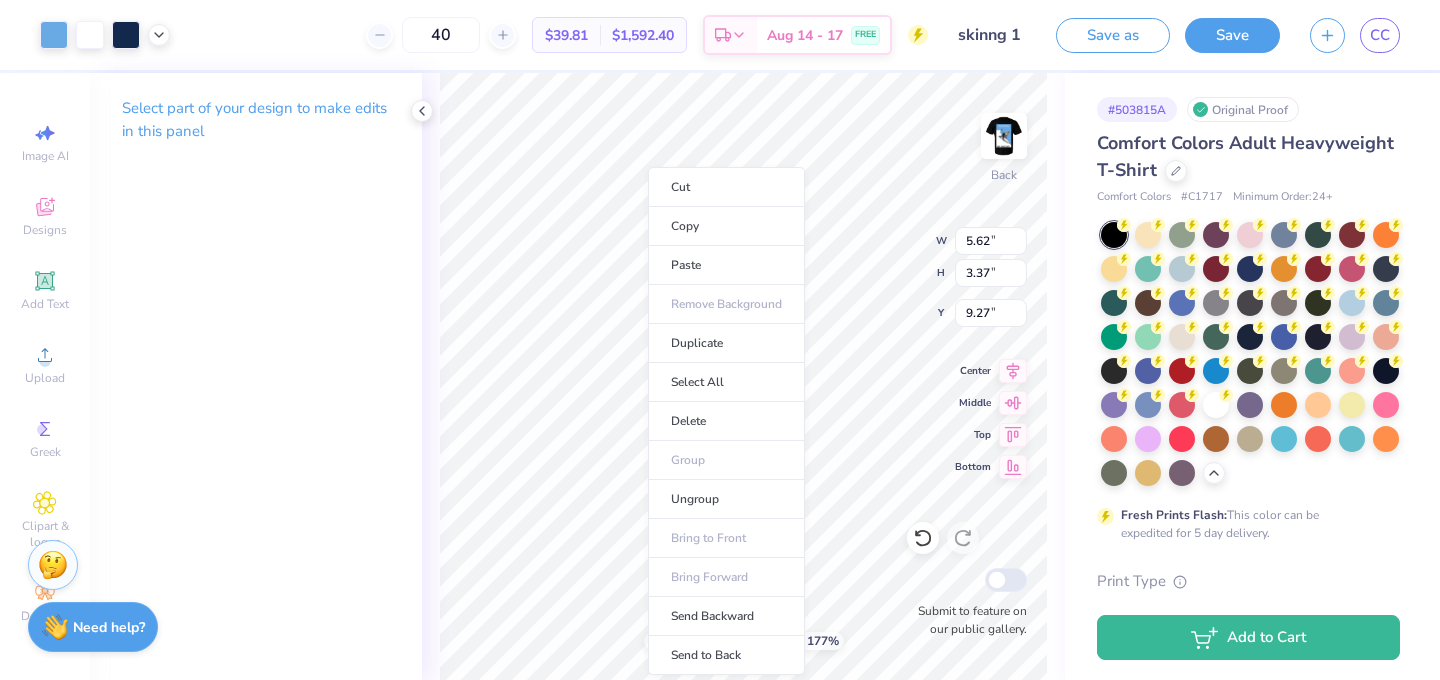 type on "5.62" 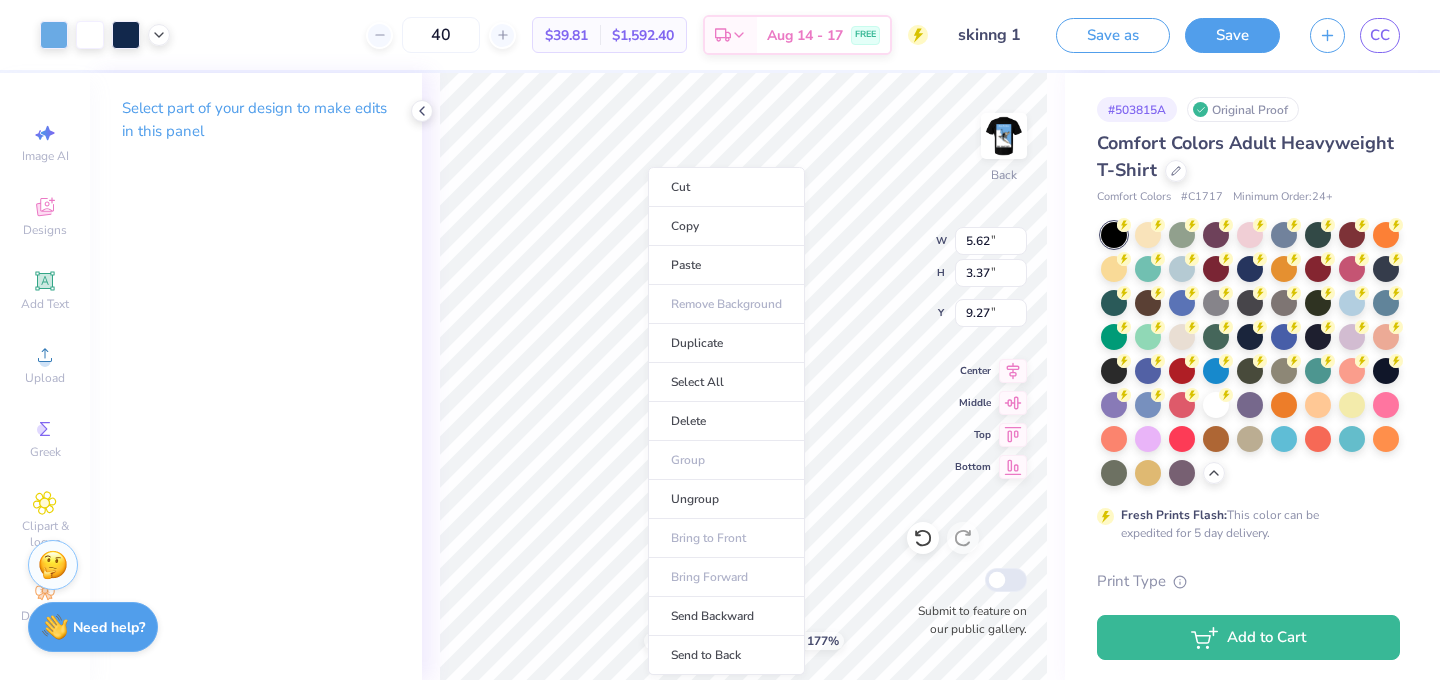 type on "3.37" 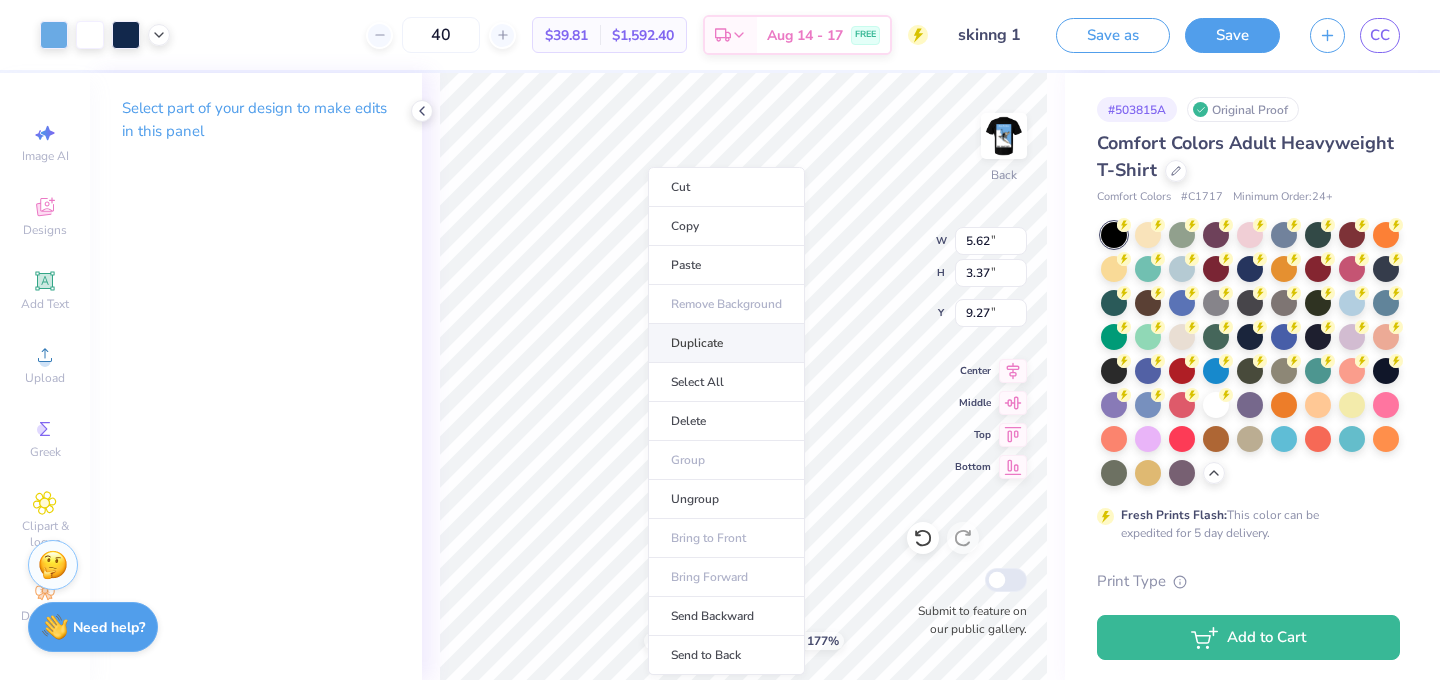 click on "Duplicate" at bounding box center [726, 343] 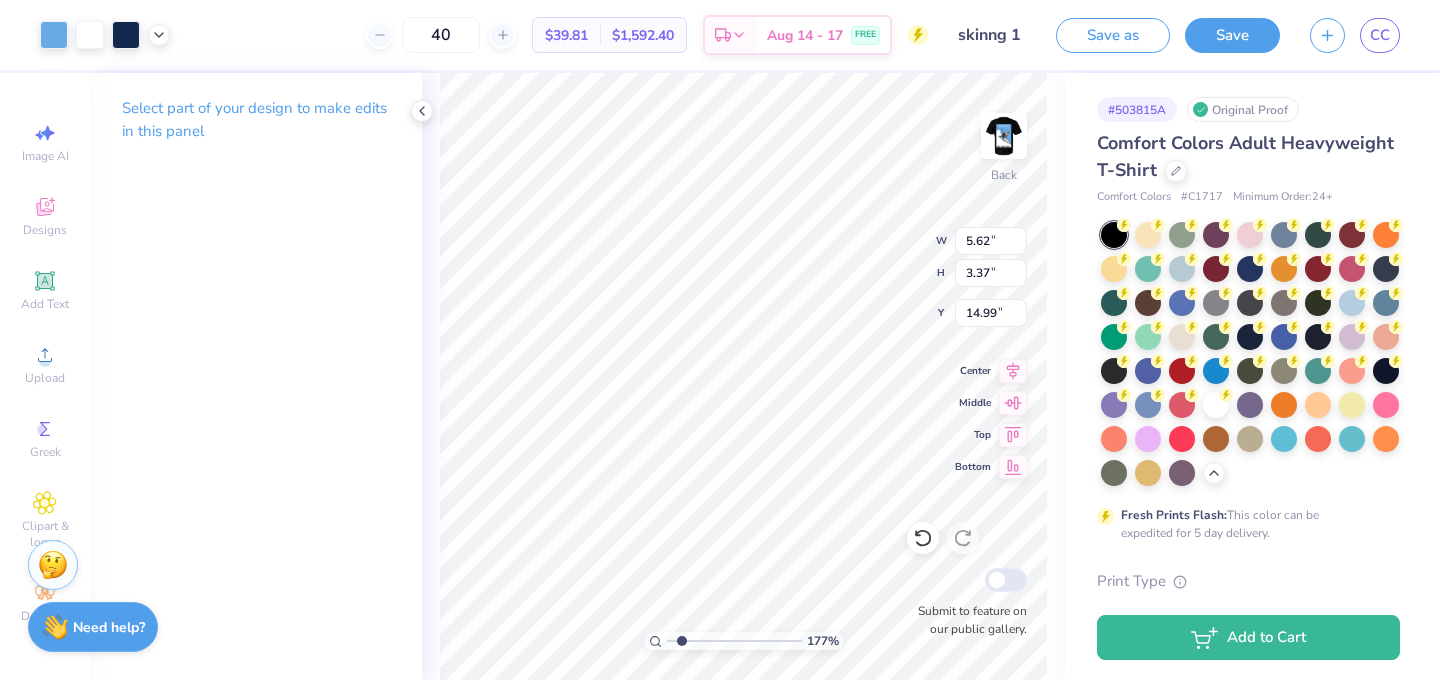type on "13.02" 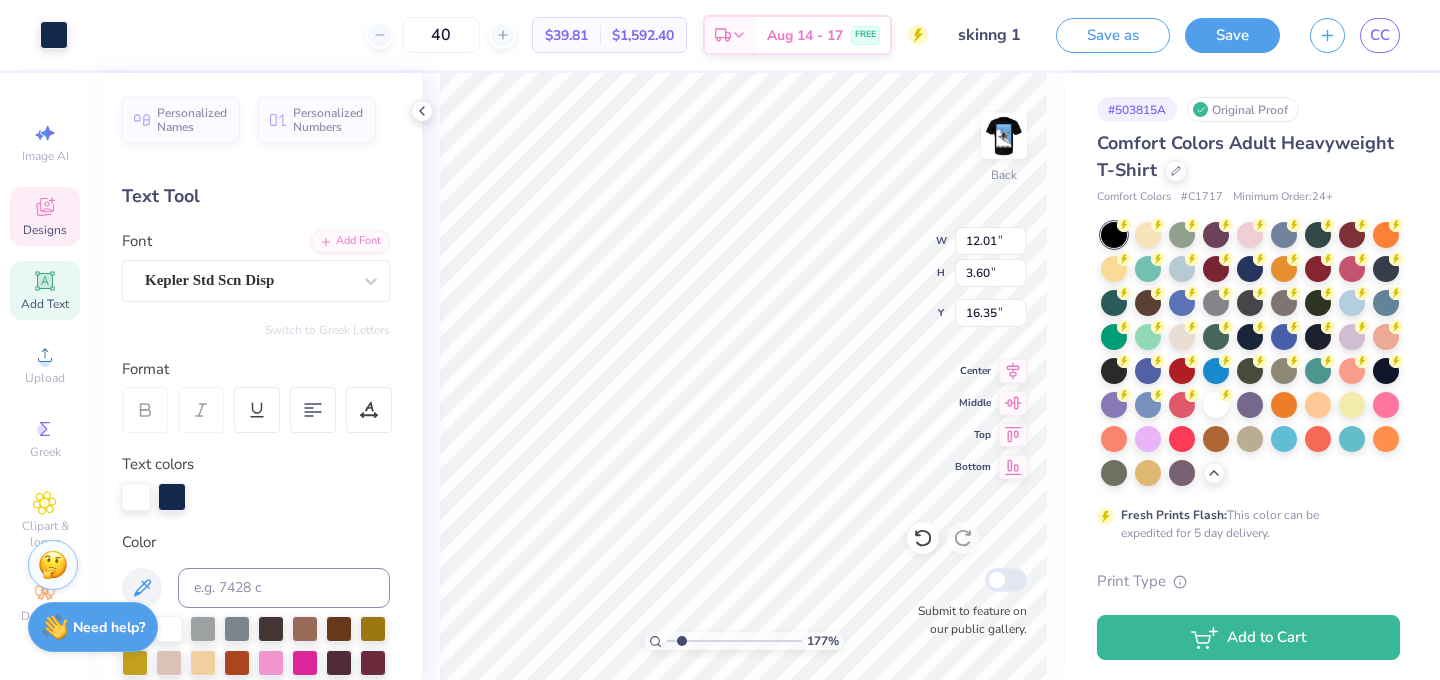 type on "12.01" 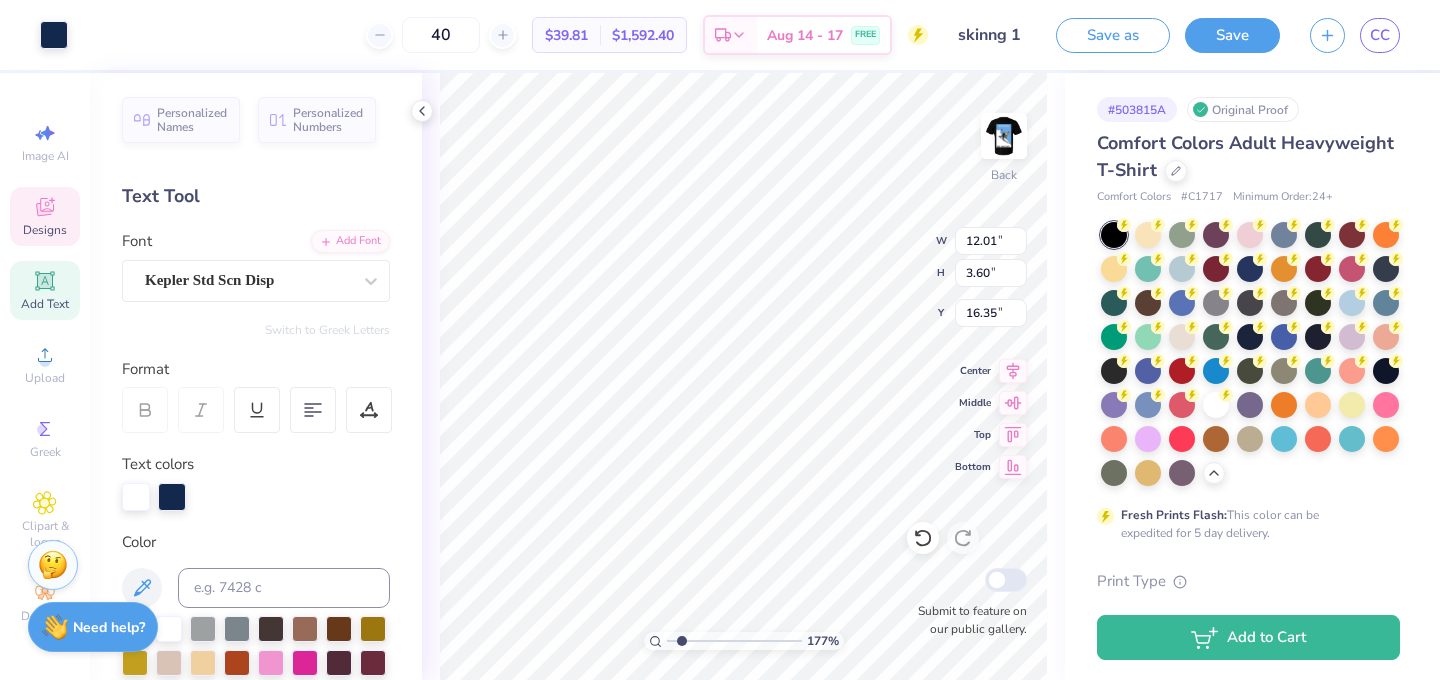 type on "3.60" 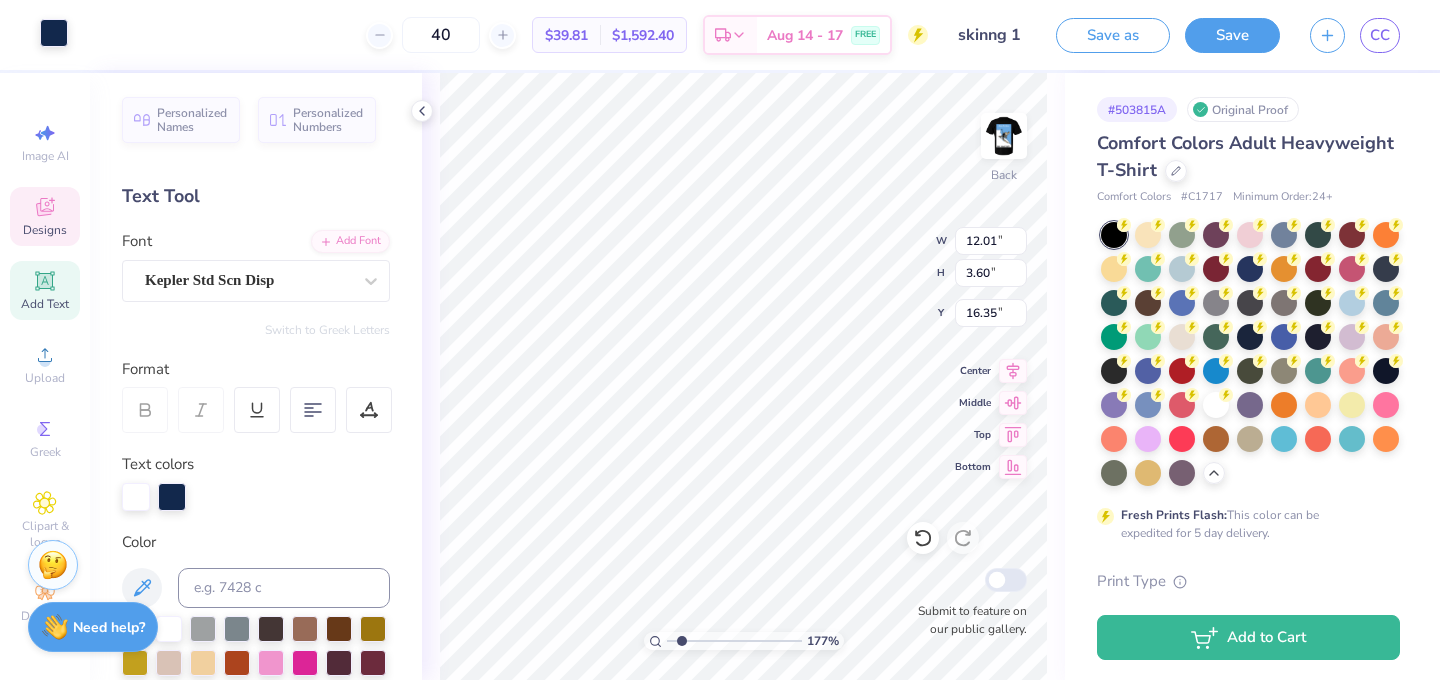 click at bounding box center (54, 33) 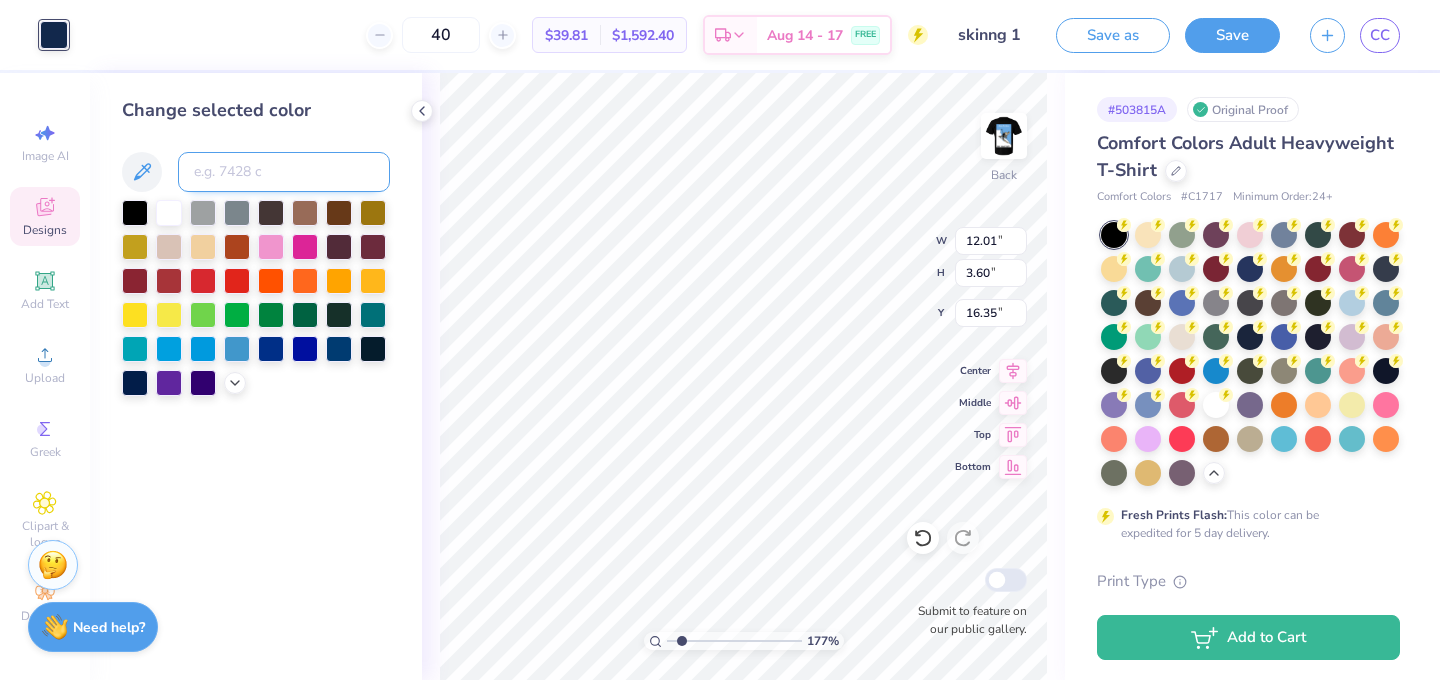 click at bounding box center (284, 172) 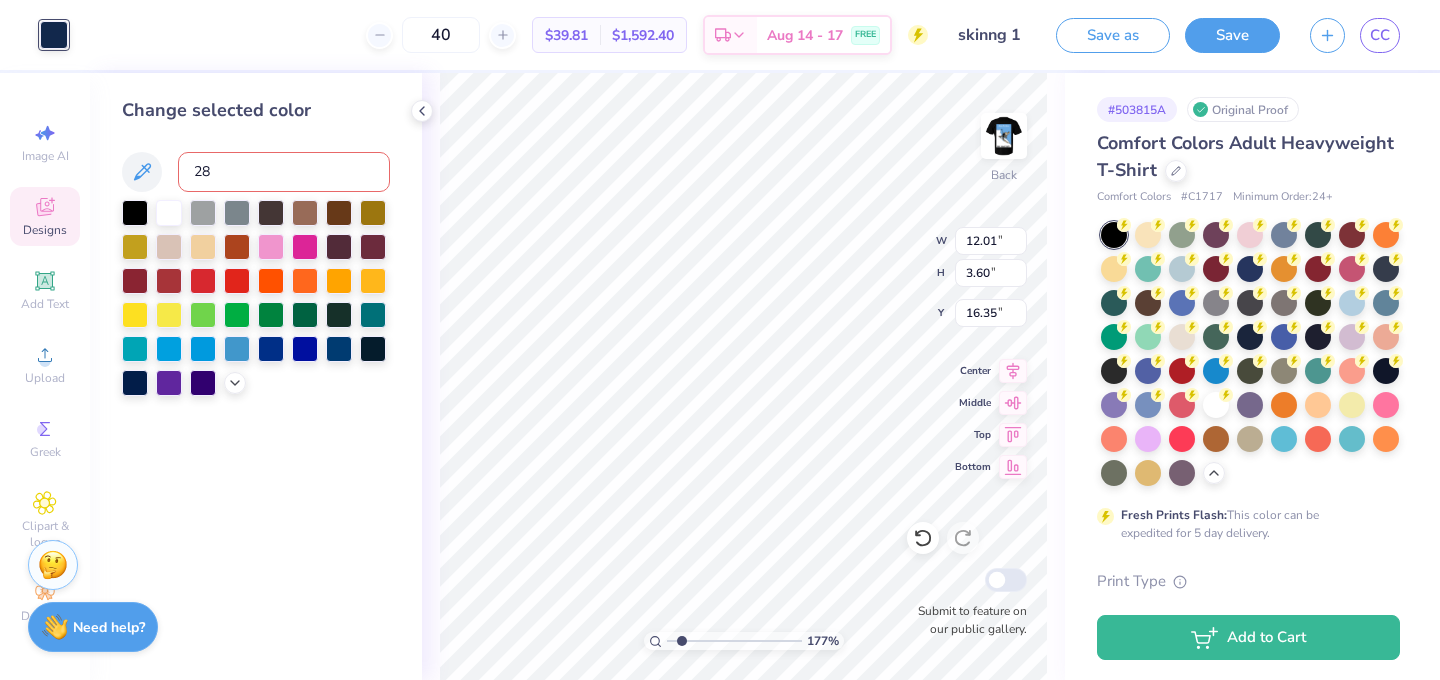 type on "284" 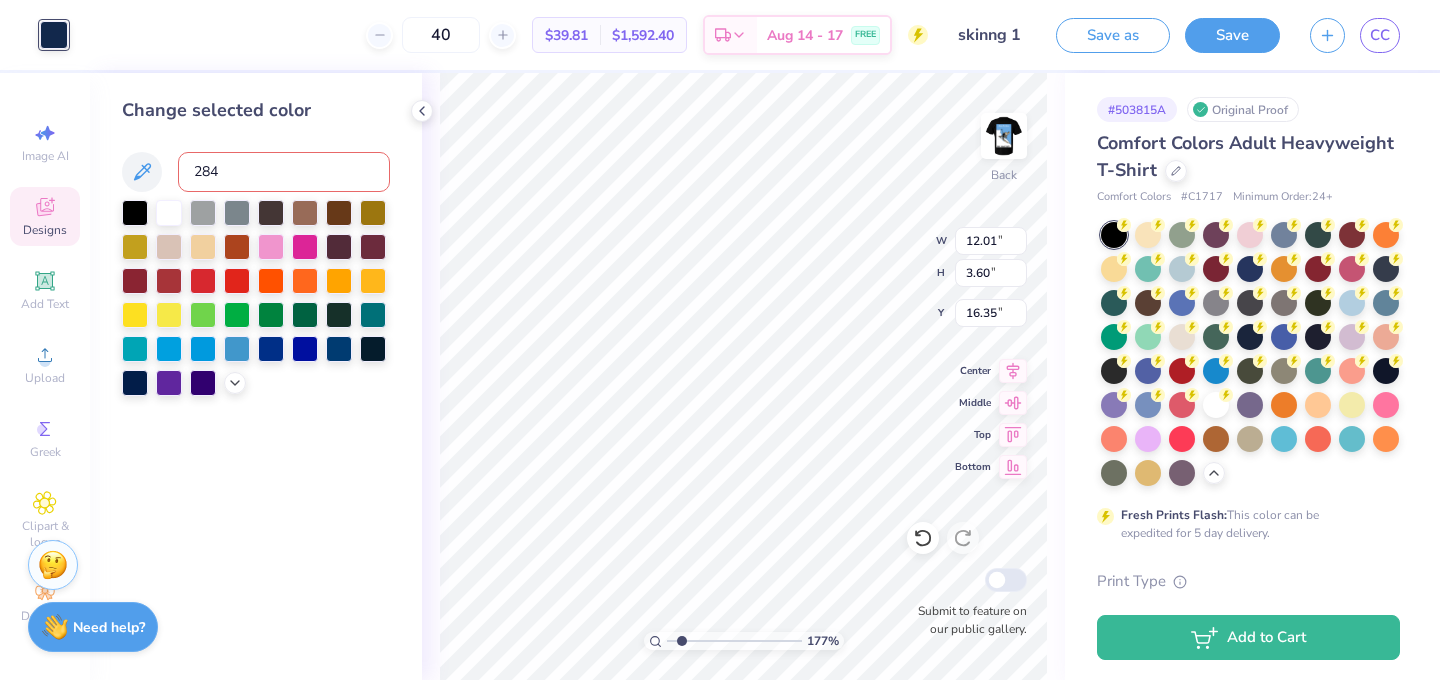 type 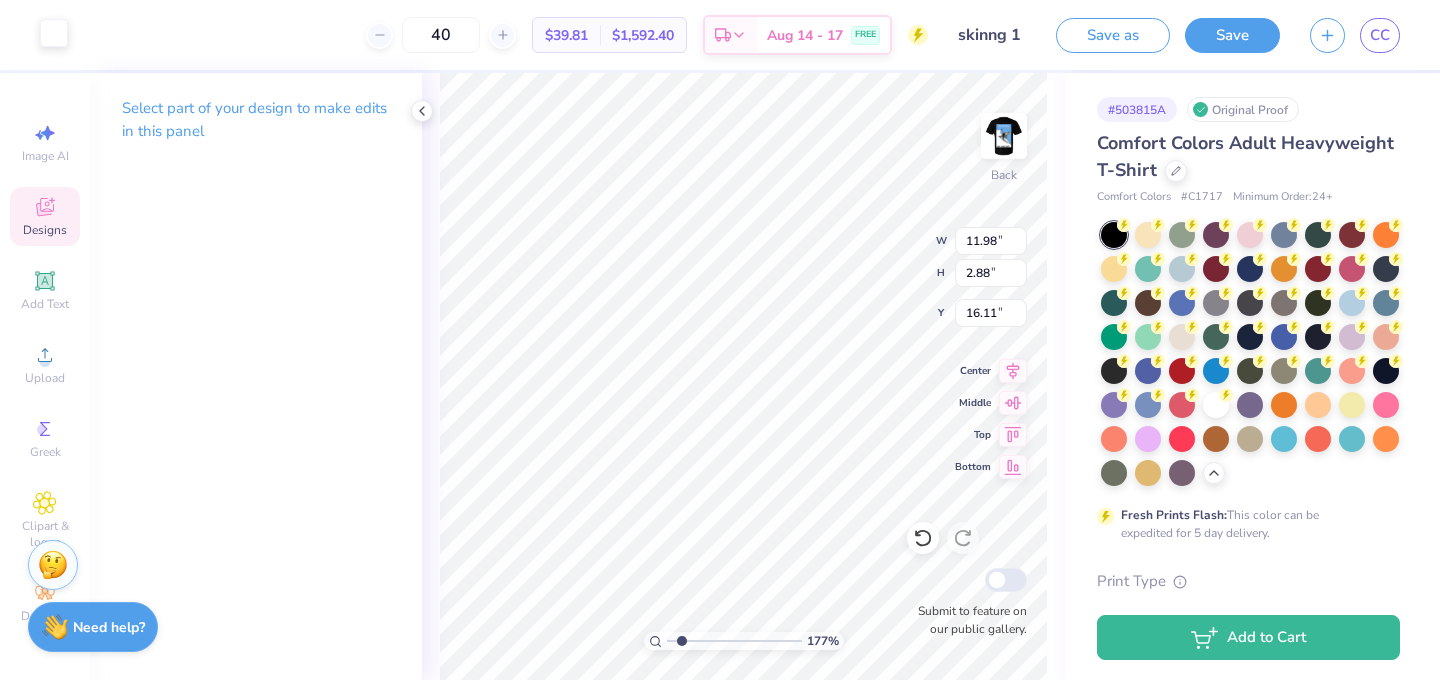 click at bounding box center [54, 33] 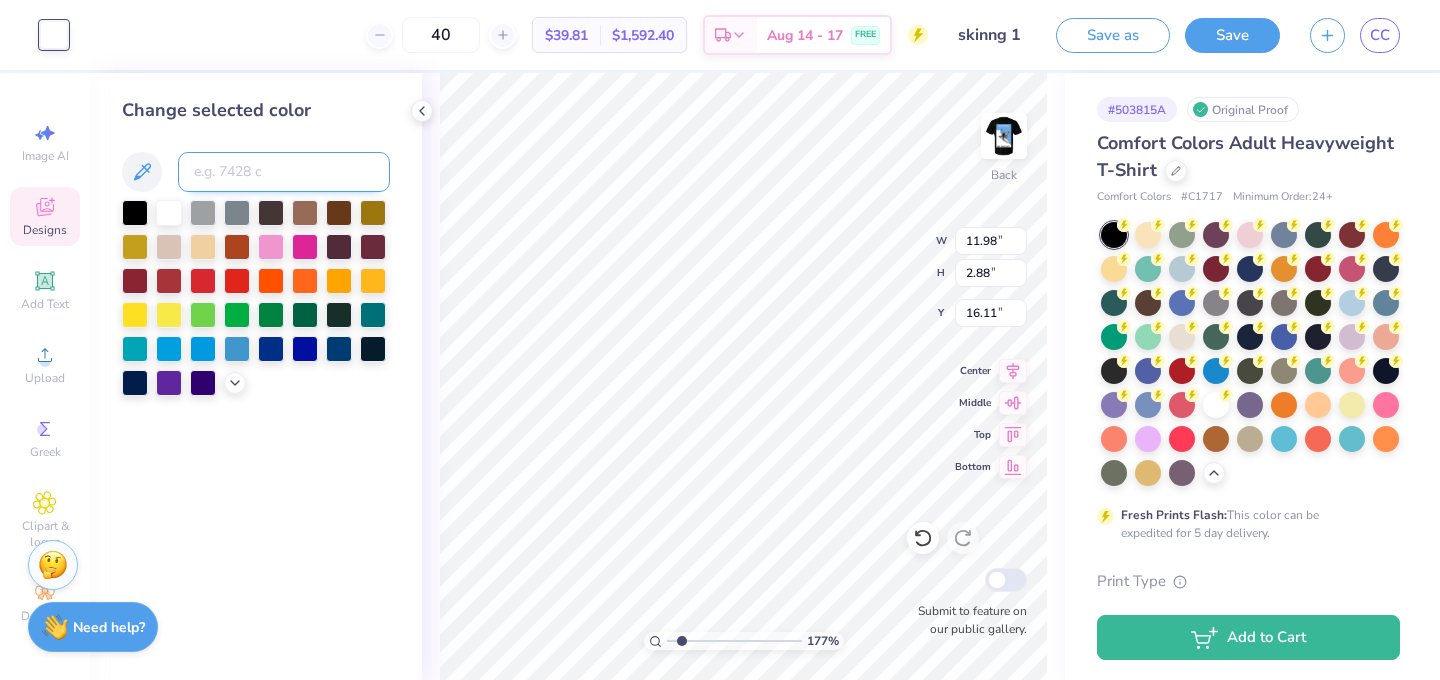 click at bounding box center [284, 172] 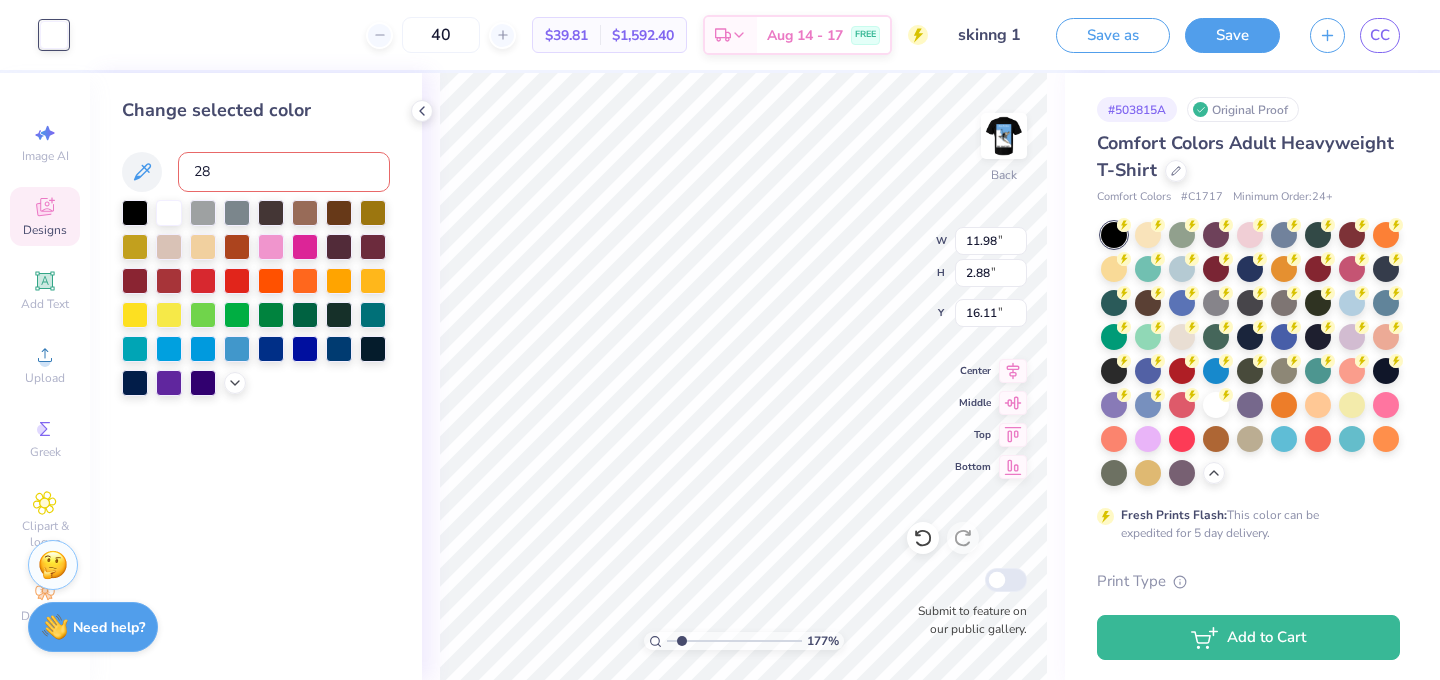 type on "284" 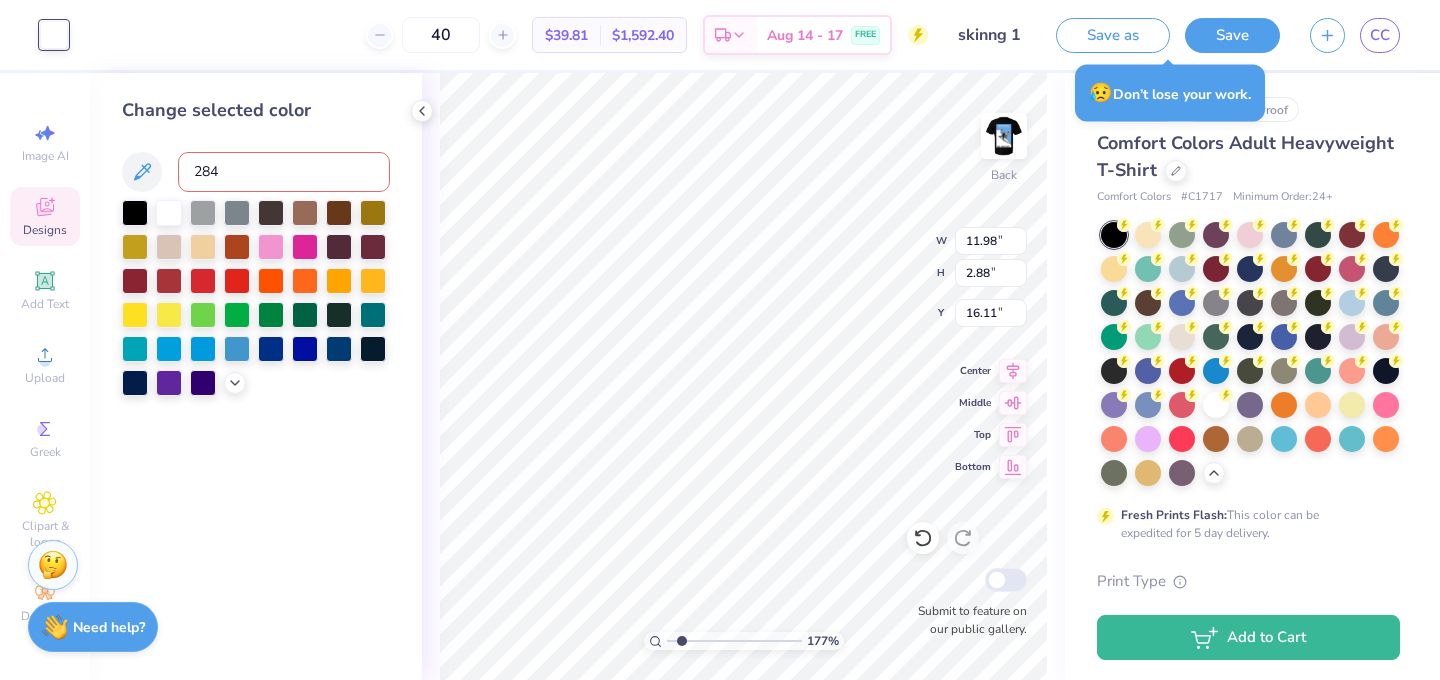type 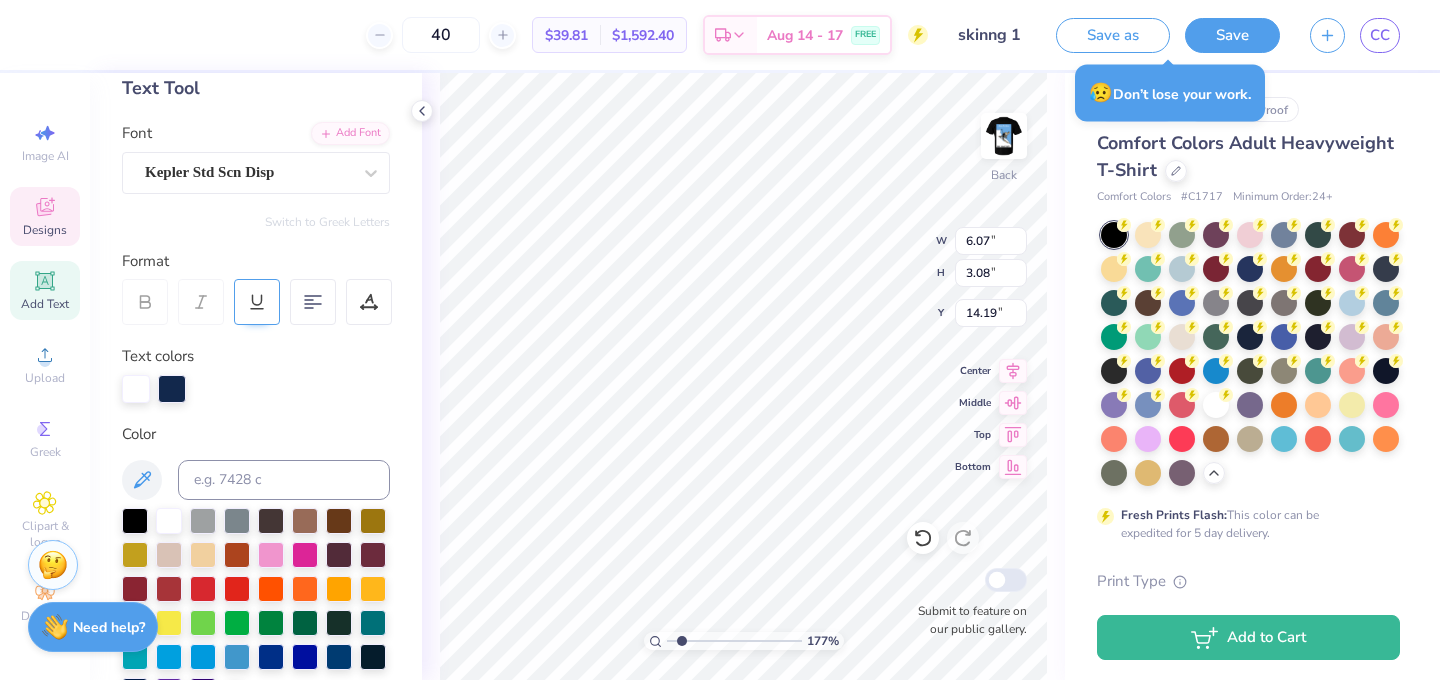 scroll, scrollTop: 121, scrollLeft: 0, axis: vertical 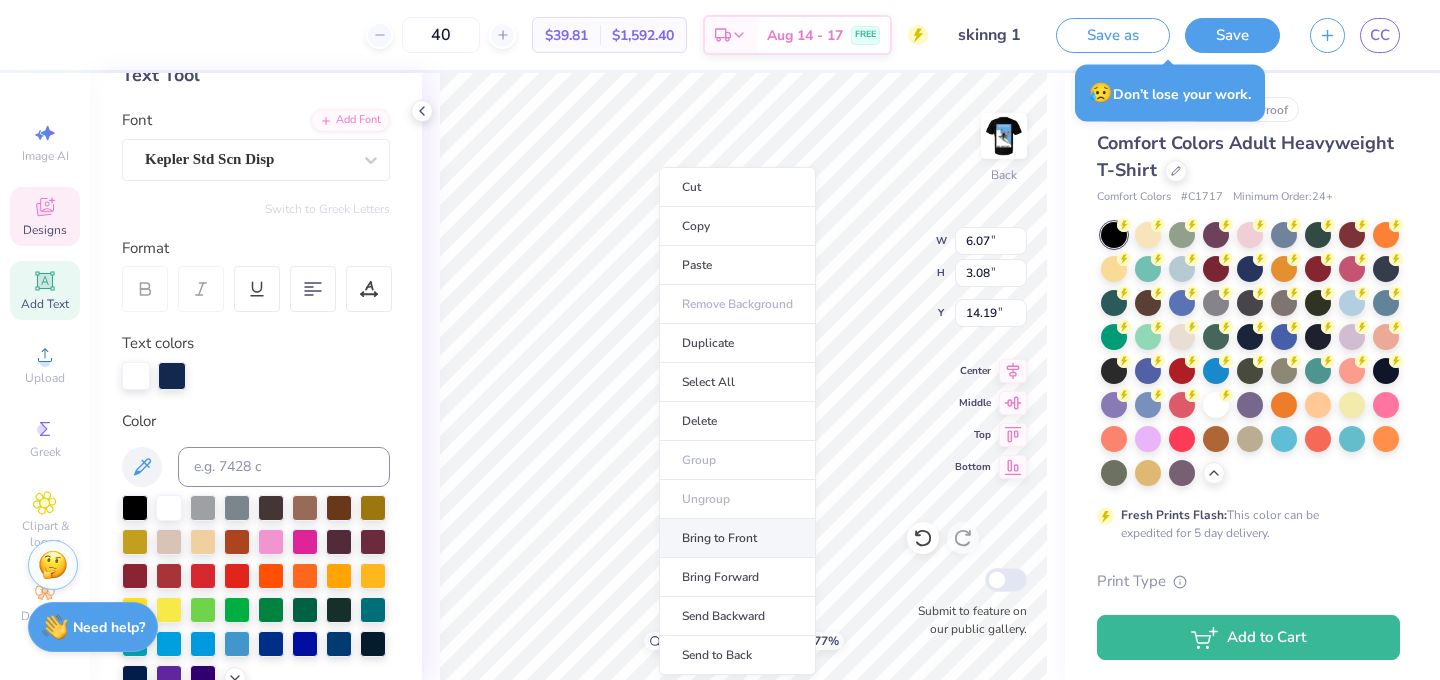 click on "Bring to Front" at bounding box center (737, 538) 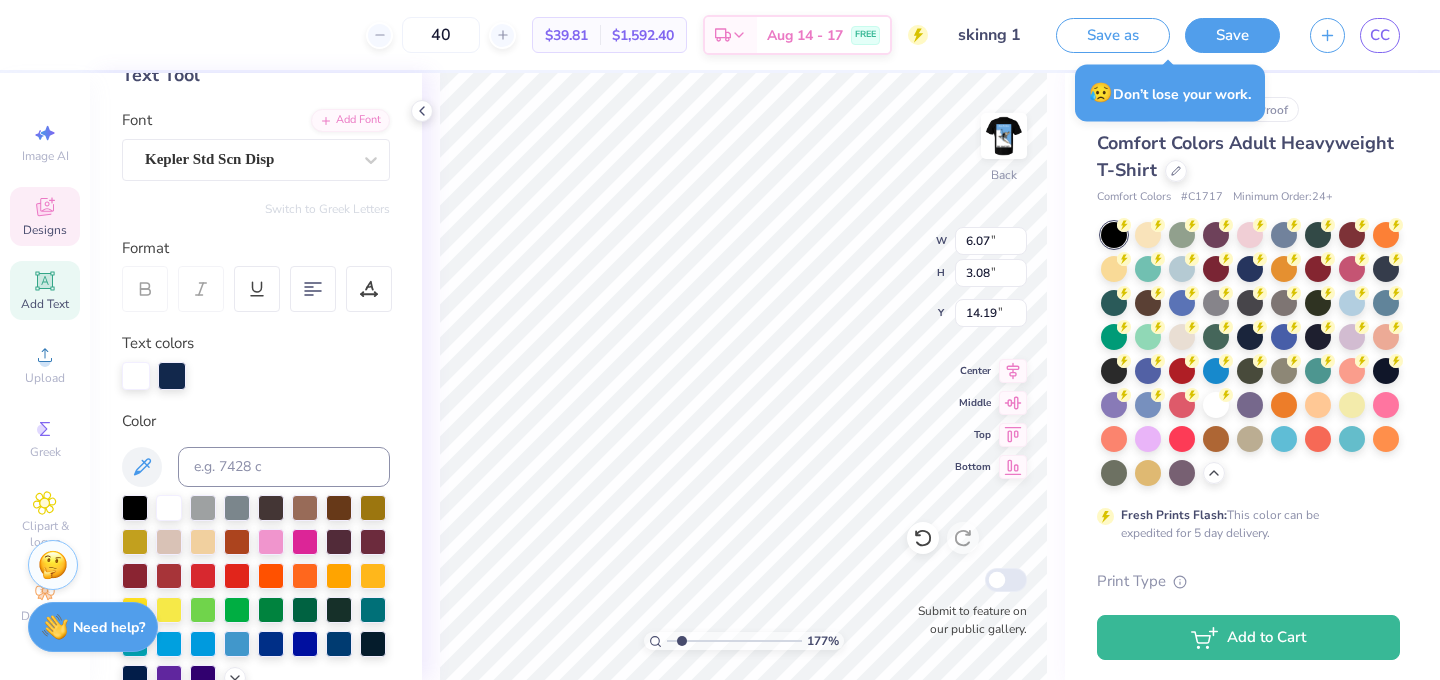 type on "11.98" 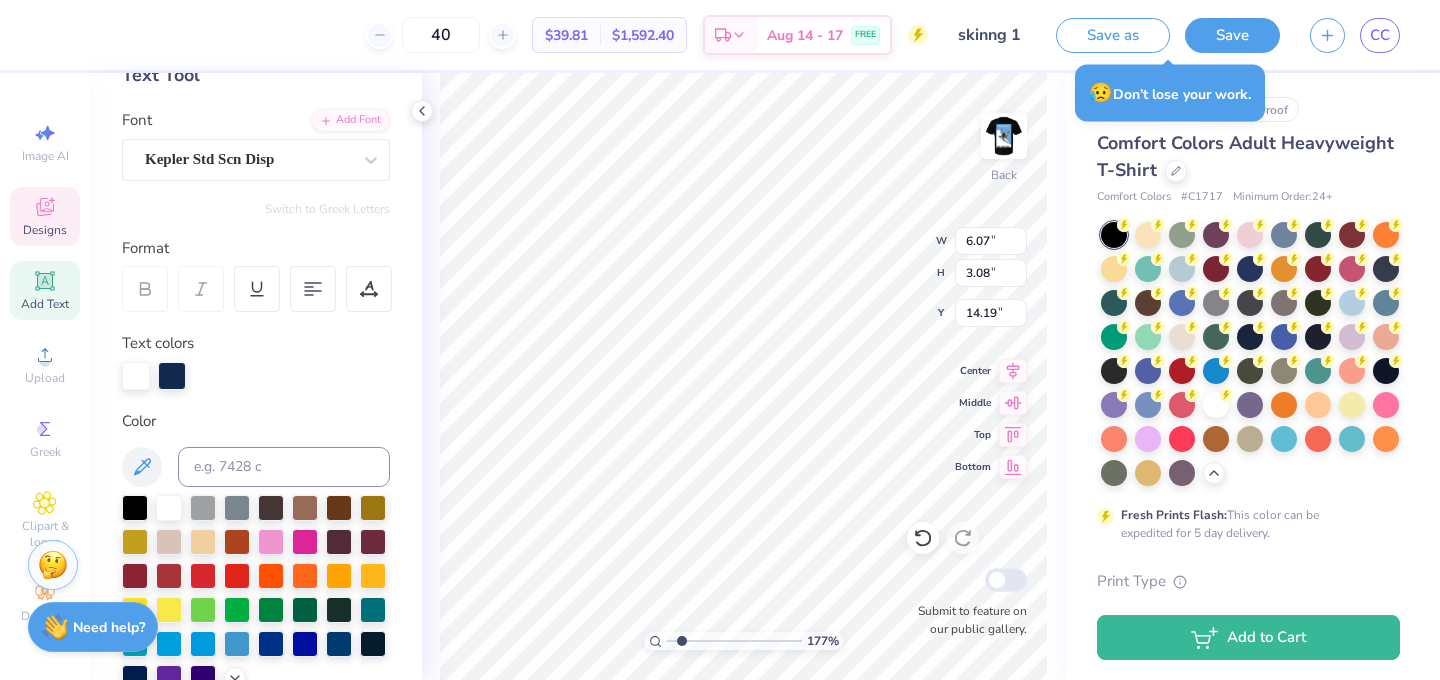 type on "2.88" 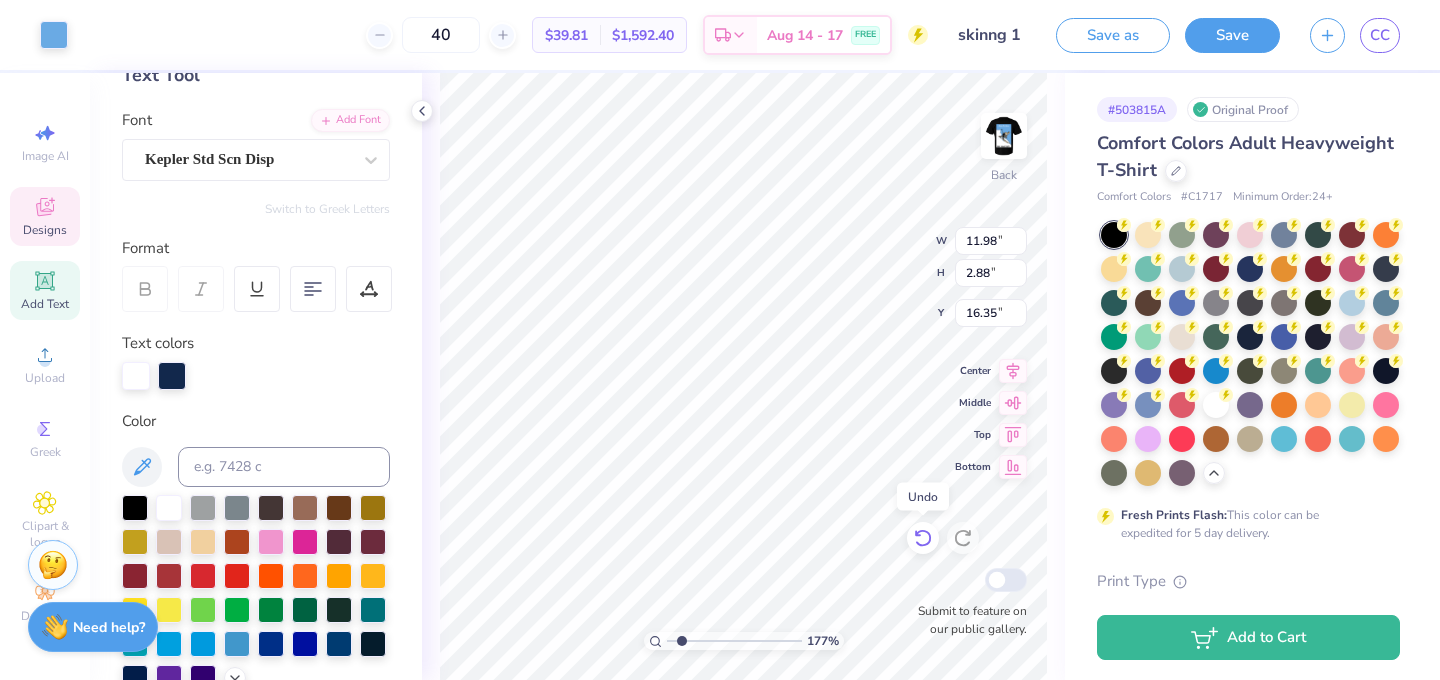 click 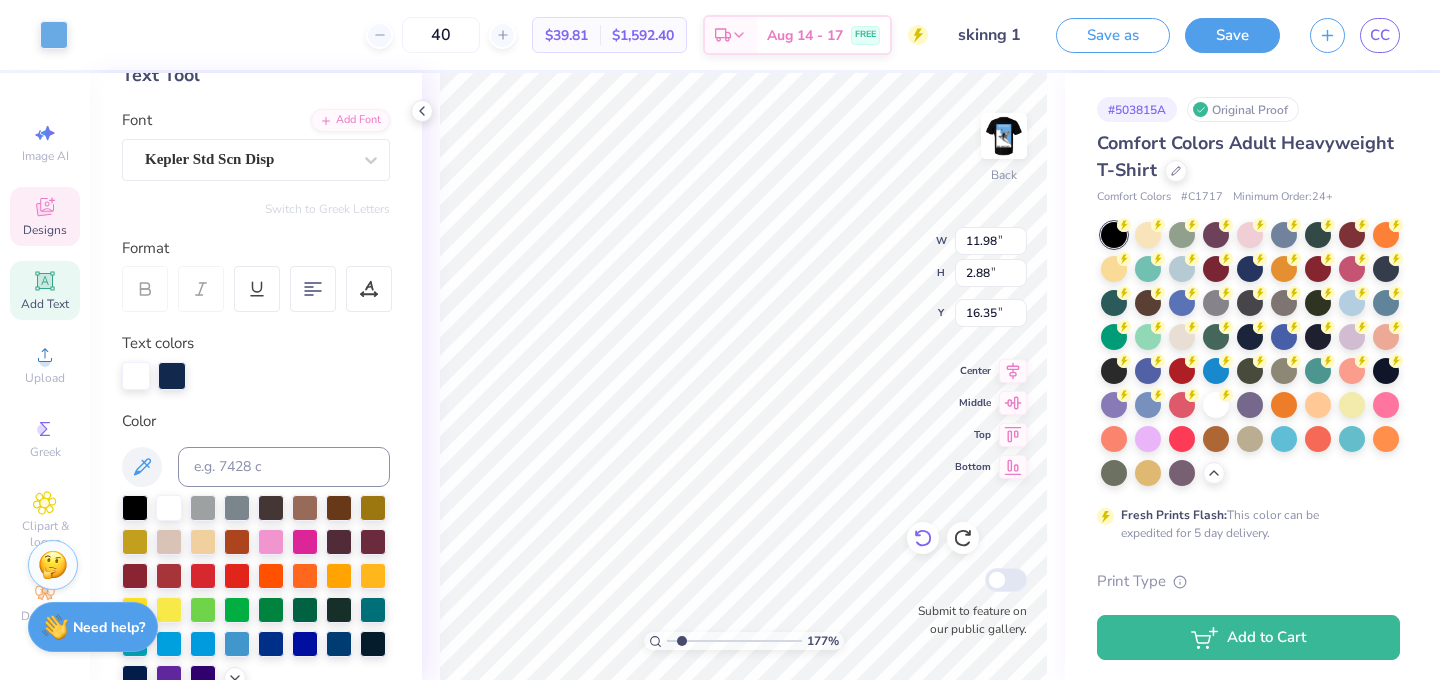 type on "16.11" 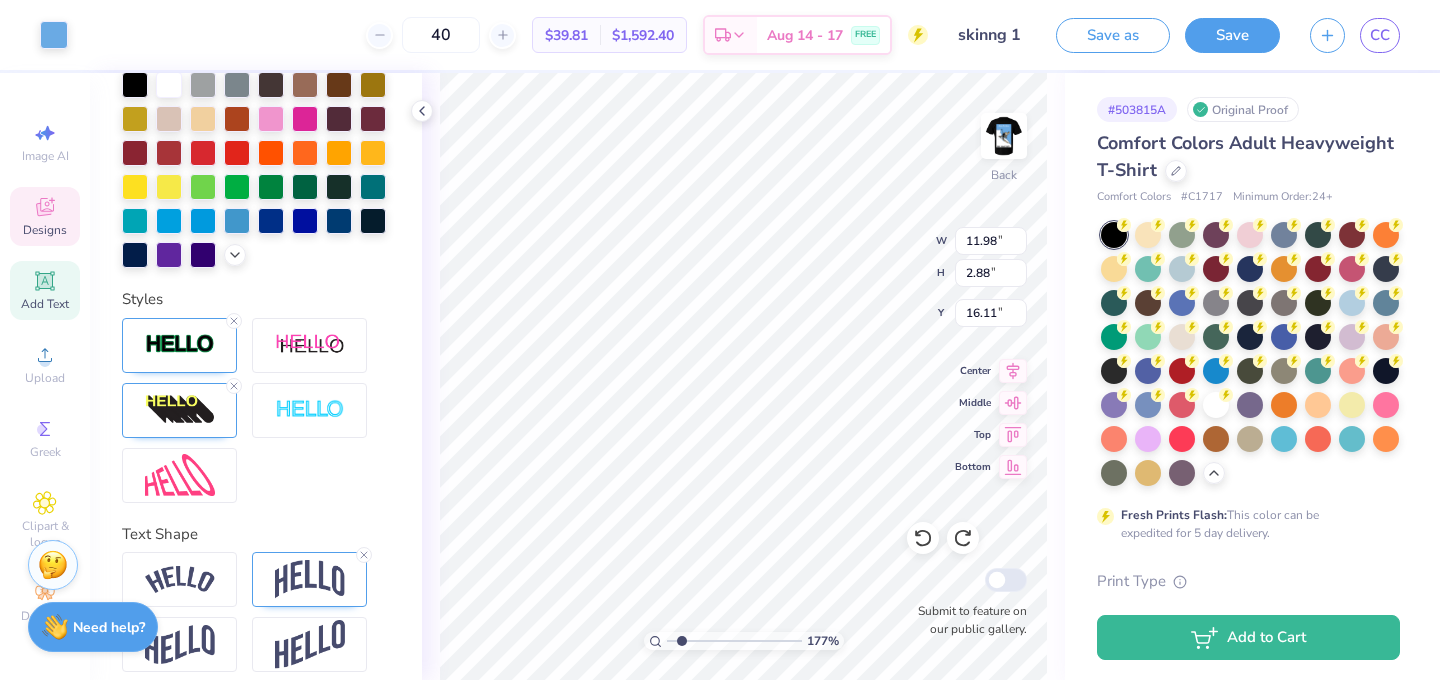 scroll, scrollTop: 560, scrollLeft: 0, axis: vertical 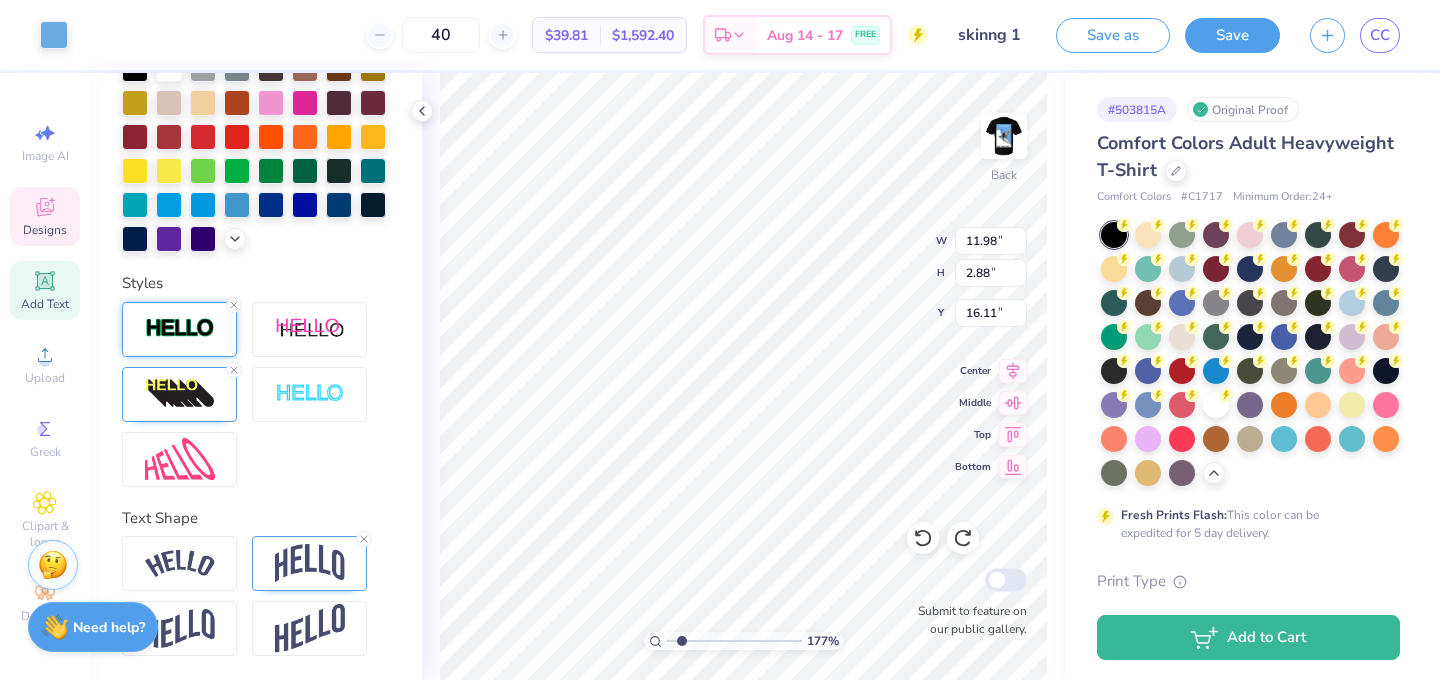 click at bounding box center (180, 328) 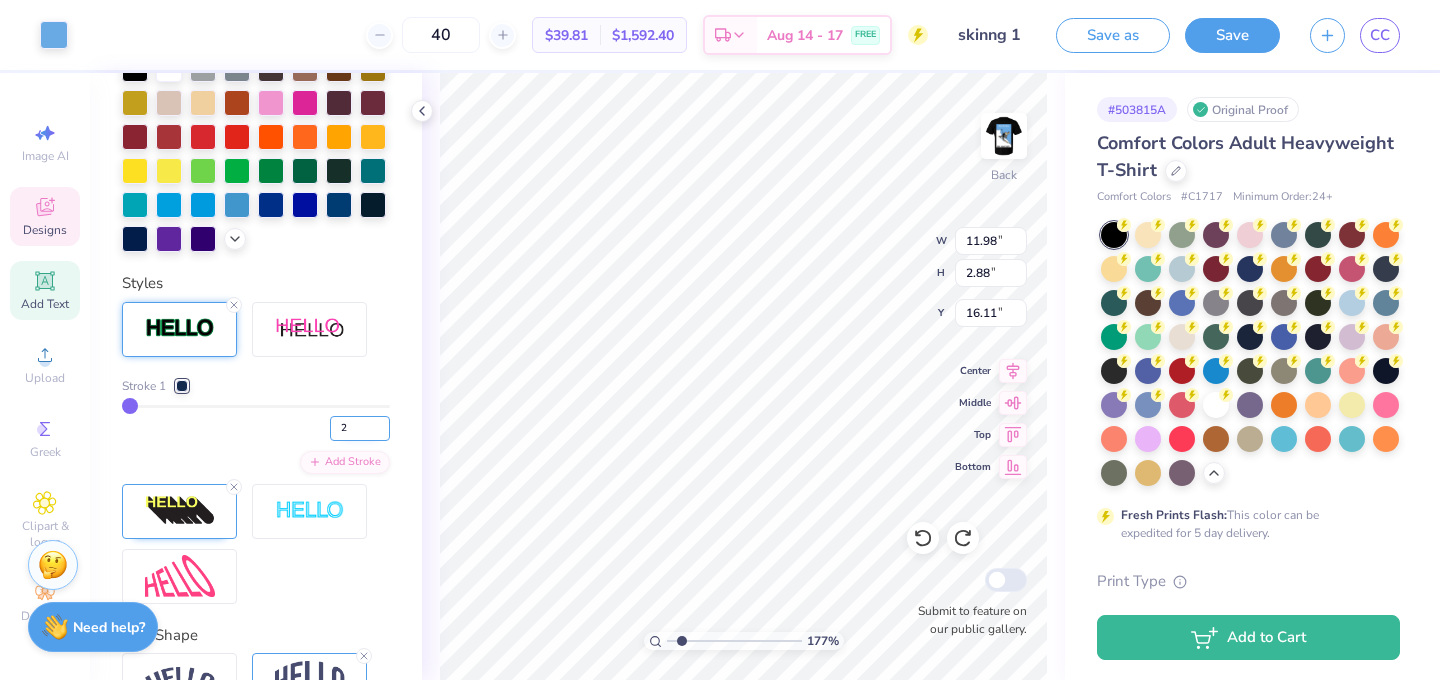 click on "2" at bounding box center [360, 428] 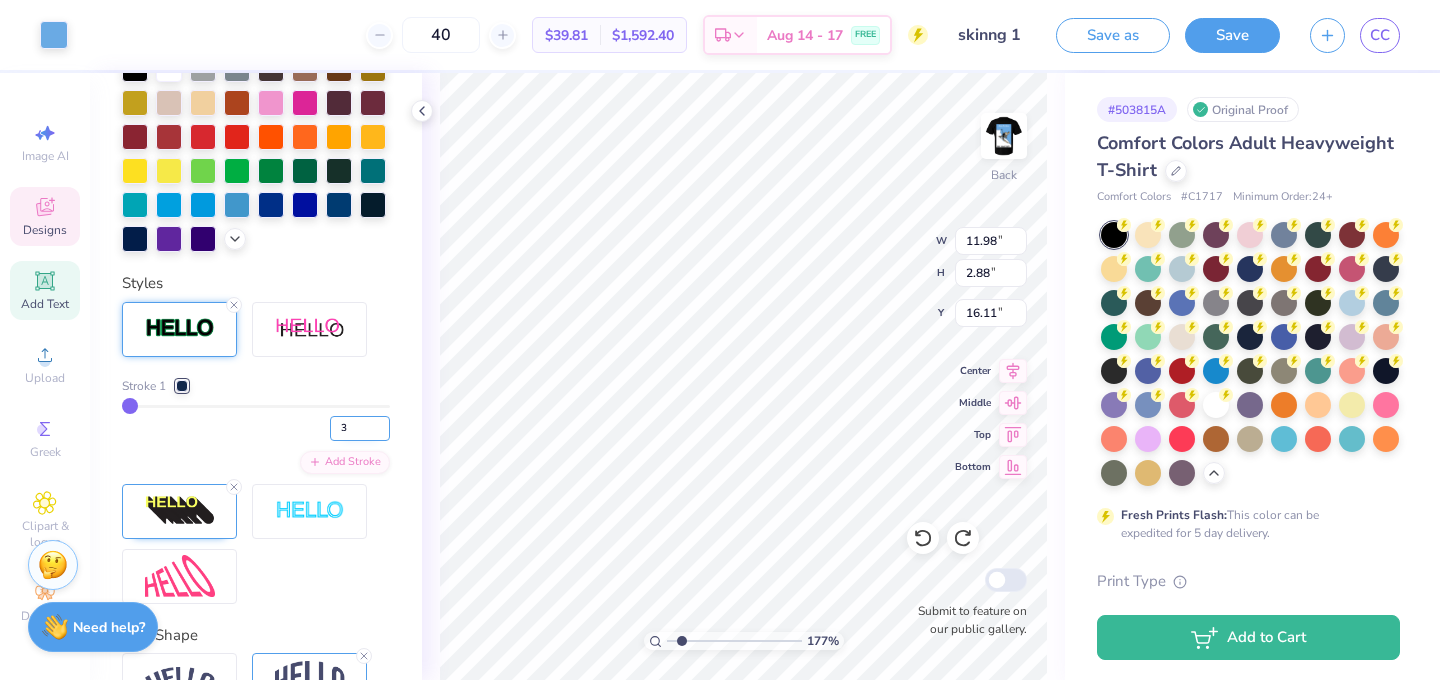 type on "3" 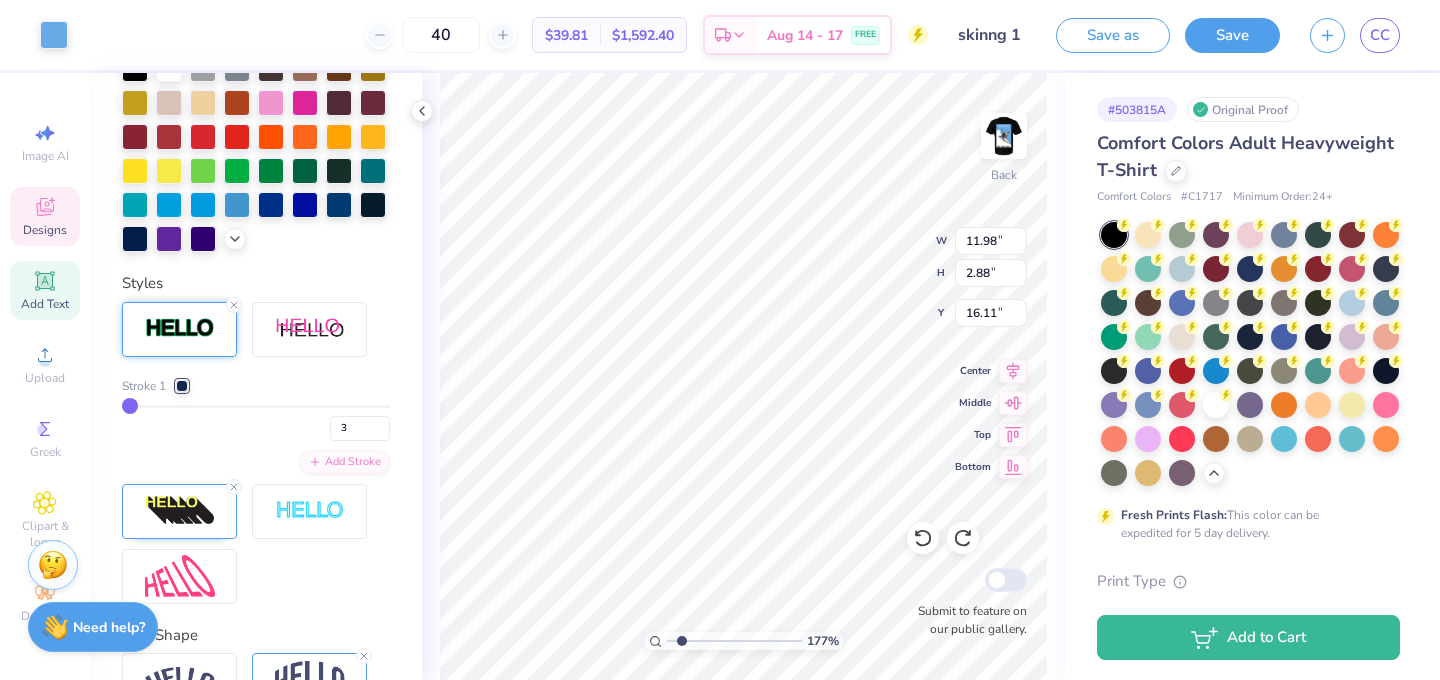 type on "3" 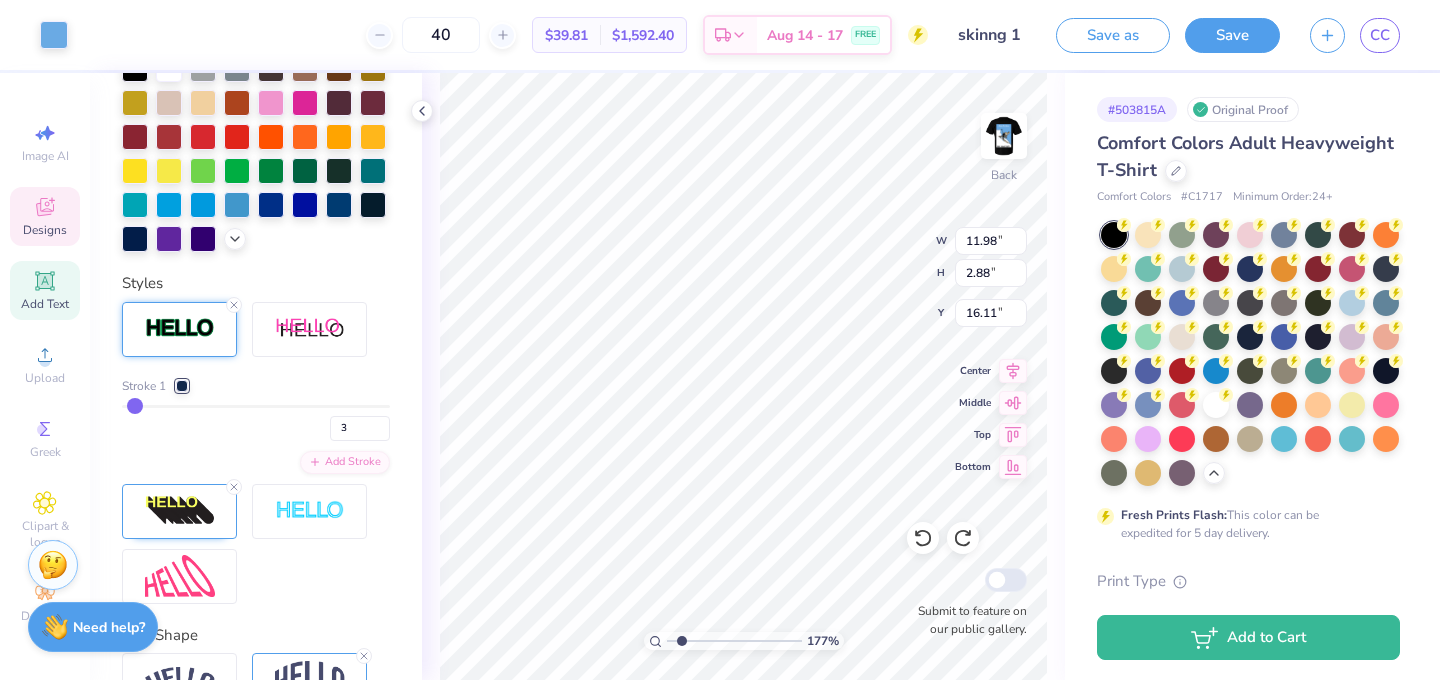 click on "Stroke 1 3  Add Stroke" at bounding box center (256, 453) 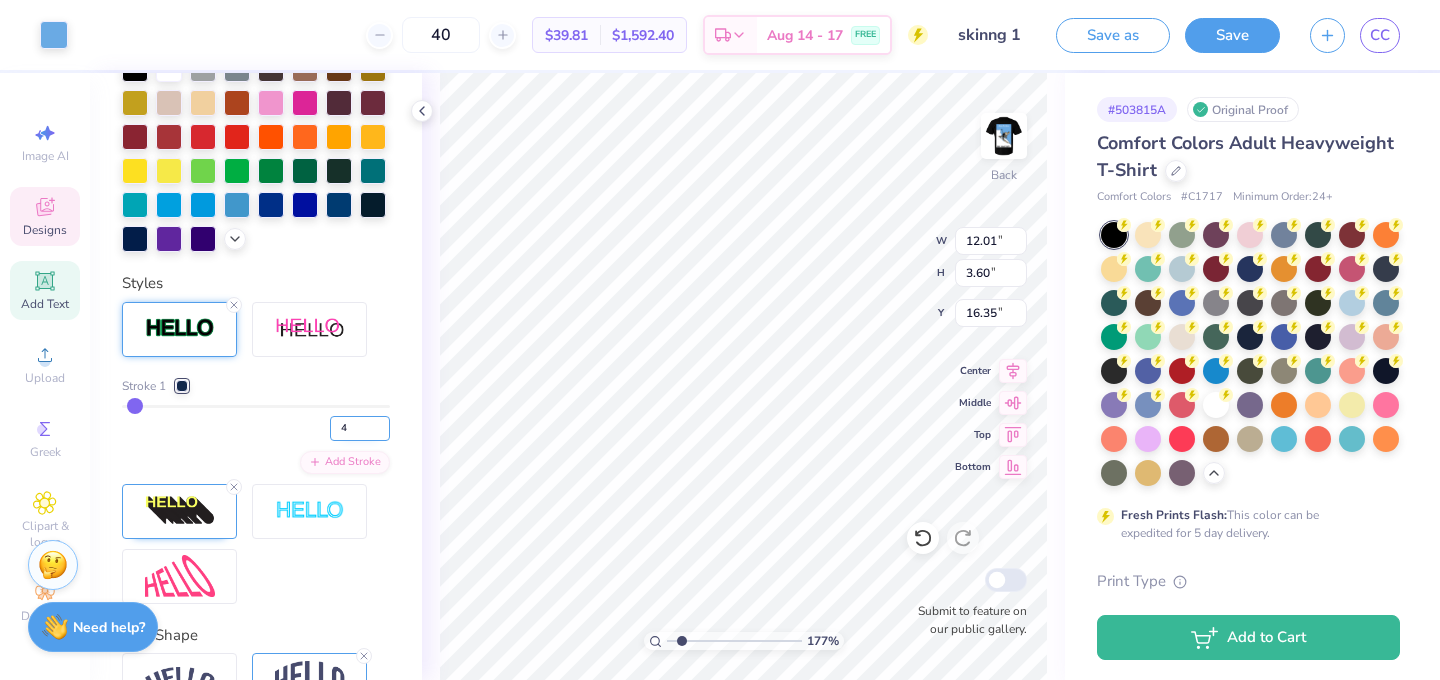 click on "4" at bounding box center (360, 428) 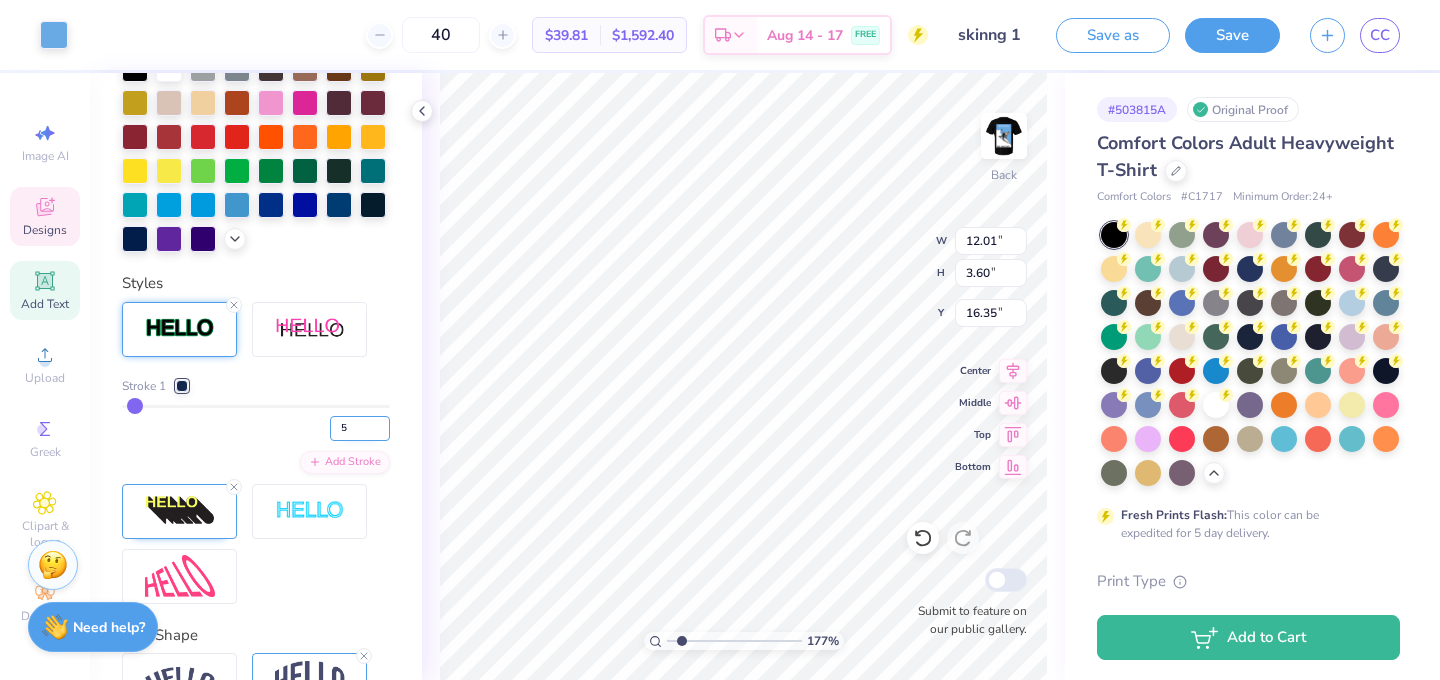 click on "5" at bounding box center [360, 428] 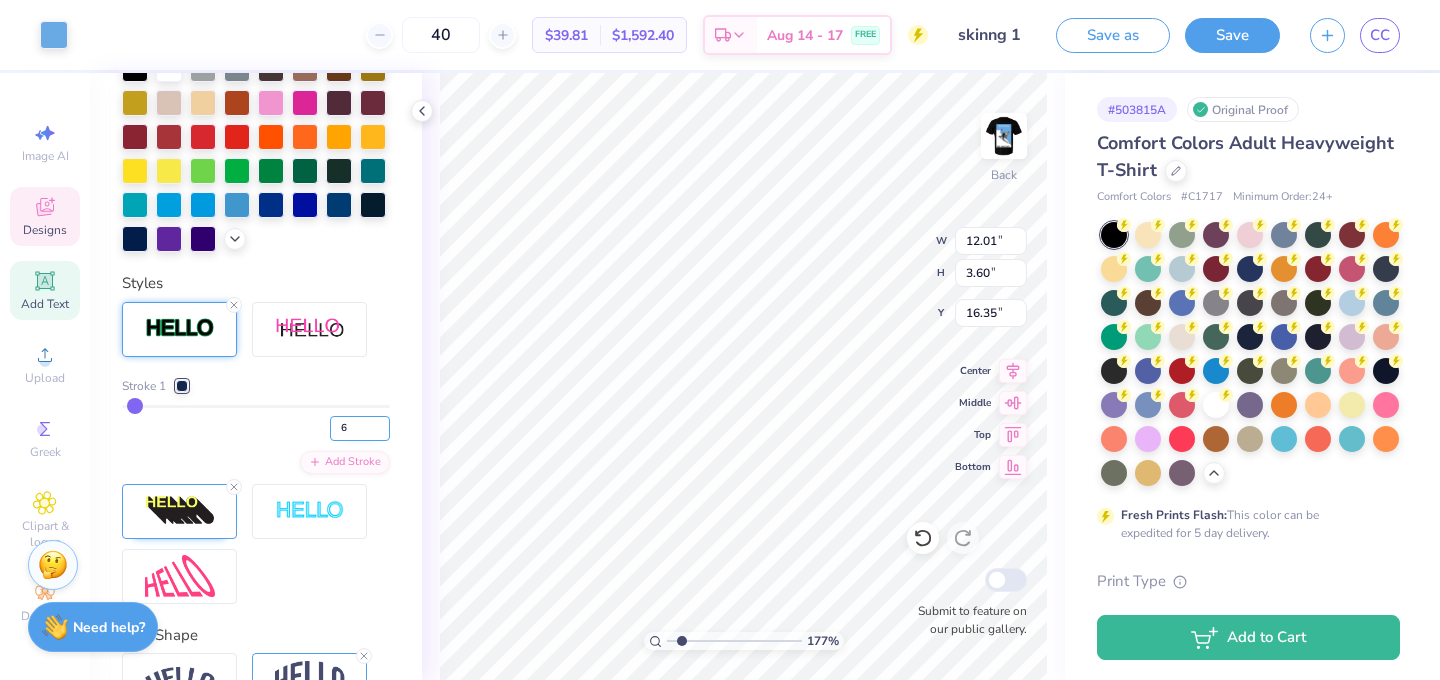 click on "6" at bounding box center [360, 428] 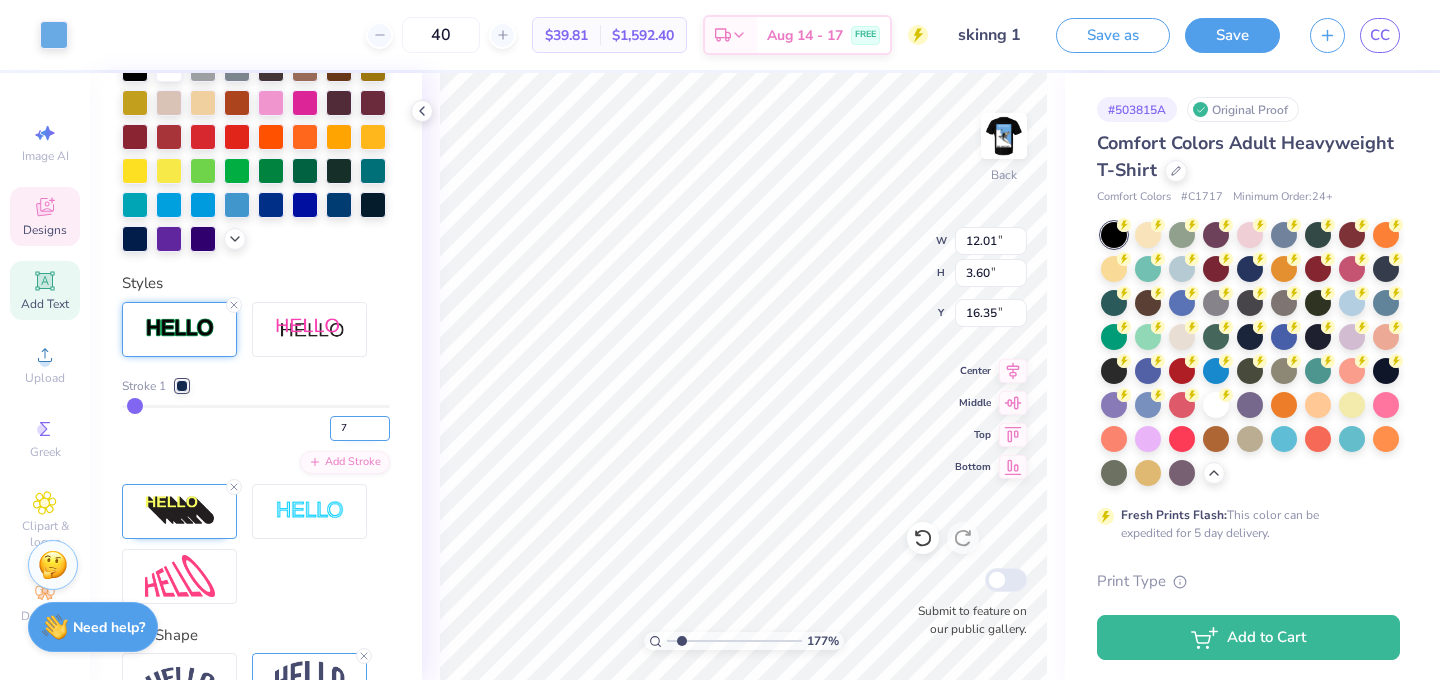 click on "7" at bounding box center [360, 428] 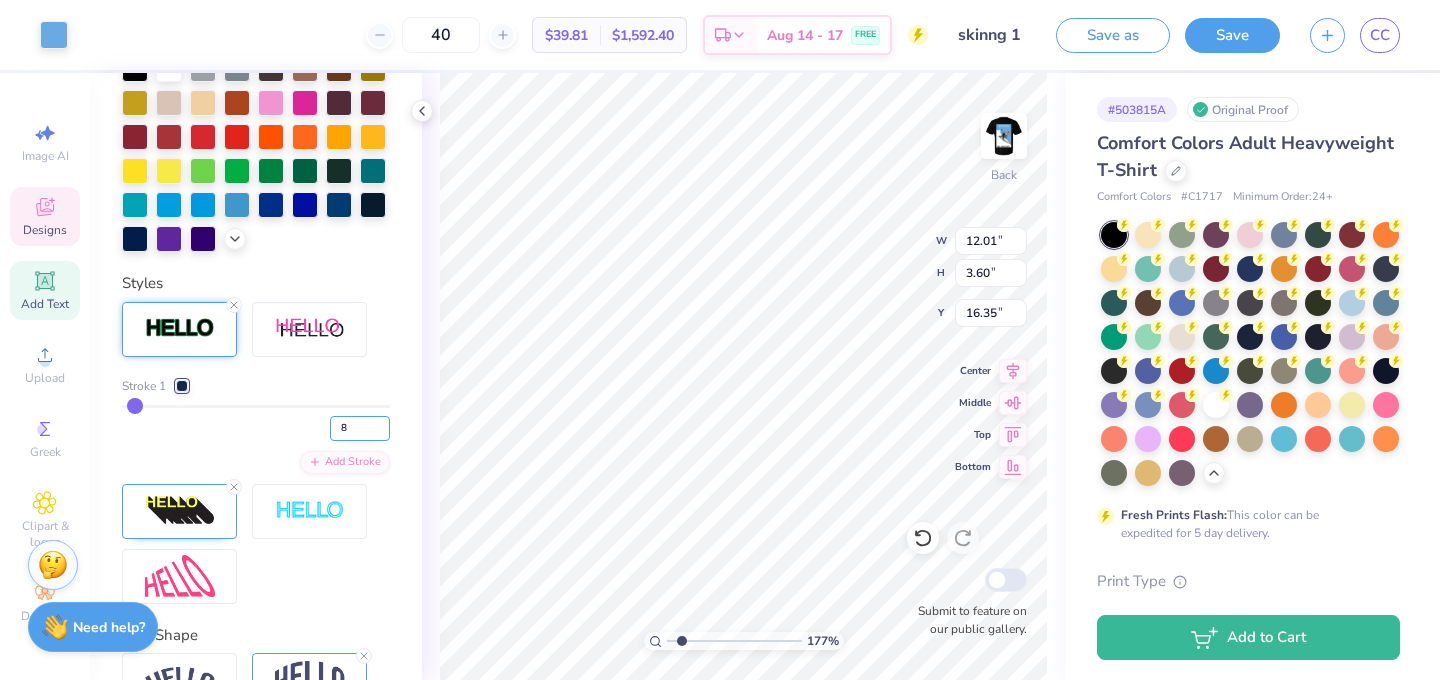 type on "8" 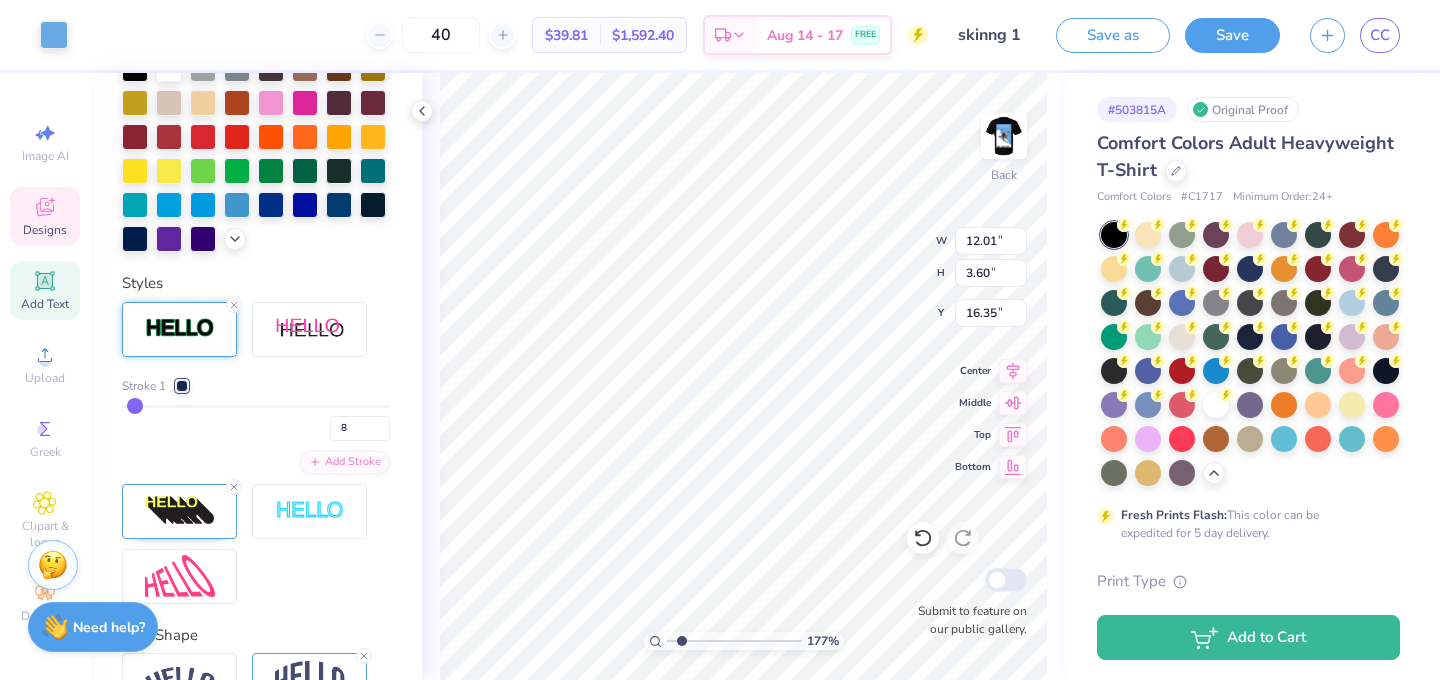 type on "8" 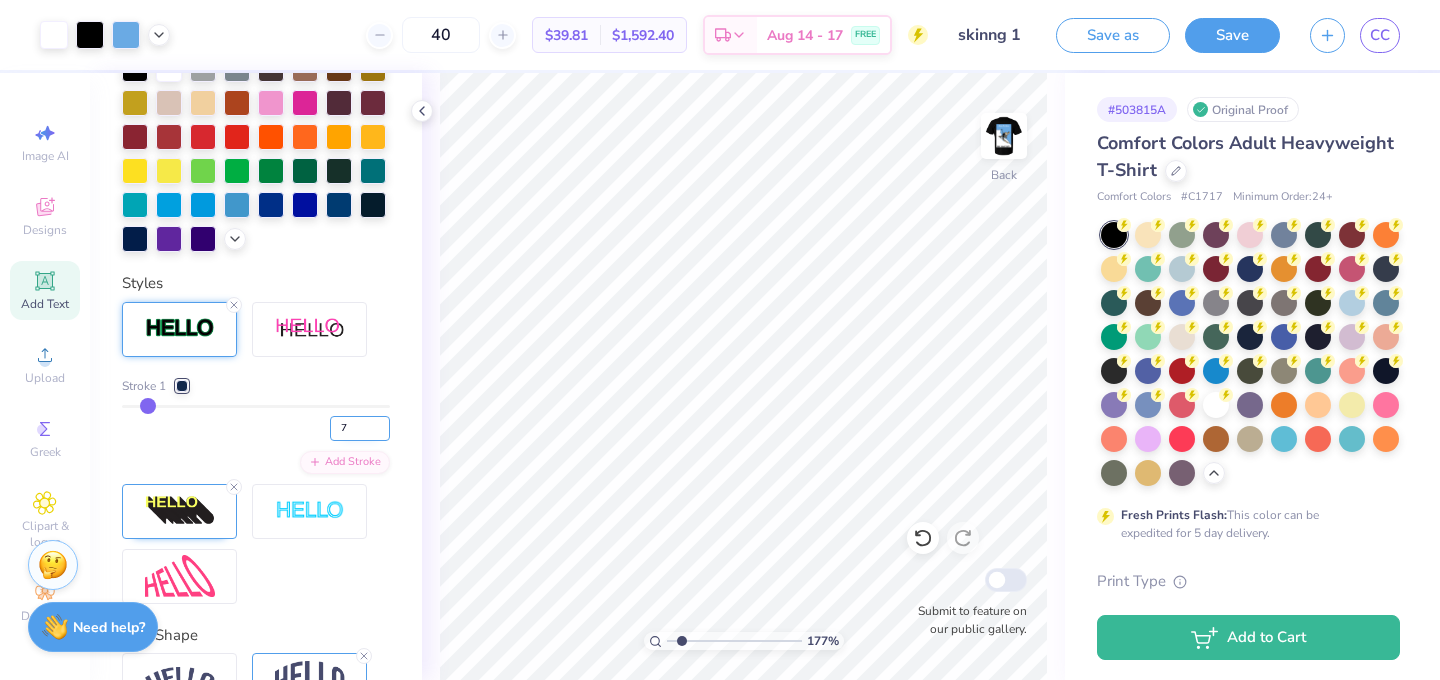 click on "7" at bounding box center [360, 428] 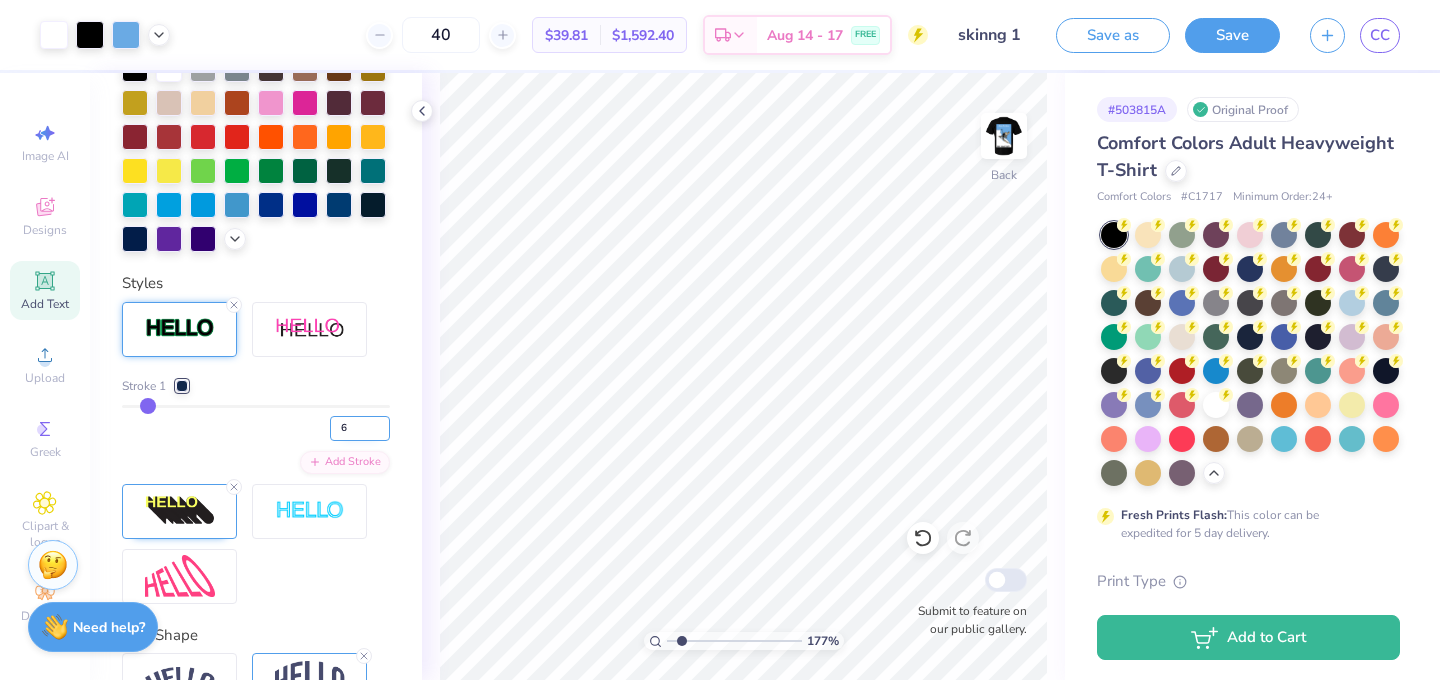 click on "6" at bounding box center [360, 428] 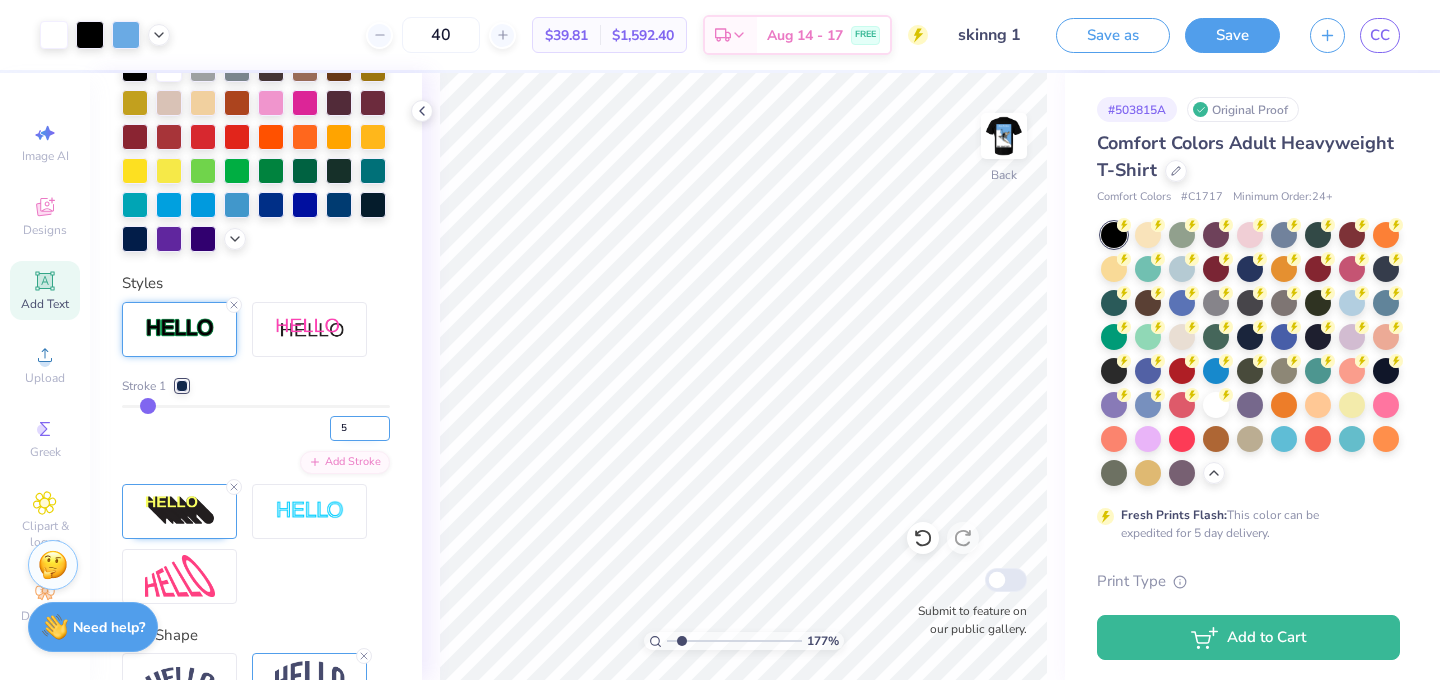 click on "5" at bounding box center [360, 428] 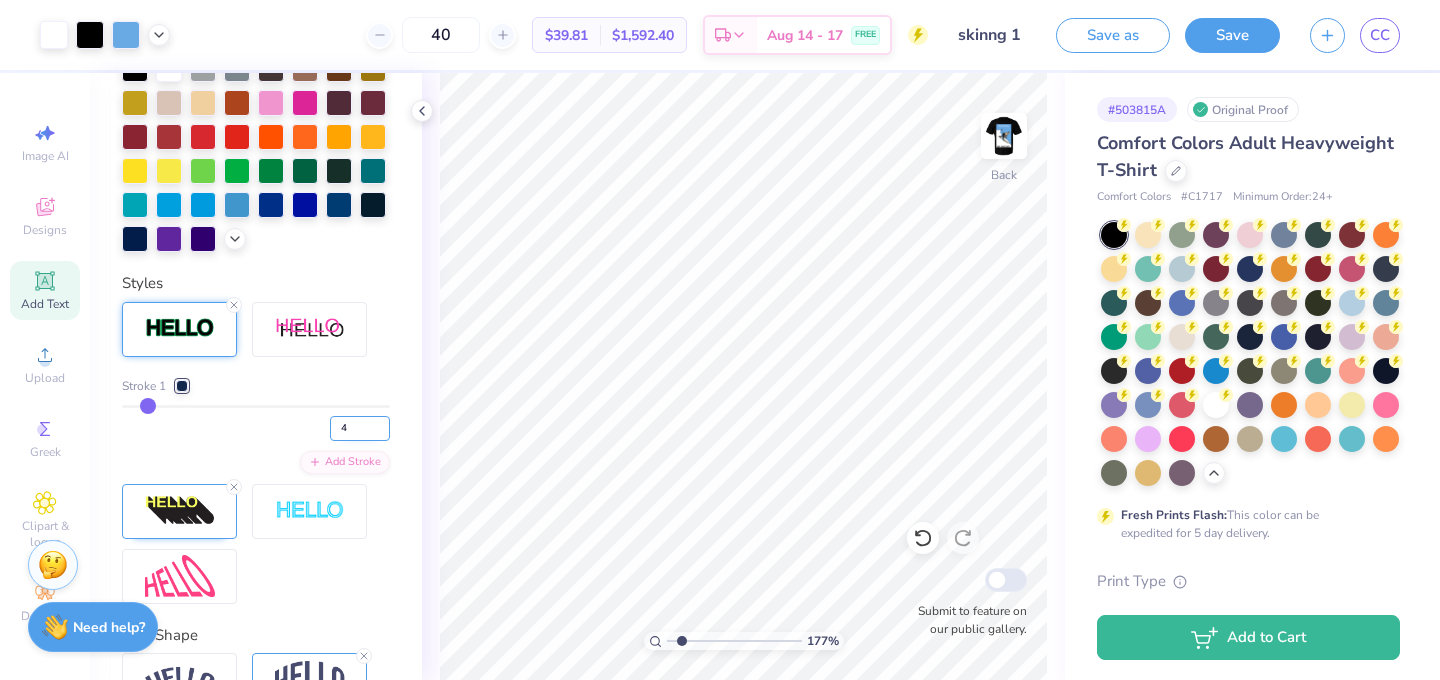 click on "4" at bounding box center [360, 428] 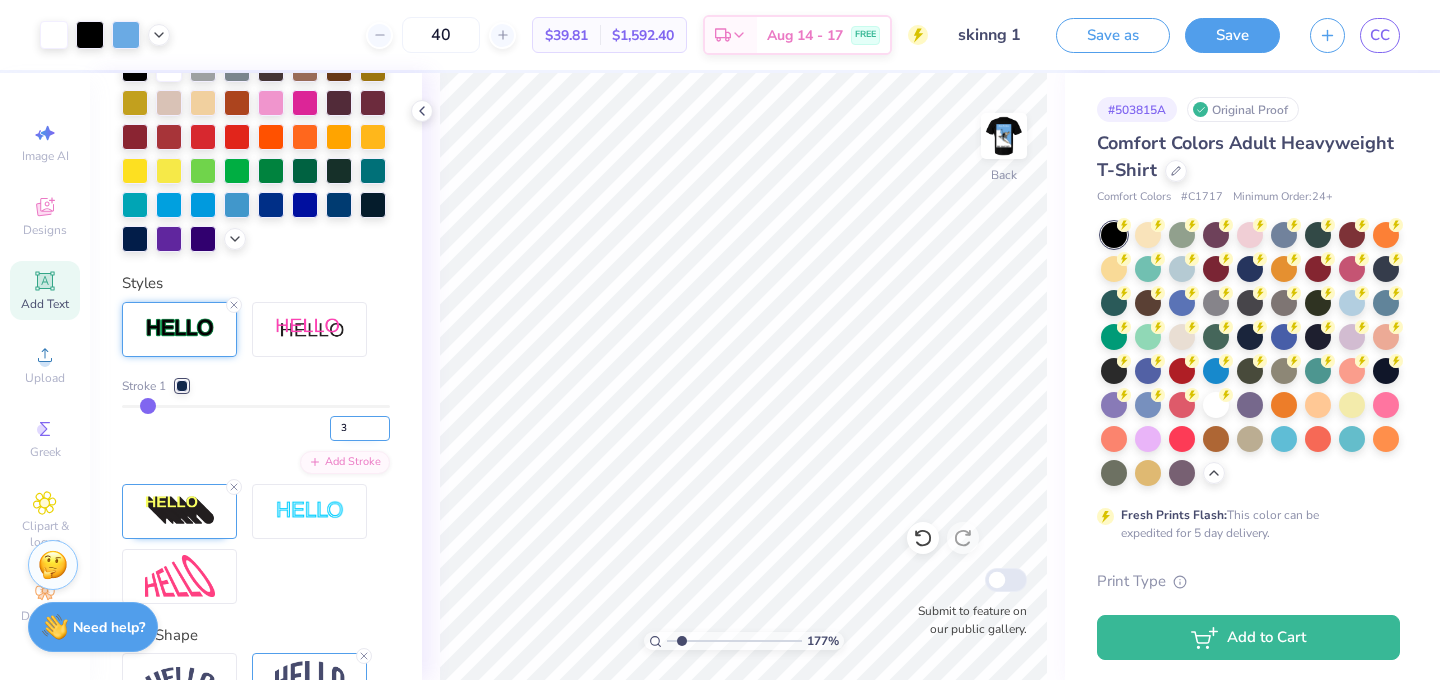 click on "3" at bounding box center (360, 428) 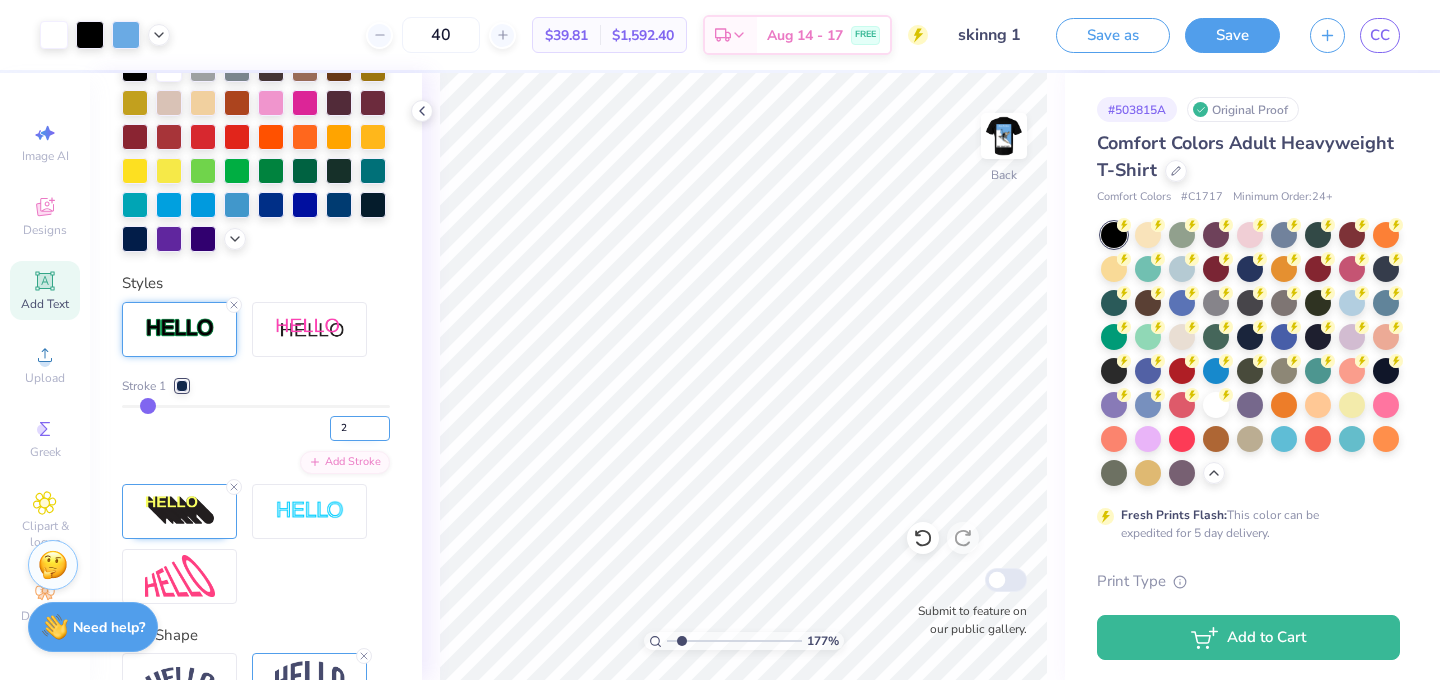click on "2" at bounding box center (360, 428) 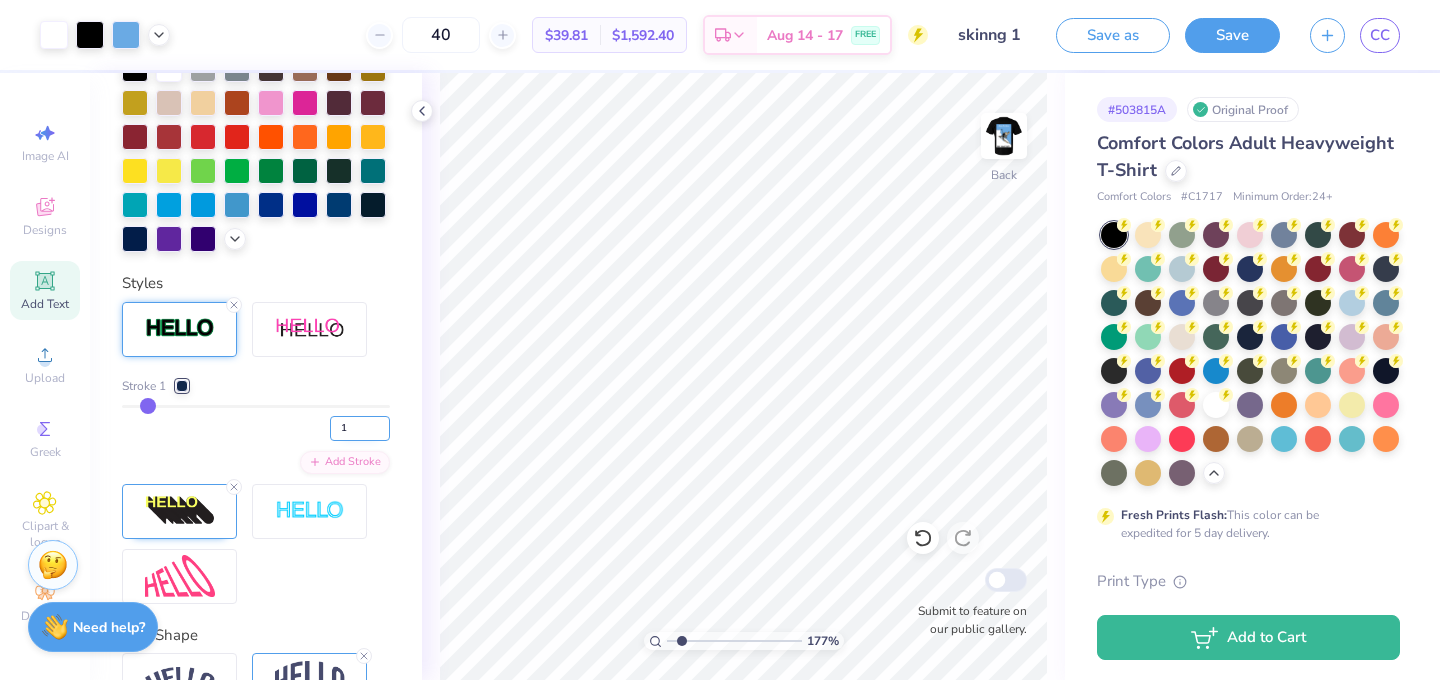 type on "1" 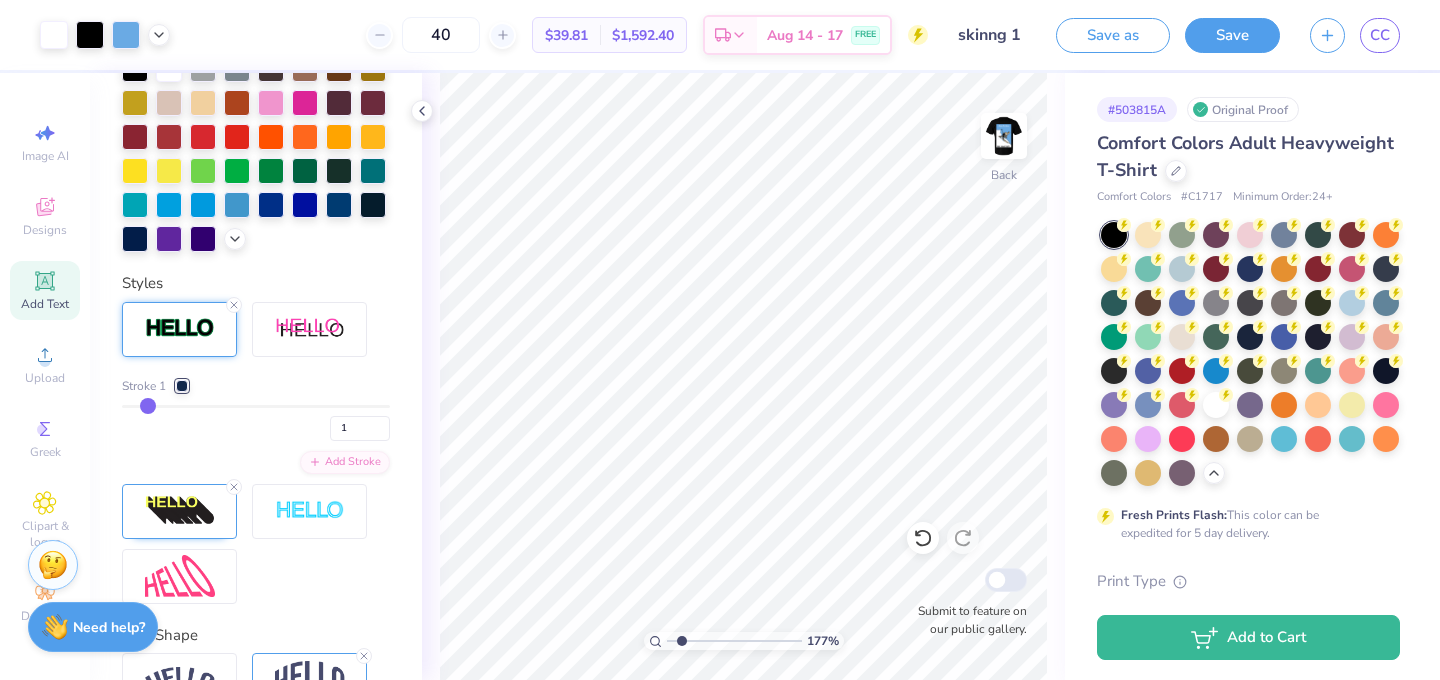 type on "1" 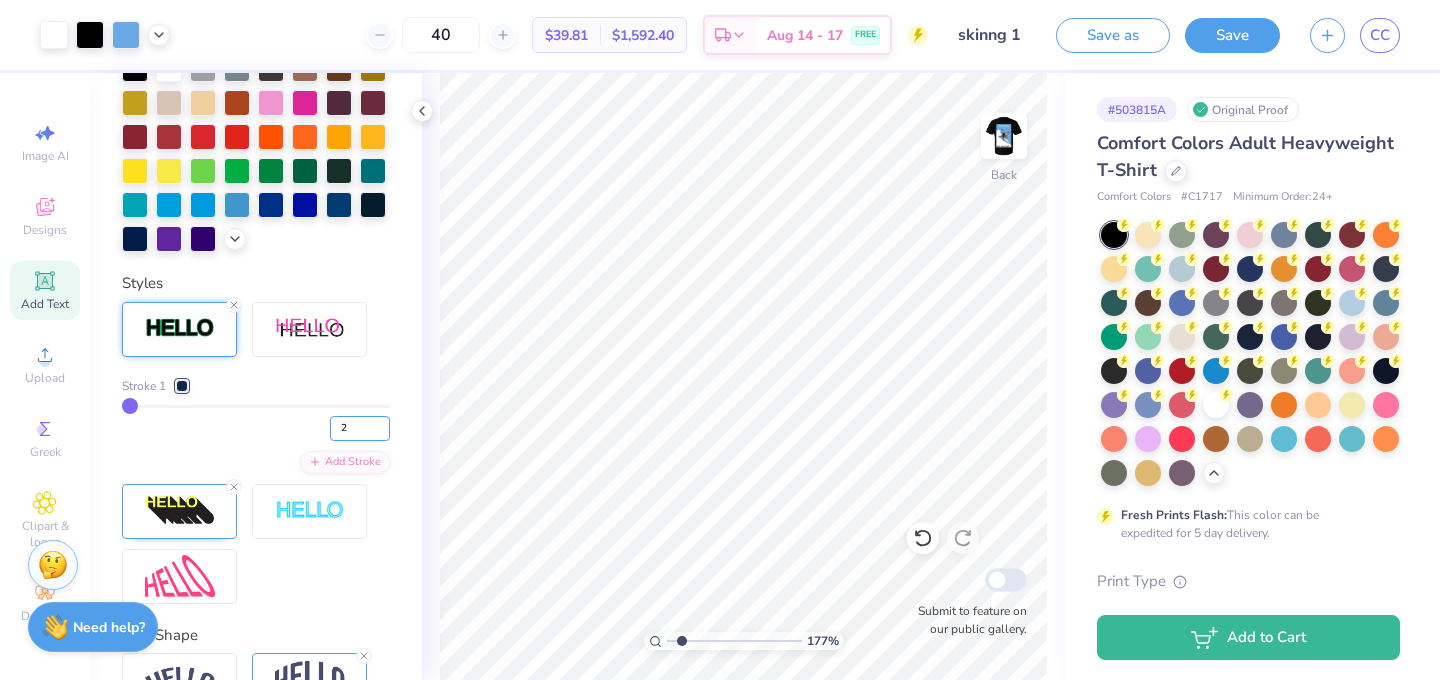 type on "2" 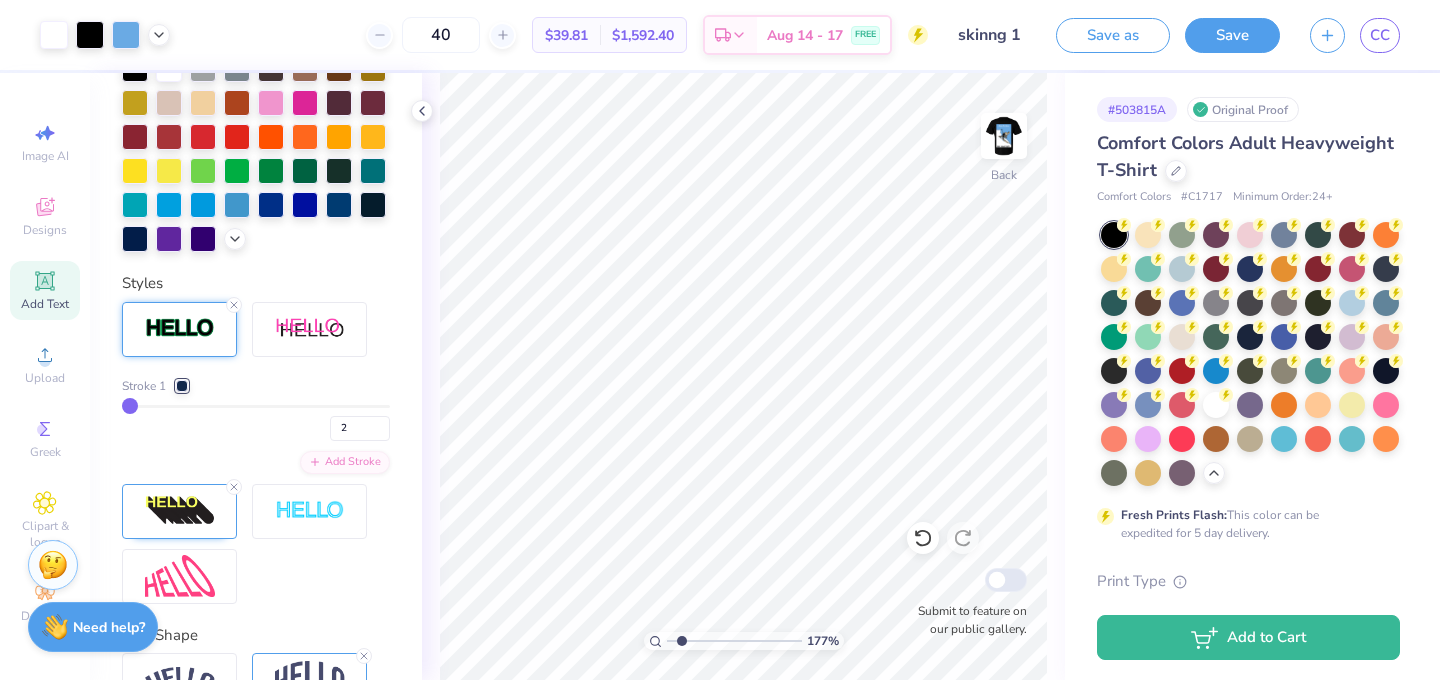 type on "2" 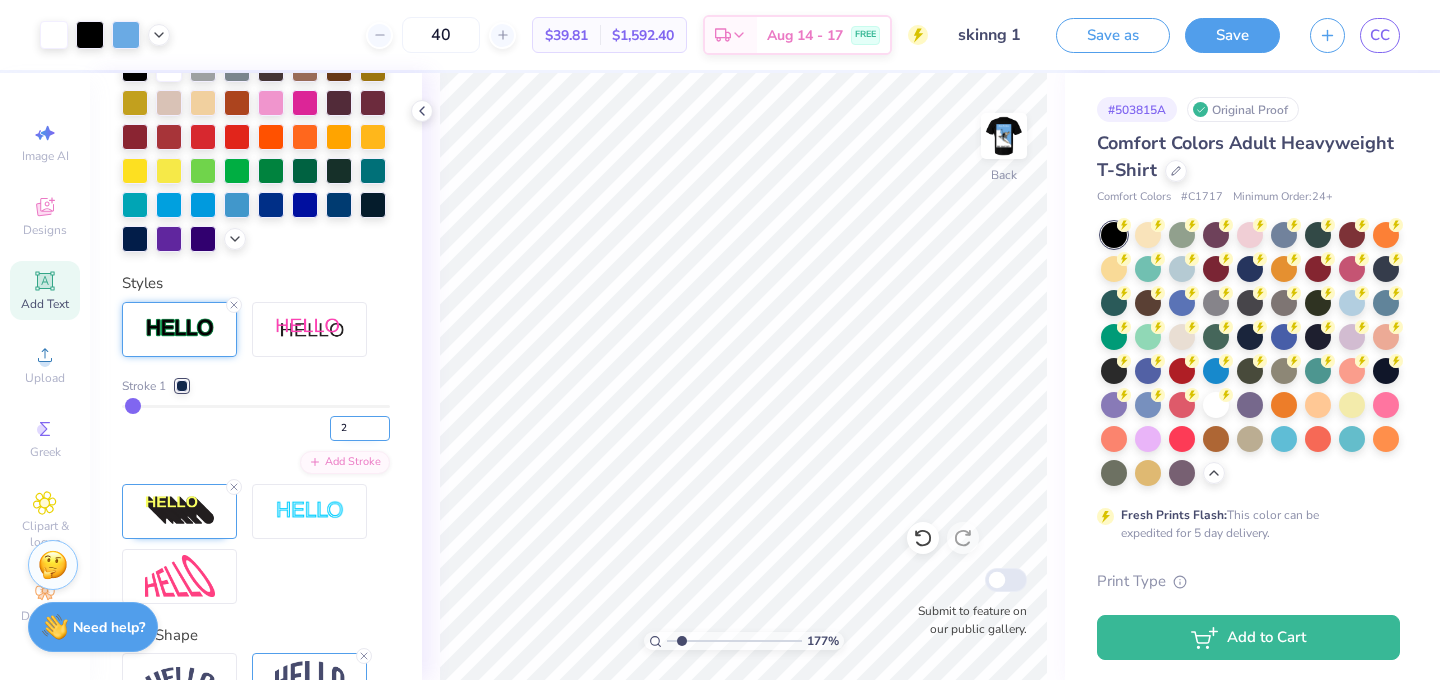 click on "2" at bounding box center (360, 428) 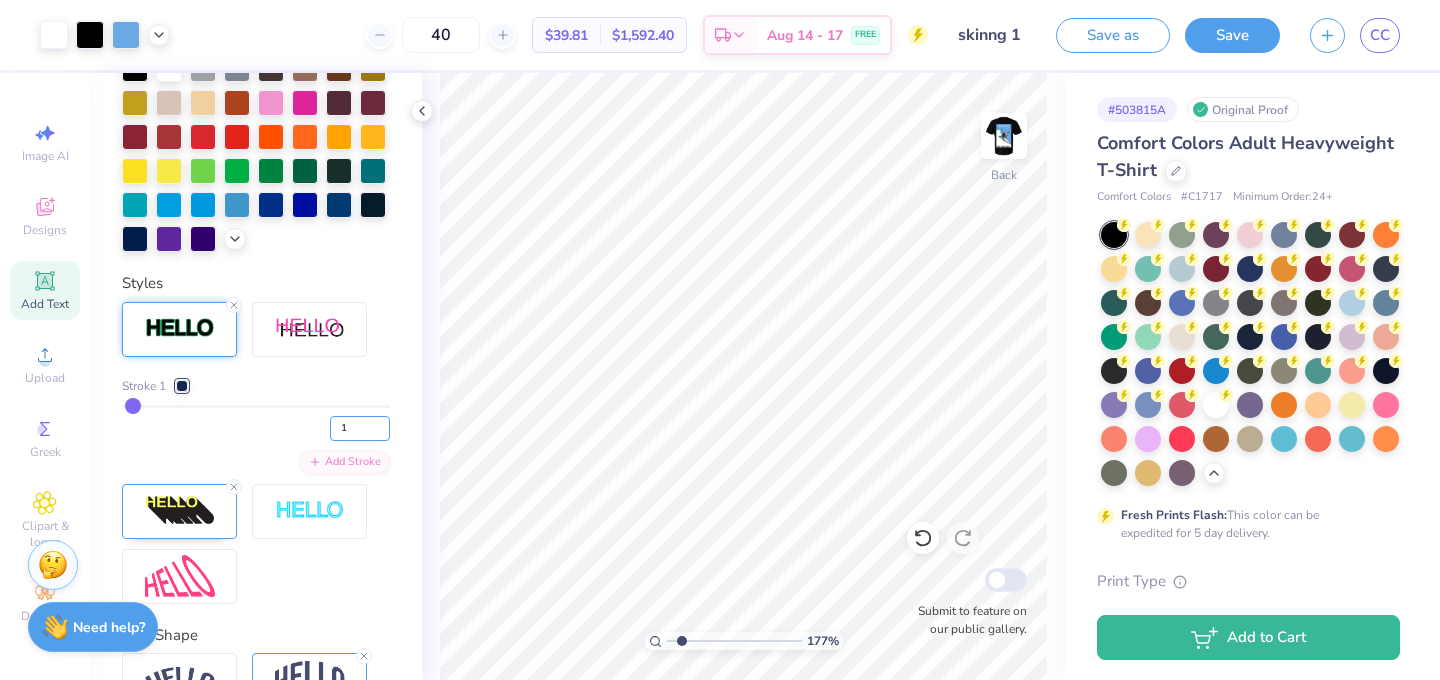 type on "1" 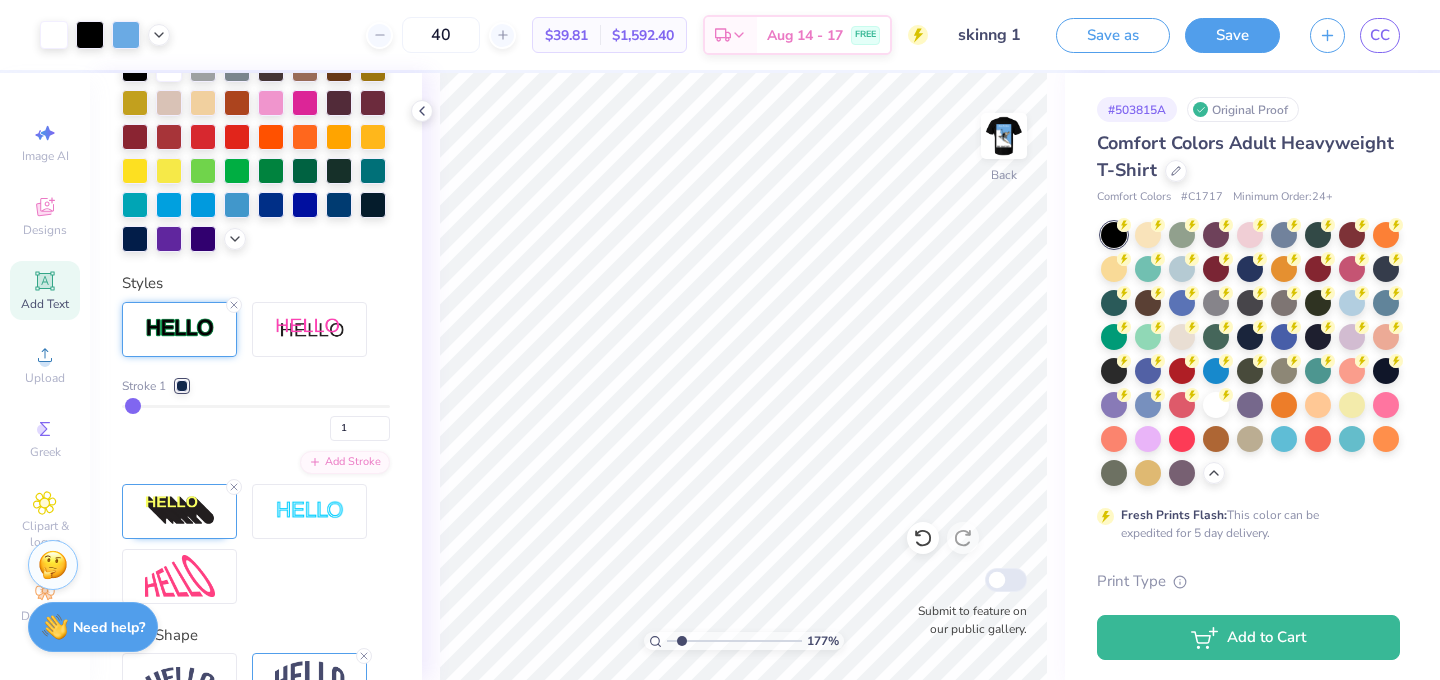 type on "1" 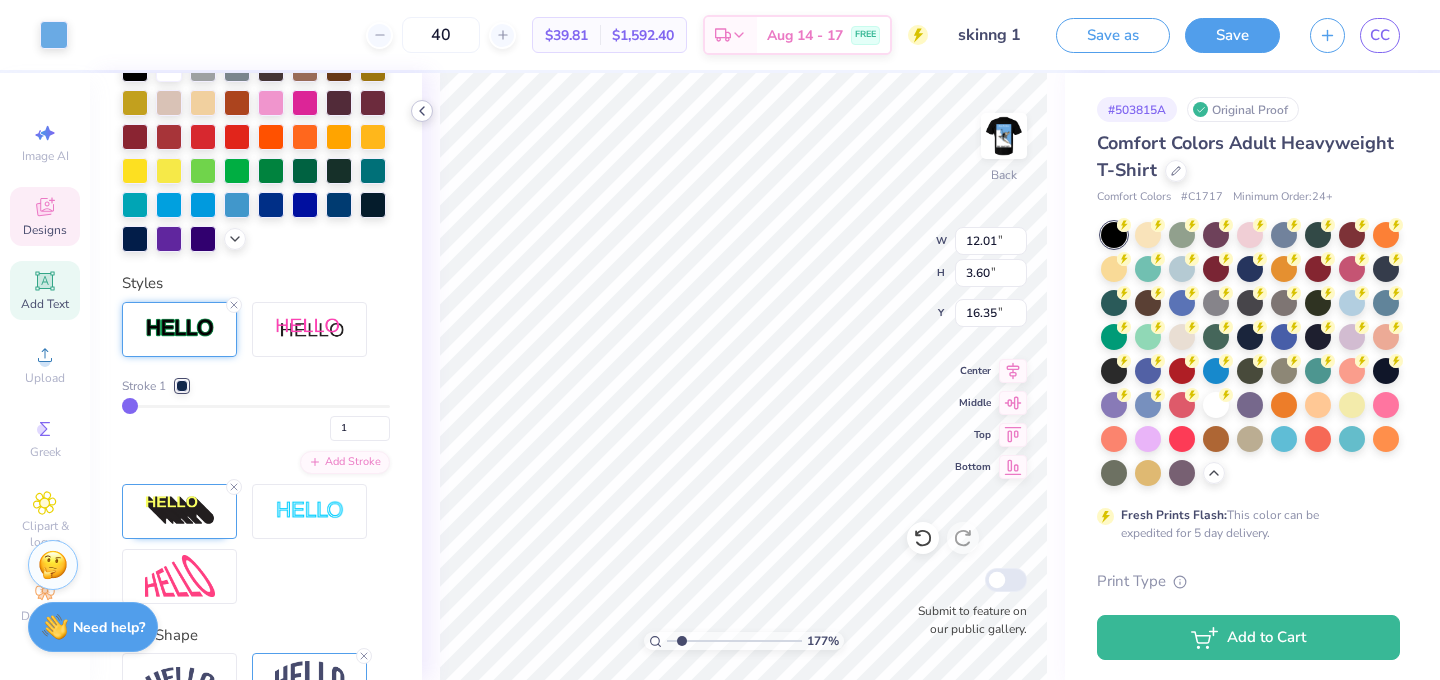 click 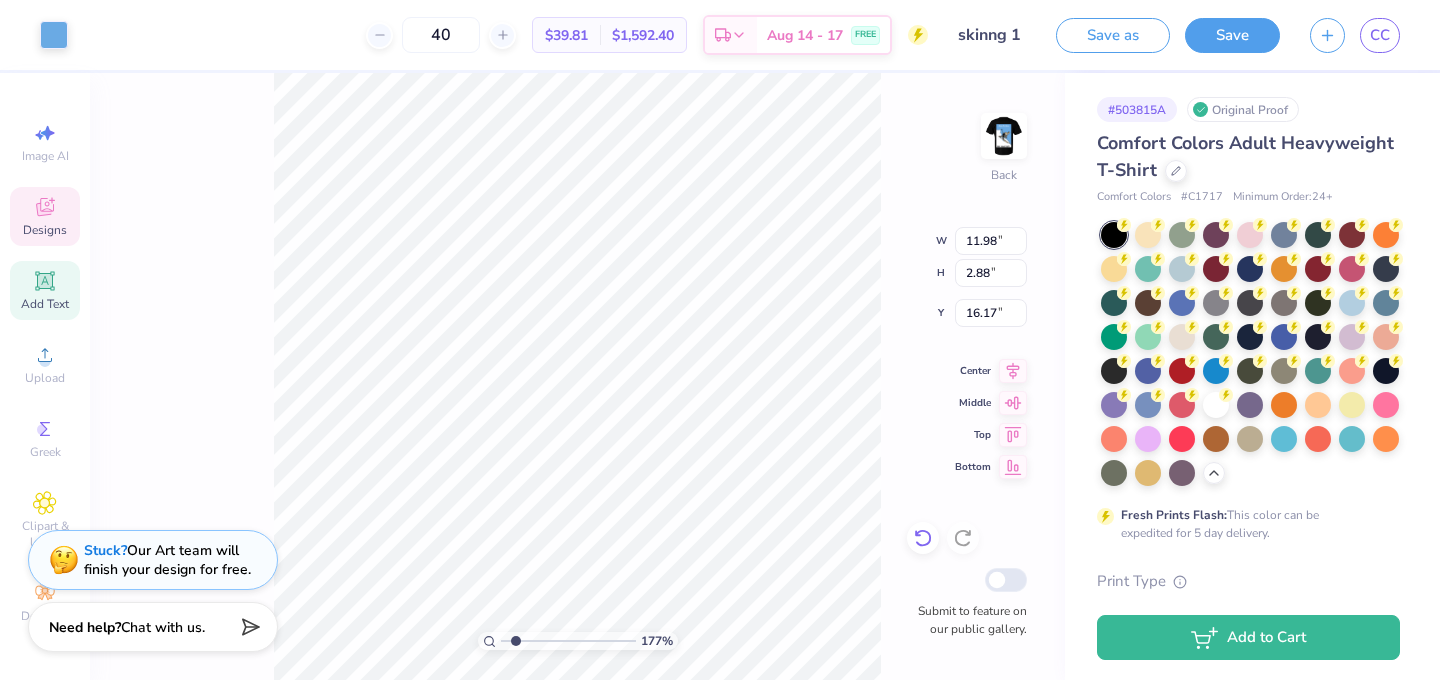 click 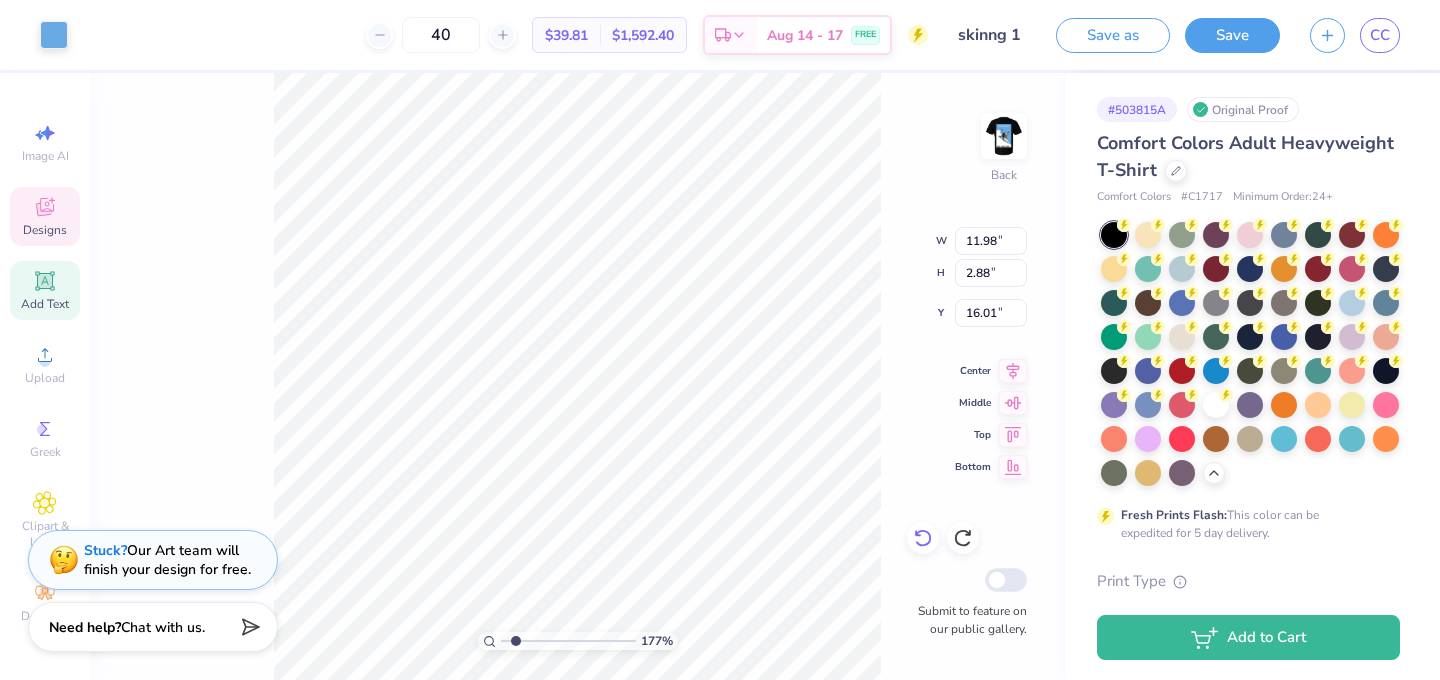 click 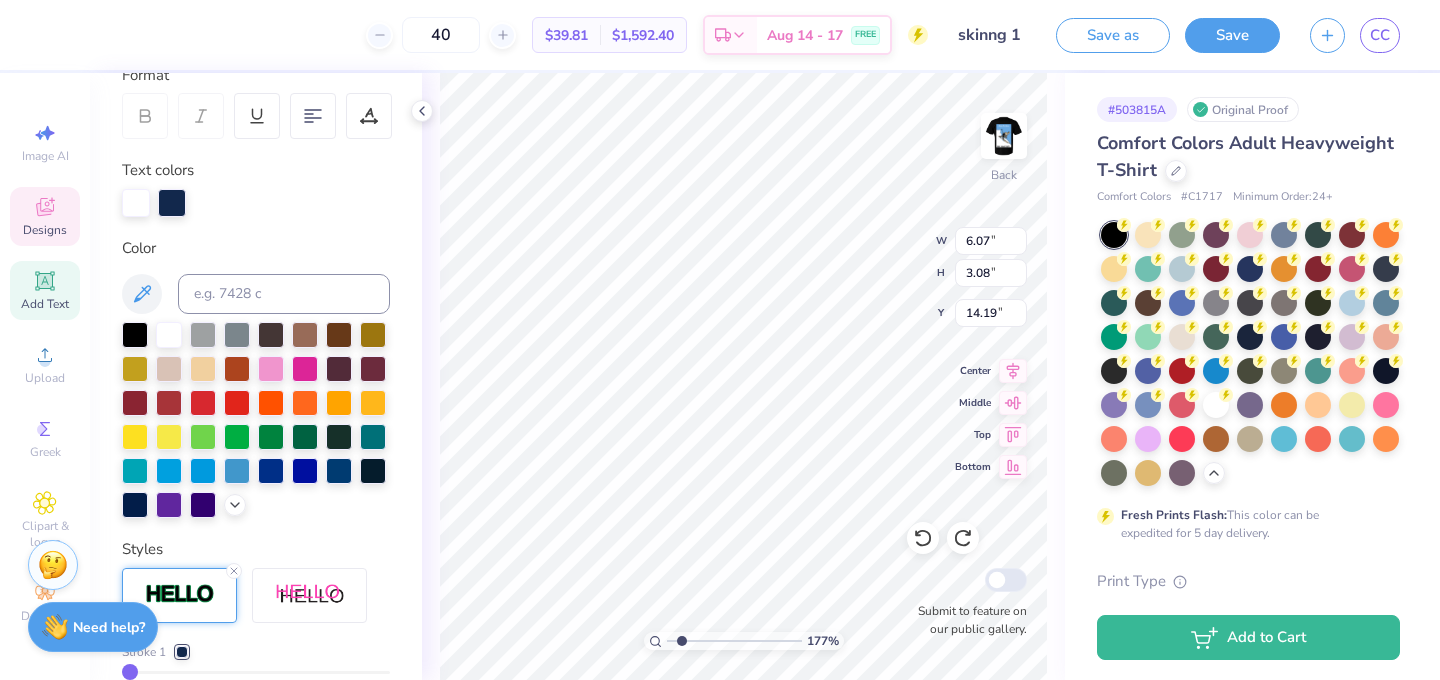 scroll, scrollTop: 298, scrollLeft: 0, axis: vertical 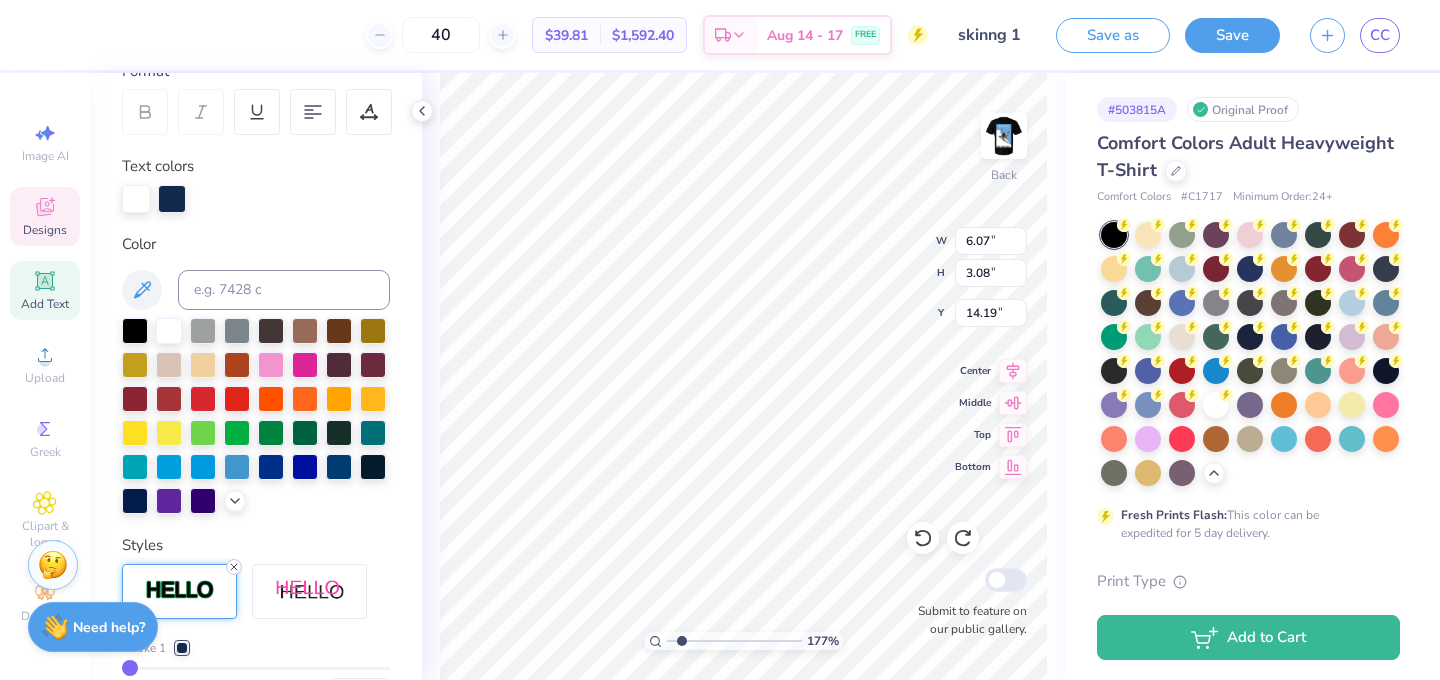 click 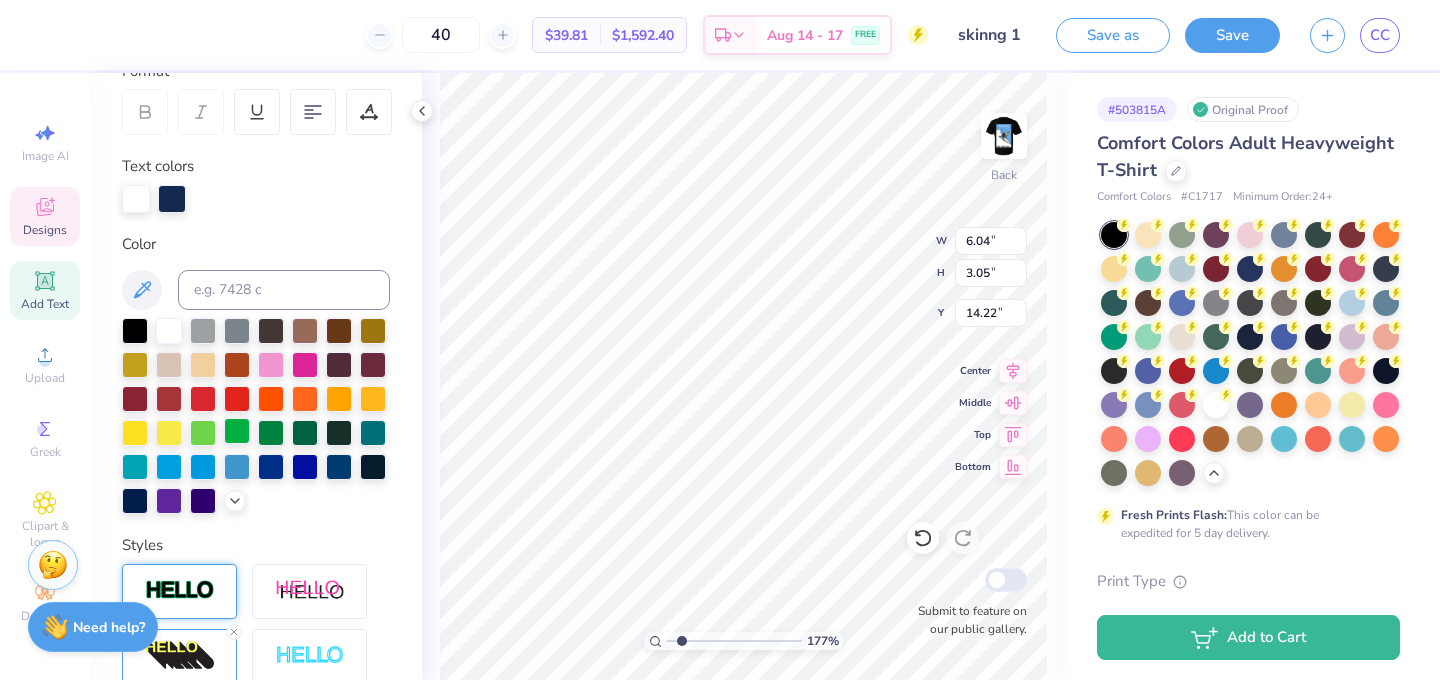 type on "6.04" 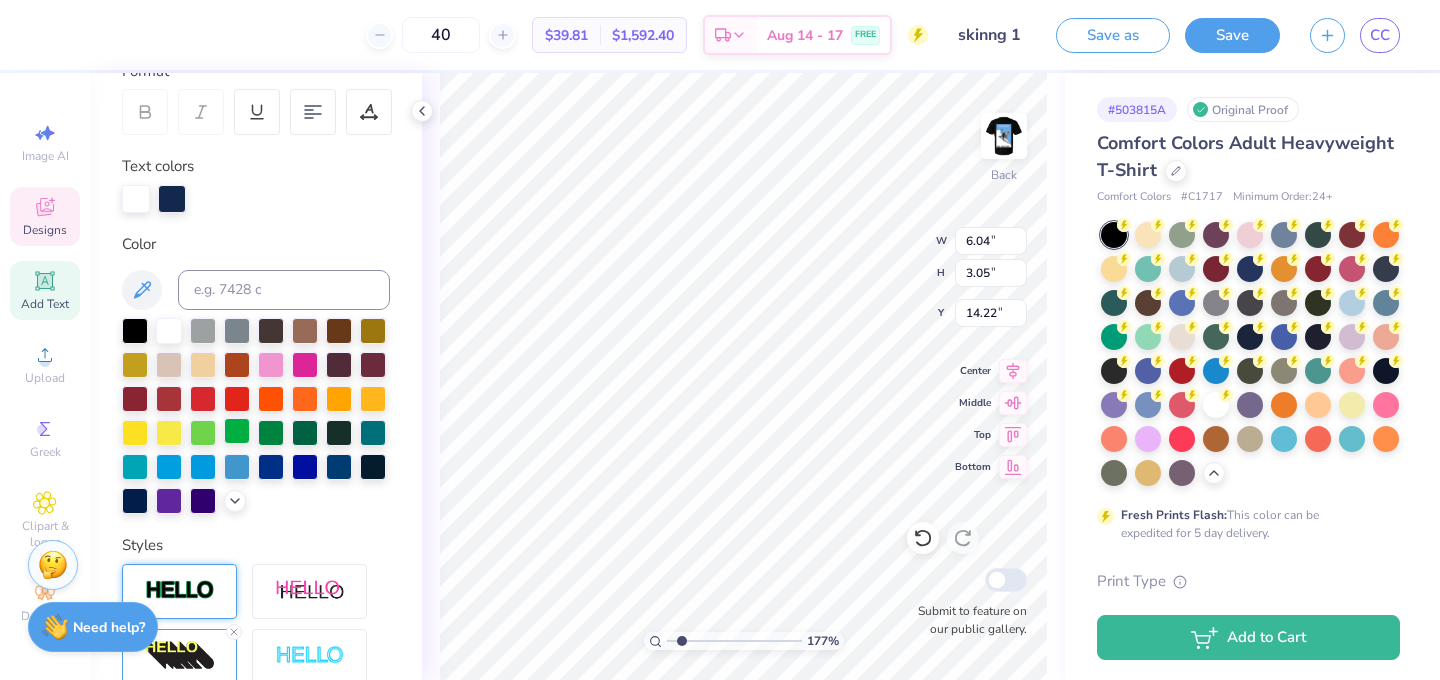 type on "3.05" 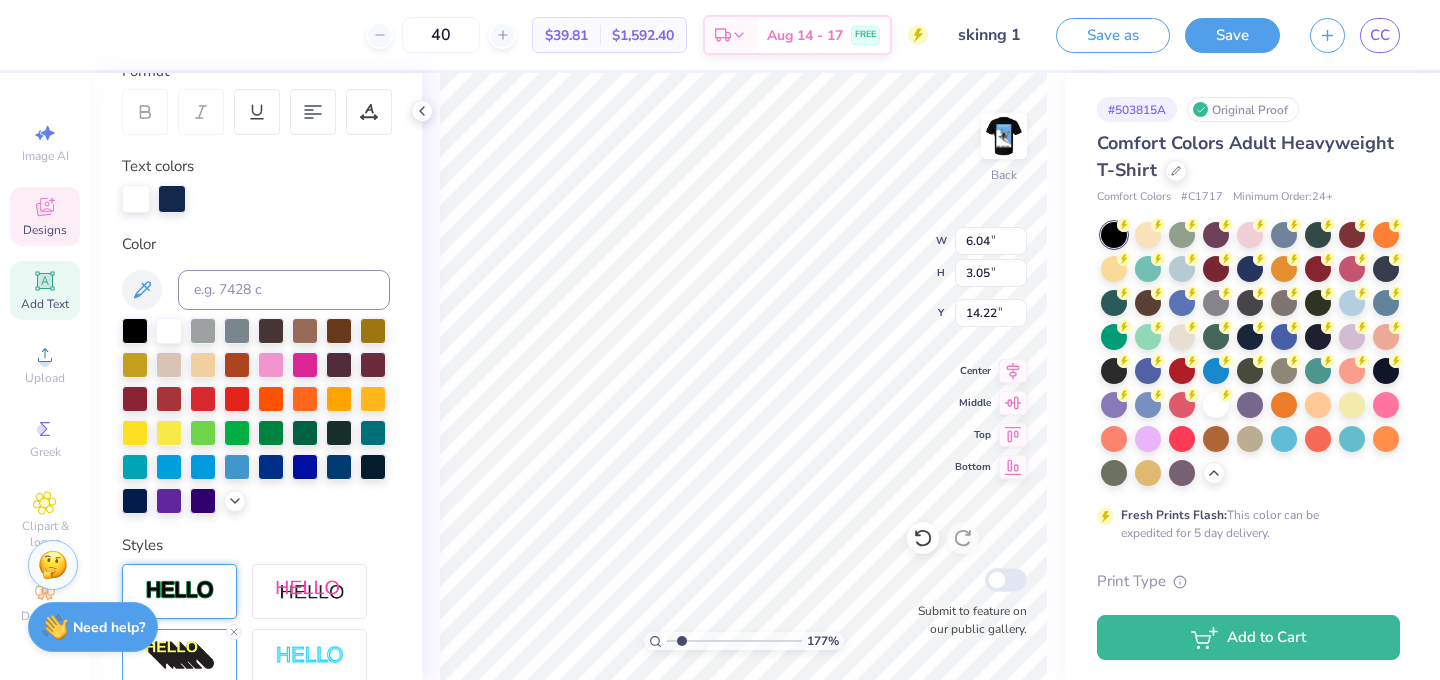 scroll, scrollTop: 560, scrollLeft: 0, axis: vertical 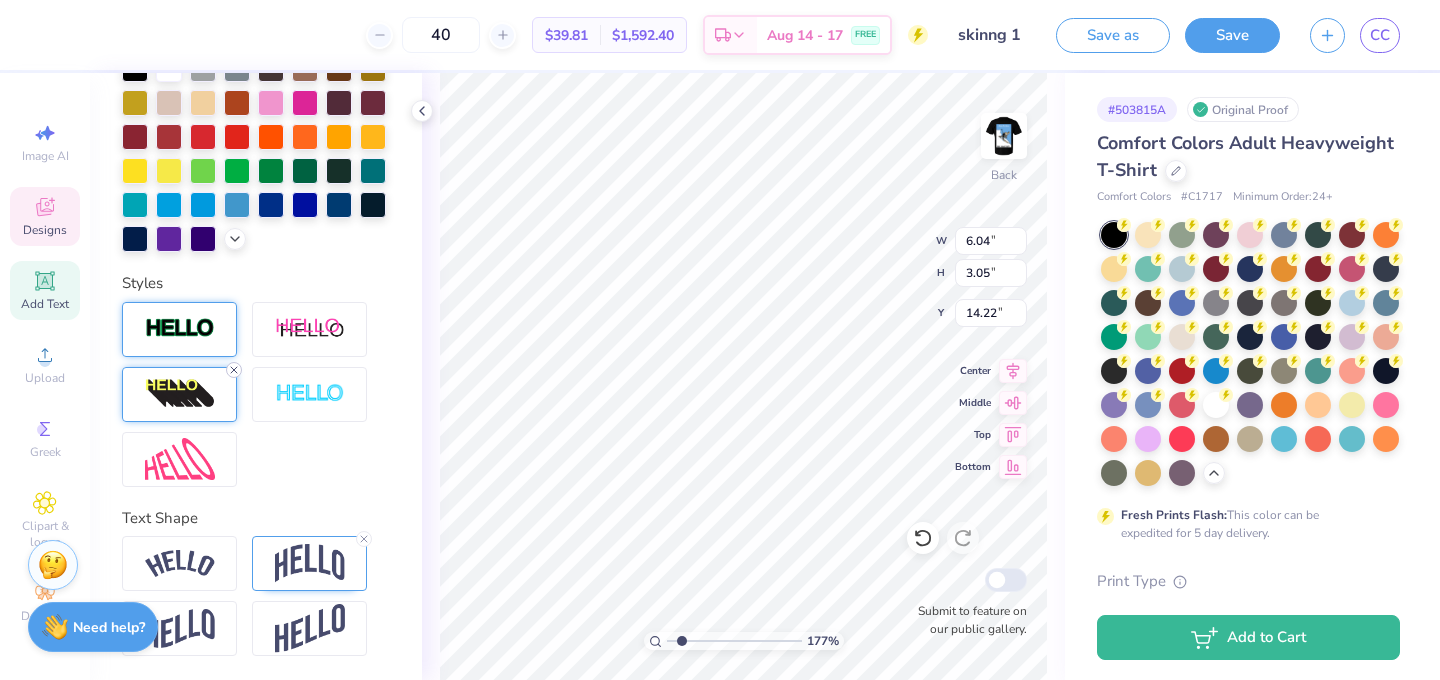click 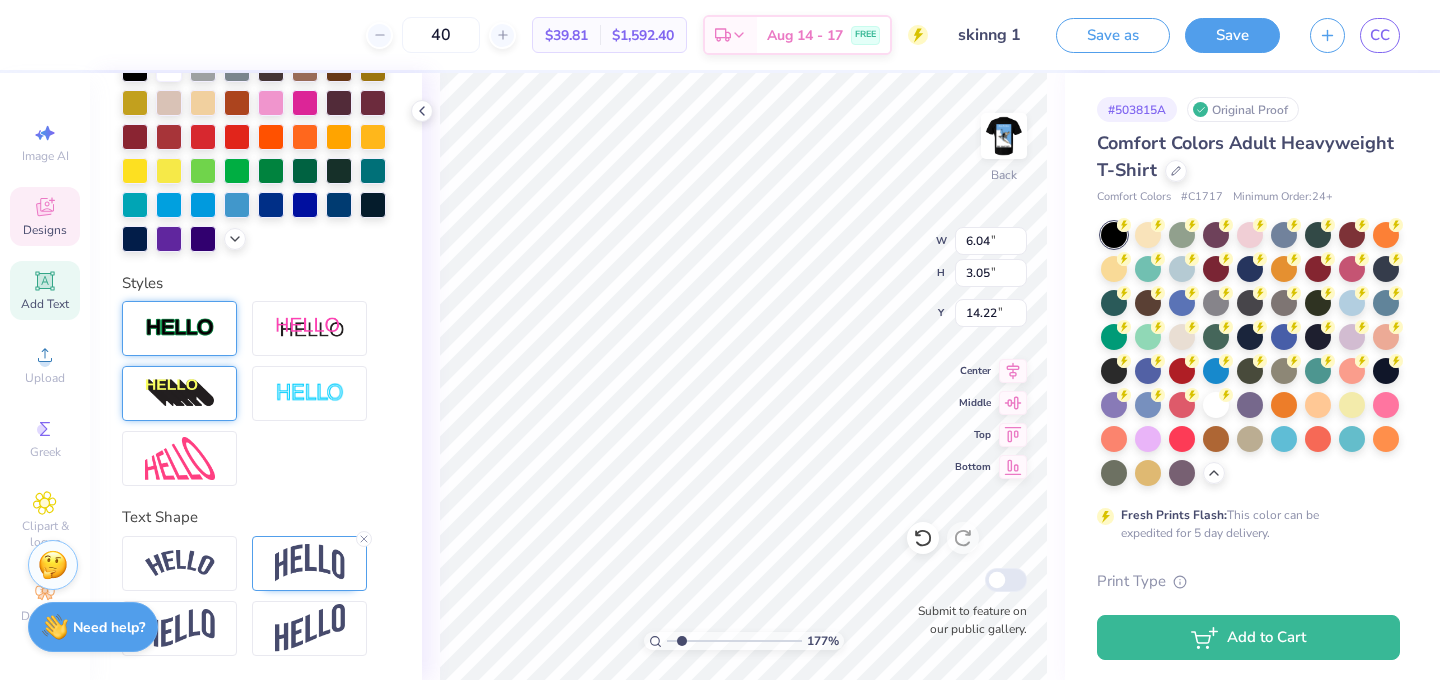 type on "5.92" 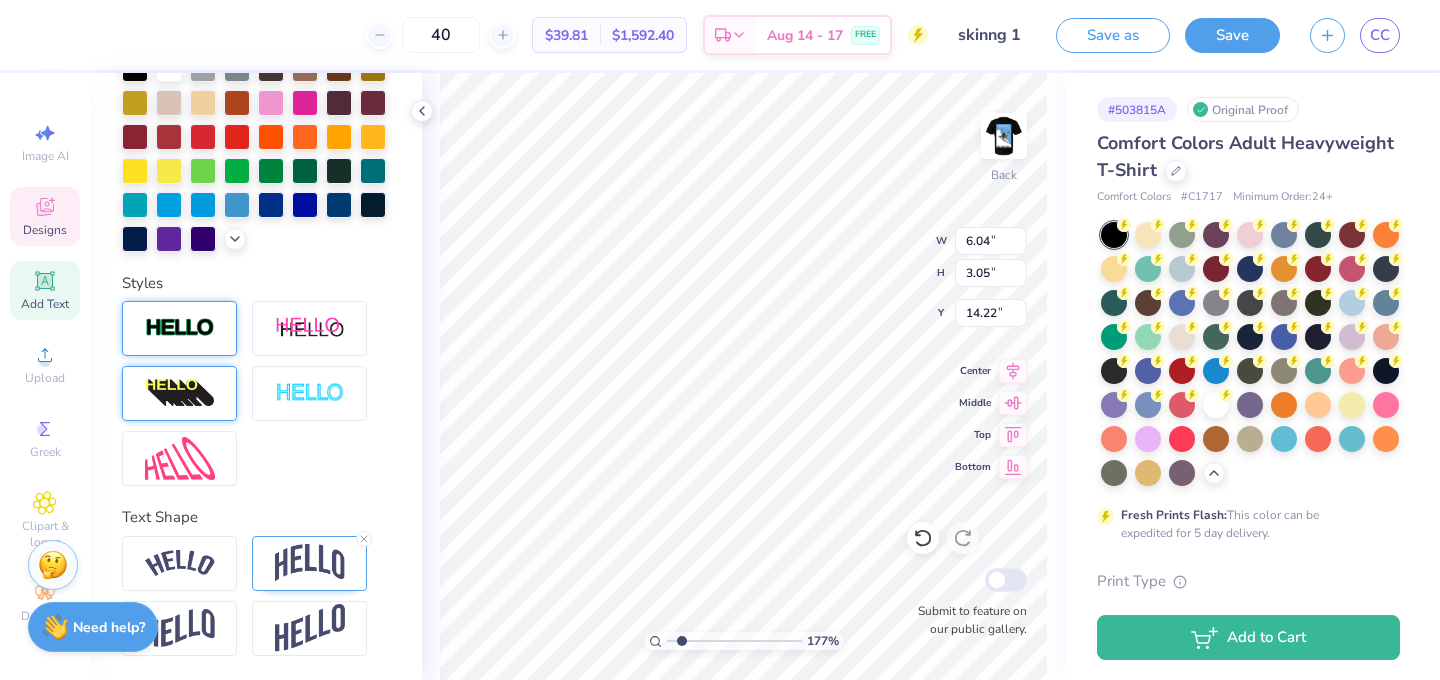 type on "2.82" 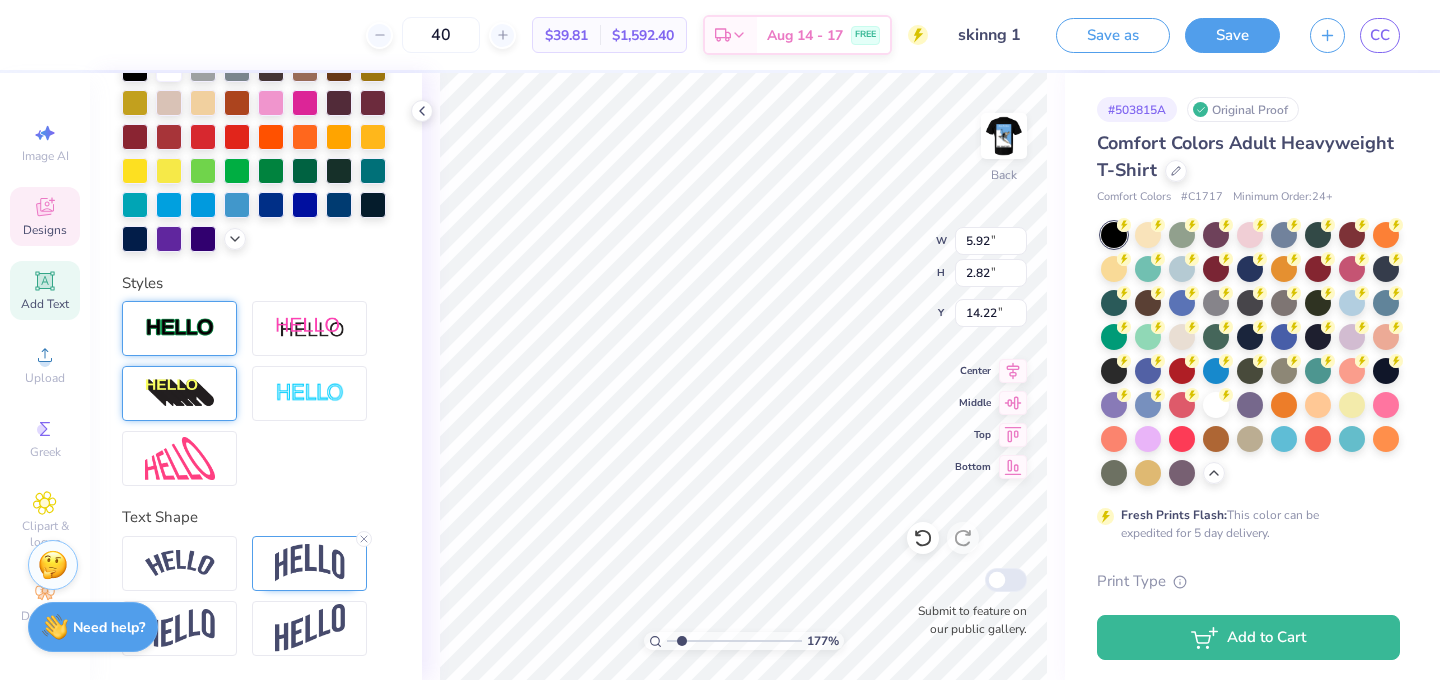 scroll, scrollTop: 87, scrollLeft: 0, axis: vertical 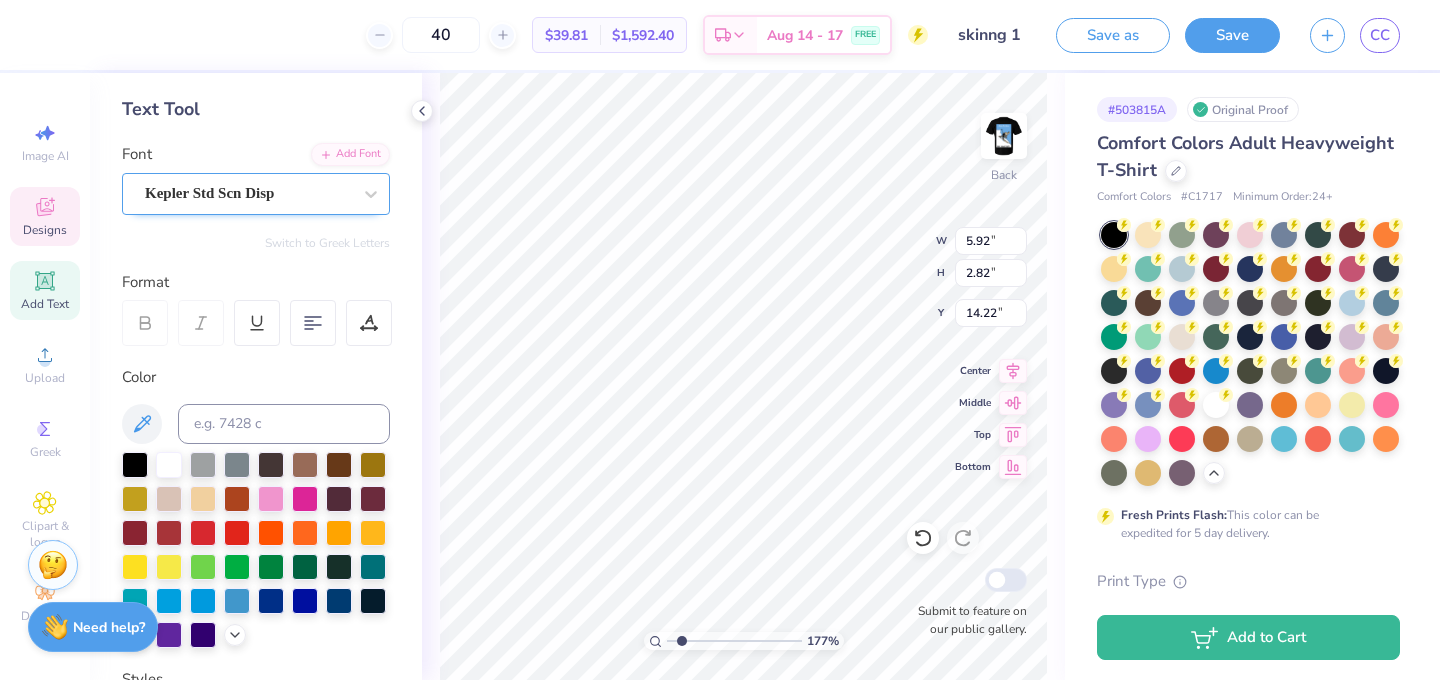 click on "Kepler Std Scn Disp" at bounding box center (248, 193) 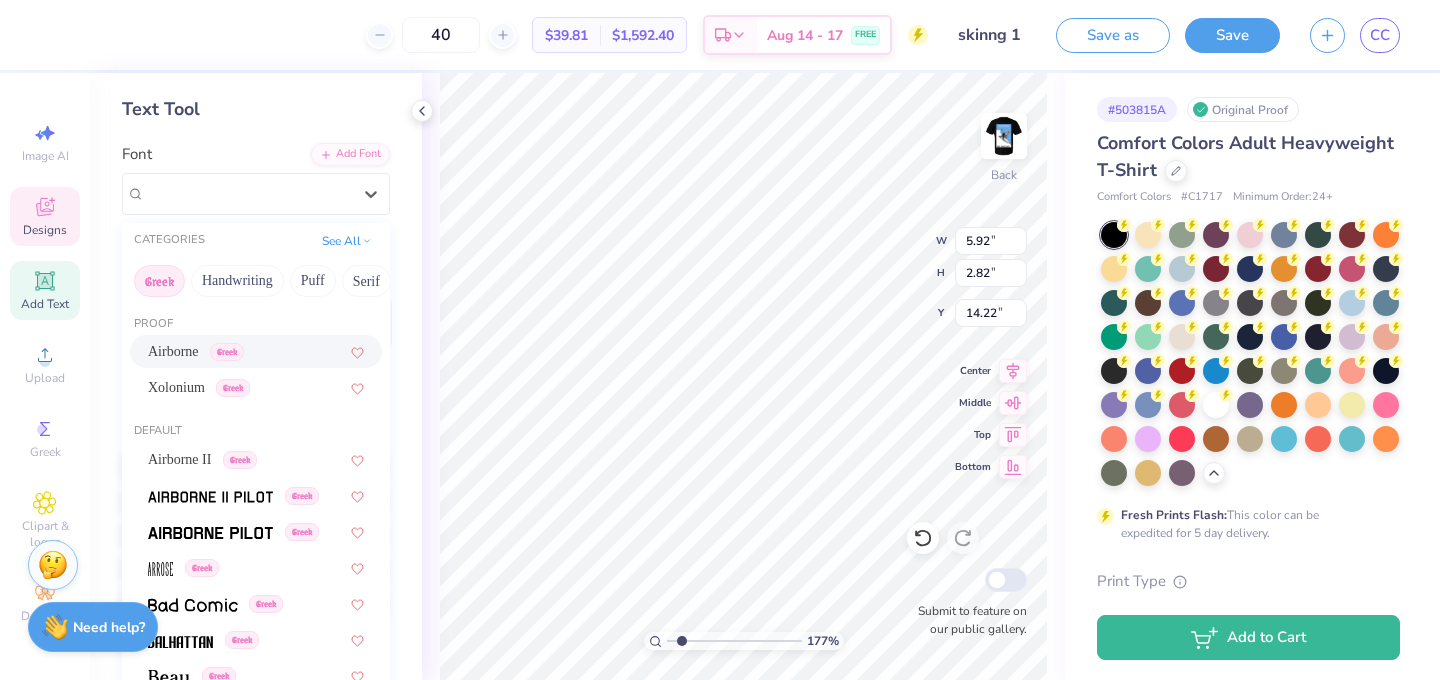click on "Greek" at bounding box center [159, 281] 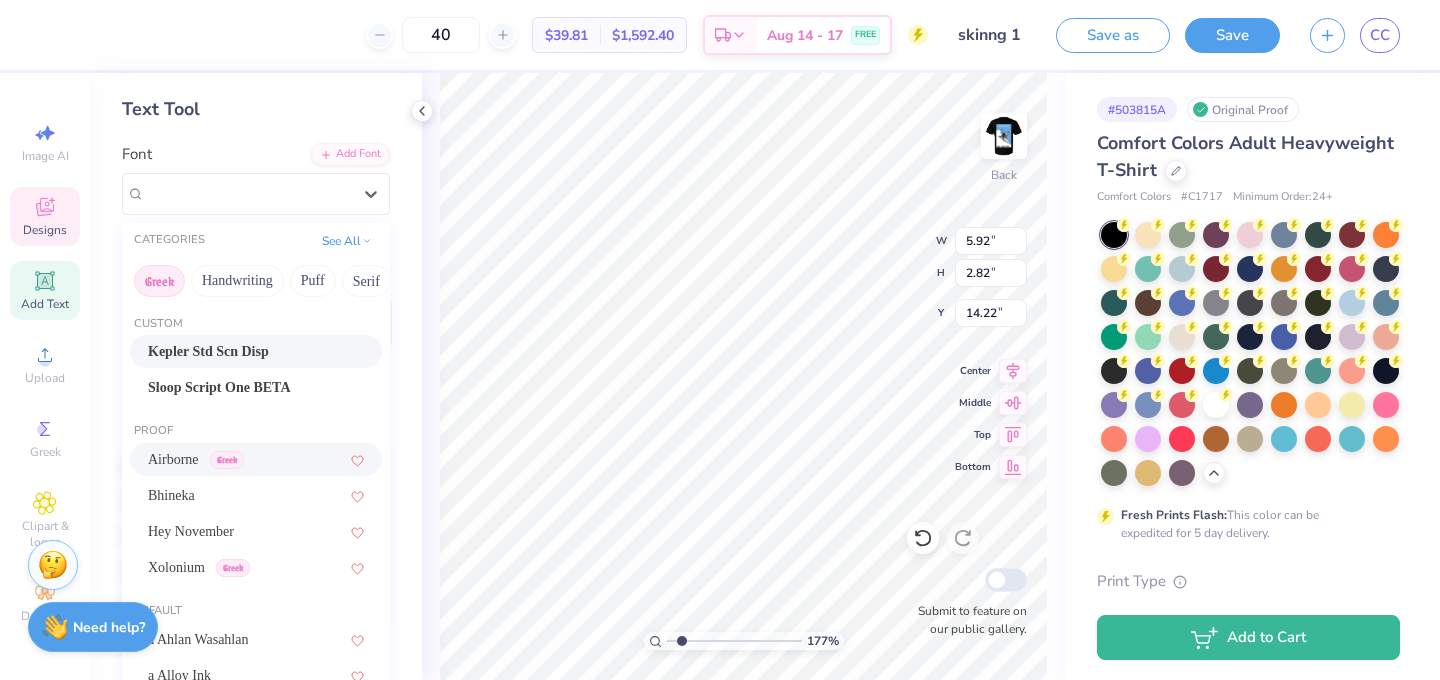 click on "Greek" at bounding box center (159, 281) 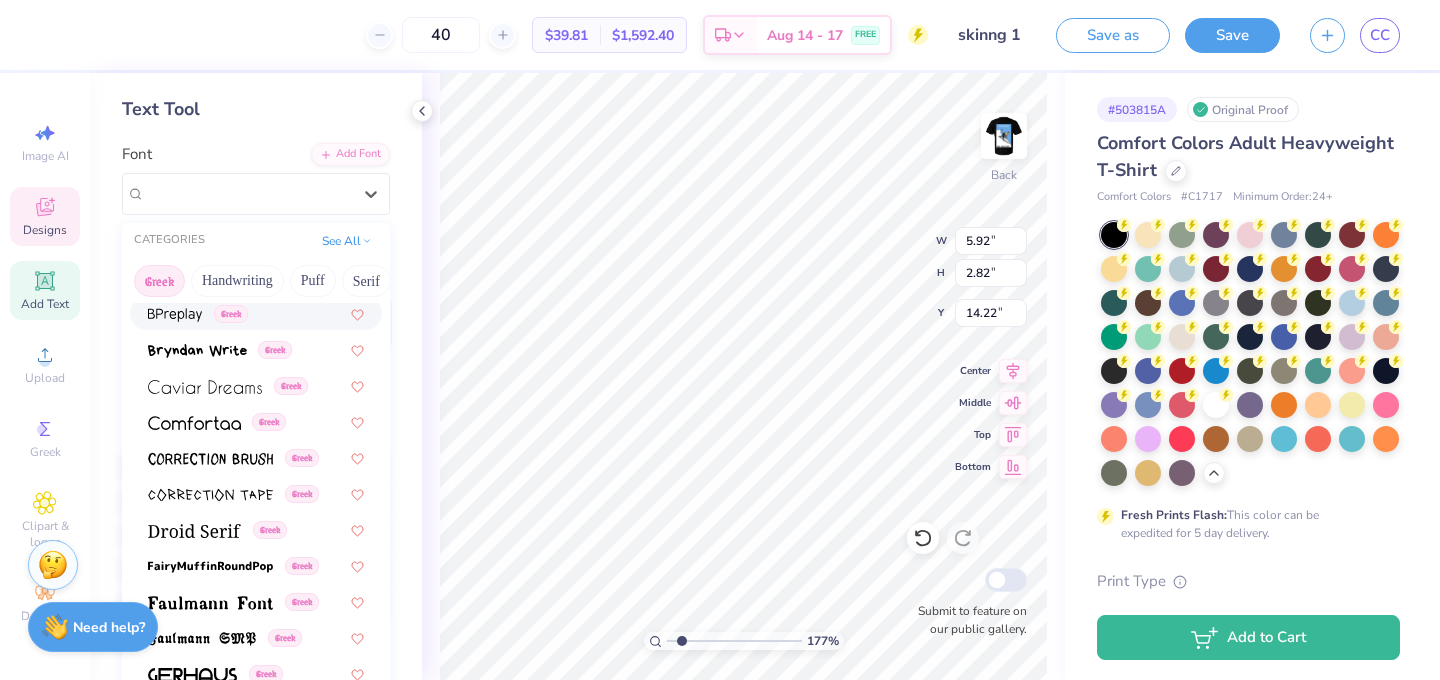 scroll, scrollTop: 468, scrollLeft: 0, axis: vertical 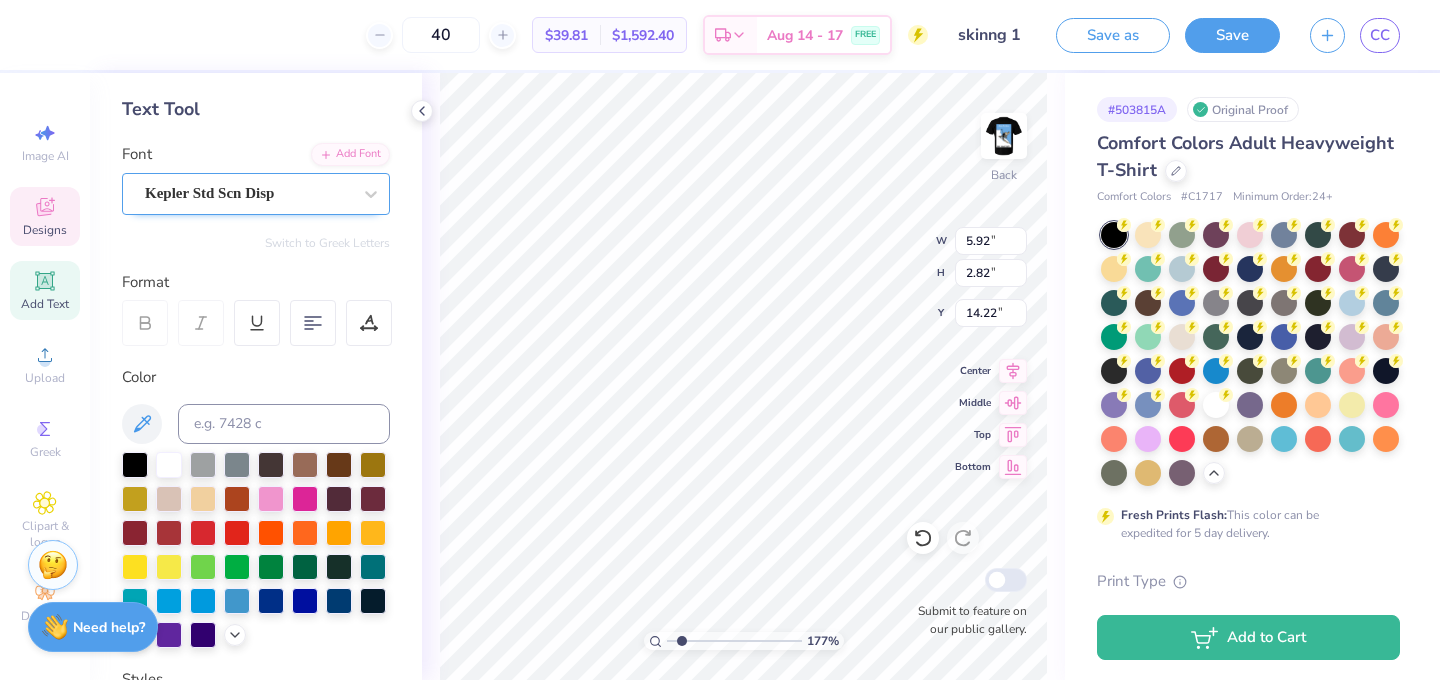 type on "DTD" 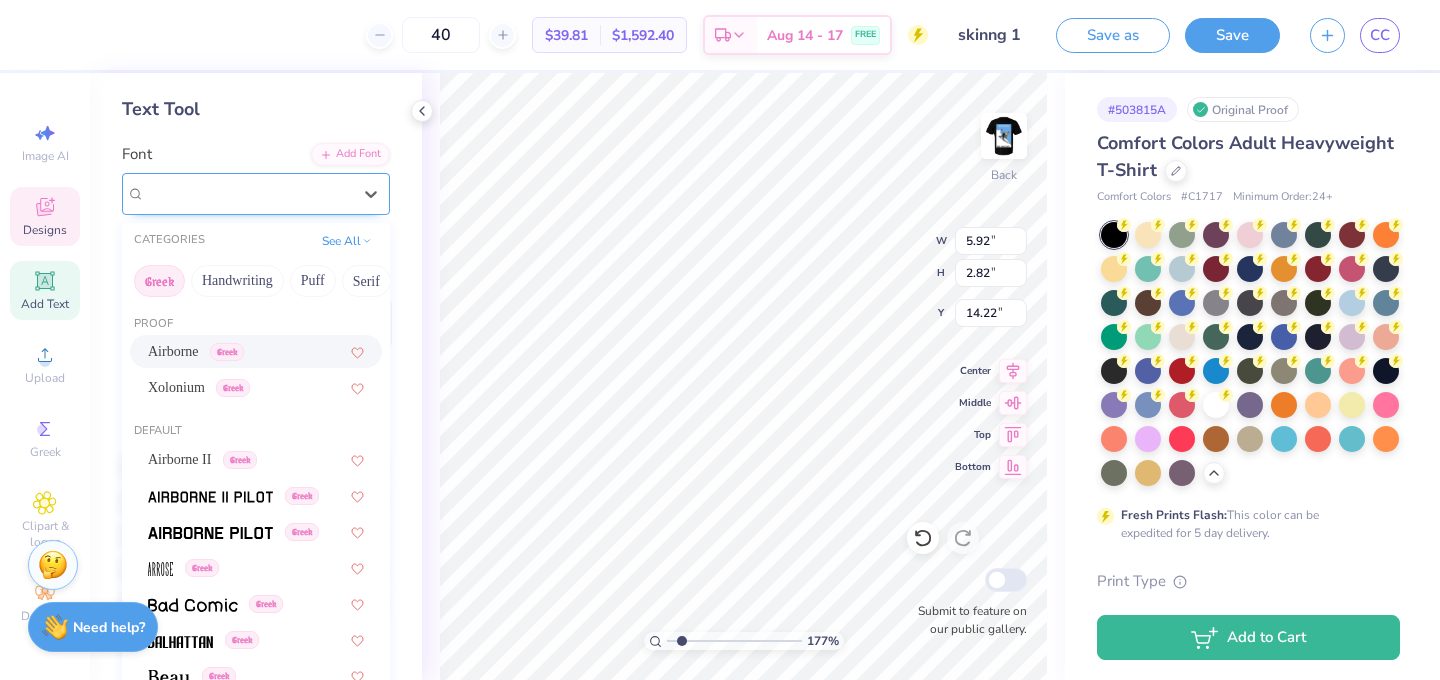 click on "Kepler Std Scn Disp" at bounding box center [248, 193] 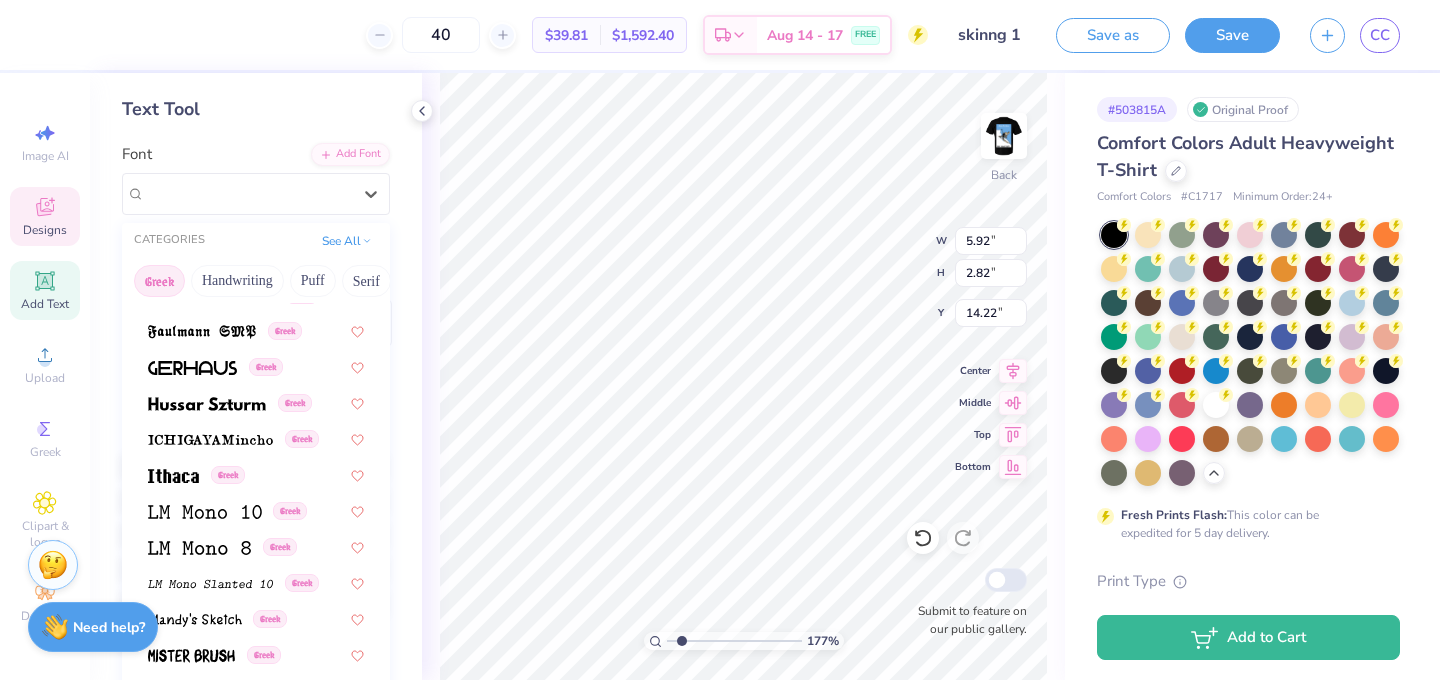 scroll, scrollTop: 776, scrollLeft: 0, axis: vertical 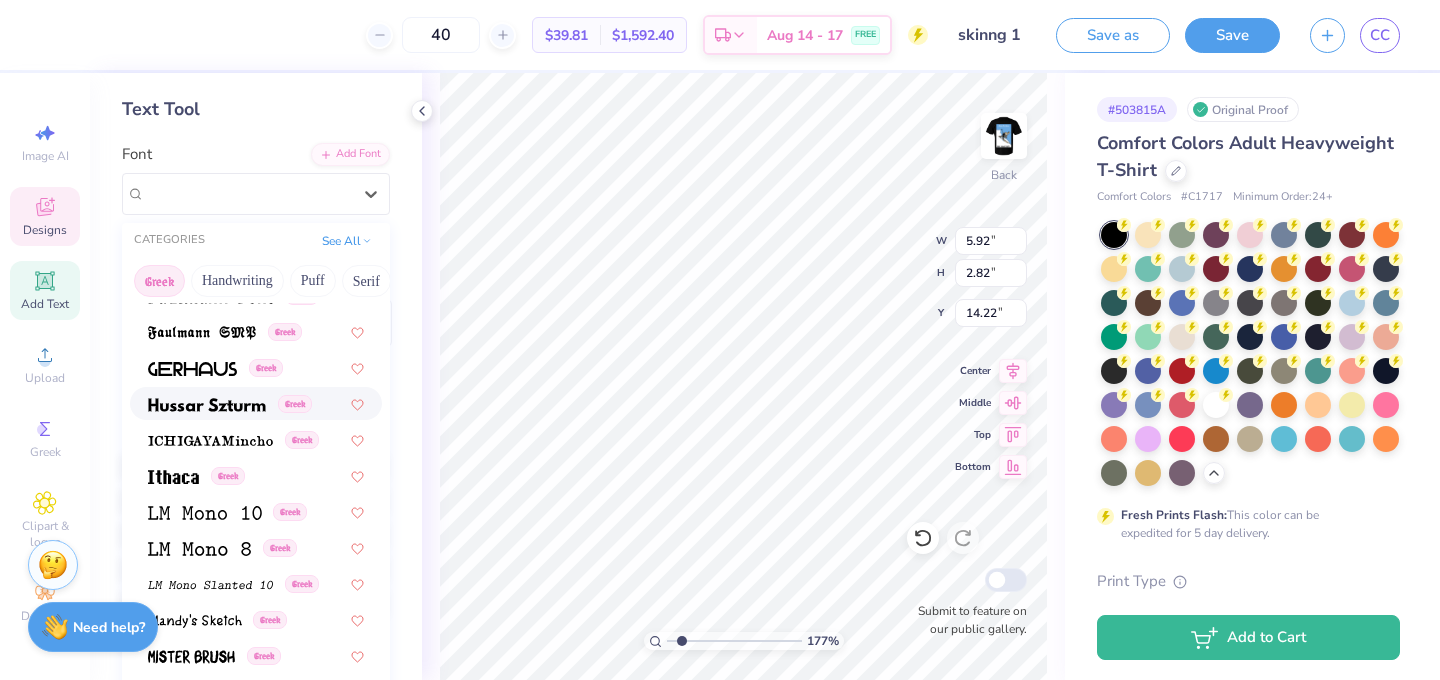 click at bounding box center [207, 403] 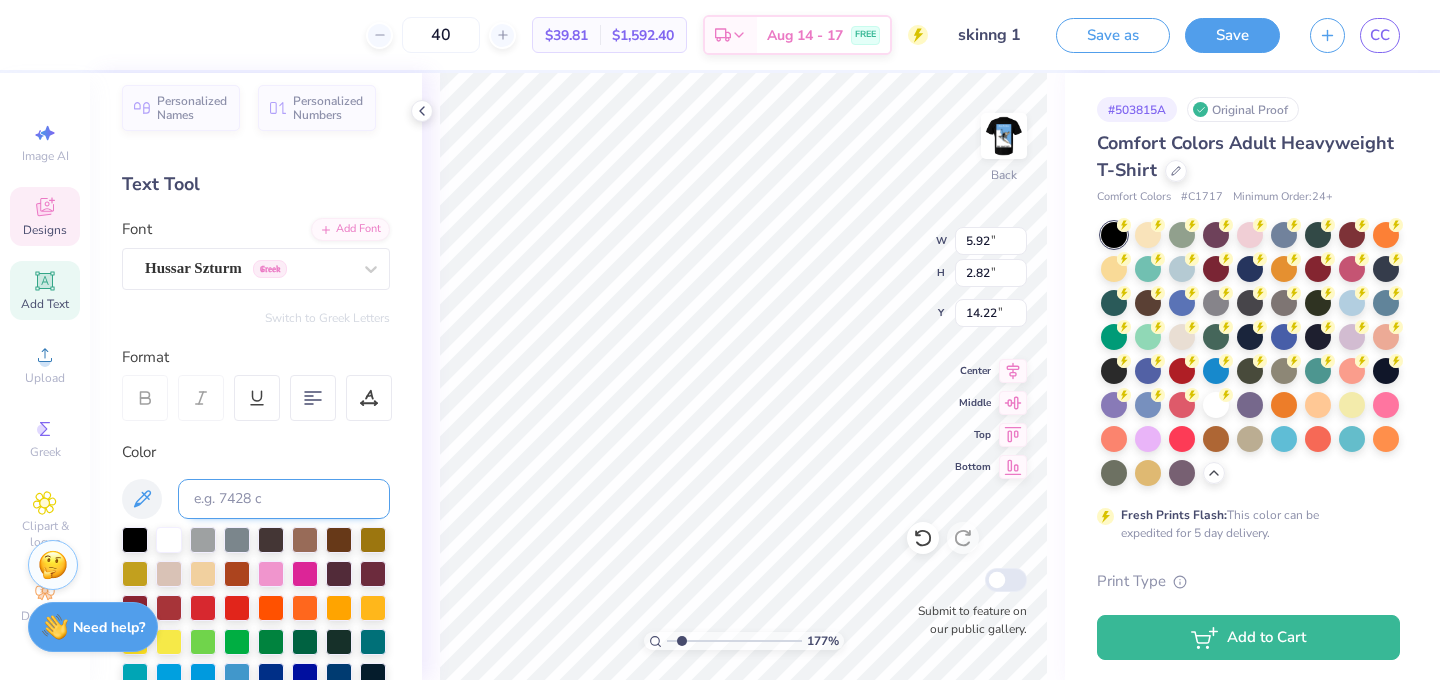 scroll, scrollTop: 0, scrollLeft: 0, axis: both 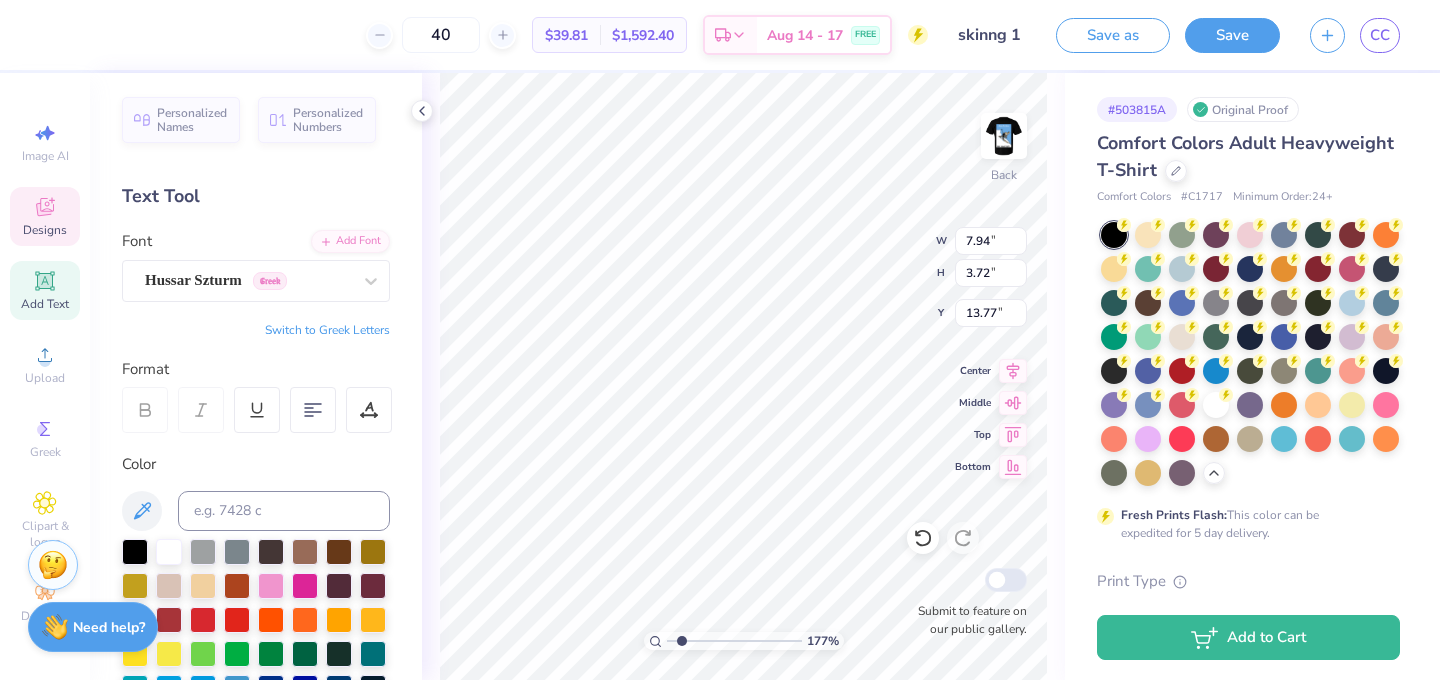 click on "Switch to Greek Letters" at bounding box center [327, 330] 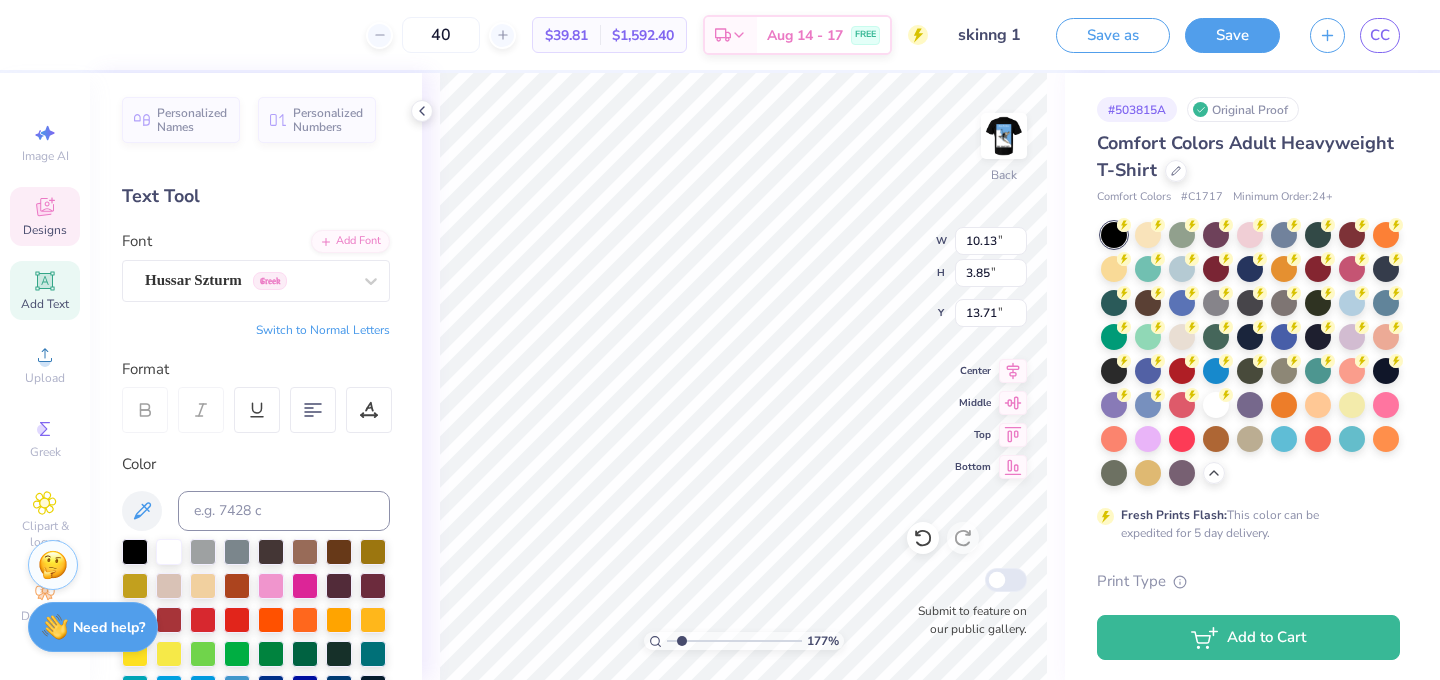 type on "10.13" 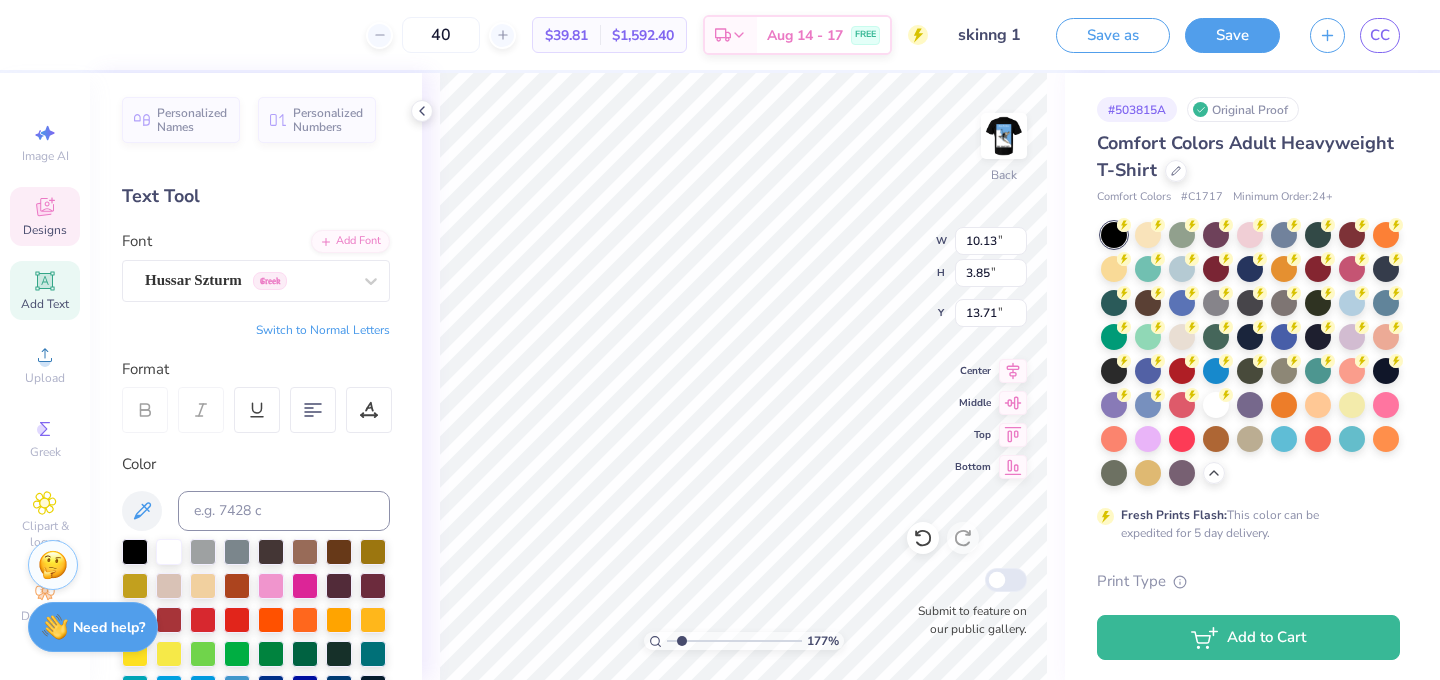 type on "3.85" 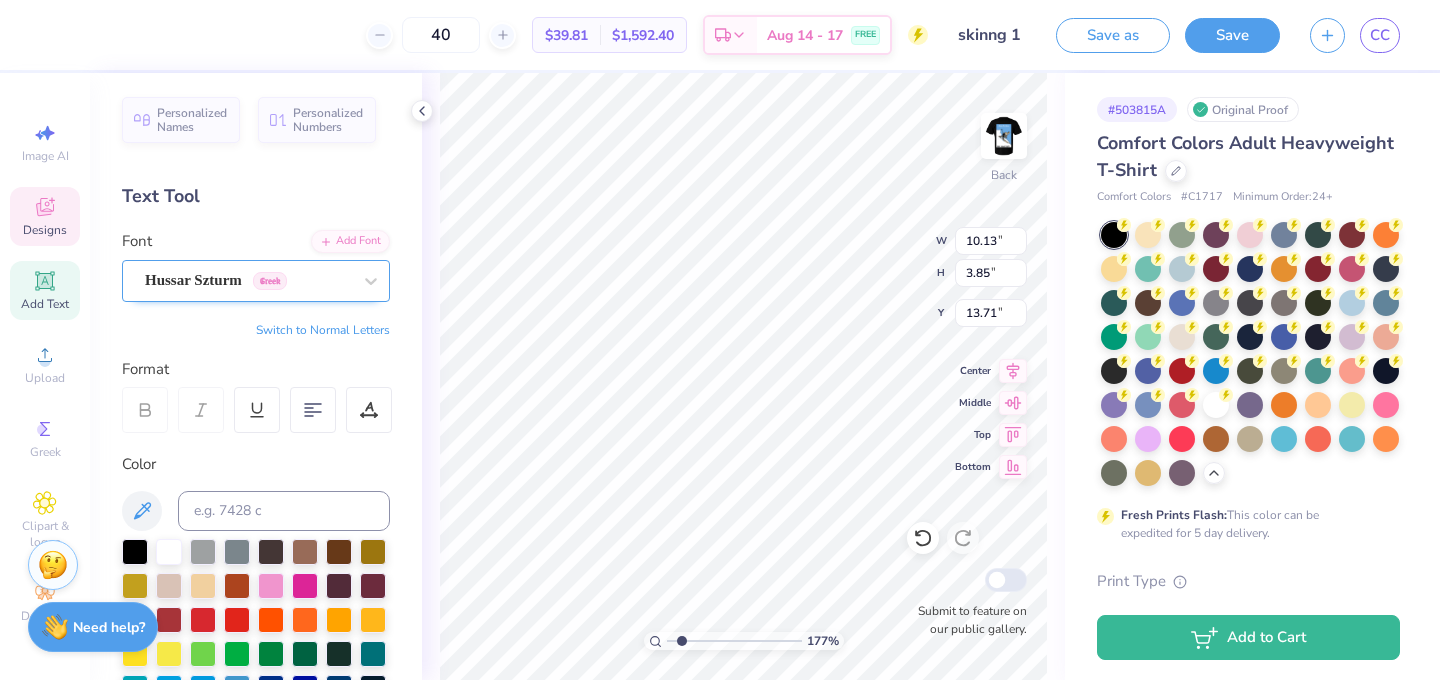 click at bounding box center (248, 280) 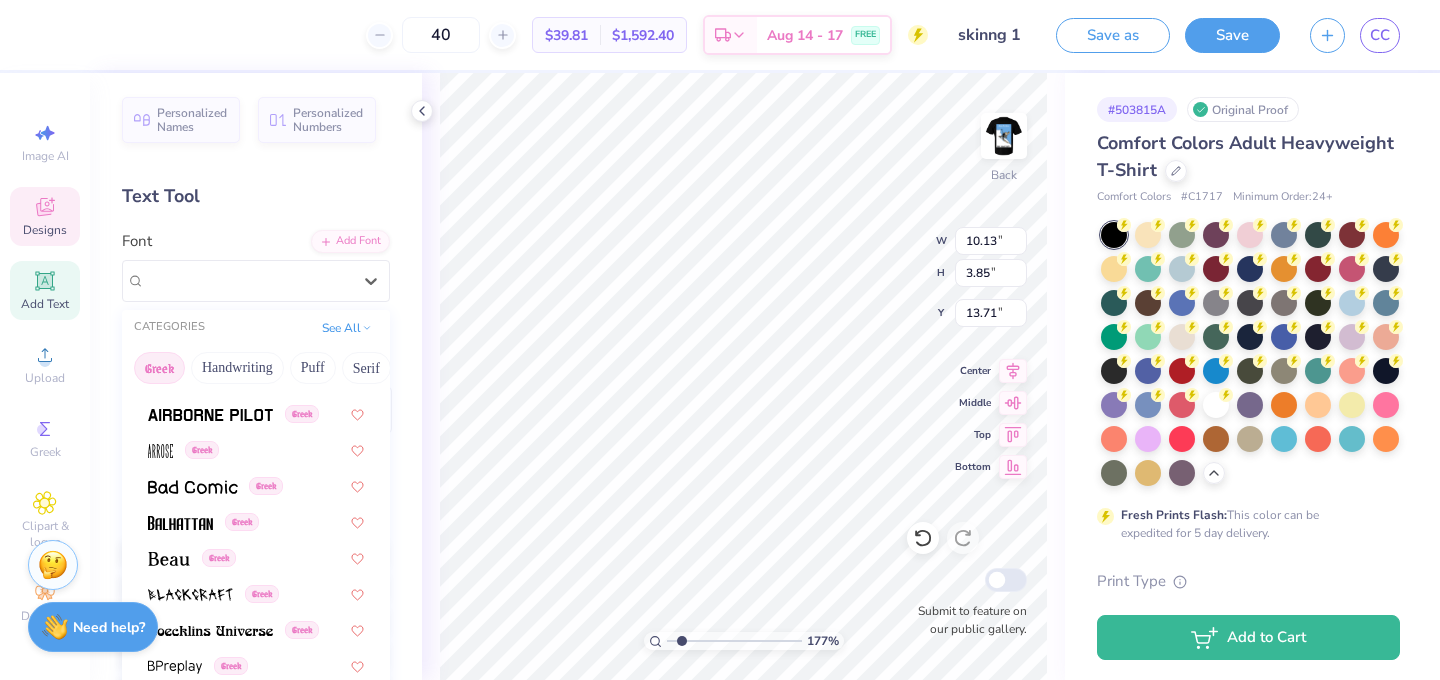 scroll, scrollTop: 240, scrollLeft: 0, axis: vertical 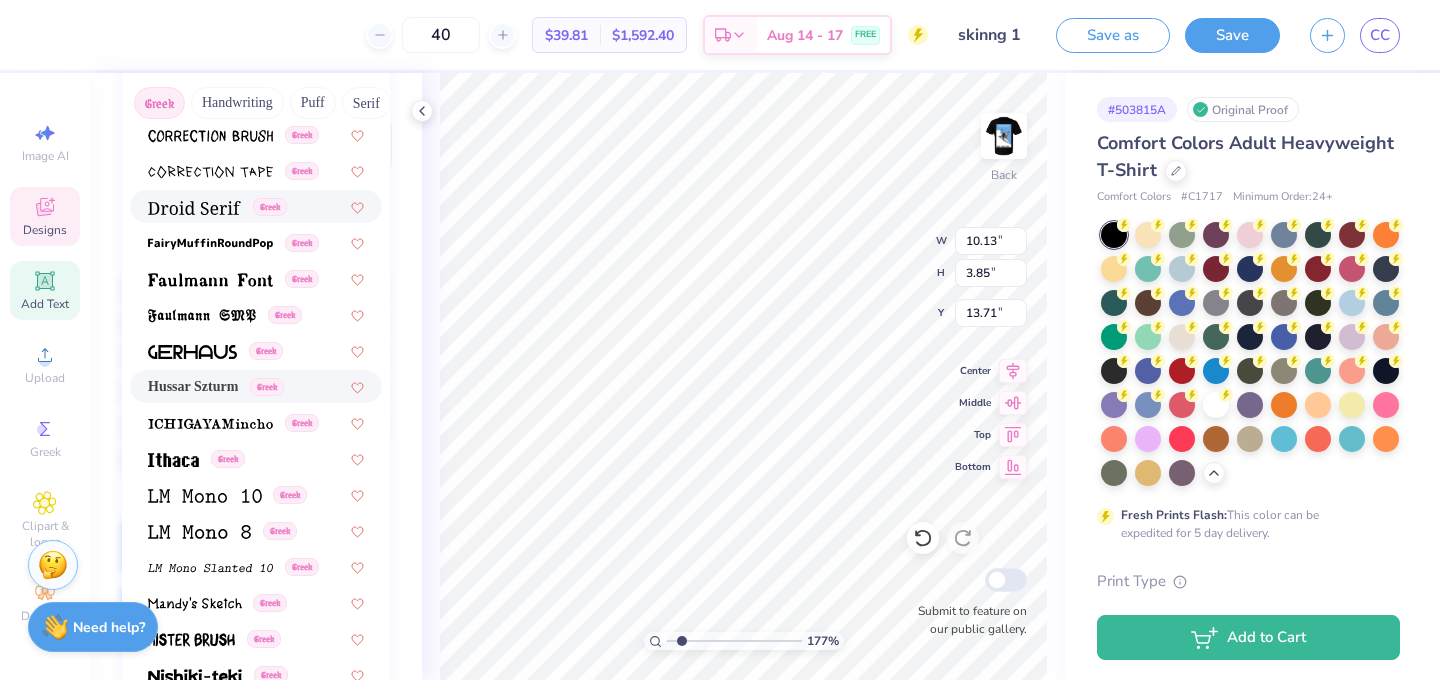 click at bounding box center [194, 208] 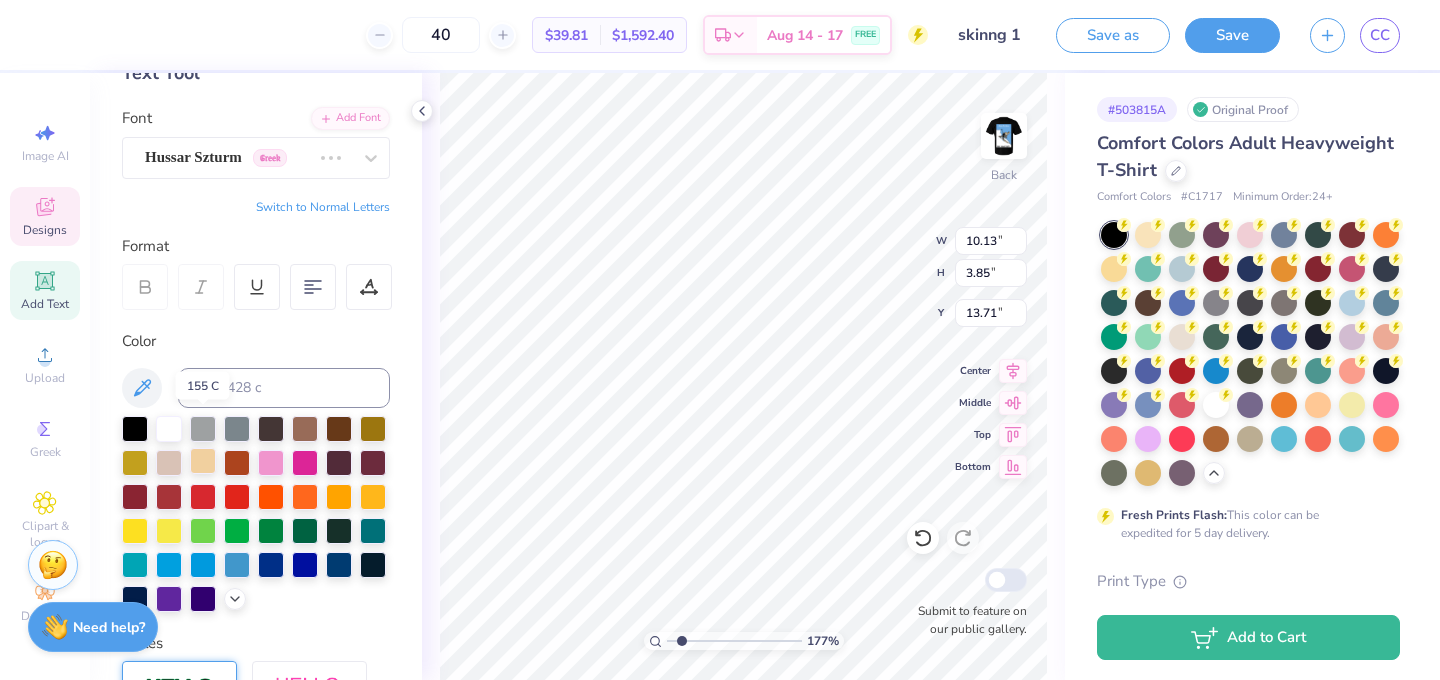 scroll, scrollTop: 108, scrollLeft: 0, axis: vertical 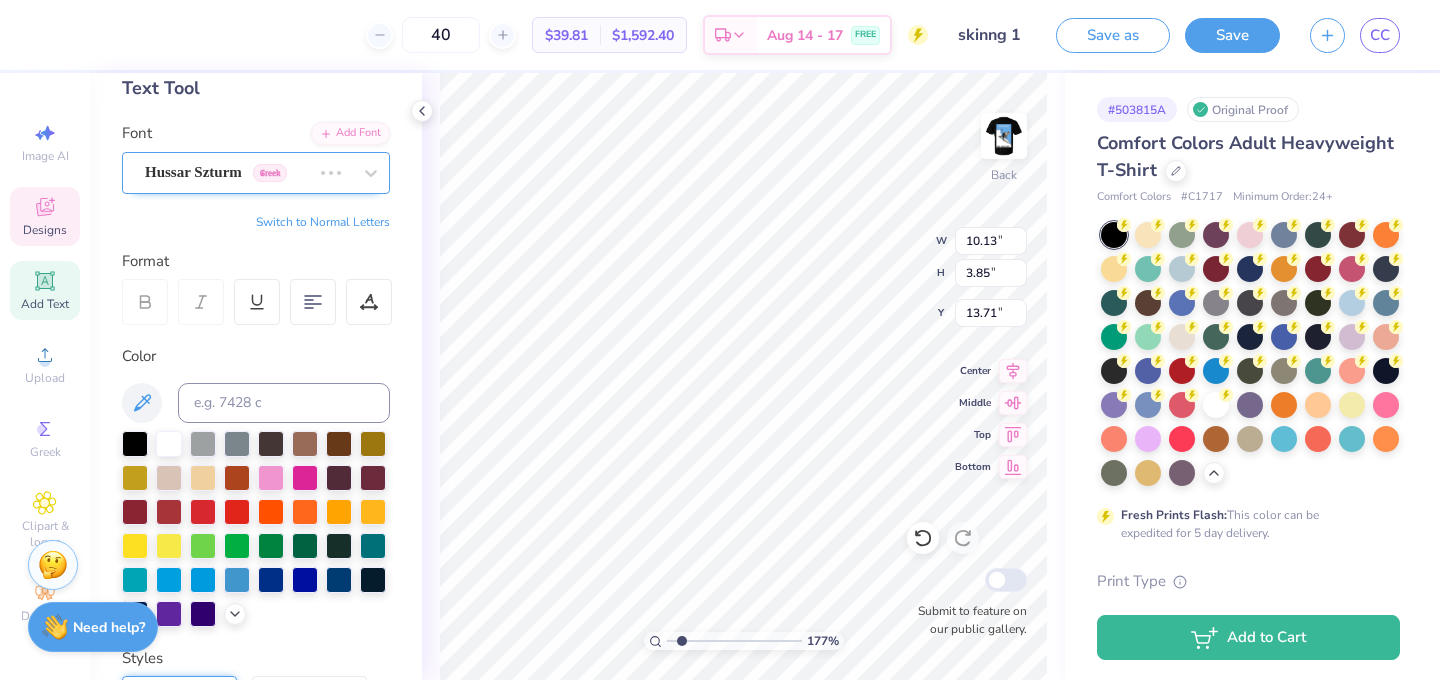 click on "Hussar Szturm Greek" at bounding box center [228, 172] 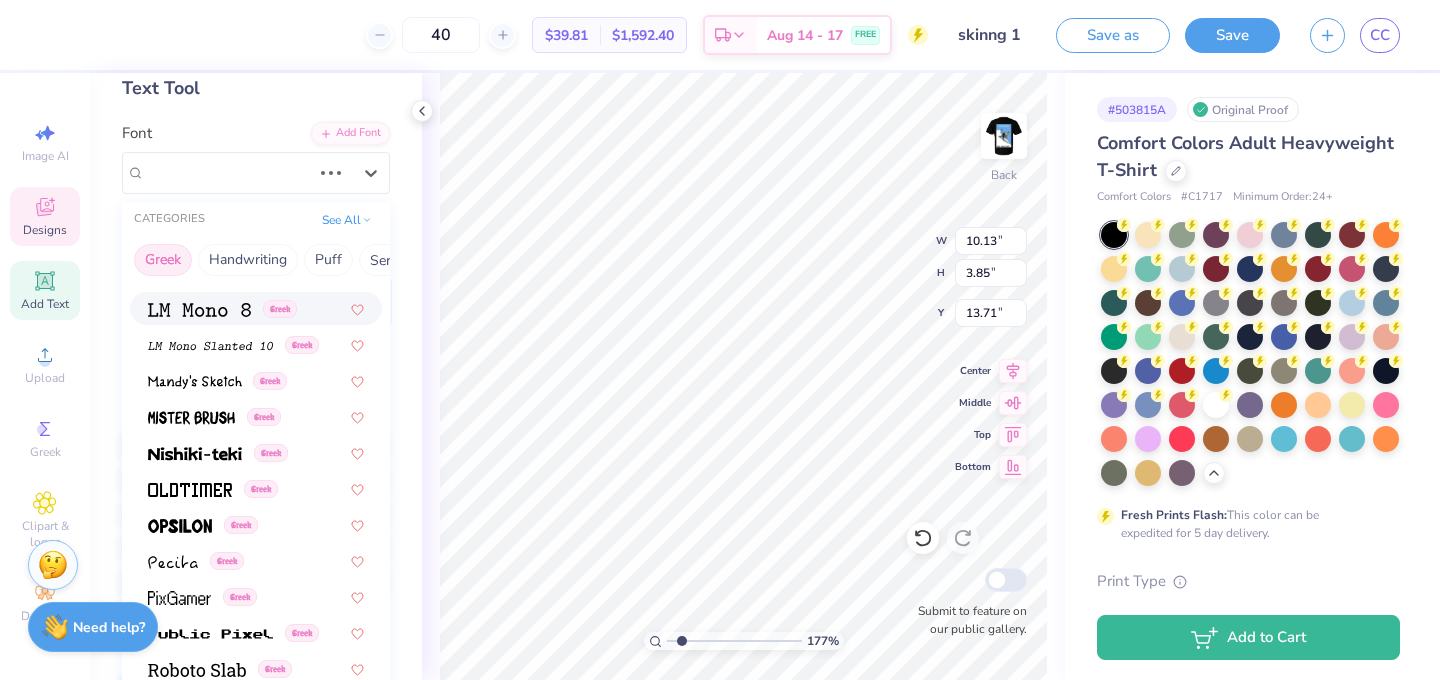 scroll, scrollTop: 1001, scrollLeft: 0, axis: vertical 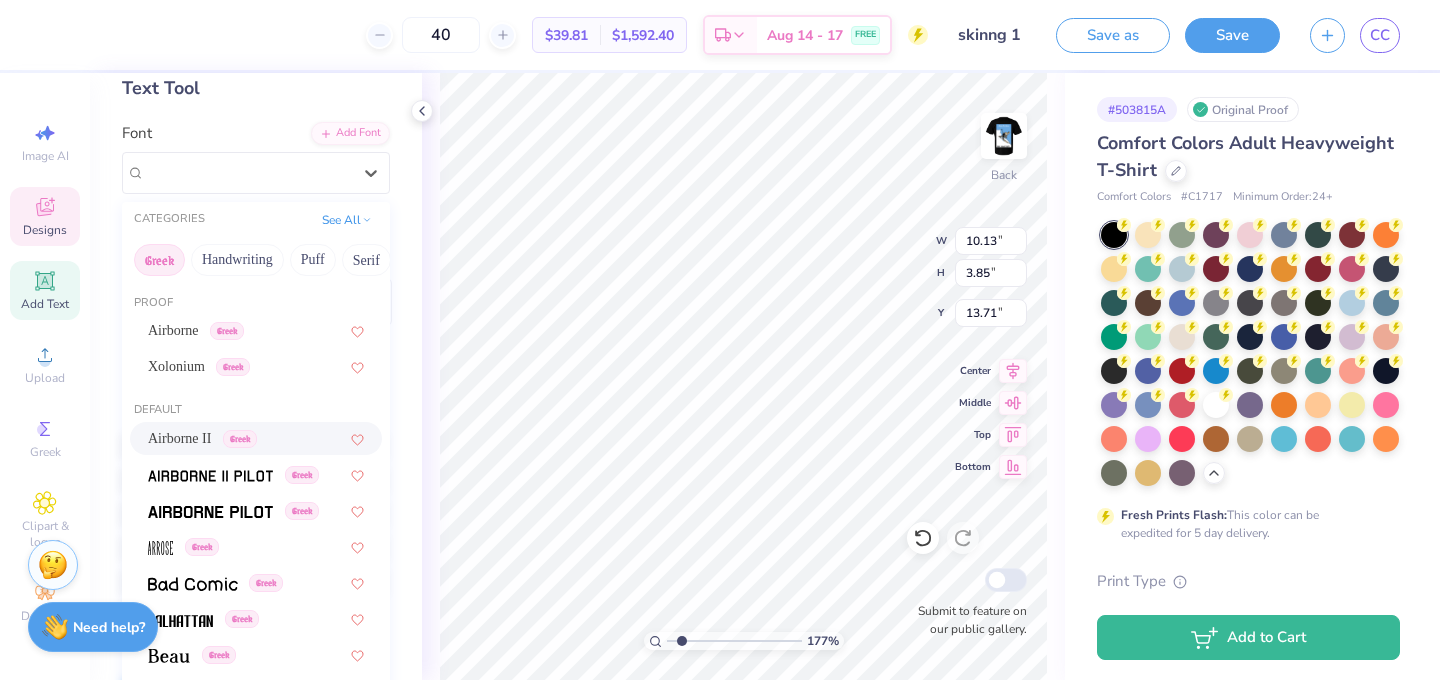 type on "6.57" 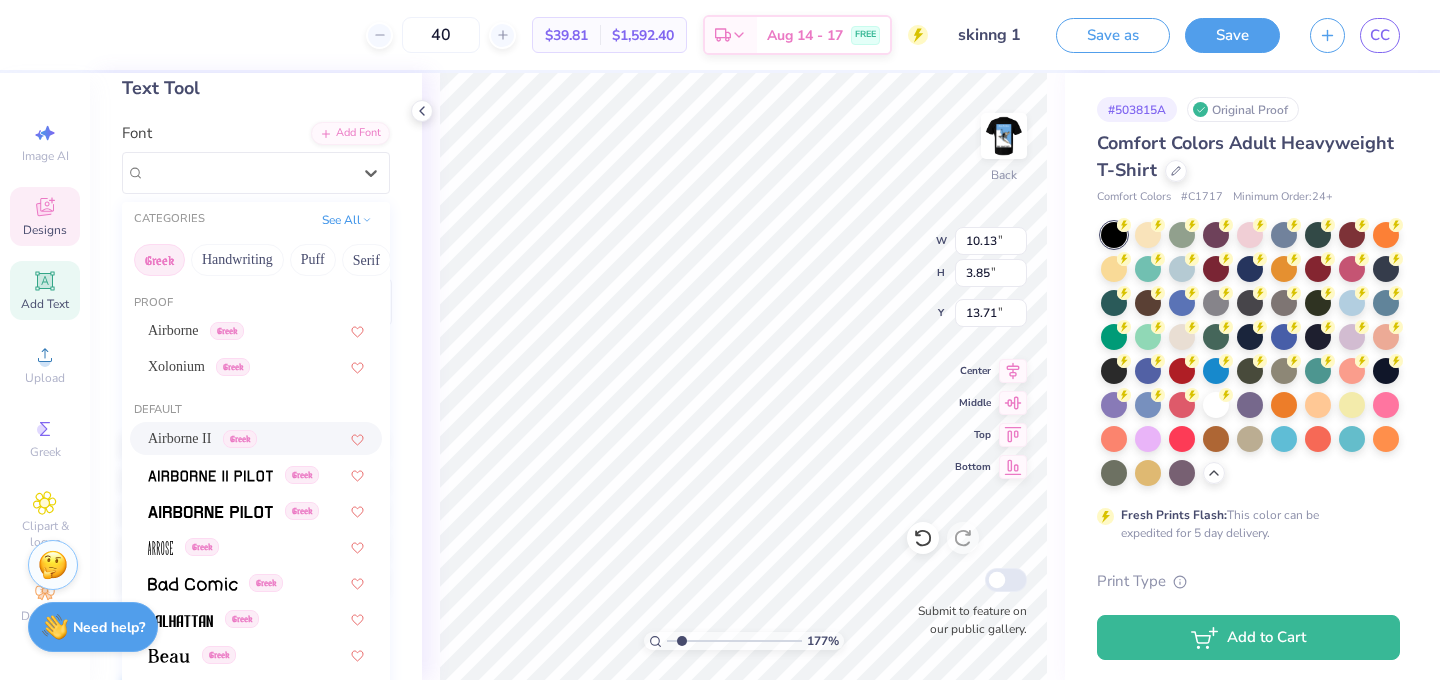 type on "3.05" 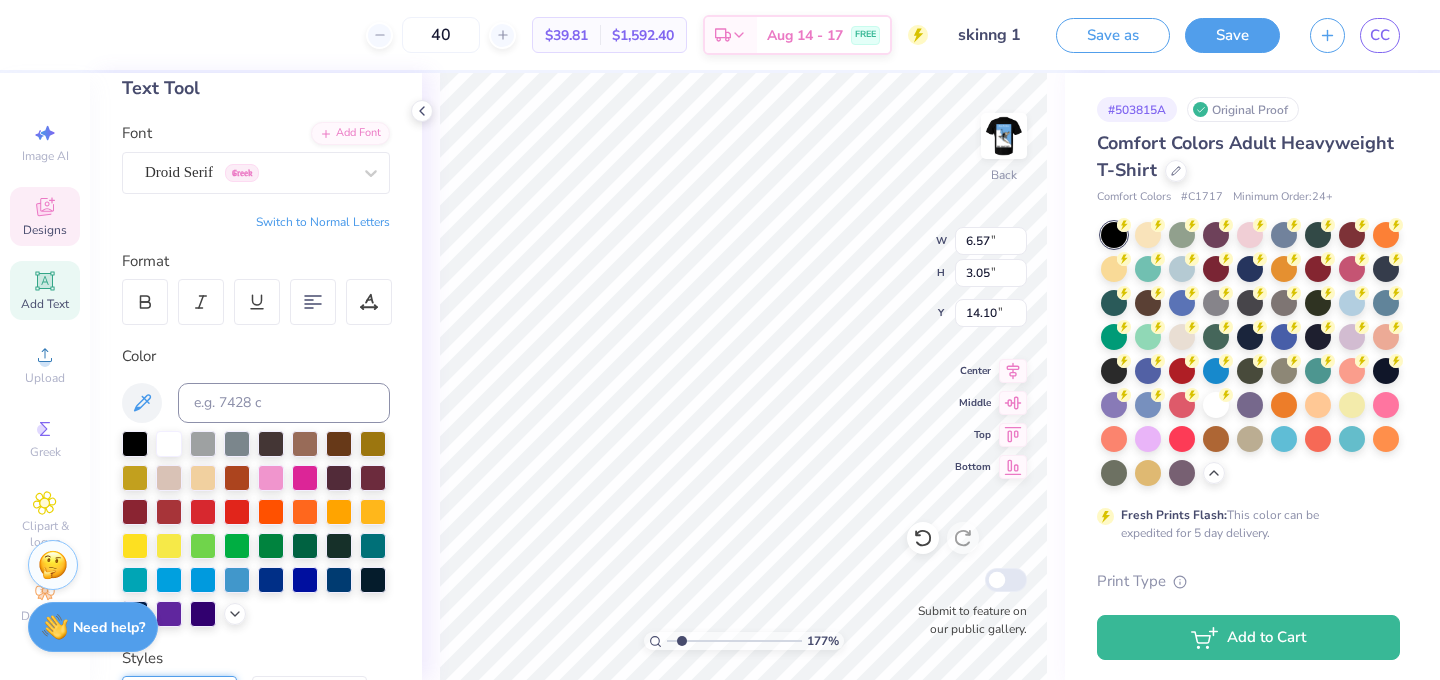 type on "8.44" 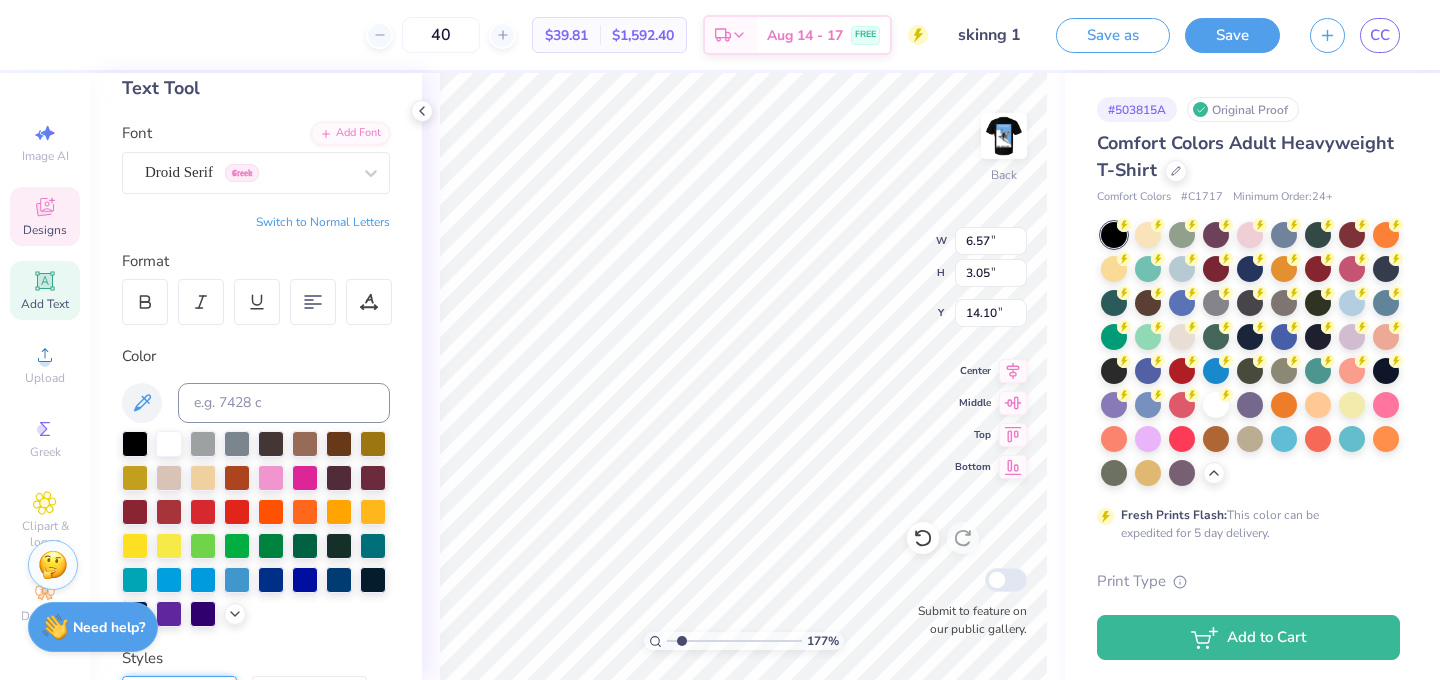 type on "3.93" 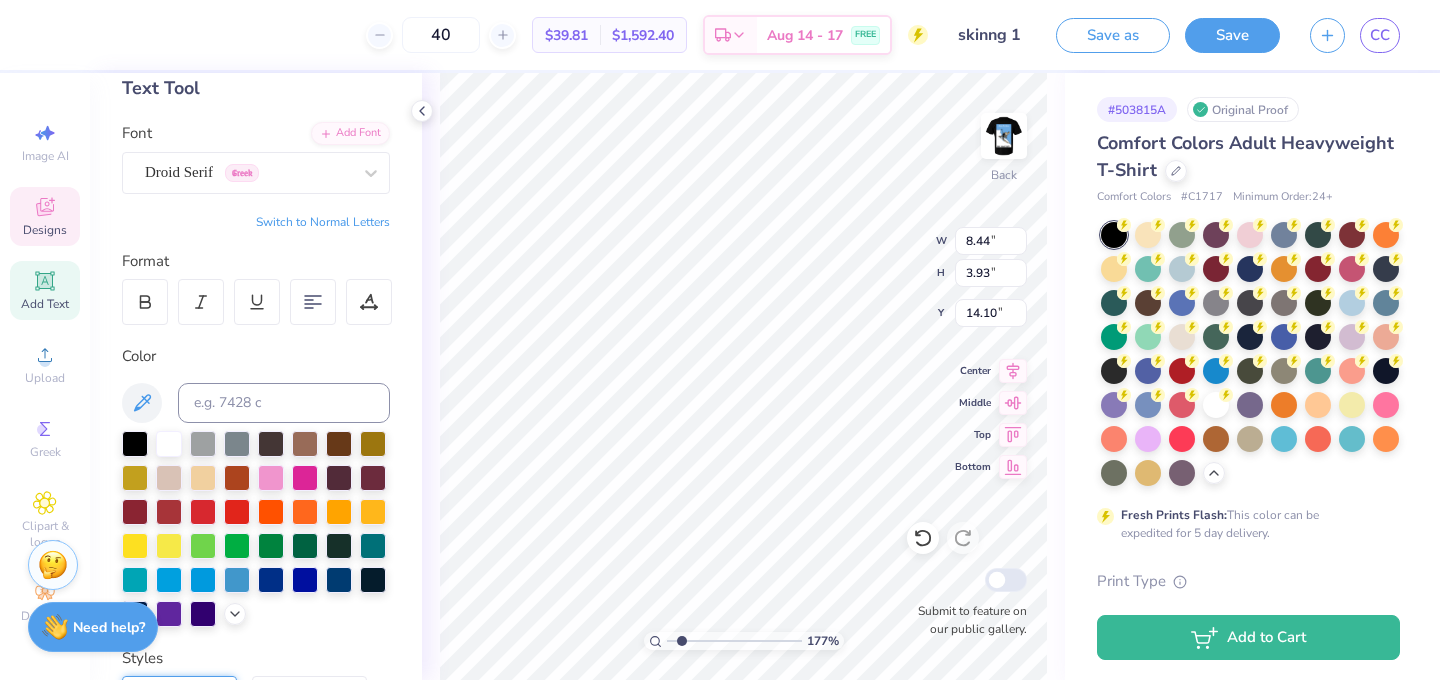 type on "13.74" 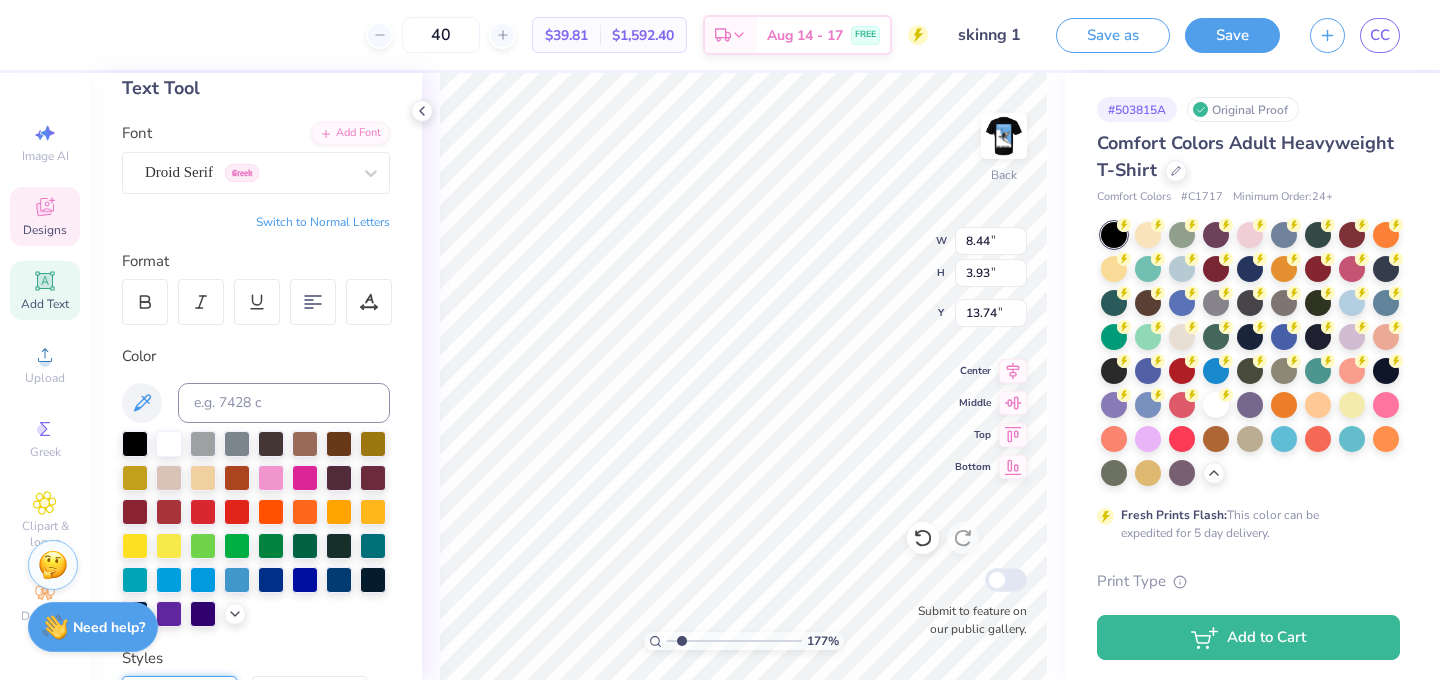 type on "7.47" 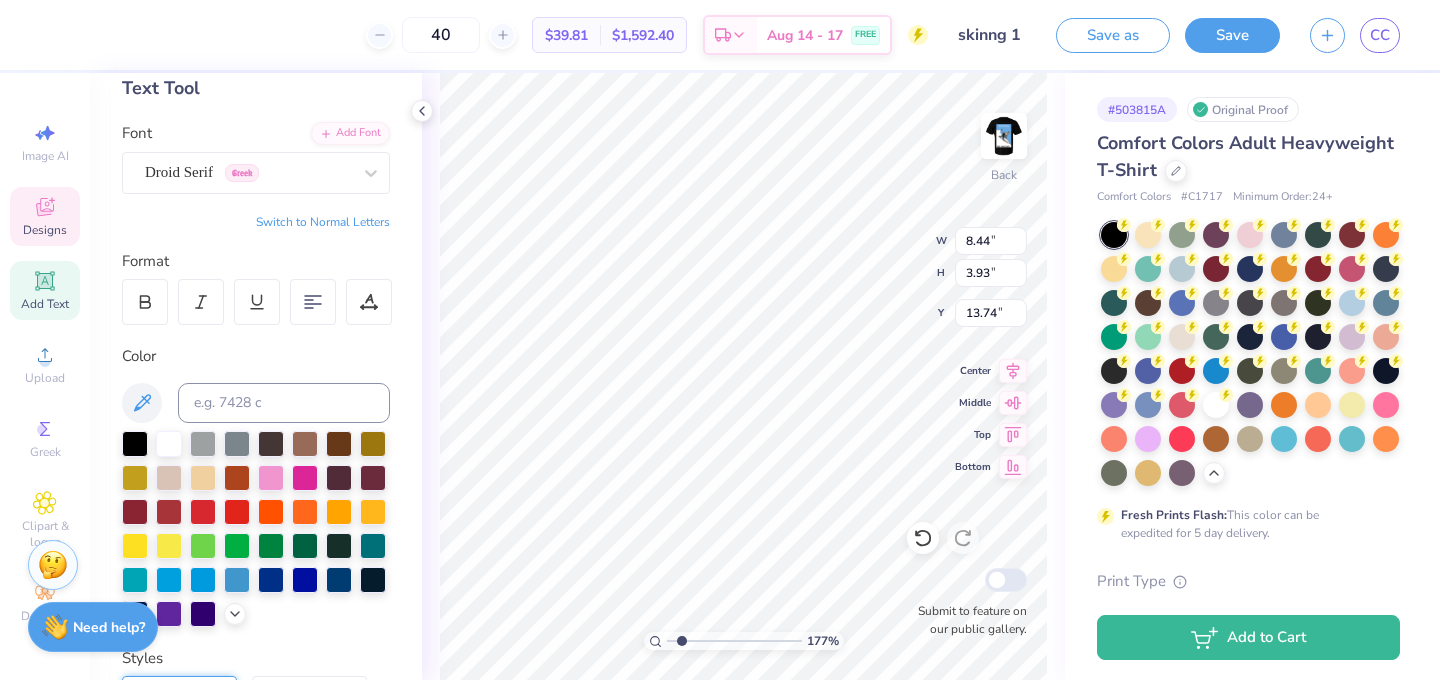 type 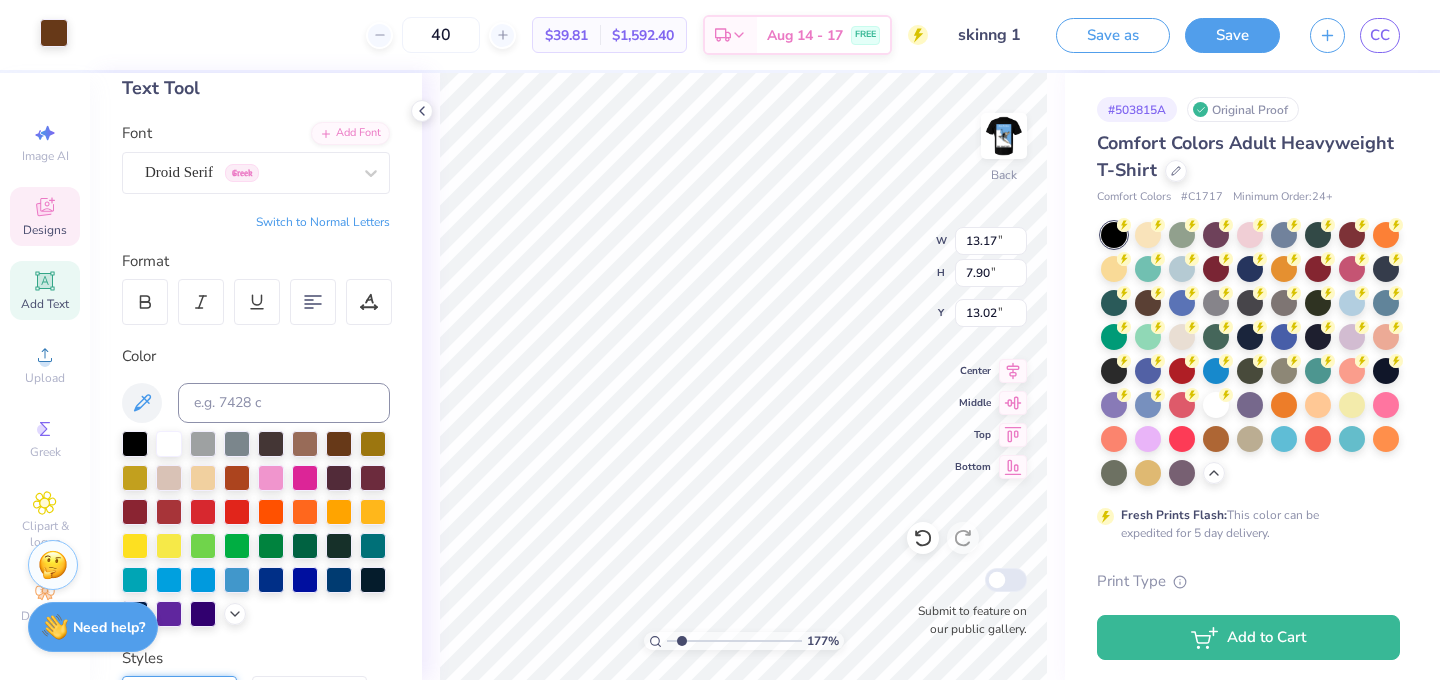 click at bounding box center (54, 33) 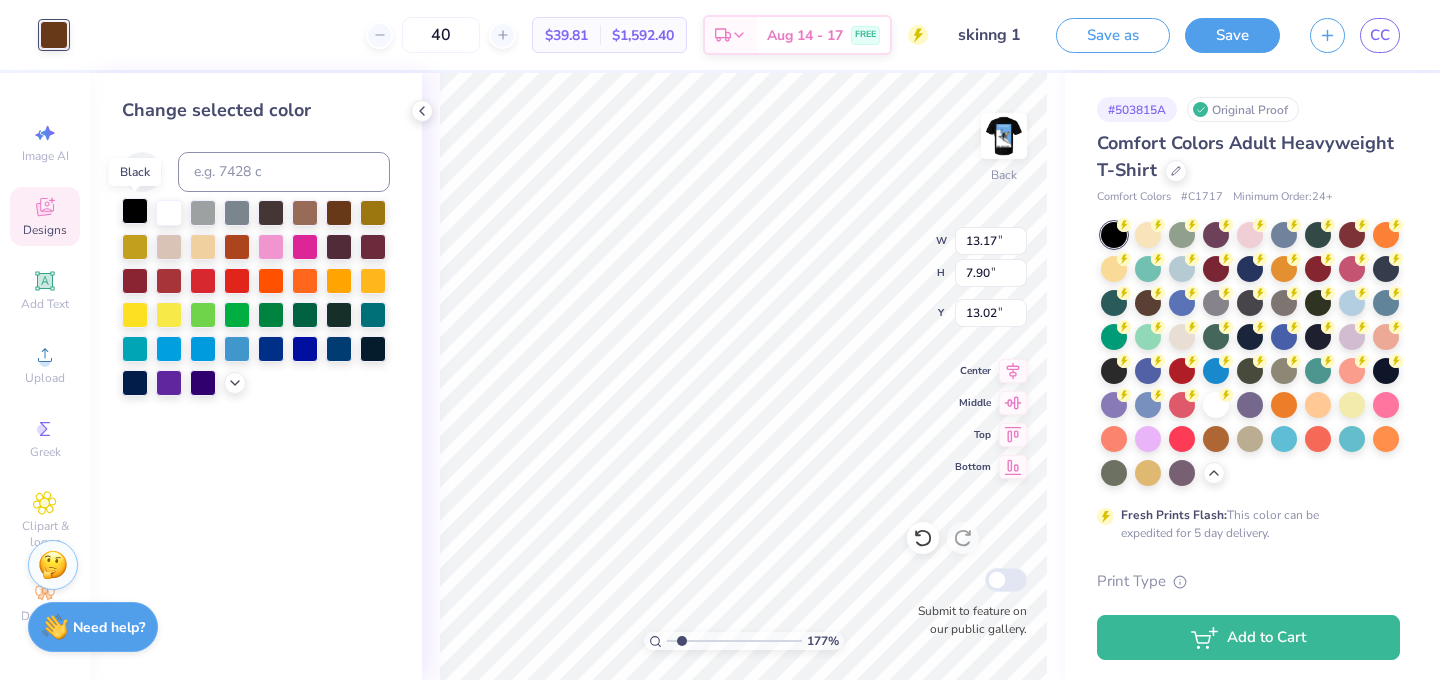 click at bounding box center [135, 211] 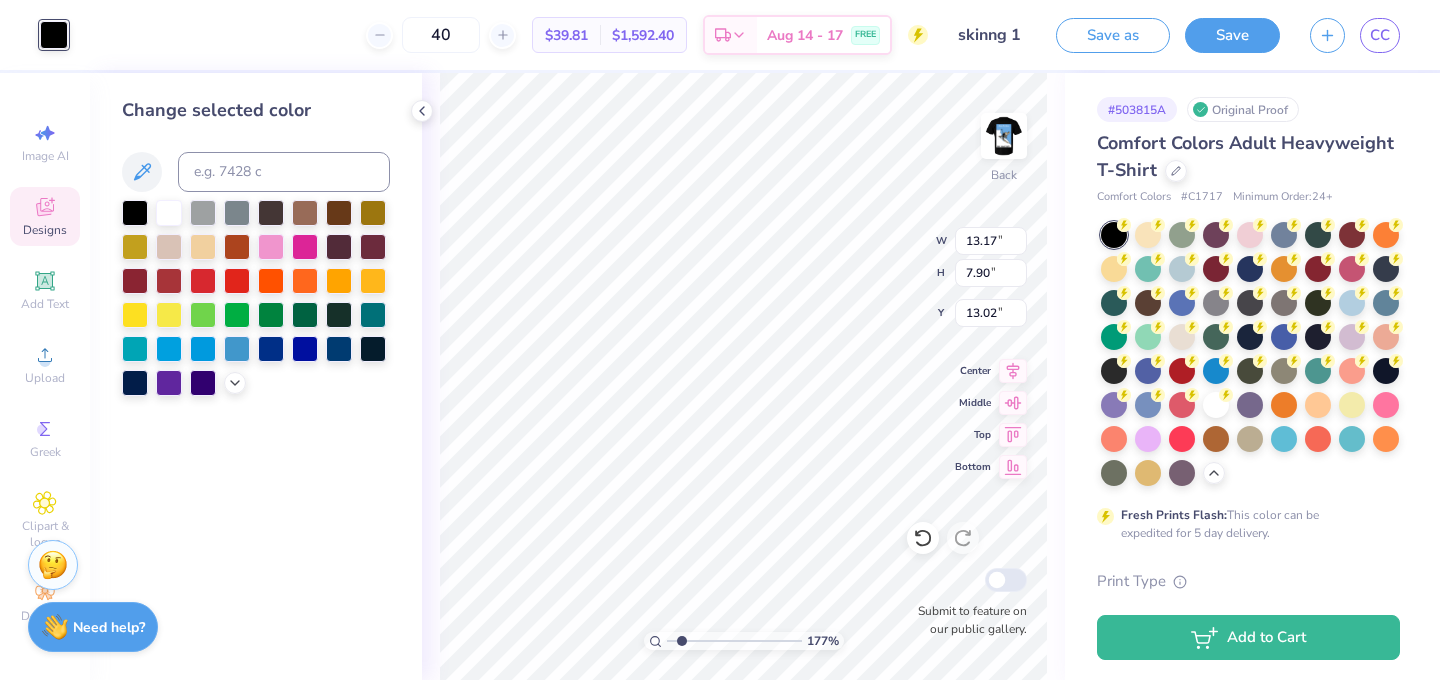 click at bounding box center (54, 35) 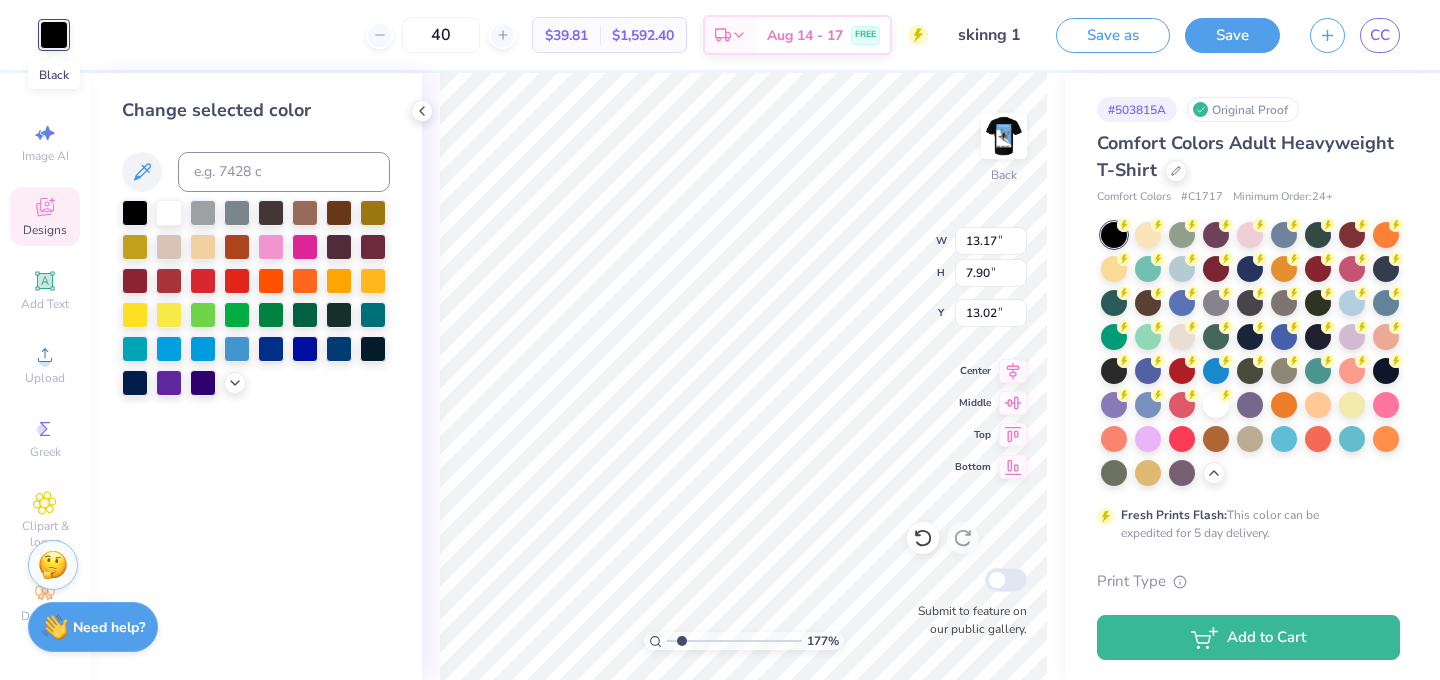 click at bounding box center (54, 35) 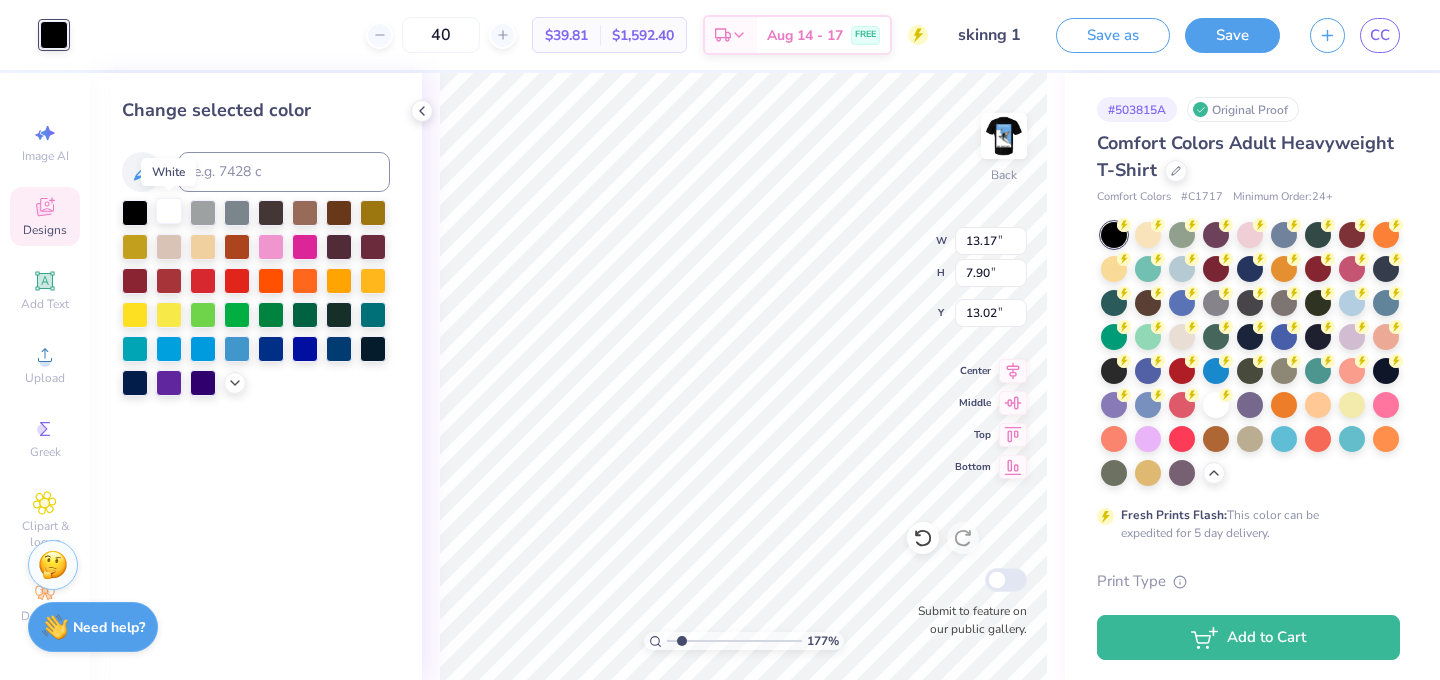 click at bounding box center [169, 211] 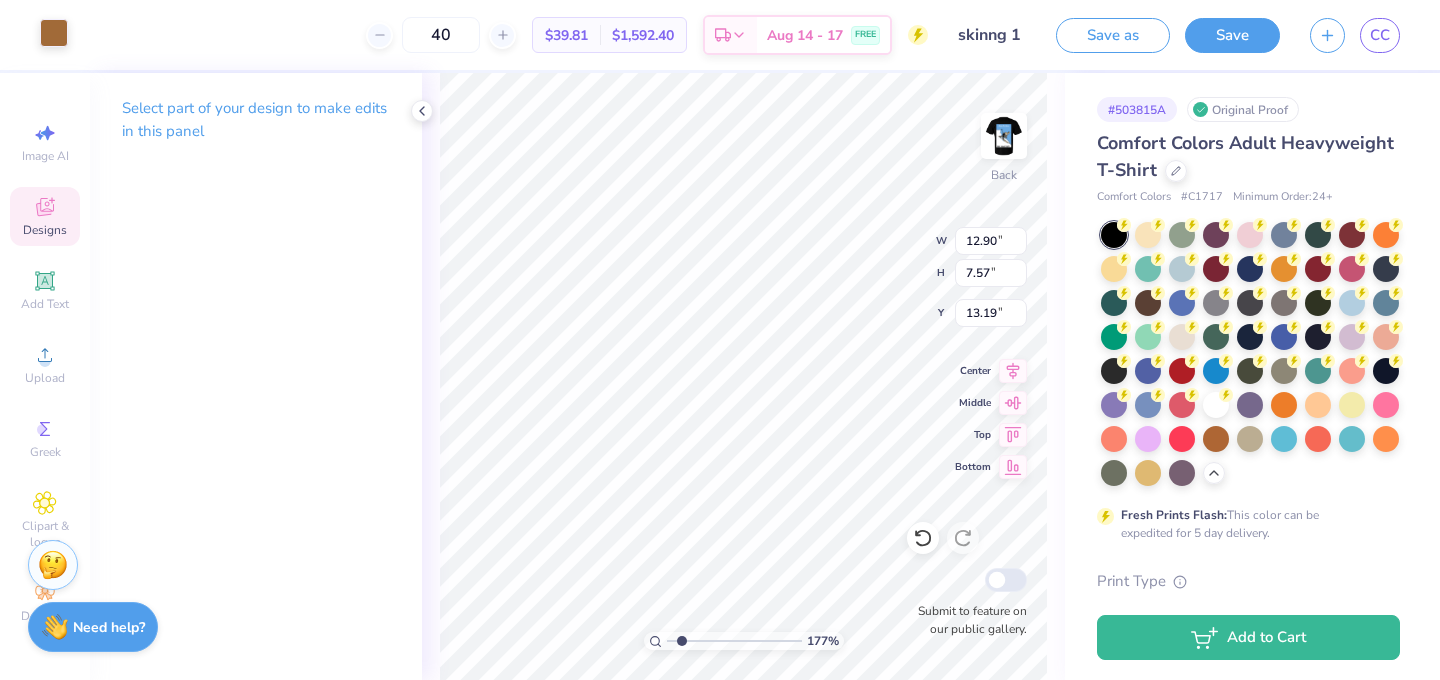 click at bounding box center [54, 33] 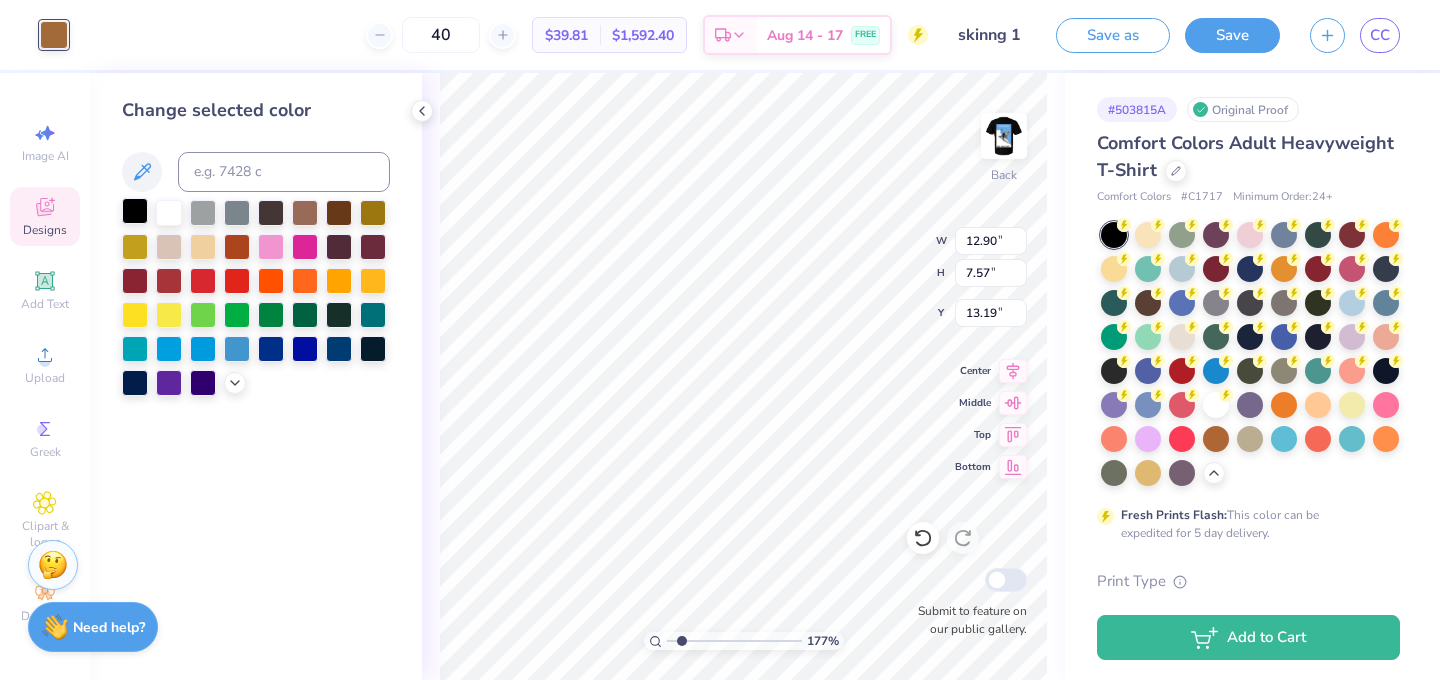 click at bounding box center [135, 211] 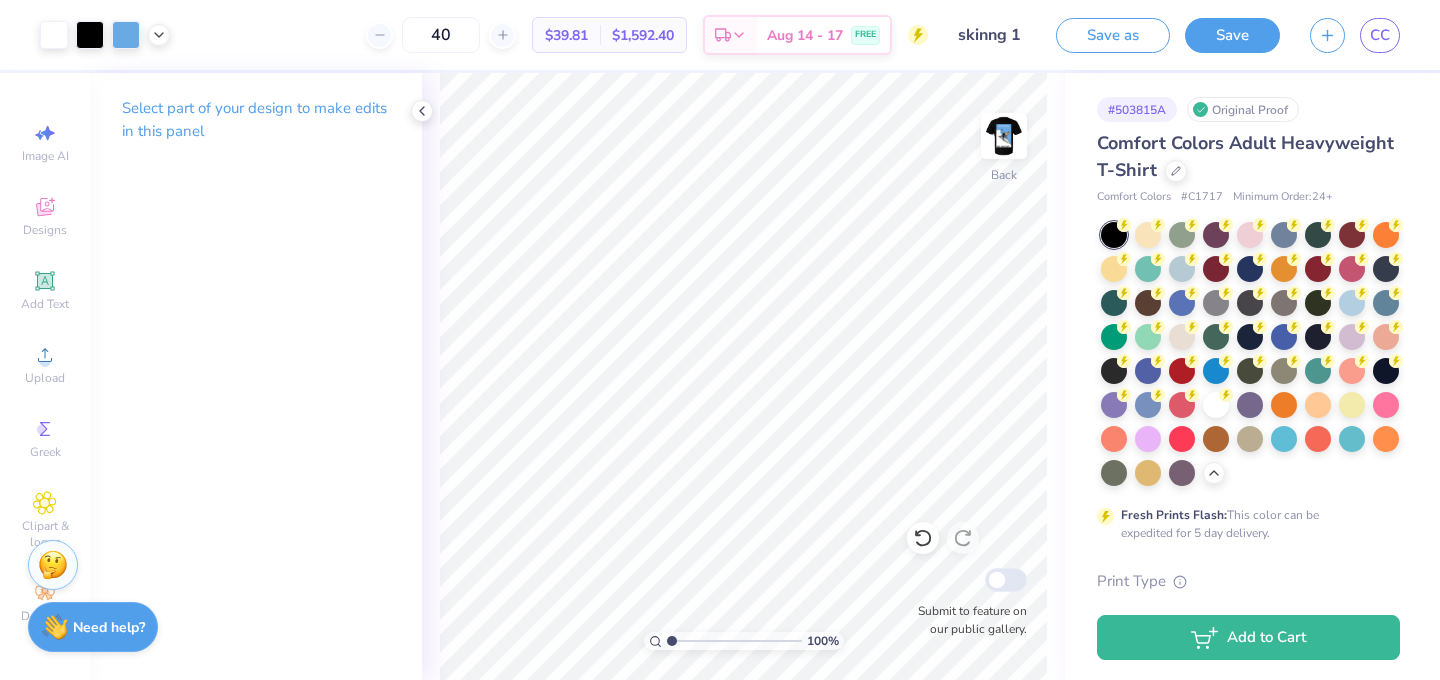 drag, startPoint x: 683, startPoint y: 642, endPoint x: 594, endPoint y: 637, distance: 89.140335 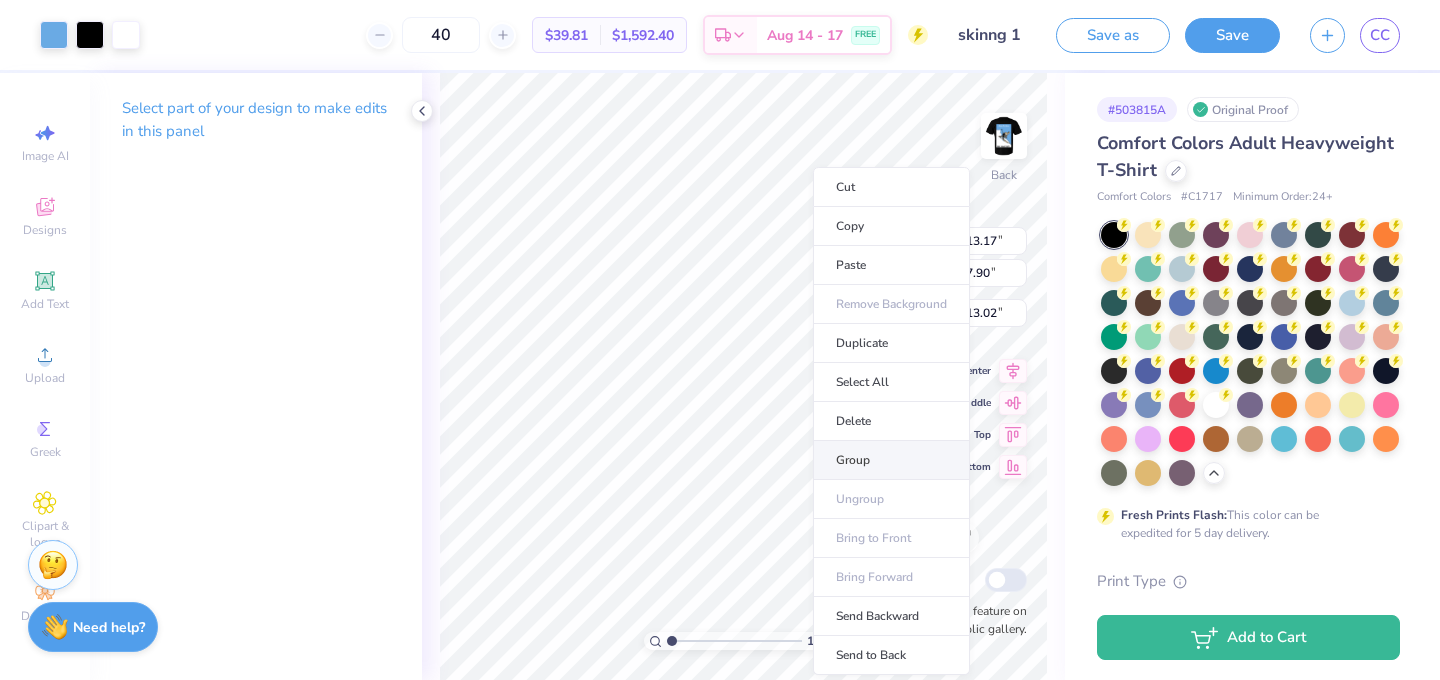 click on "Group" at bounding box center (891, 460) 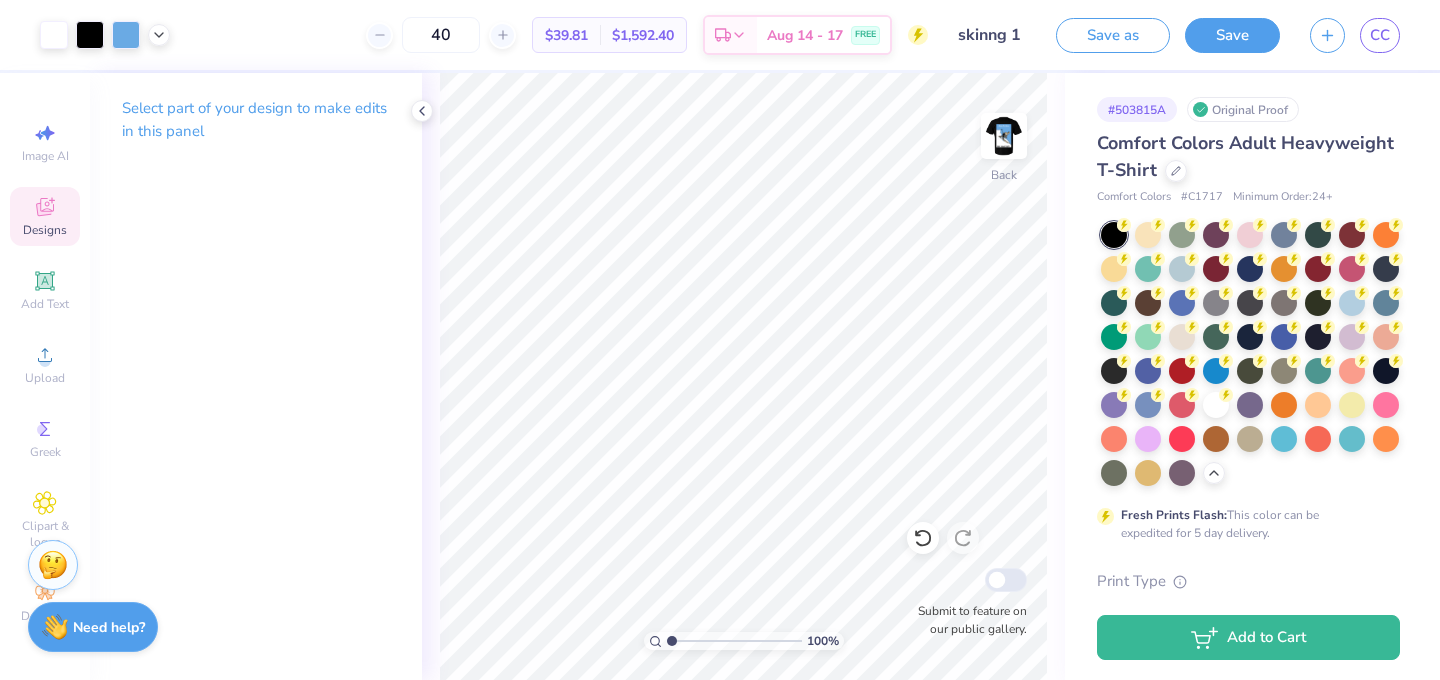click 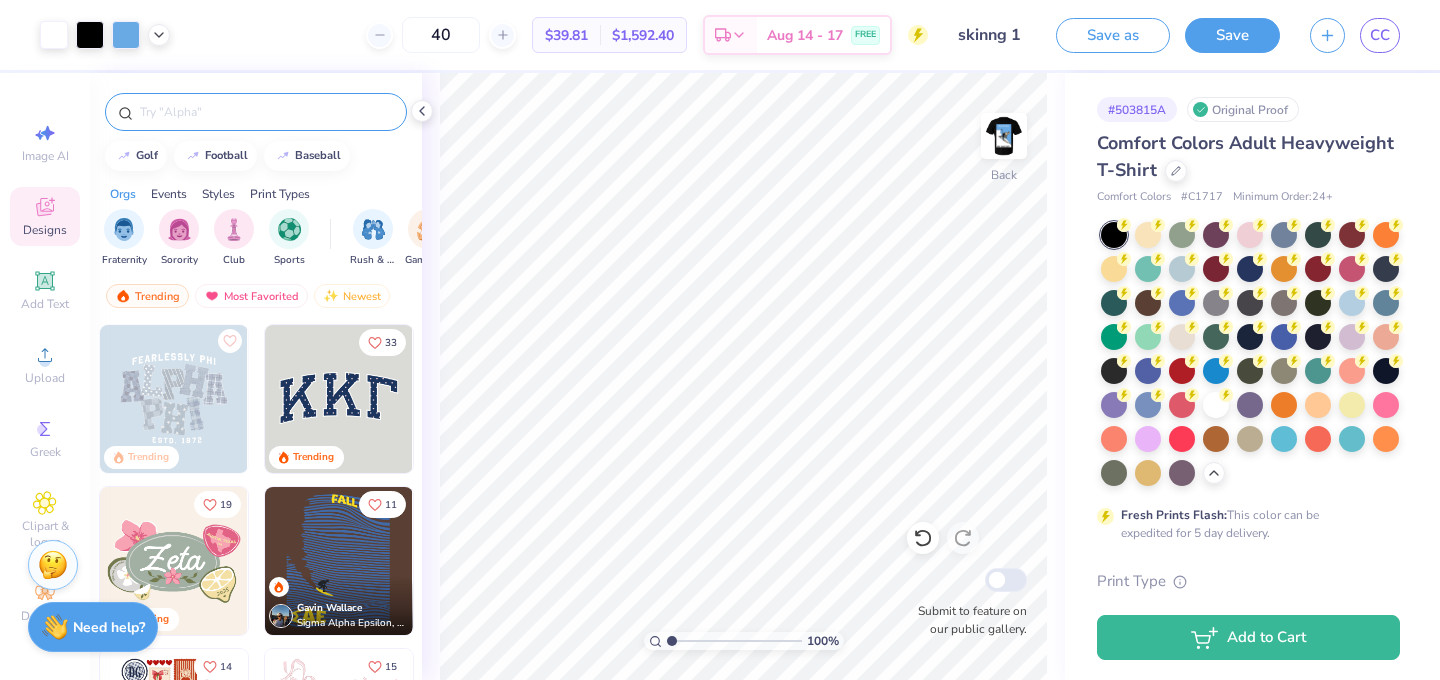 click at bounding box center (256, 112) 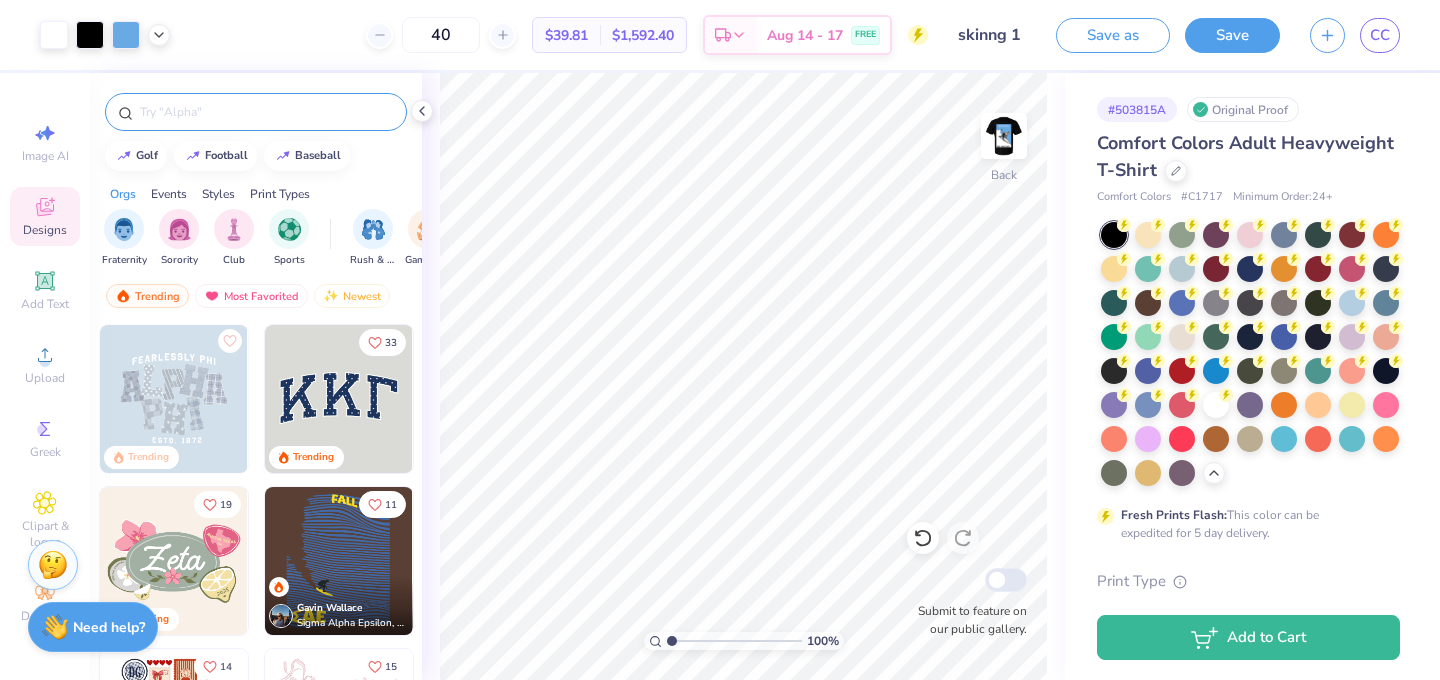 click at bounding box center (266, 112) 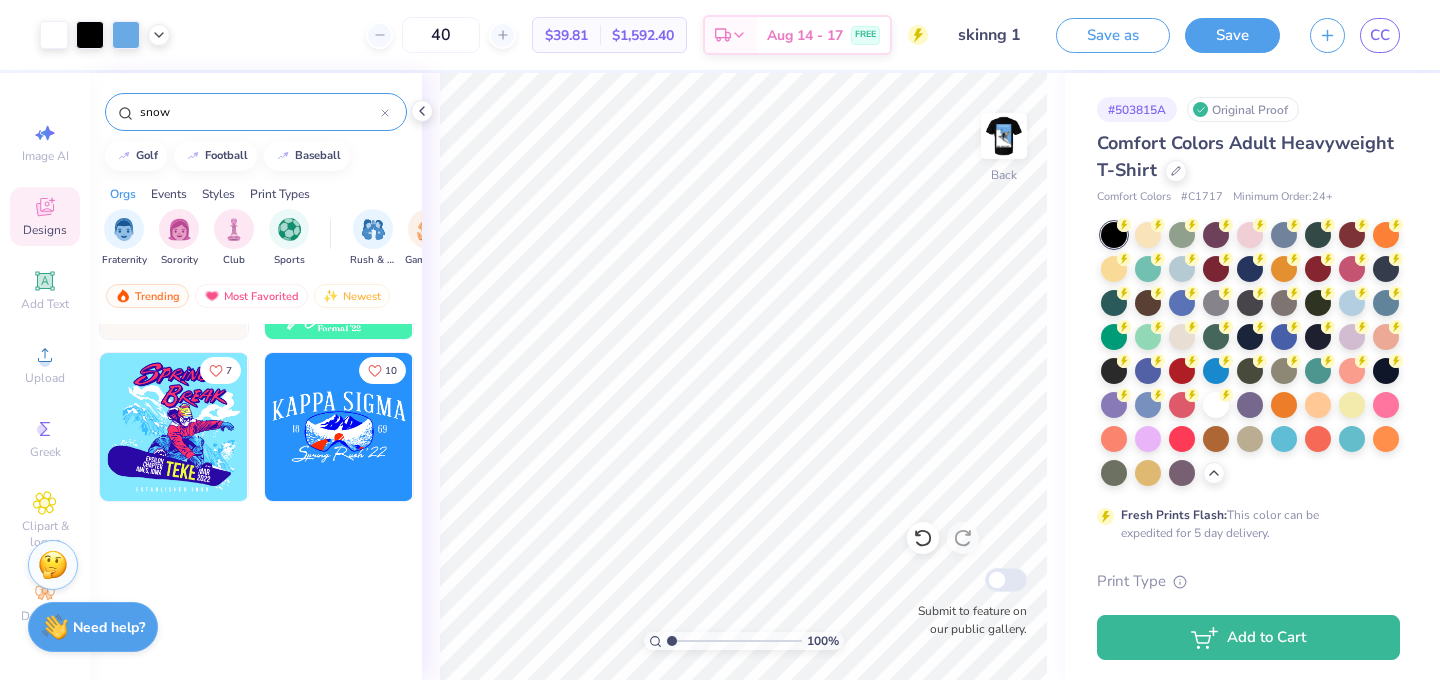 scroll, scrollTop: 0, scrollLeft: 0, axis: both 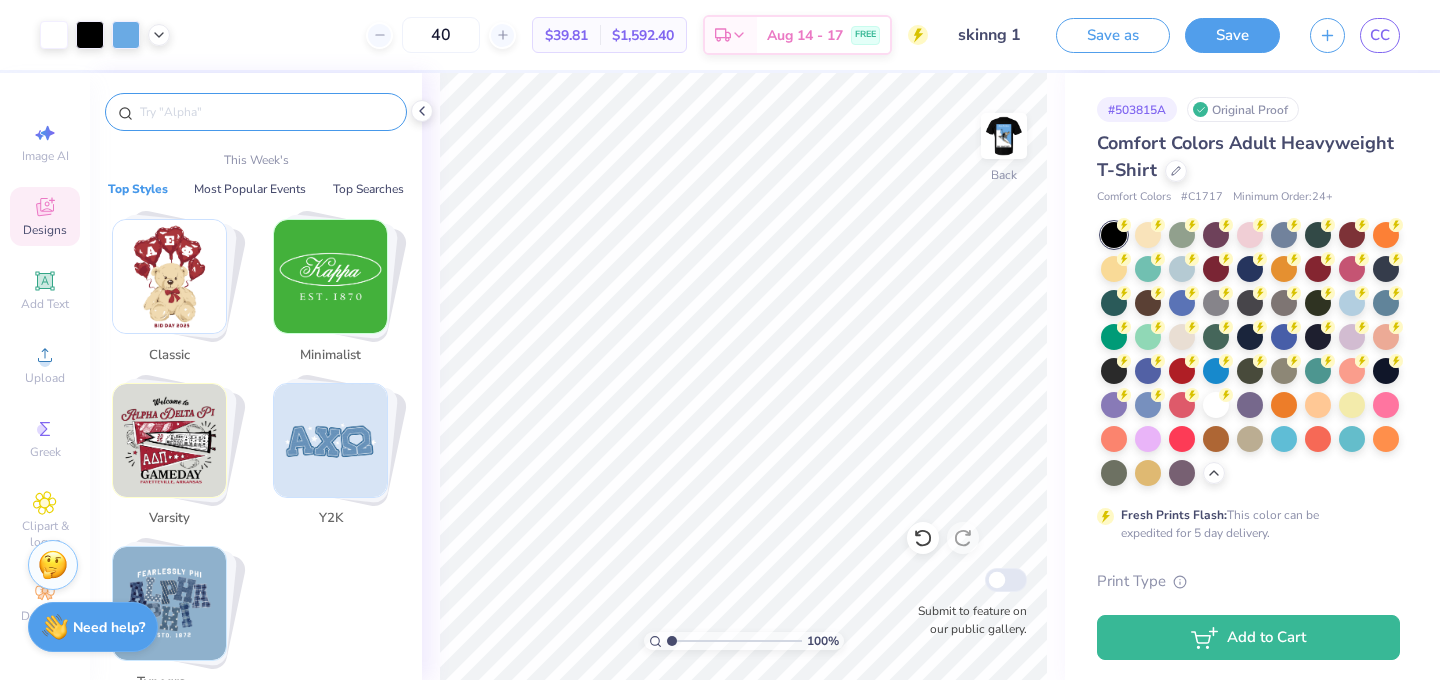 click at bounding box center (330, 276) 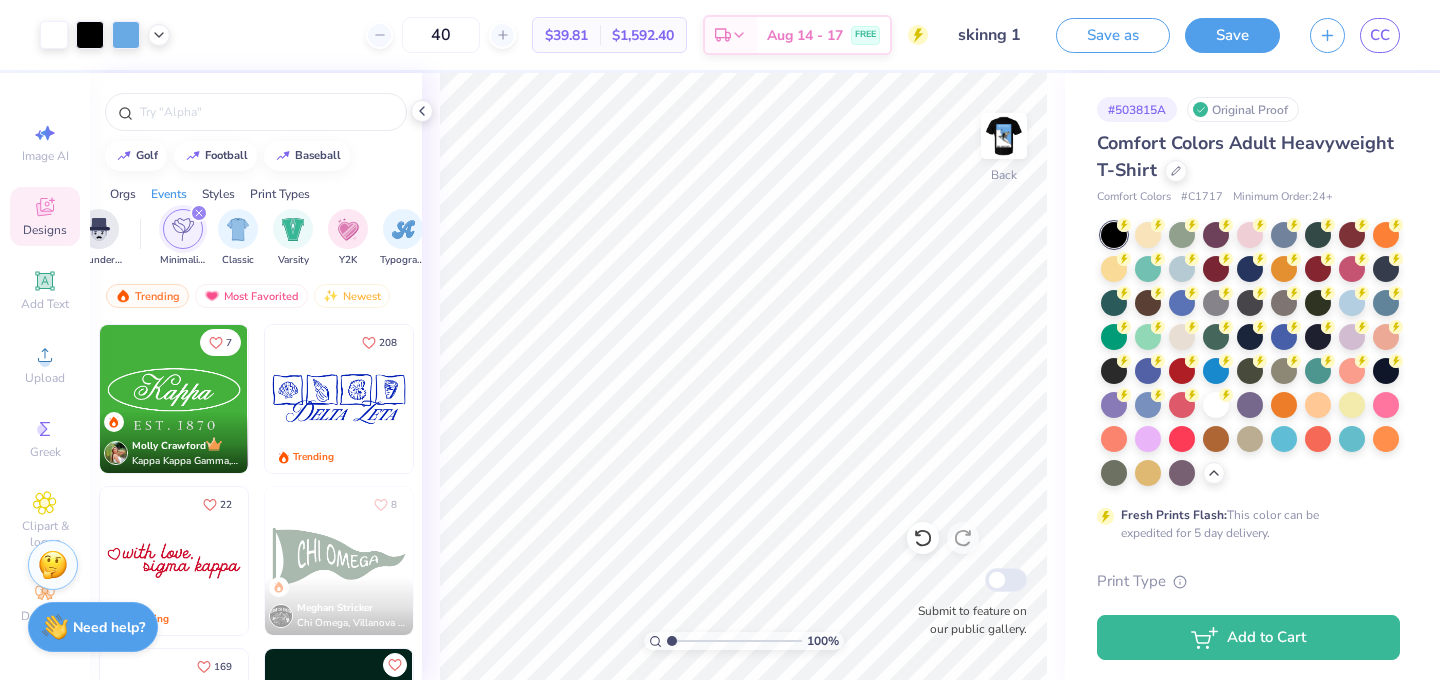 scroll, scrollTop: 0, scrollLeft: 1048, axis: horizontal 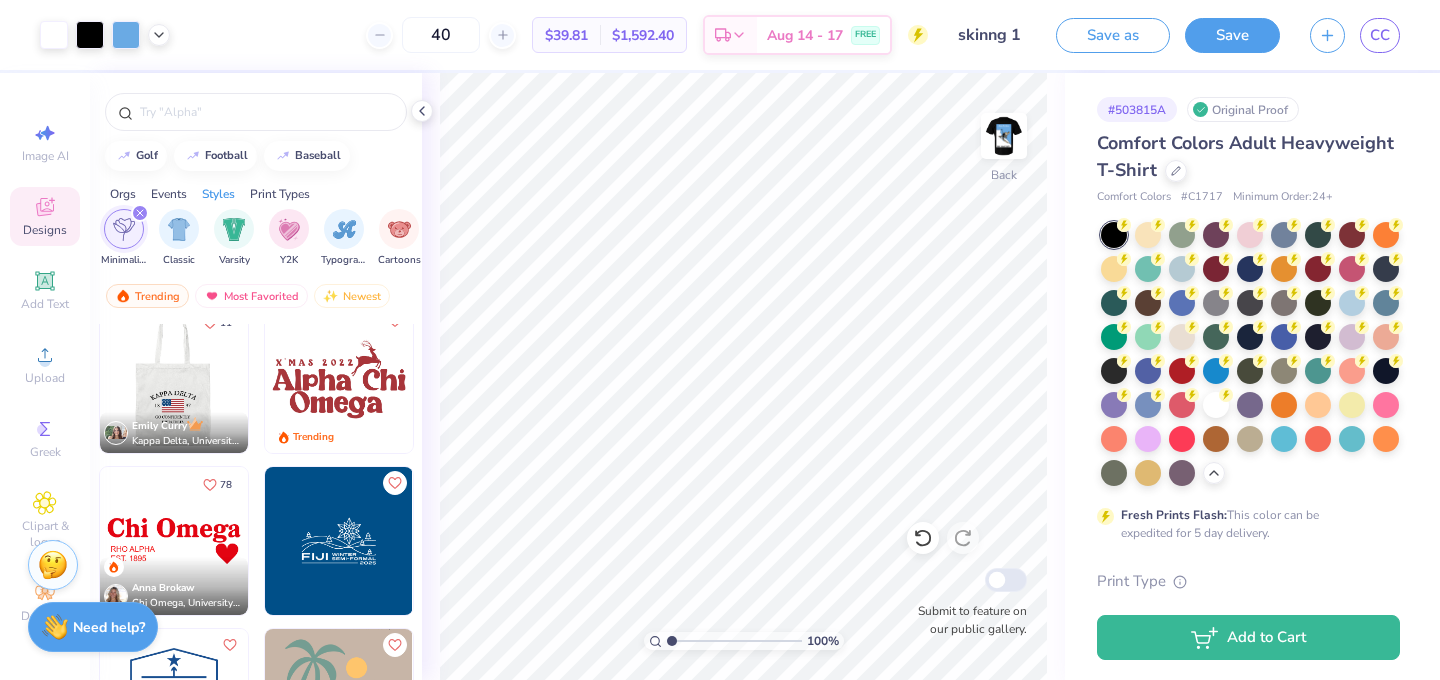 click at bounding box center [173, 379] 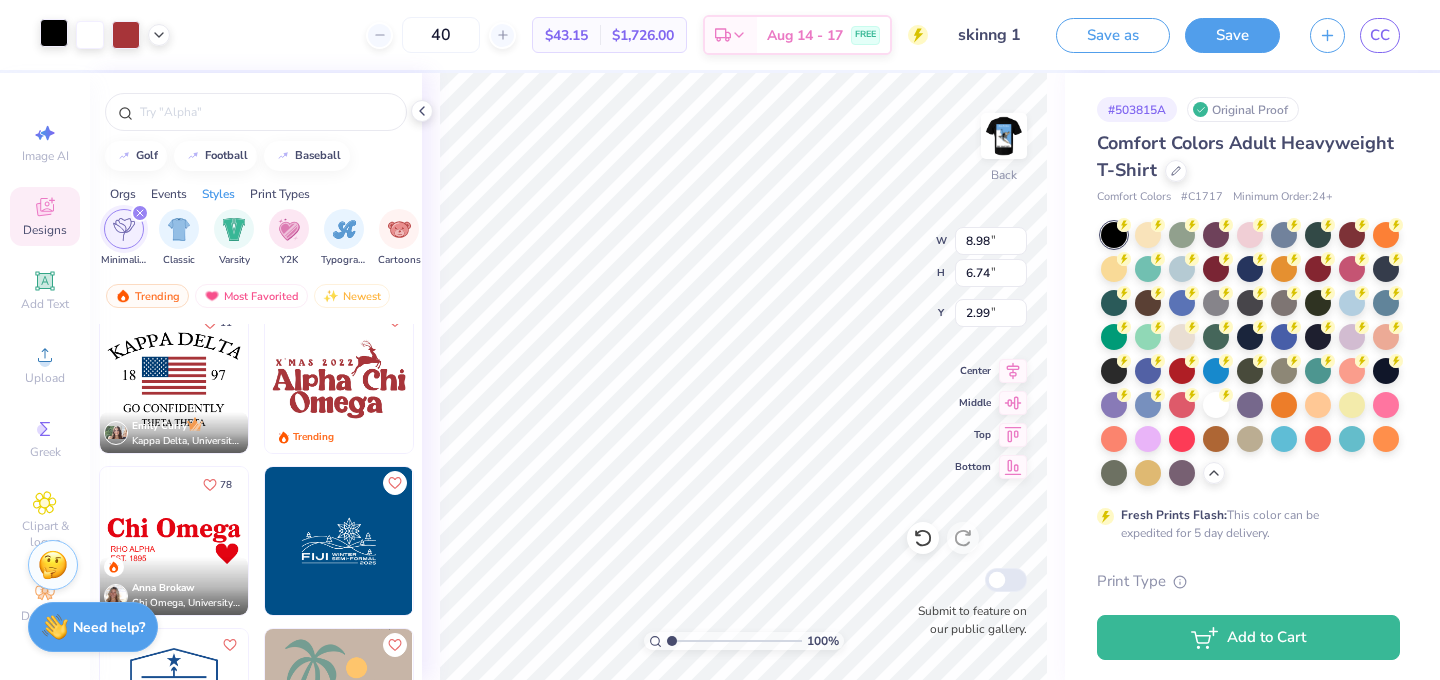 click at bounding box center [54, 33] 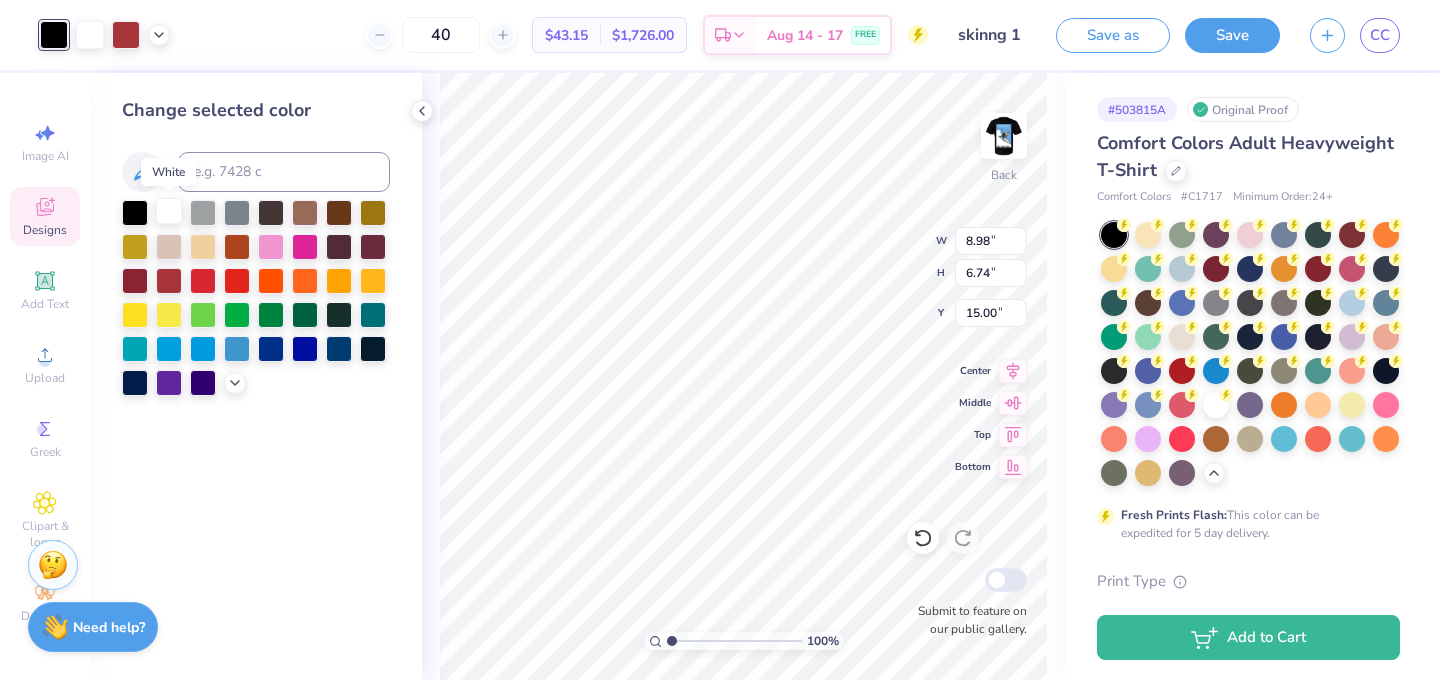 click at bounding box center [169, 211] 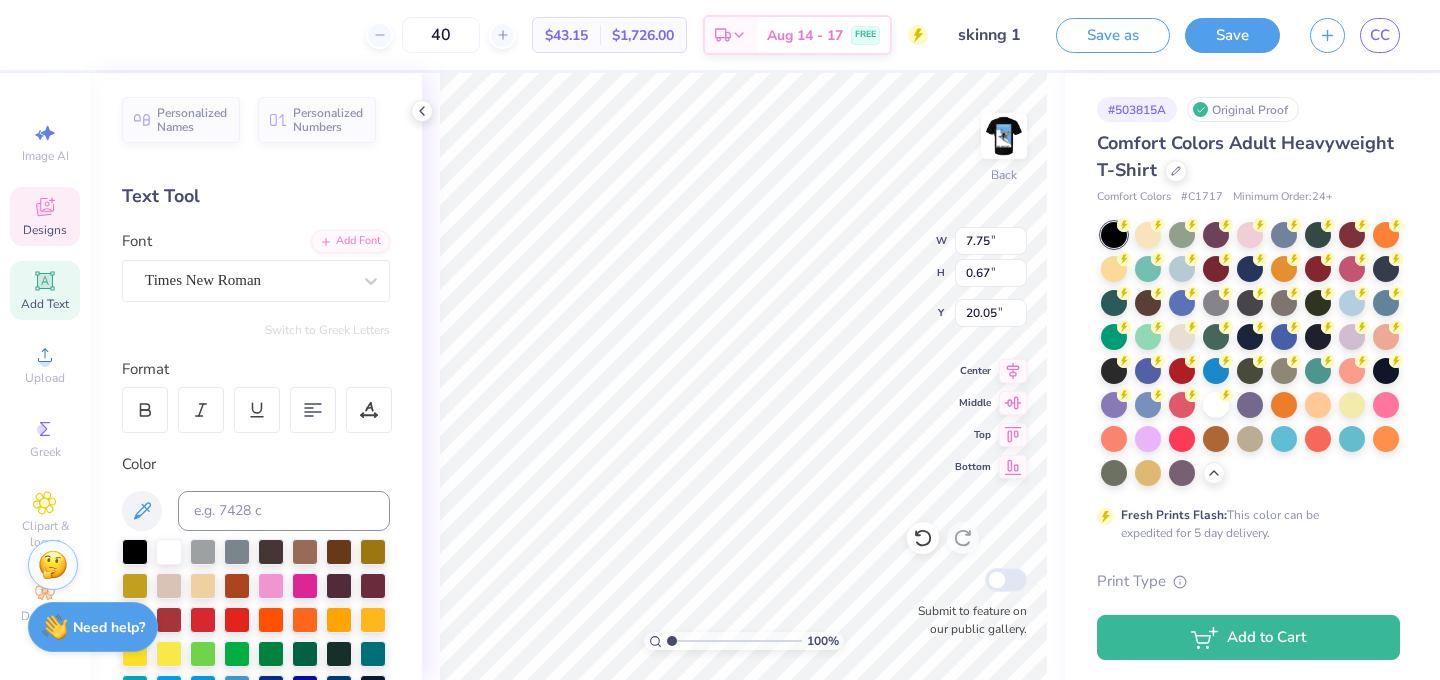 scroll, scrollTop: 0, scrollLeft: 3, axis: horizontal 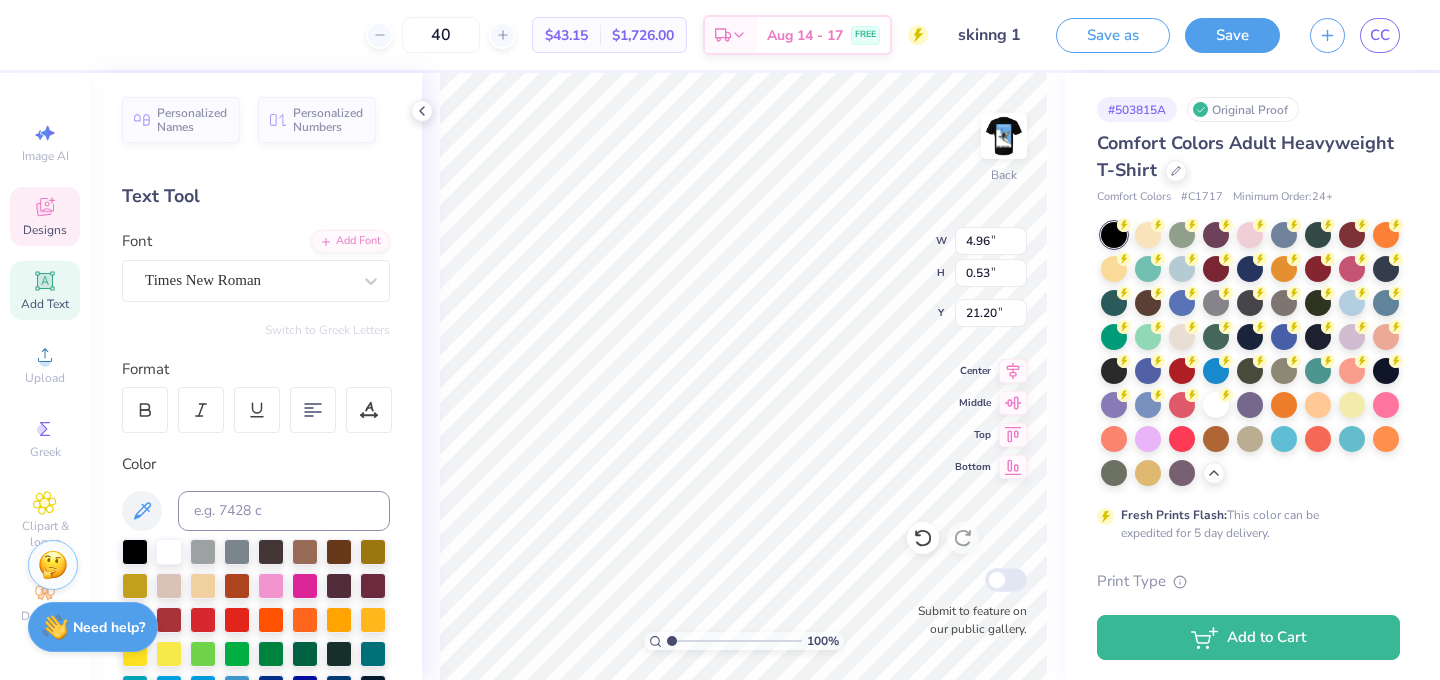 paste on "[FRATERNITY] [FRATERNITY]" 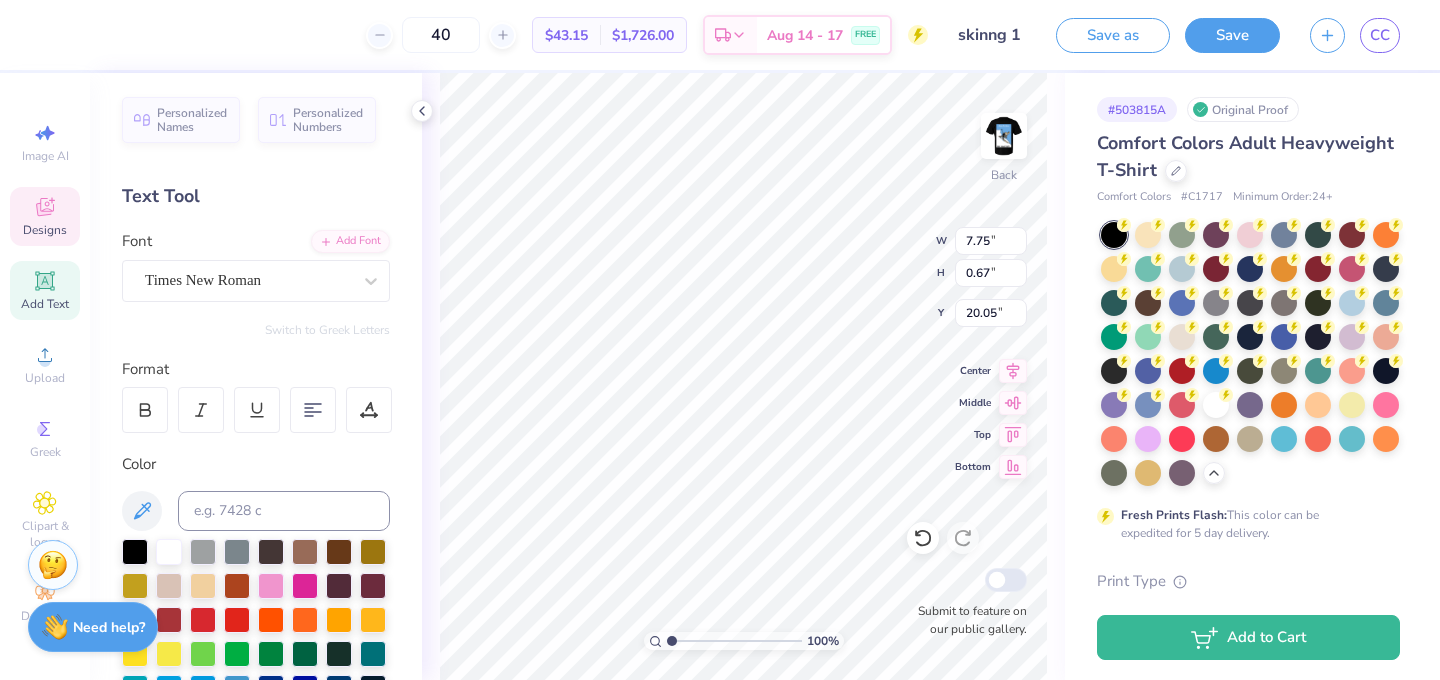 scroll, scrollTop: 0, scrollLeft: 5, axis: horizontal 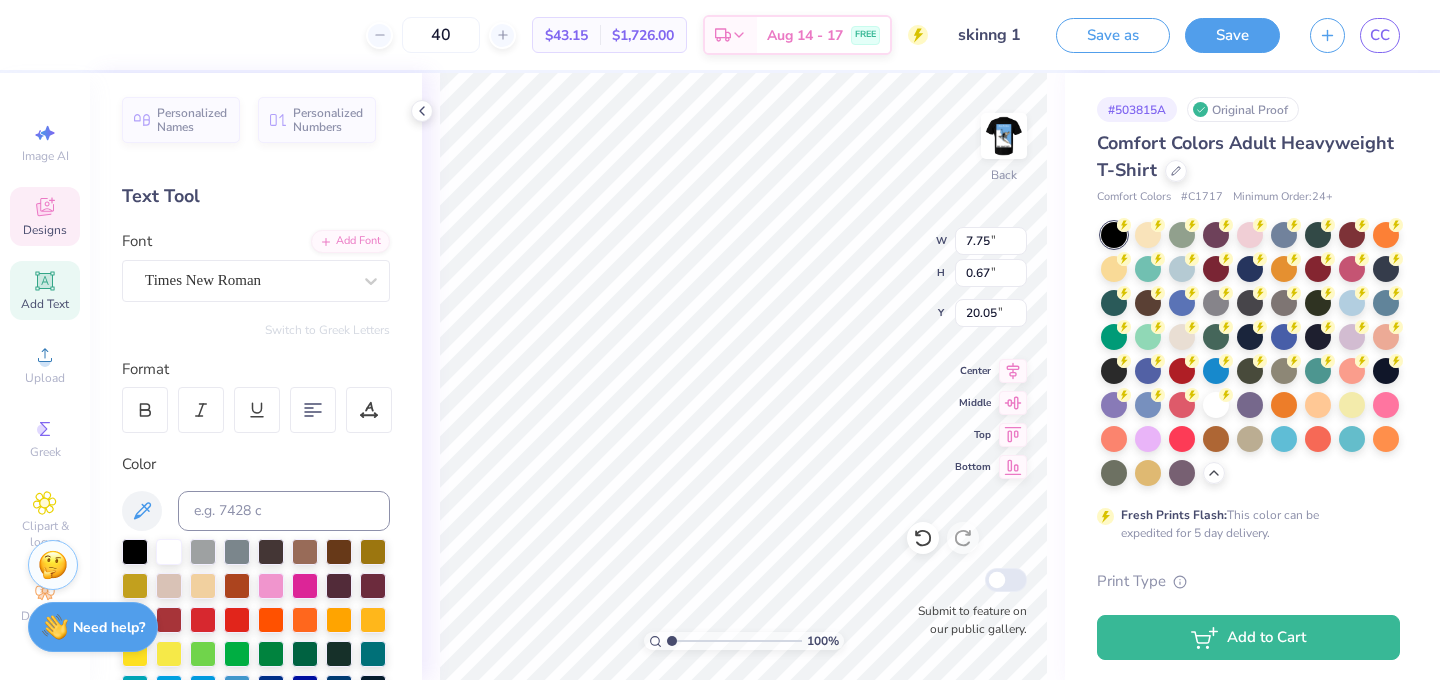 paste on "excellence" 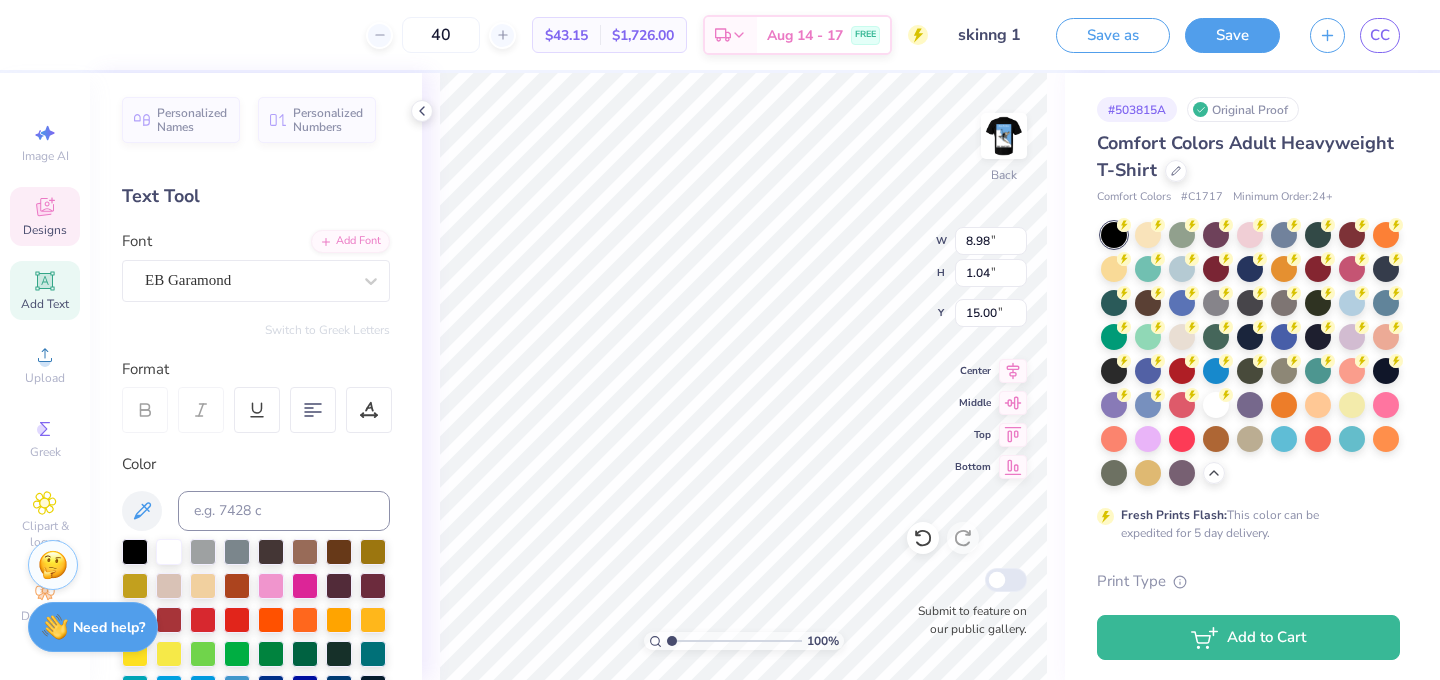 scroll, scrollTop: 0, scrollLeft: 1, axis: horizontal 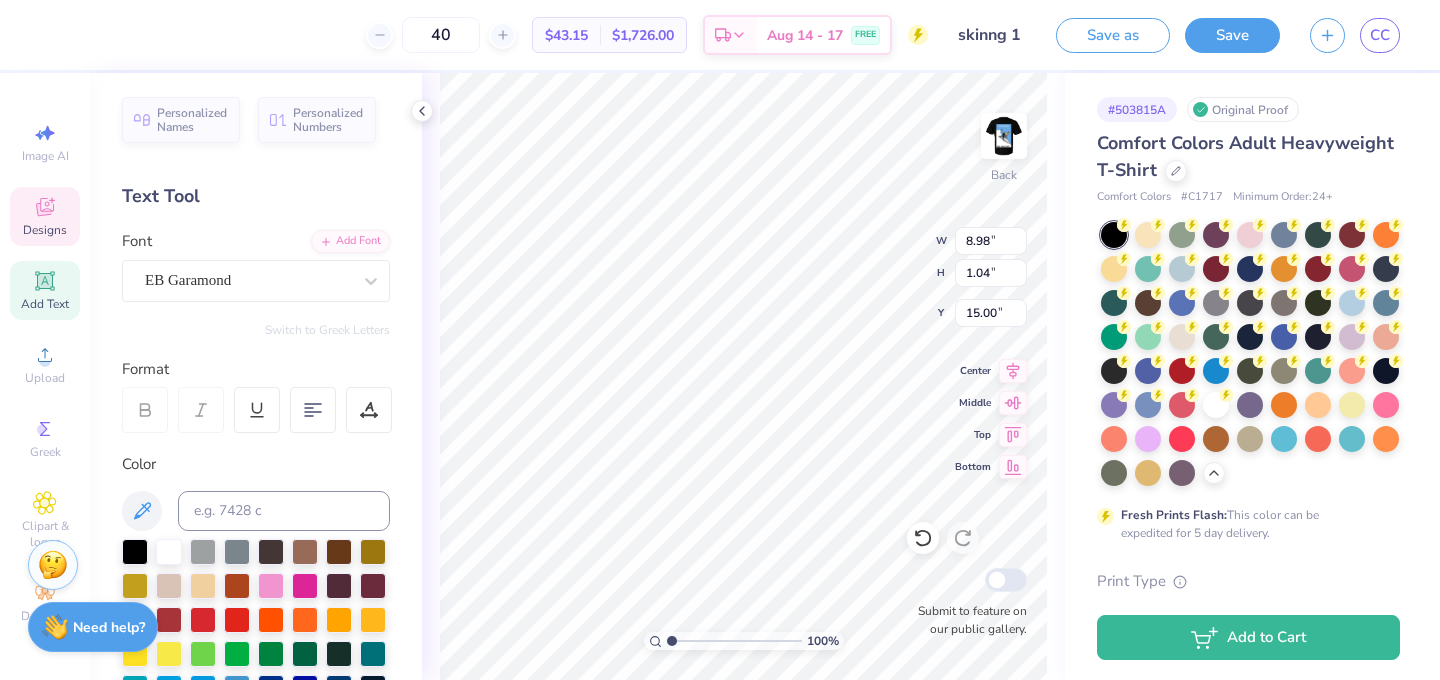 paste on "DELTA" 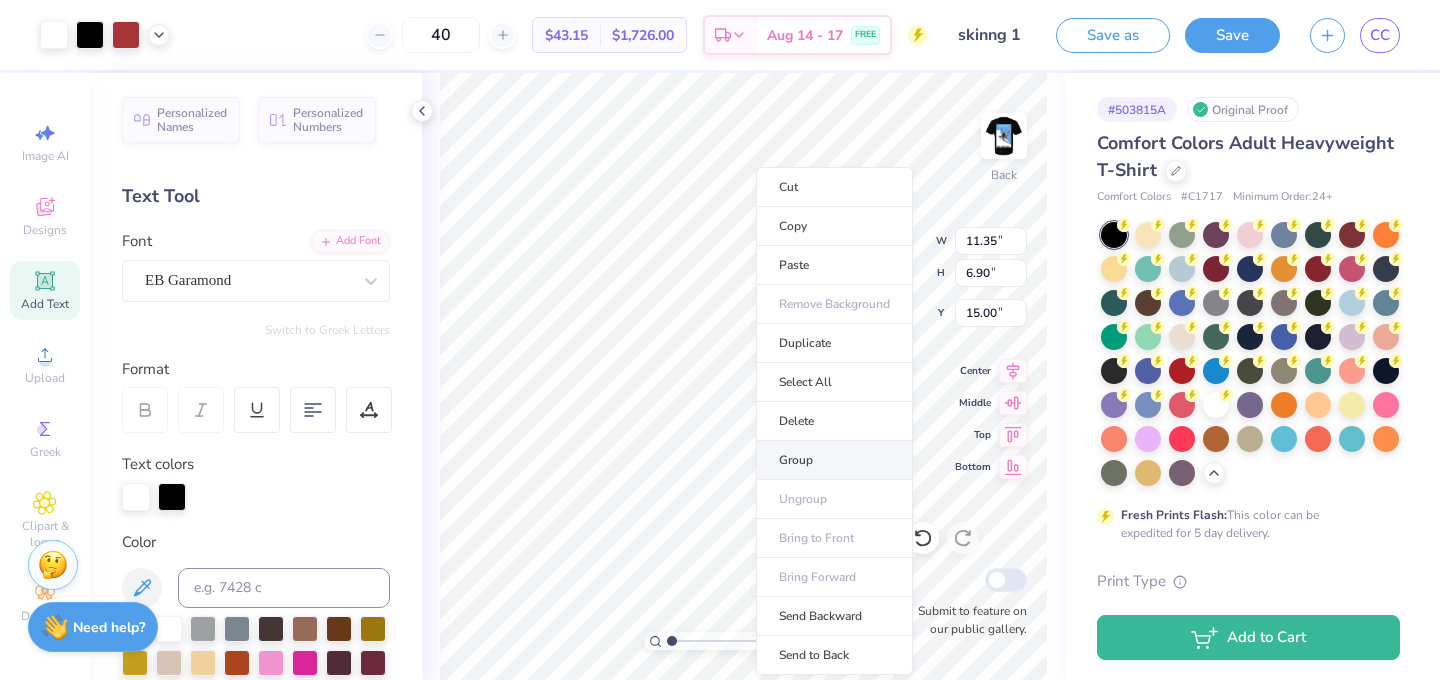click on "Group" at bounding box center [834, 460] 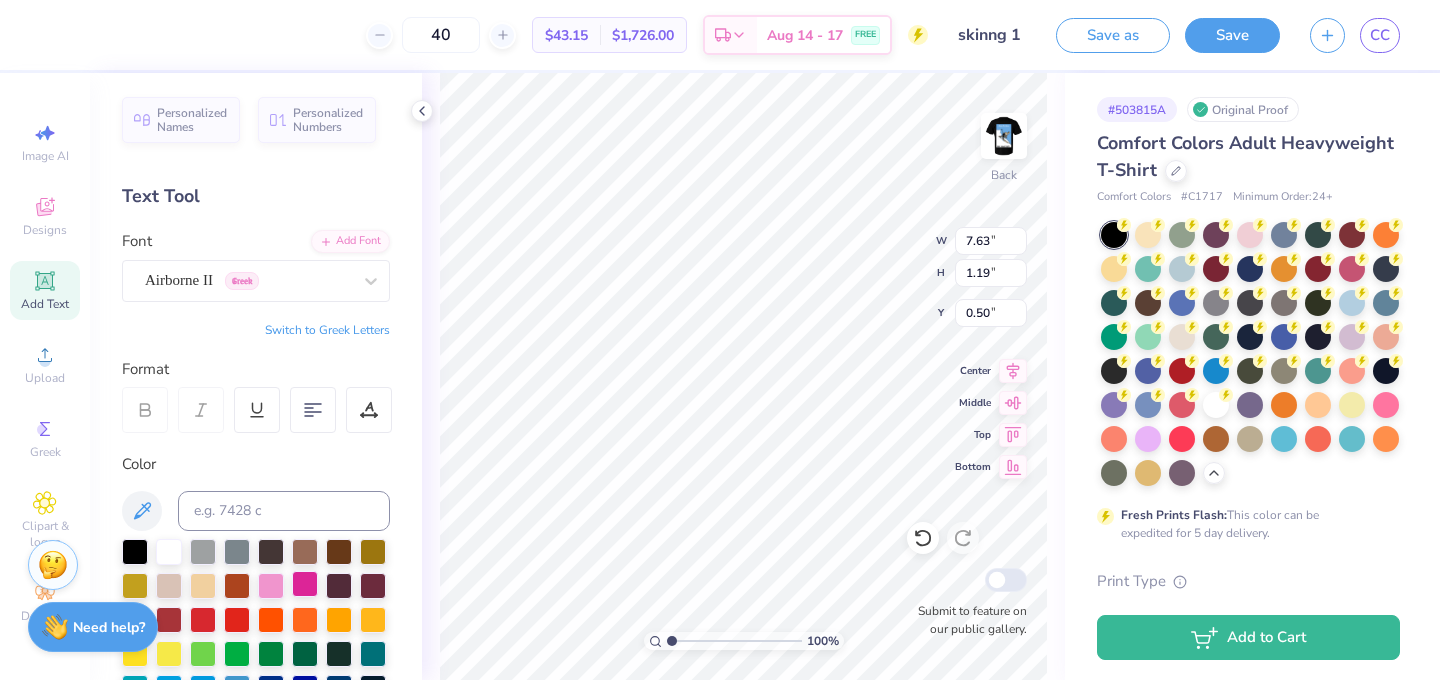 click at bounding box center (305, 584) 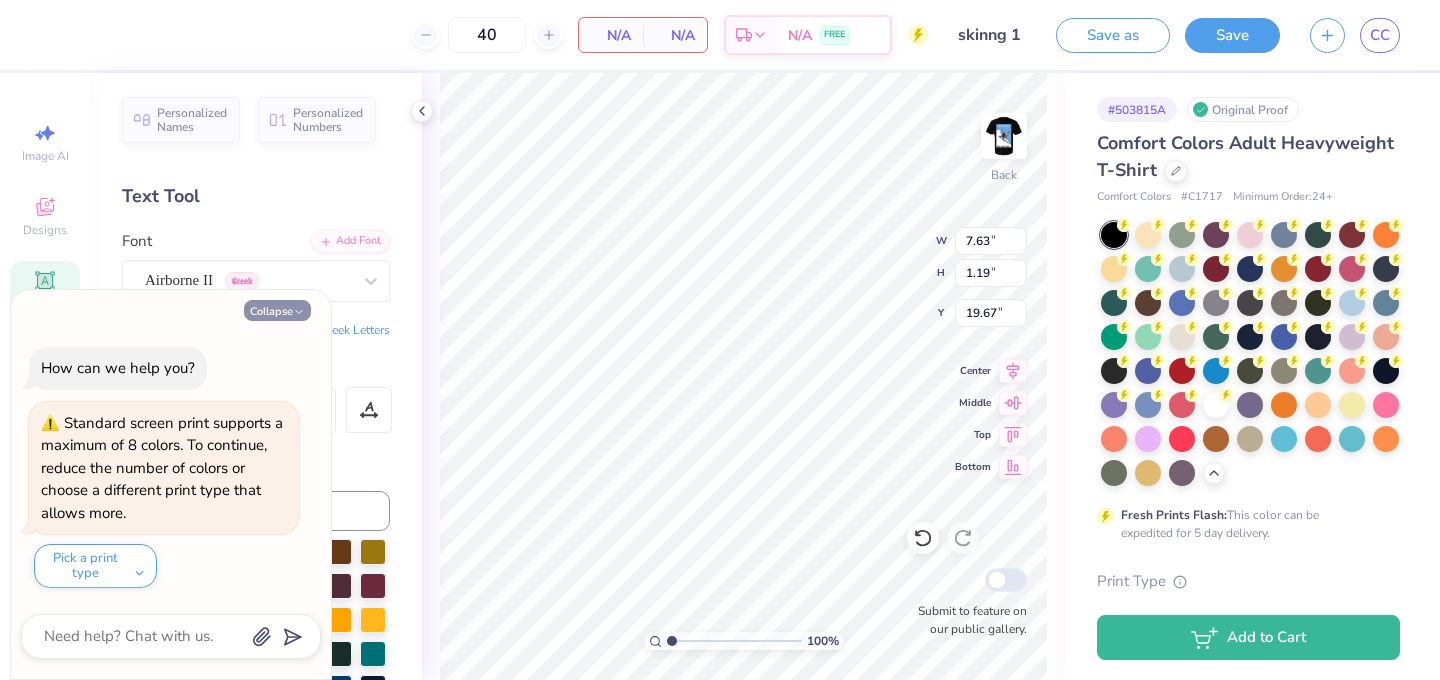 click on "Collapse" at bounding box center (277, 310) 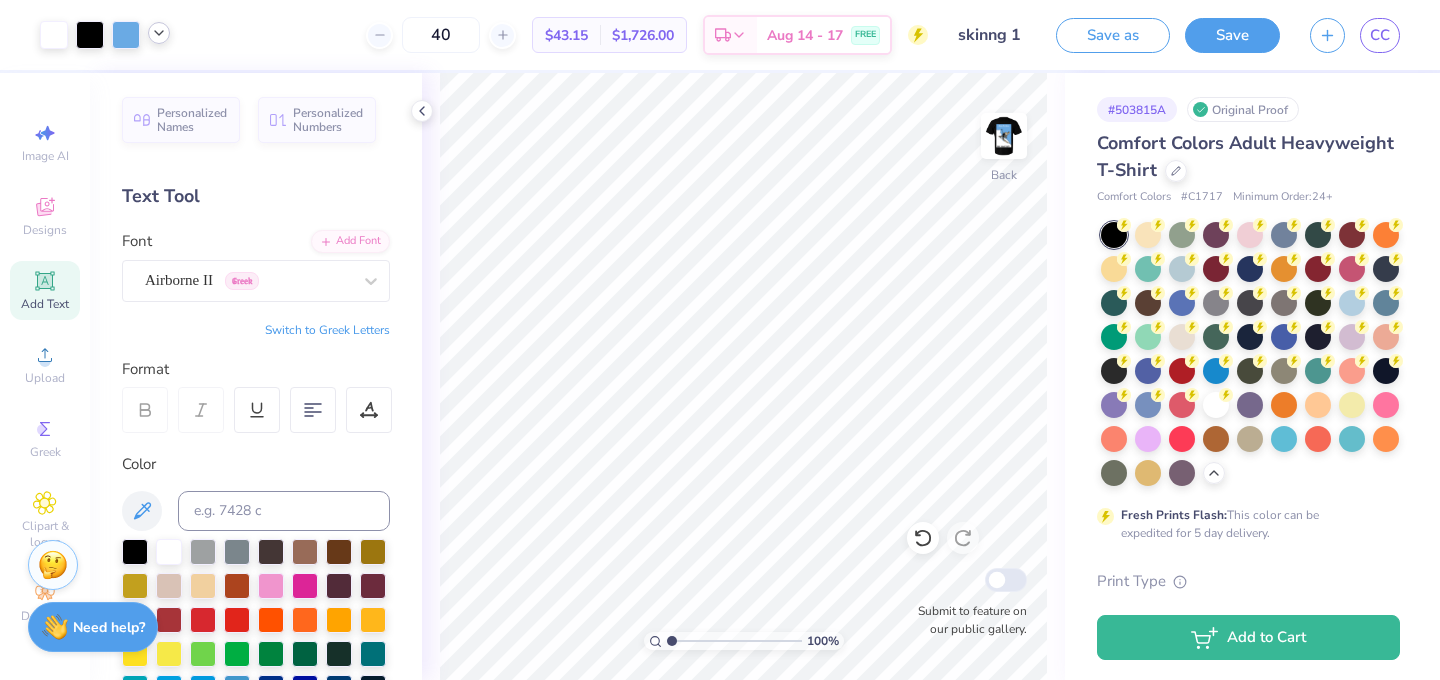 click 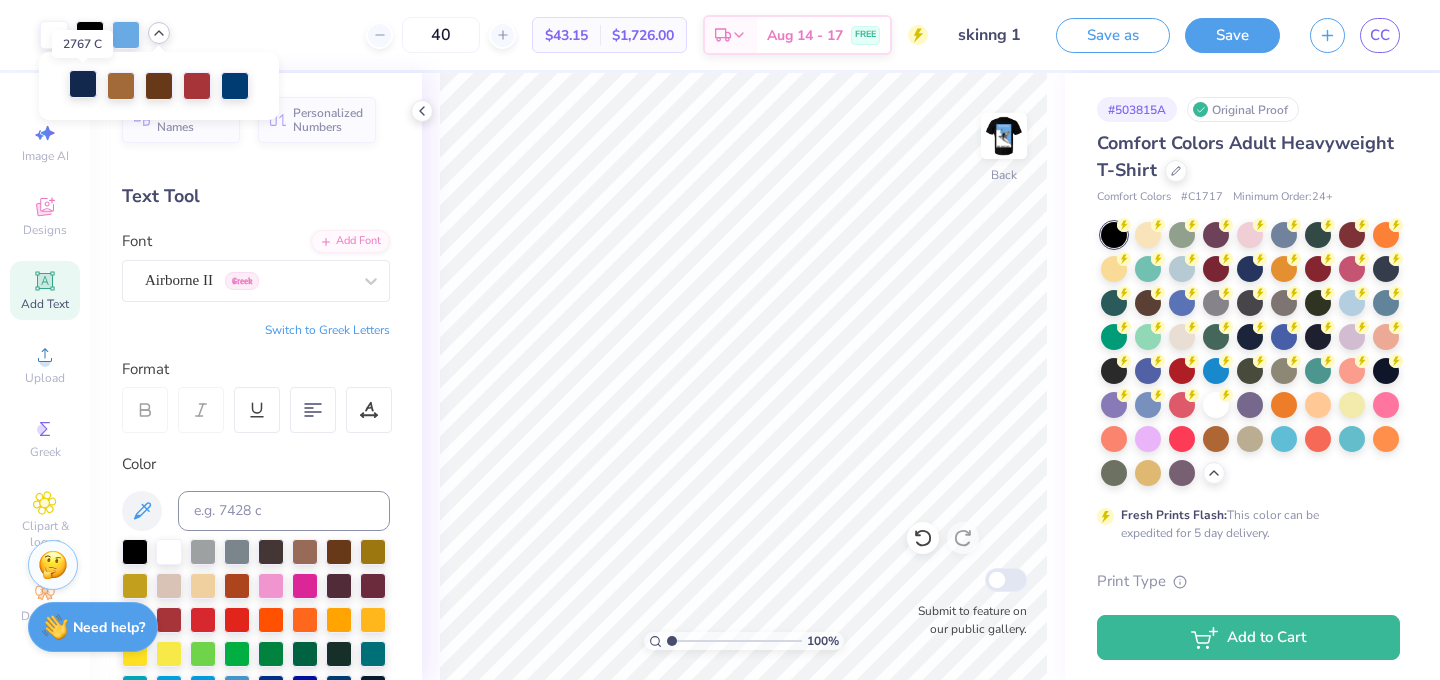 click at bounding box center [83, 84] 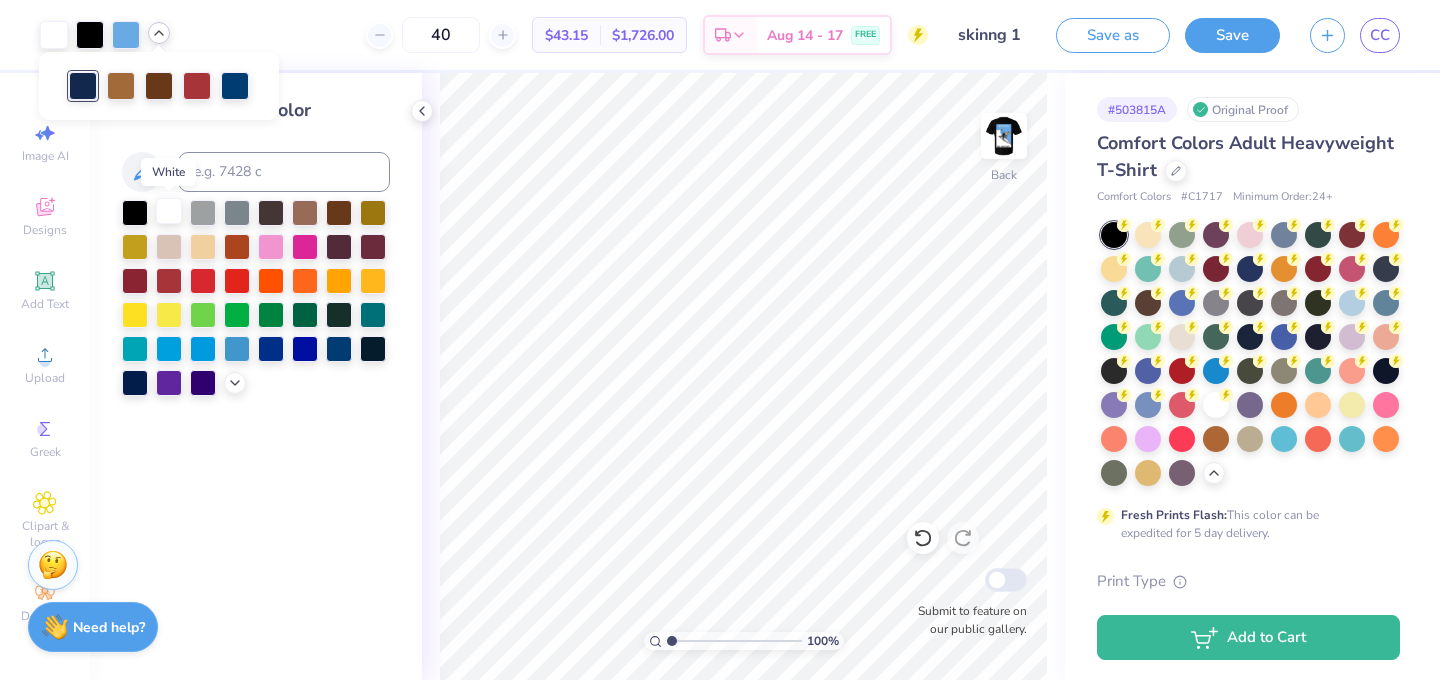 click at bounding box center [169, 211] 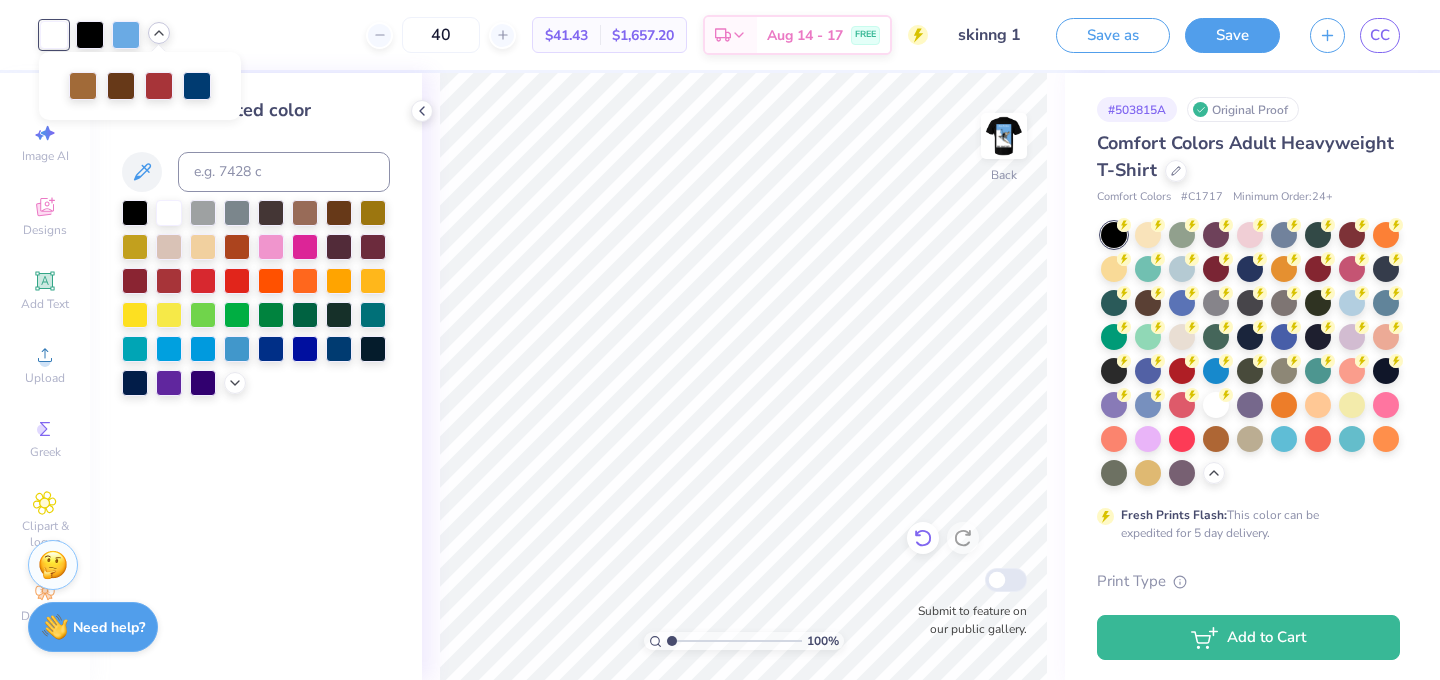click 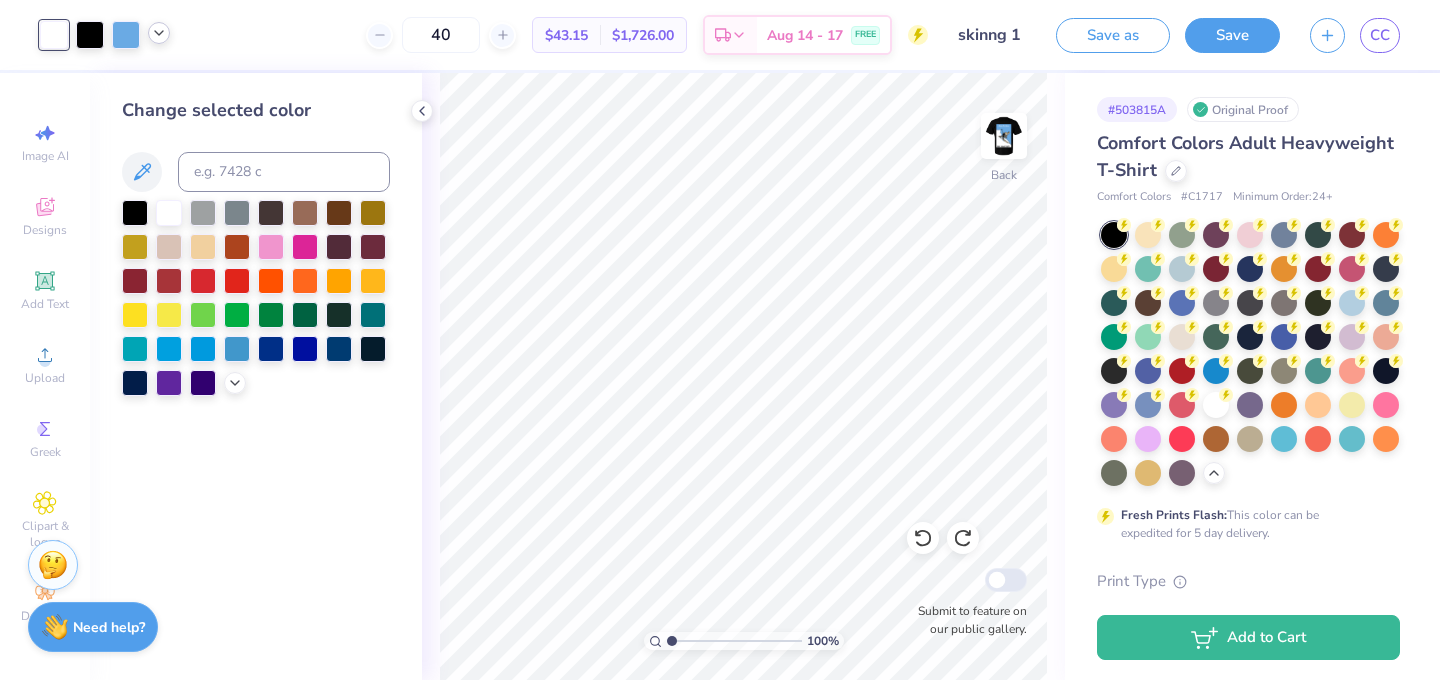 click on "100  % Back Submit to feature on our public gallery." at bounding box center (743, 376) 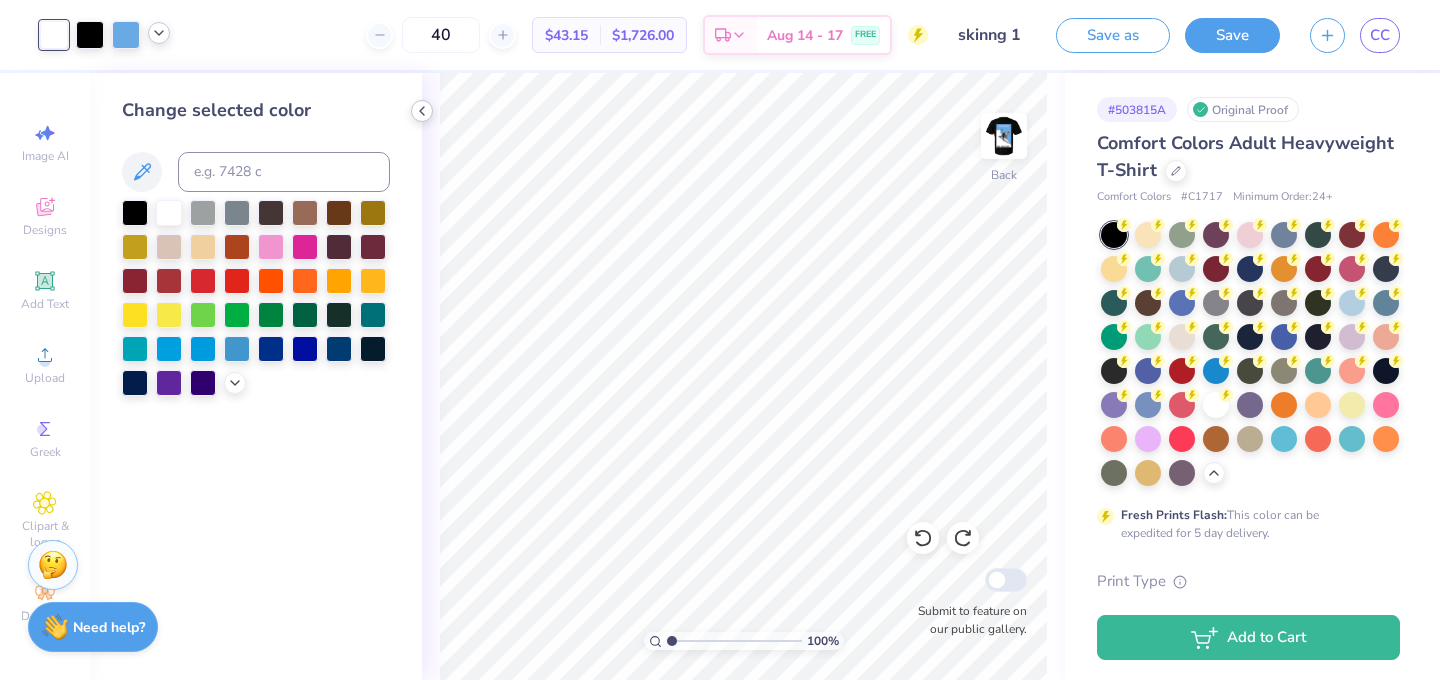 click 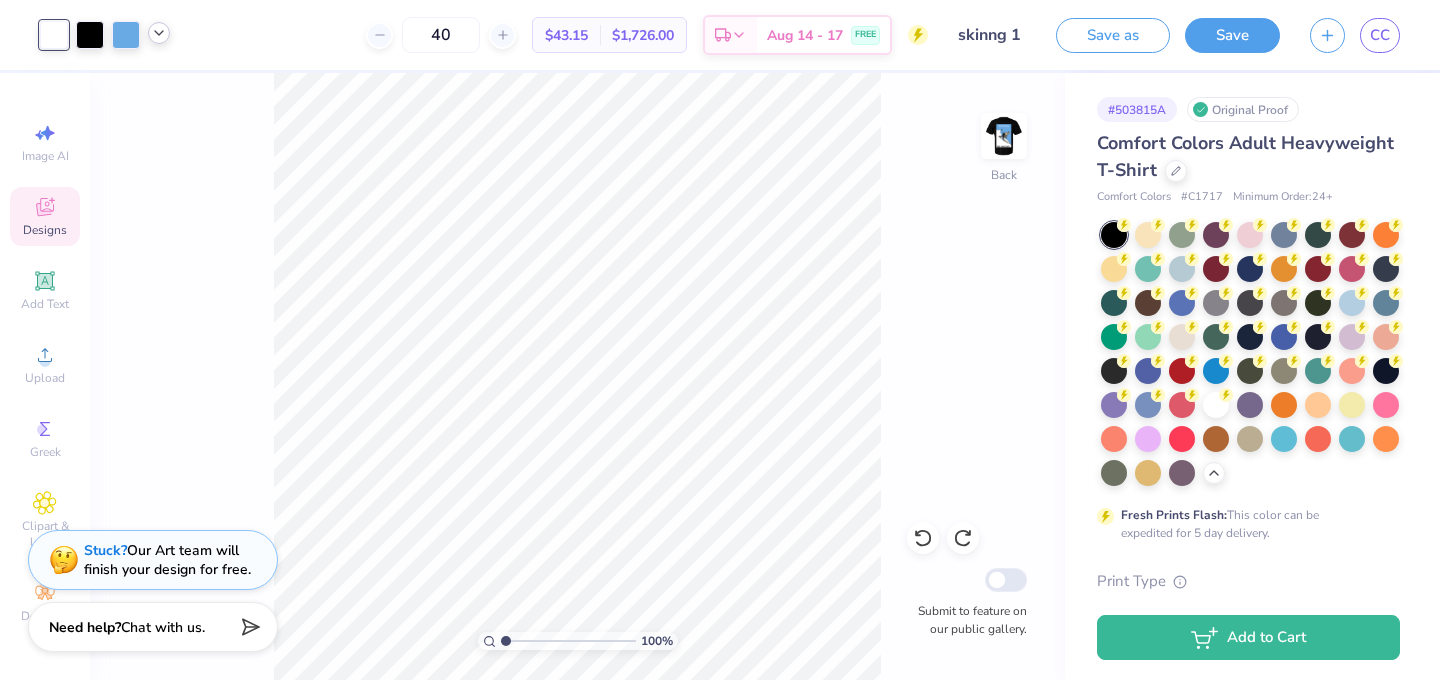 click on "Designs" at bounding box center [45, 230] 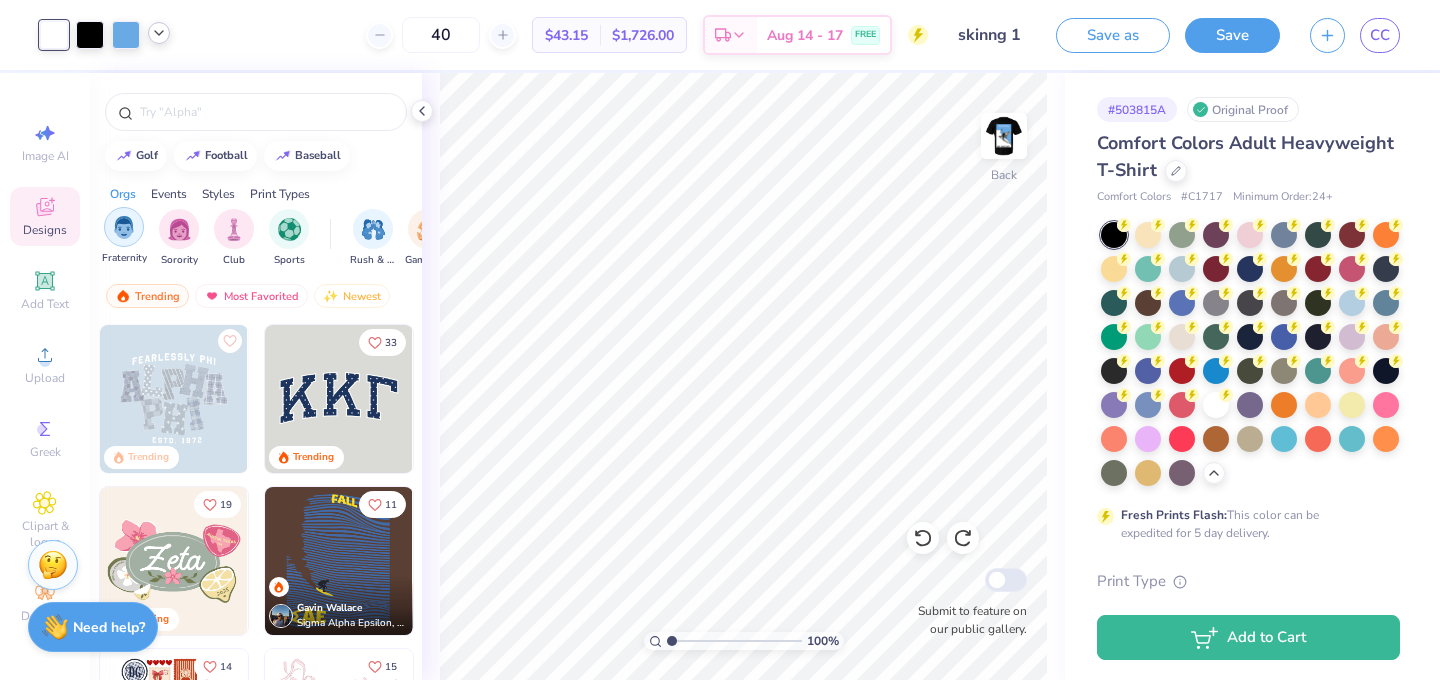 click at bounding box center (124, 227) 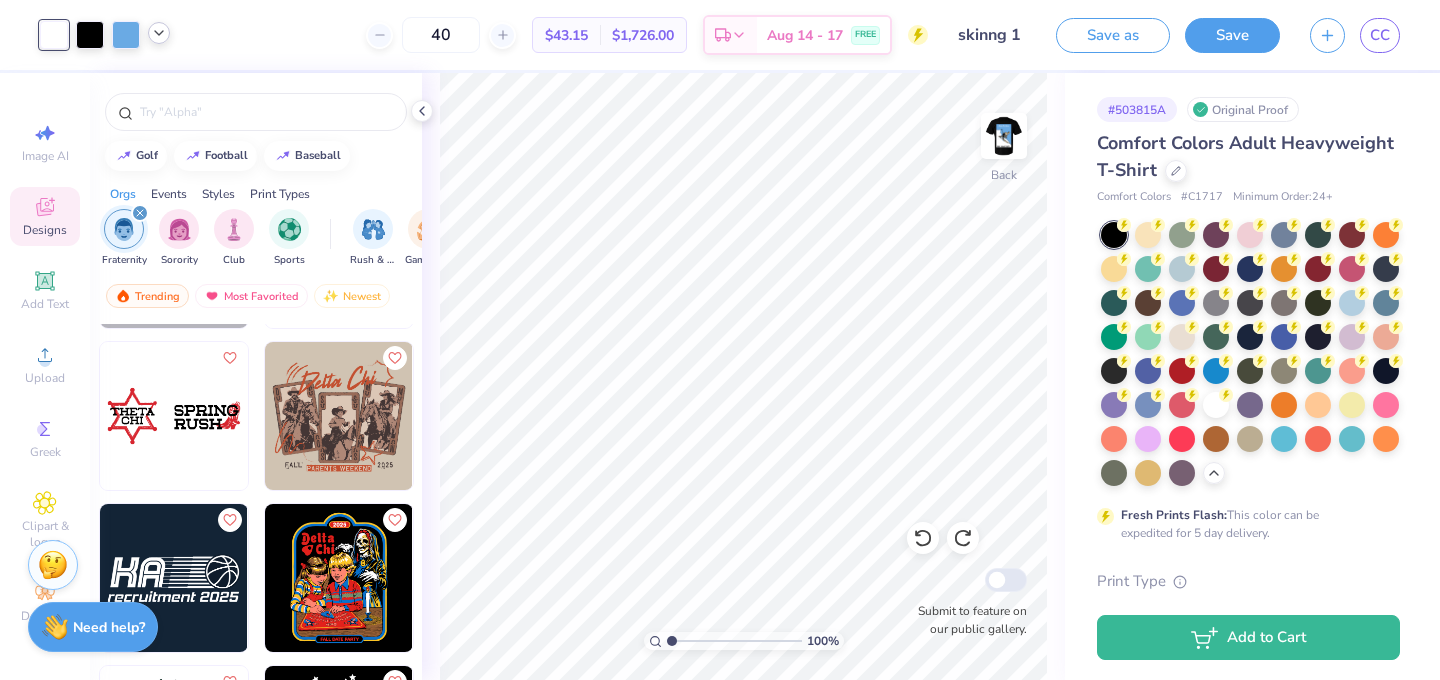 scroll, scrollTop: 6624, scrollLeft: 0, axis: vertical 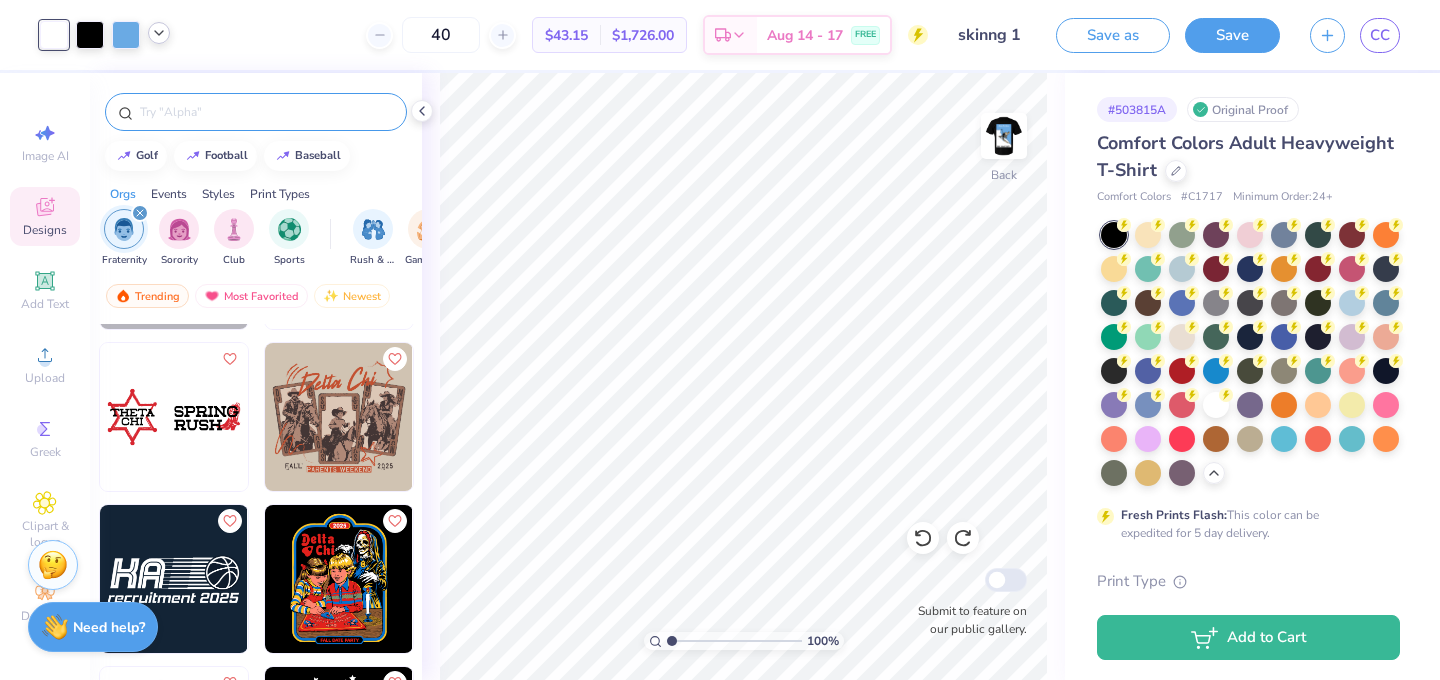 click at bounding box center [256, 112] 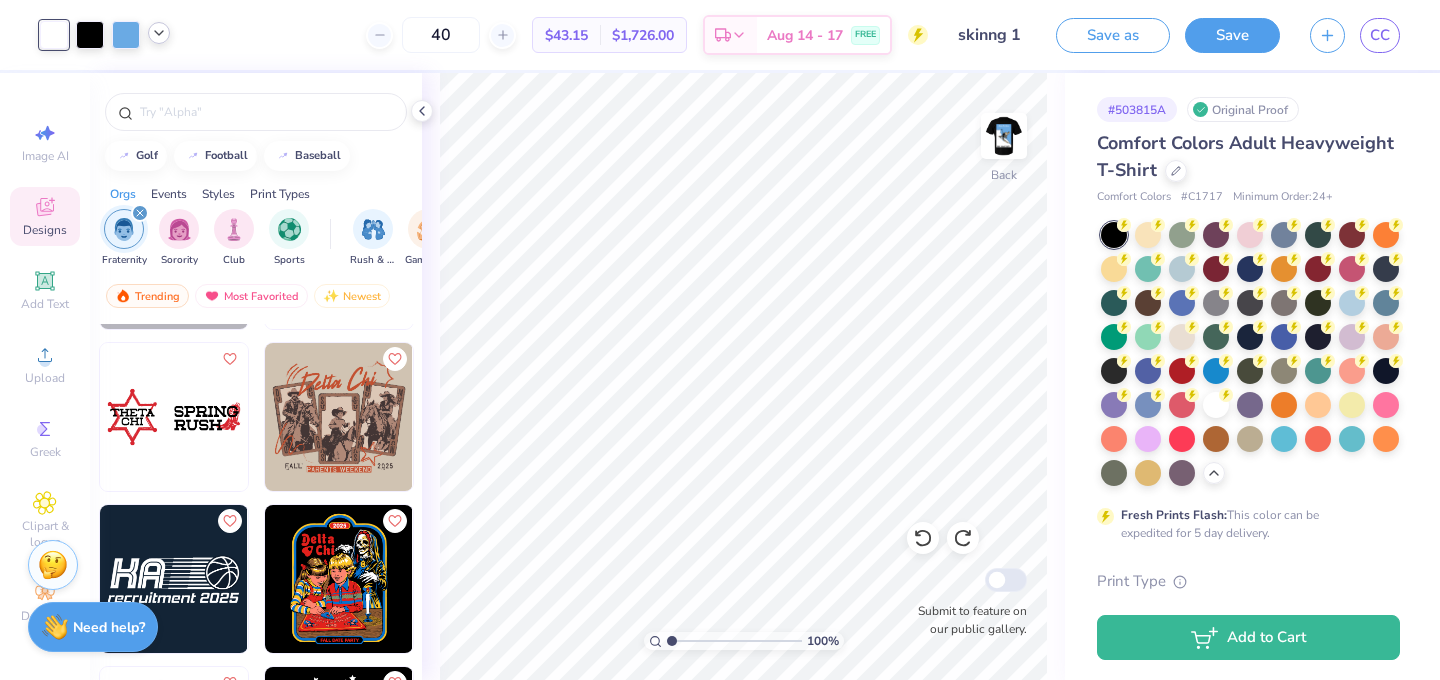 click 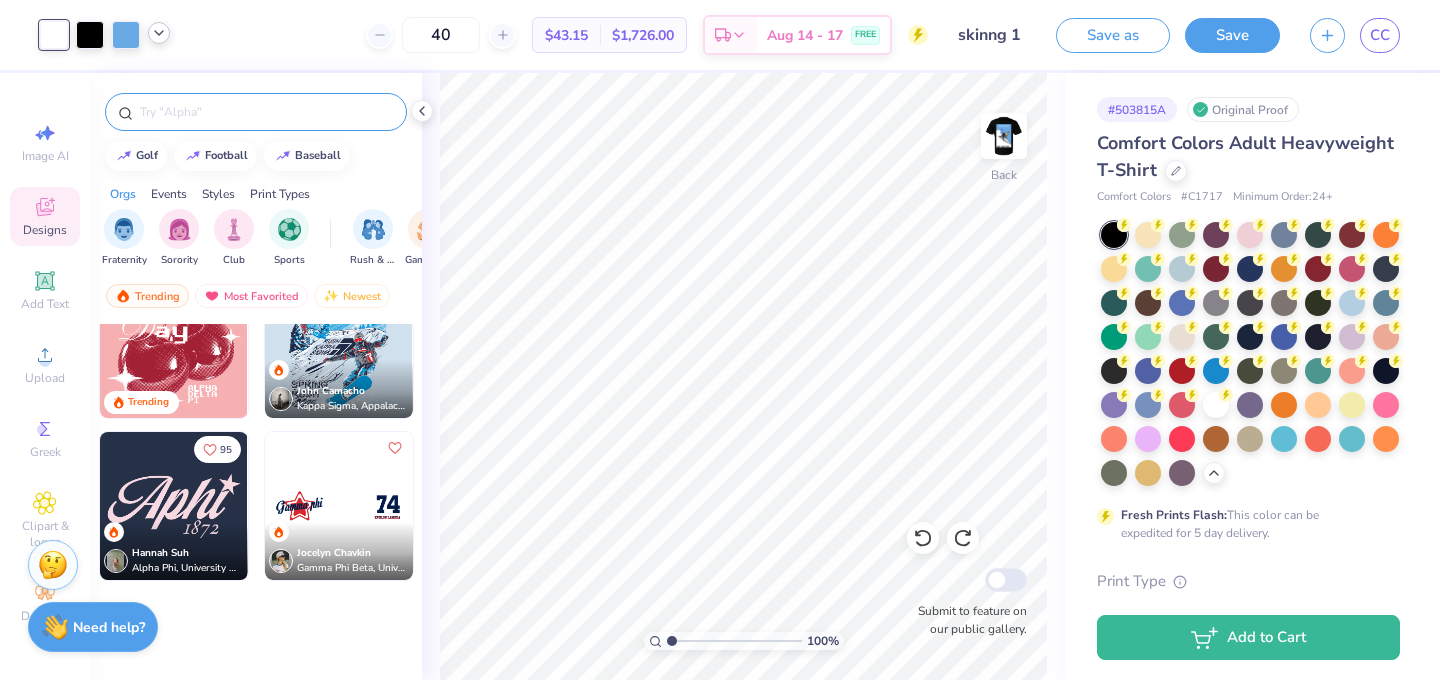 click at bounding box center [266, 112] 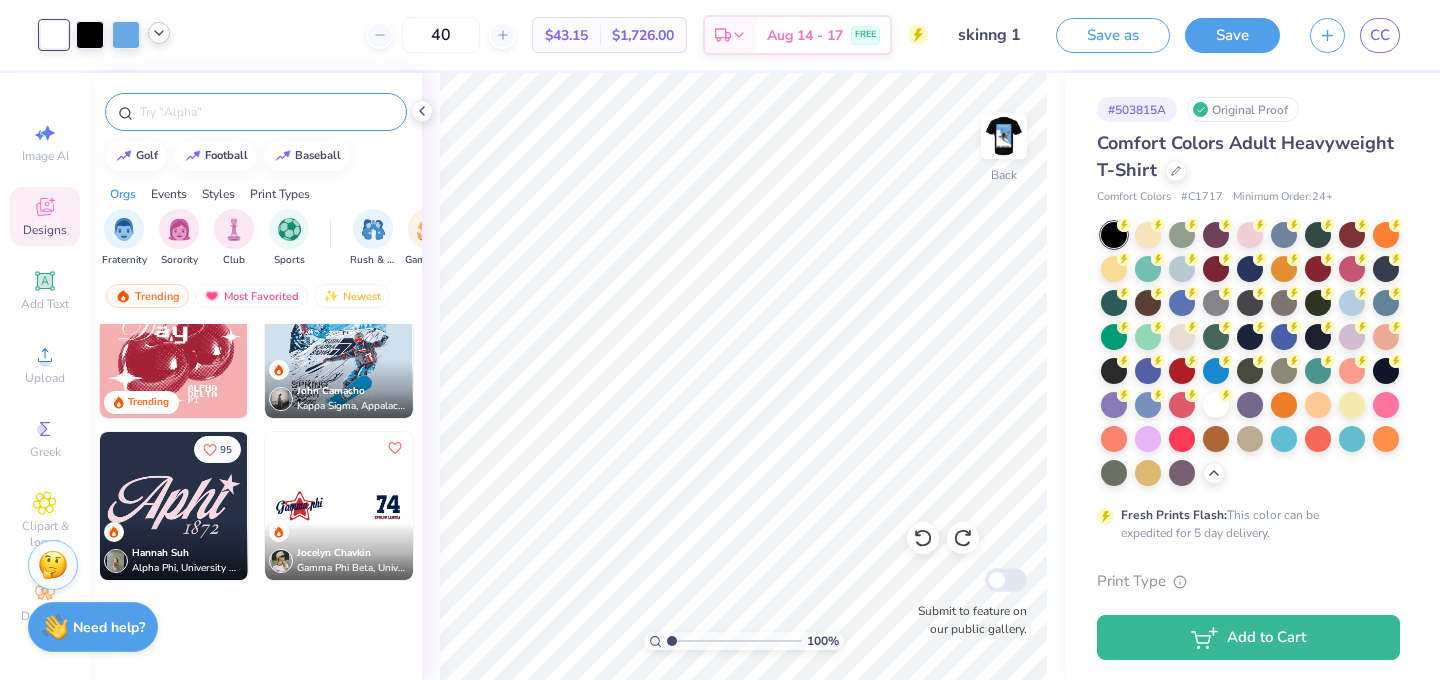 scroll, scrollTop: 0, scrollLeft: 0, axis: both 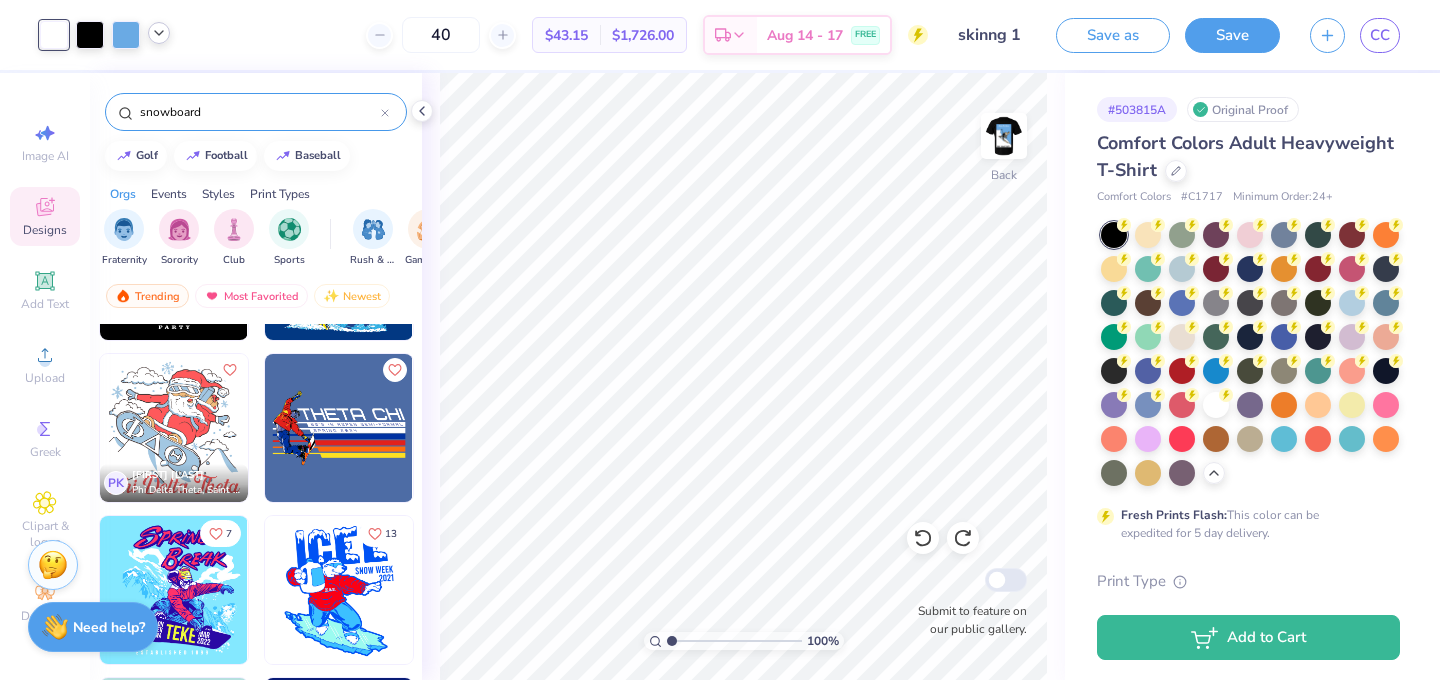 click at bounding box center [174, 428] 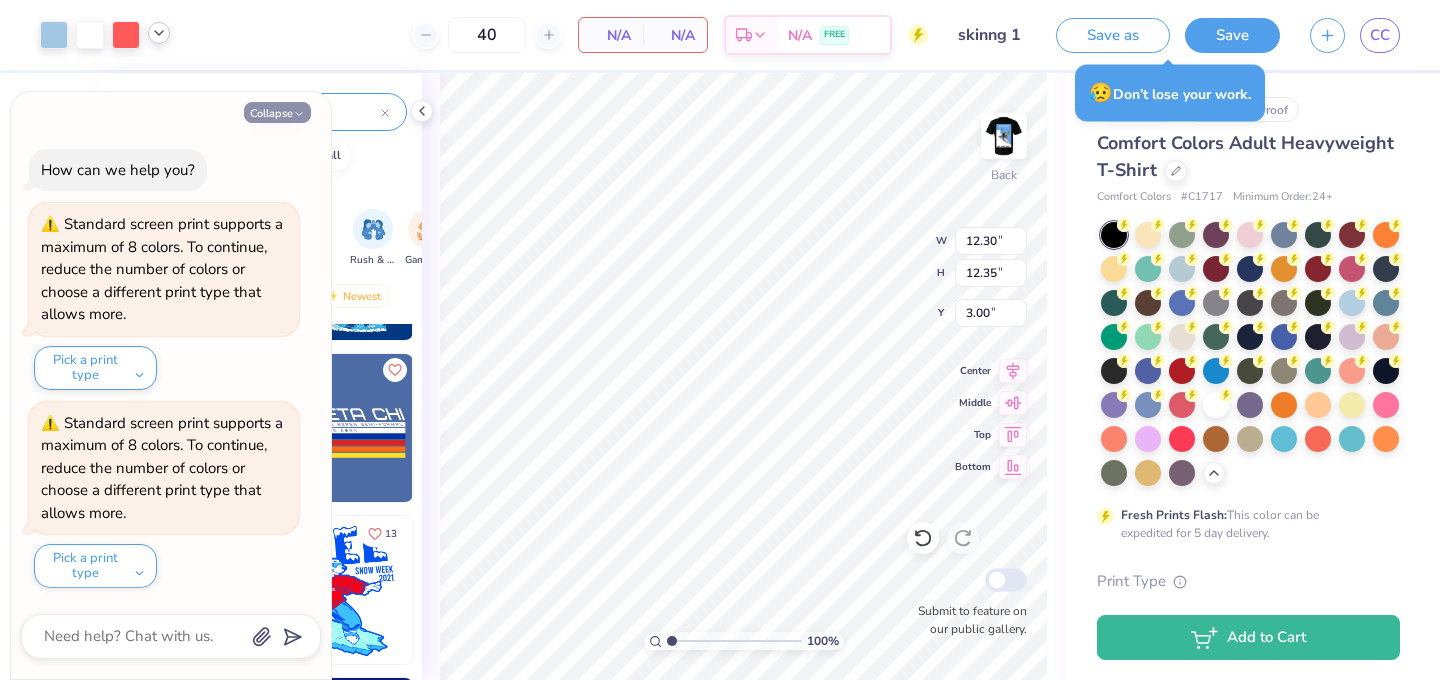 click on "Collapse" at bounding box center [277, 112] 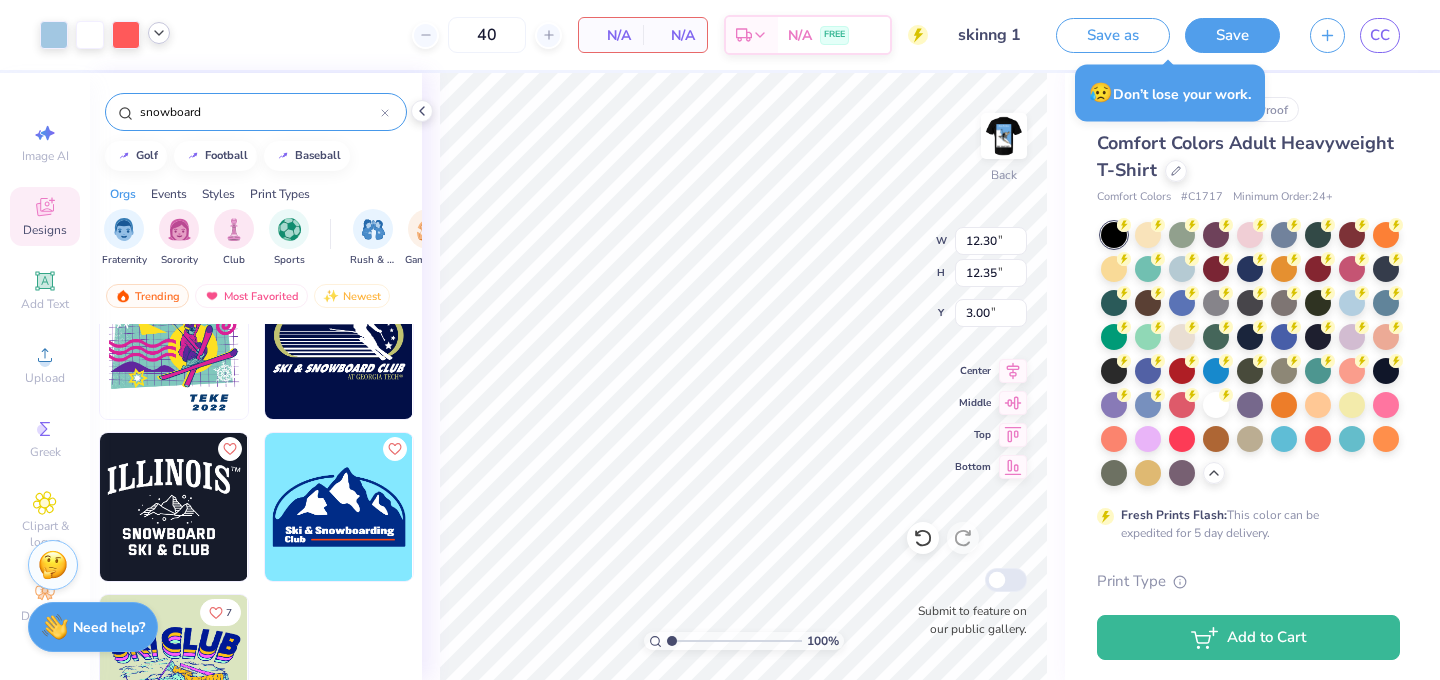 scroll, scrollTop: 1027, scrollLeft: 0, axis: vertical 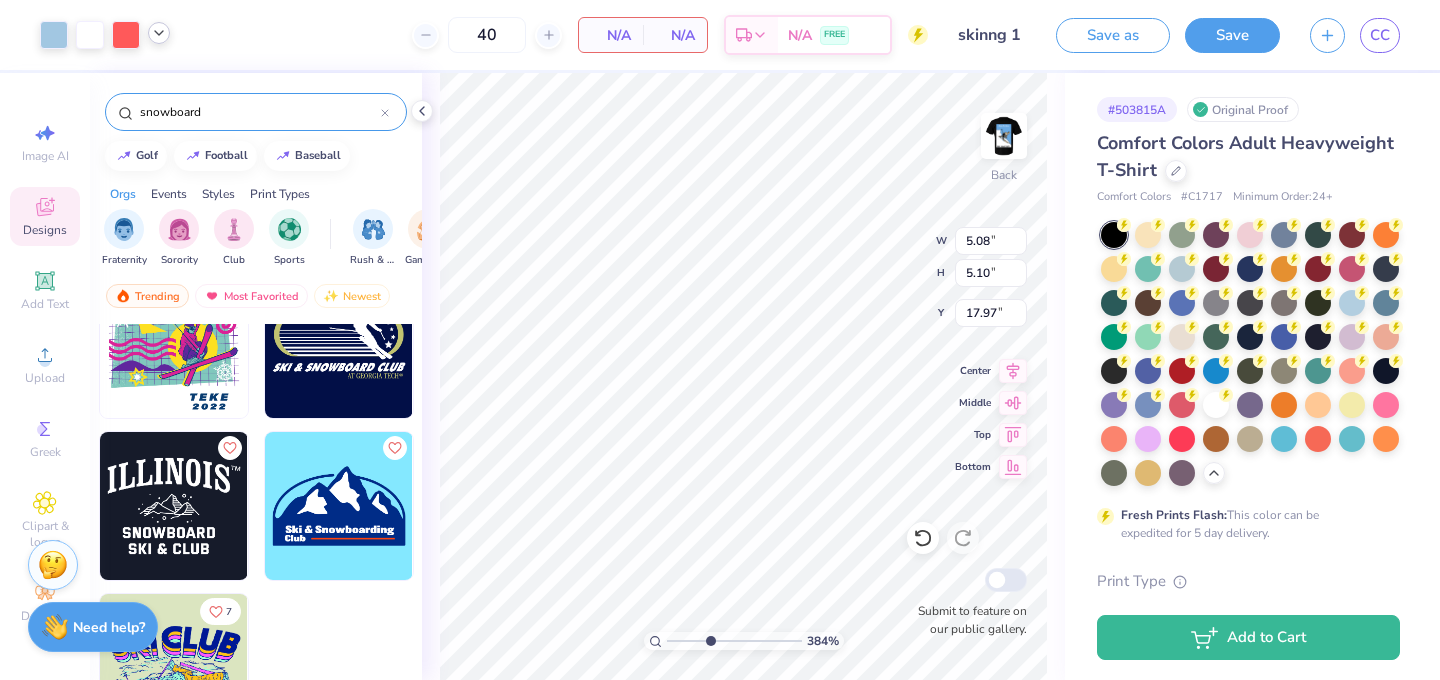 drag, startPoint x: 667, startPoint y: 639, endPoint x: 709, endPoint y: 639, distance: 42 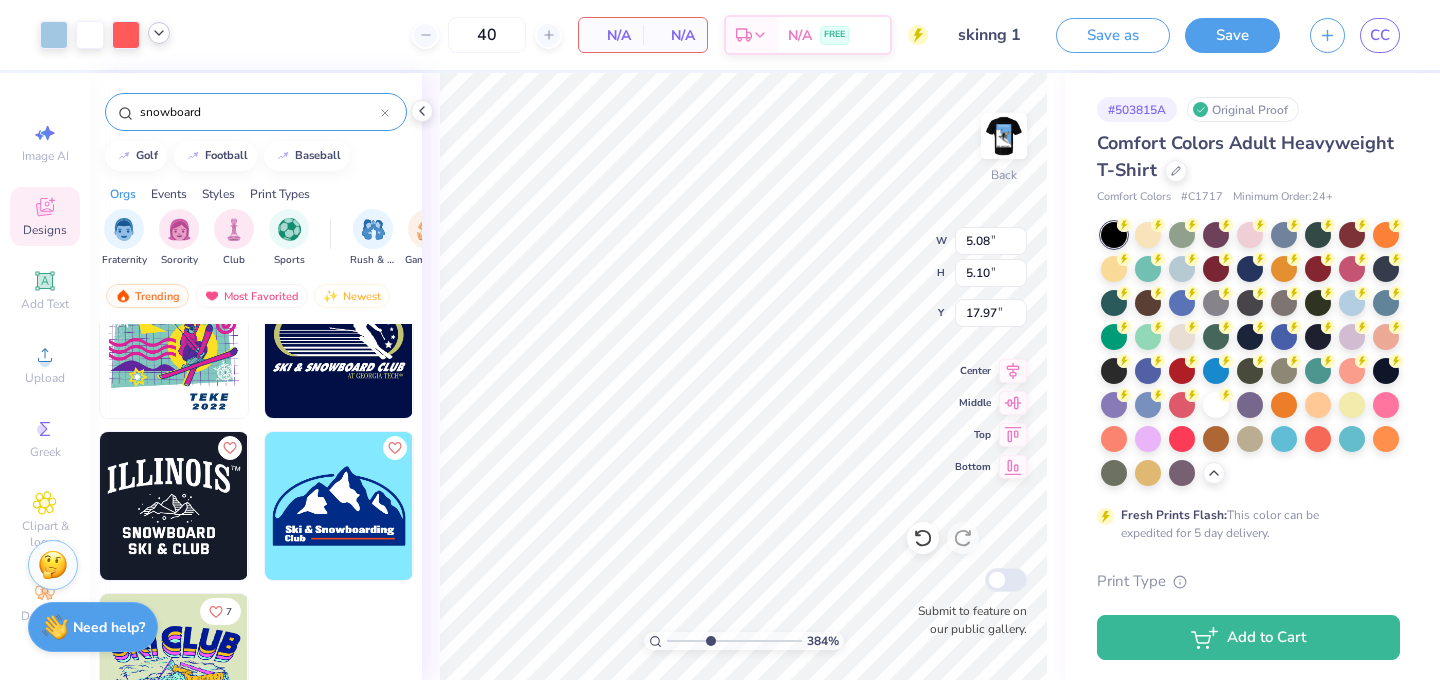 click at bounding box center [734, 641] 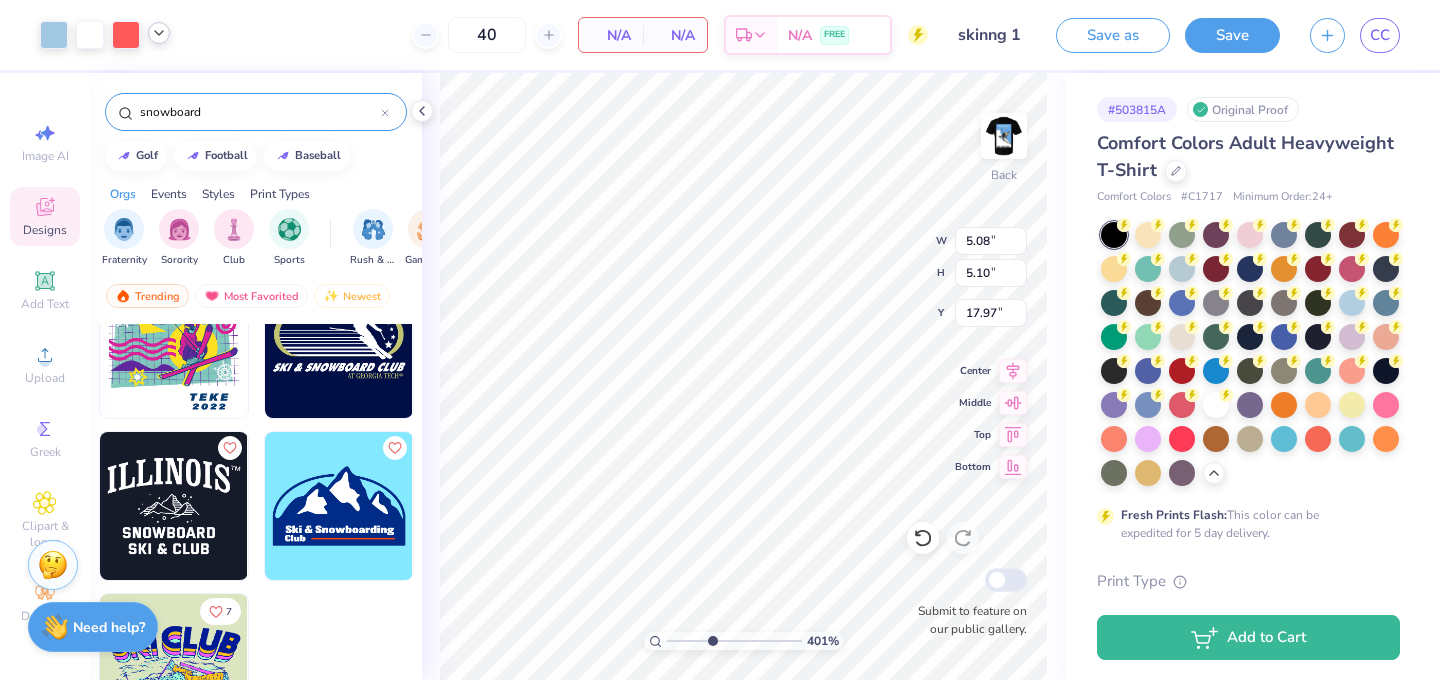 click at bounding box center (734, 641) 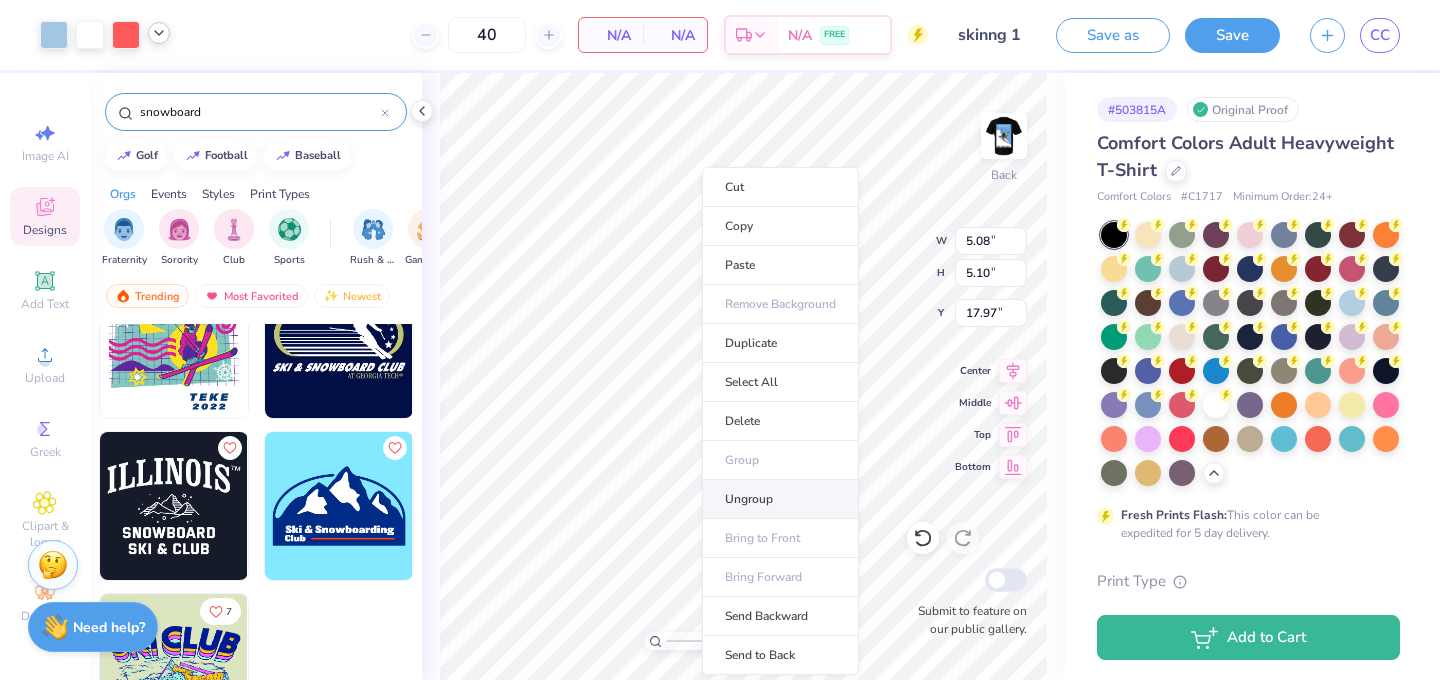 click on "Ungroup" at bounding box center (780, 499) 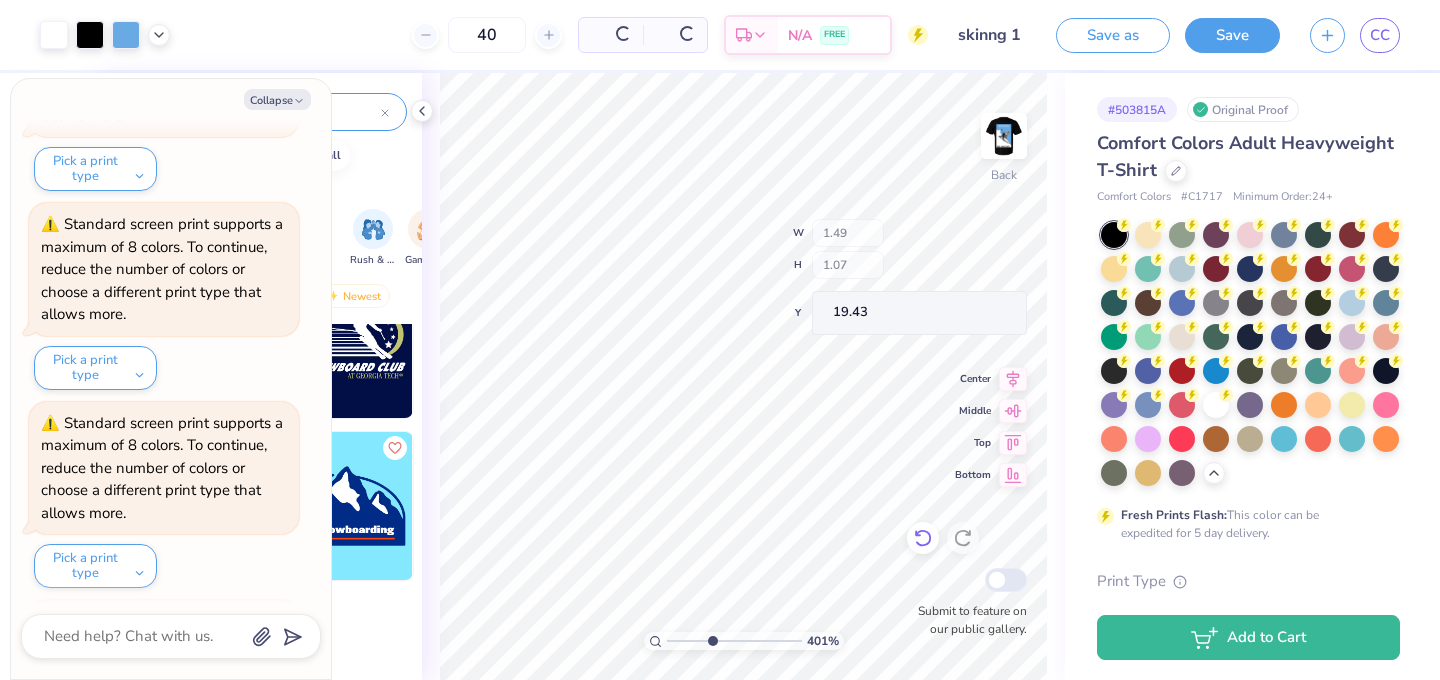 scroll, scrollTop: 384, scrollLeft: 0, axis: vertical 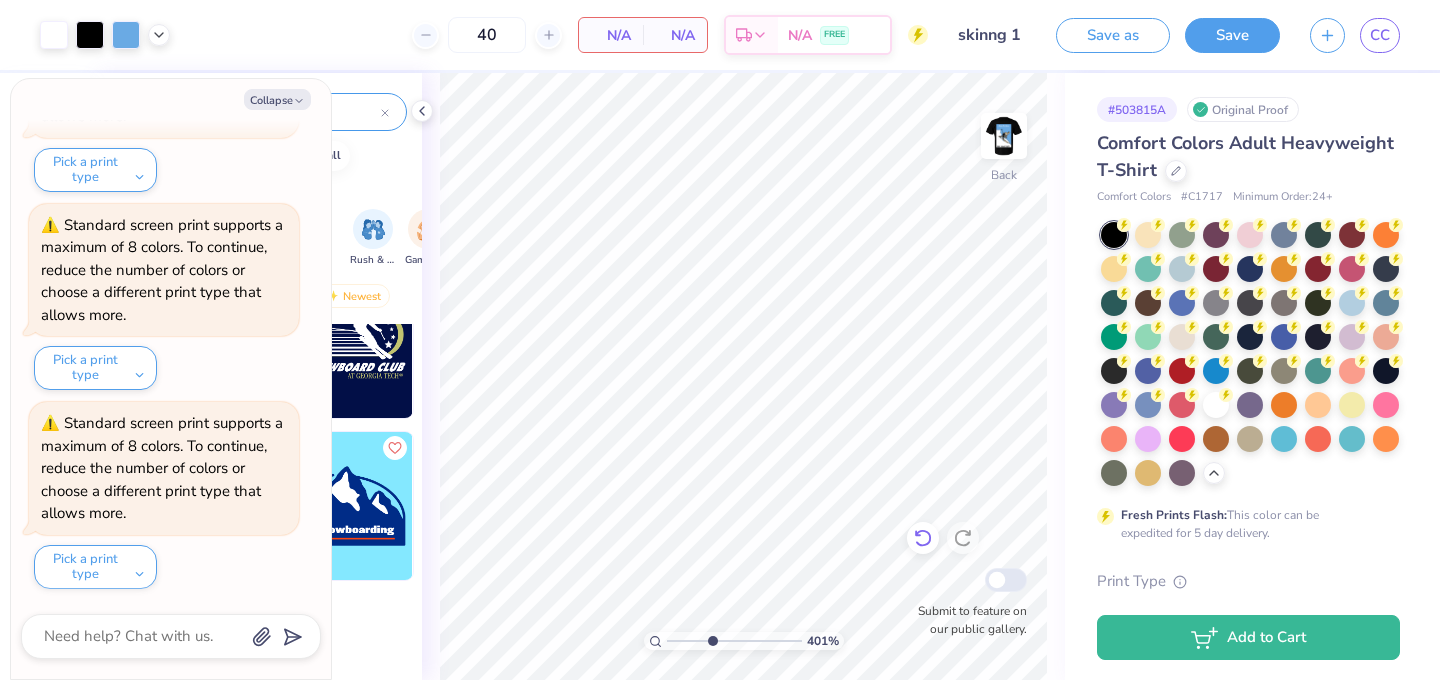 click 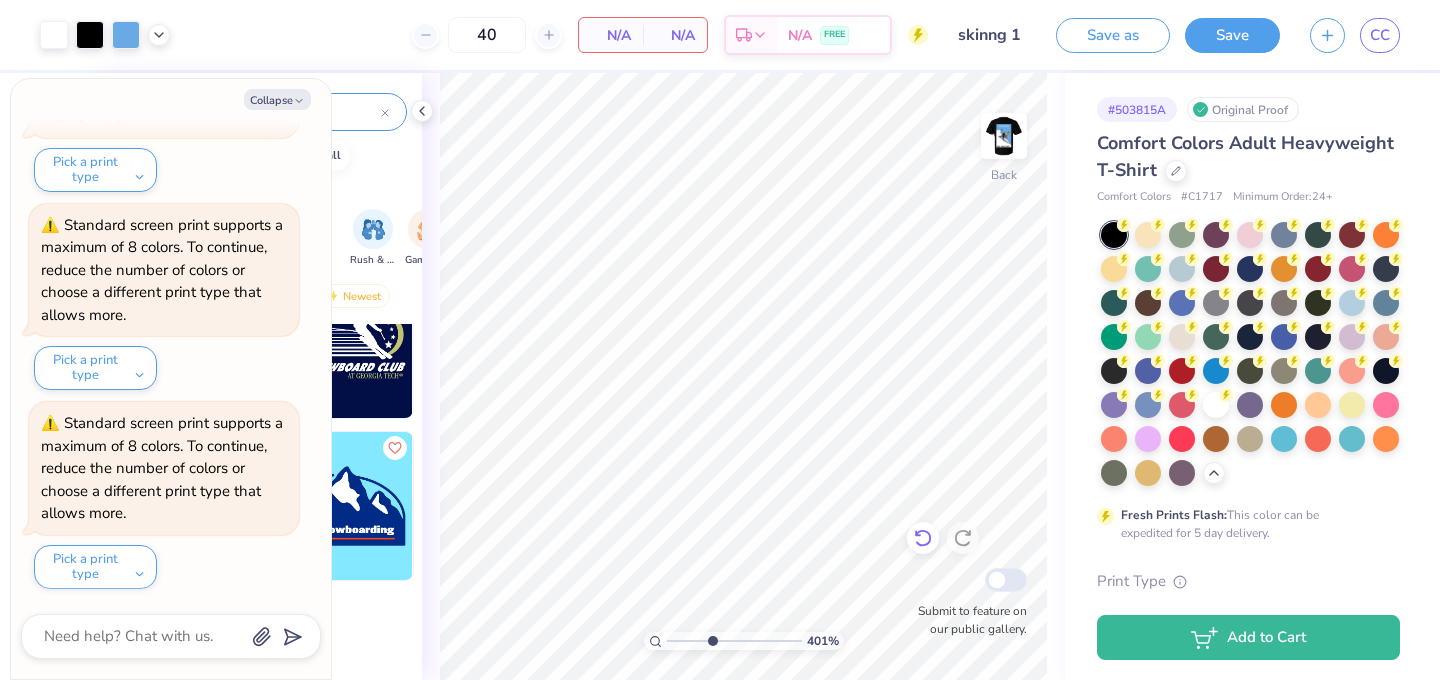 click 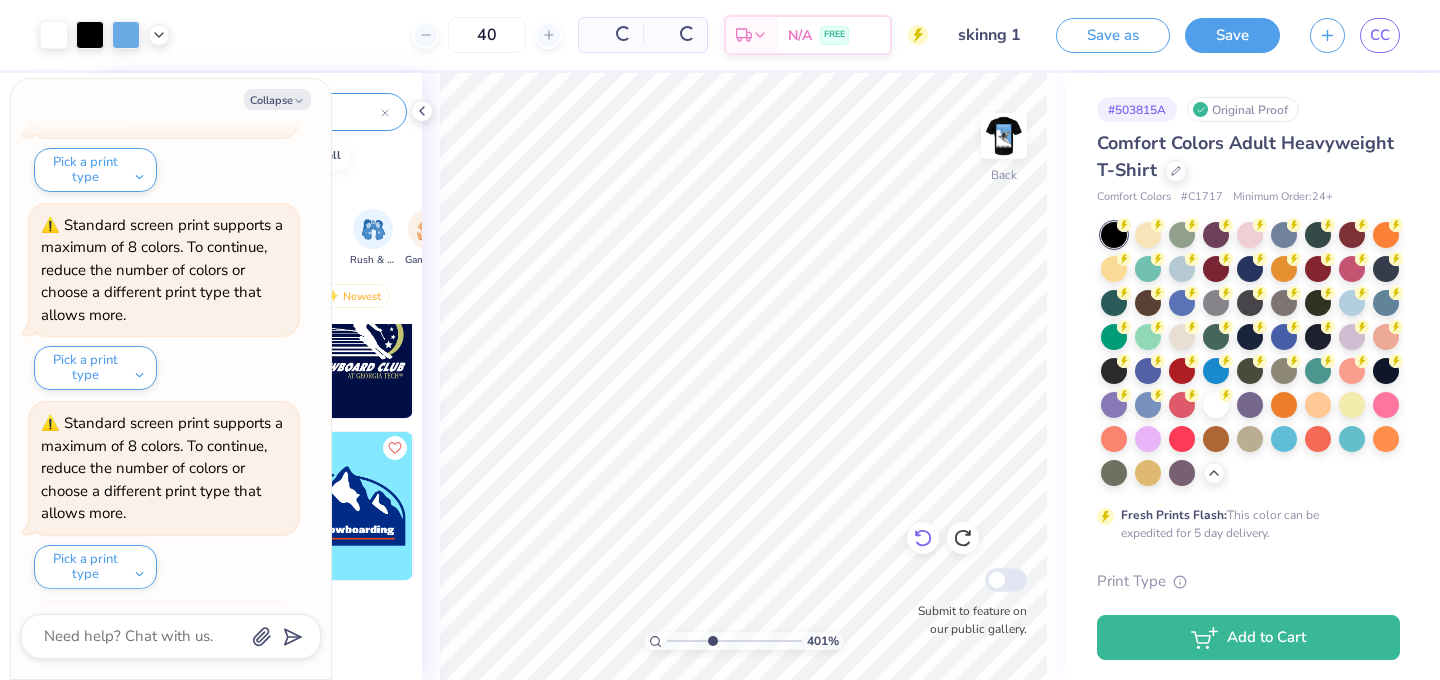 click 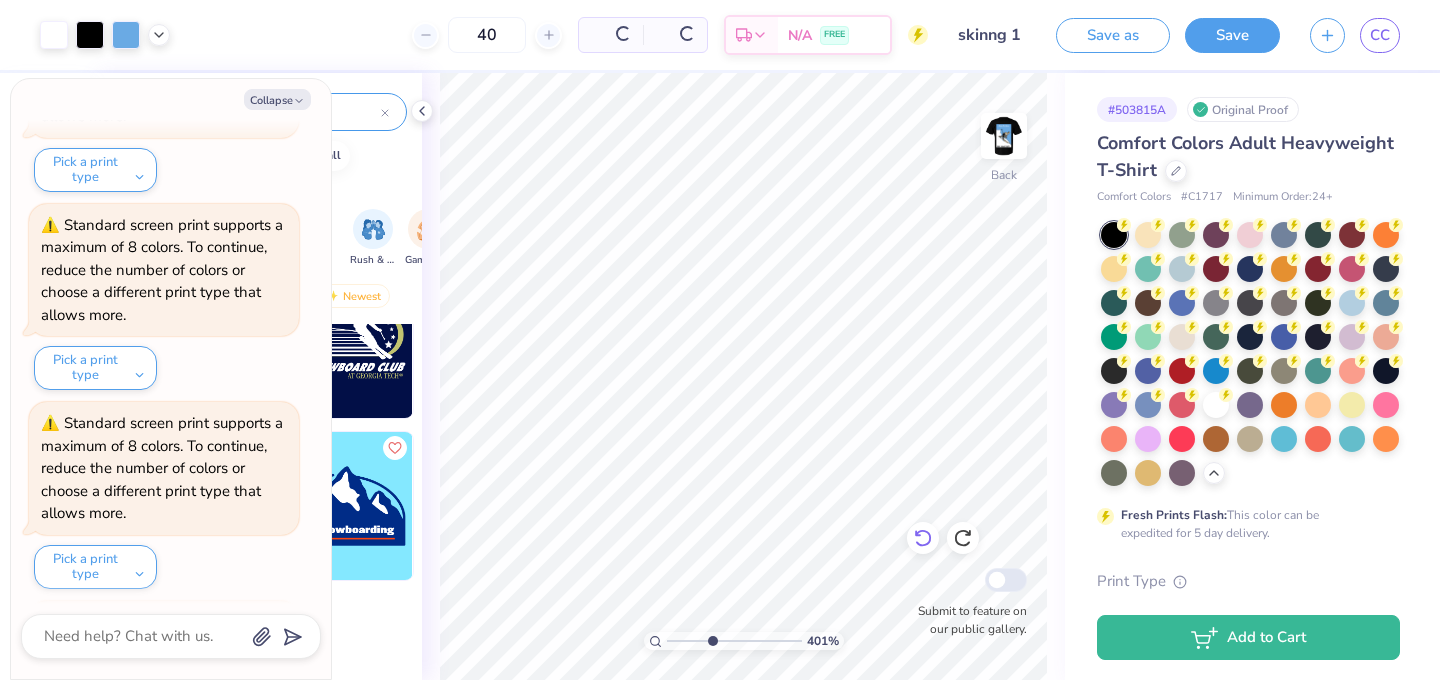 click 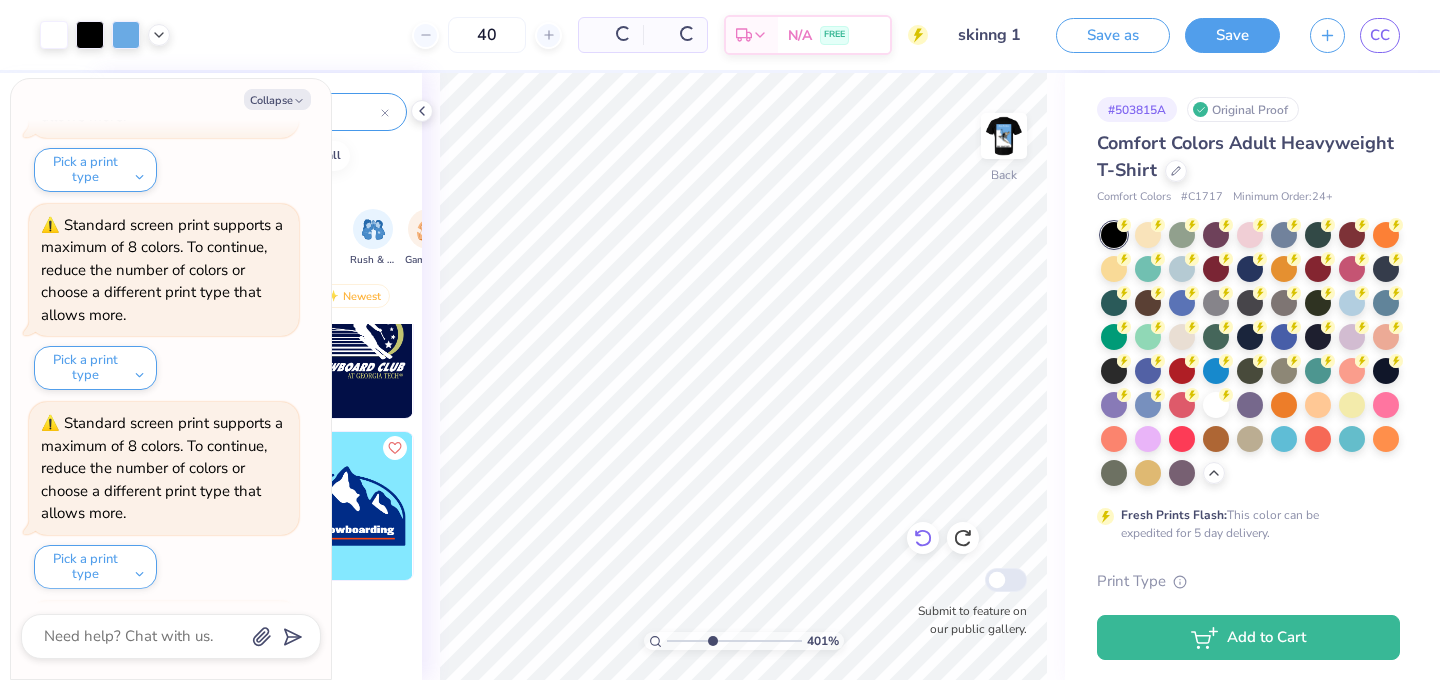 click 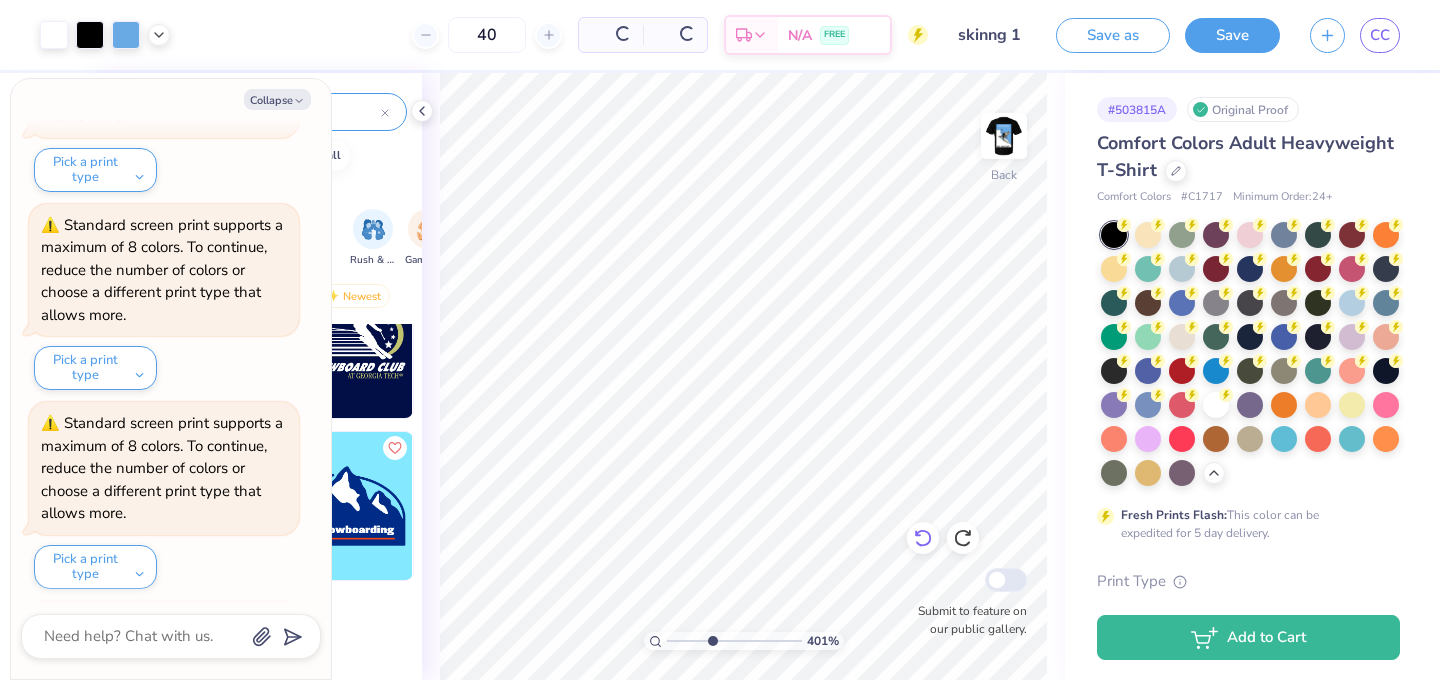 click 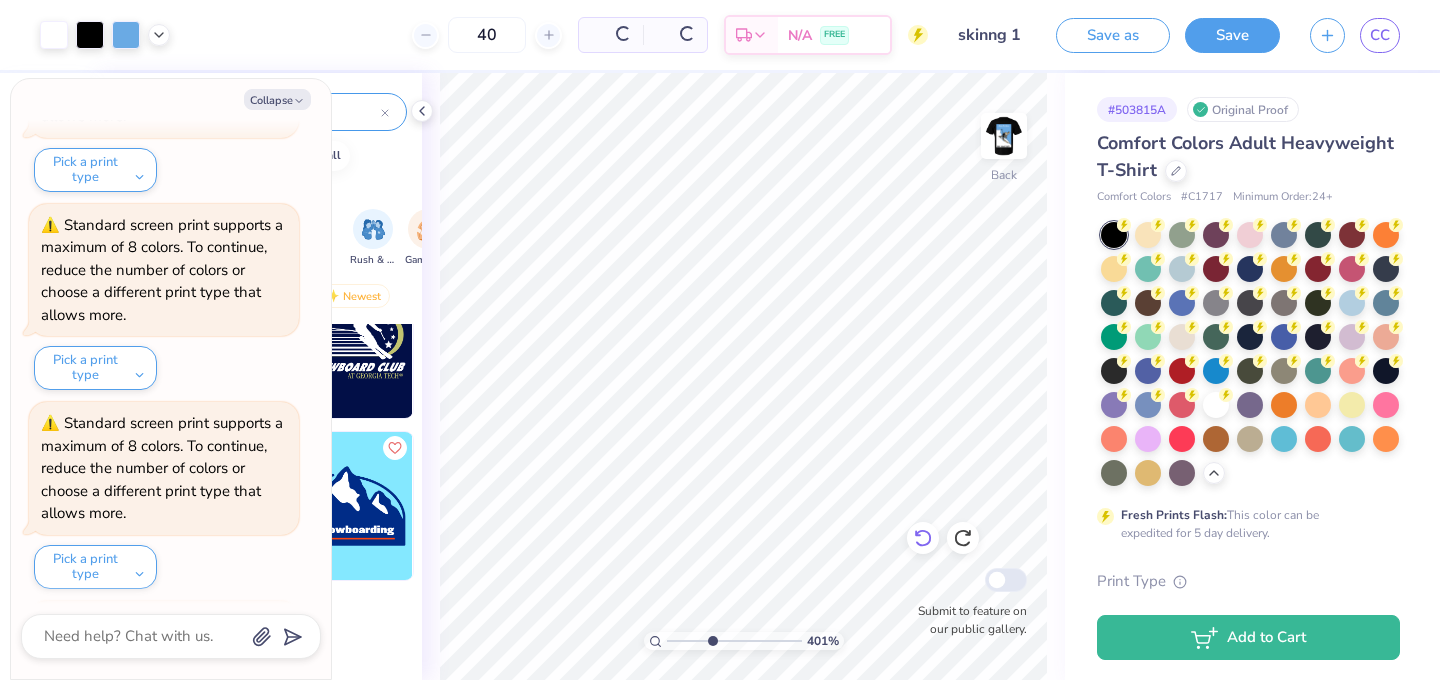 click 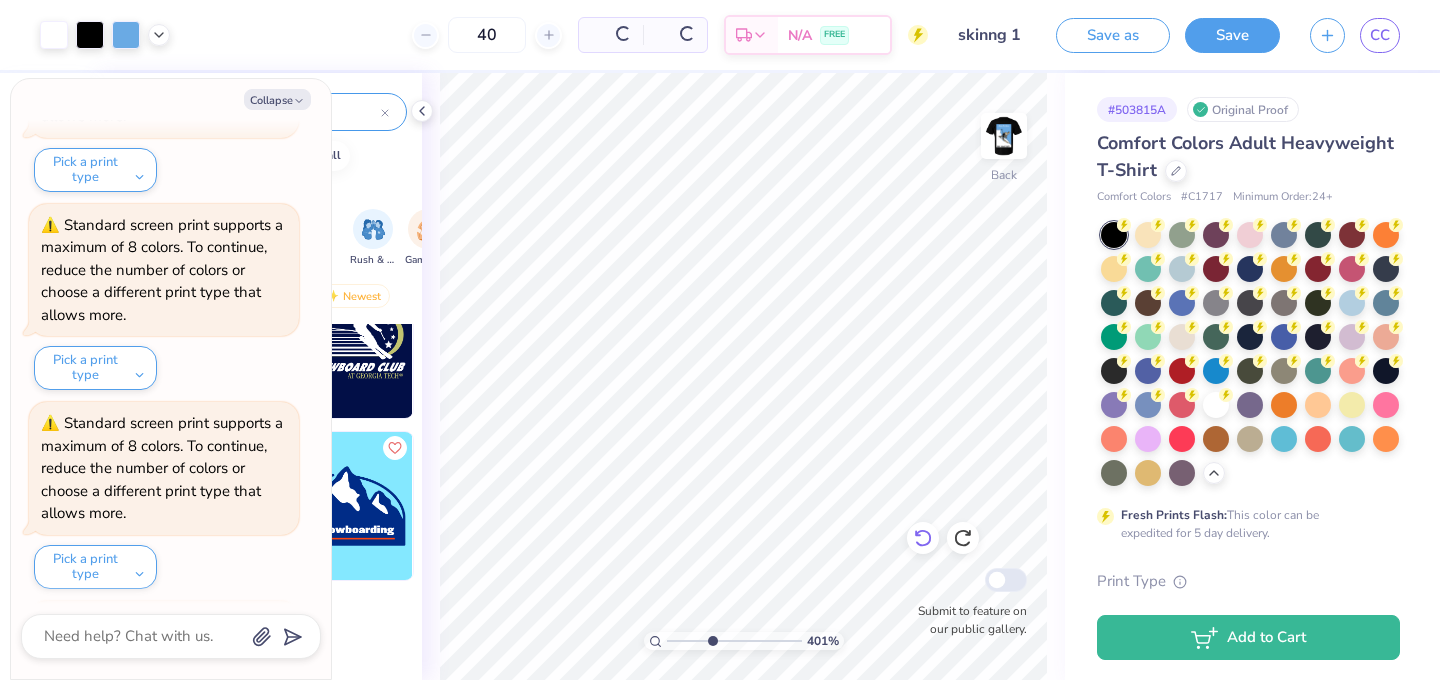 click 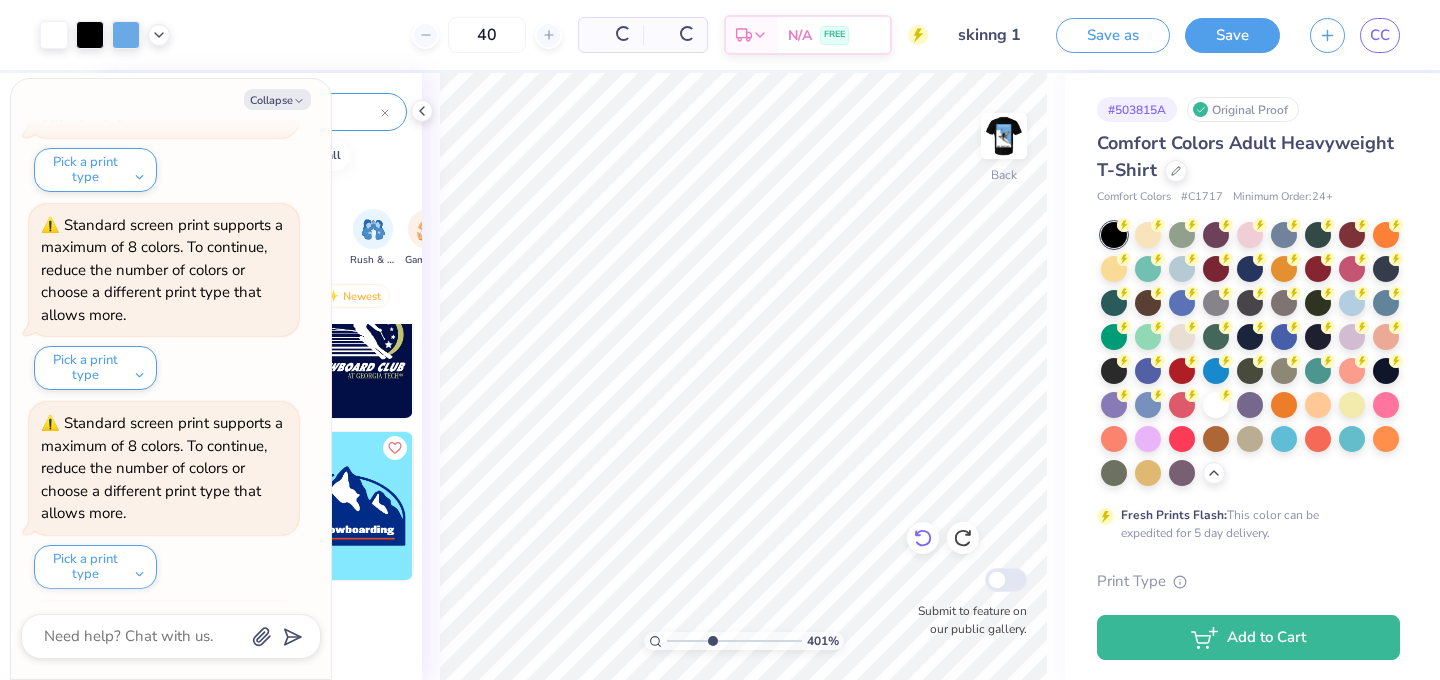 click 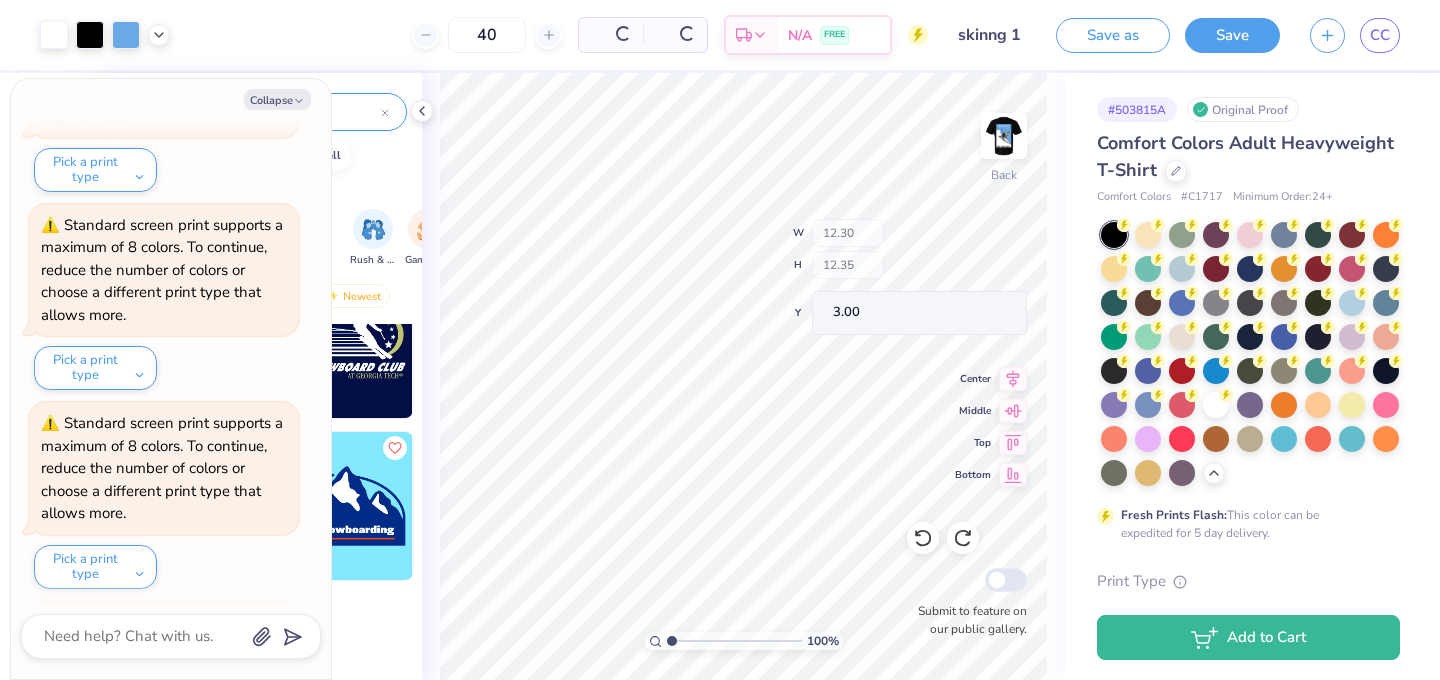 click at bounding box center (734, 641) 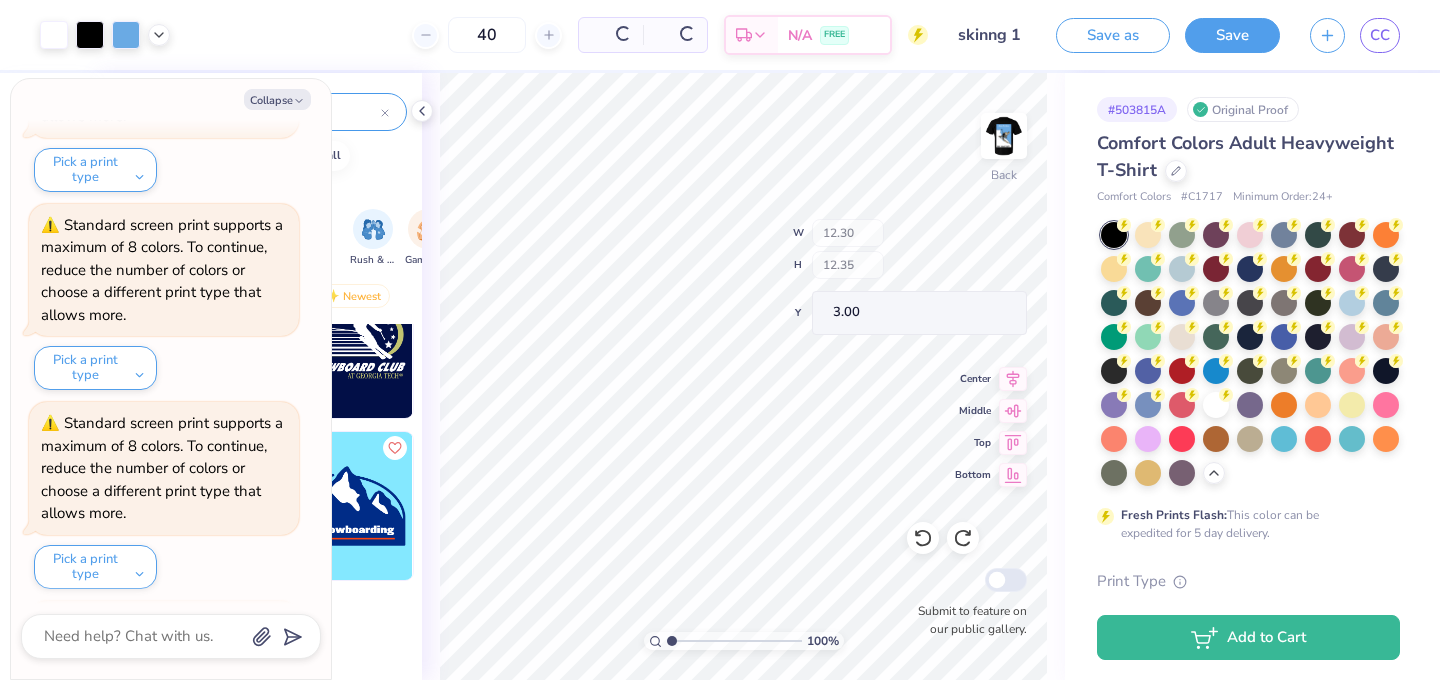 scroll, scrollTop: 980, scrollLeft: 0, axis: vertical 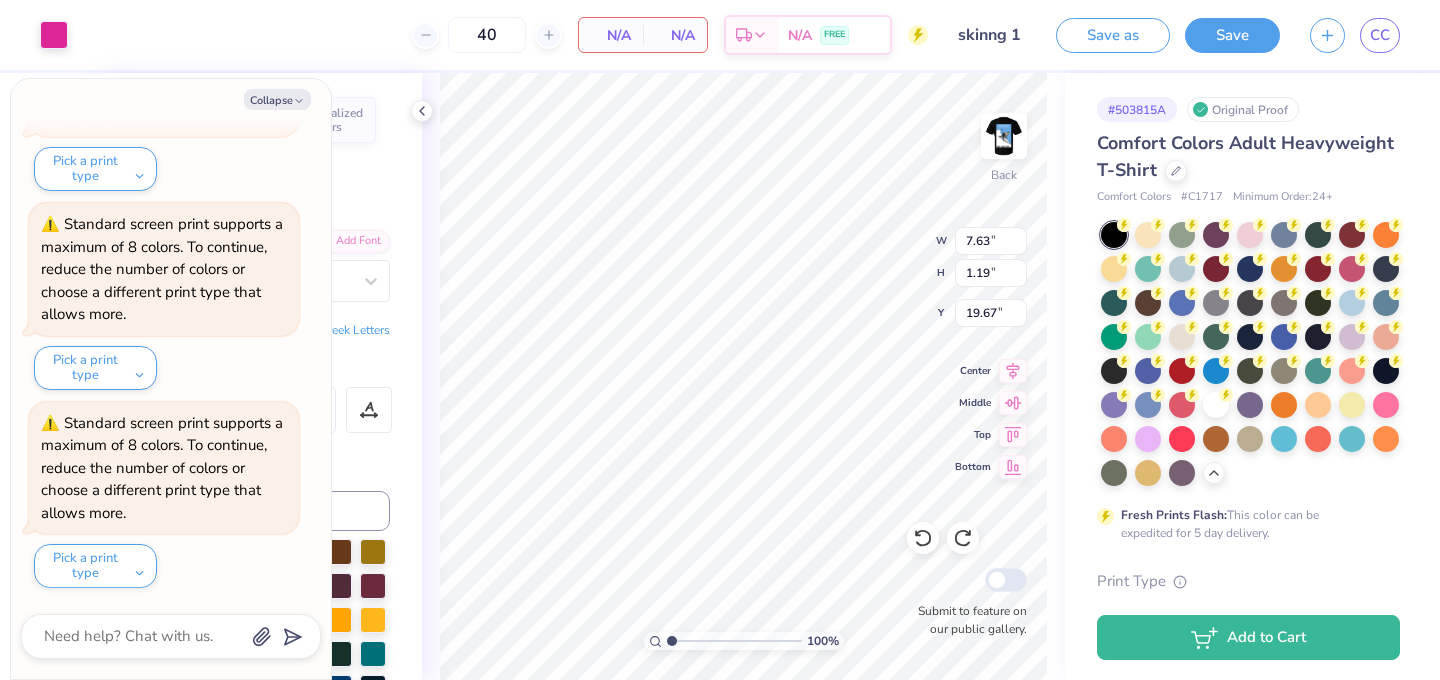 click on "Collapse" at bounding box center (277, 99) 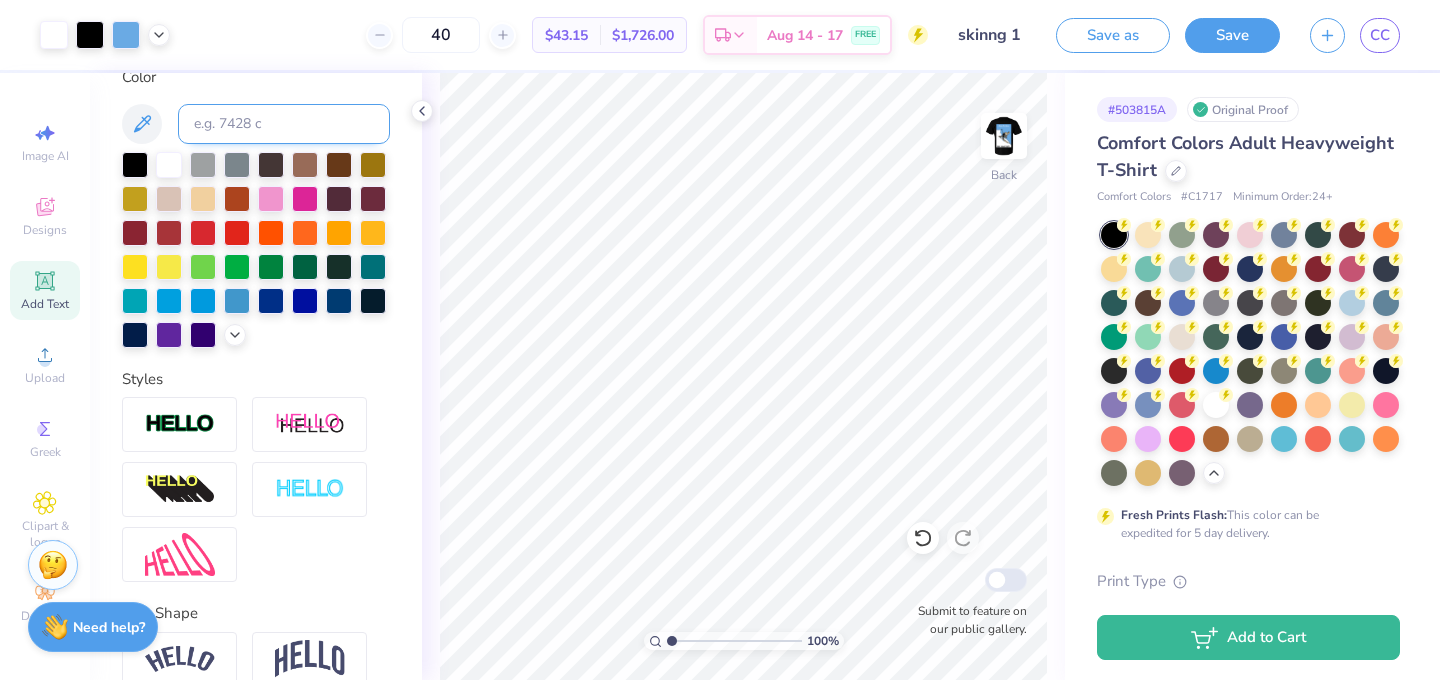 scroll, scrollTop: 482, scrollLeft: 0, axis: vertical 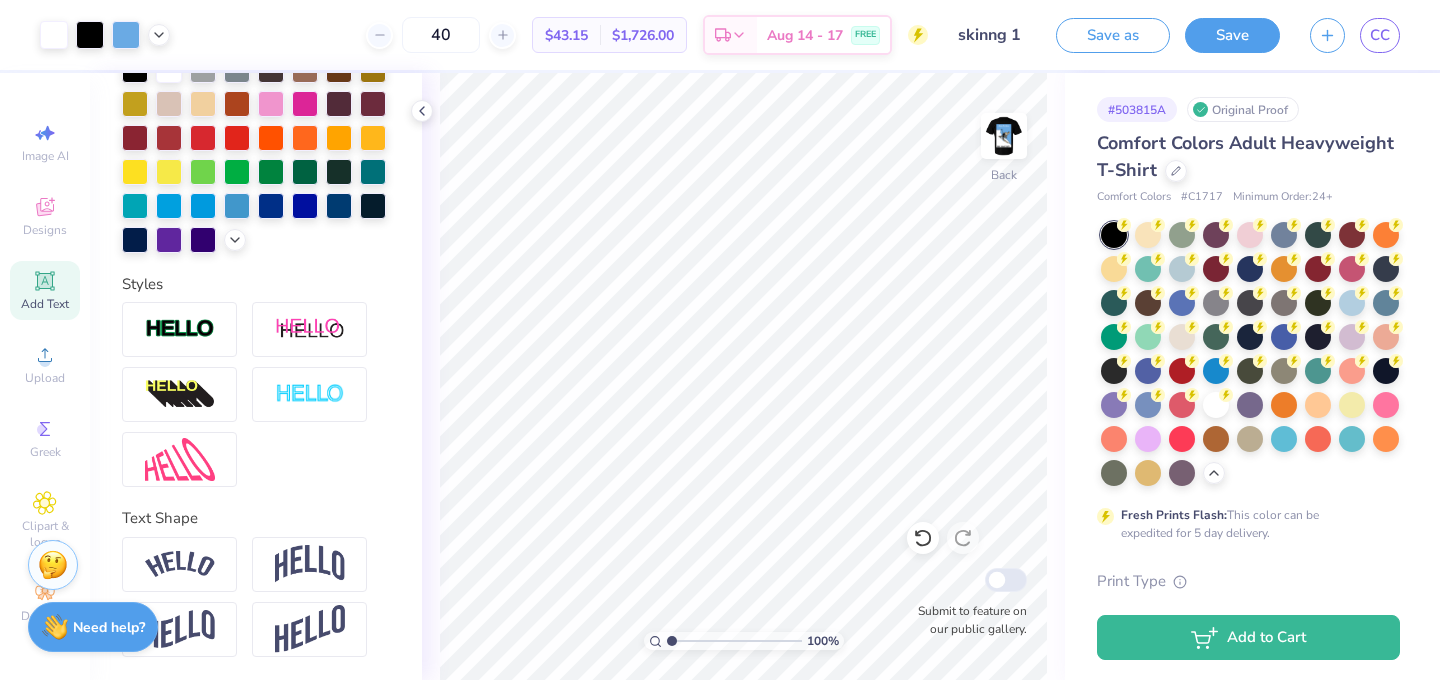click 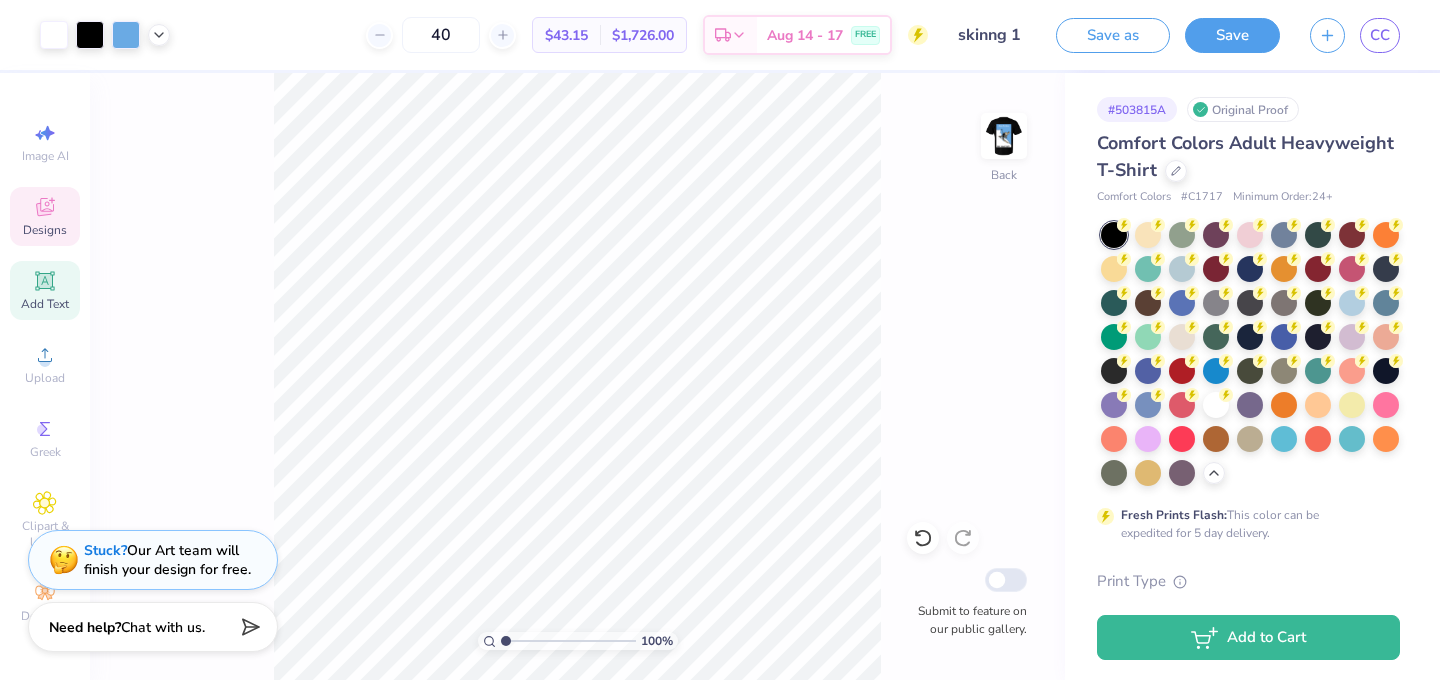 click on "Designs" at bounding box center (45, 230) 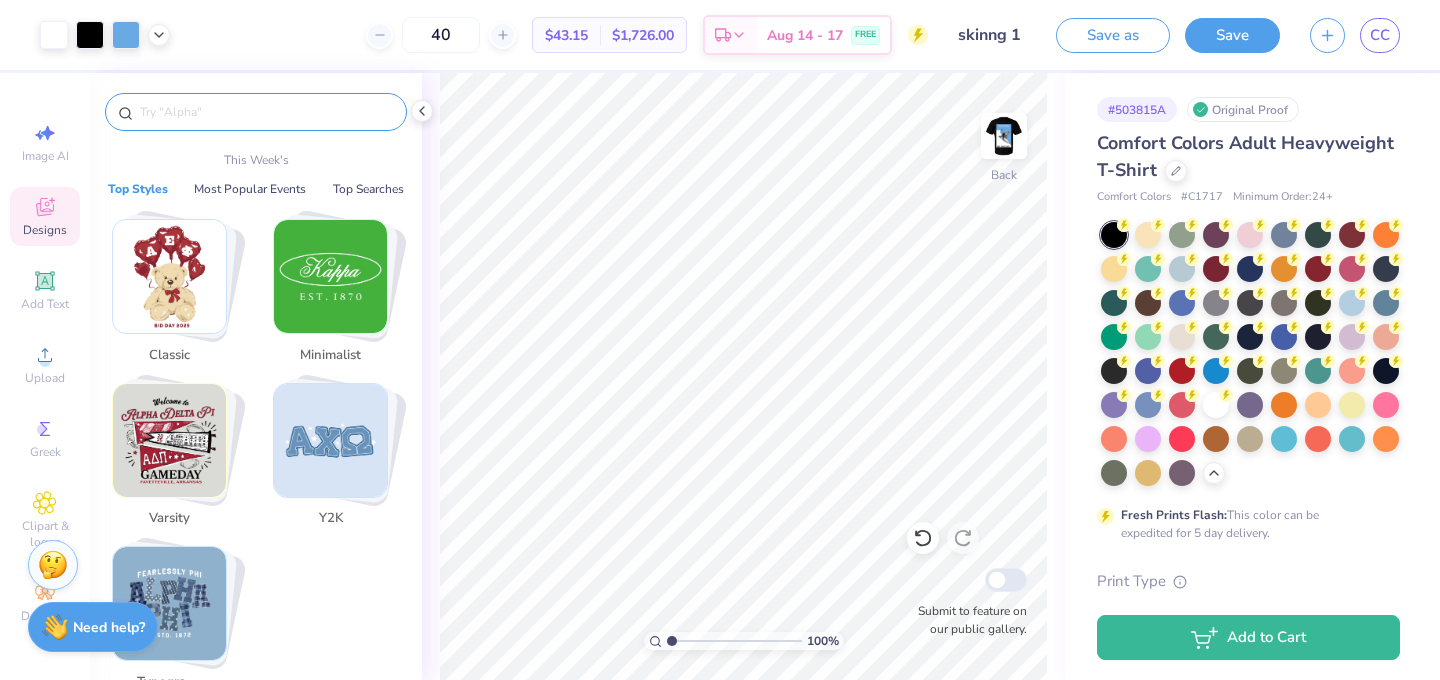 click at bounding box center [266, 112] 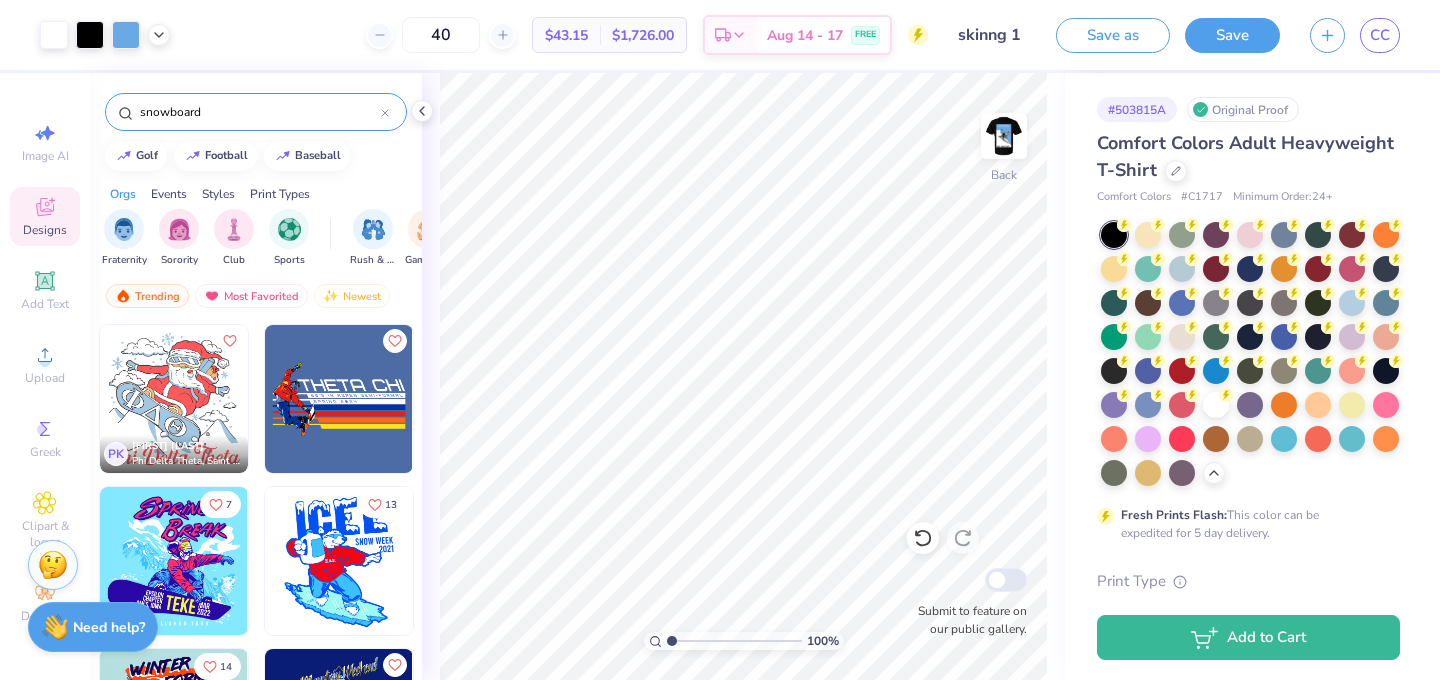 scroll, scrollTop: 321, scrollLeft: 0, axis: vertical 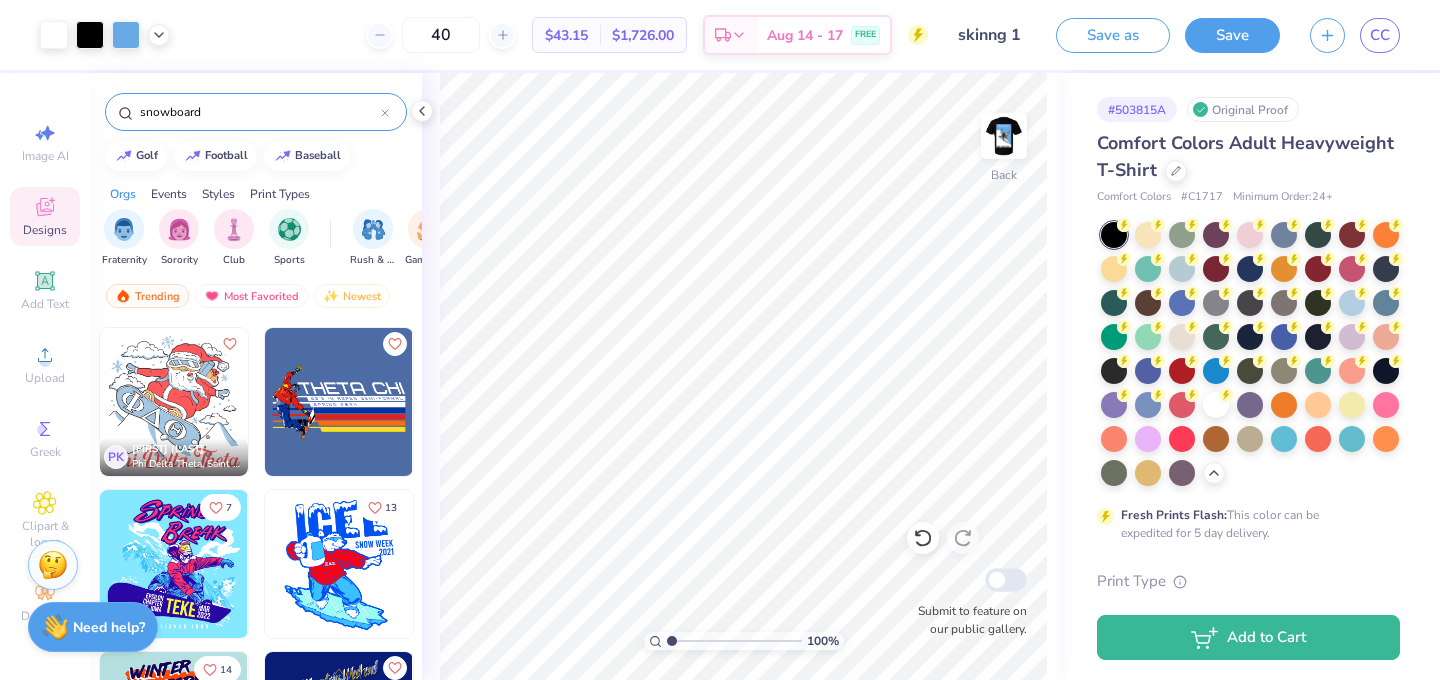 click at bounding box center (174, 402) 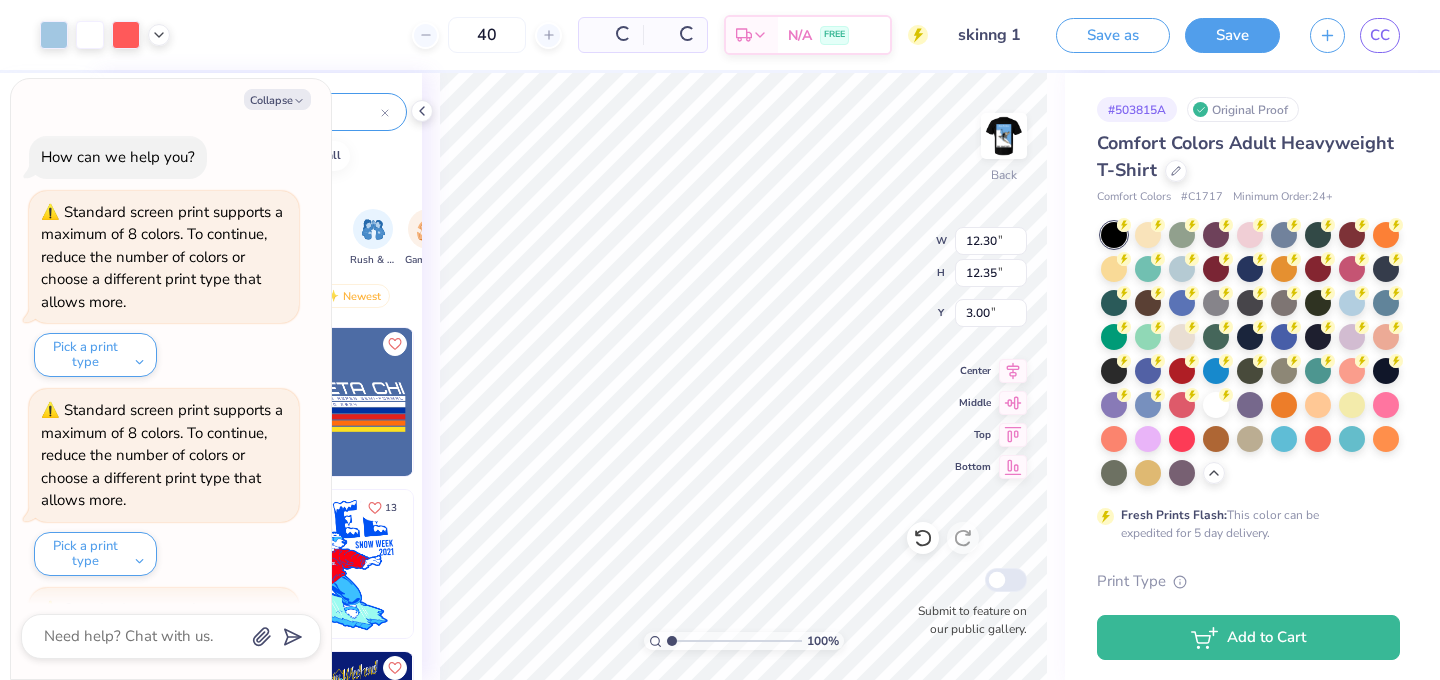 scroll, scrollTop: 1178, scrollLeft: 0, axis: vertical 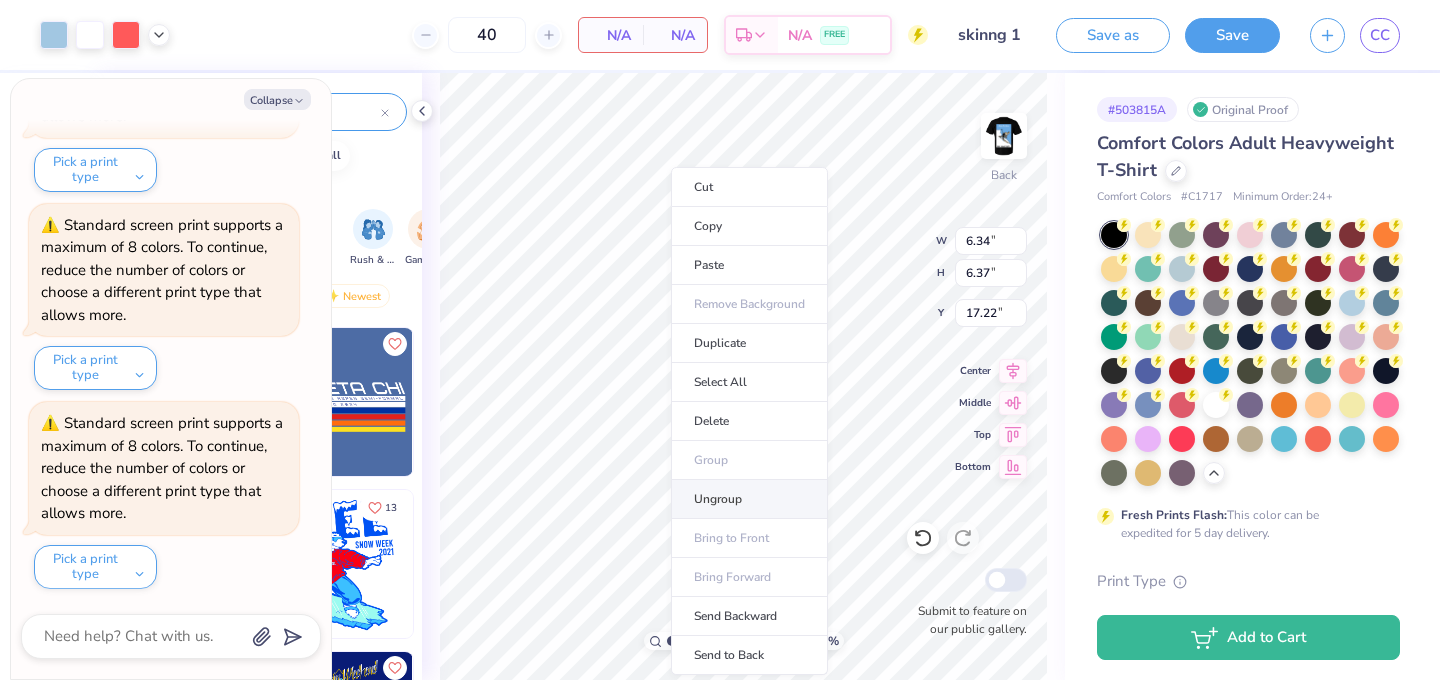 click on "Ungroup" at bounding box center [749, 499] 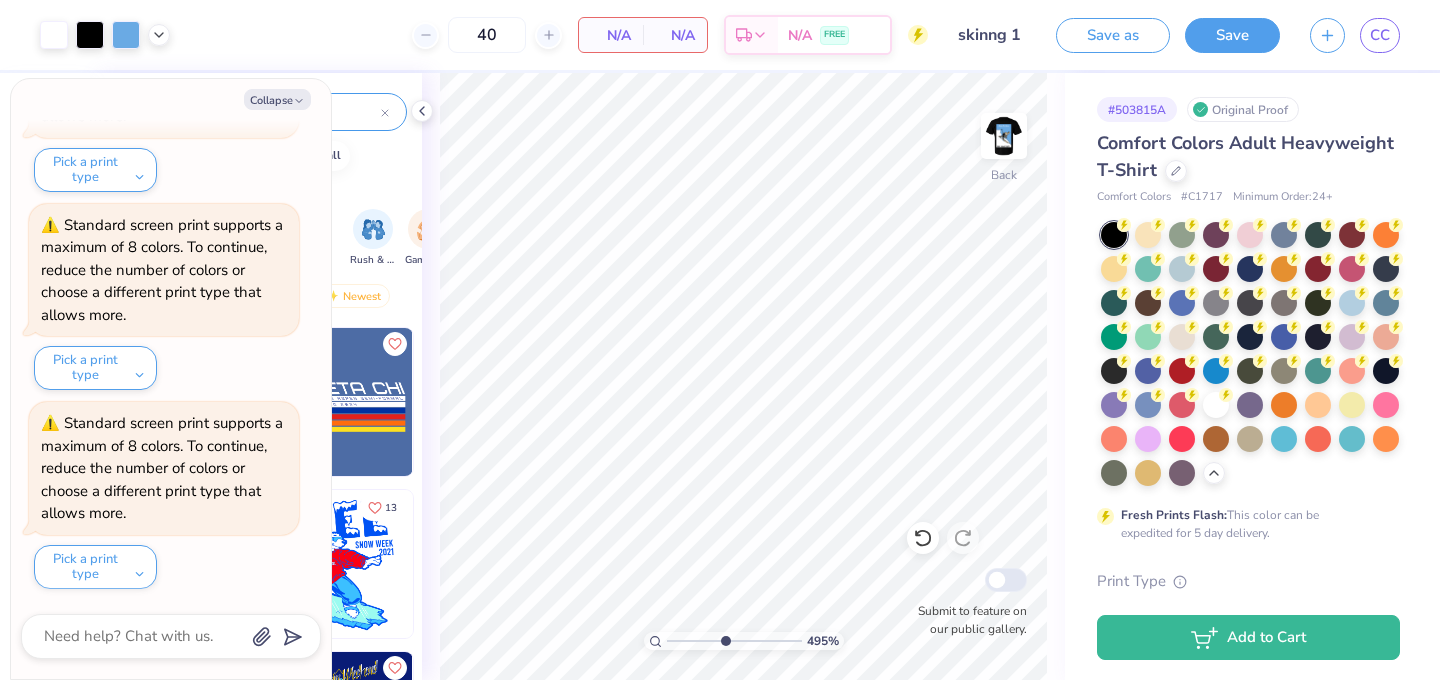 drag, startPoint x: 671, startPoint y: 636, endPoint x: 722, endPoint y: 640, distance: 51.156624 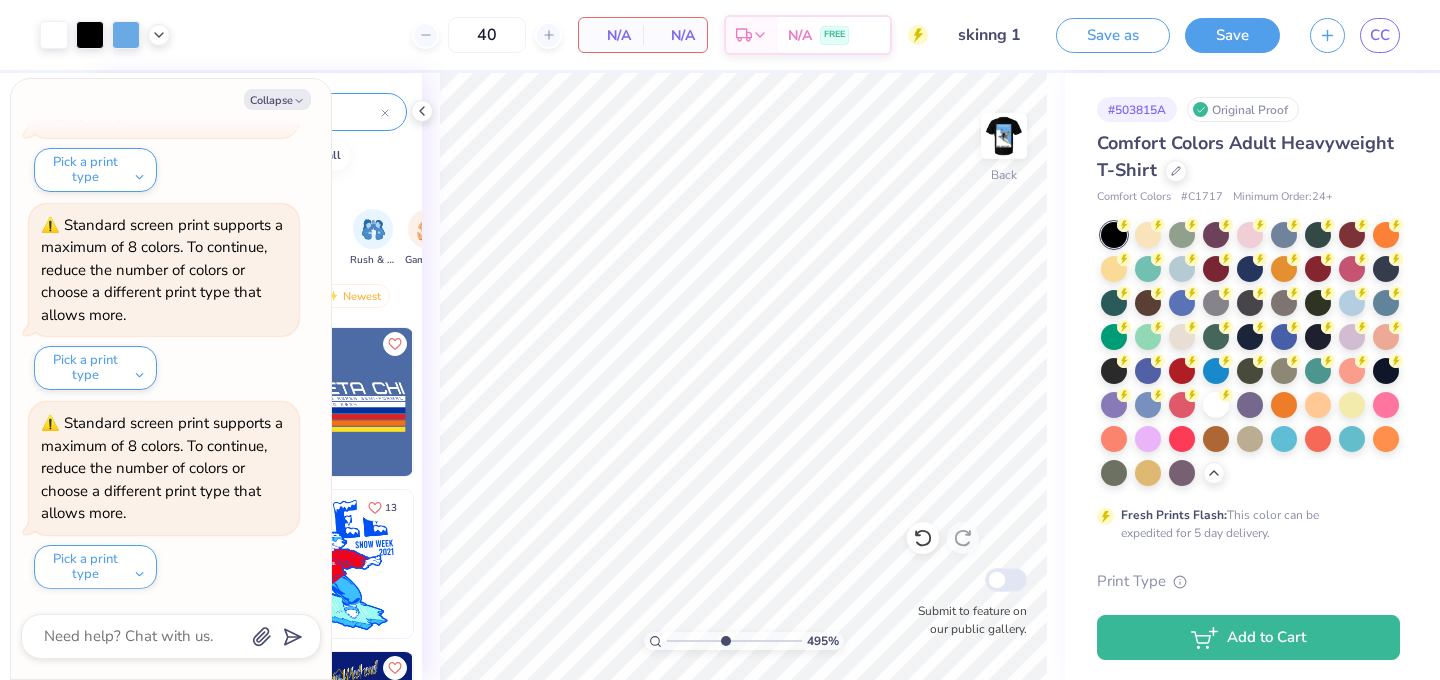 click at bounding box center (734, 641) 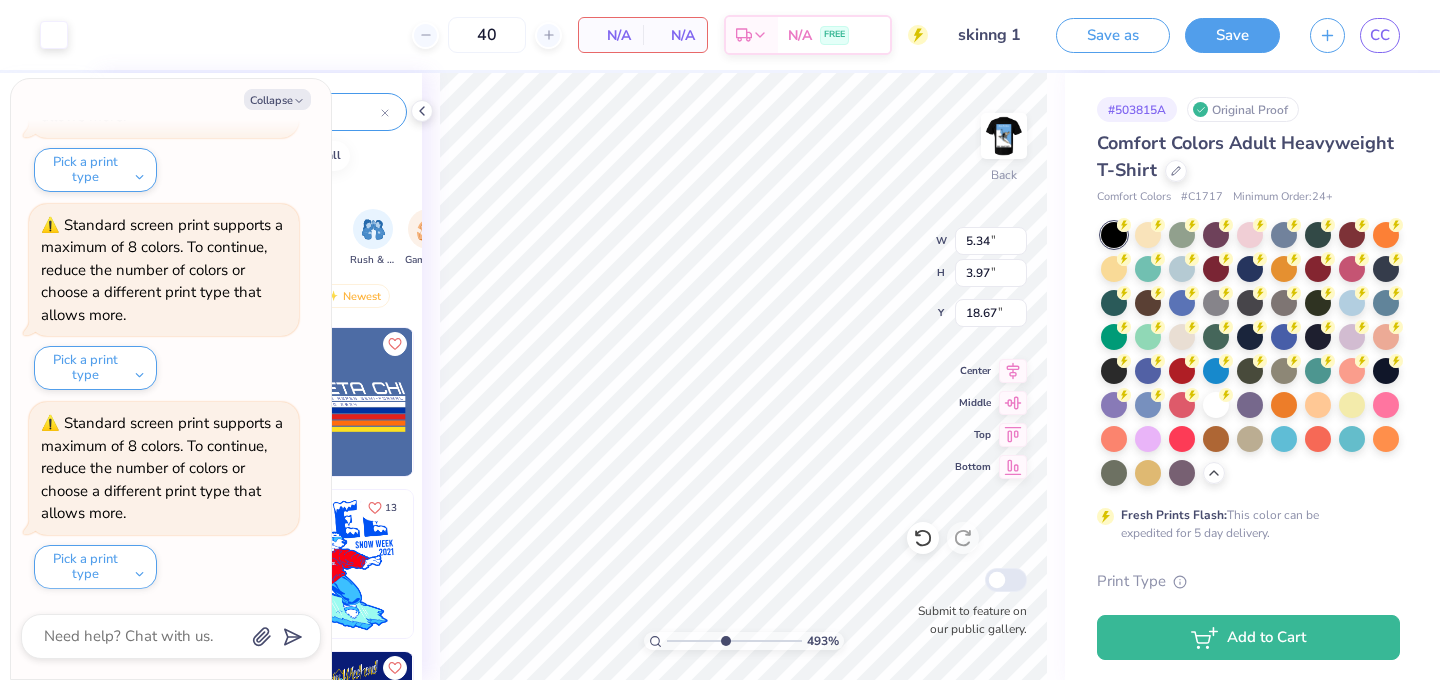 click 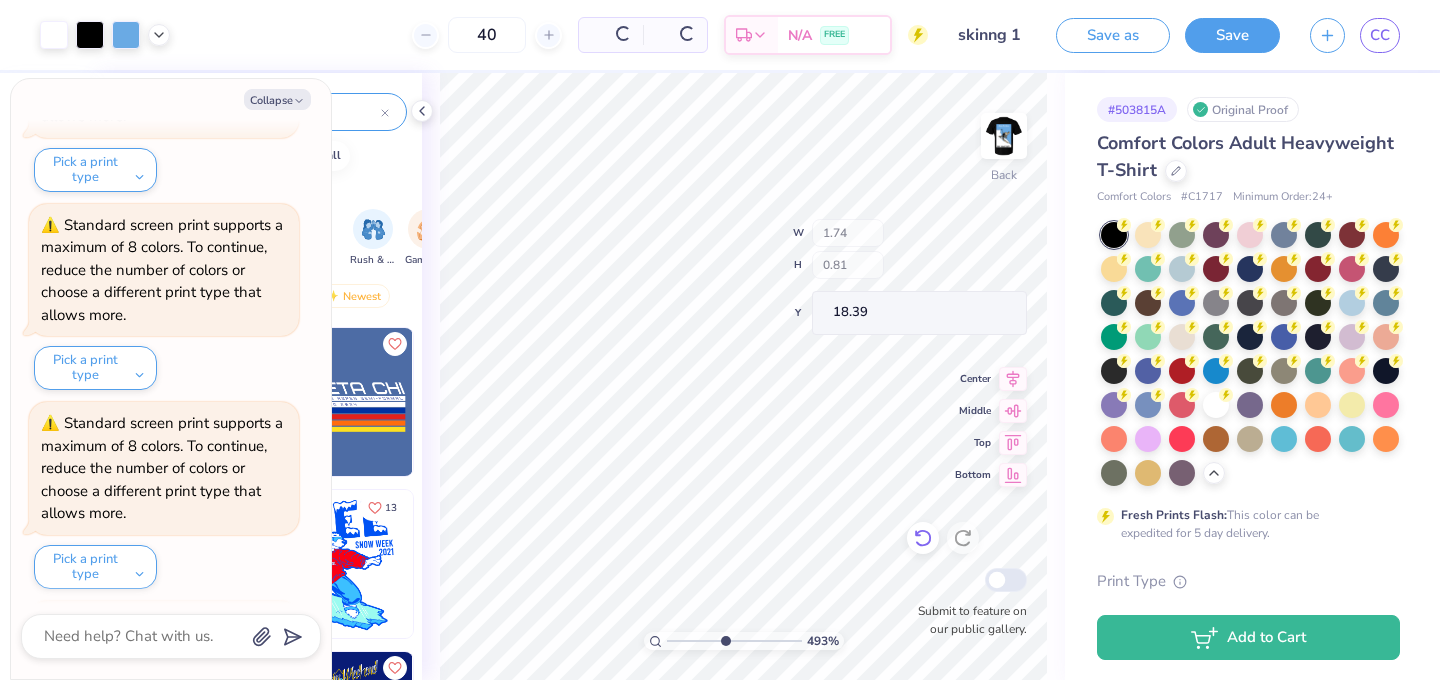 scroll, scrollTop: 1377, scrollLeft: 0, axis: vertical 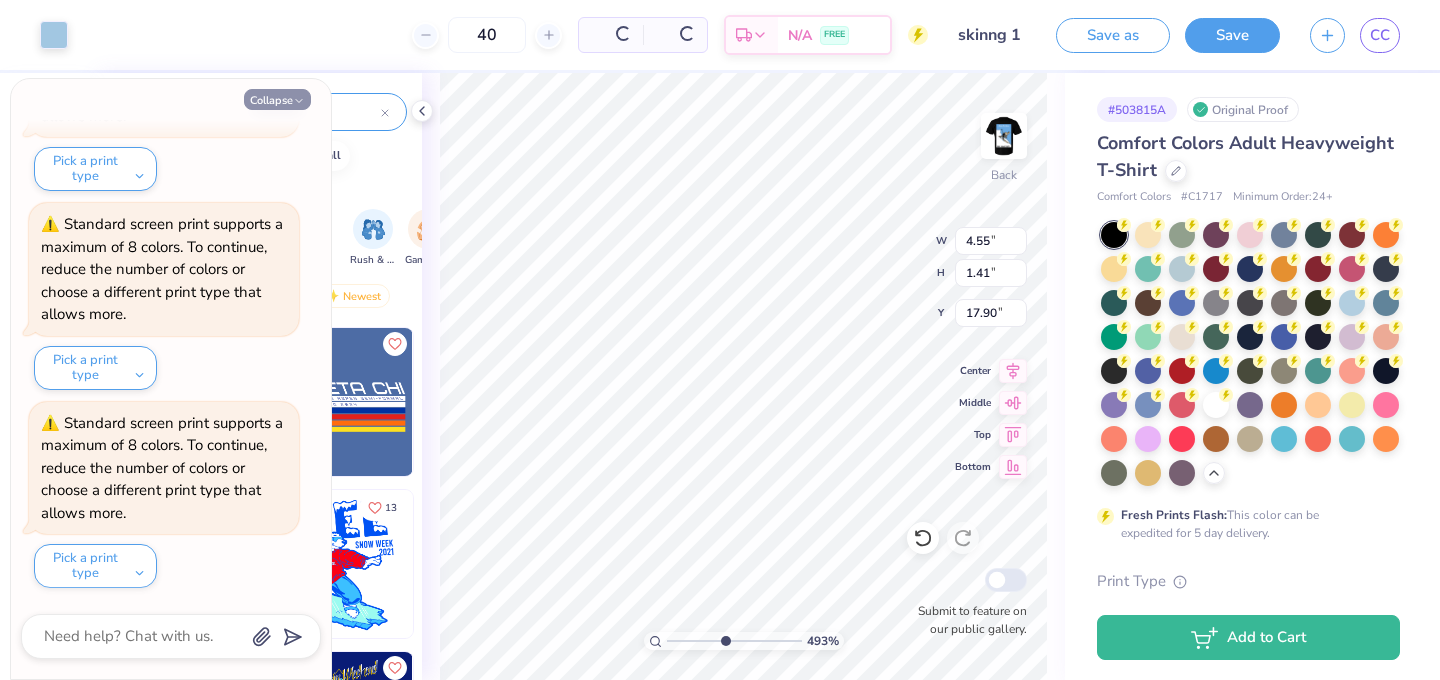 click on "Collapse" at bounding box center [277, 99] 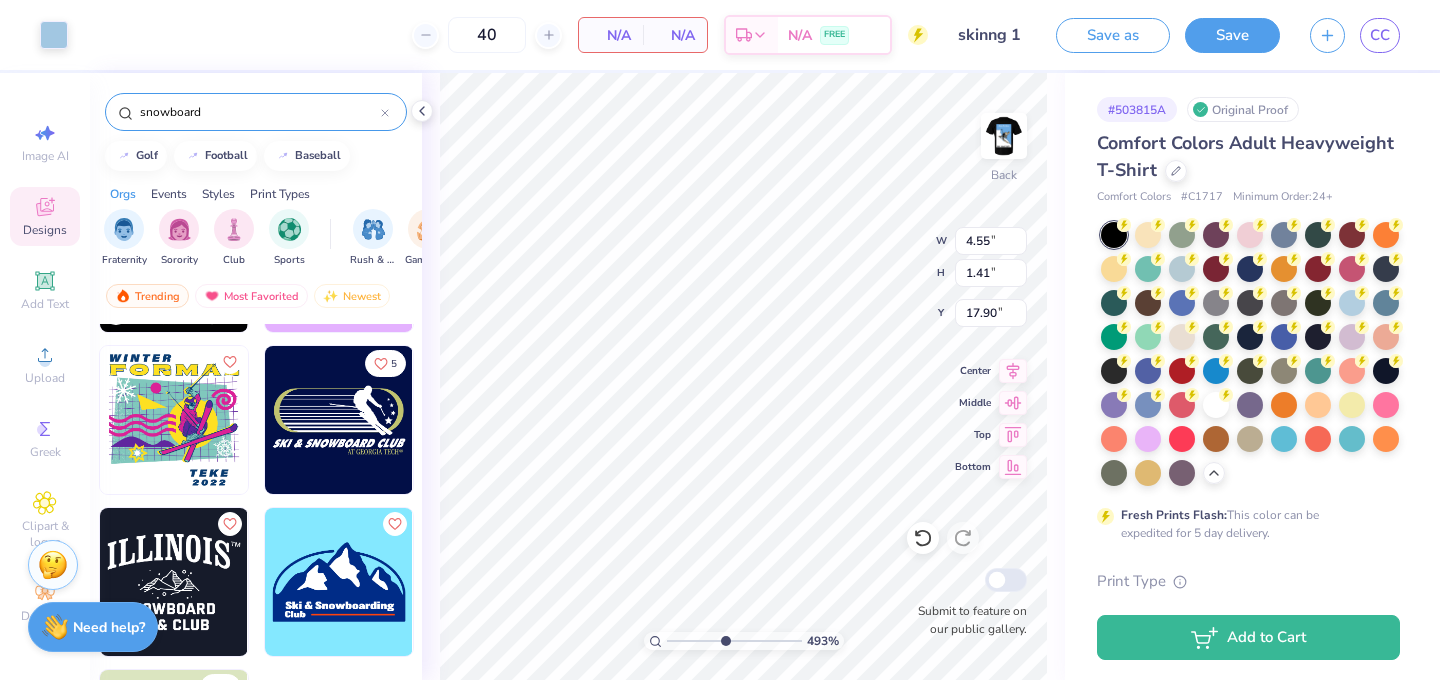 scroll, scrollTop: 1027, scrollLeft: 0, axis: vertical 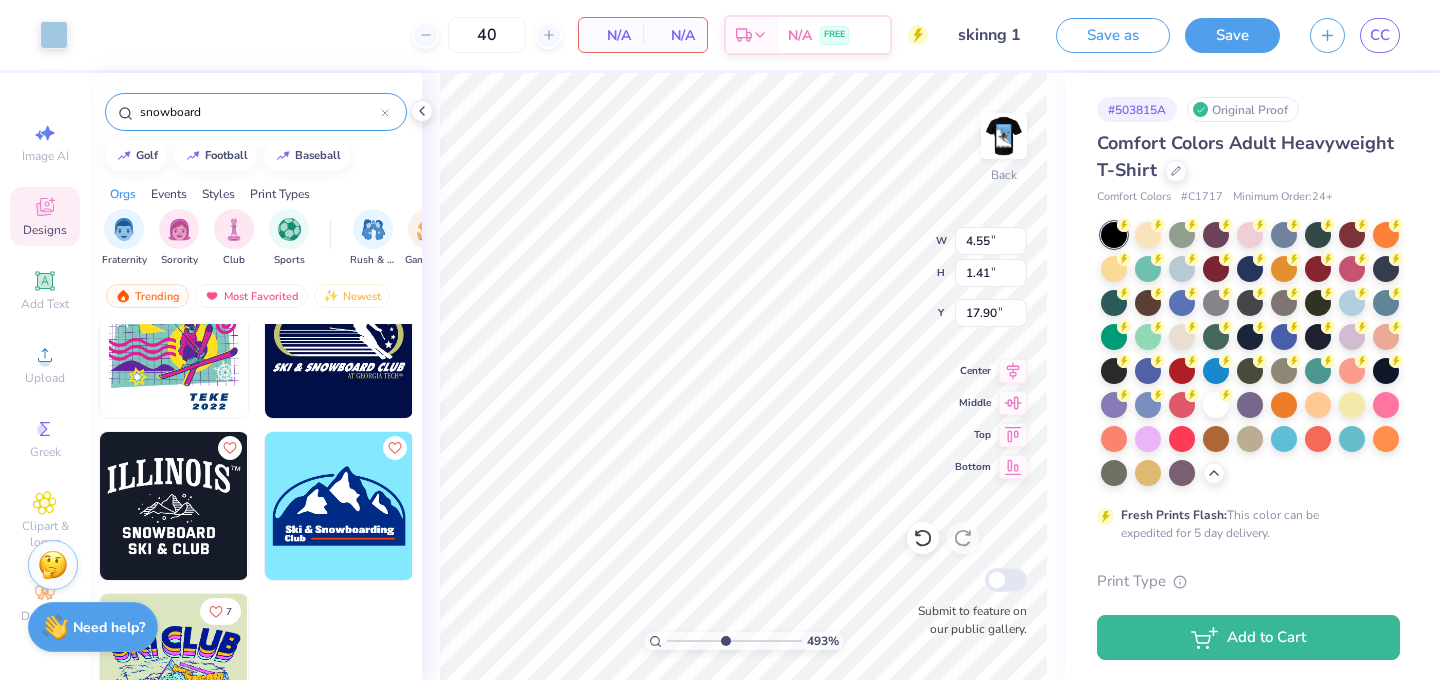 click on "40 N/A Per Item N/A Total Est.  Delivery N/A FREE" at bounding box center (505, 35) 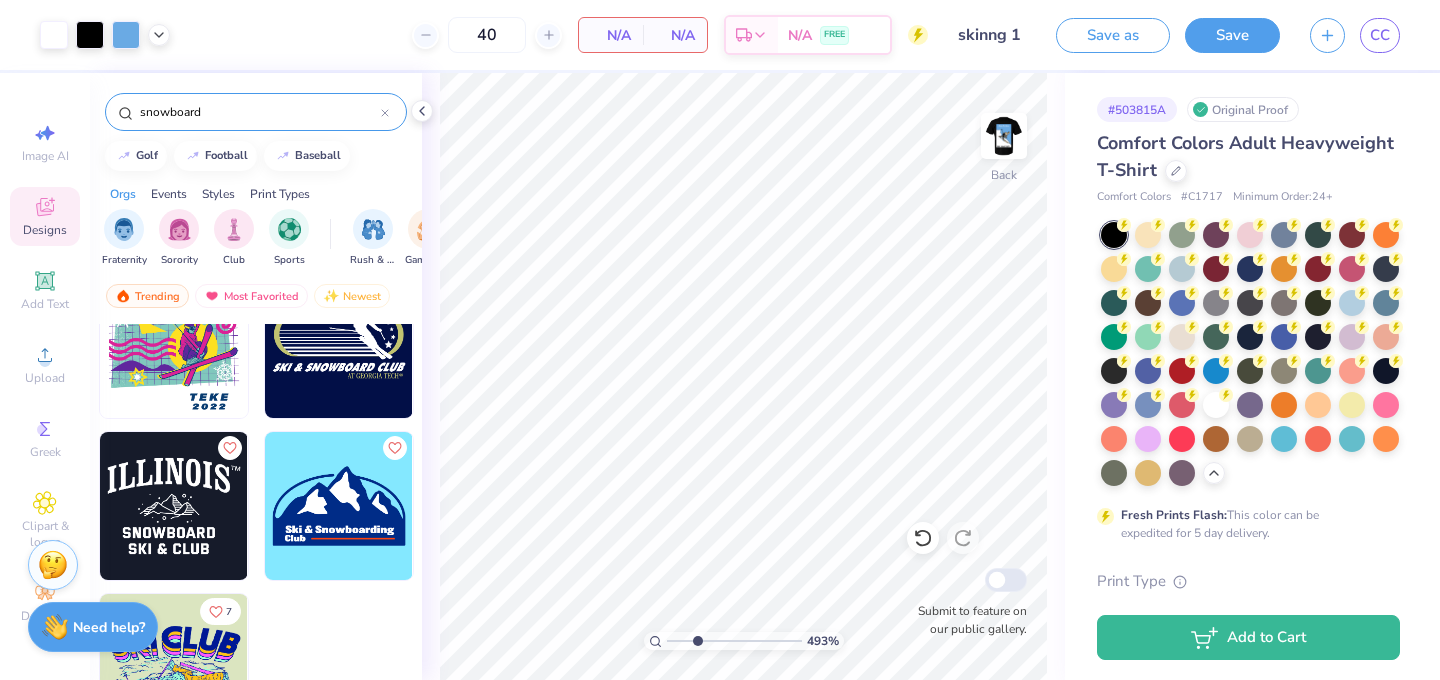 drag, startPoint x: 720, startPoint y: 638, endPoint x: 643, endPoint y: 638, distance: 77 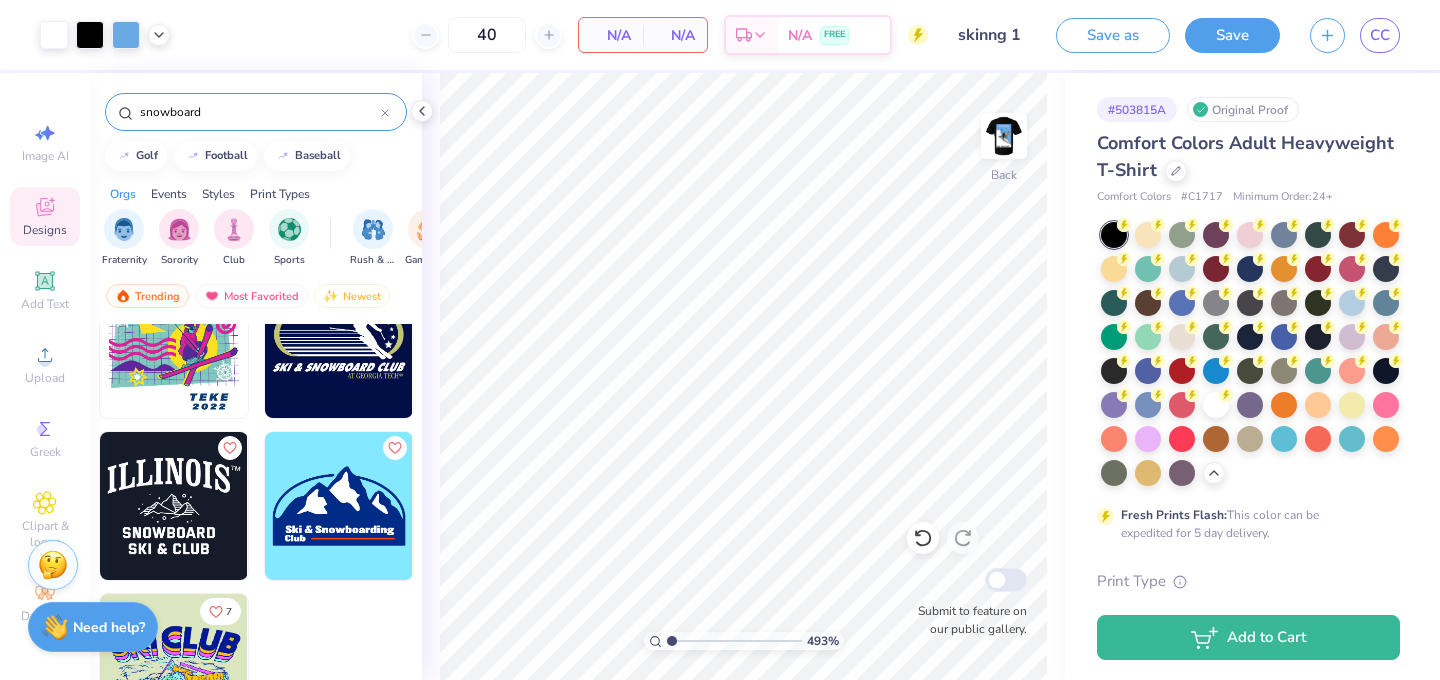 click at bounding box center (734, 641) 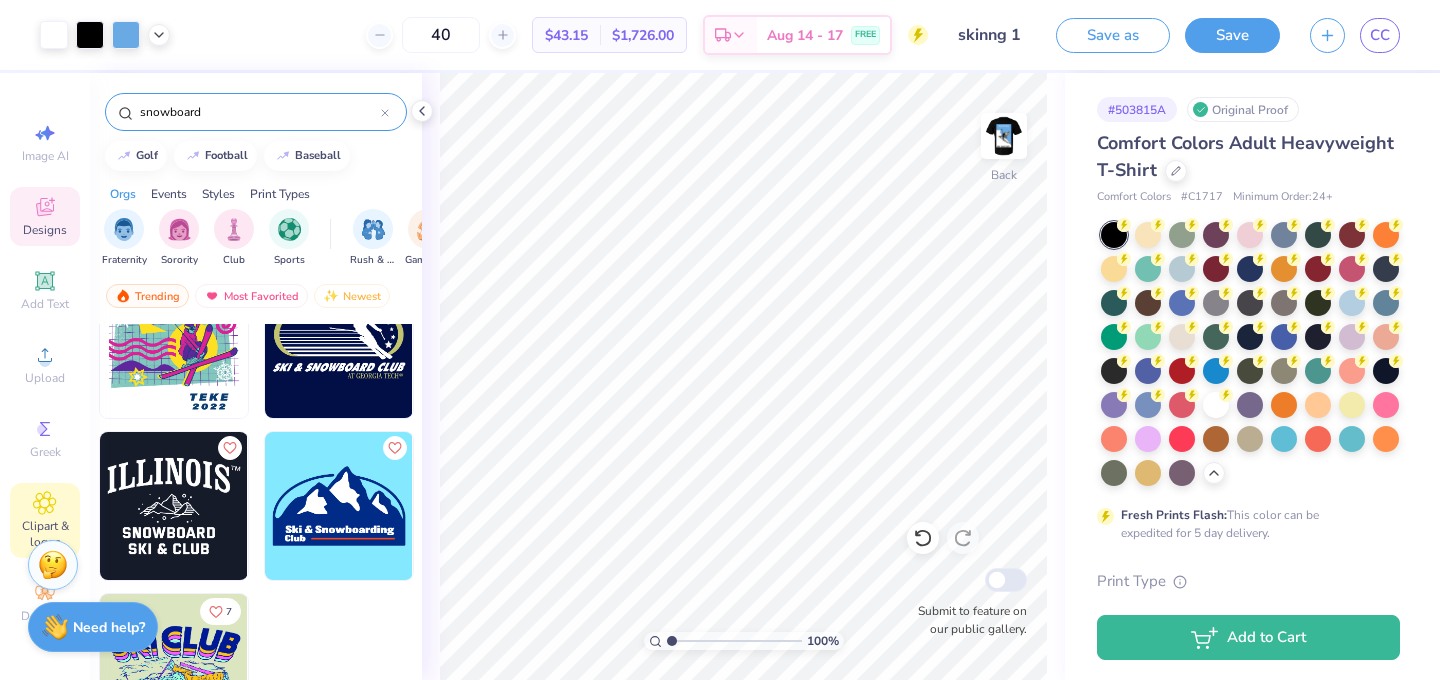 click 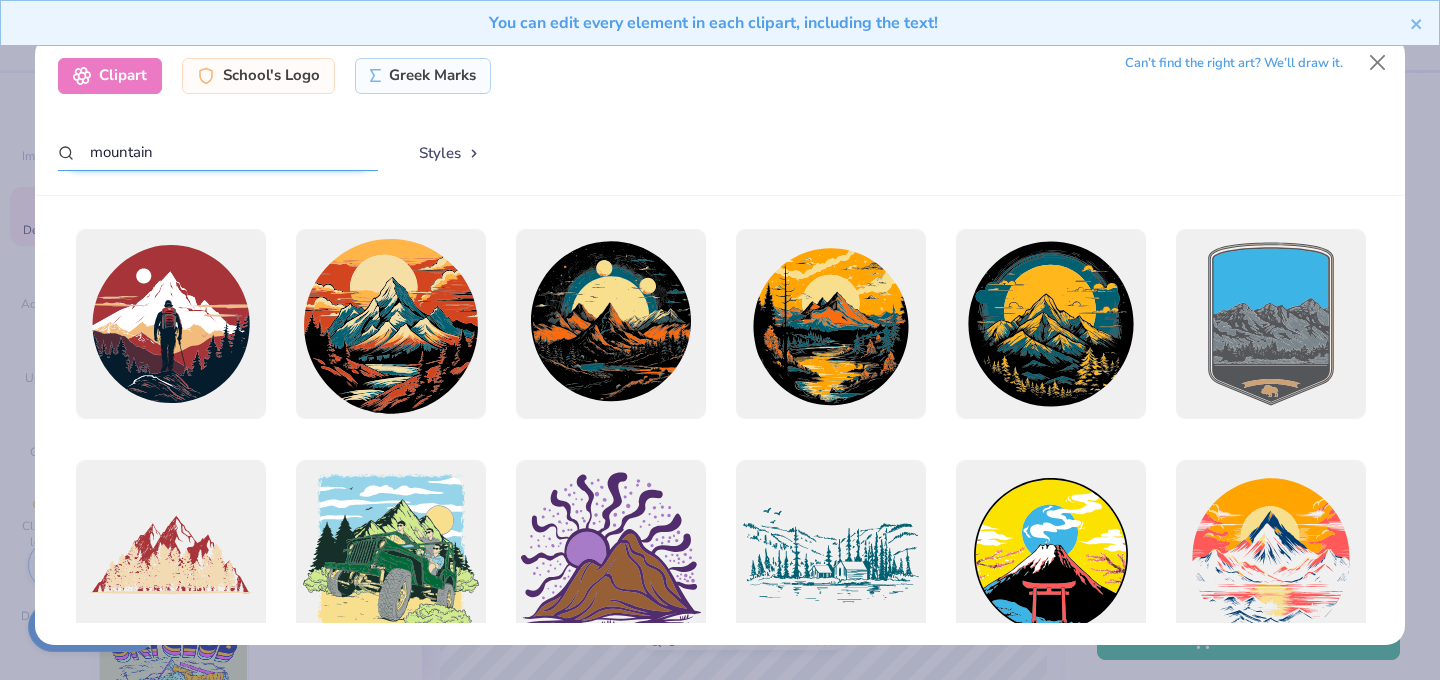 click on "mountain" at bounding box center [218, 152] 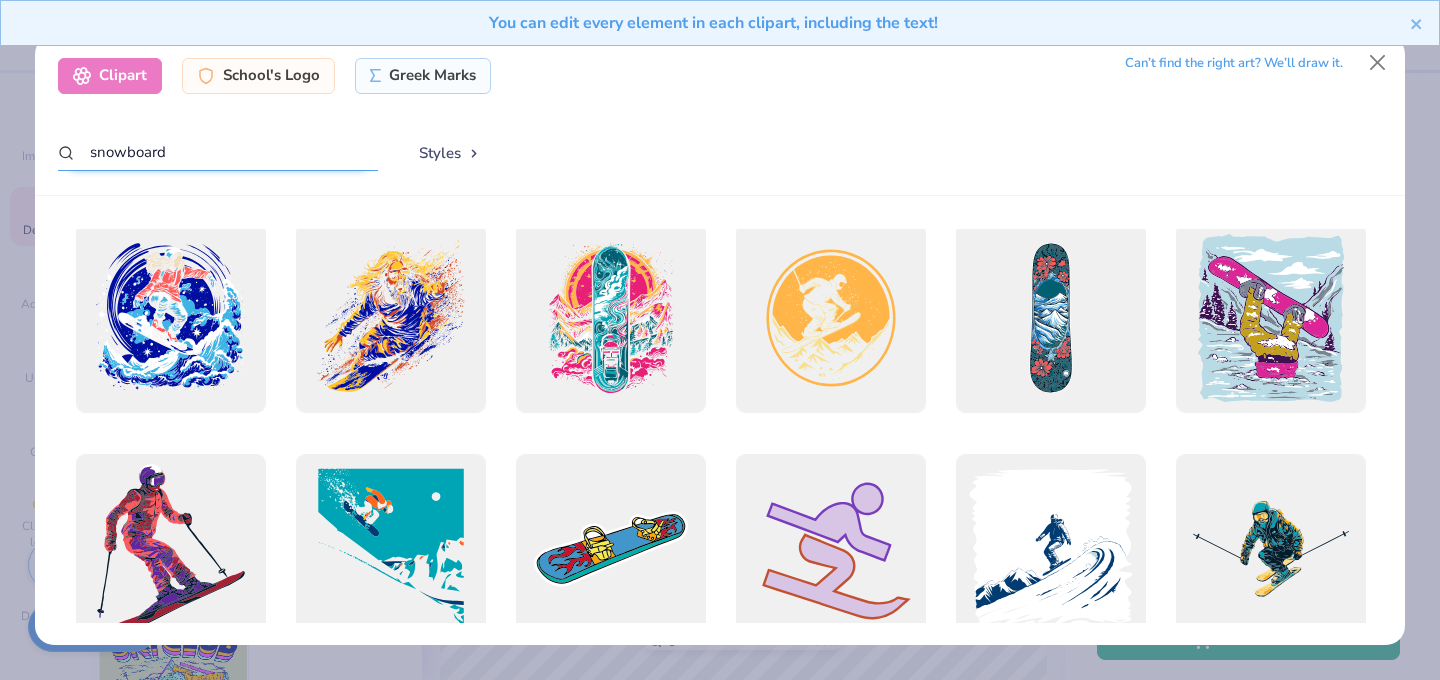 scroll, scrollTop: 0, scrollLeft: 0, axis: both 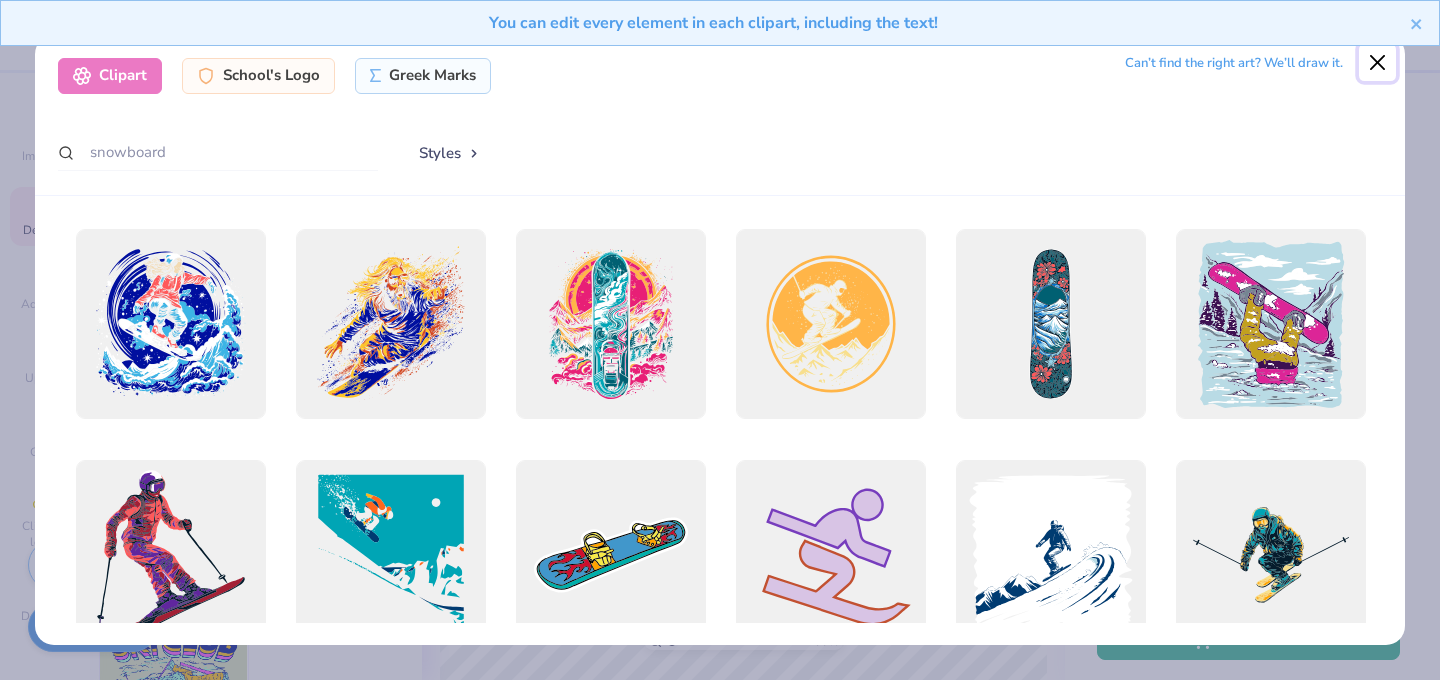 click at bounding box center [1378, 63] 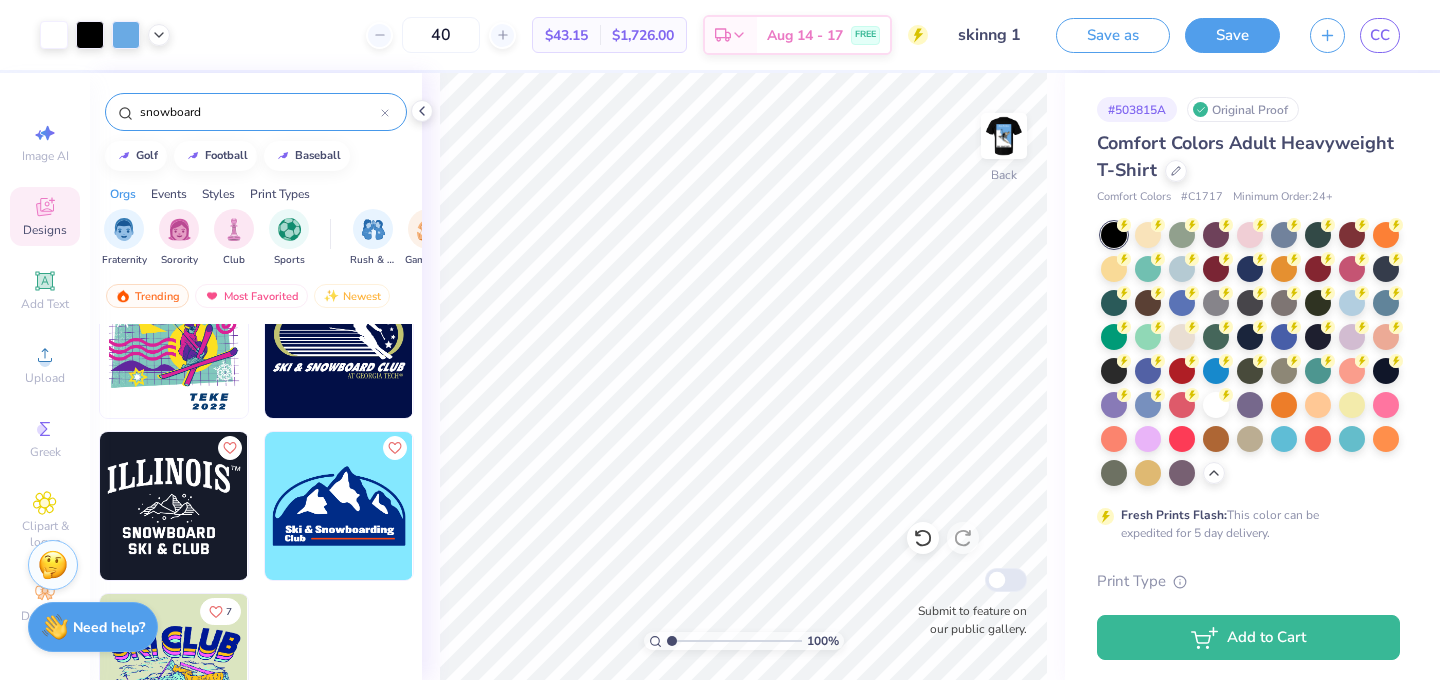 click at bounding box center (339, 506) 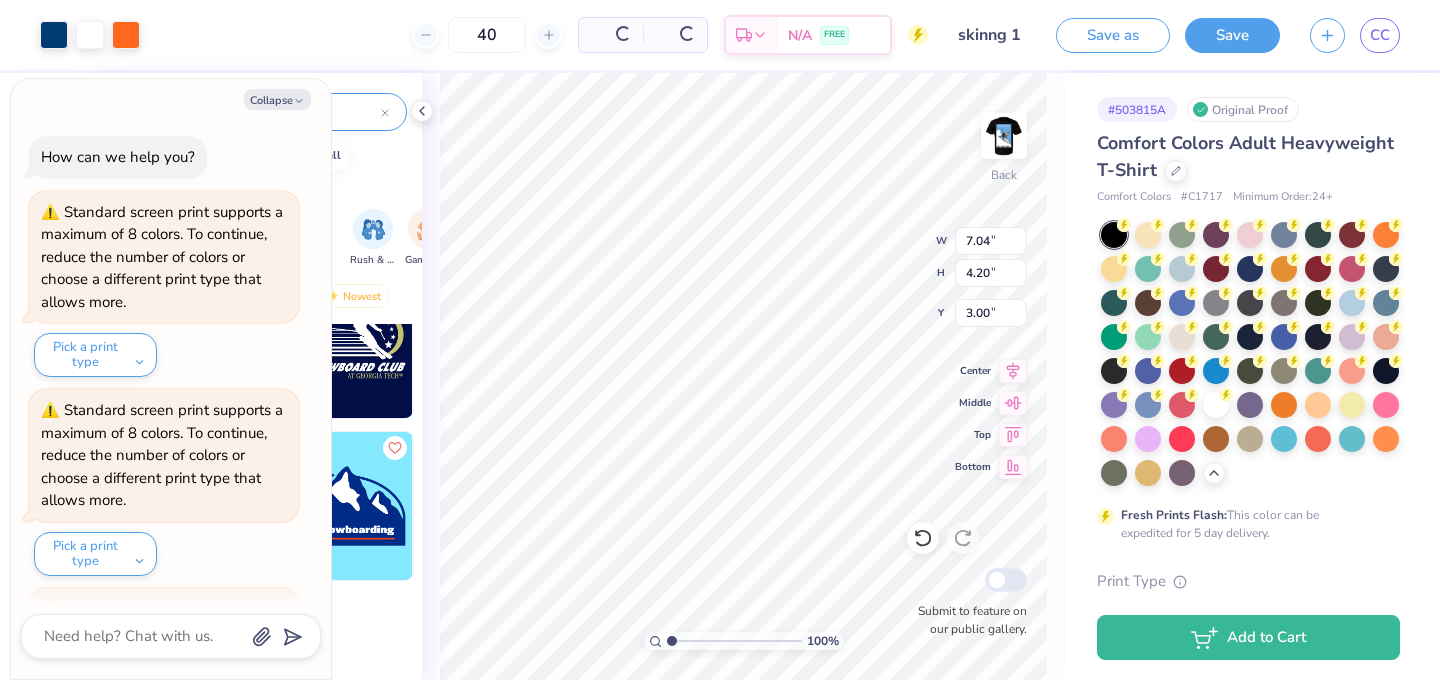scroll, scrollTop: 1575, scrollLeft: 0, axis: vertical 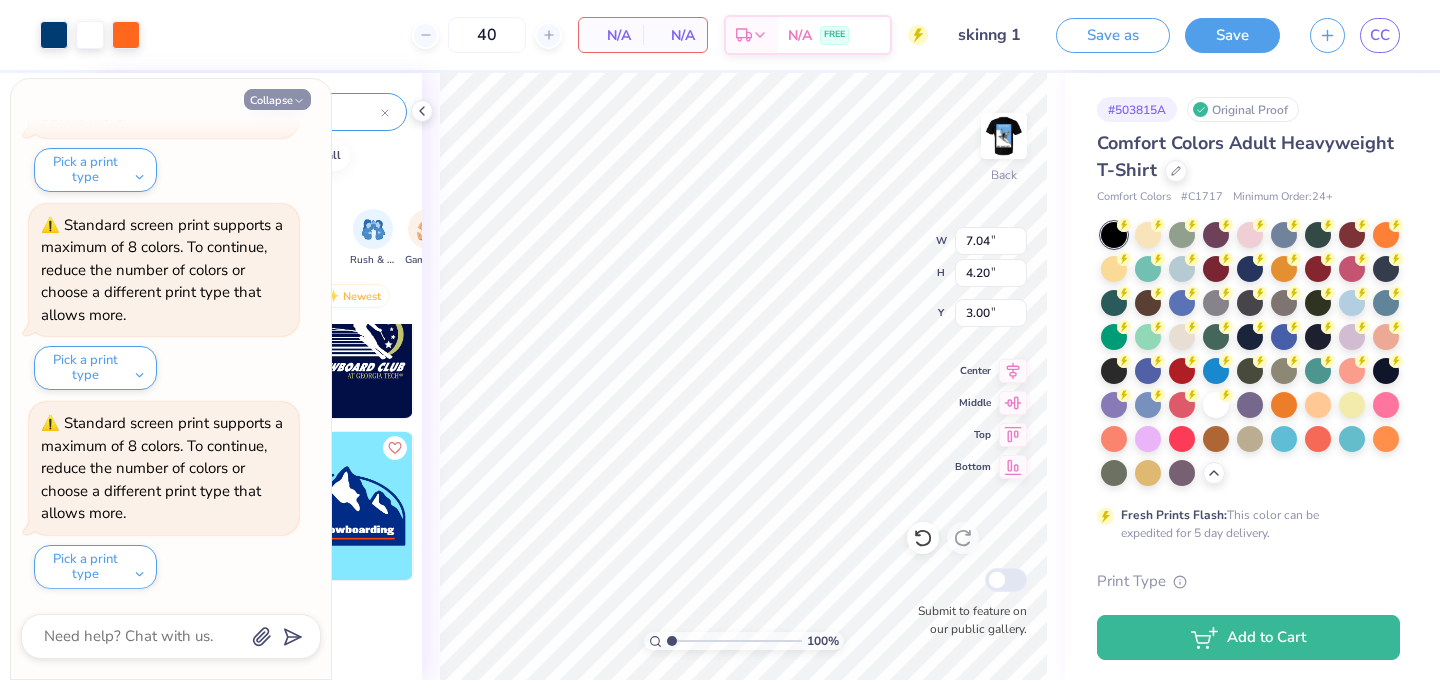click on "Collapse" at bounding box center (277, 99) 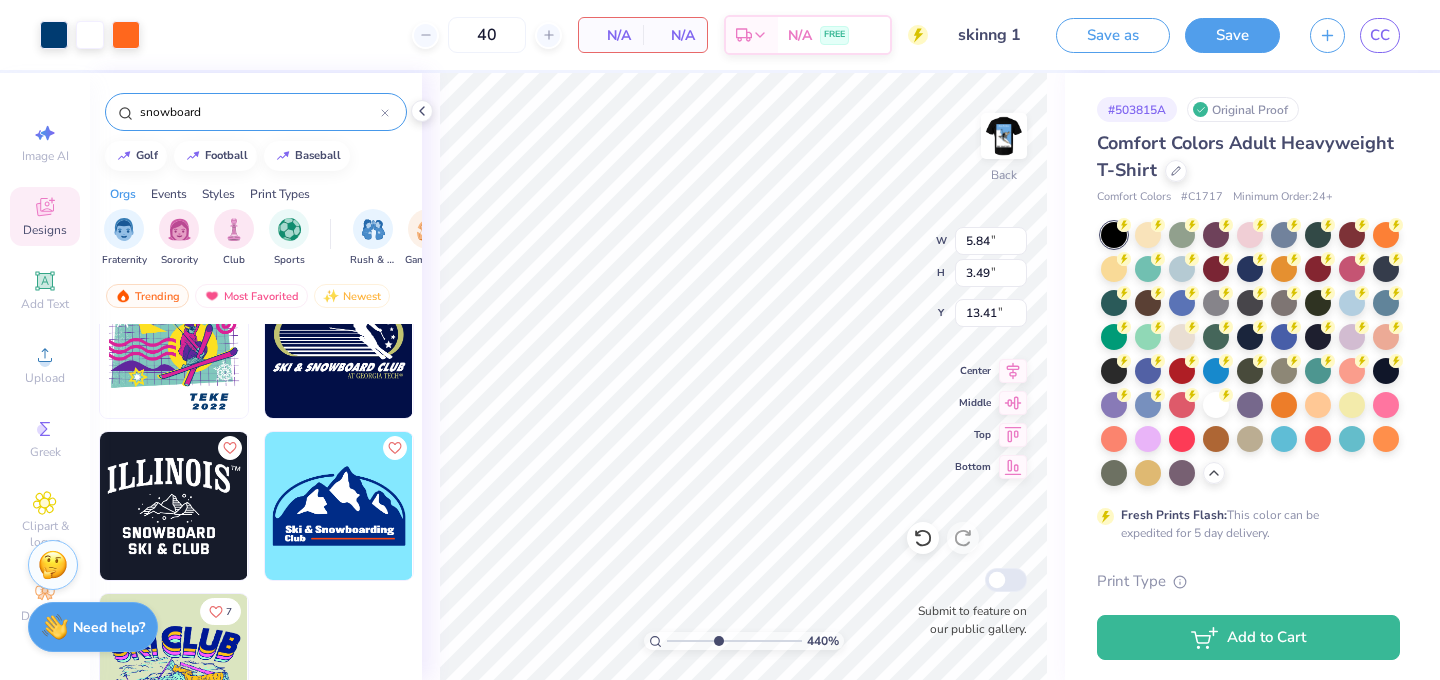 click at bounding box center (734, 641) 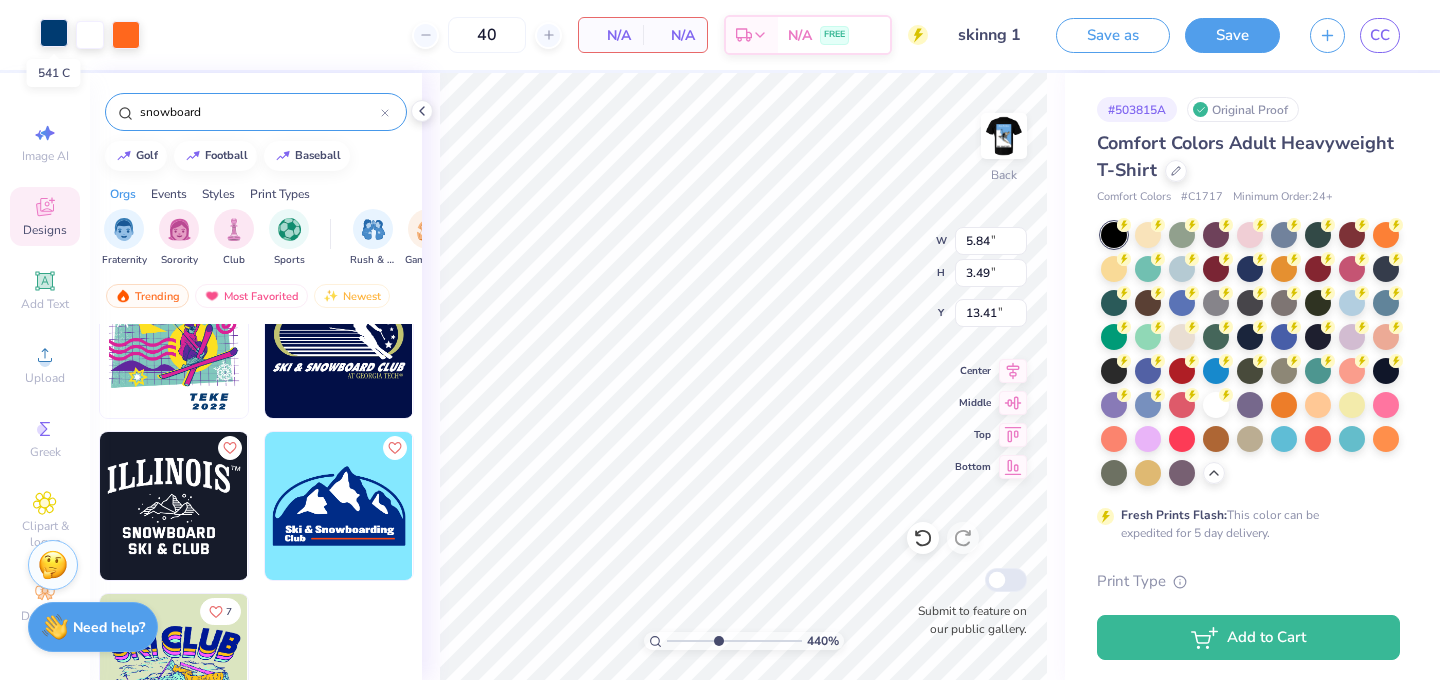 click at bounding box center (54, 33) 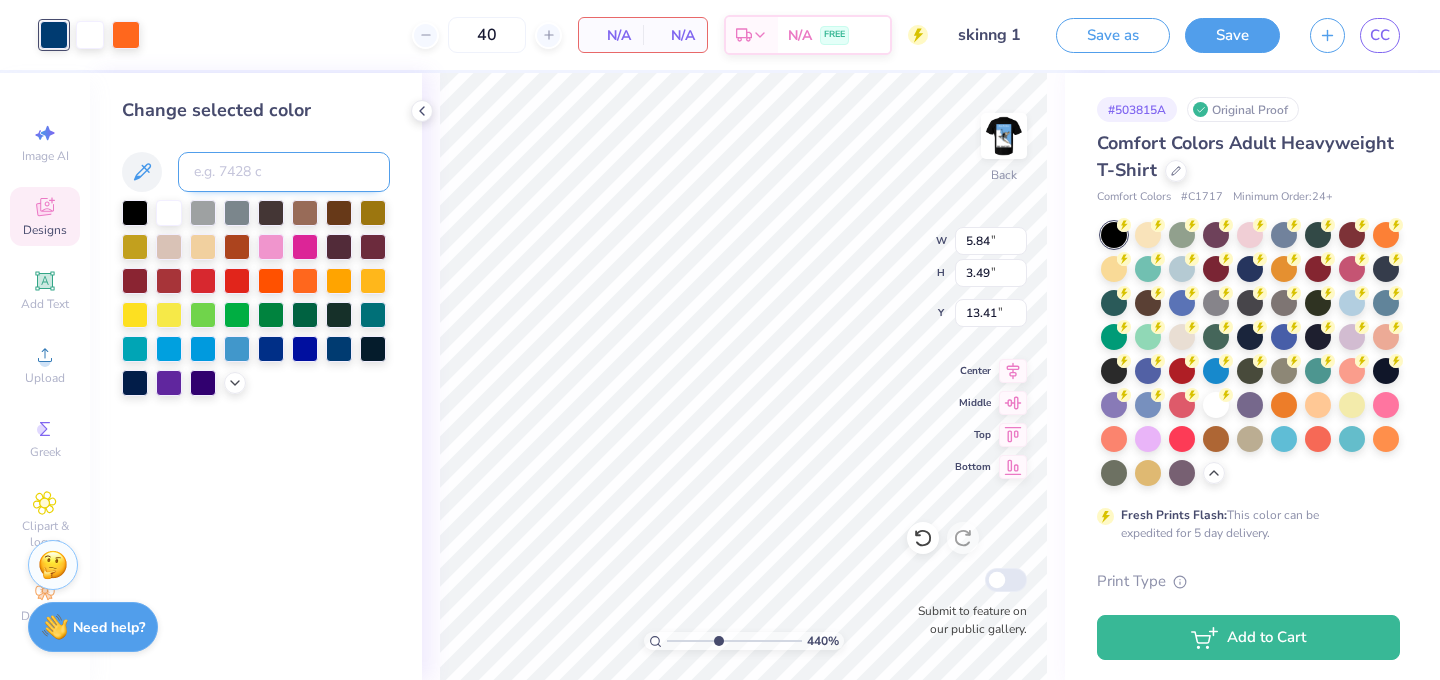 click at bounding box center [284, 172] 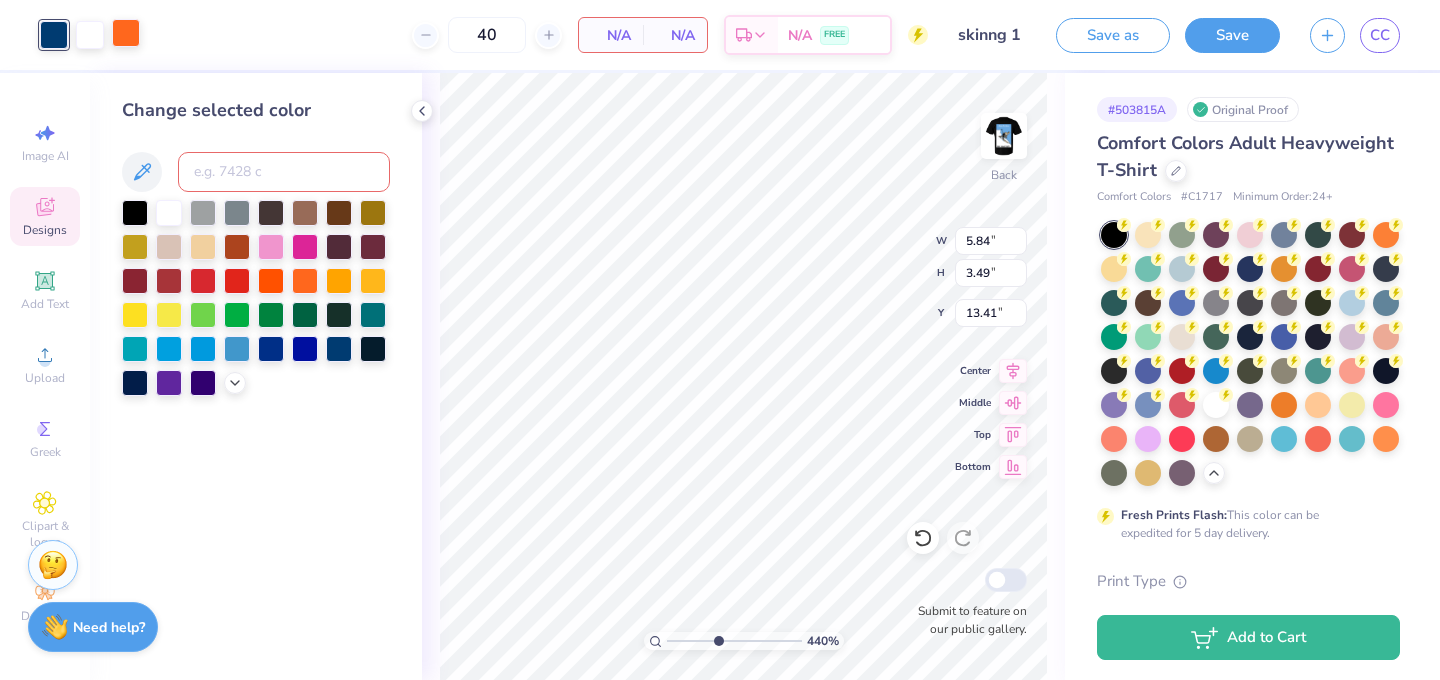 click at bounding box center (126, 33) 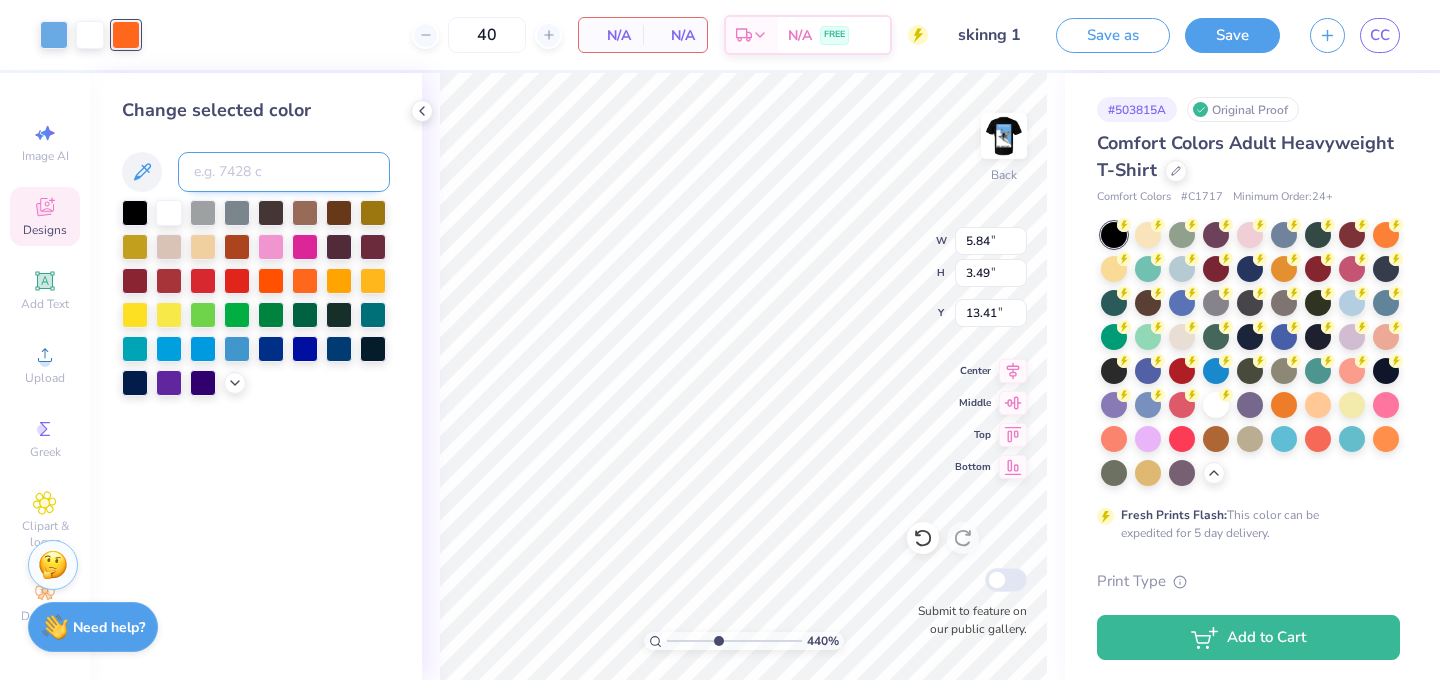 click at bounding box center [284, 172] 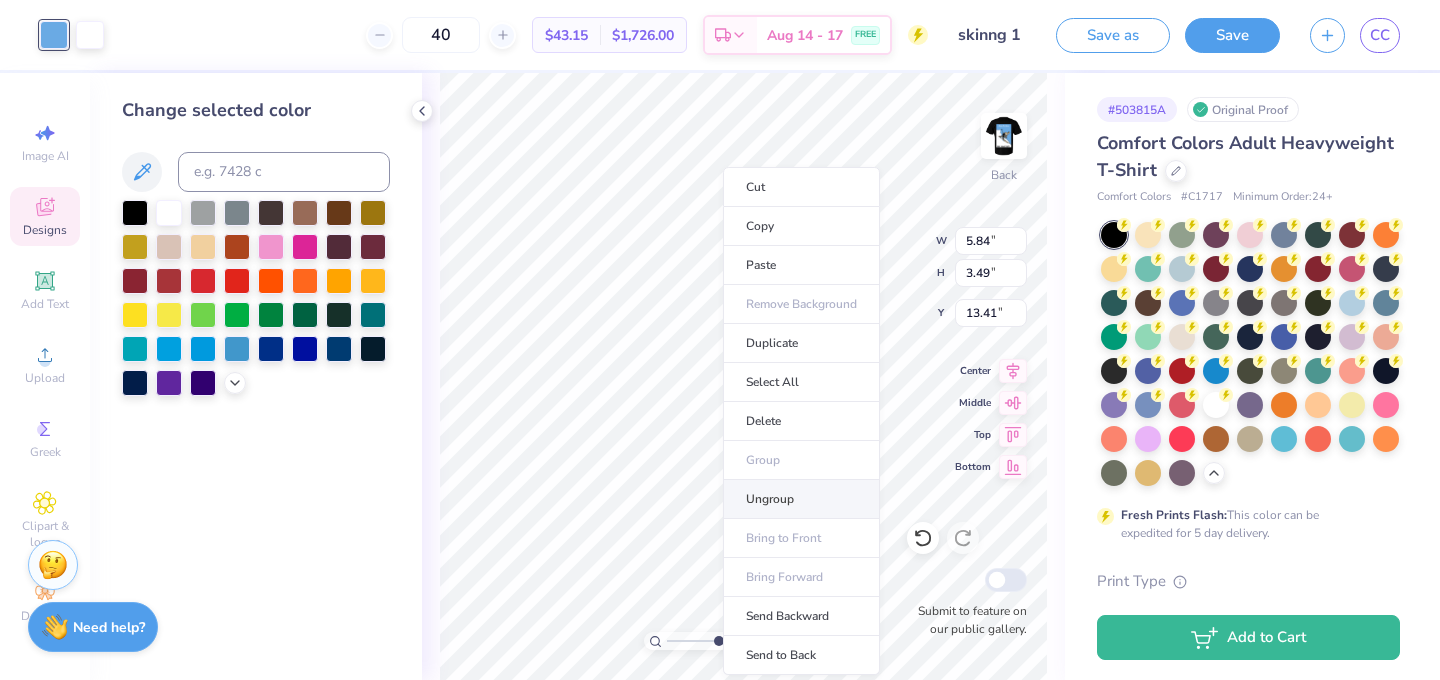 click on "Ungroup" at bounding box center (801, 499) 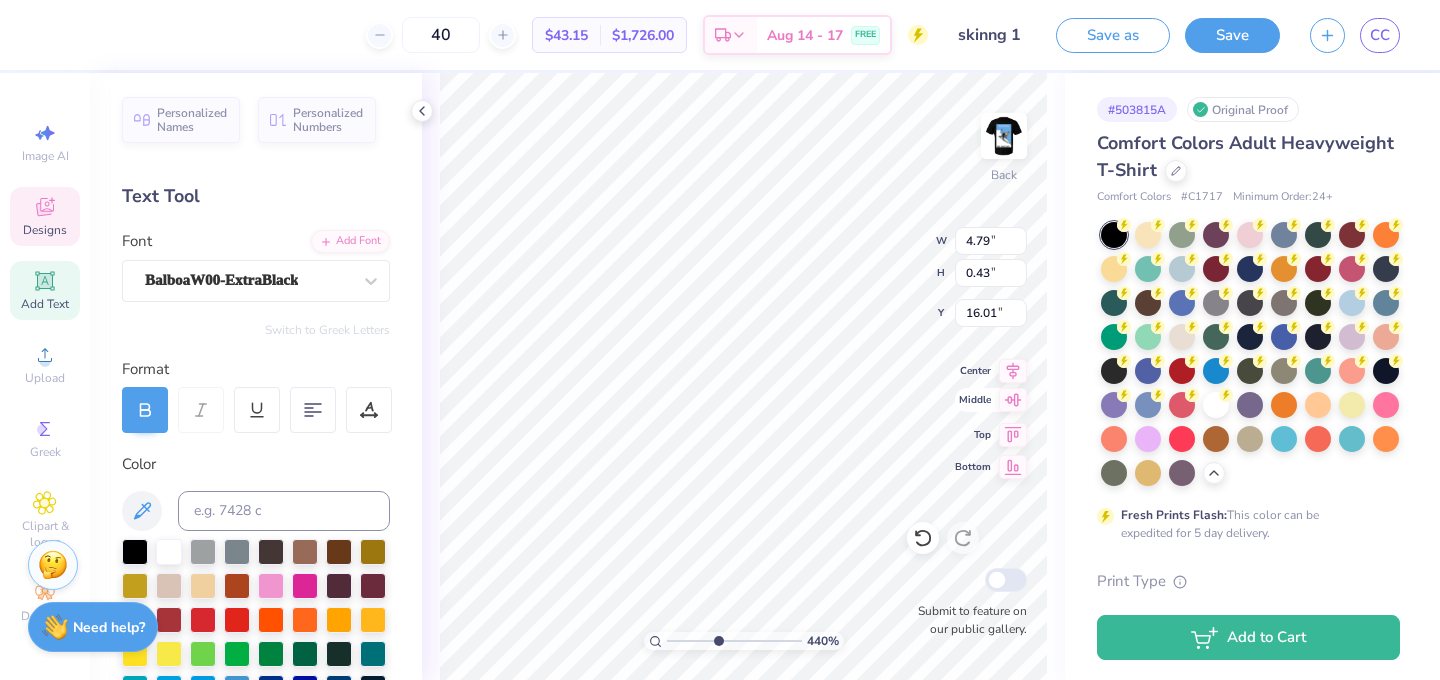scroll, scrollTop: 0, scrollLeft: 5, axis: horizontal 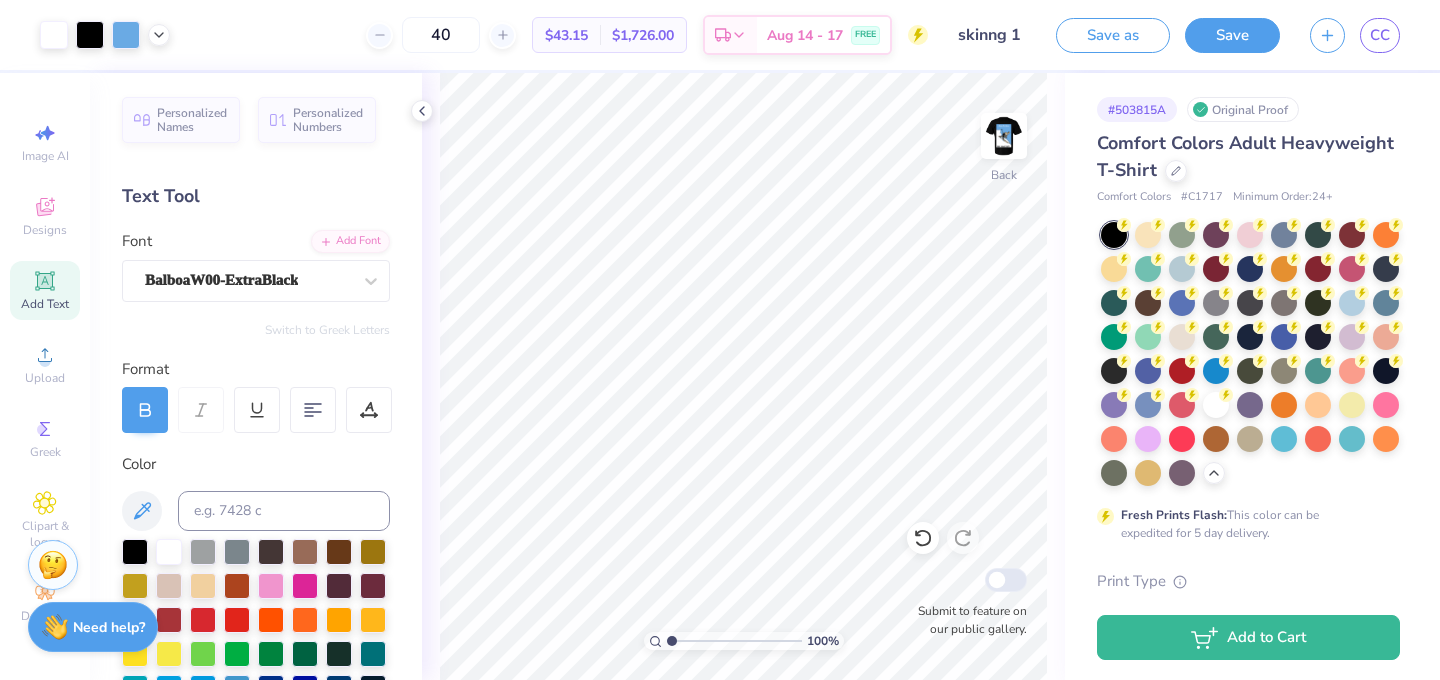 drag, startPoint x: 718, startPoint y: 638, endPoint x: 635, endPoint y: 641, distance: 83.0542 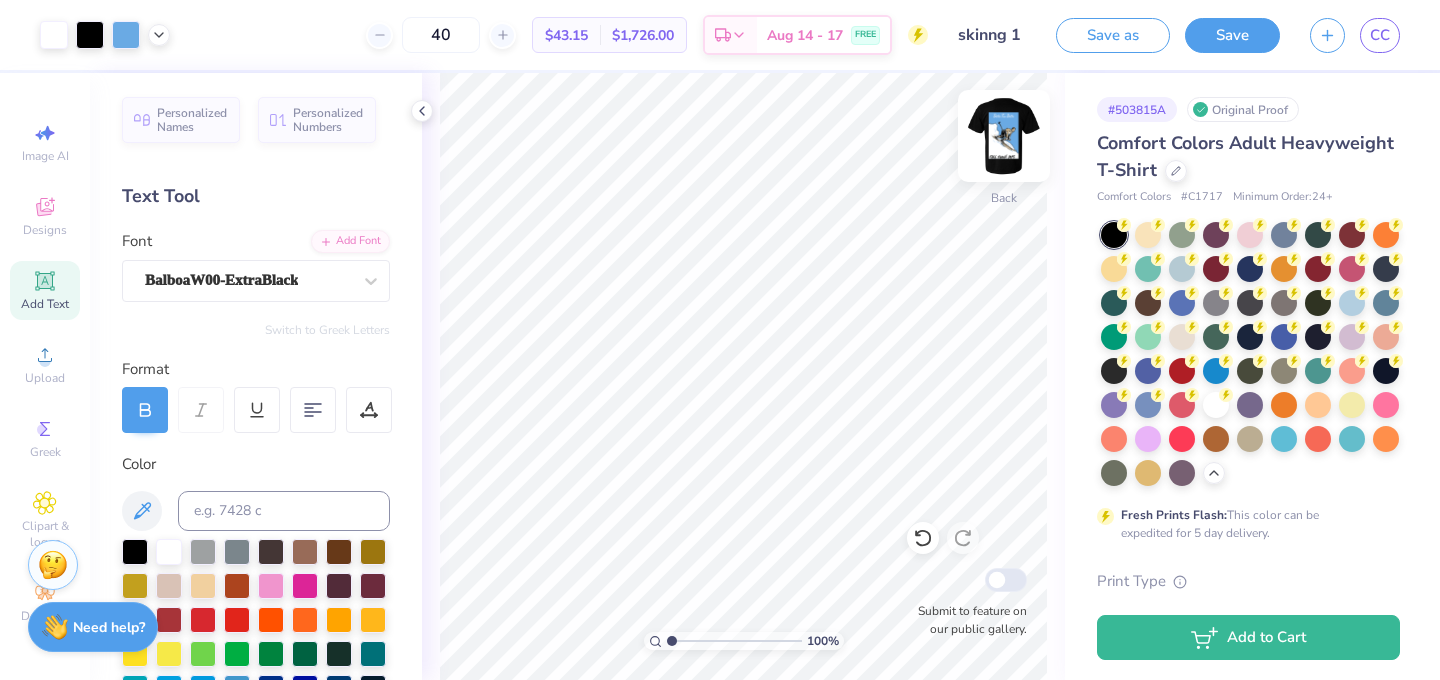 click at bounding box center [1004, 136] 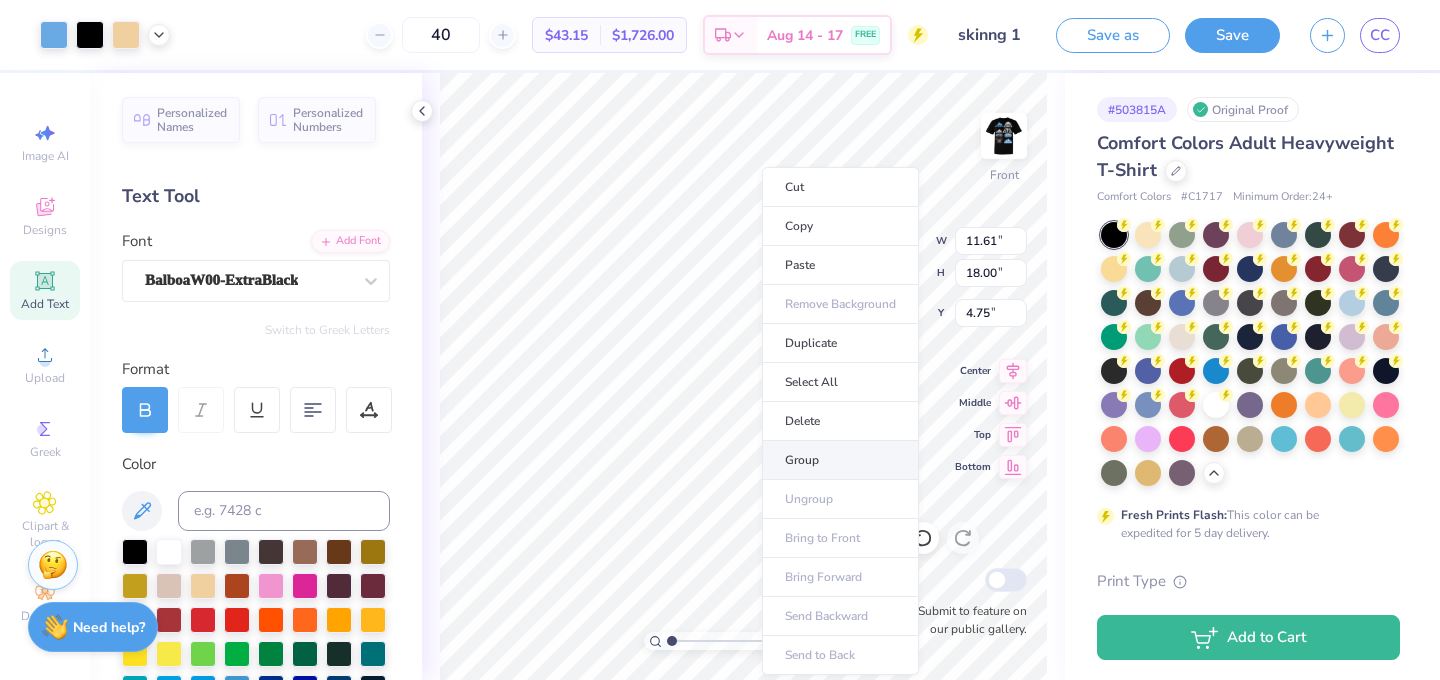 click on "Group" at bounding box center (840, 460) 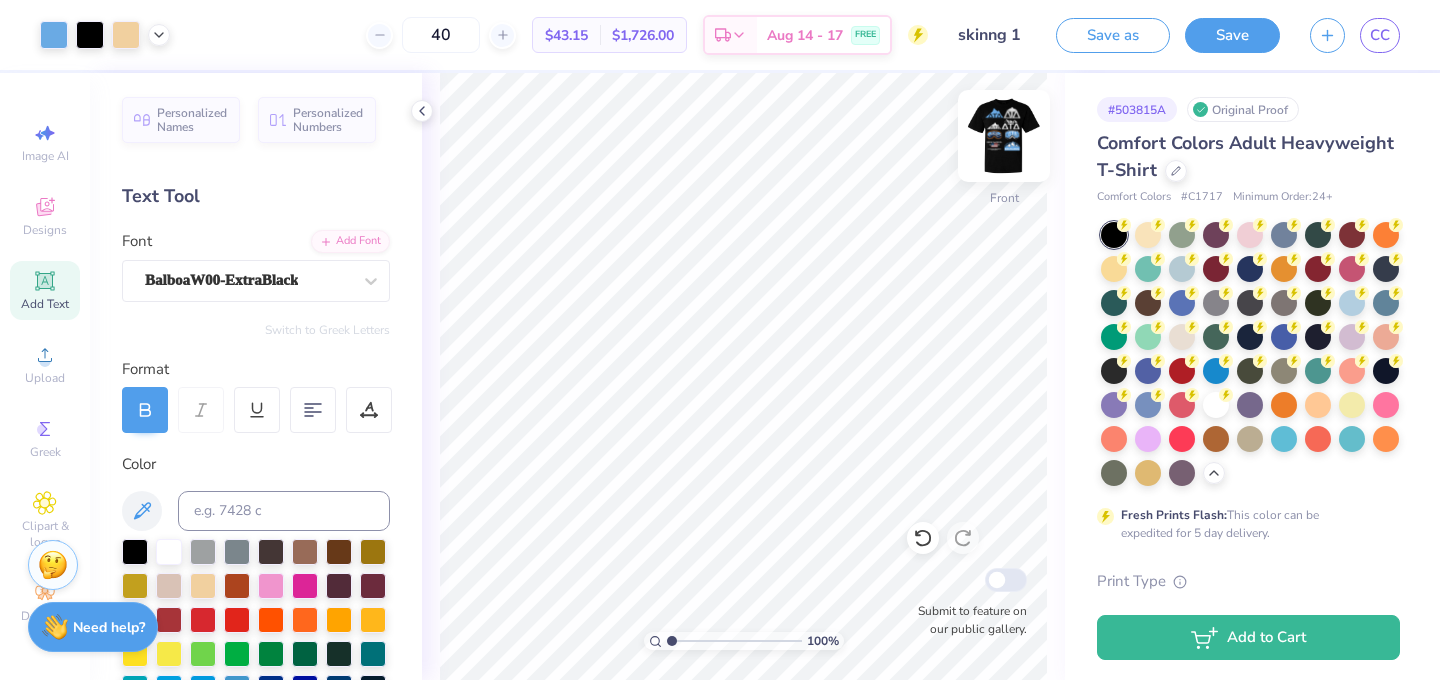 click at bounding box center (1004, 136) 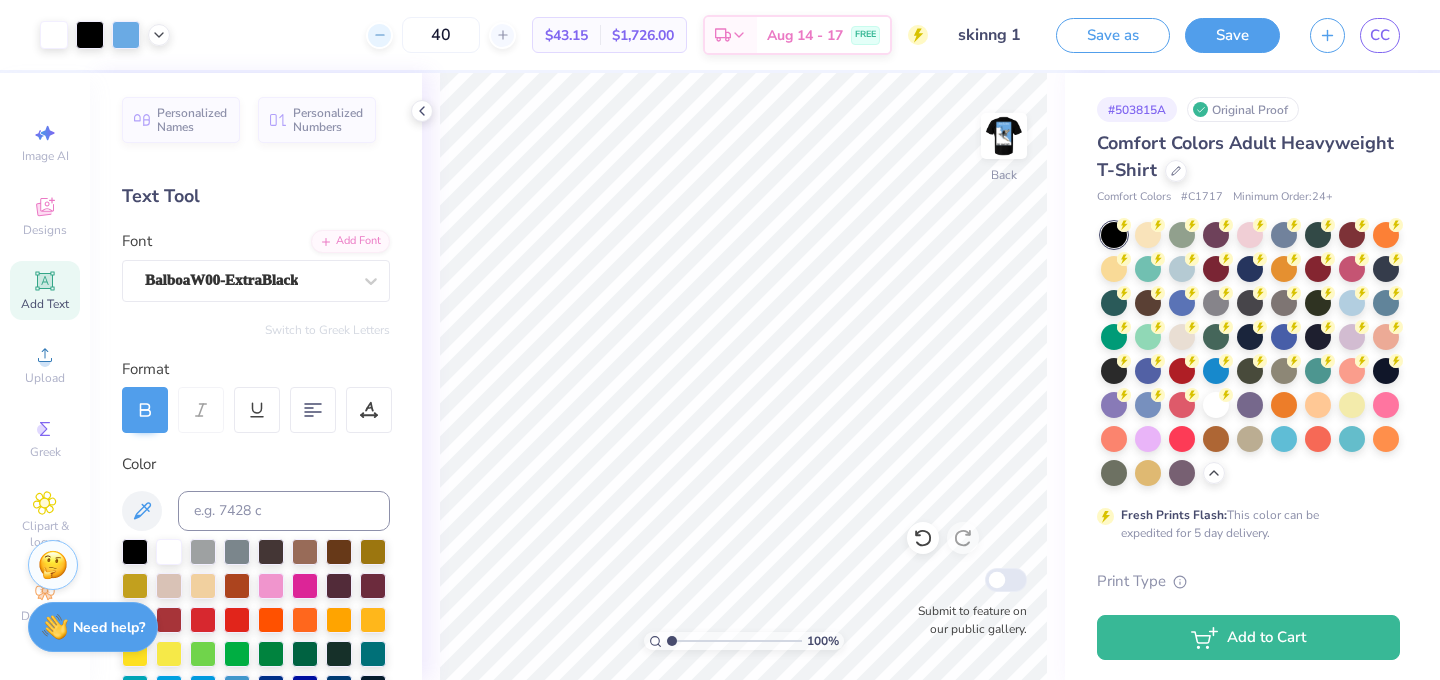 click 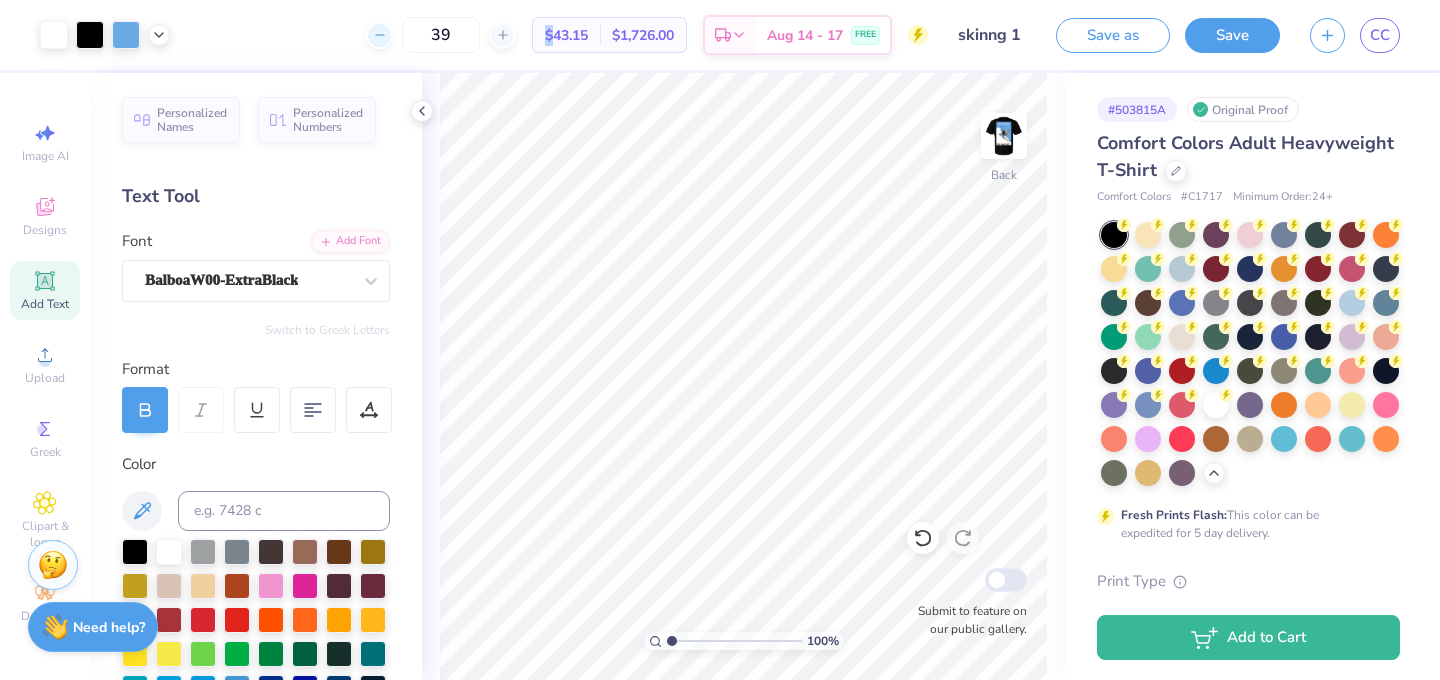 click 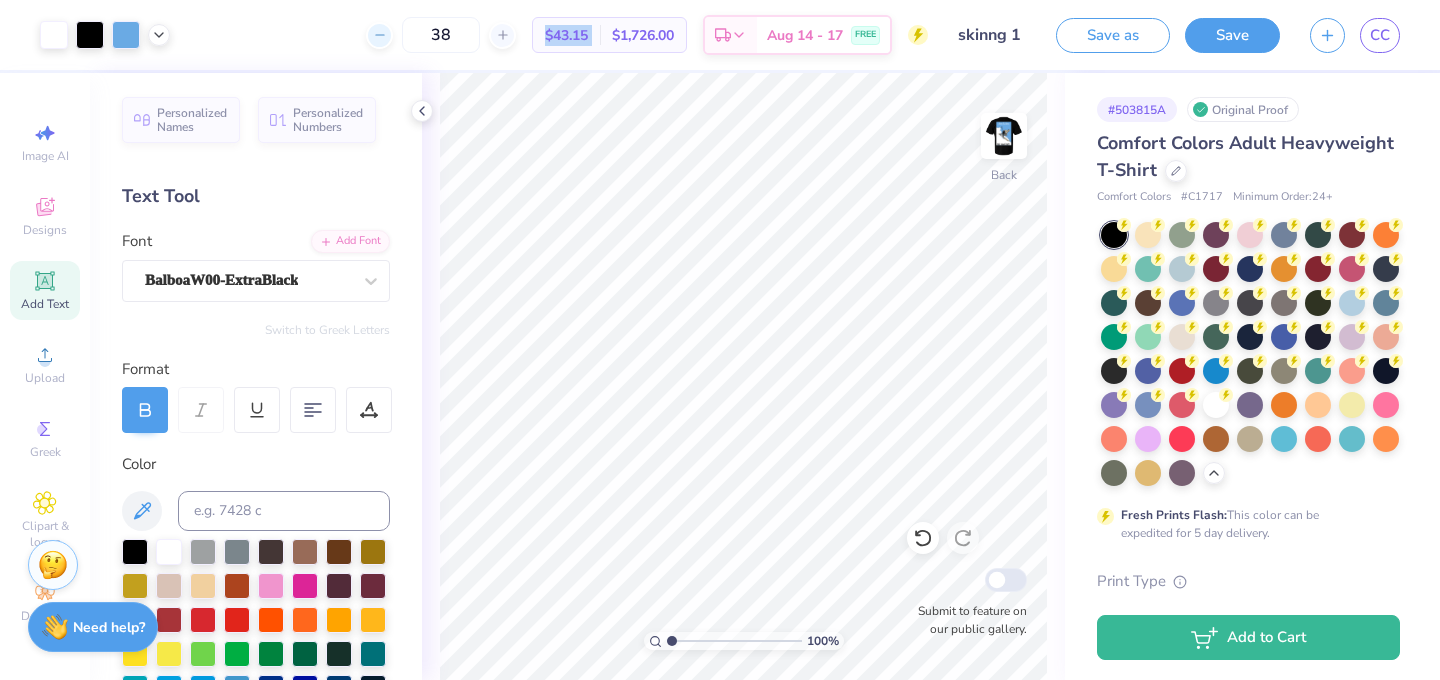 click 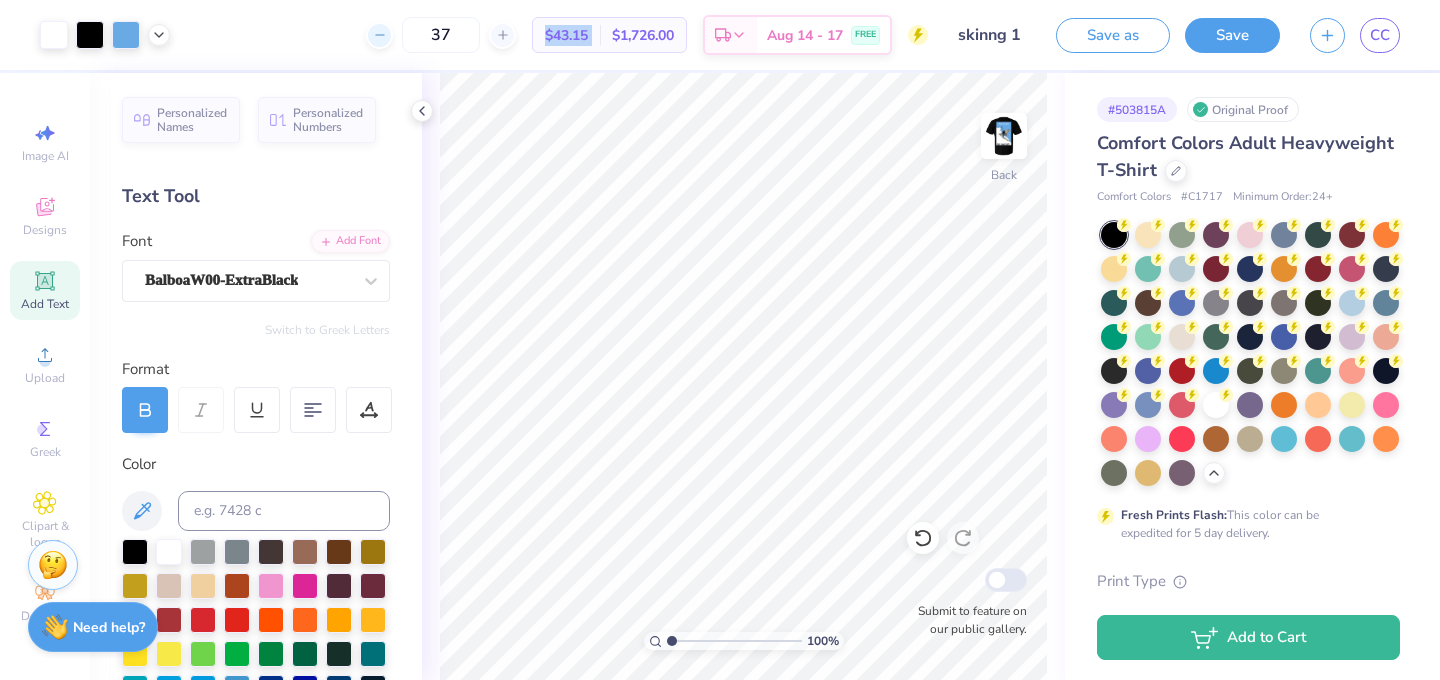 click 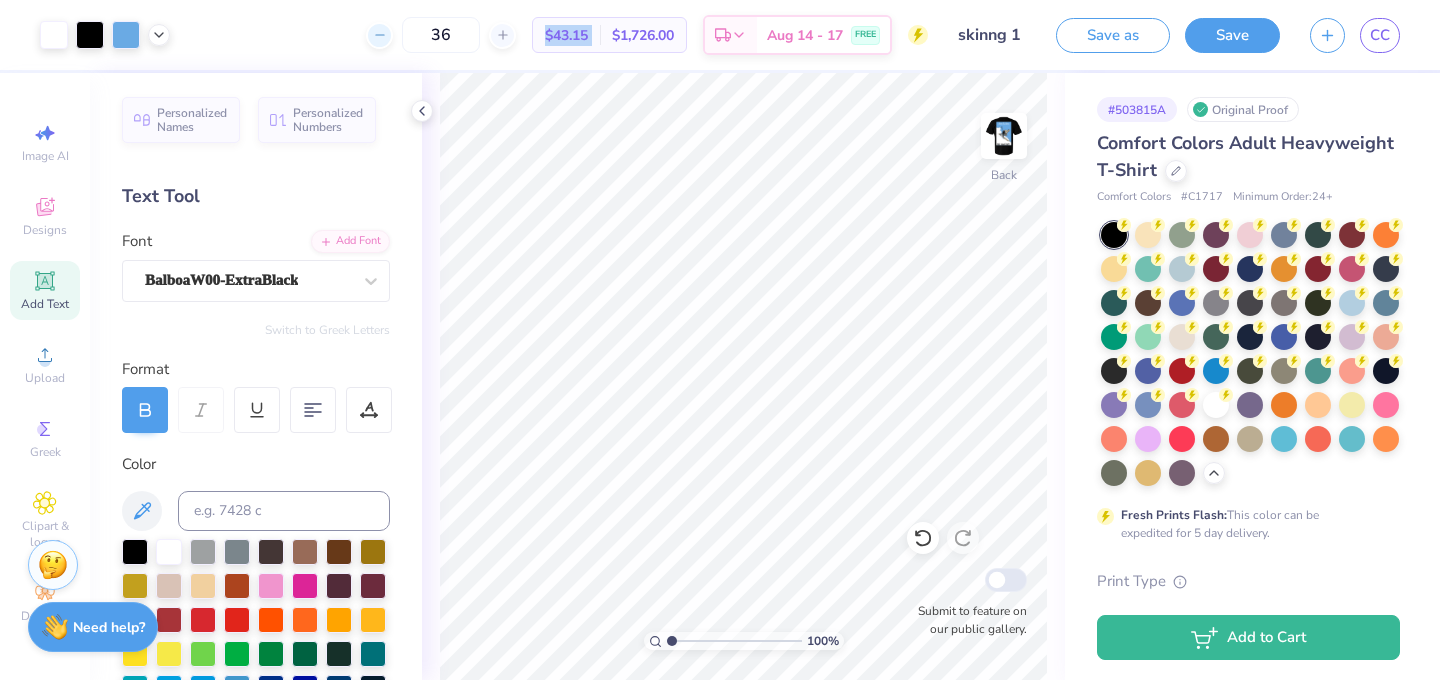 click 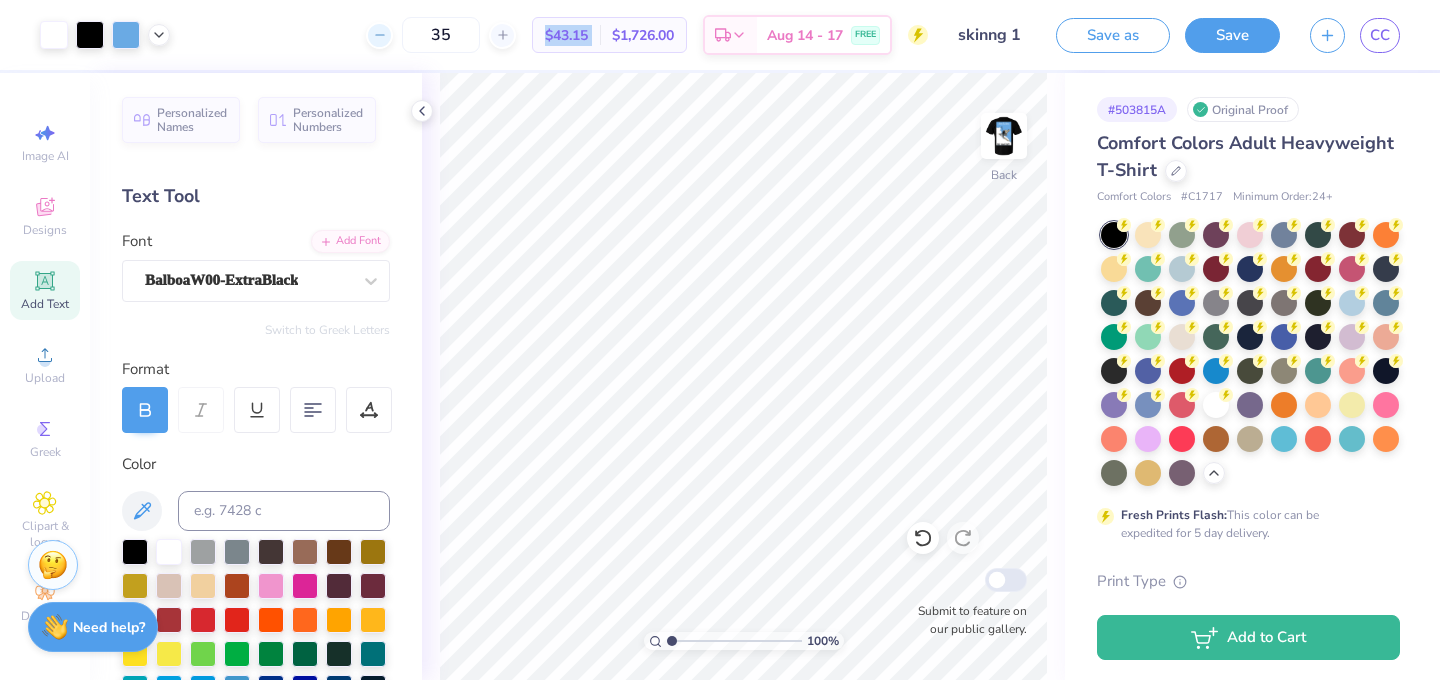 click 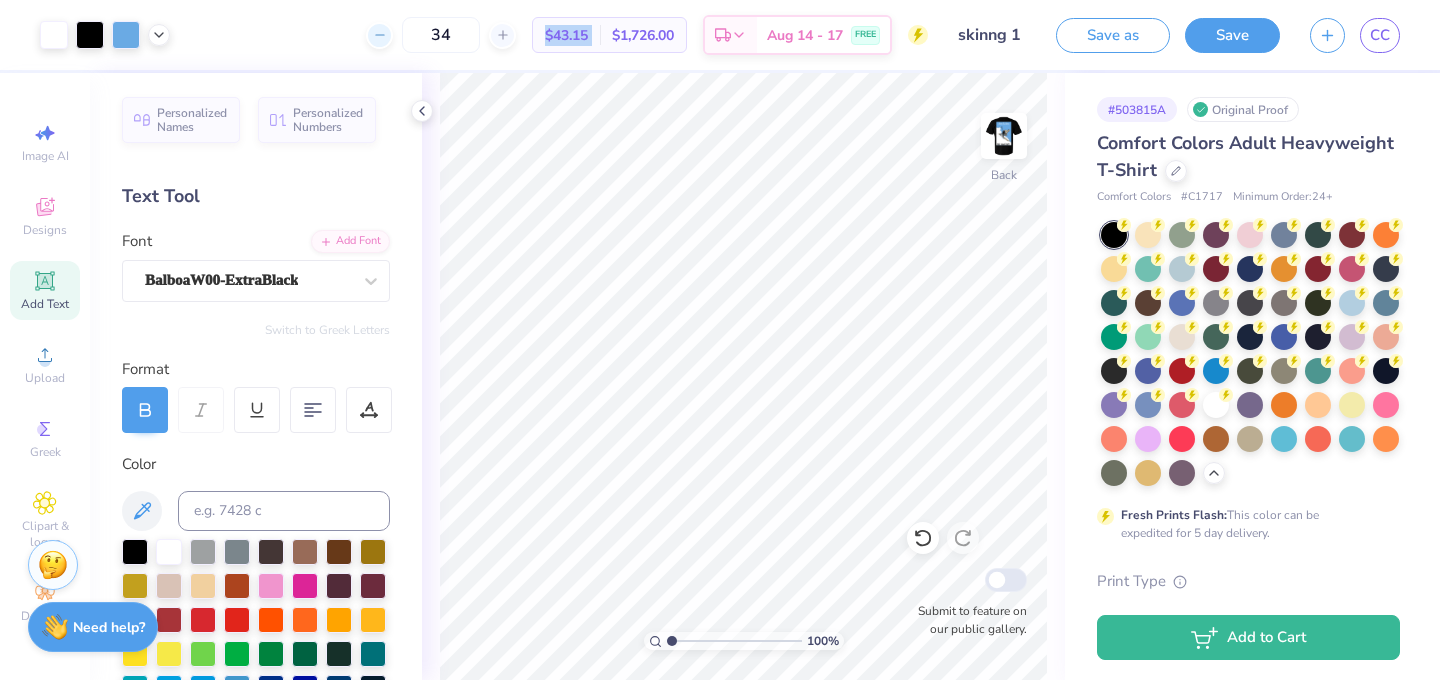 click 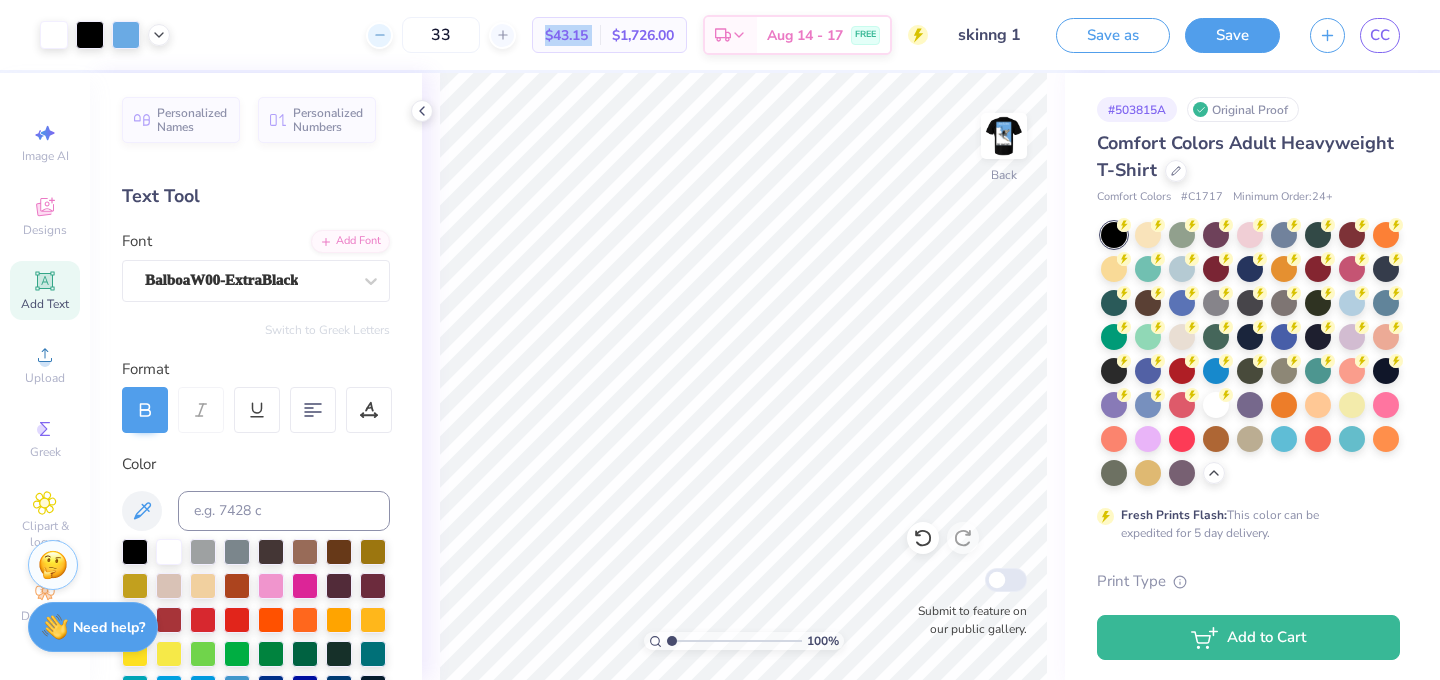 click 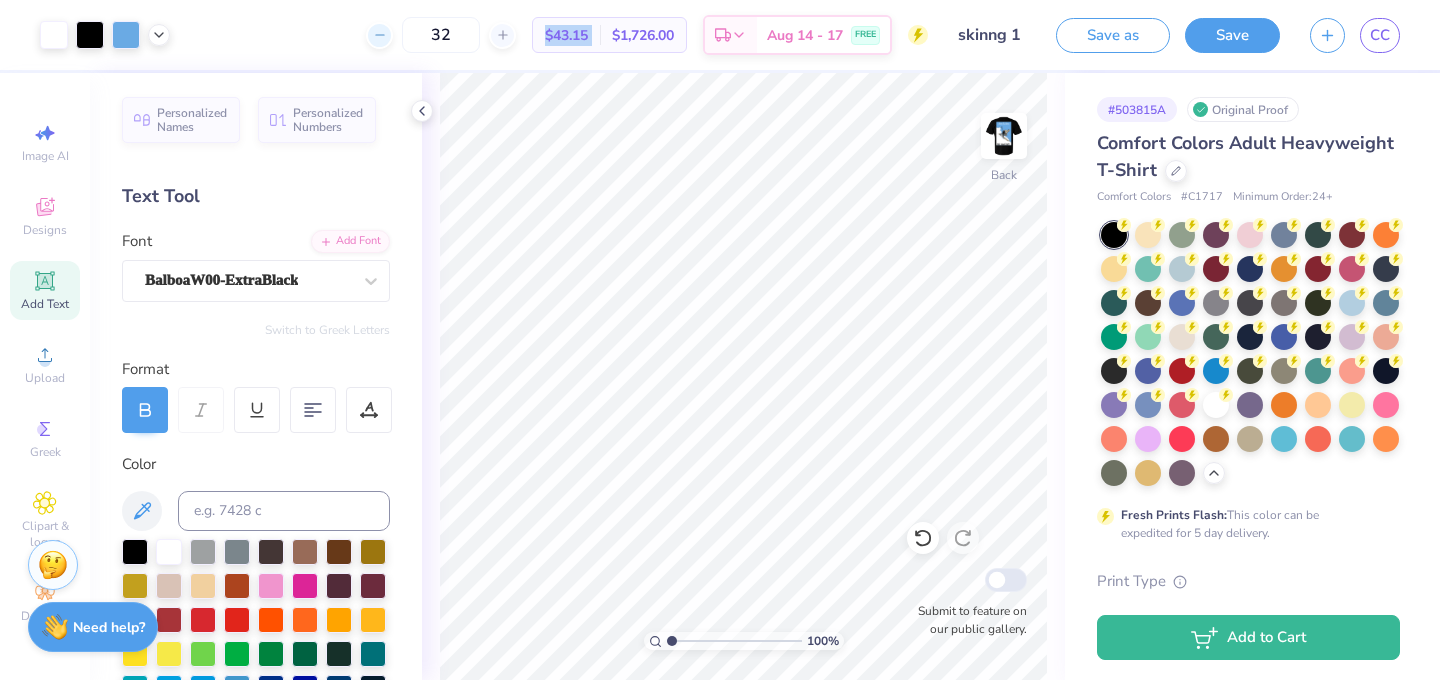 click 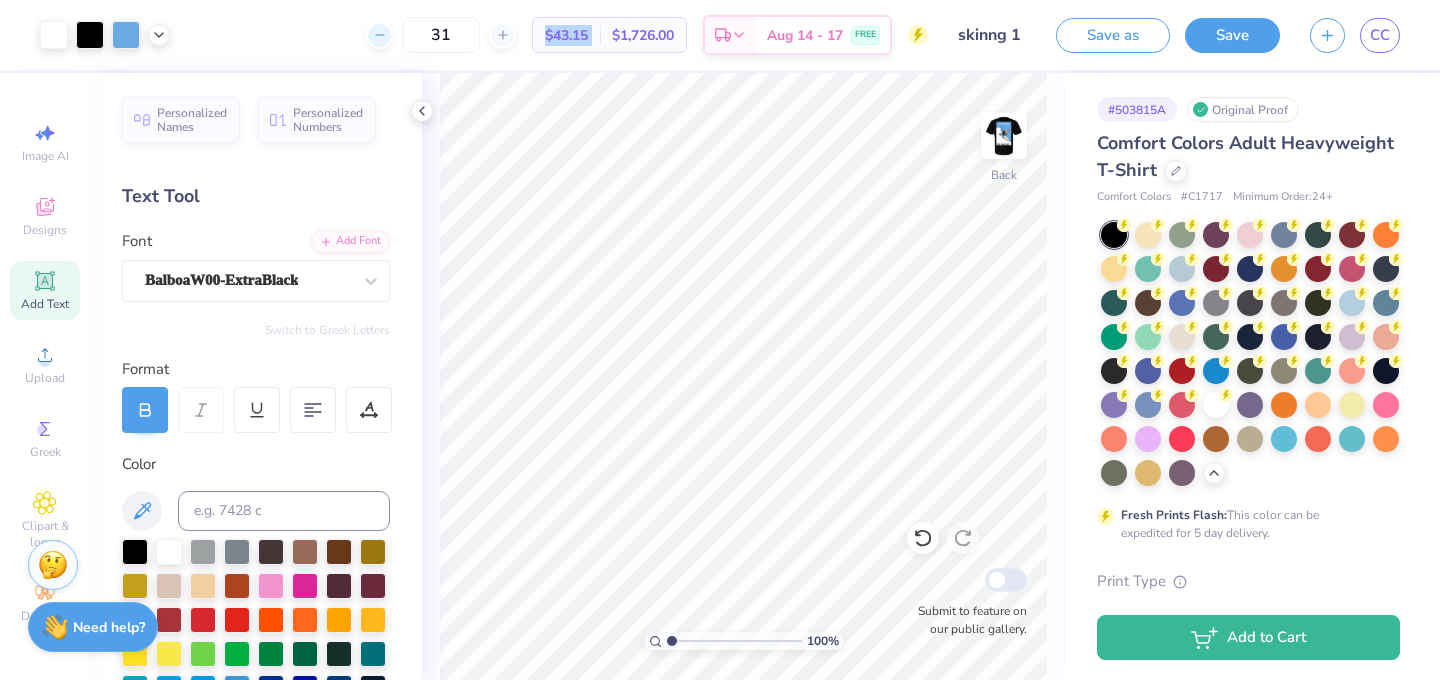 click 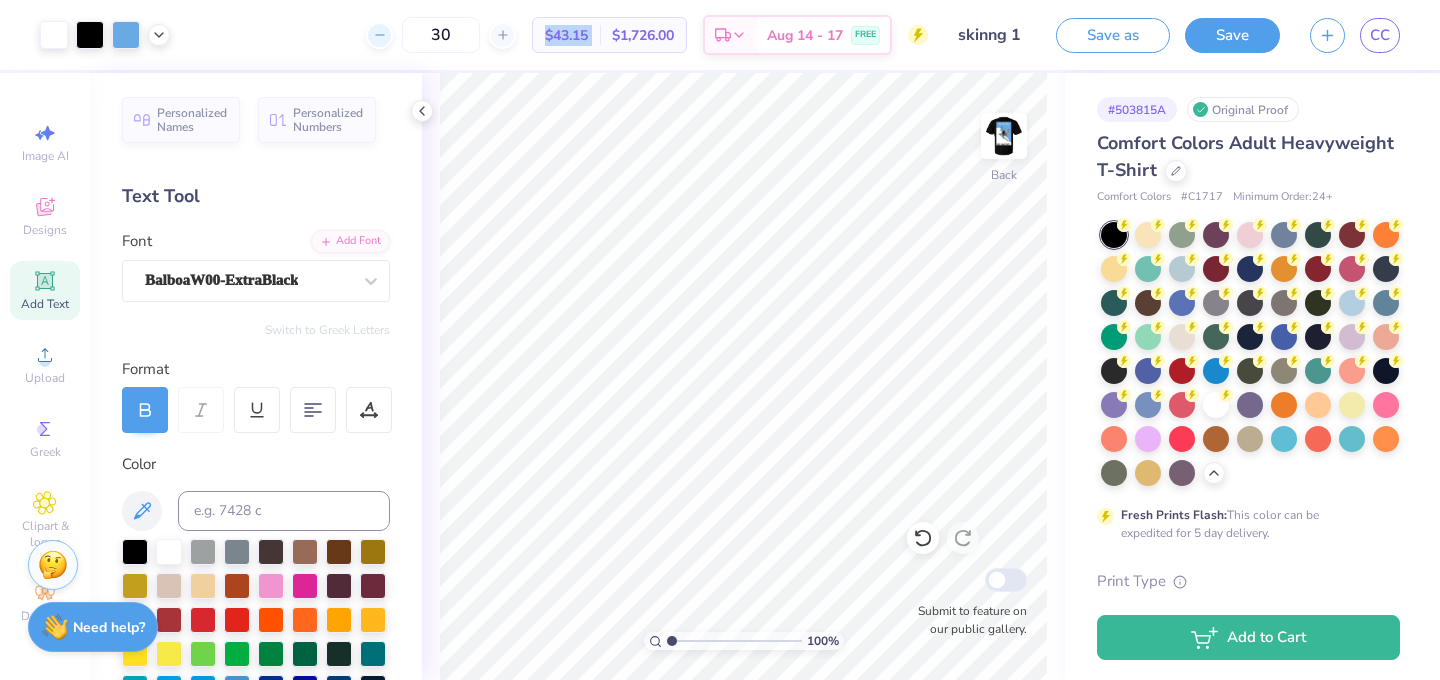 click 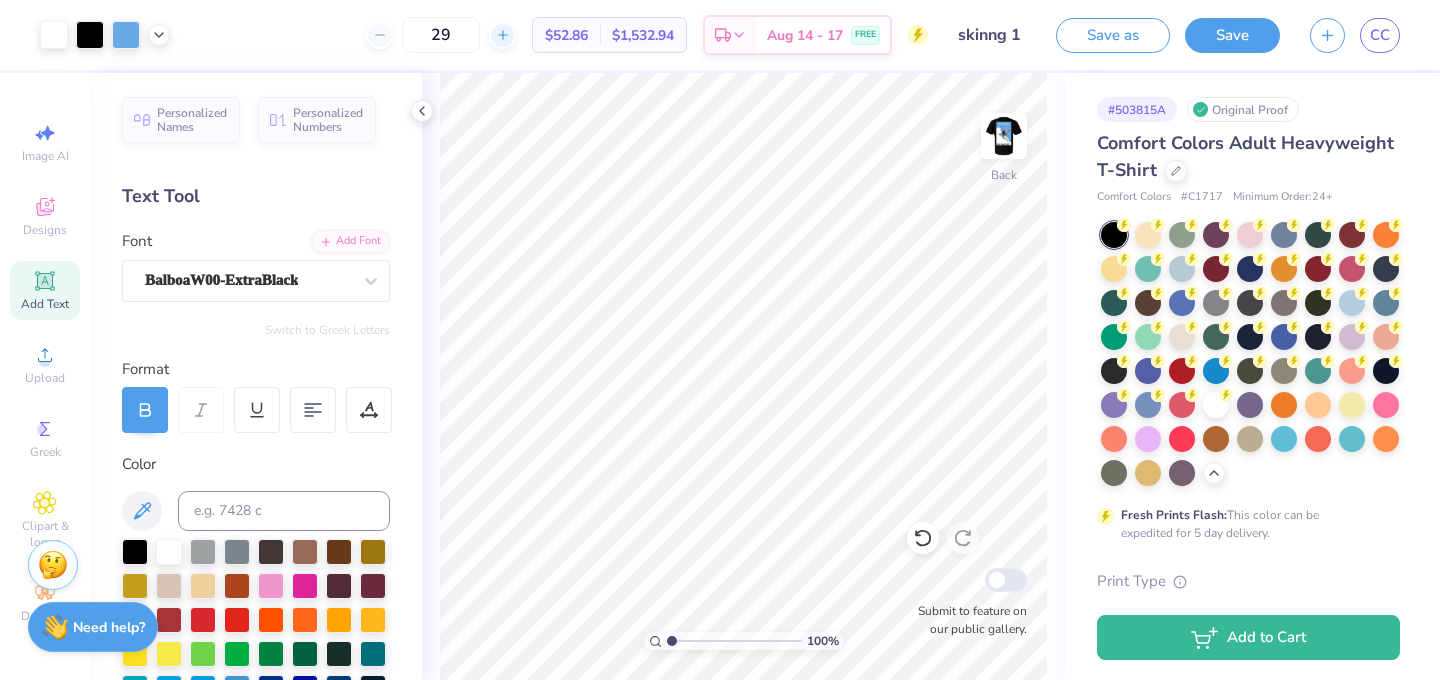 click 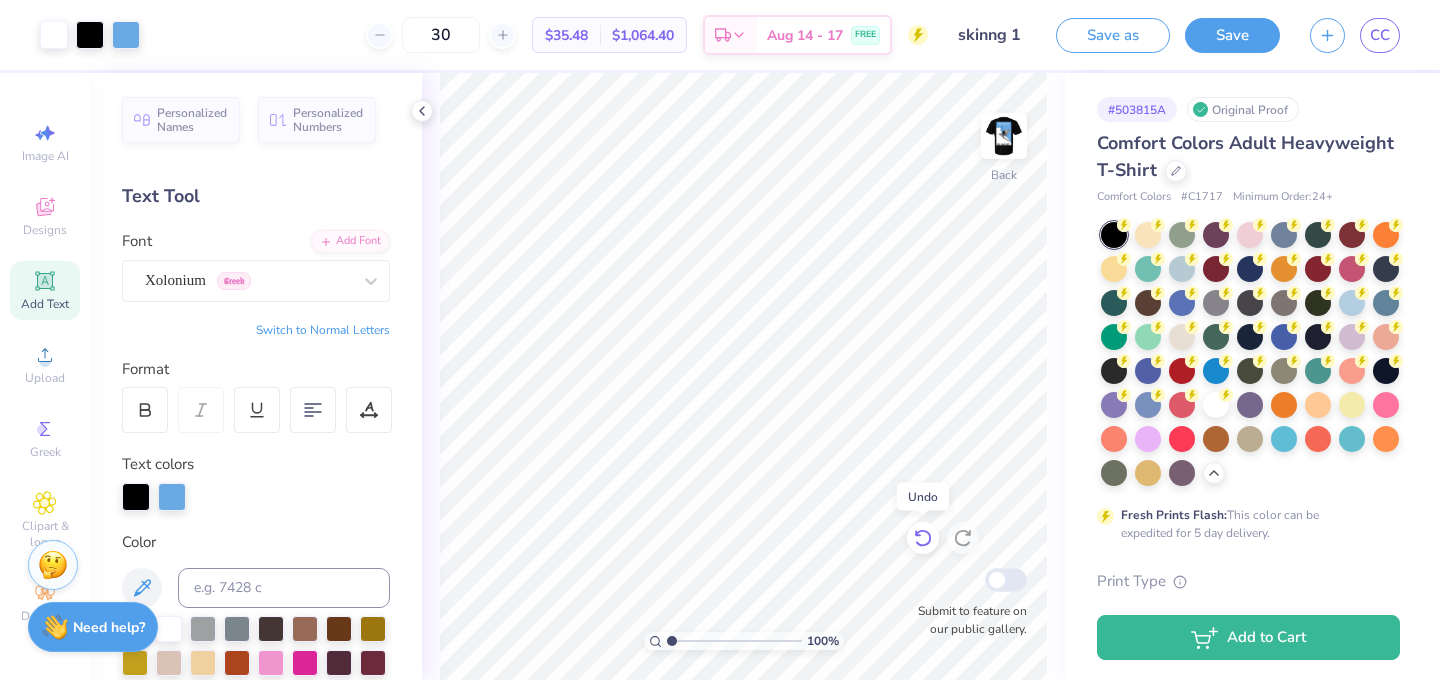 click 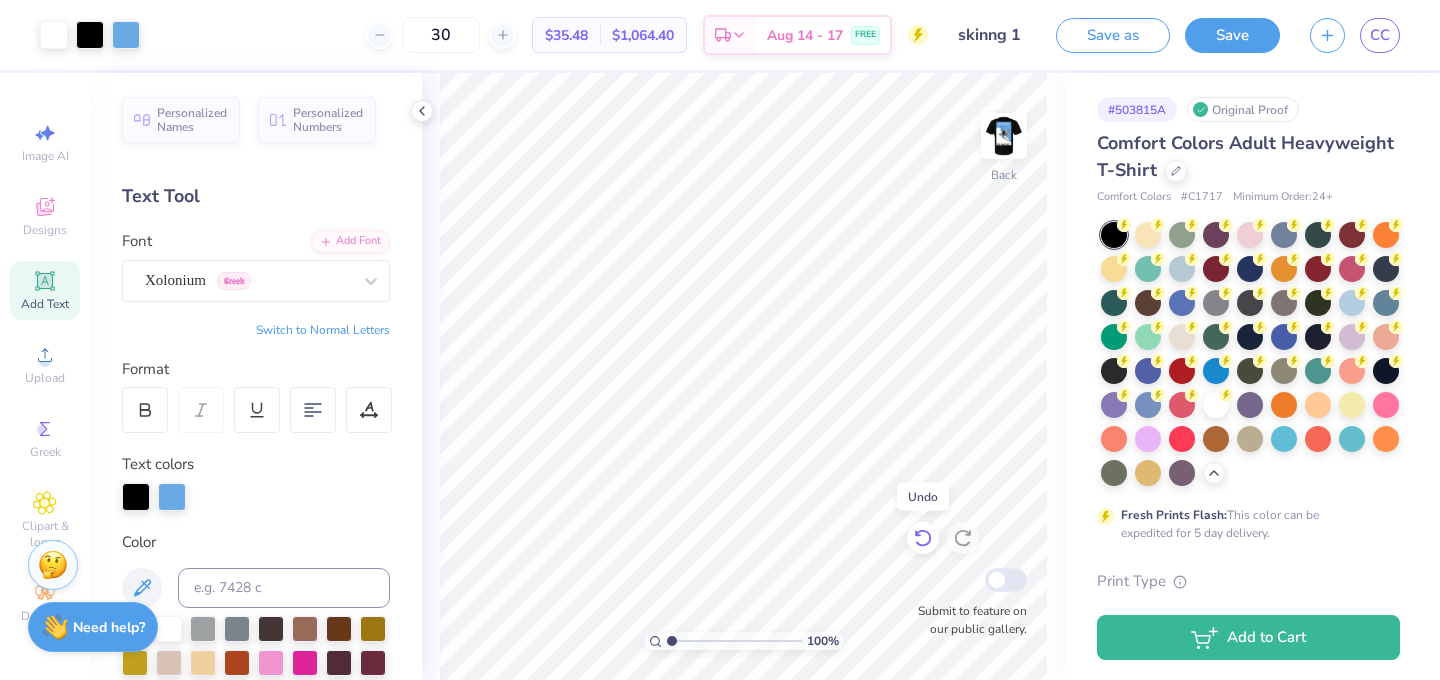 click 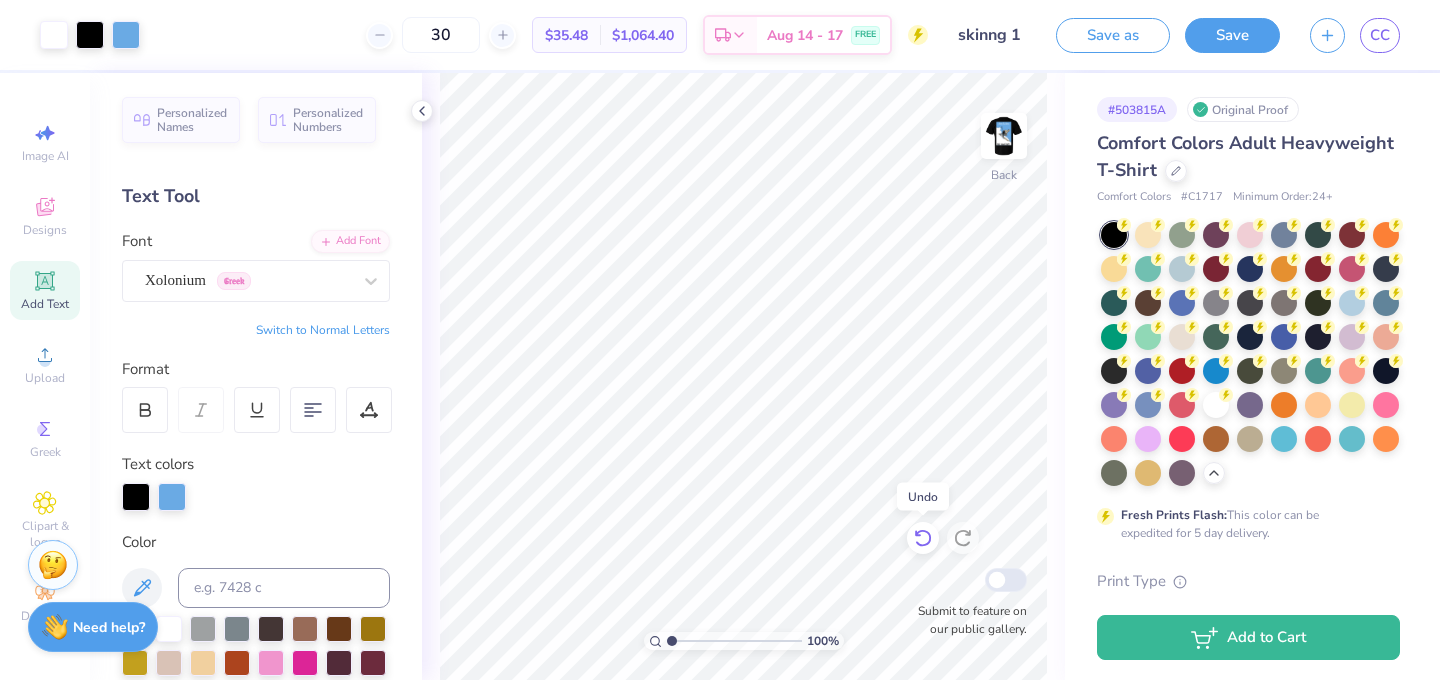 click 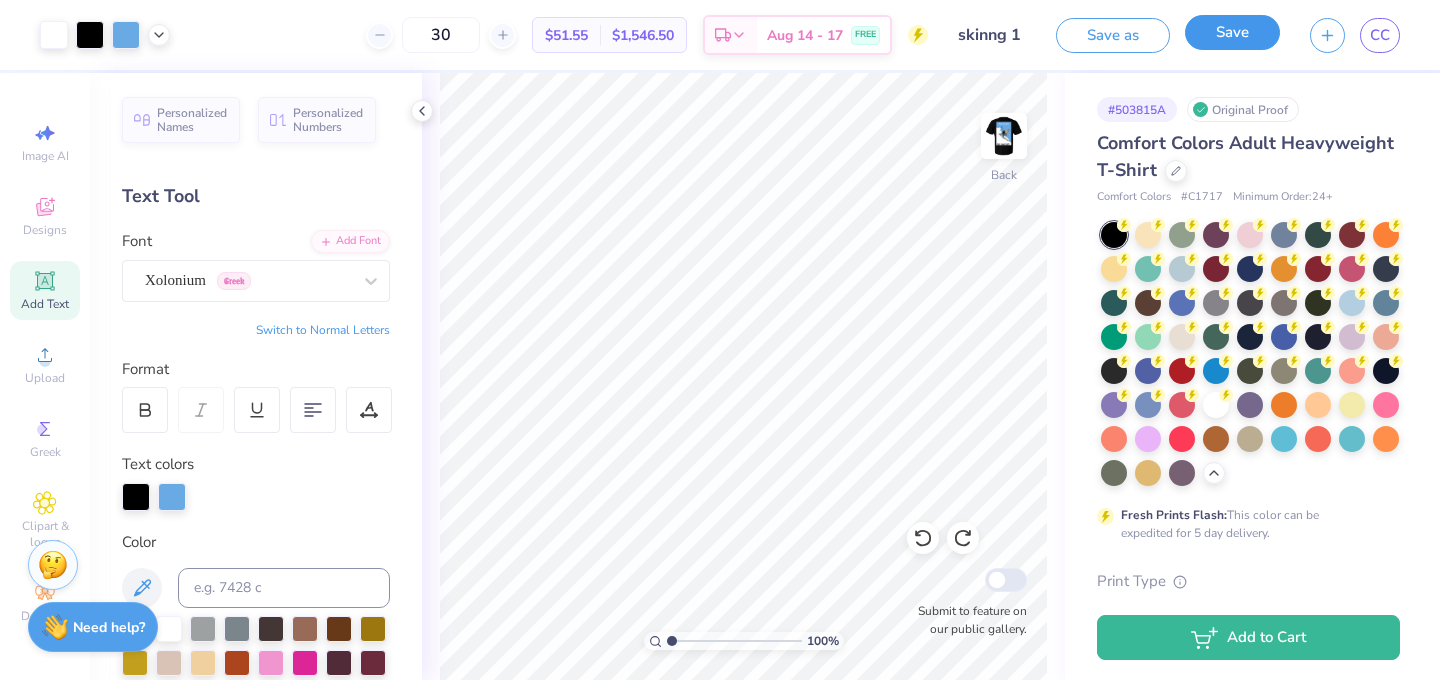 click on "Save" at bounding box center [1232, 32] 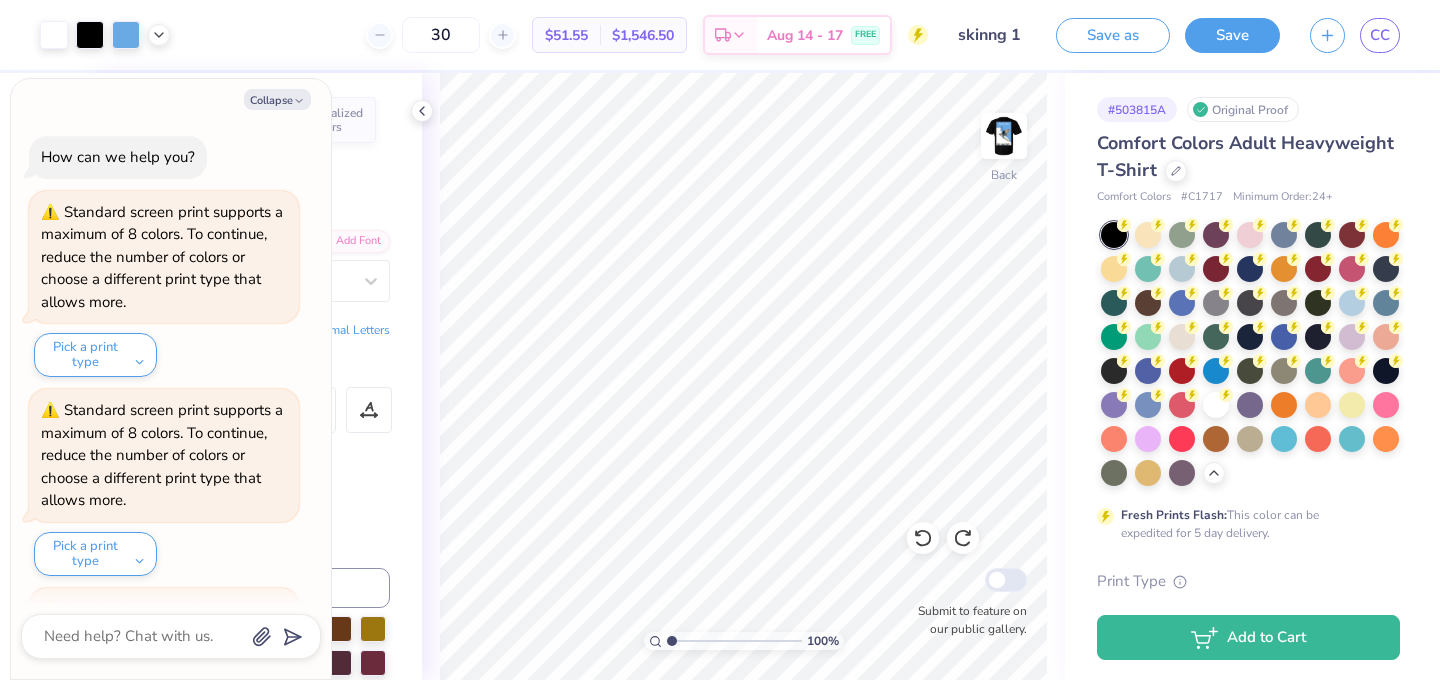 scroll, scrollTop: 1652, scrollLeft: 0, axis: vertical 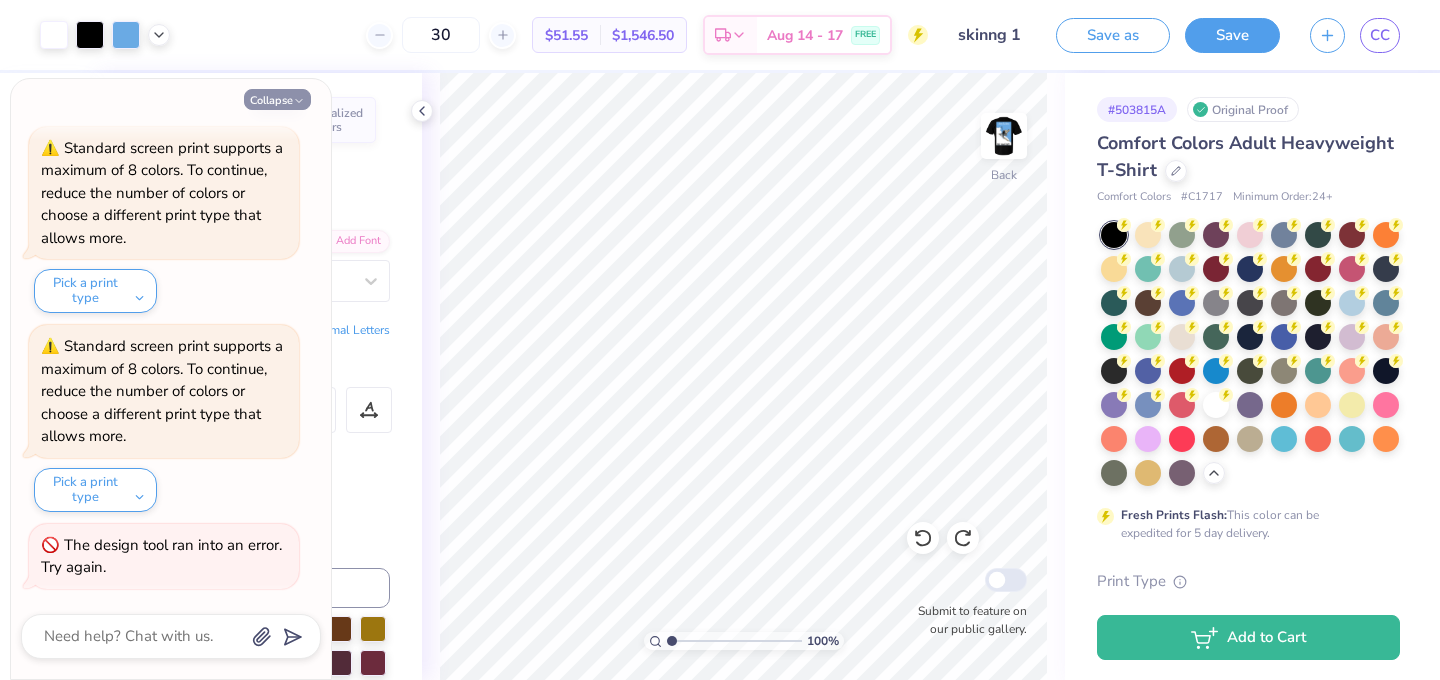click on "Collapse" at bounding box center [277, 99] 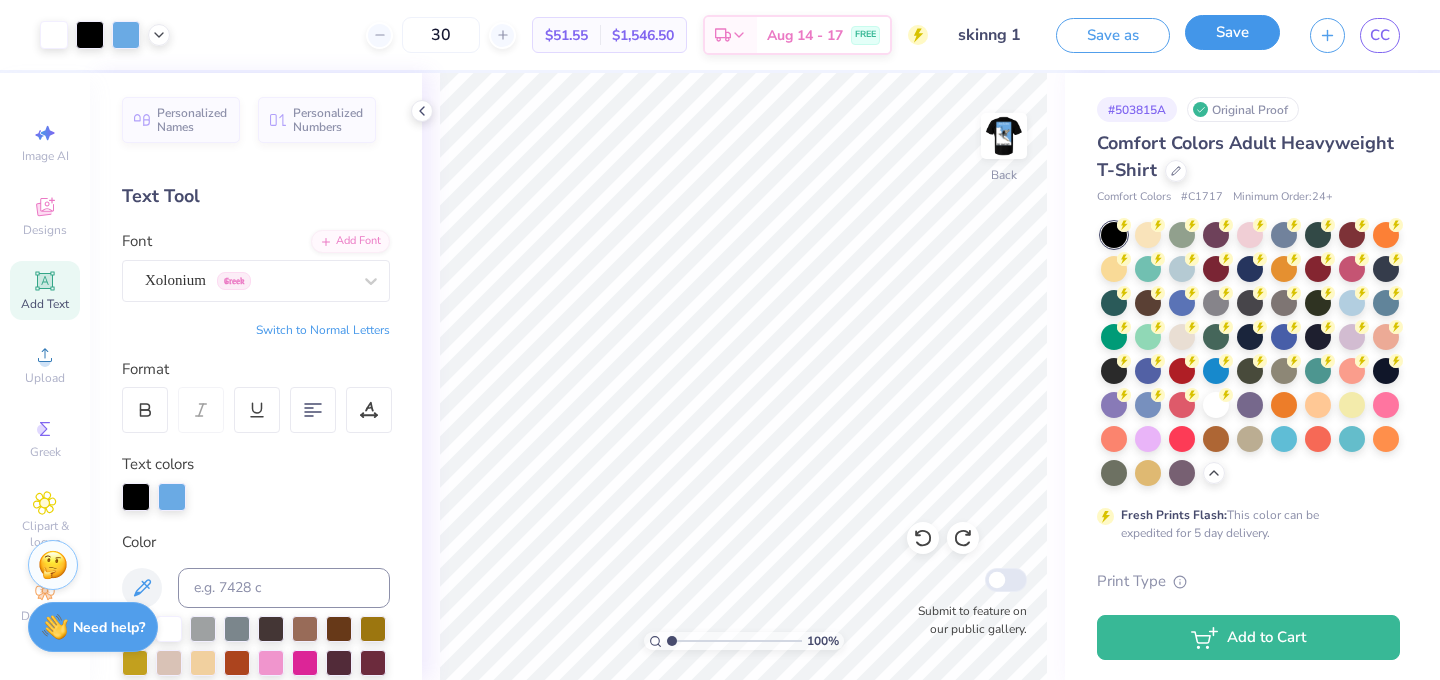 click on "Save" at bounding box center [1232, 32] 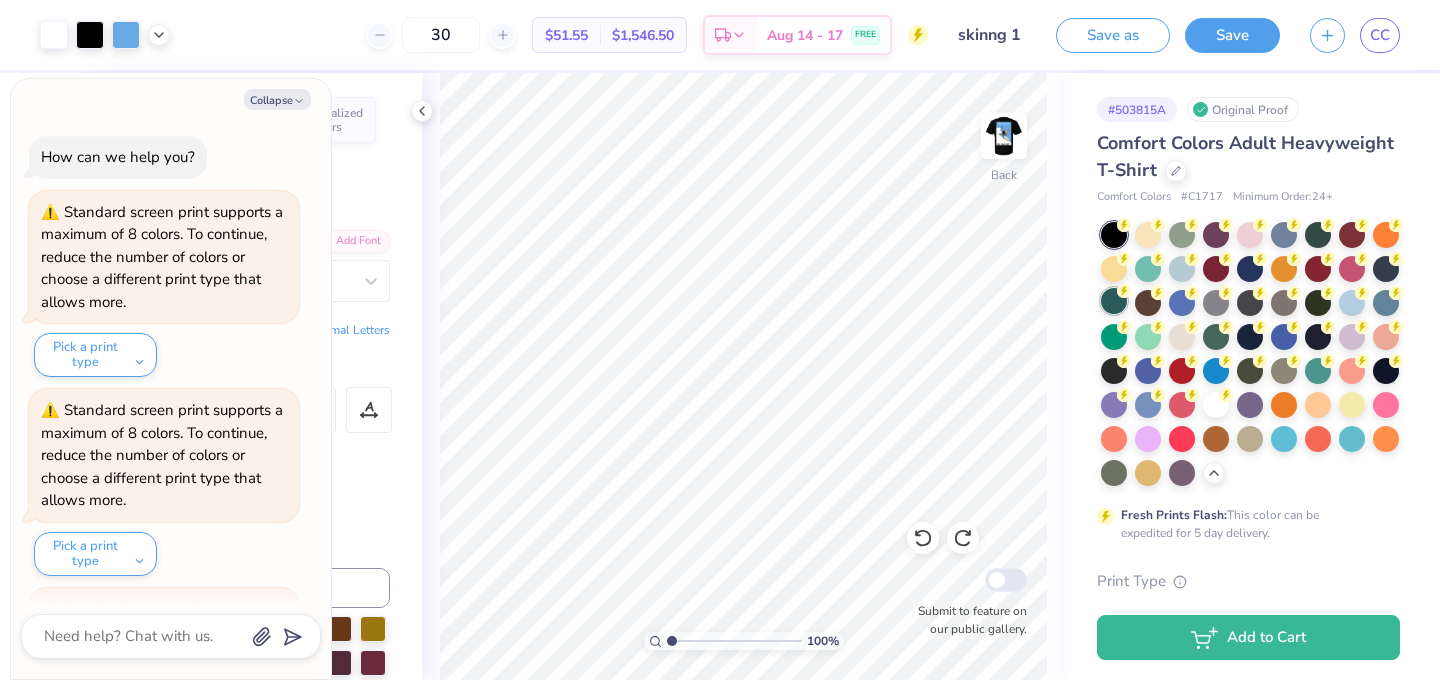scroll, scrollTop: 1729, scrollLeft: 0, axis: vertical 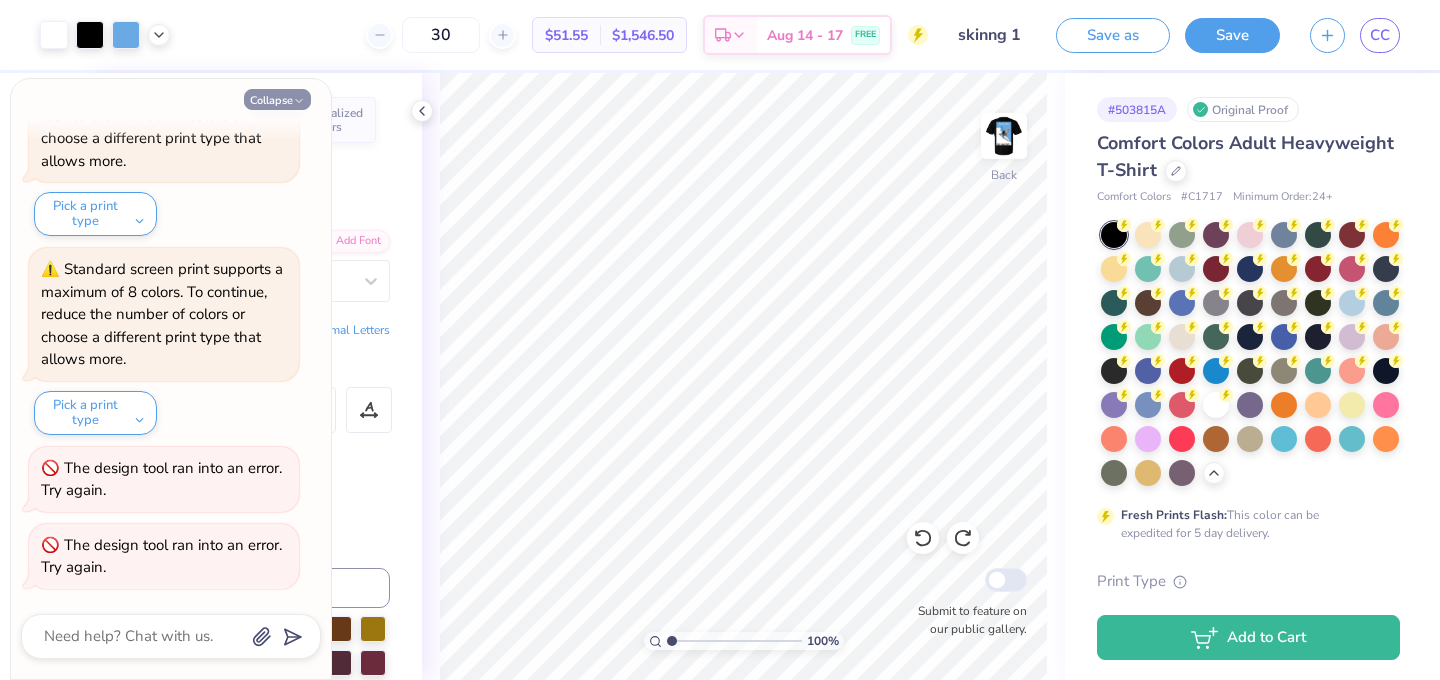 click on "Collapse" at bounding box center [277, 99] 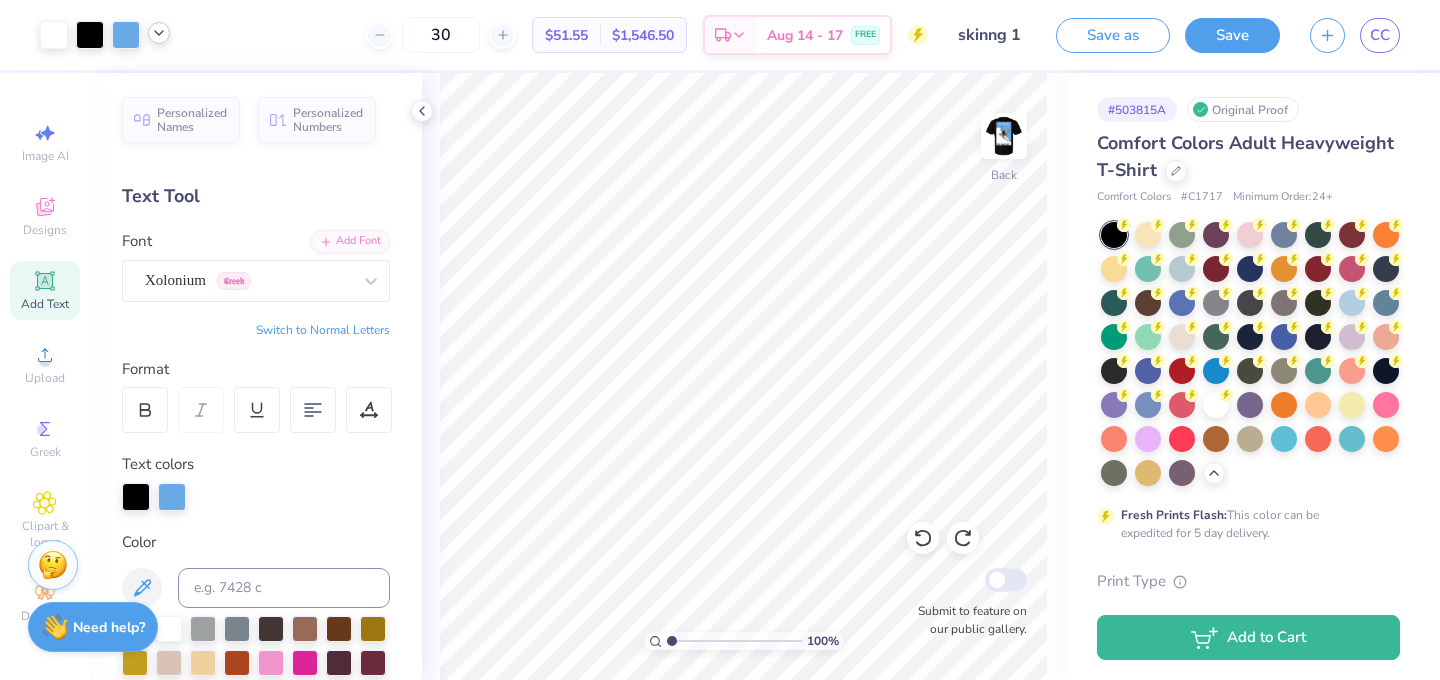 click 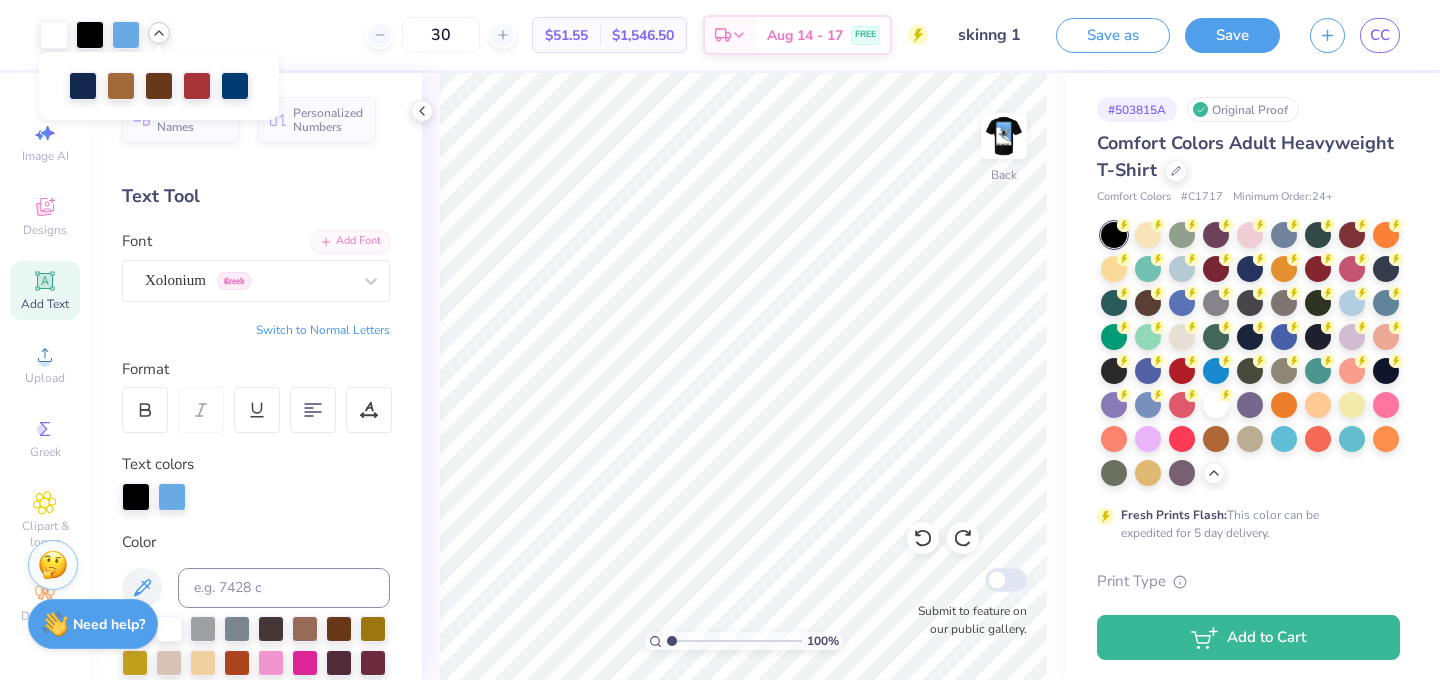 click on "Need help?" at bounding box center (109, 624) 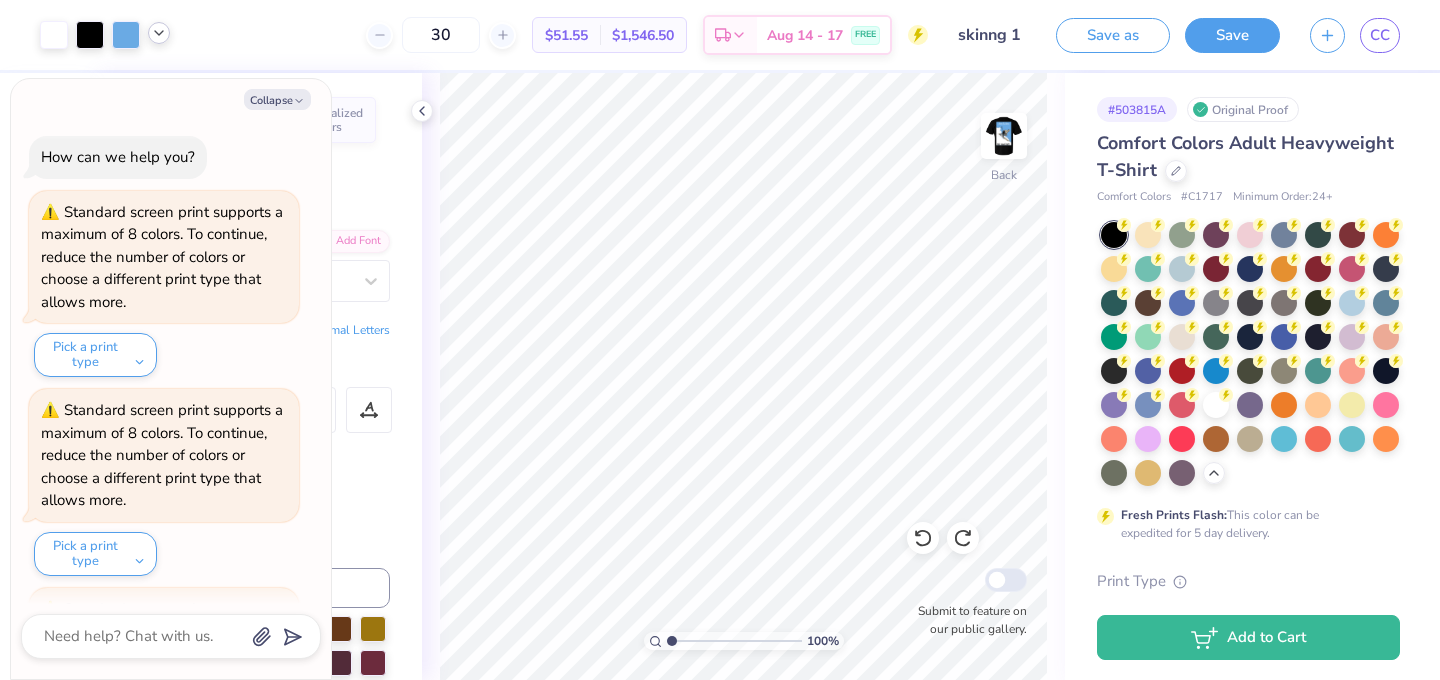 scroll, scrollTop: 1729, scrollLeft: 0, axis: vertical 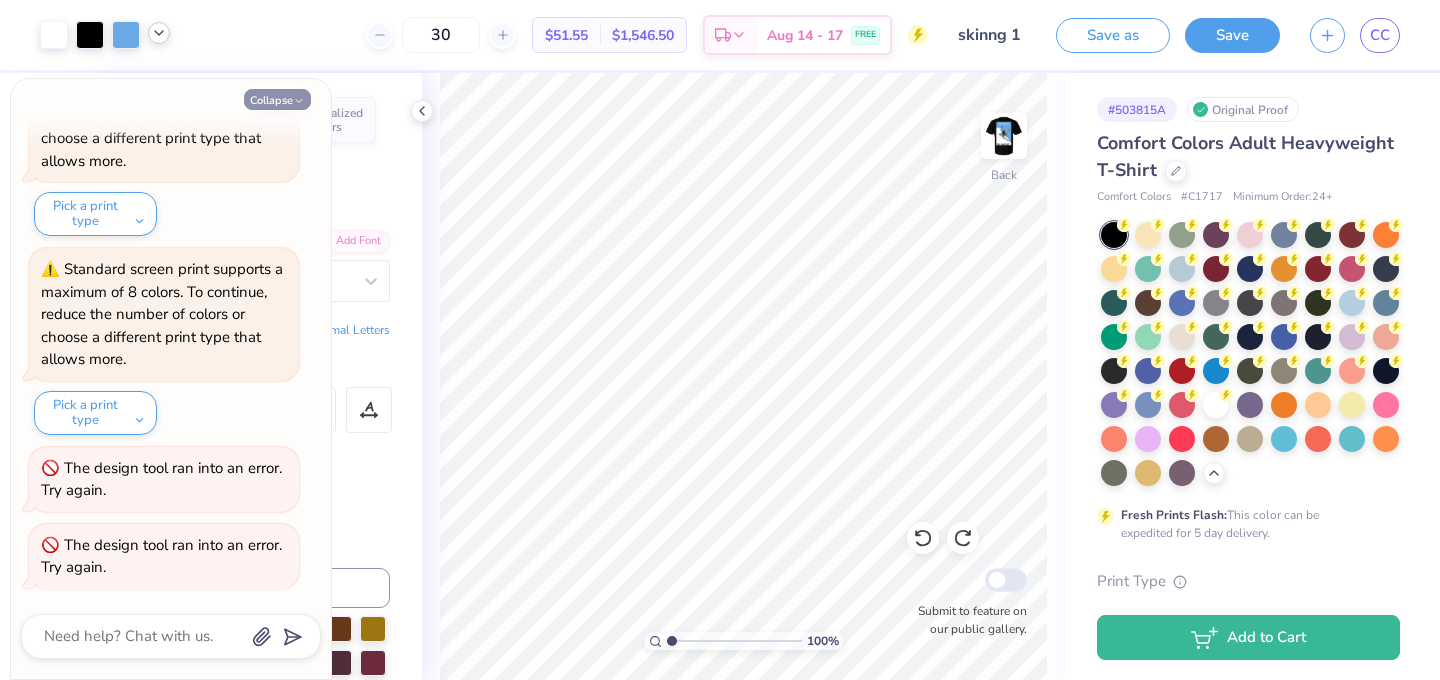 click on "Collapse" at bounding box center [277, 99] 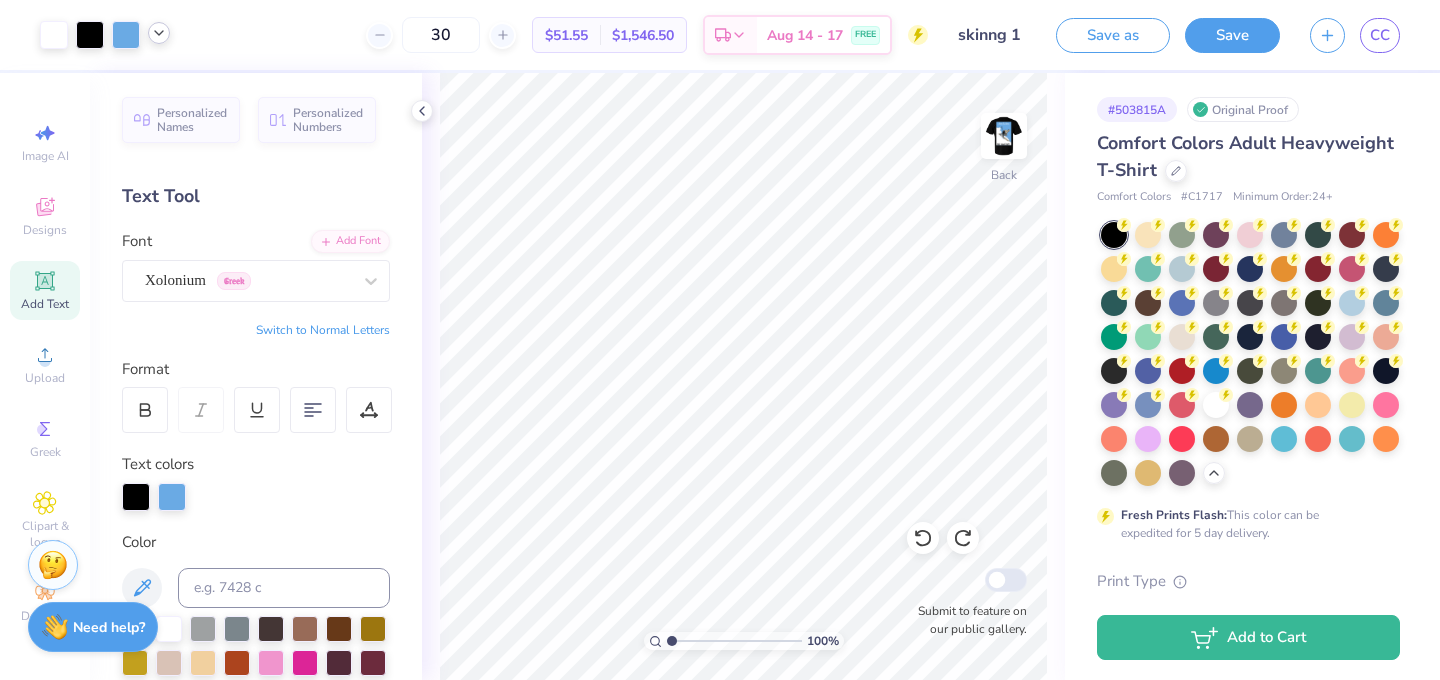 click 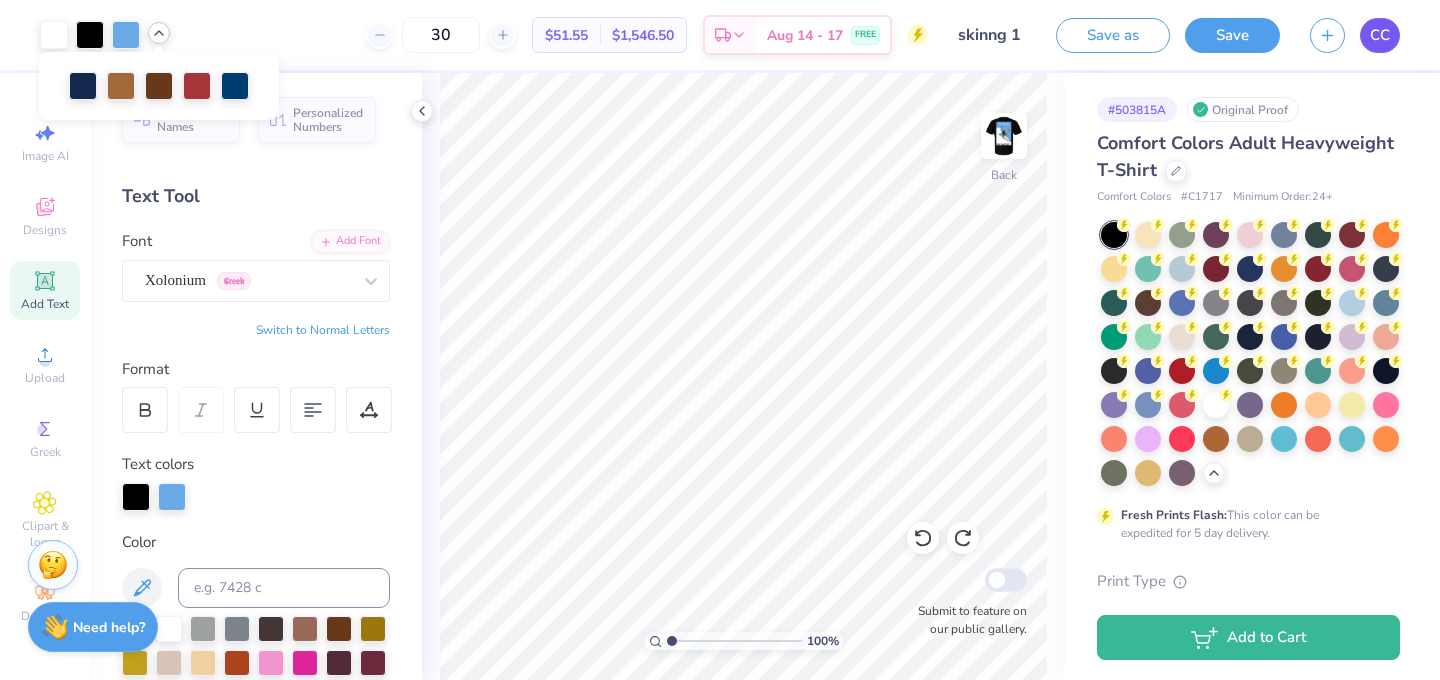 click on "CC" at bounding box center (1380, 35) 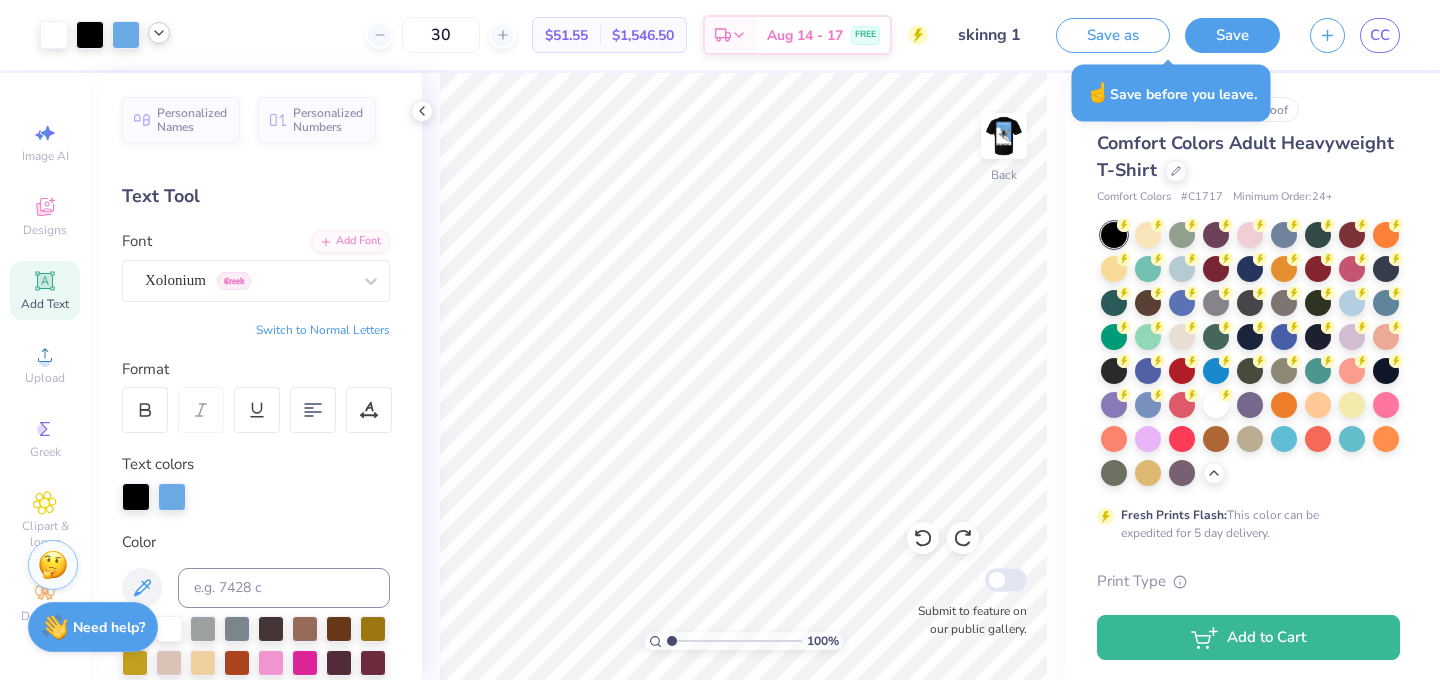click 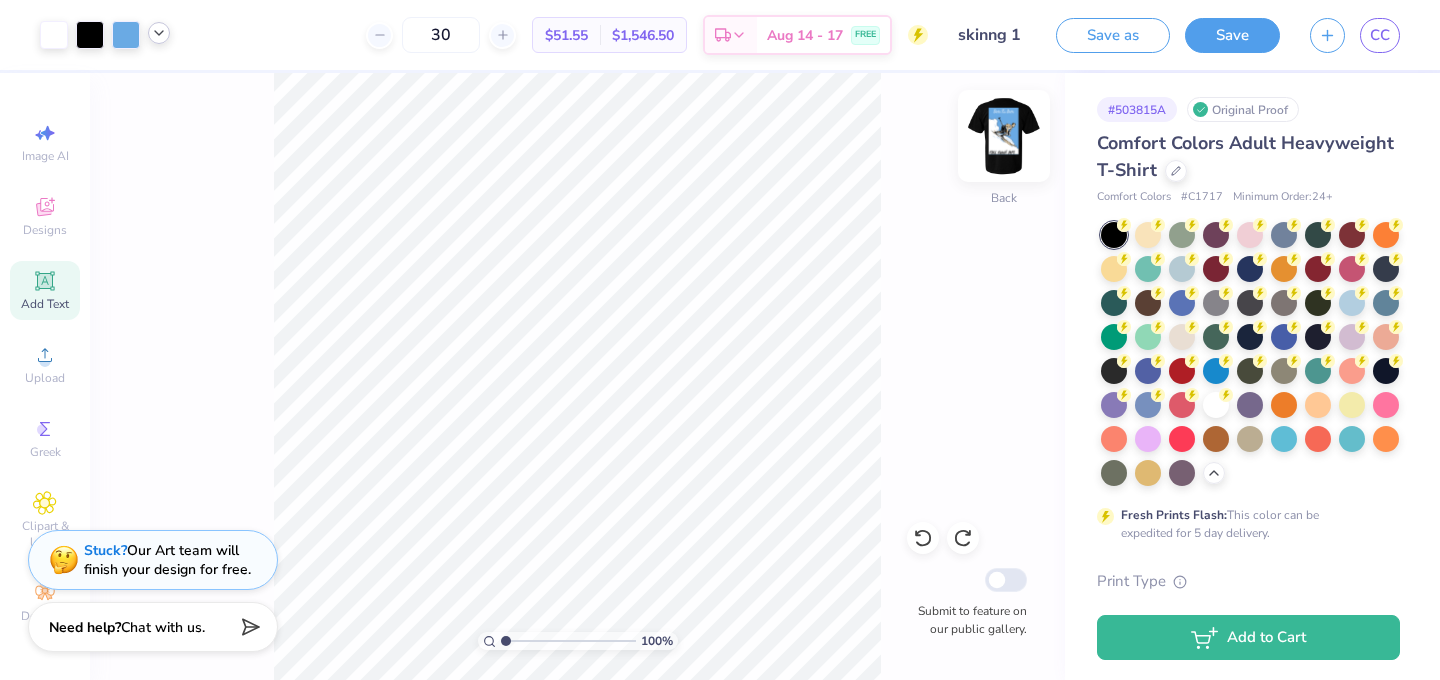 click at bounding box center [1004, 136] 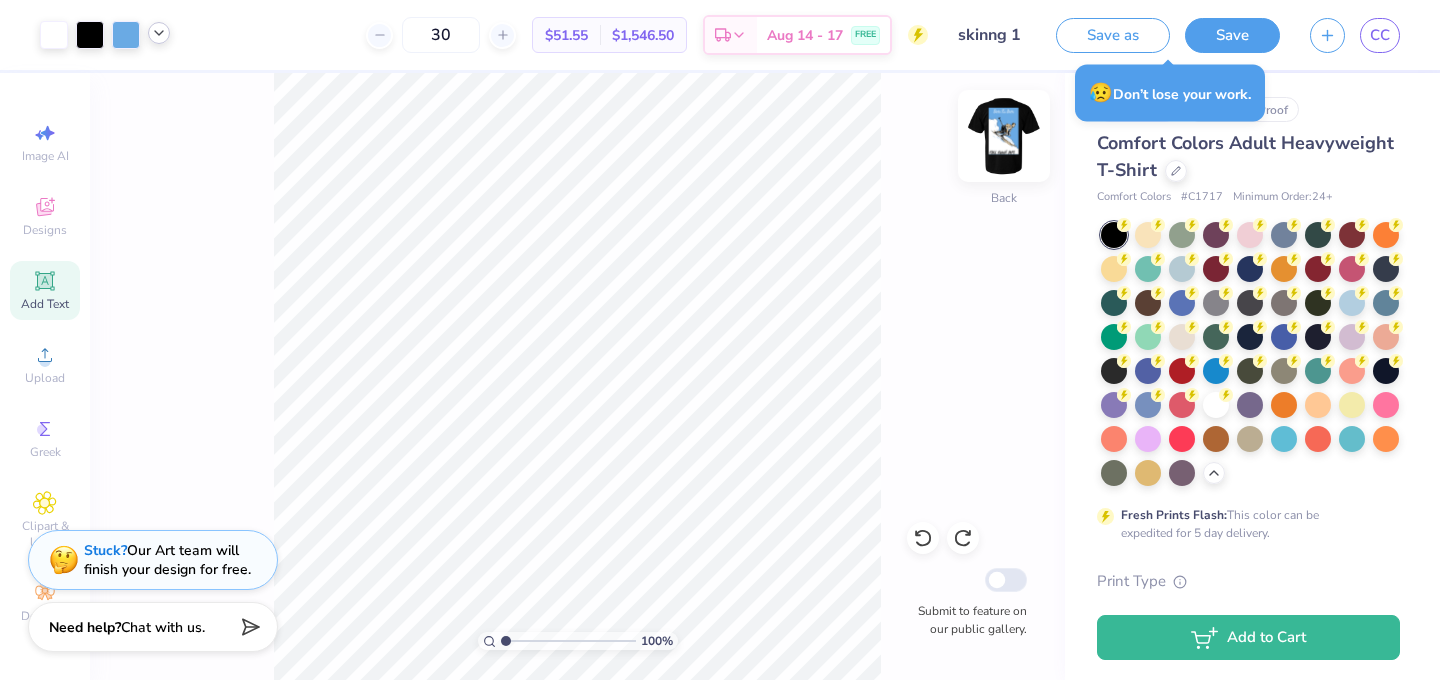 click at bounding box center [1004, 136] 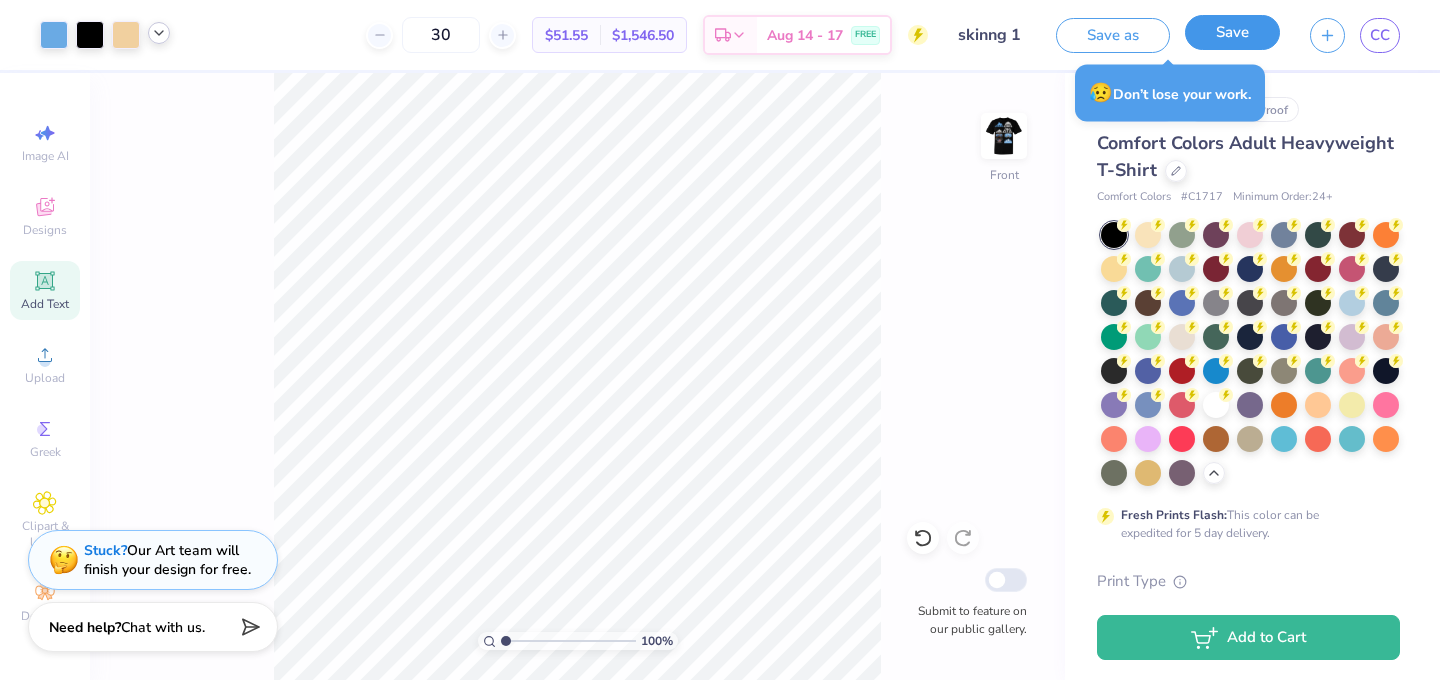 click on "Save" at bounding box center (1232, 32) 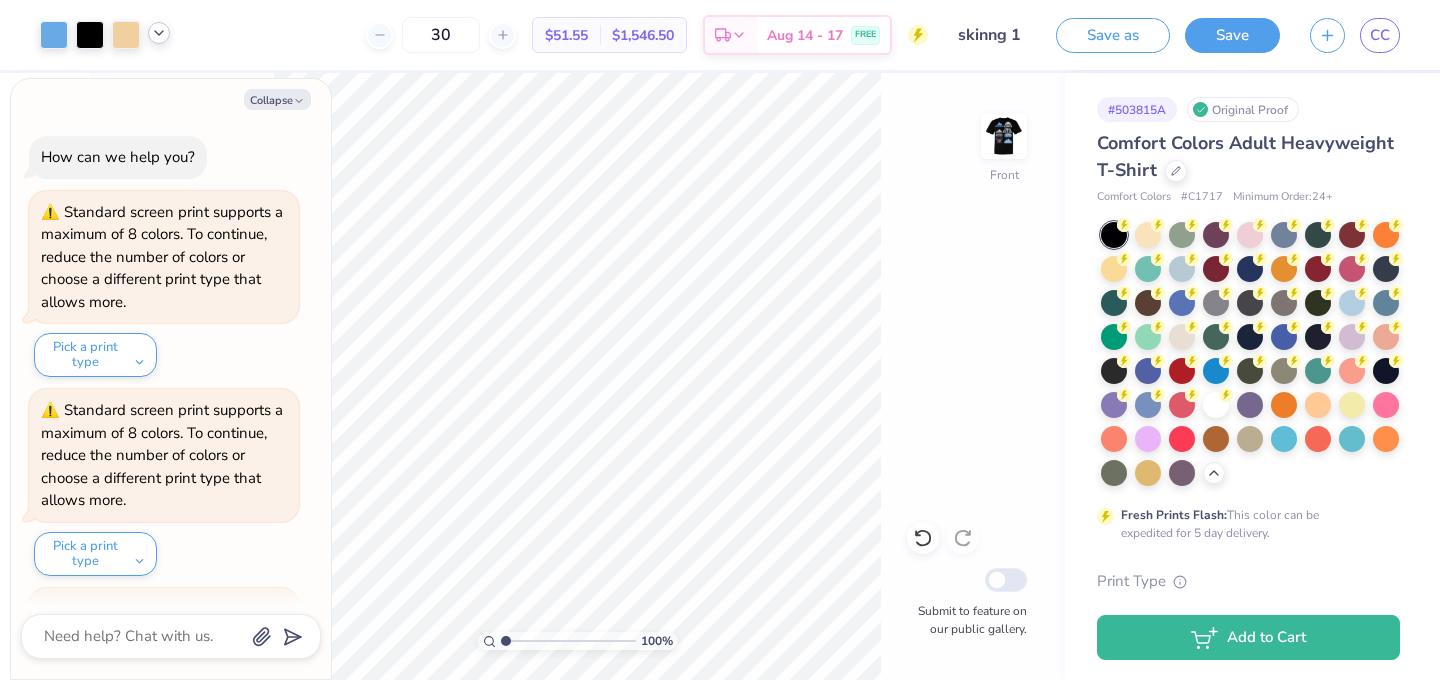 scroll, scrollTop: 1806, scrollLeft: 0, axis: vertical 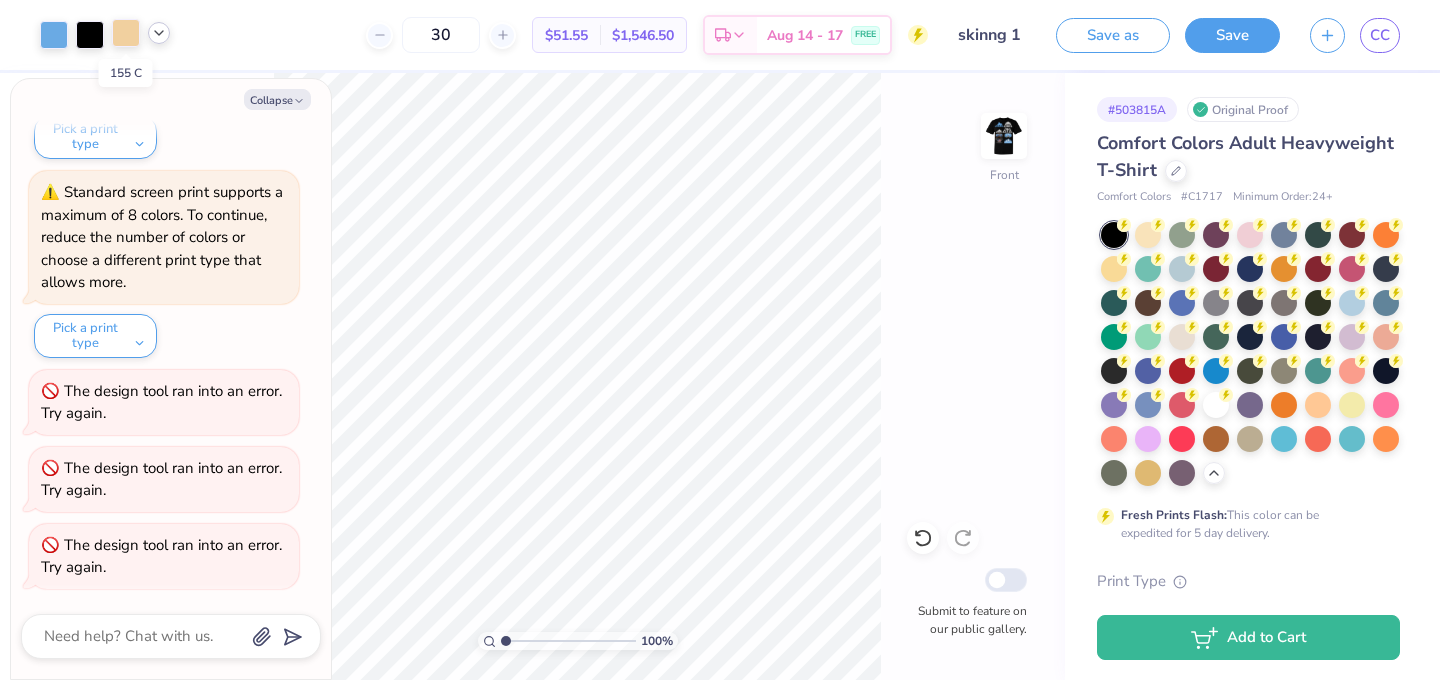 click at bounding box center [126, 33] 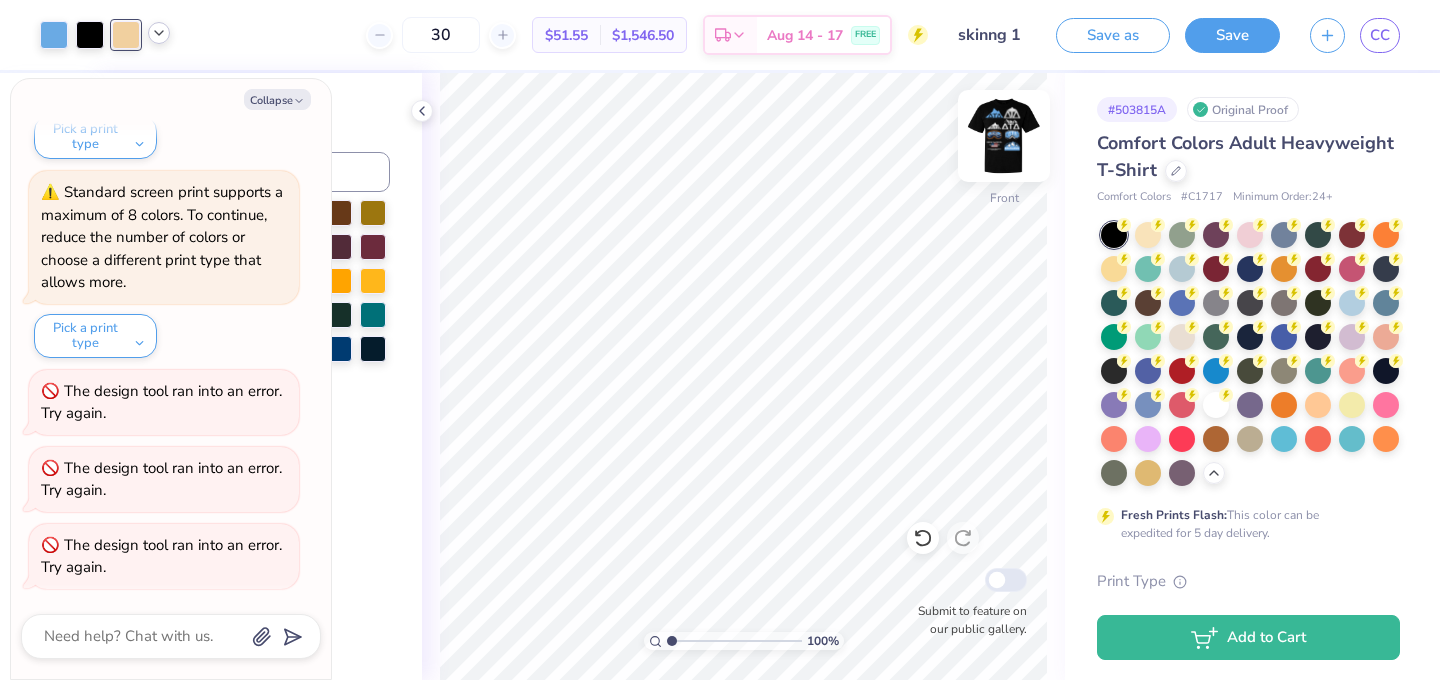click at bounding box center [1004, 136] 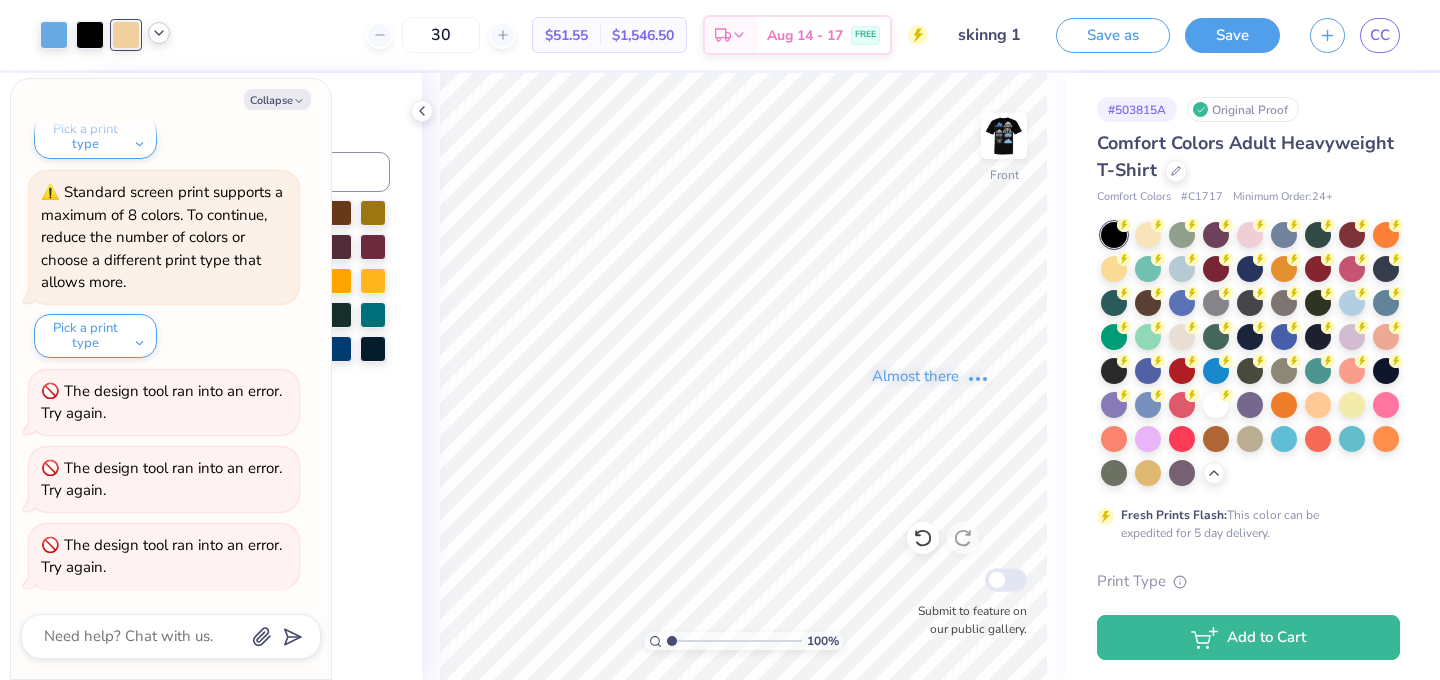 click 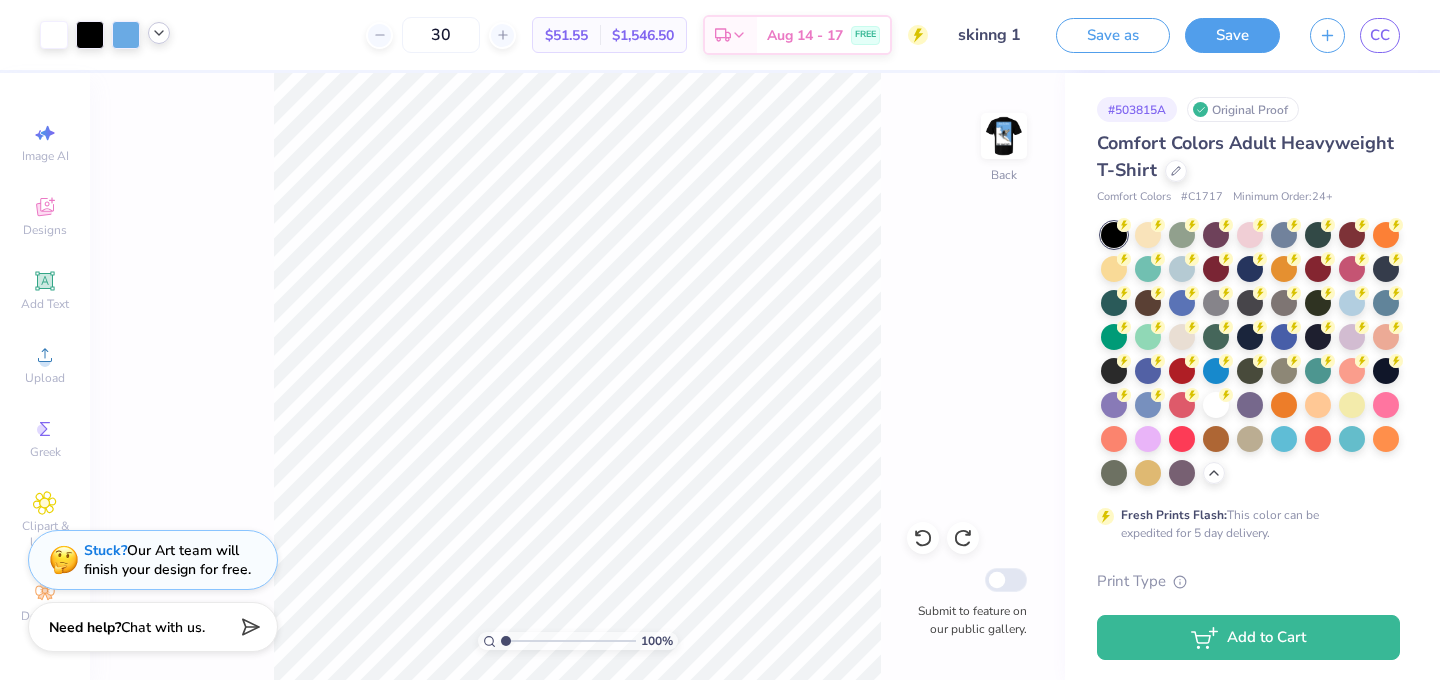 click 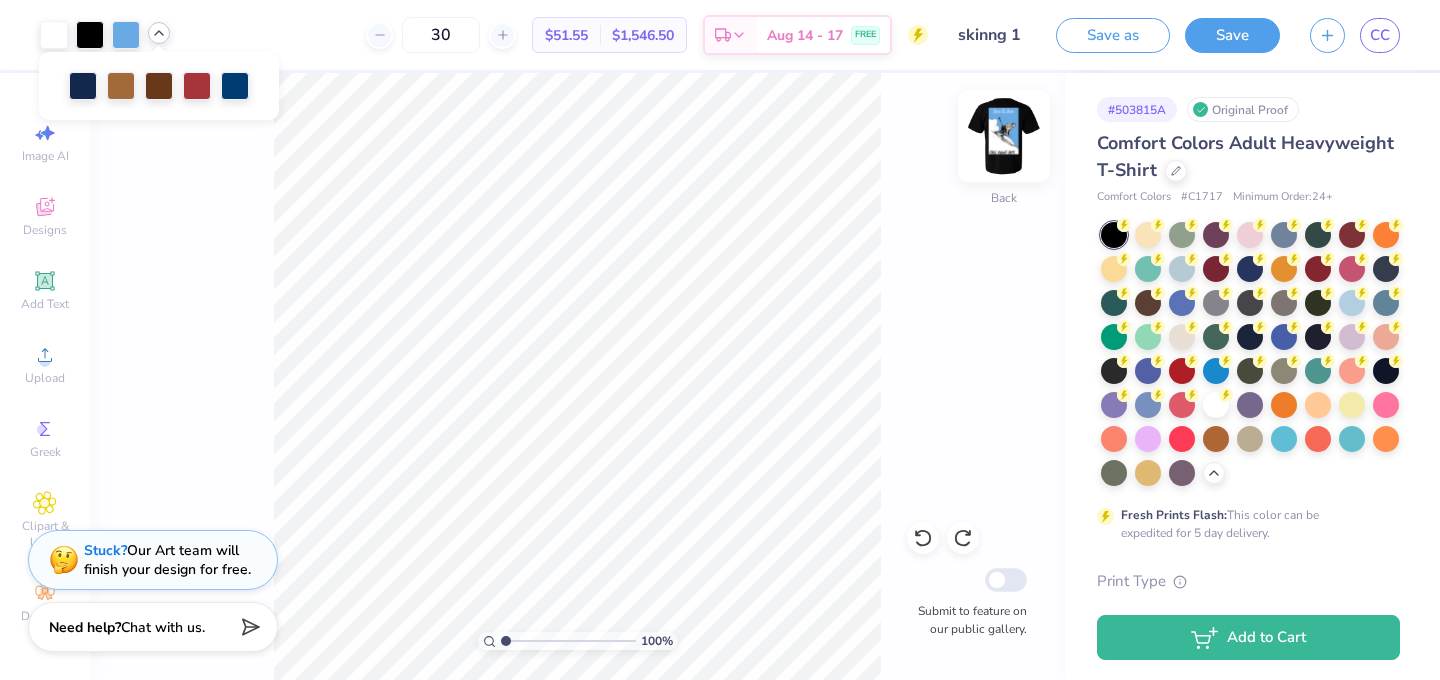 click at bounding box center (1004, 136) 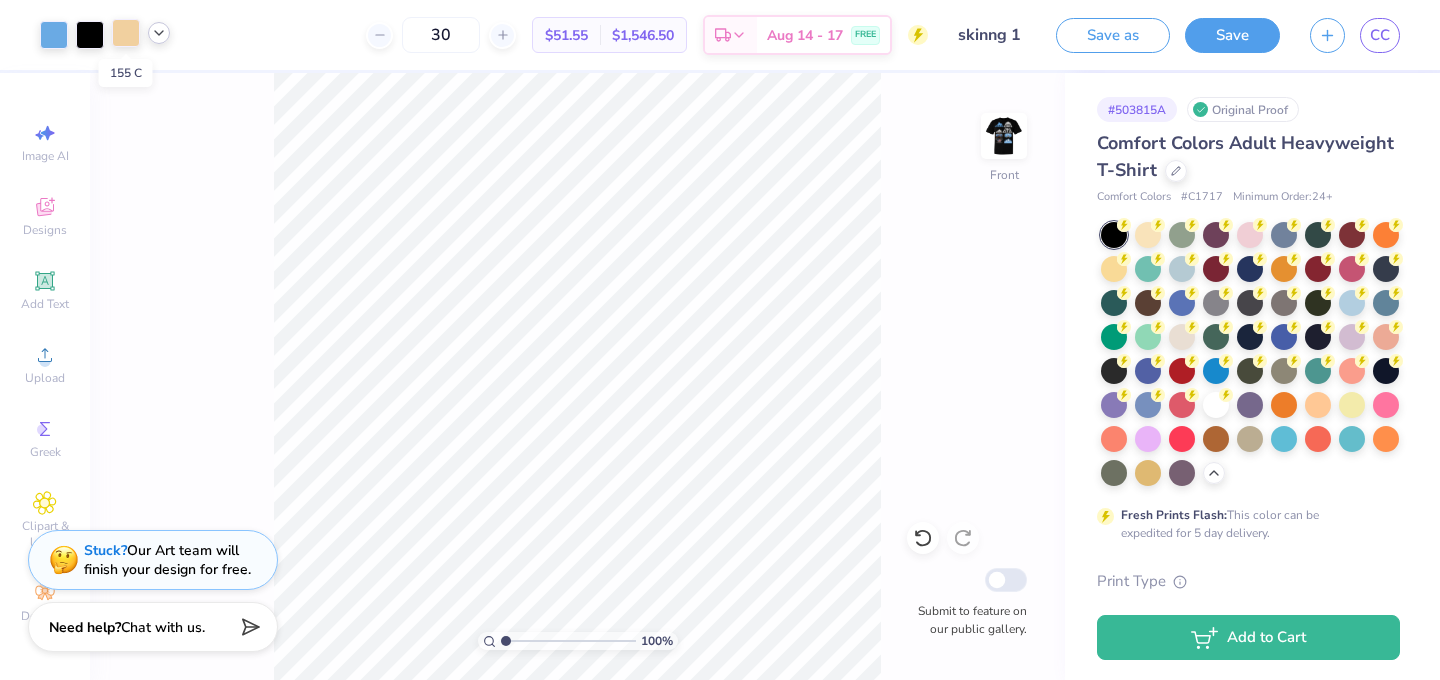 click at bounding box center (126, 33) 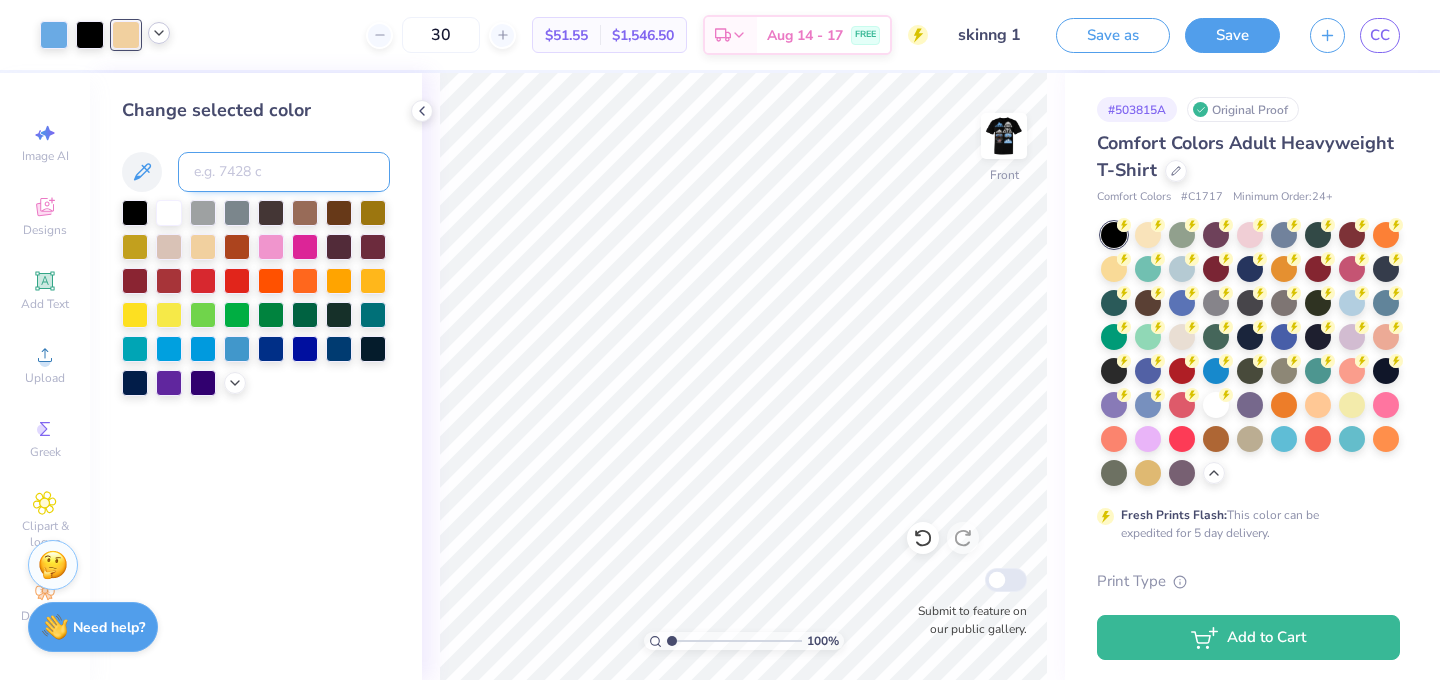 click at bounding box center (284, 172) 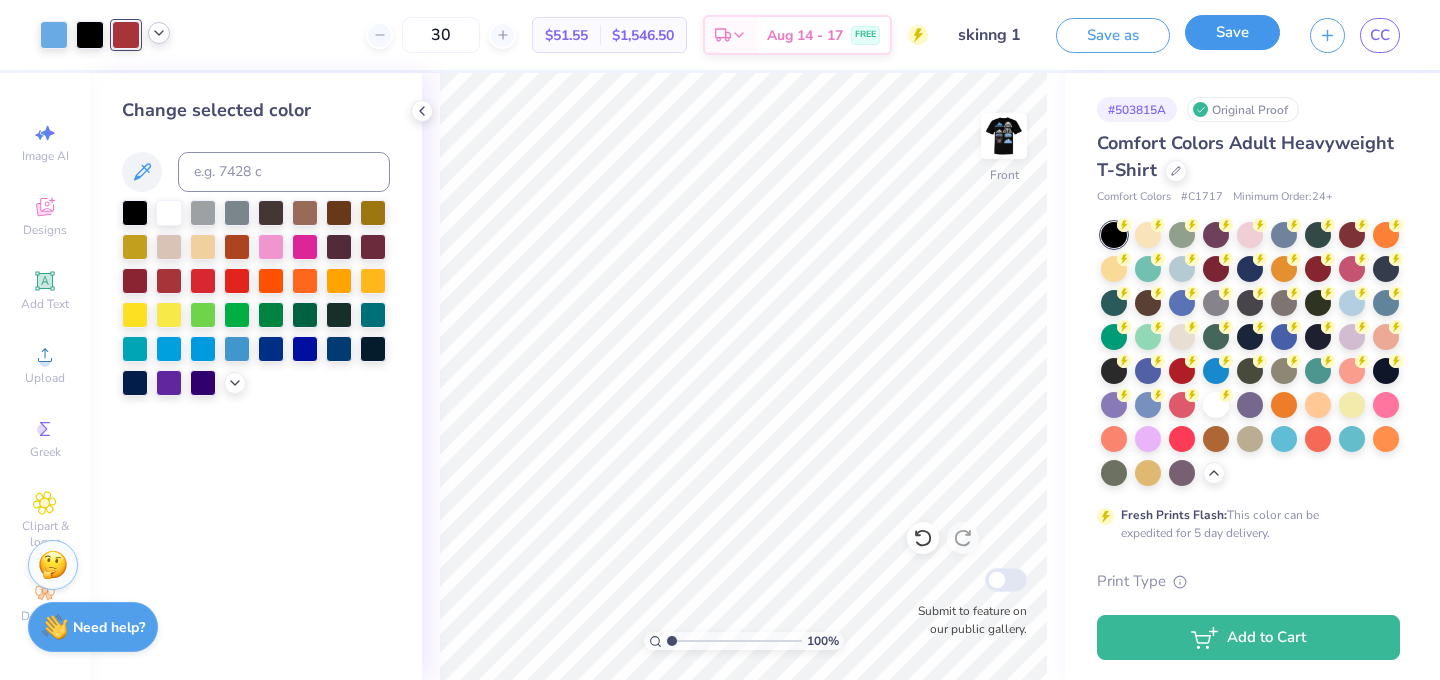 click on "Save" at bounding box center (1232, 32) 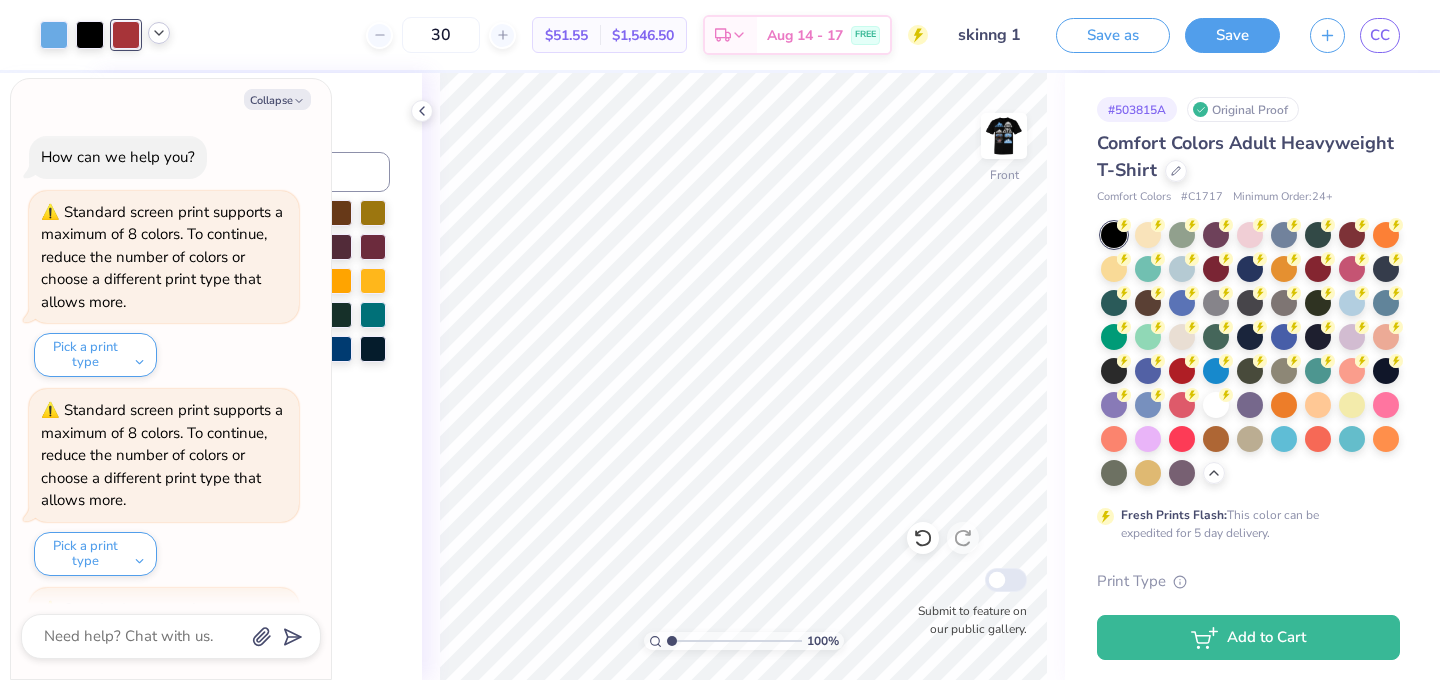 scroll, scrollTop: 1883, scrollLeft: 0, axis: vertical 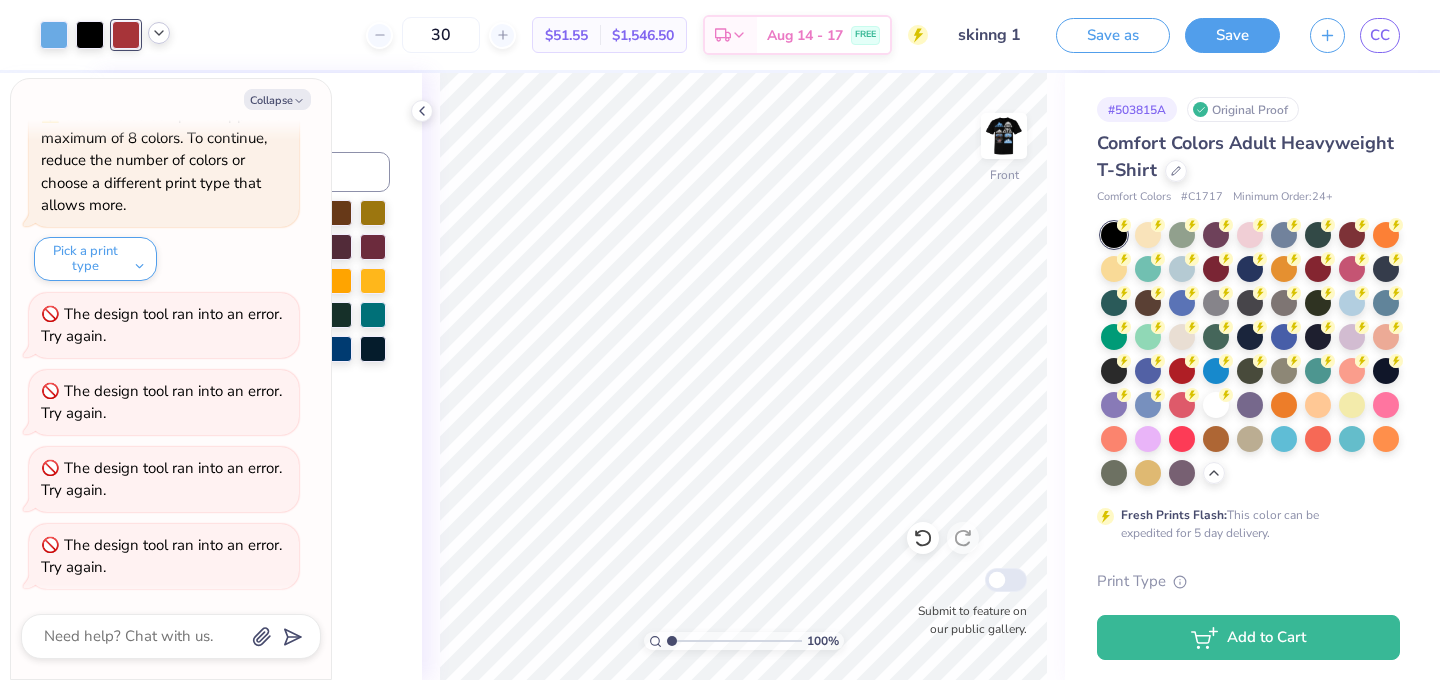 click 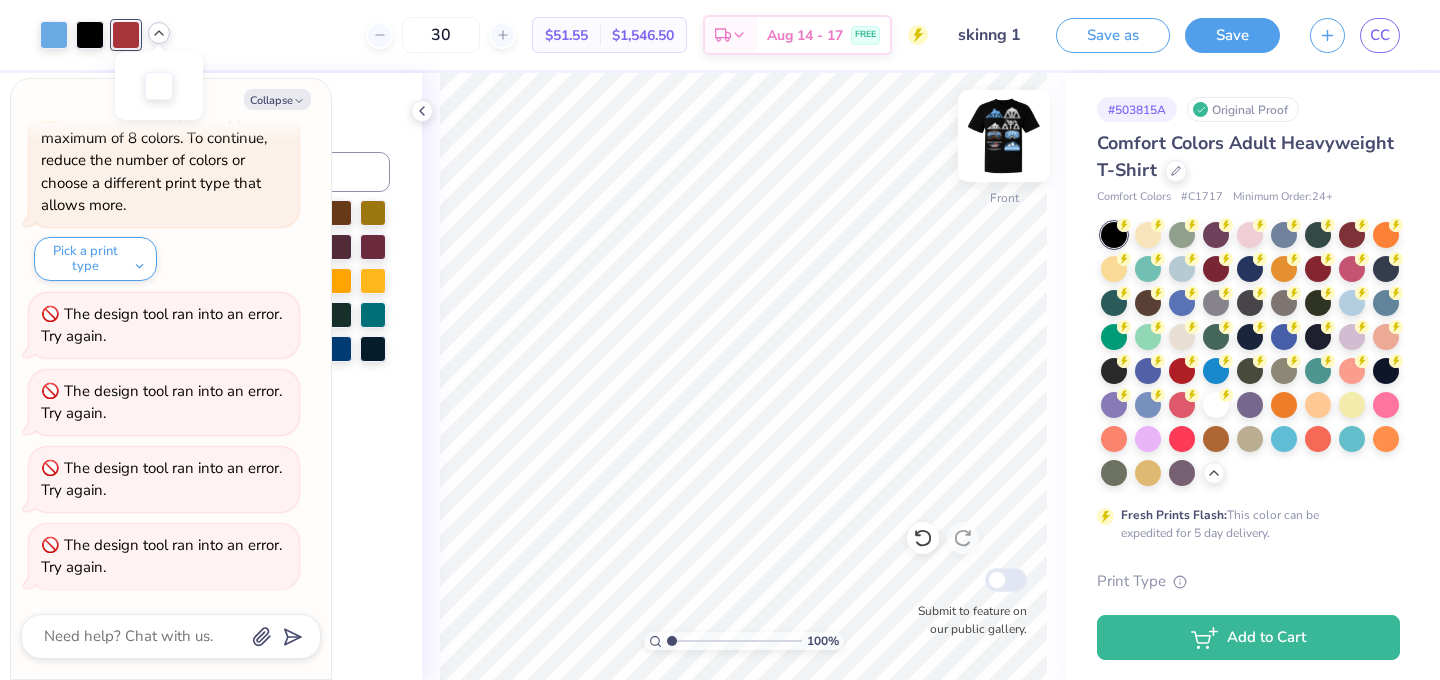 click at bounding box center (1004, 136) 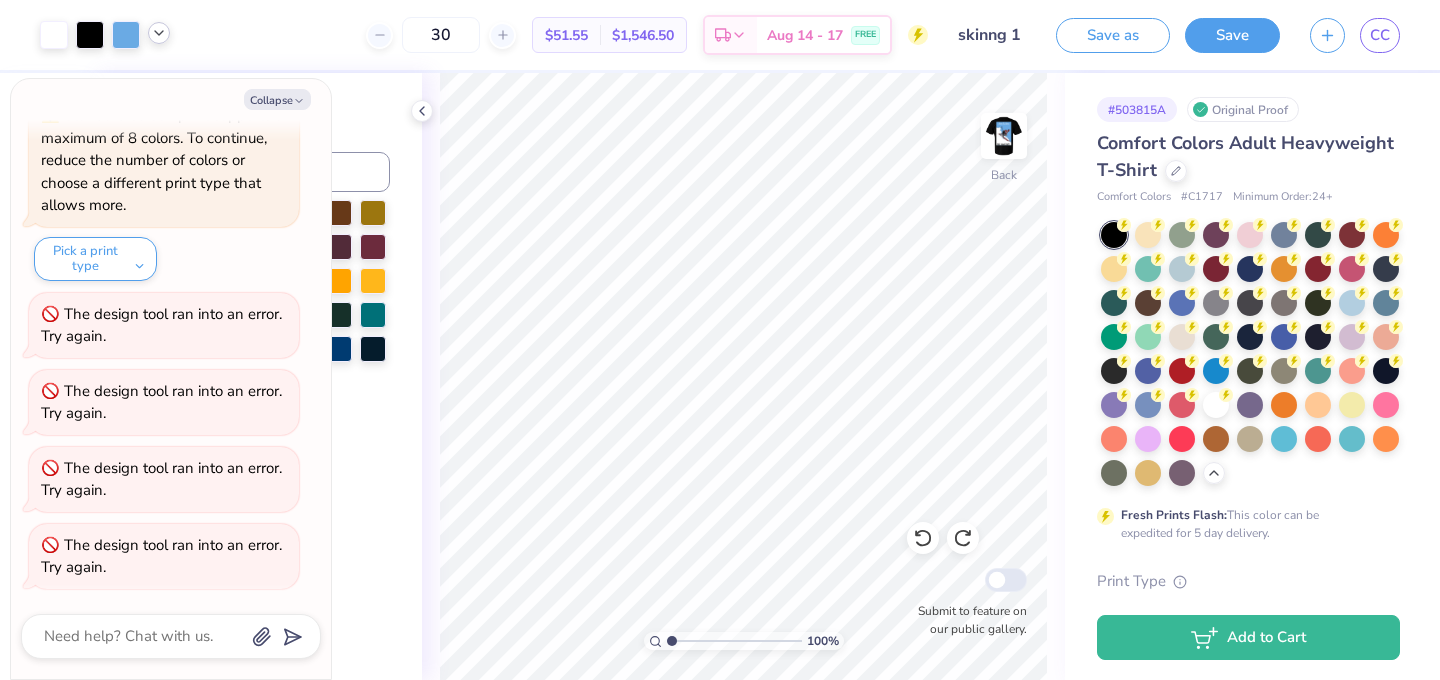 click 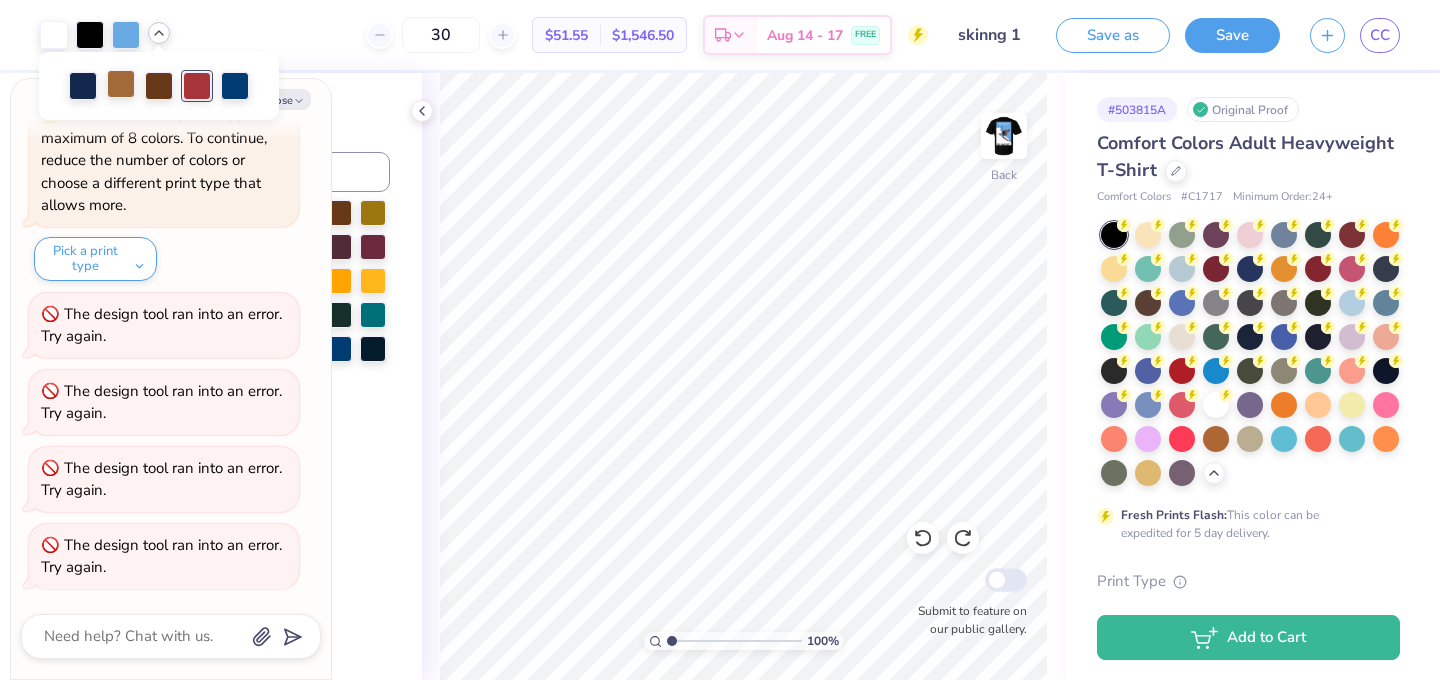click at bounding box center (121, 84) 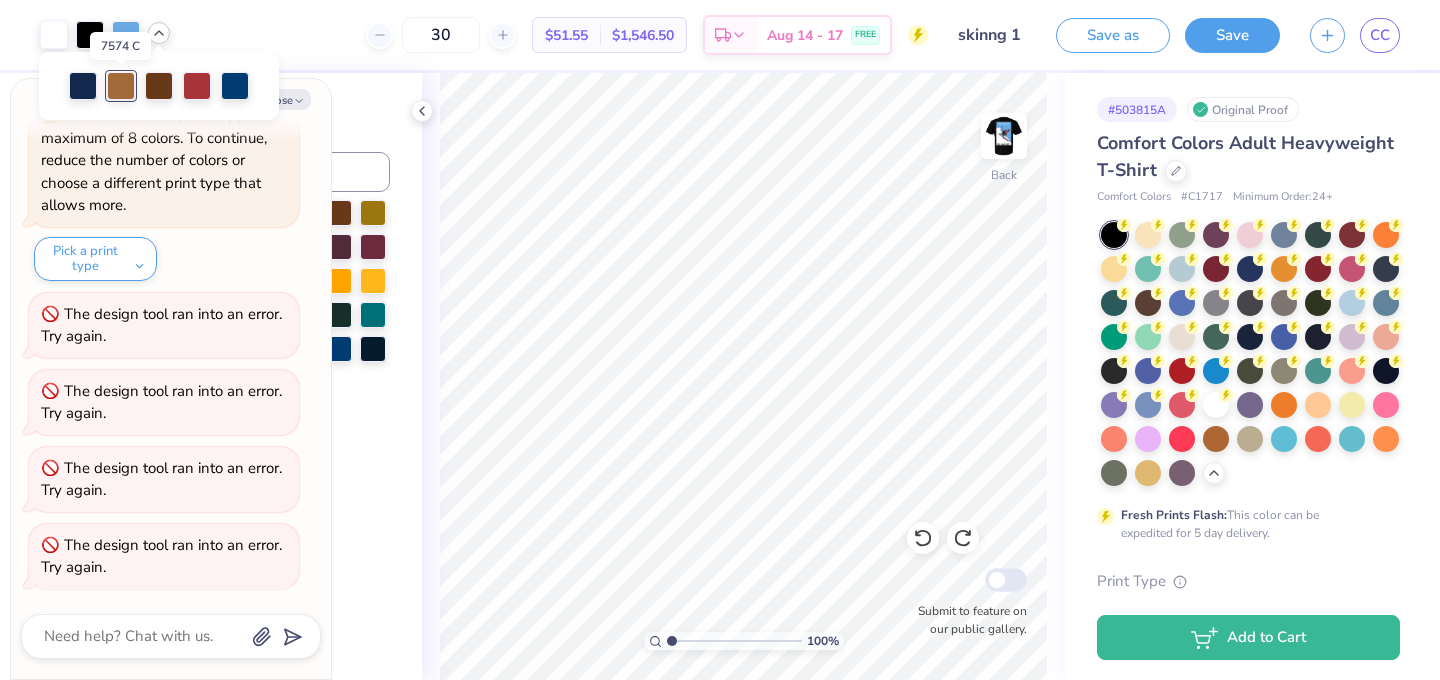 click at bounding box center (121, 86) 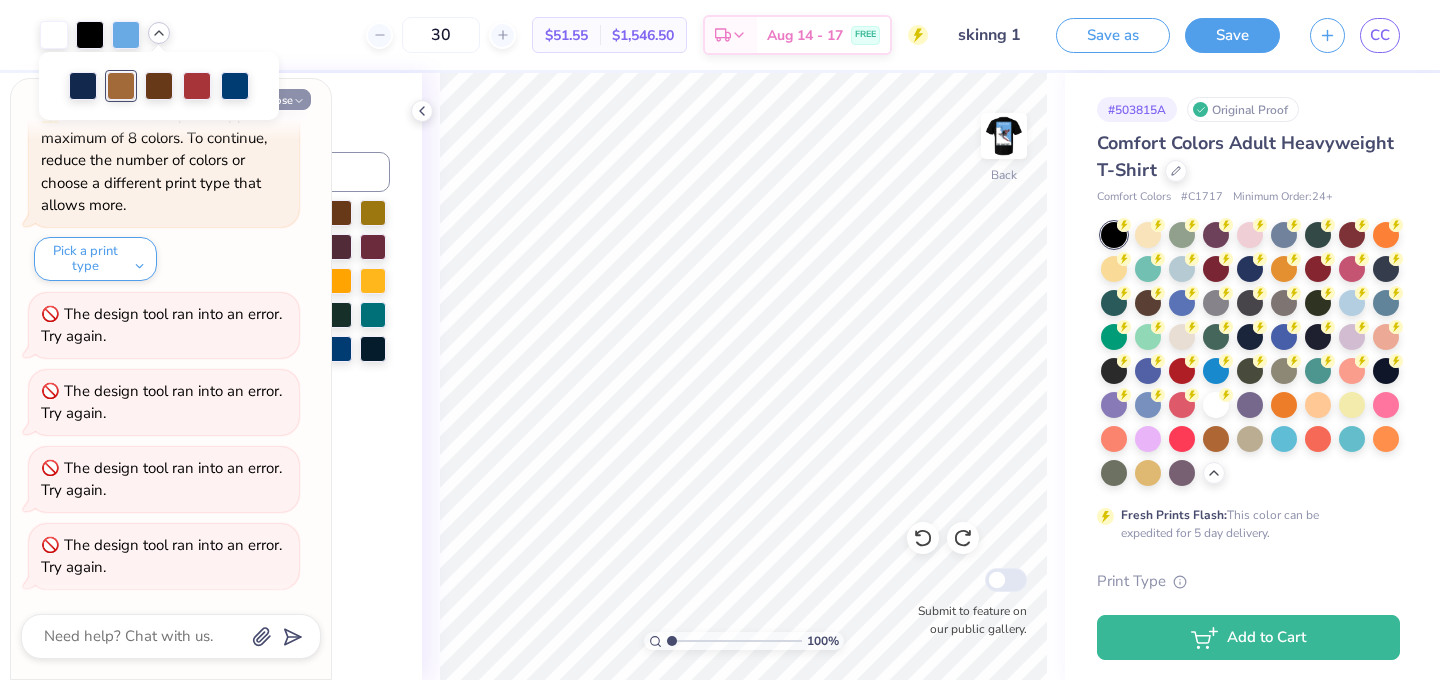 click 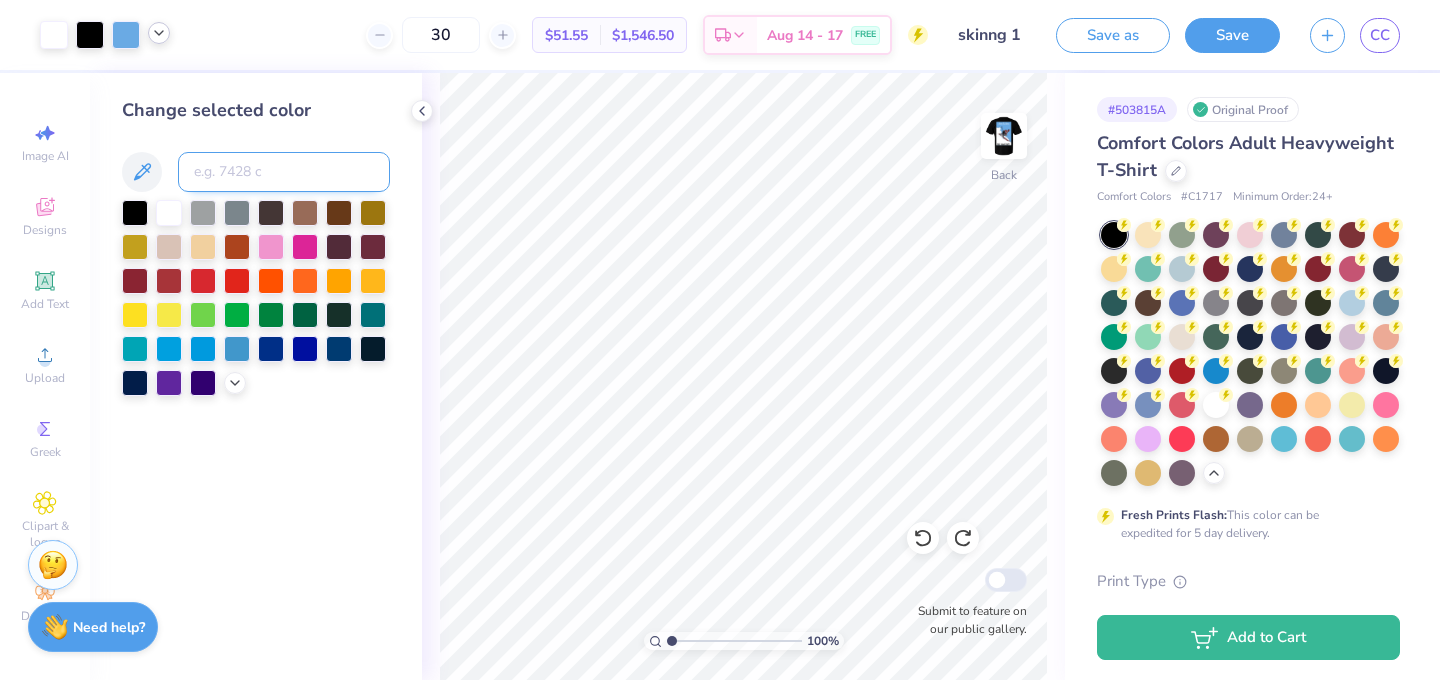 click at bounding box center (284, 172) 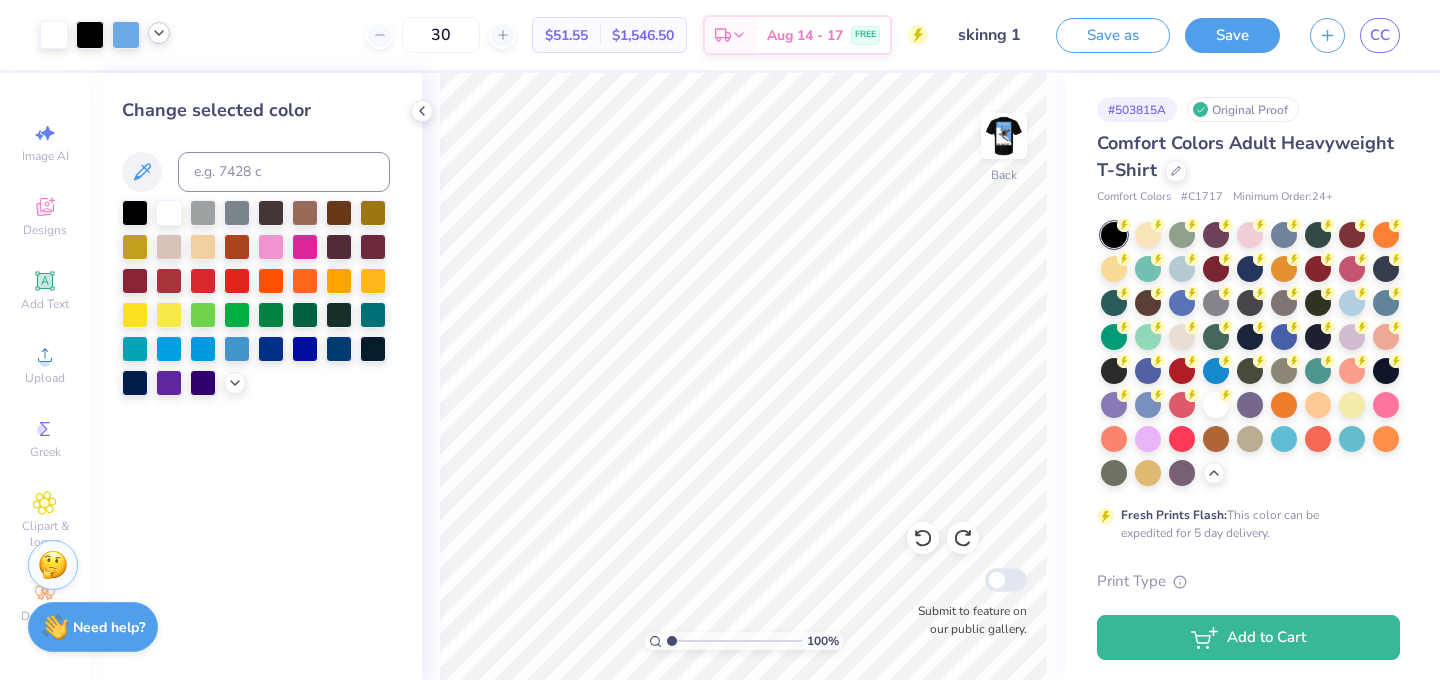 click 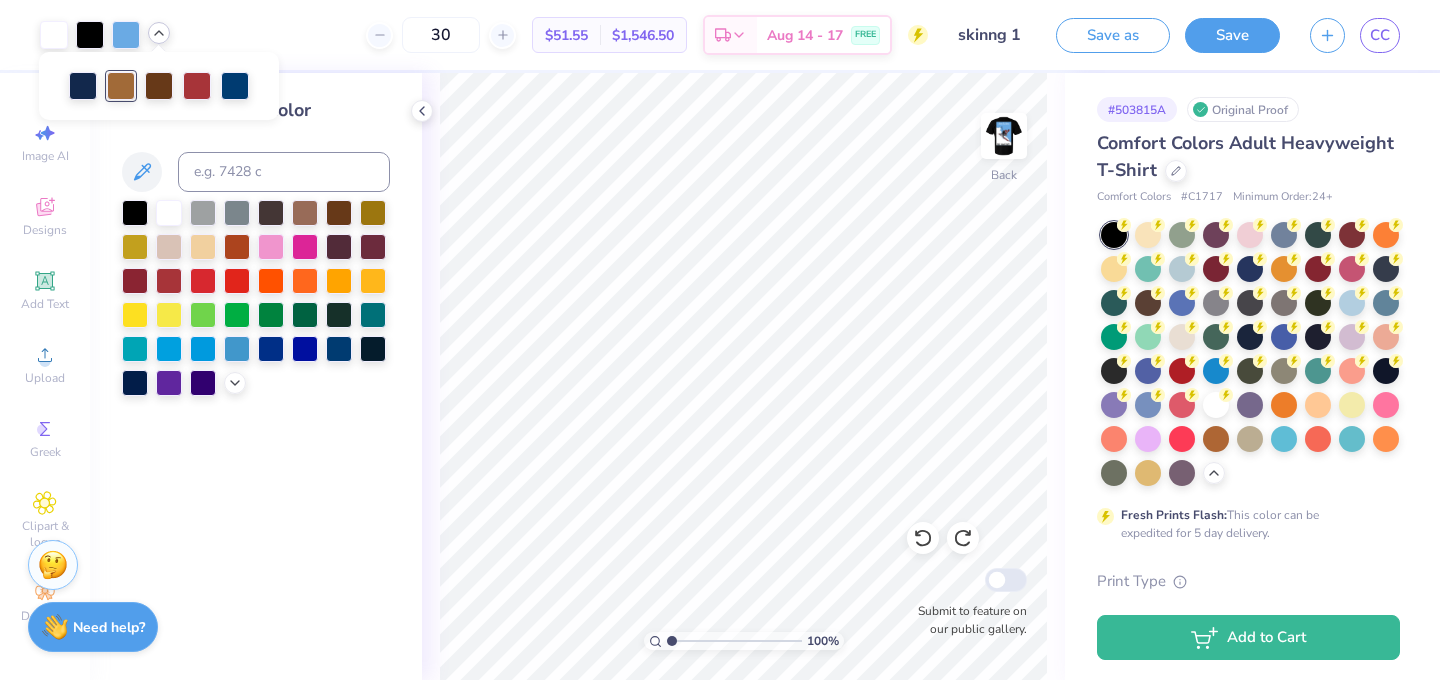 click at bounding box center [121, 86] 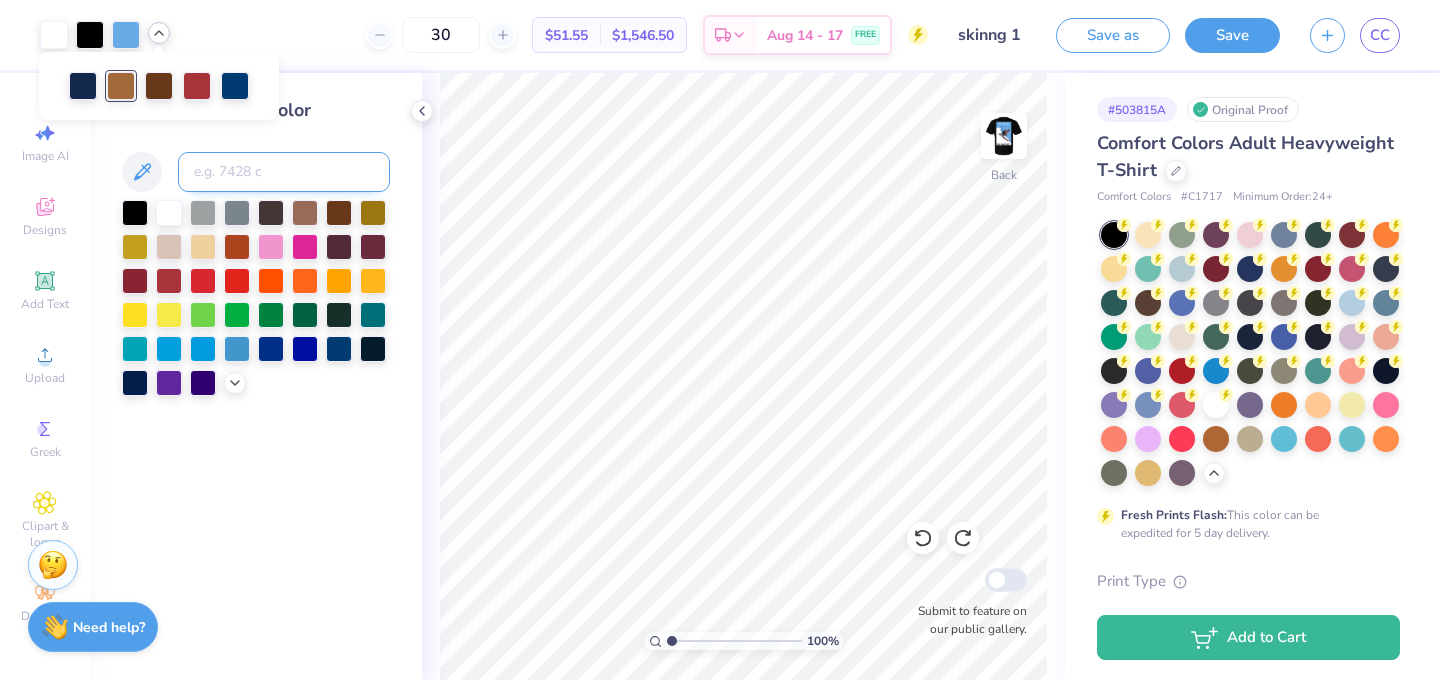 click at bounding box center [284, 172] 